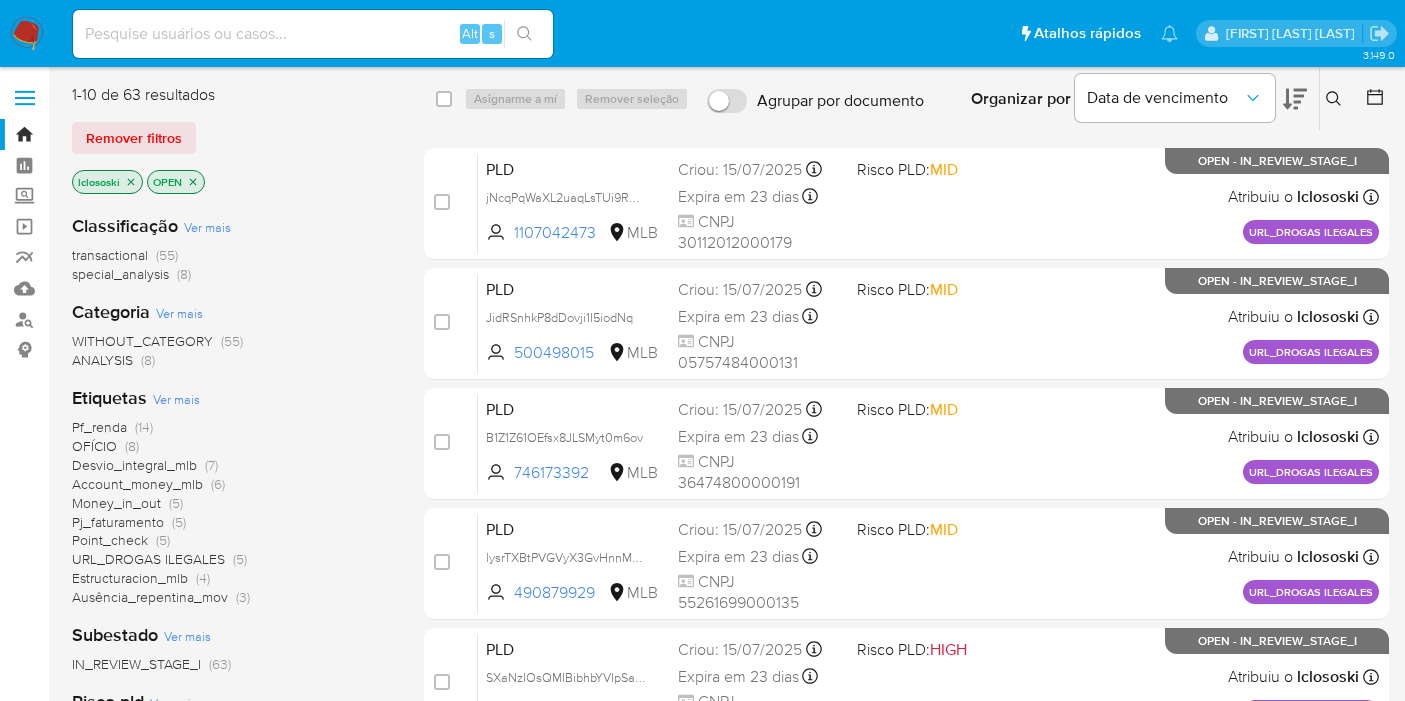 scroll, scrollTop: 0, scrollLeft: 0, axis: both 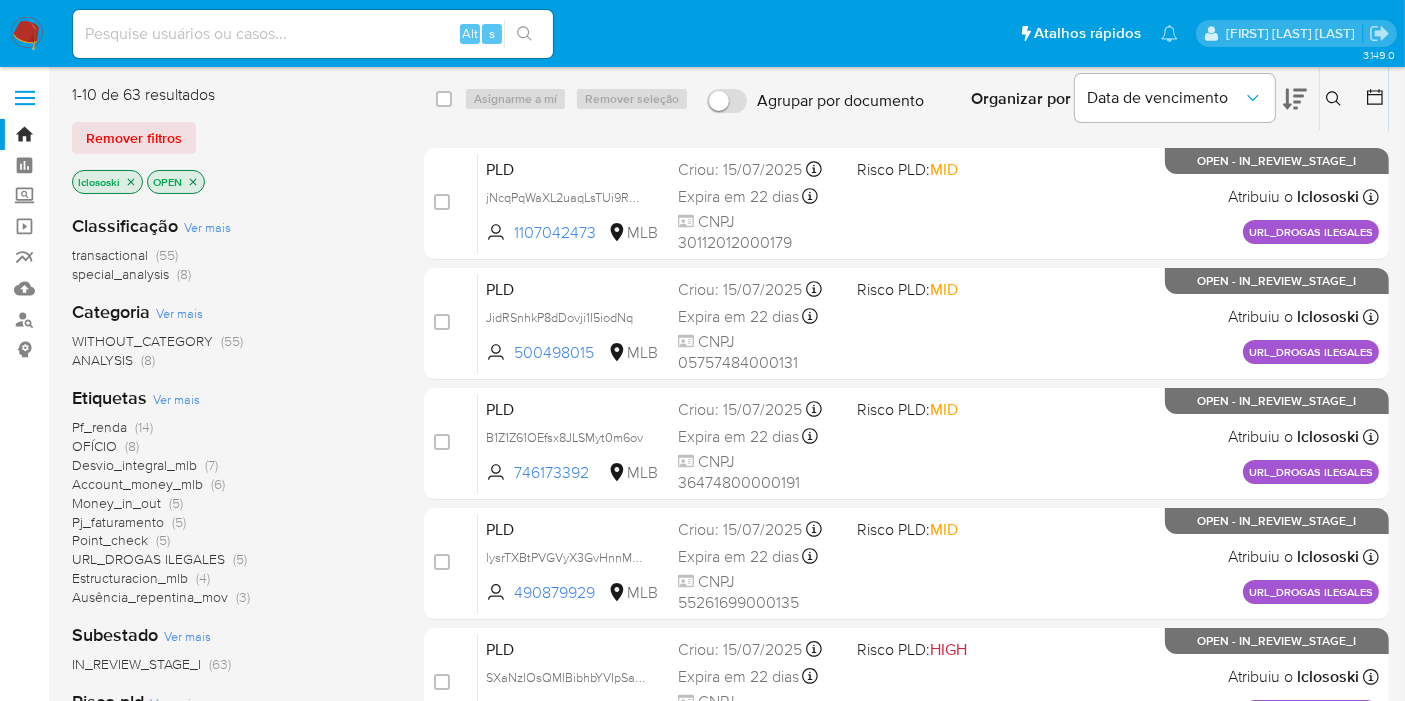 click on "OFÍCIO" at bounding box center [94, 446] 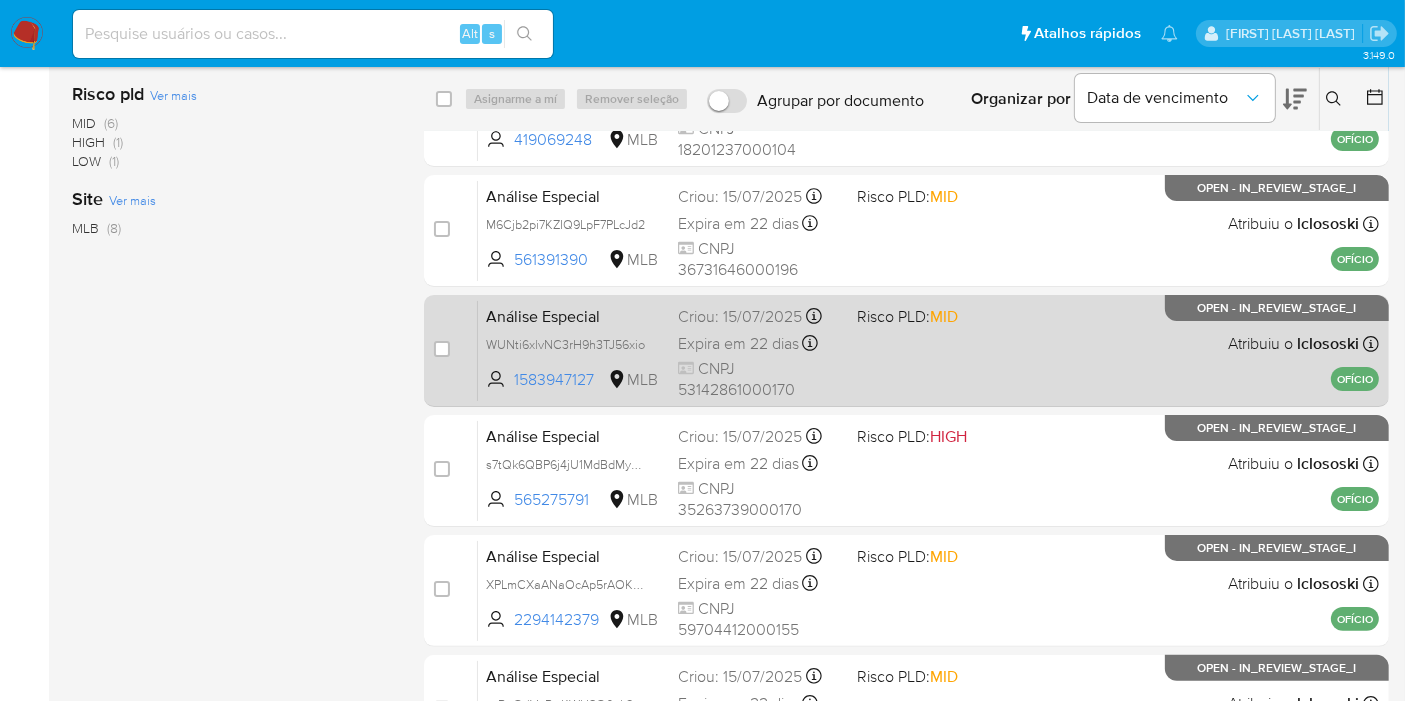 scroll, scrollTop: 0, scrollLeft: 0, axis: both 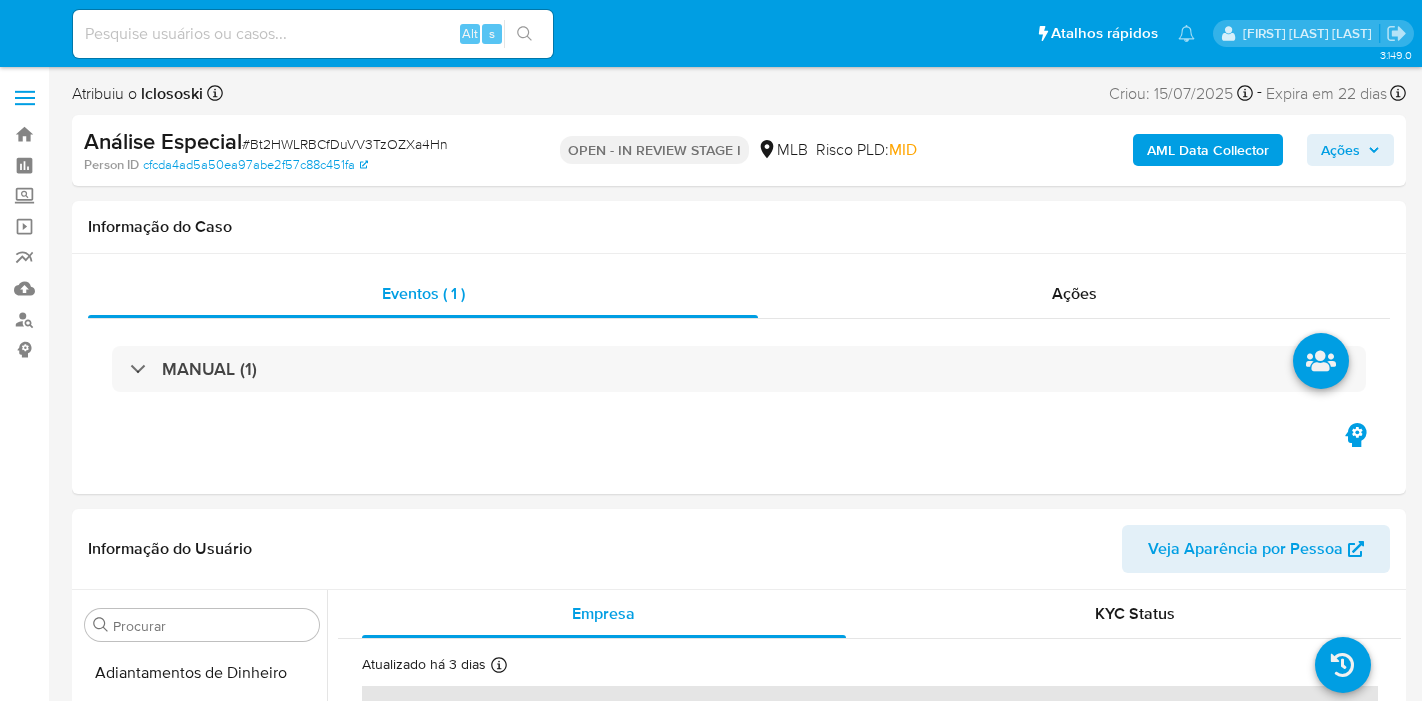 select on "10" 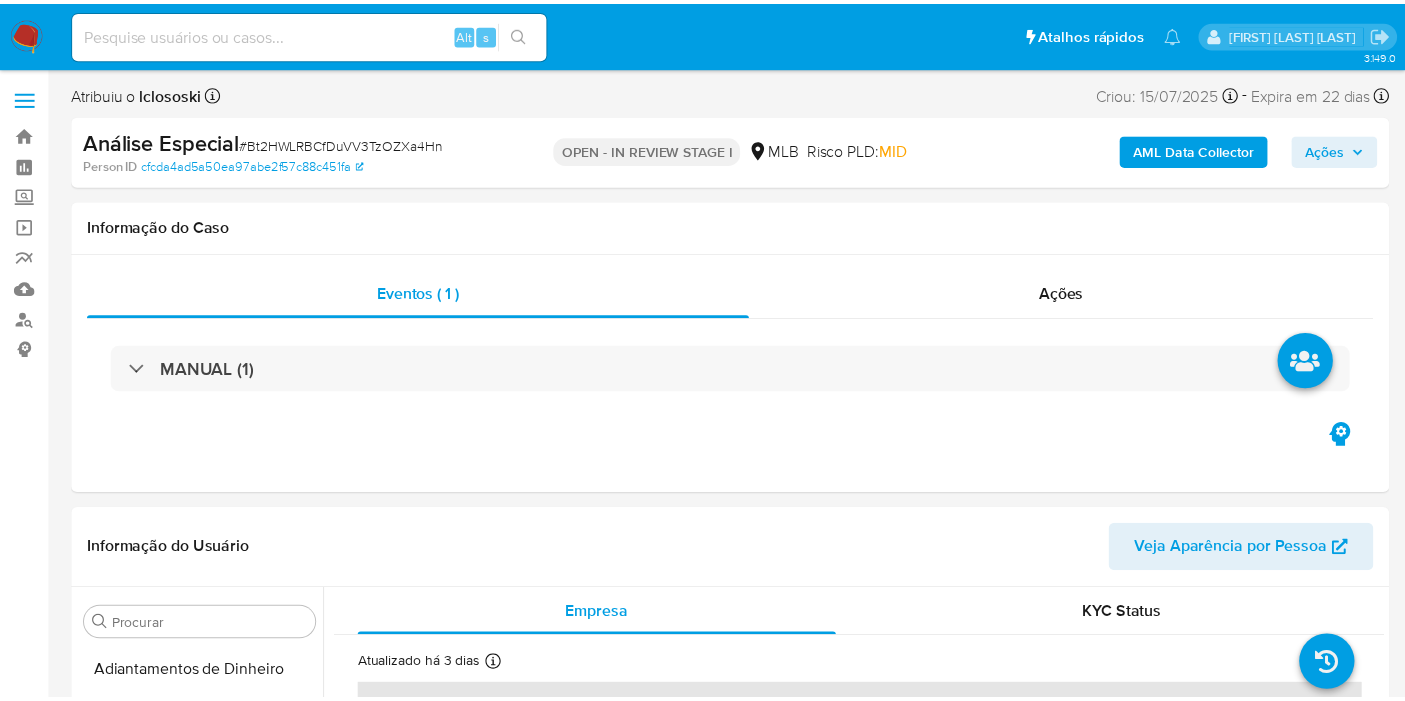 scroll, scrollTop: 0, scrollLeft: 0, axis: both 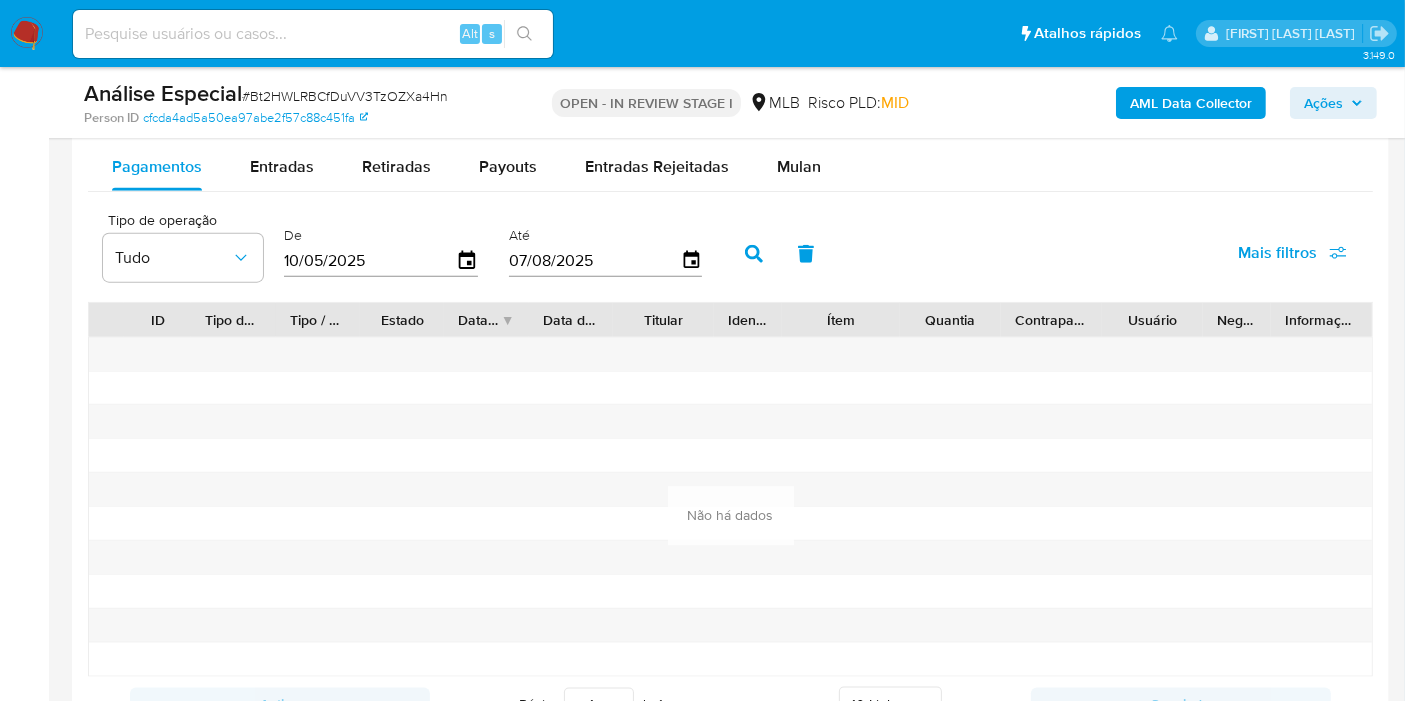 drag, startPoint x: 794, startPoint y: 172, endPoint x: 738, endPoint y: 190, distance: 58.821766 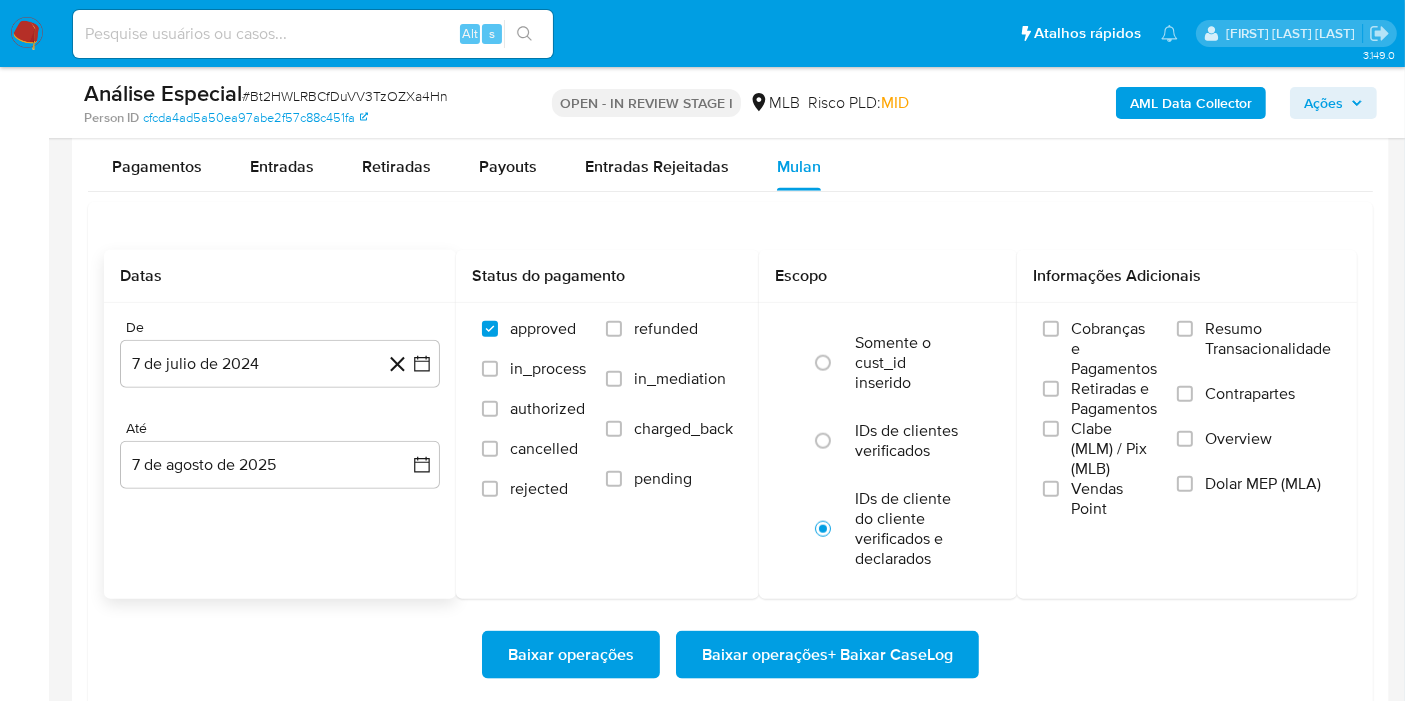 click on "De [DATE] [DATE] Até [DATE] [DATE]" at bounding box center [280, 420] 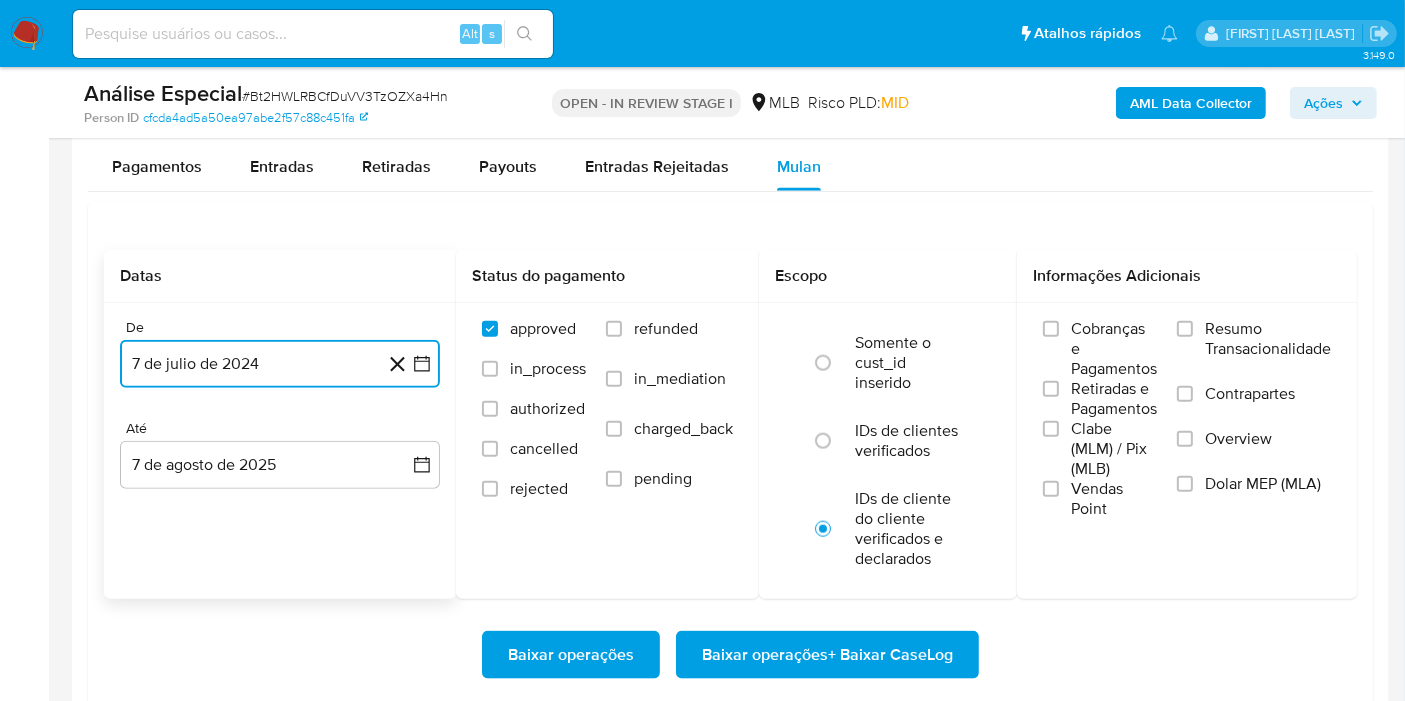 click on "7 de julio de 2024" at bounding box center [280, 364] 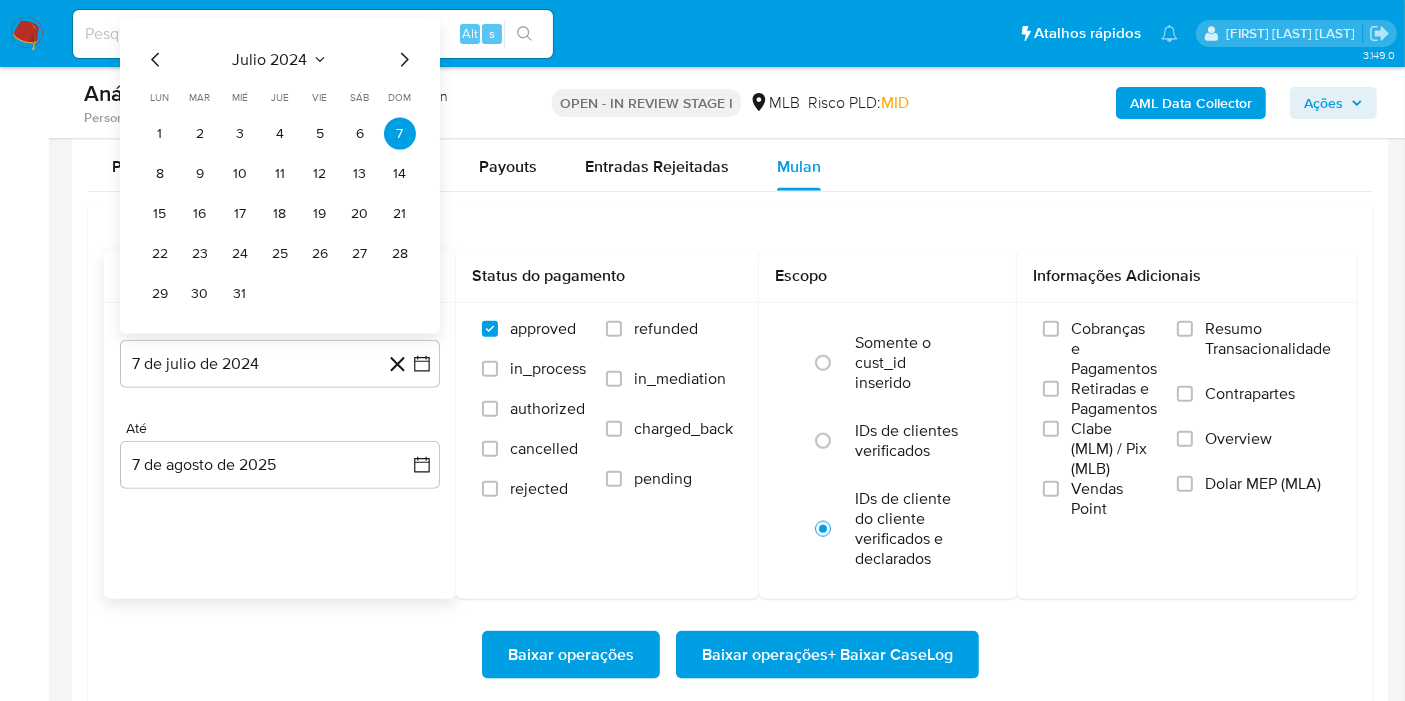 click on "julio 2024" at bounding box center (280, 60) 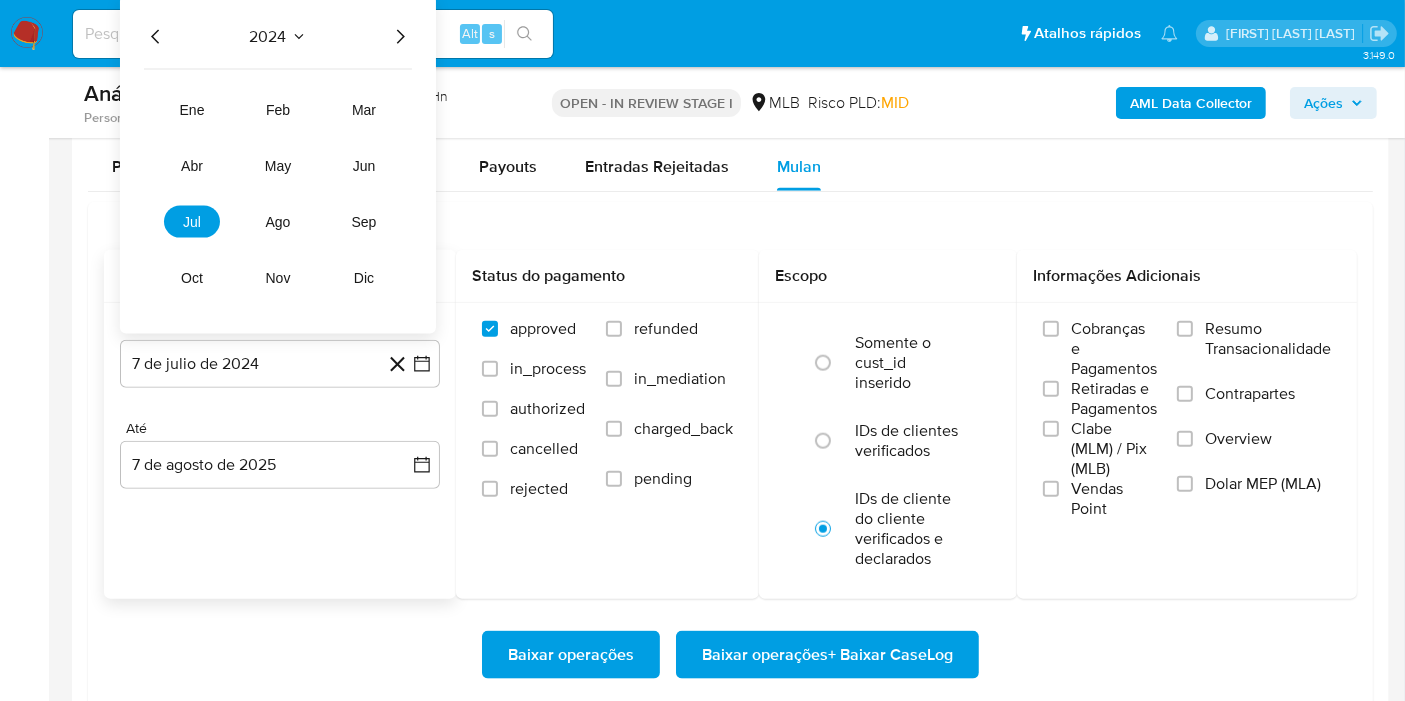 click 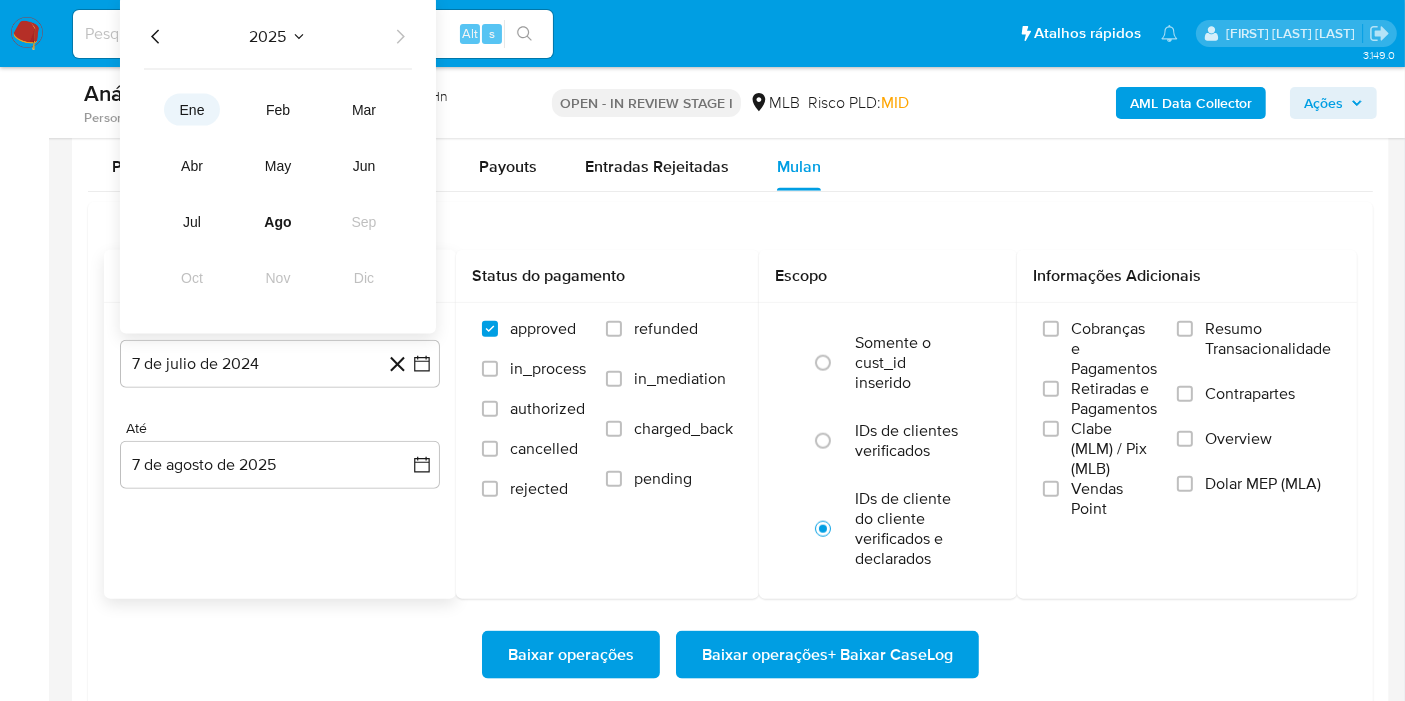 click on "ene" at bounding box center (192, 110) 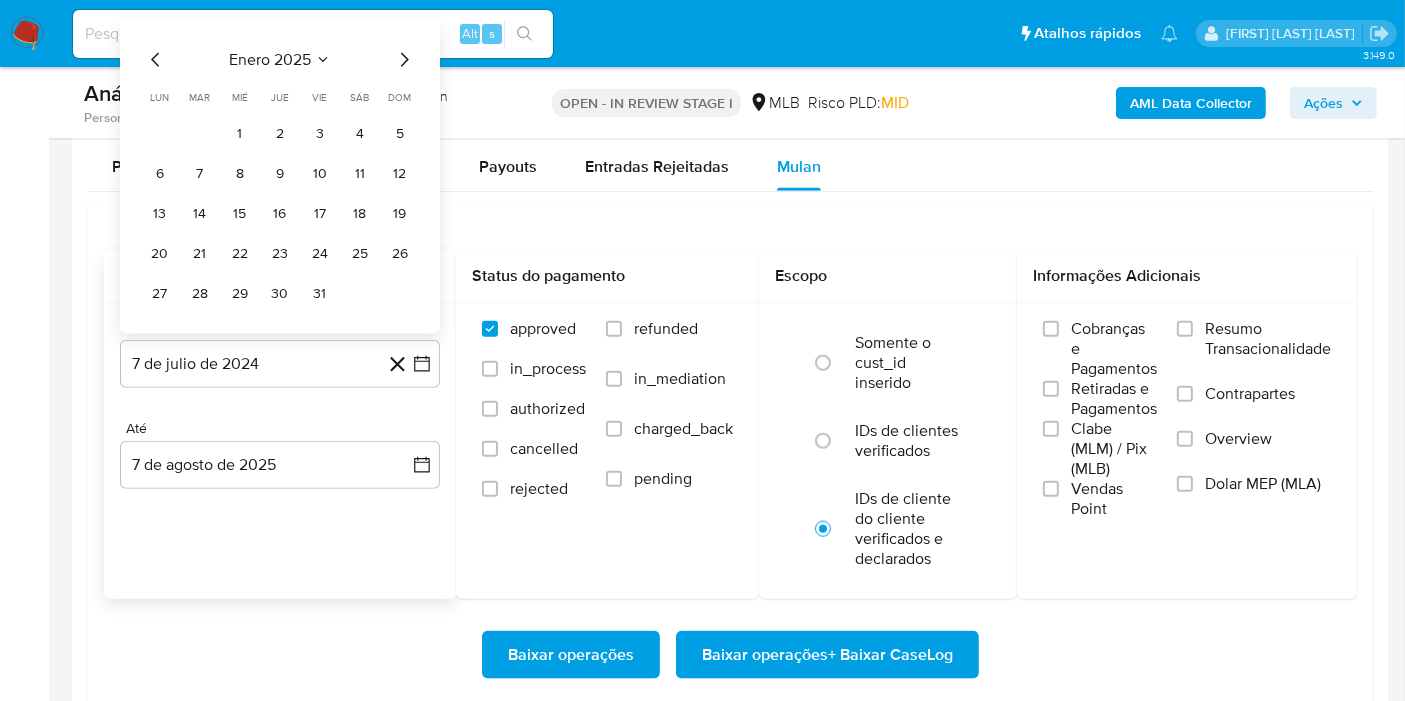 click on "lun lunes mar martes mié miércoles jue jueves vie viernes sáb sábado dom domingo 1 2 3 4 5 6 7 8 9 10 11 12 13 14 15 16 17 18 19 20 21 22 23 24 25 26 27 28 29 30 31" at bounding box center [280, 200] 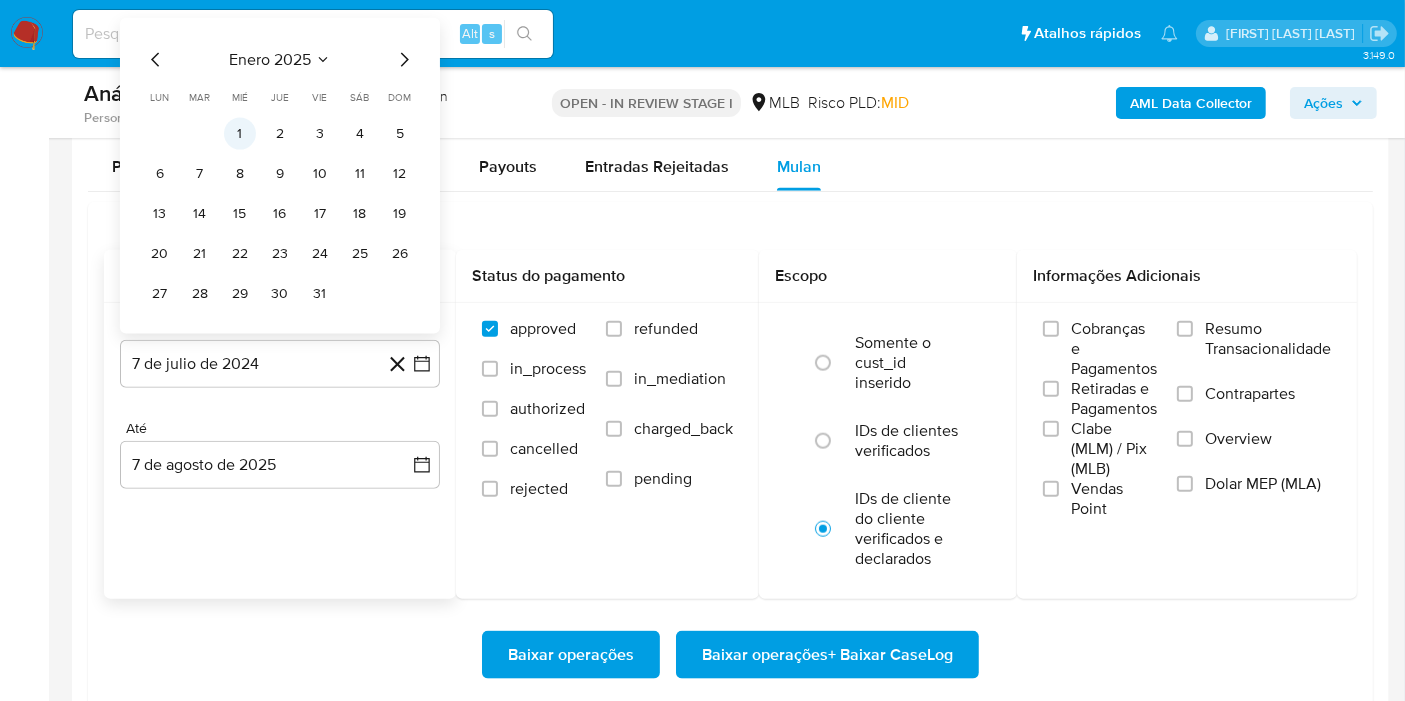 click on "1" at bounding box center (240, 134) 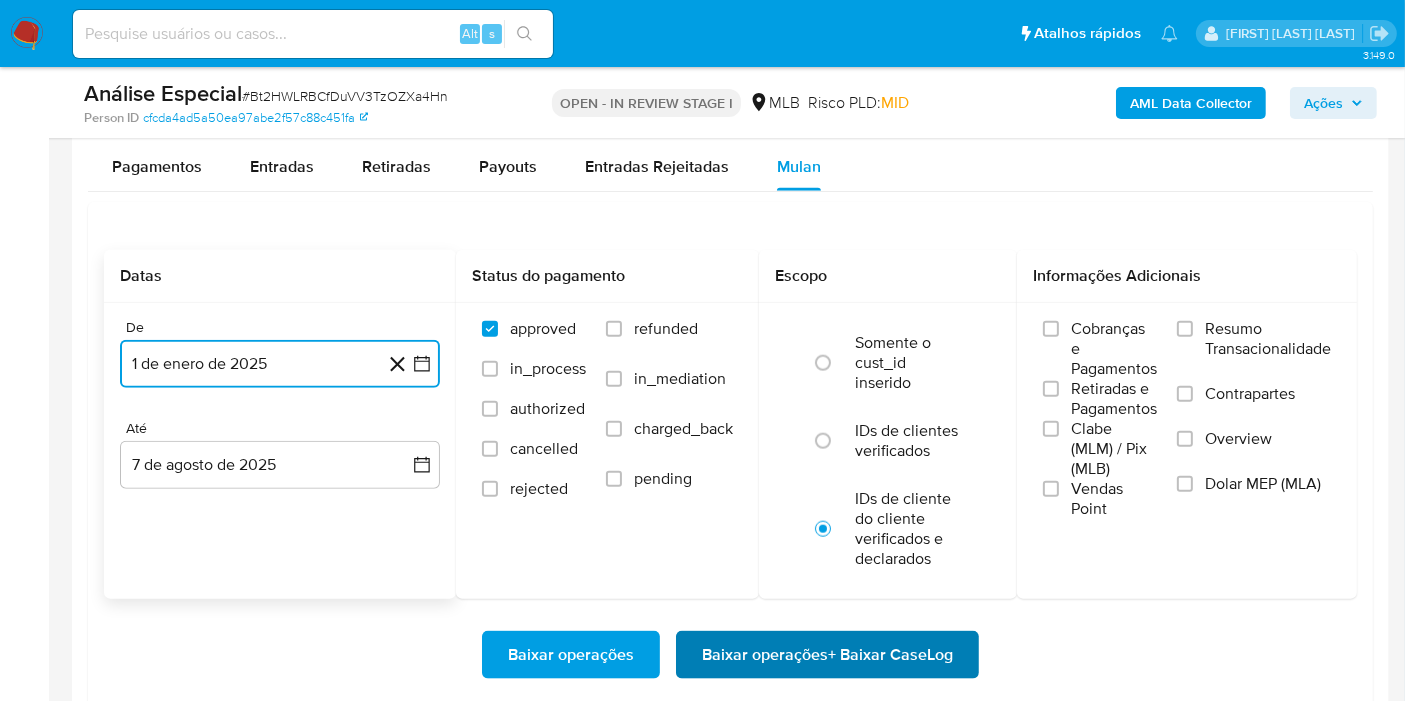 click on "Baixar operações  +   Baixar CaseLog" at bounding box center [827, 655] 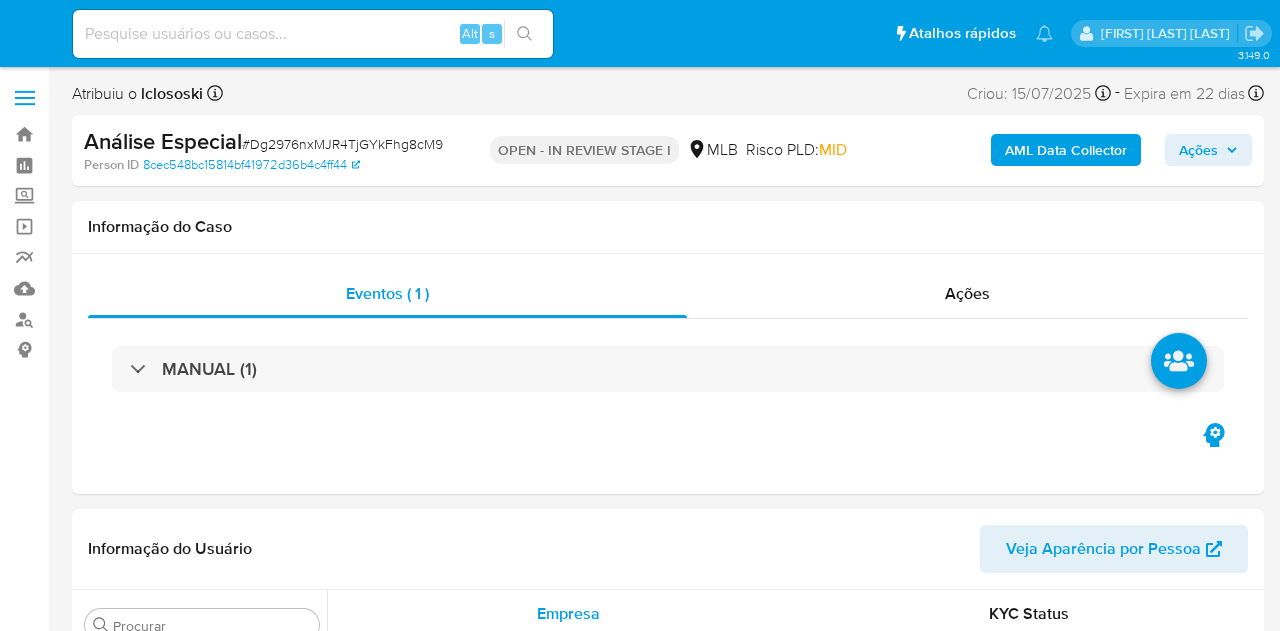 select on "10" 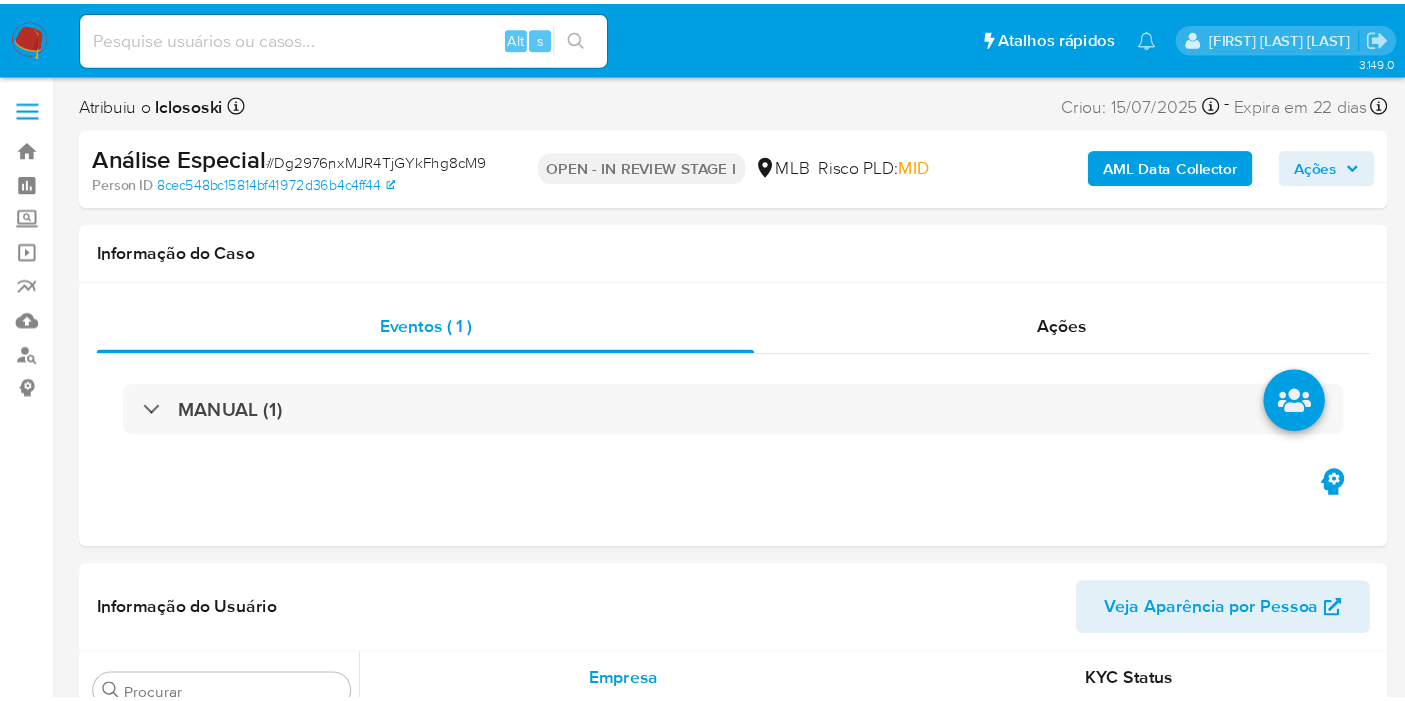 scroll, scrollTop: 0, scrollLeft: 0, axis: both 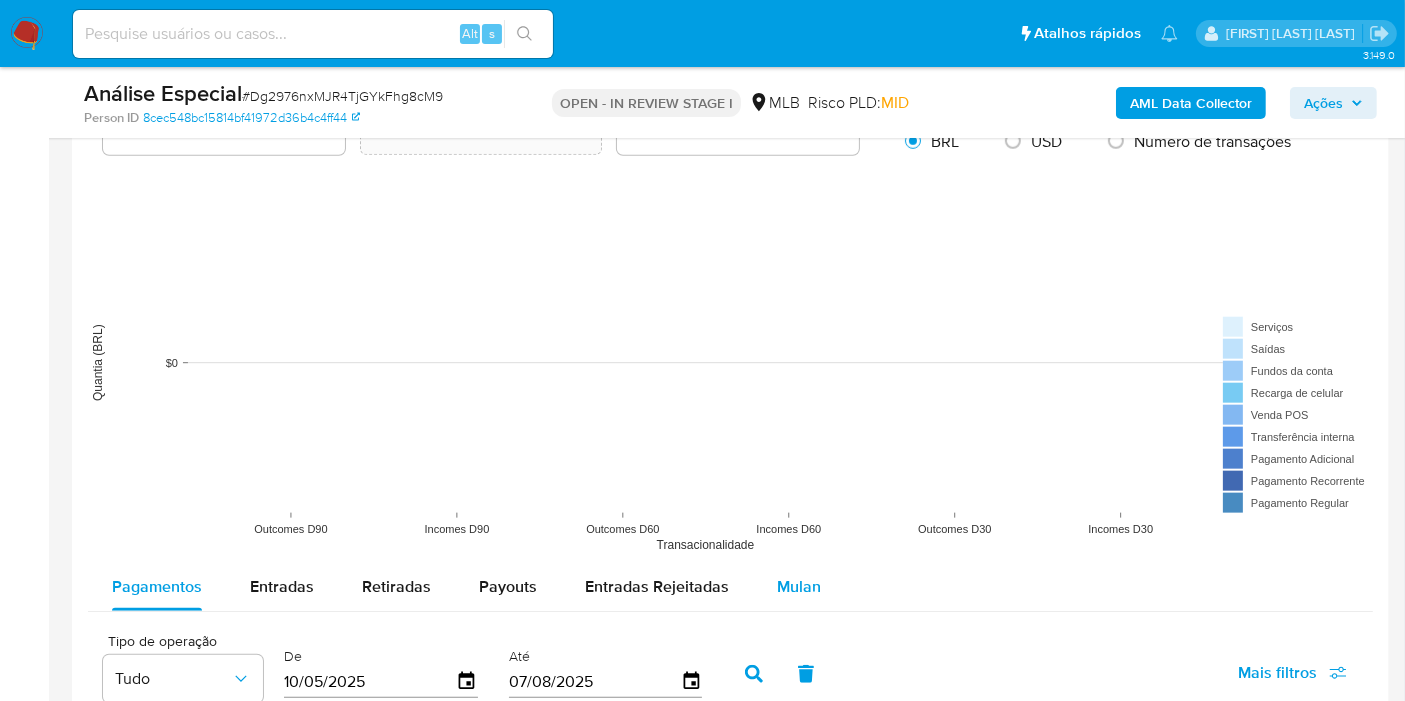 drag, startPoint x: 798, startPoint y: 571, endPoint x: 785, endPoint y: 566, distance: 13.928389 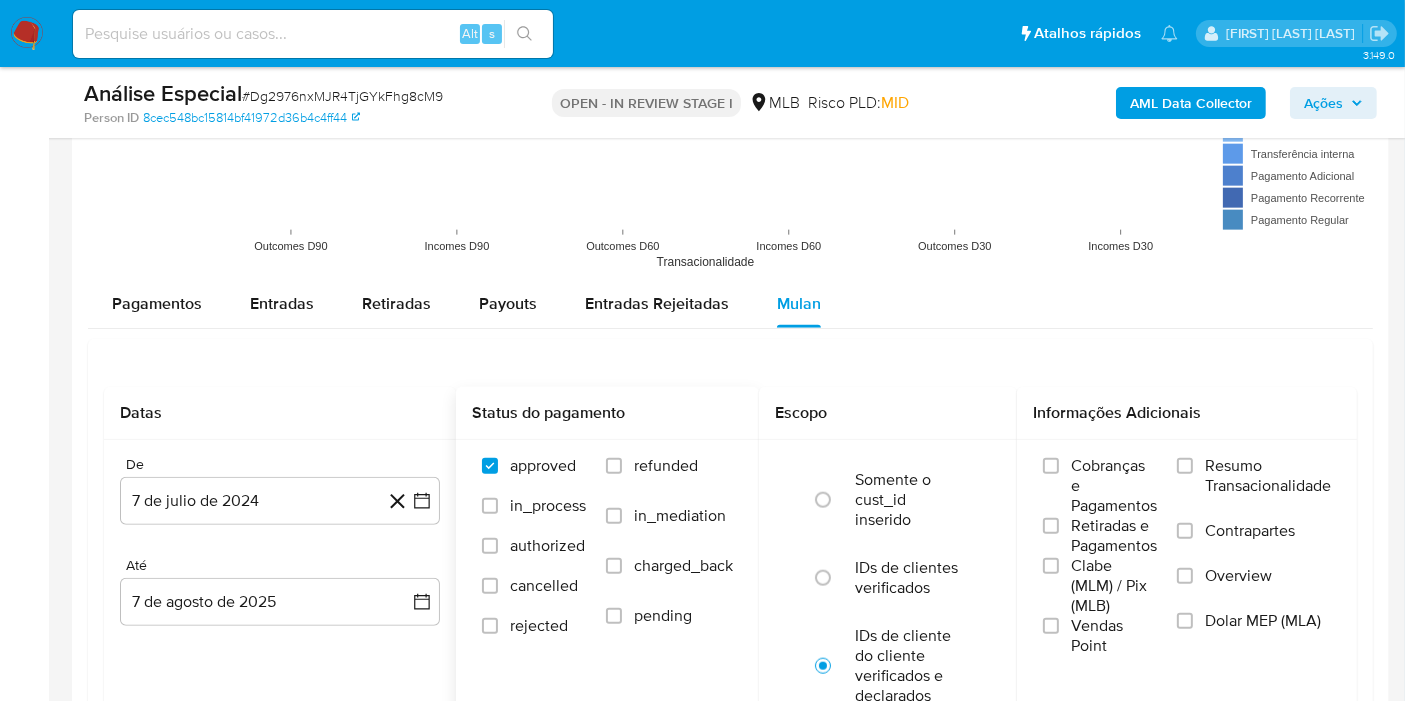 scroll, scrollTop: 2000, scrollLeft: 0, axis: vertical 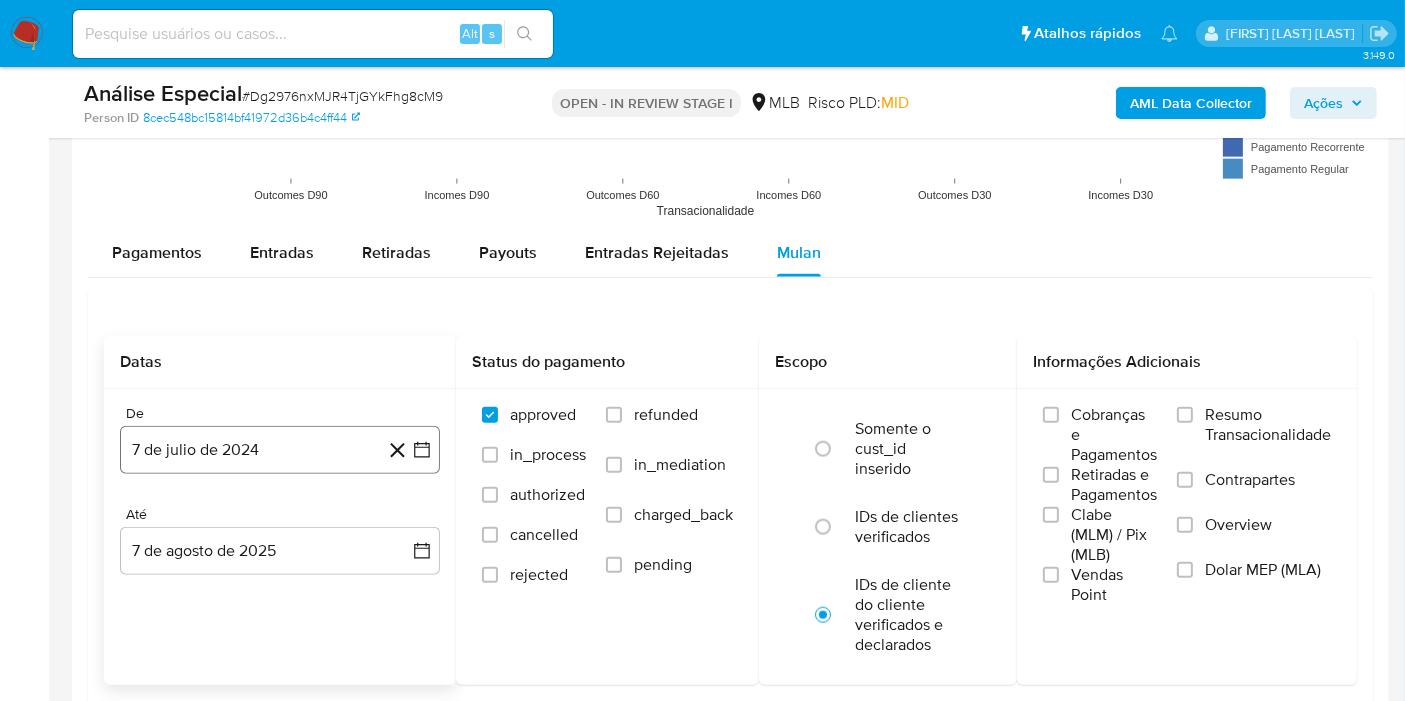 click on "7 de julio de 2024" at bounding box center (280, 450) 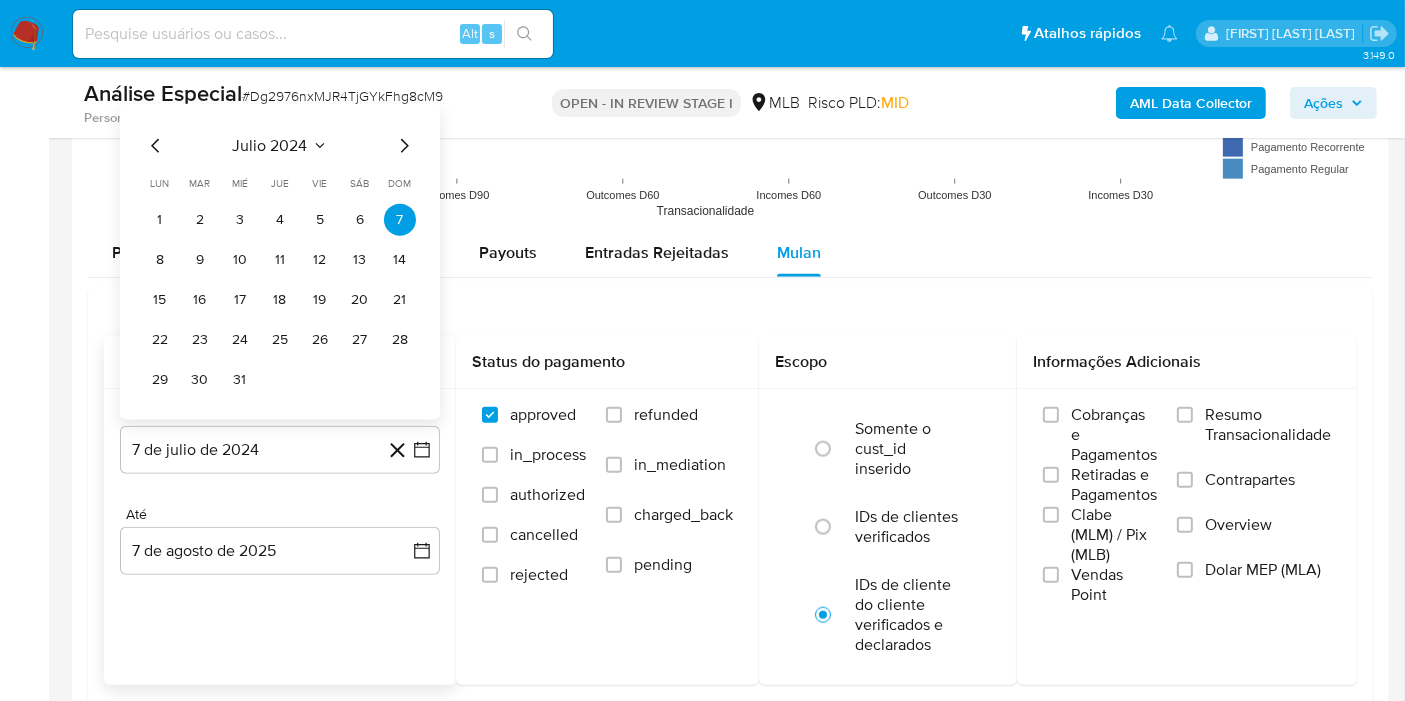 click on "julio 2024" at bounding box center (270, 146) 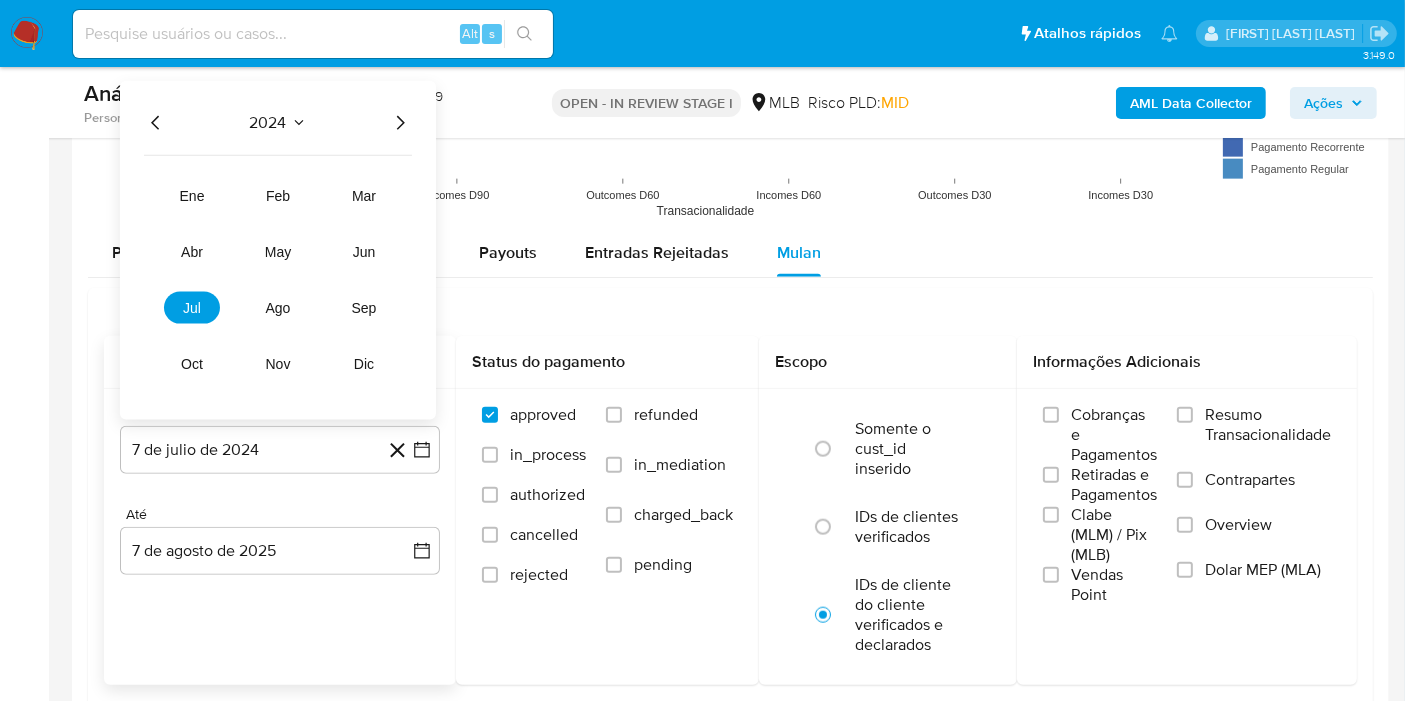 click 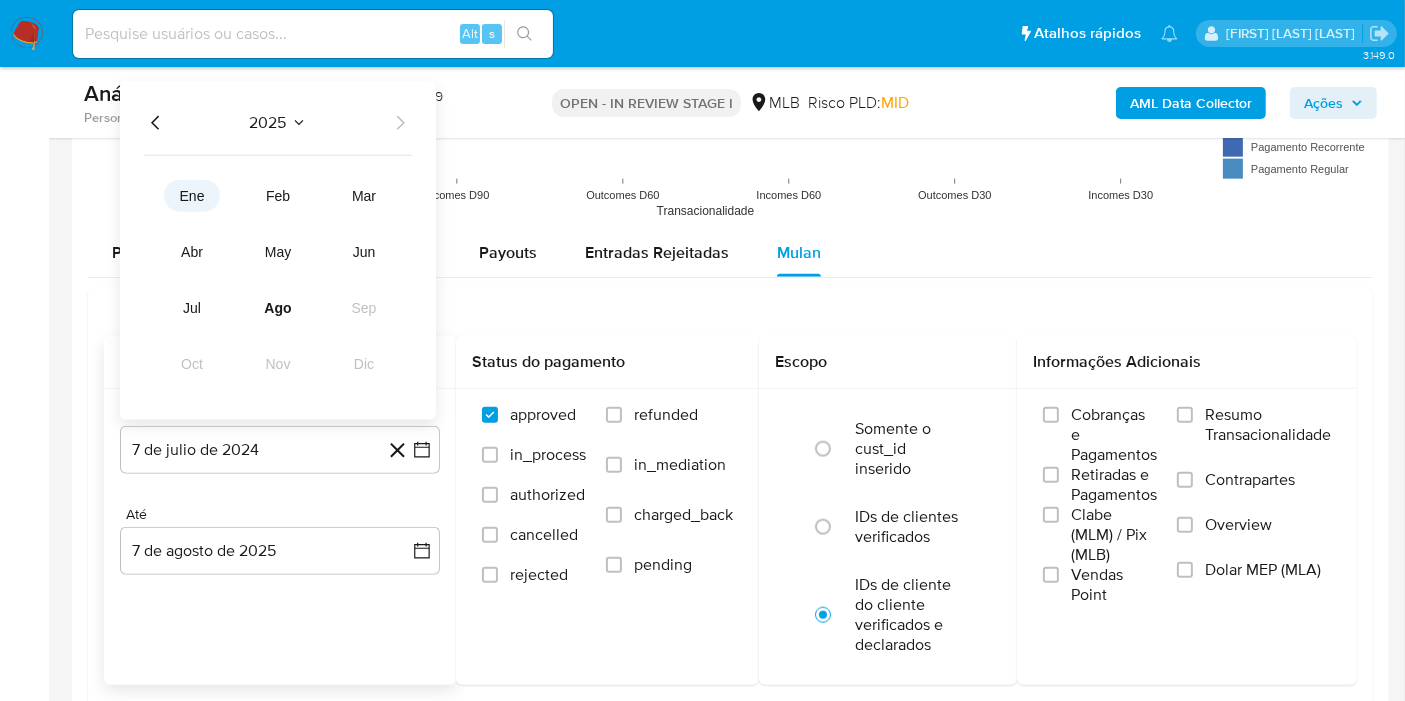 click on "ene" at bounding box center (192, 196) 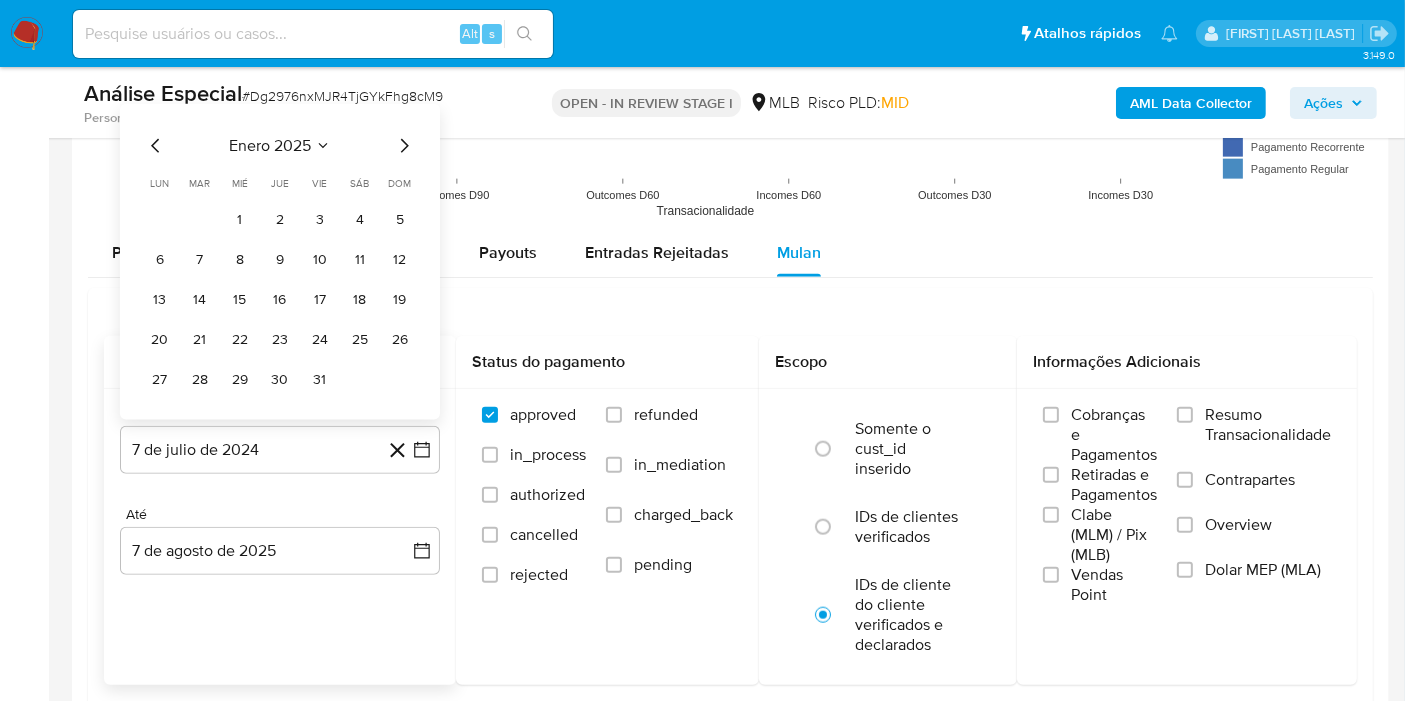 click on "1 2 3 4 5" at bounding box center (280, 220) 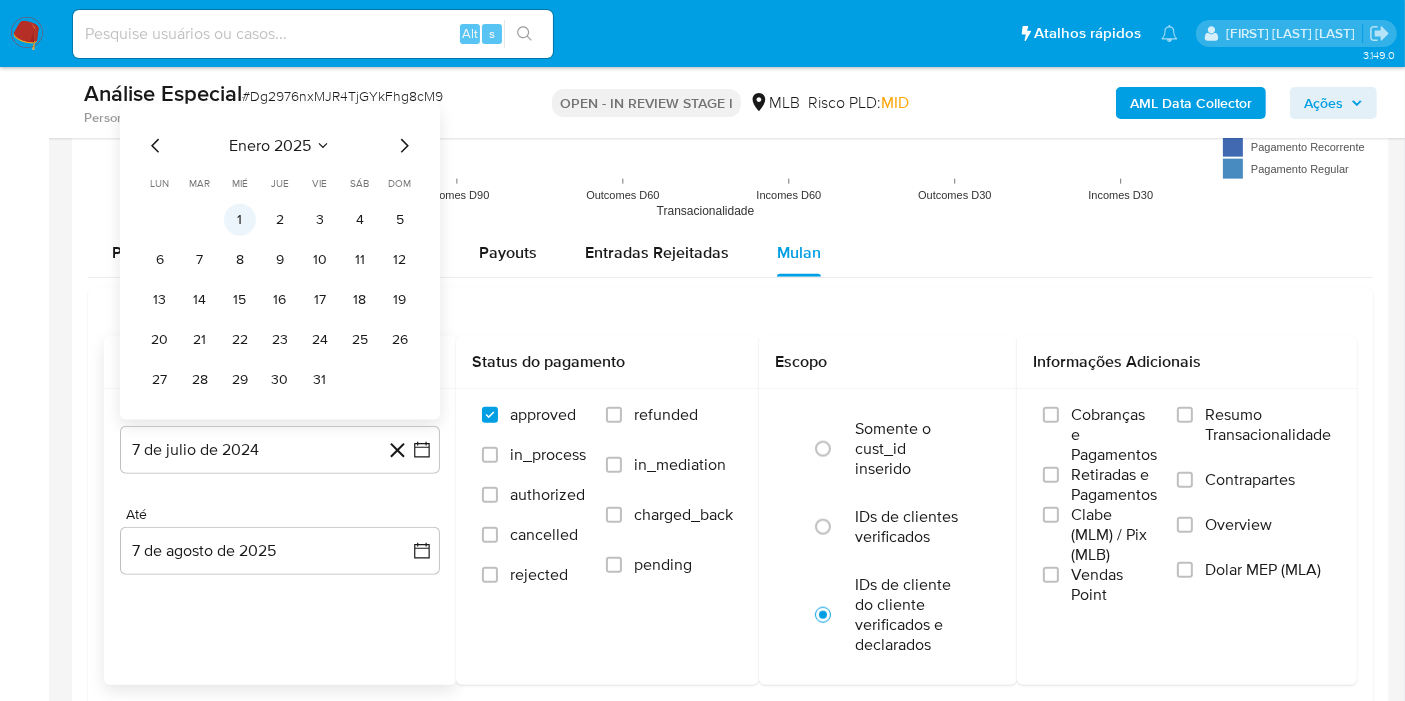 click on "1" at bounding box center (240, 220) 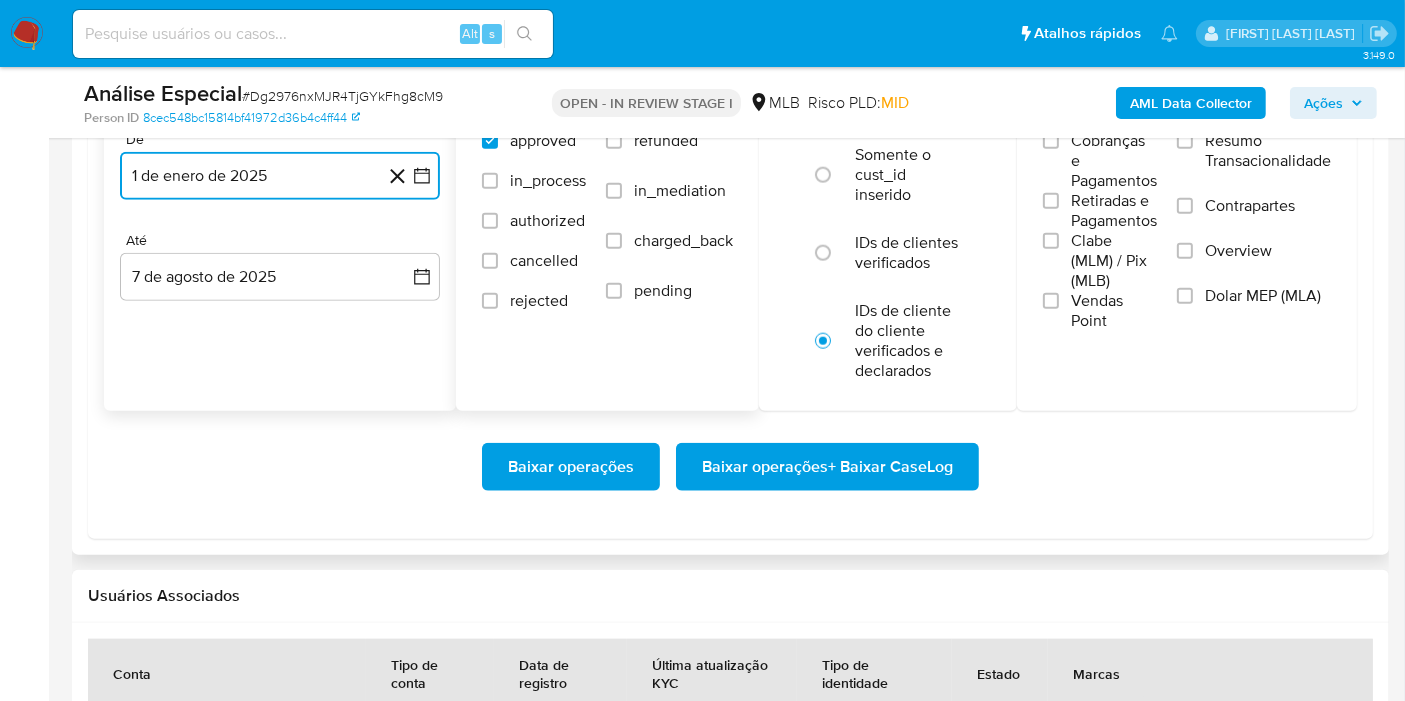 scroll, scrollTop: 2333, scrollLeft: 0, axis: vertical 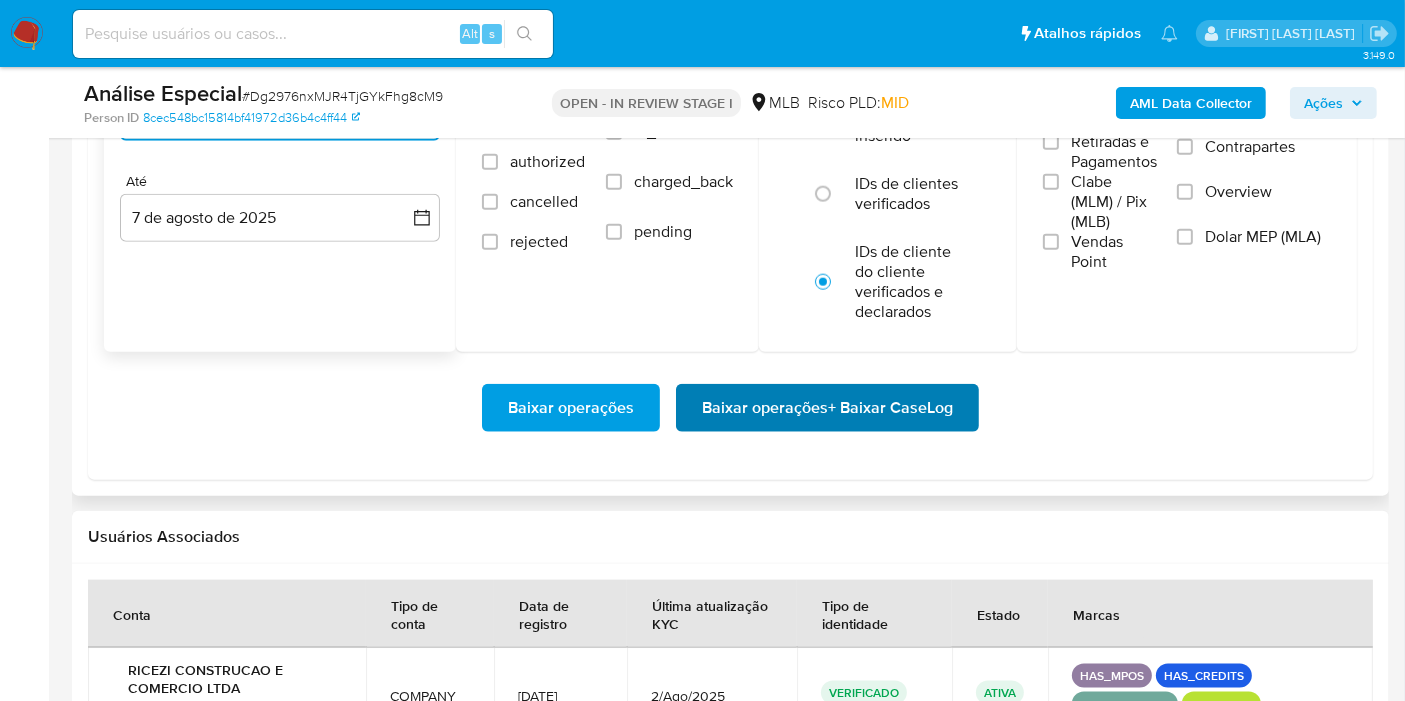 click on "Baixar operações  +   Baixar CaseLog" at bounding box center (827, 408) 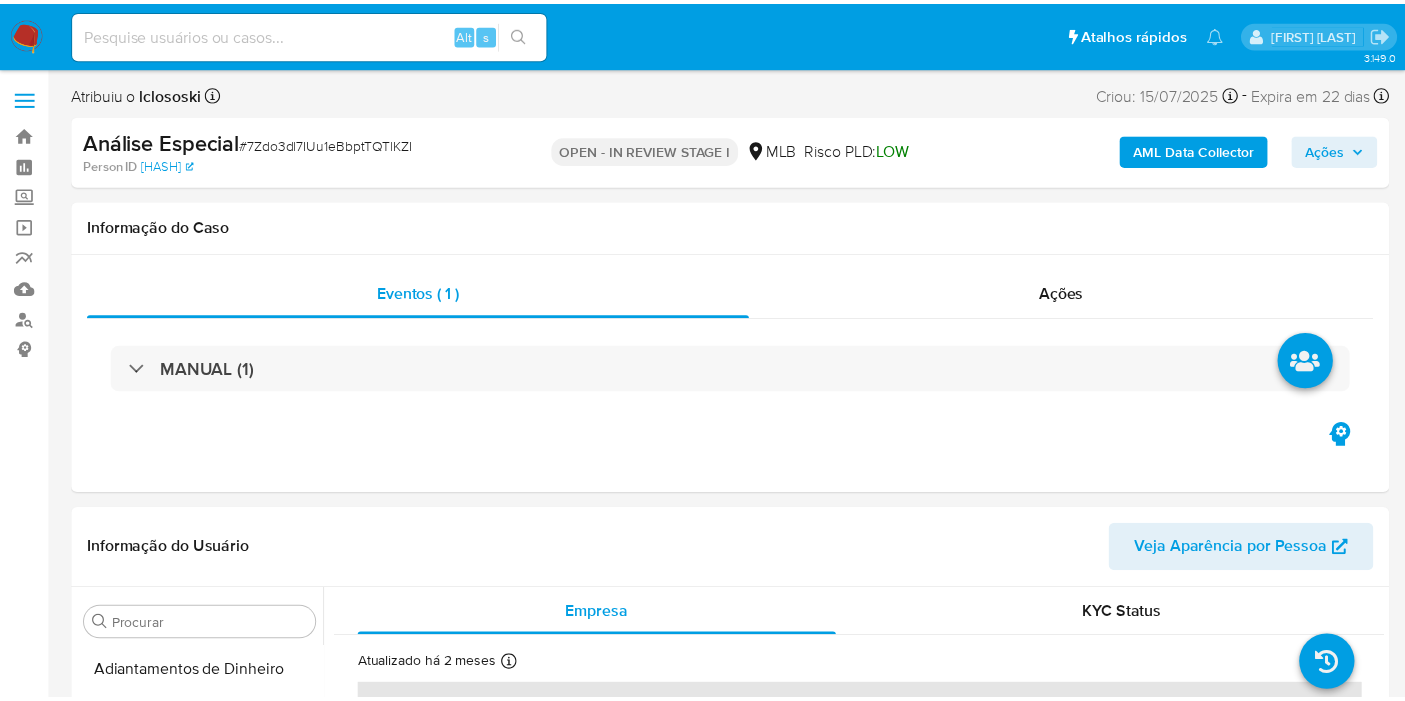 scroll, scrollTop: 0, scrollLeft: 0, axis: both 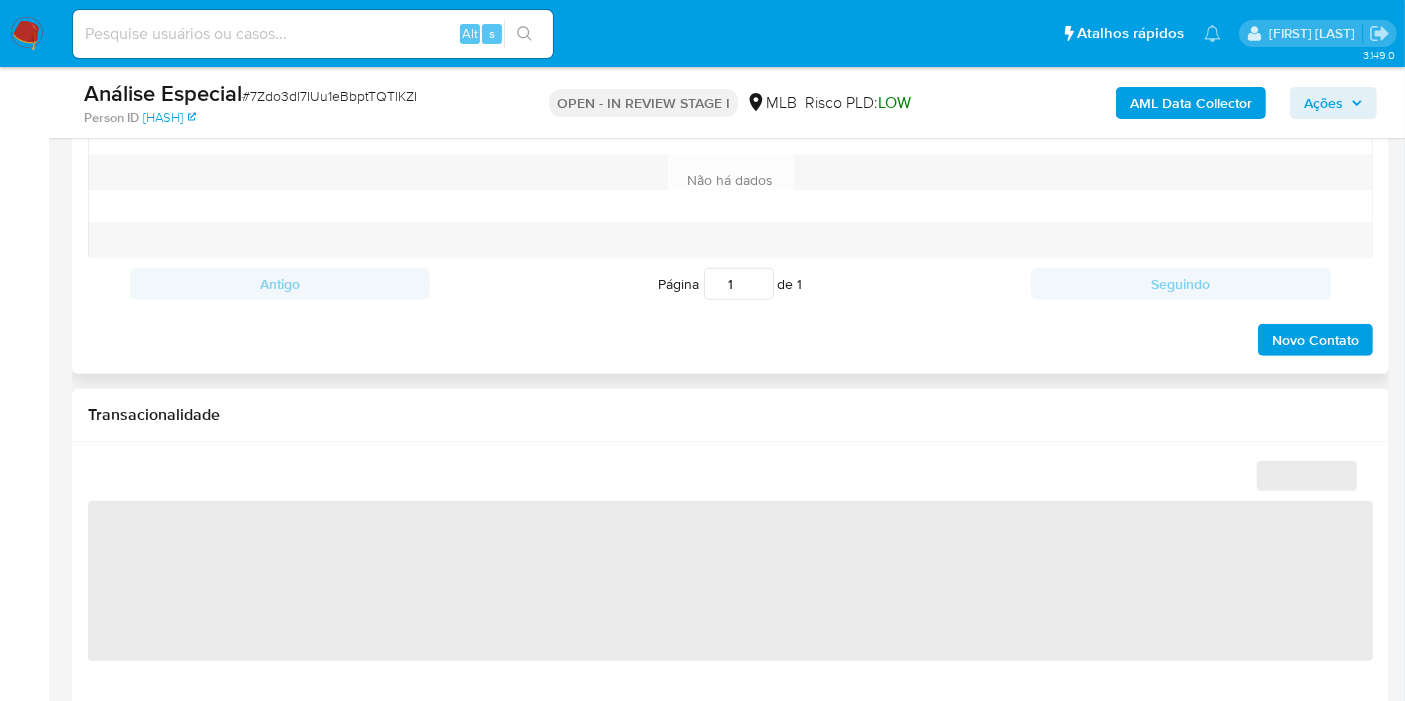 select on "10" 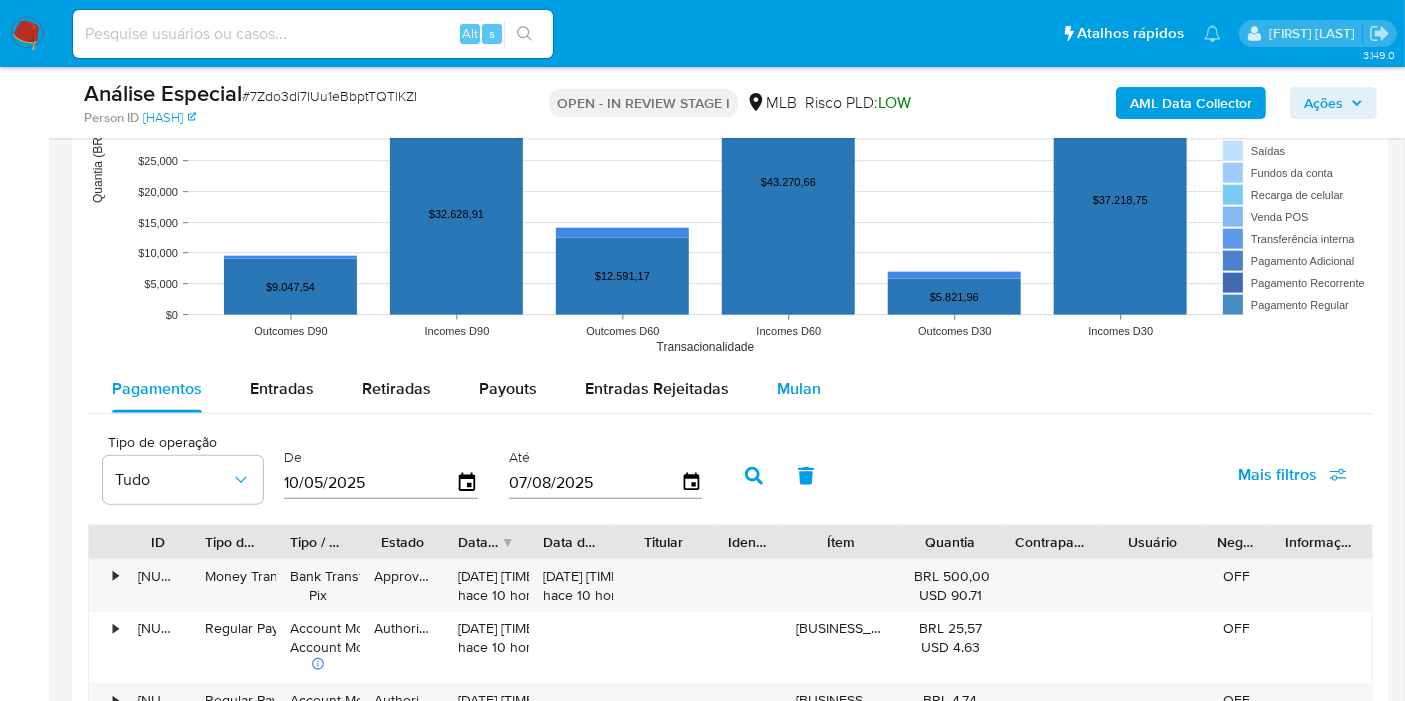 click on "Mulan" at bounding box center (799, 389) 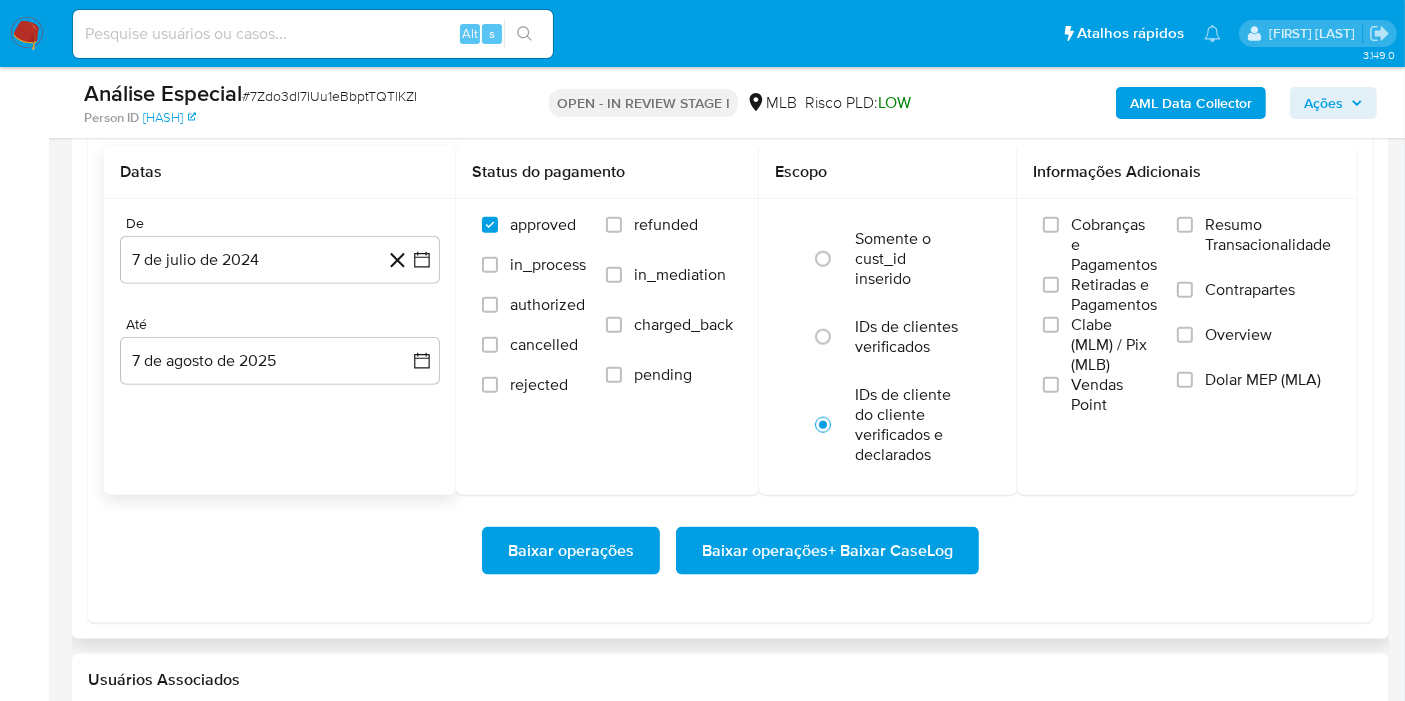 scroll, scrollTop: 2333, scrollLeft: 0, axis: vertical 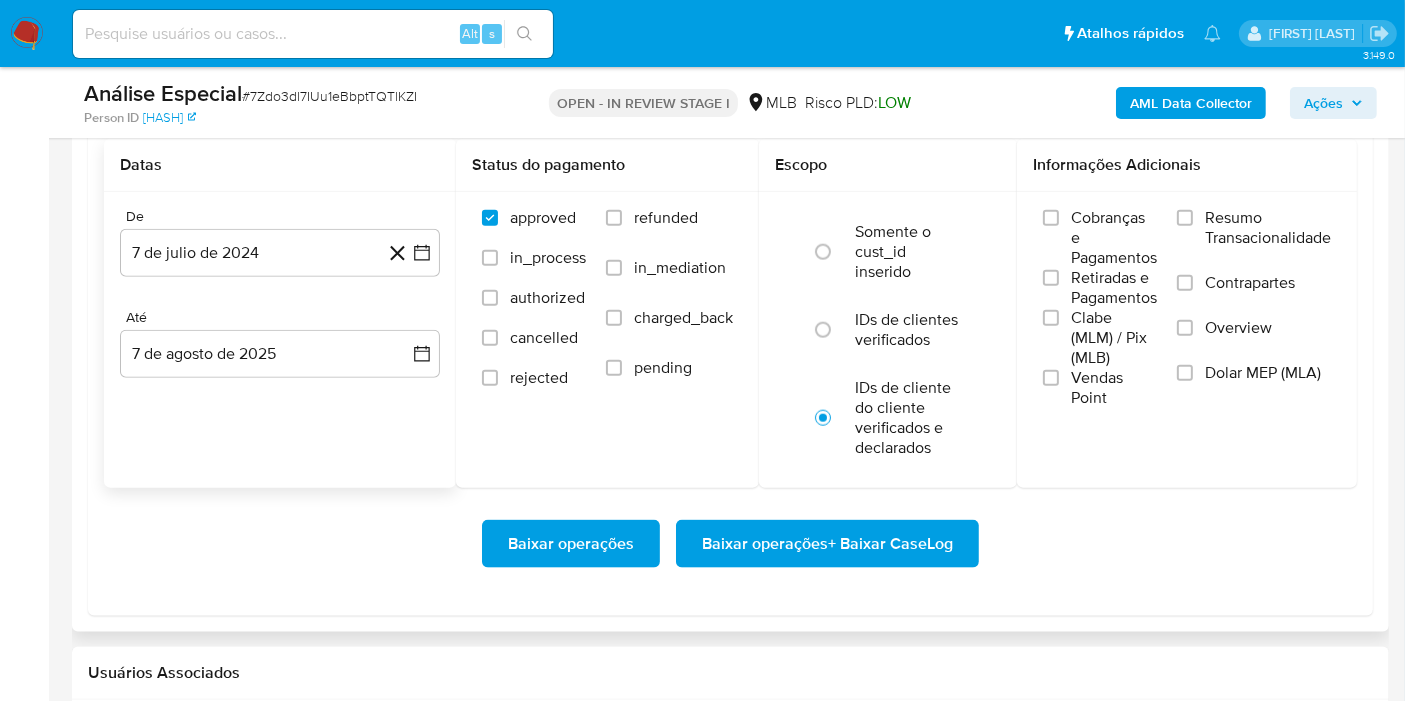 click 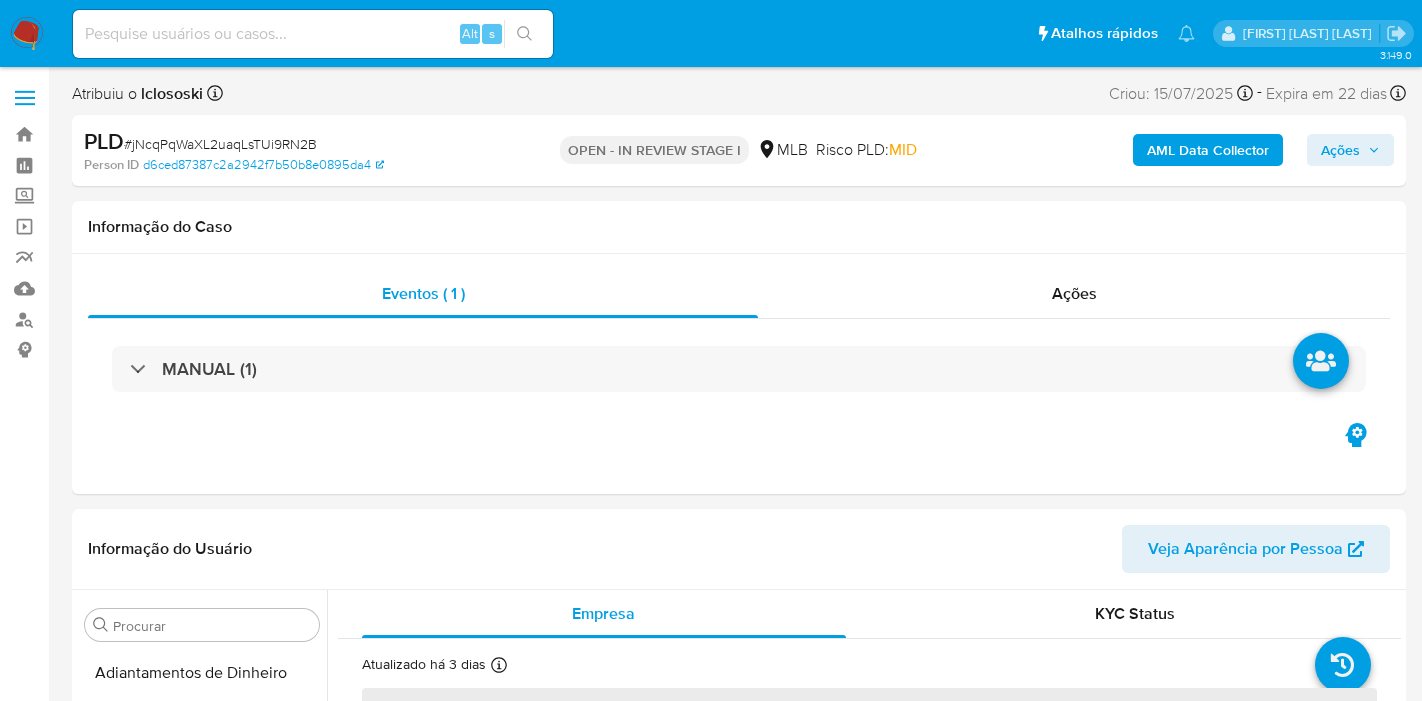 select on "10" 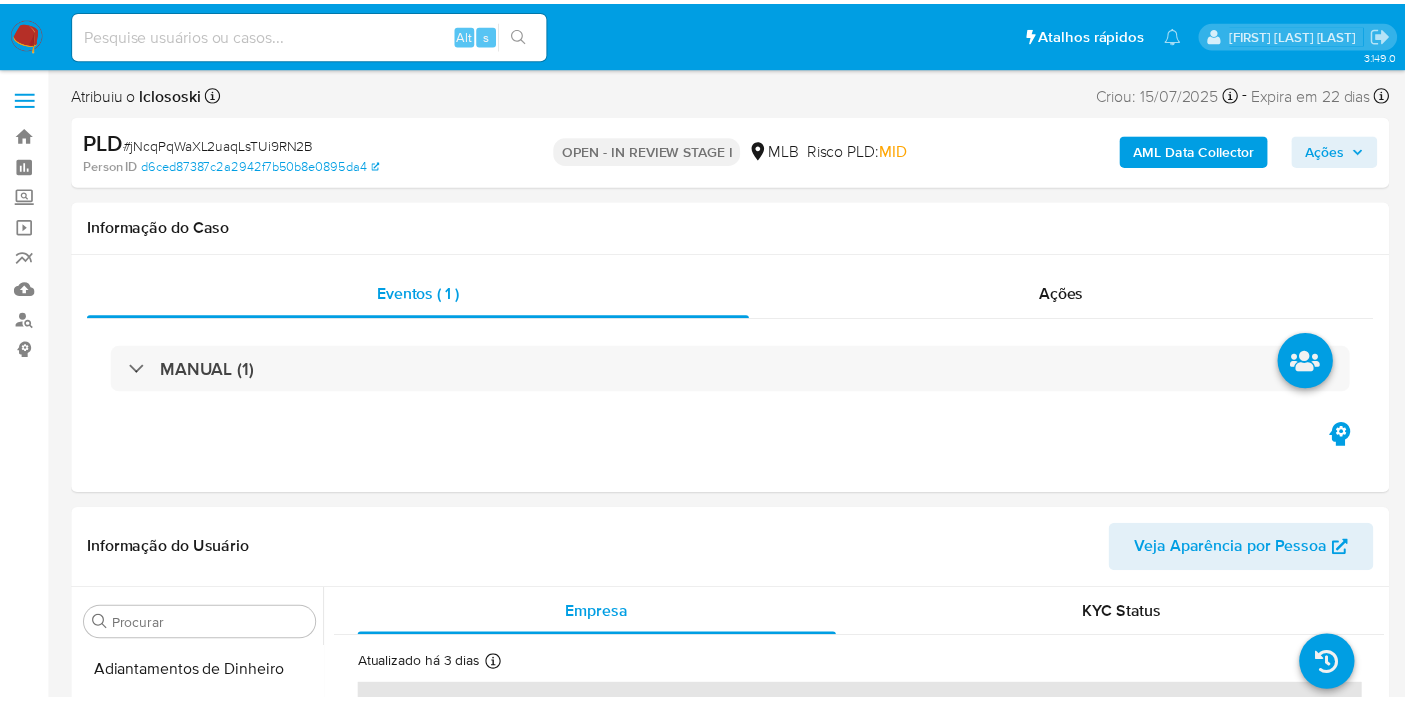 scroll, scrollTop: 0, scrollLeft: 0, axis: both 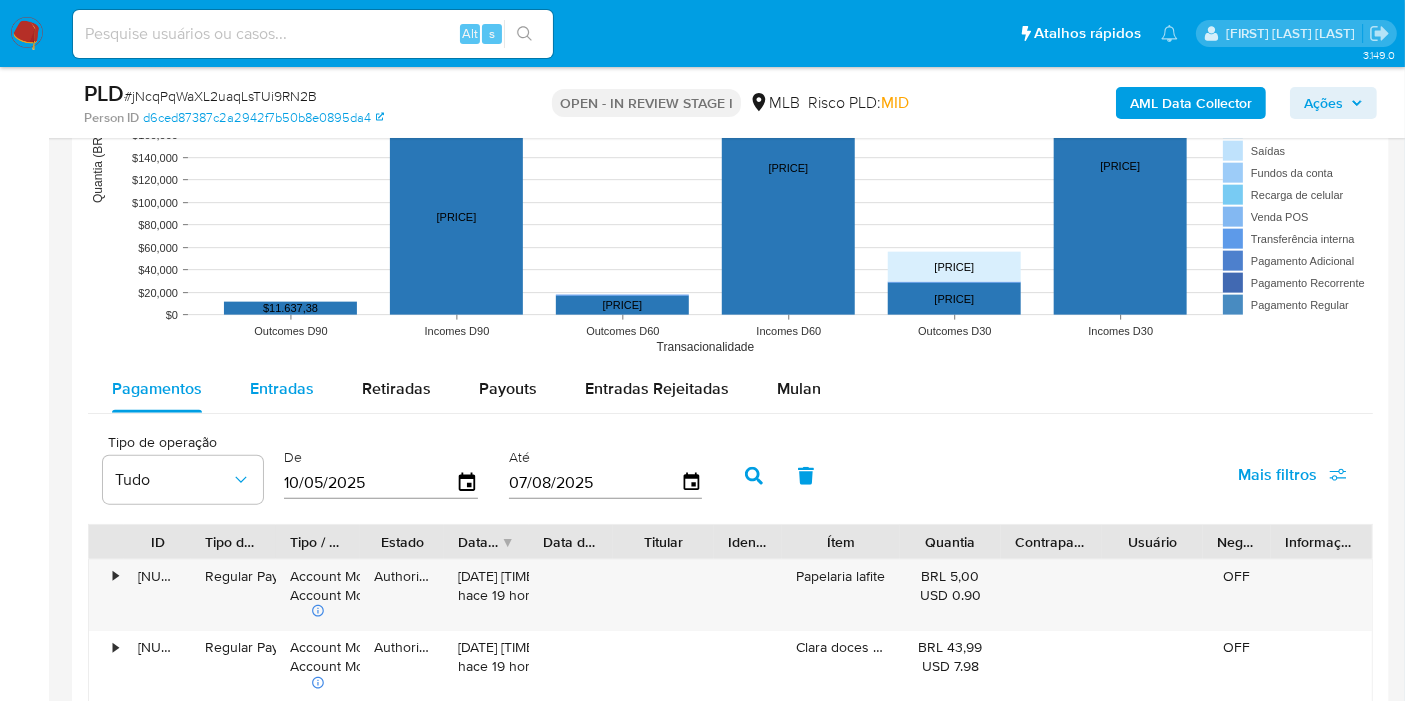 click on "Entradas" at bounding box center [282, 388] 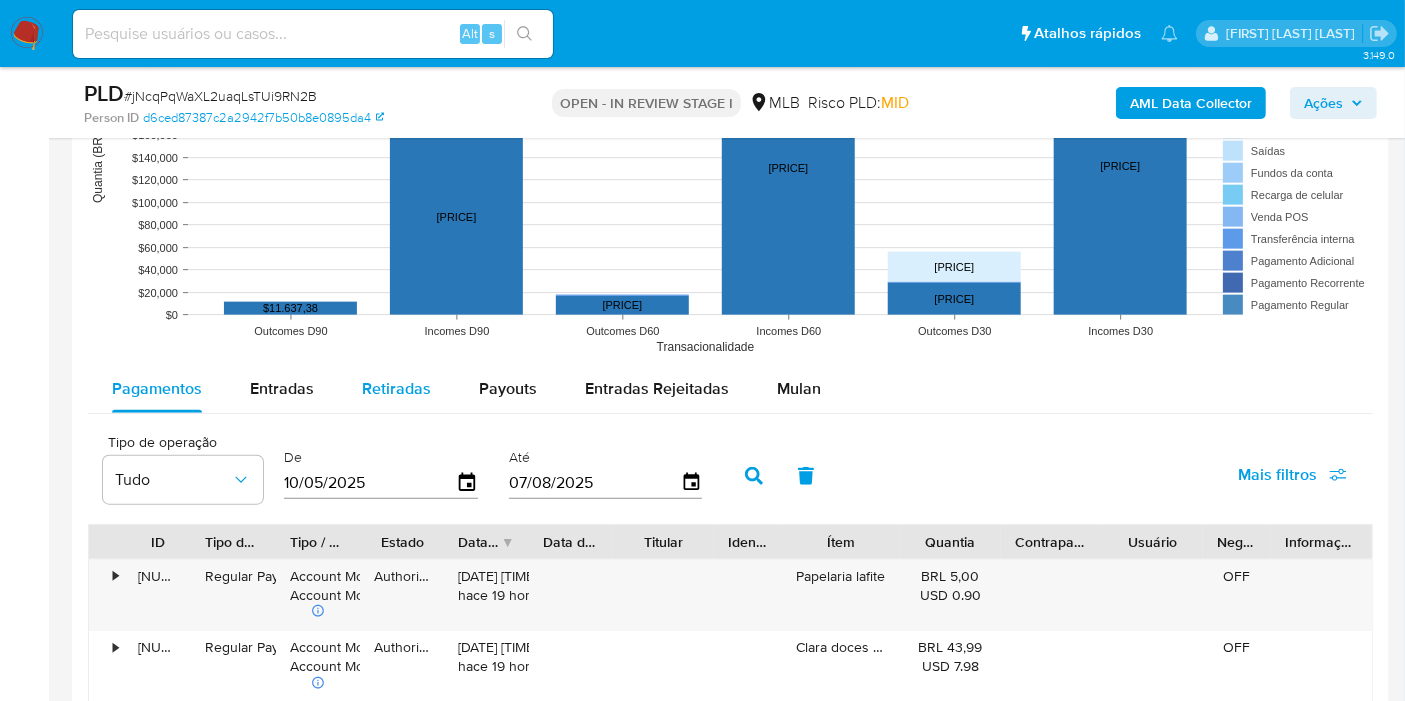 select on "10" 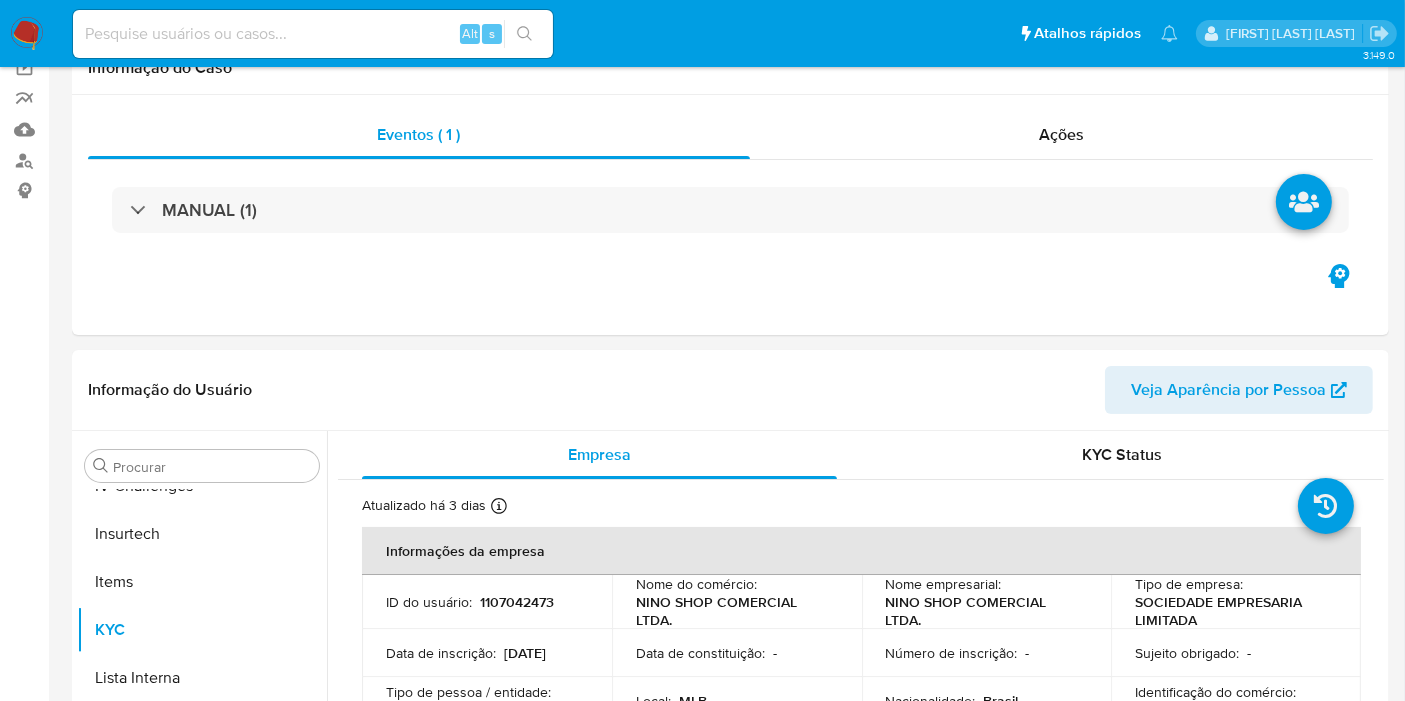 scroll, scrollTop: 4, scrollLeft: 0, axis: vertical 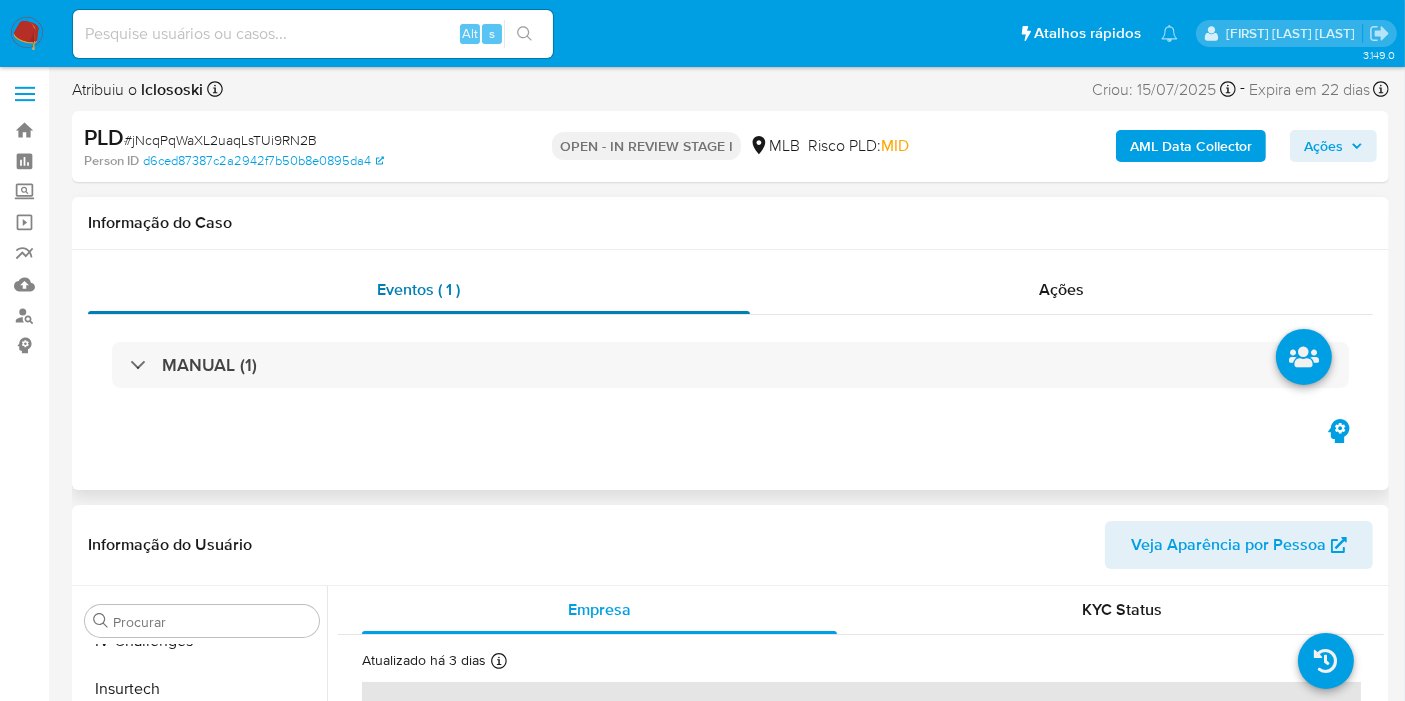 click on "Eventos ( 1 )" at bounding box center (419, 290) 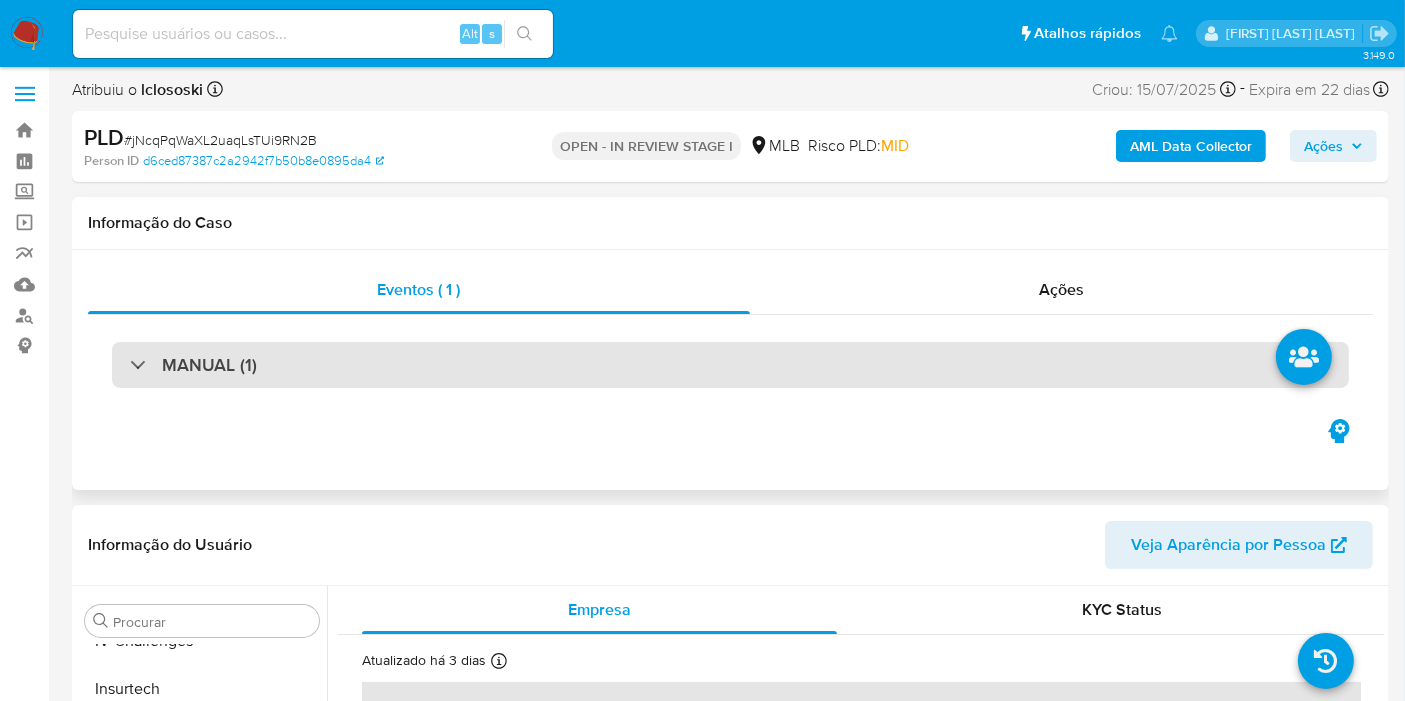 click on "MANUAL (1)" at bounding box center [730, 365] 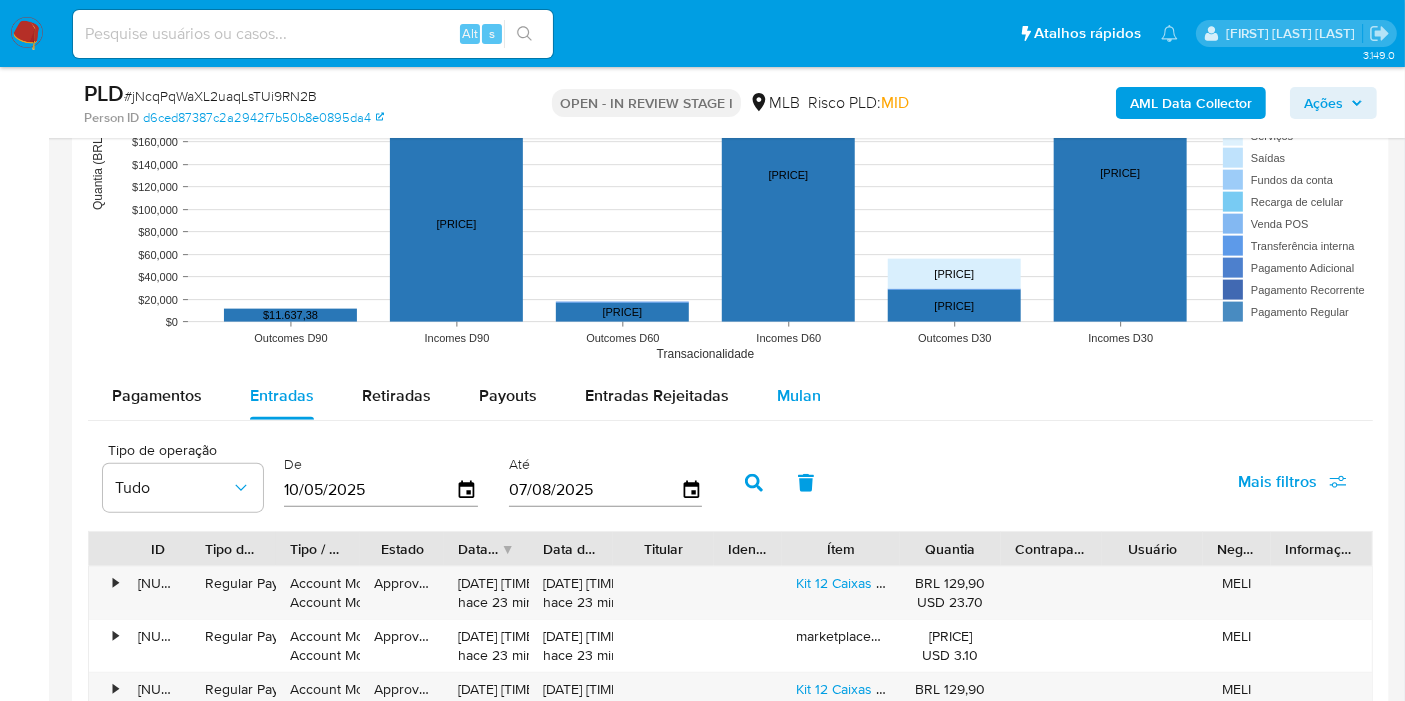 click on "Mulan" at bounding box center [799, 395] 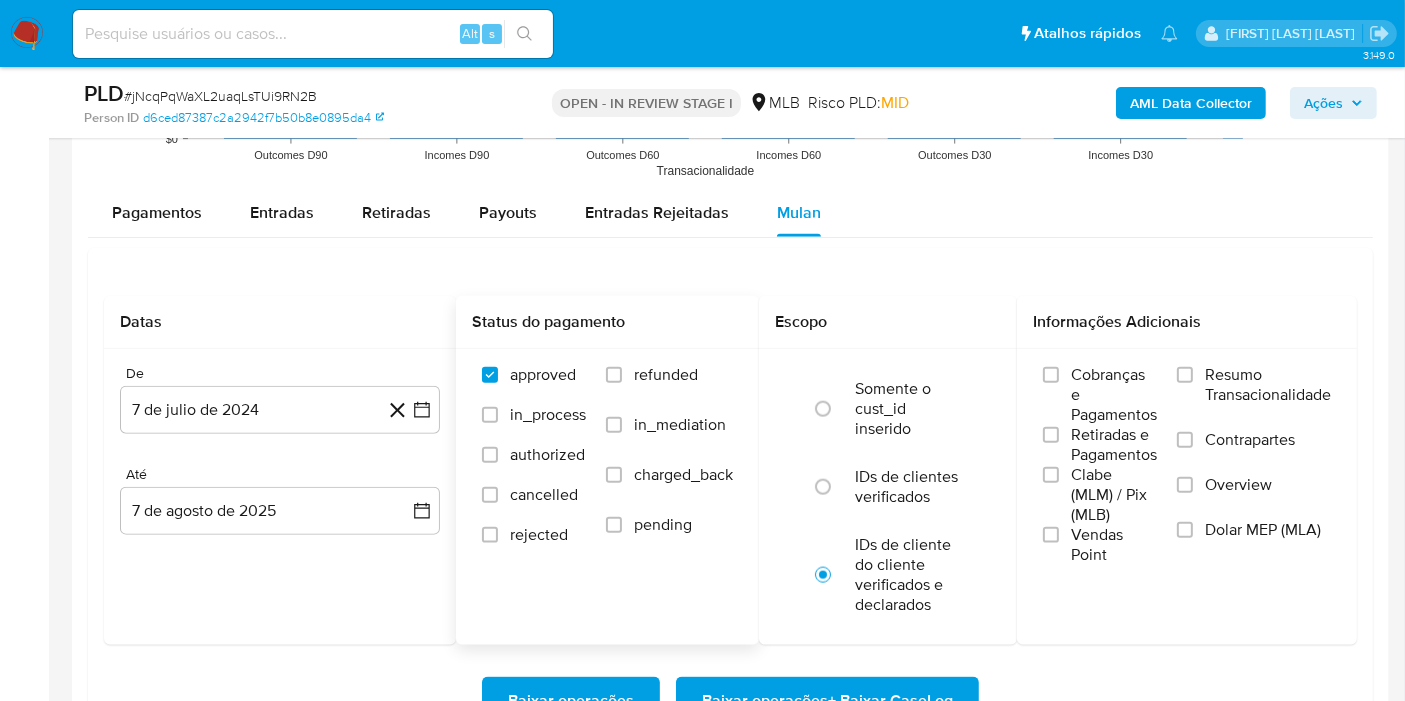 scroll, scrollTop: 2456, scrollLeft: 0, axis: vertical 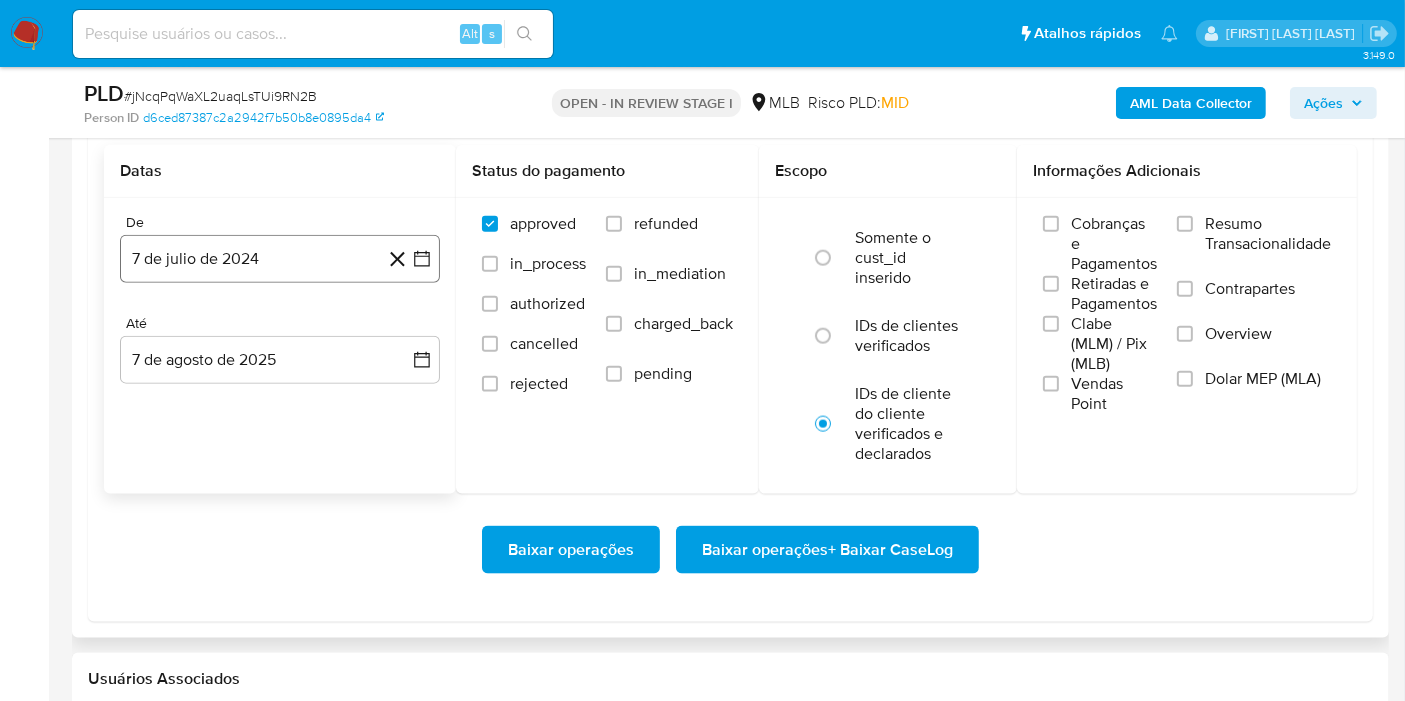 click 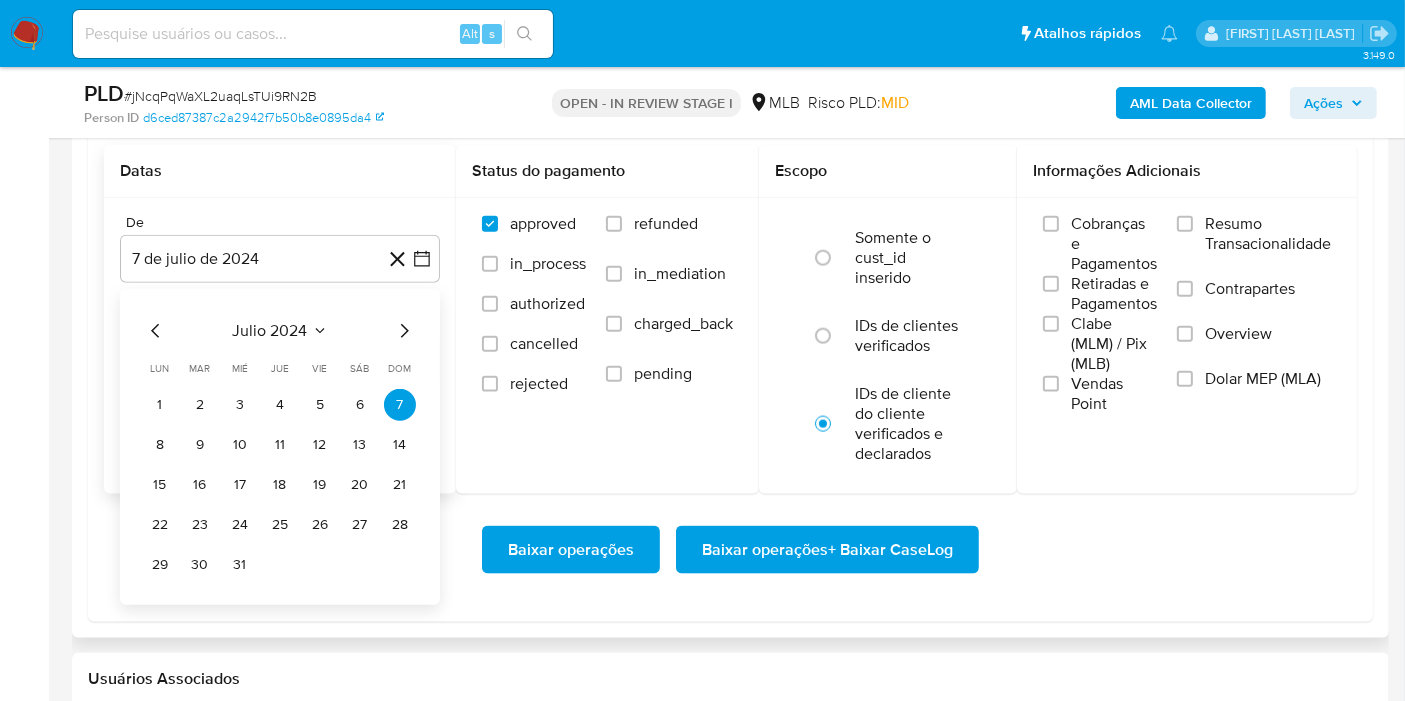 click on "julio 2024 julio 2024 lun lunes mar martes mié miércoles jue jueves vie viernes sáb sábado dom domingo 1 2 3 4 5 6 7 8 9 10 11 12 13 14 15 16 17 18 19 20 21 22 23 24 25 26 27 28 29 30 31" at bounding box center (280, 447) 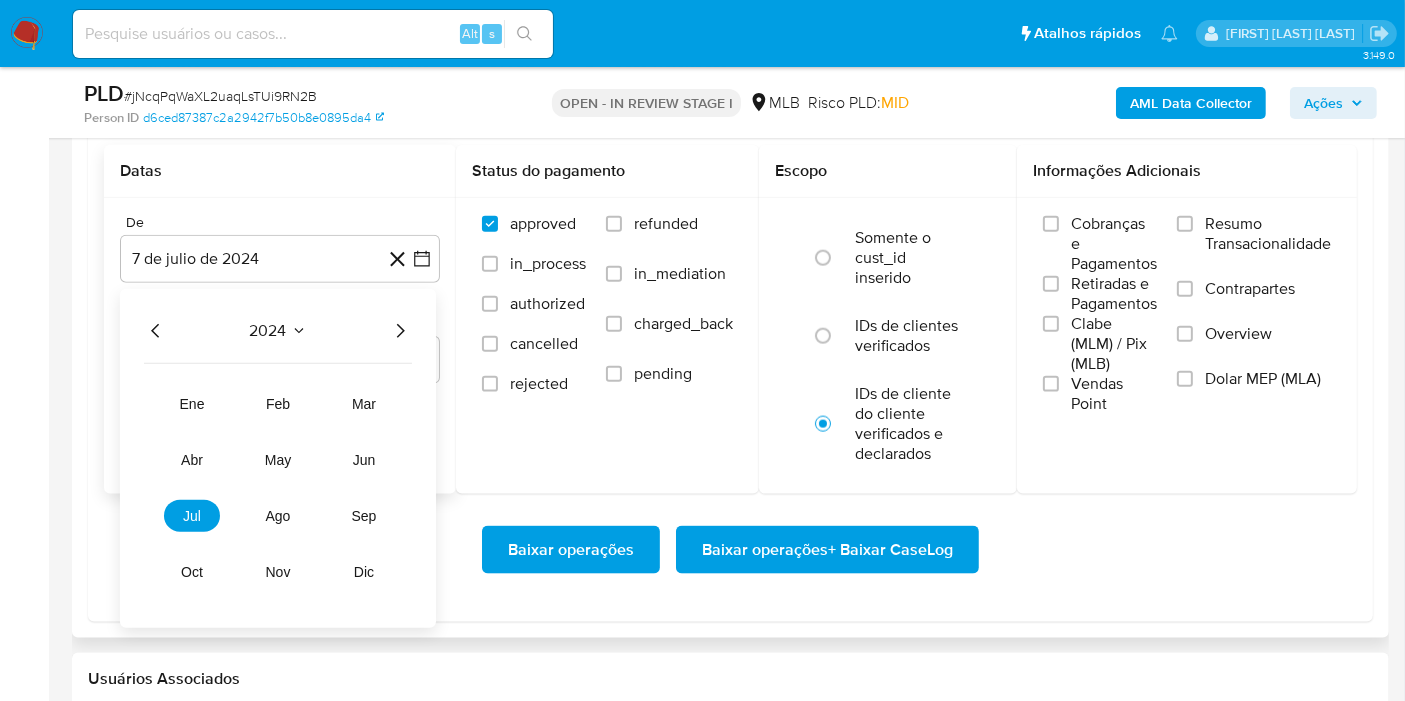 click 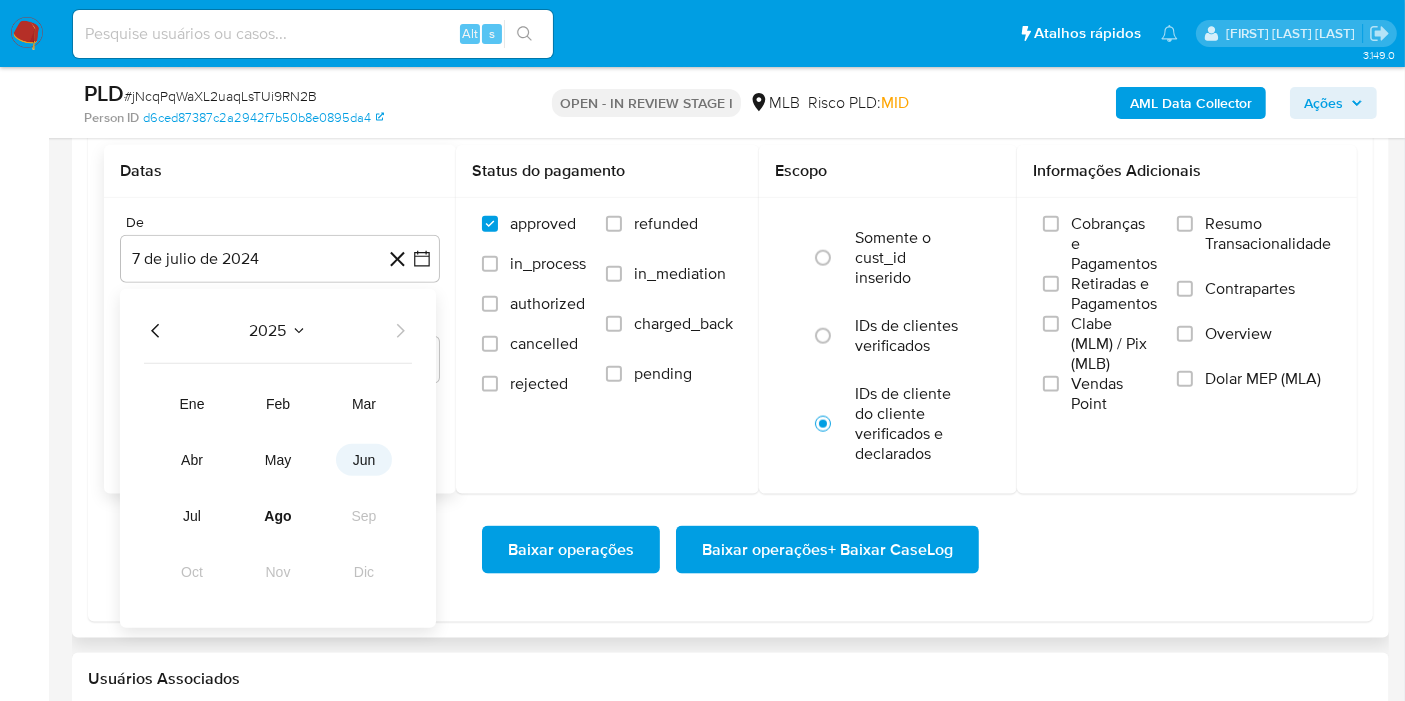 click on "jun" at bounding box center [364, 460] 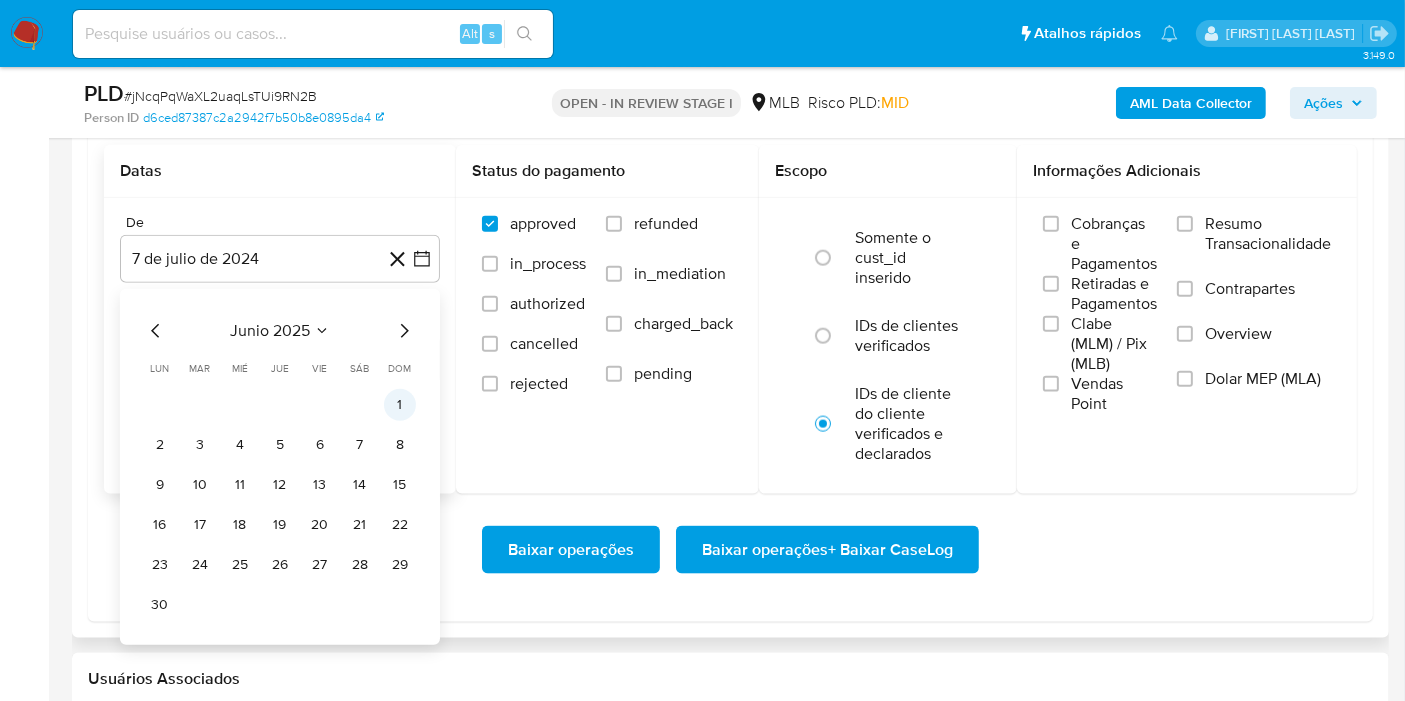 click on "1" at bounding box center [400, 405] 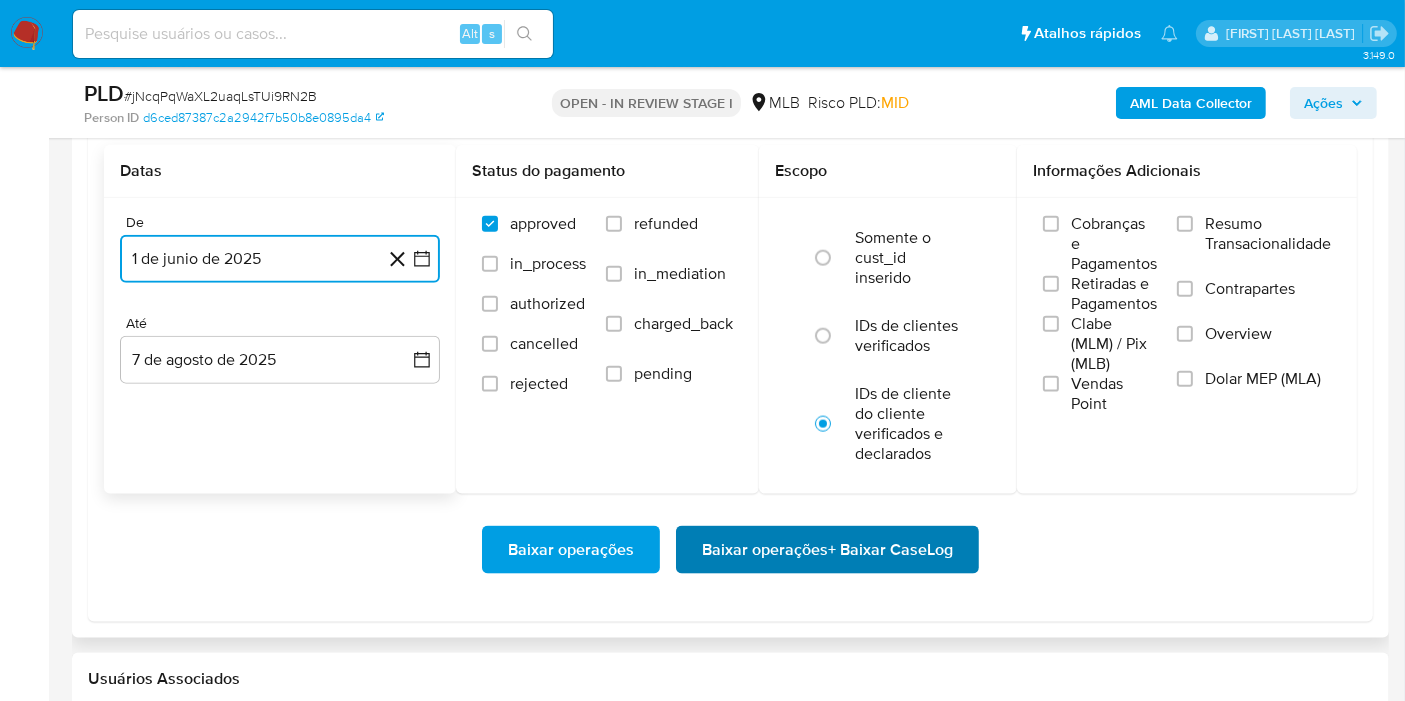 click on "Baixar operações  +   Baixar CaseLog" at bounding box center [827, 550] 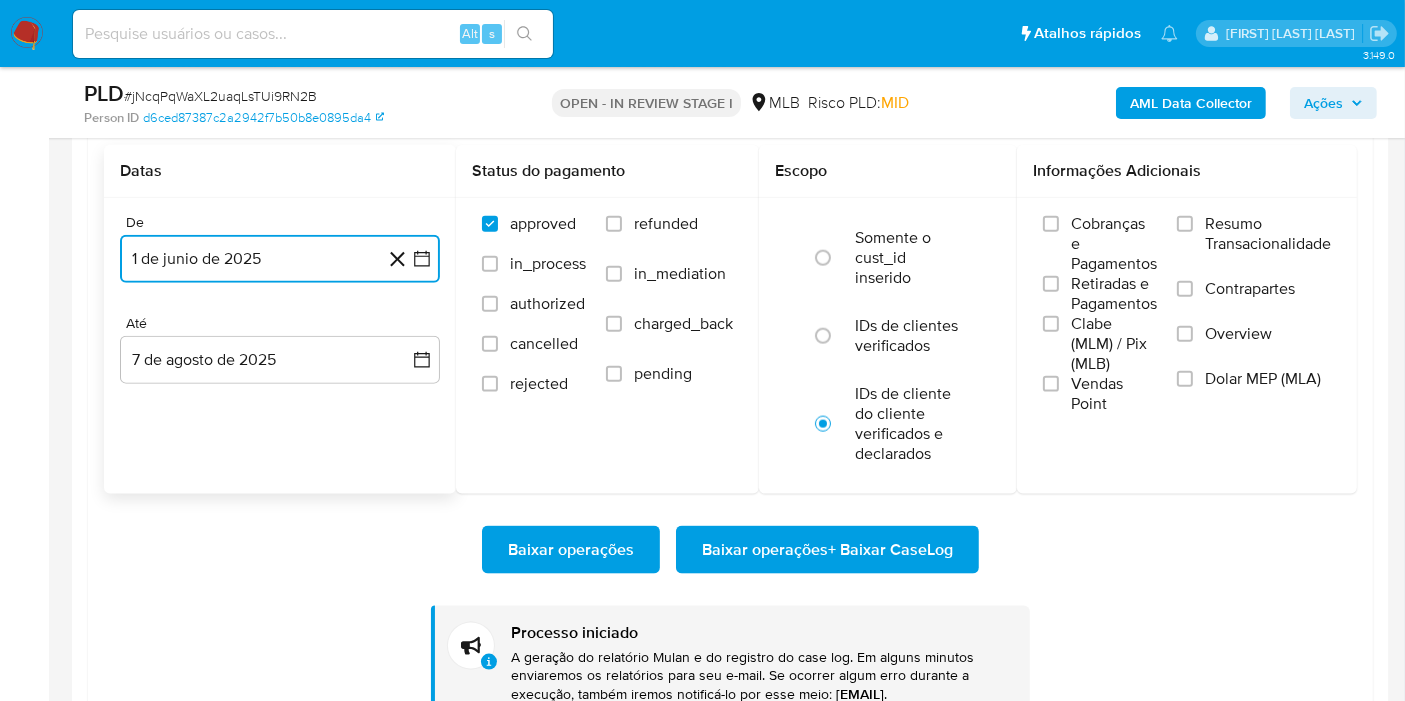 type 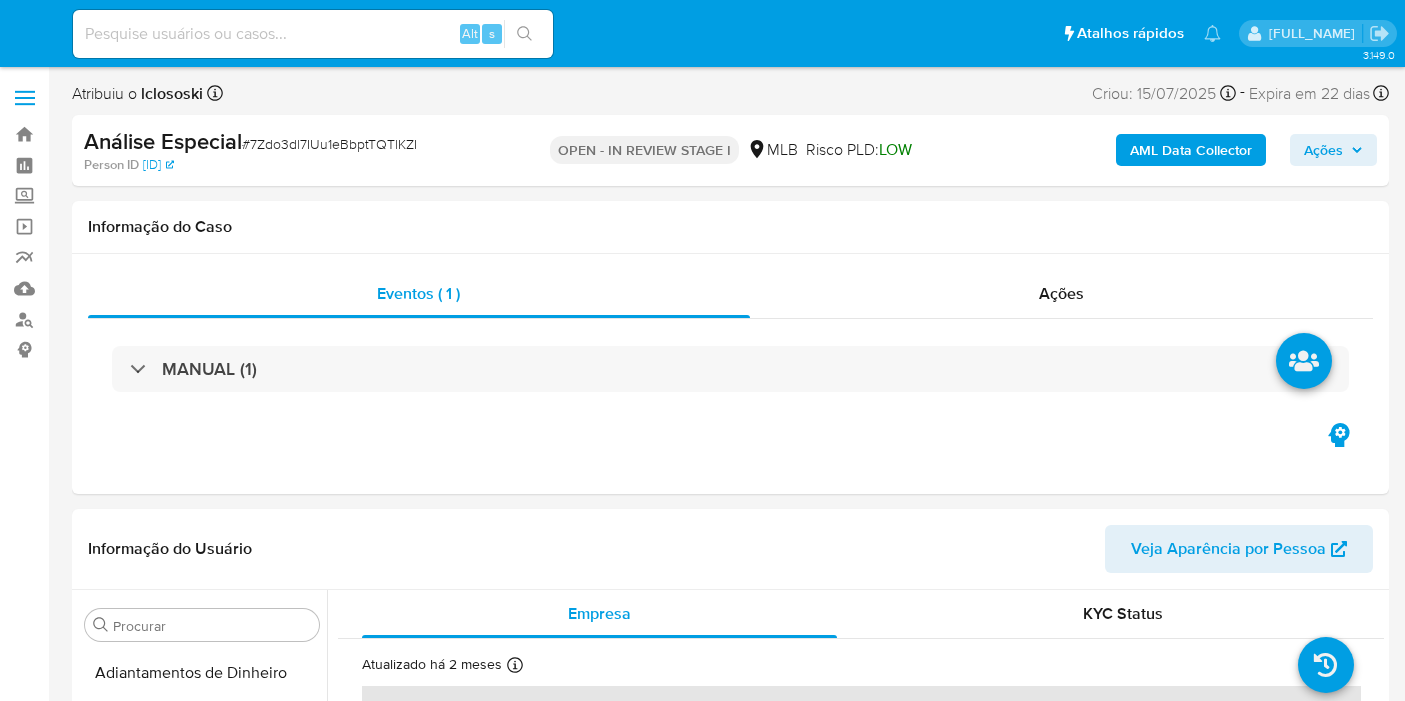 select on "10" 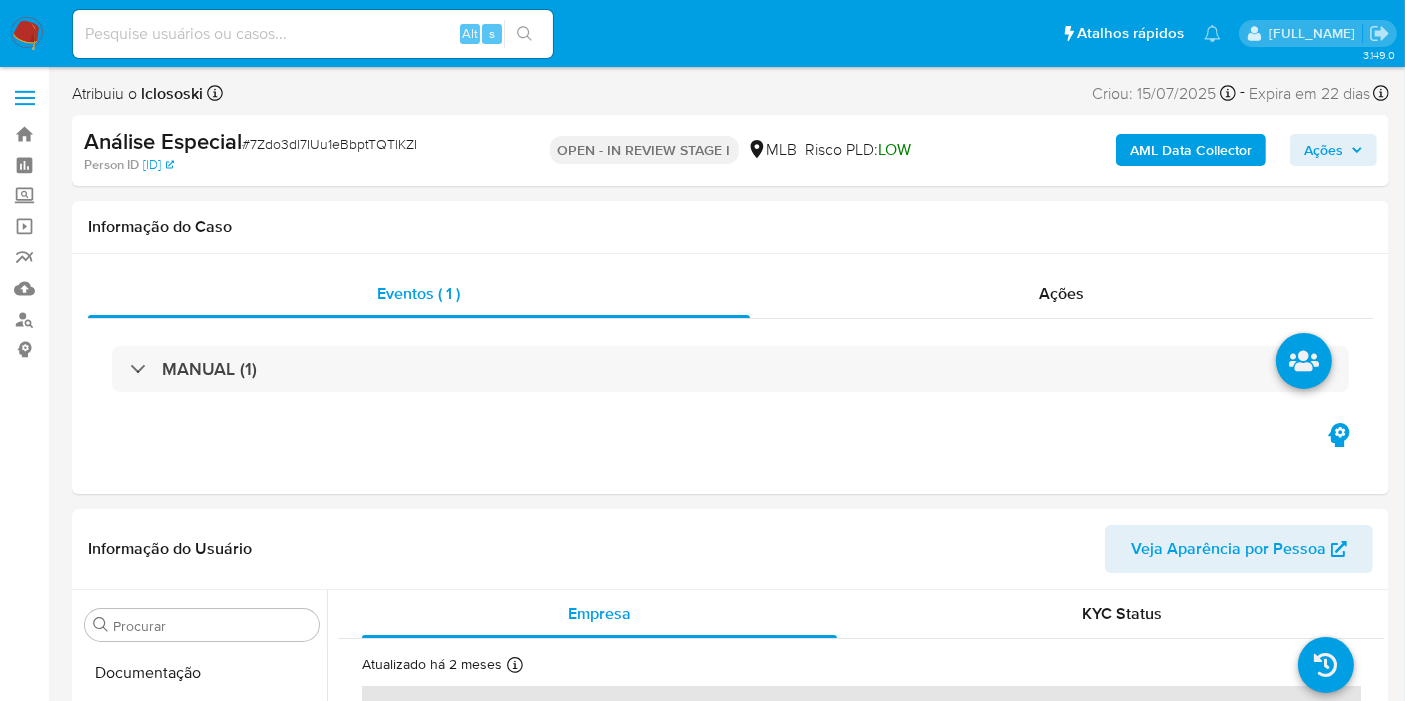 scroll, scrollTop: 775, scrollLeft: 0, axis: vertical 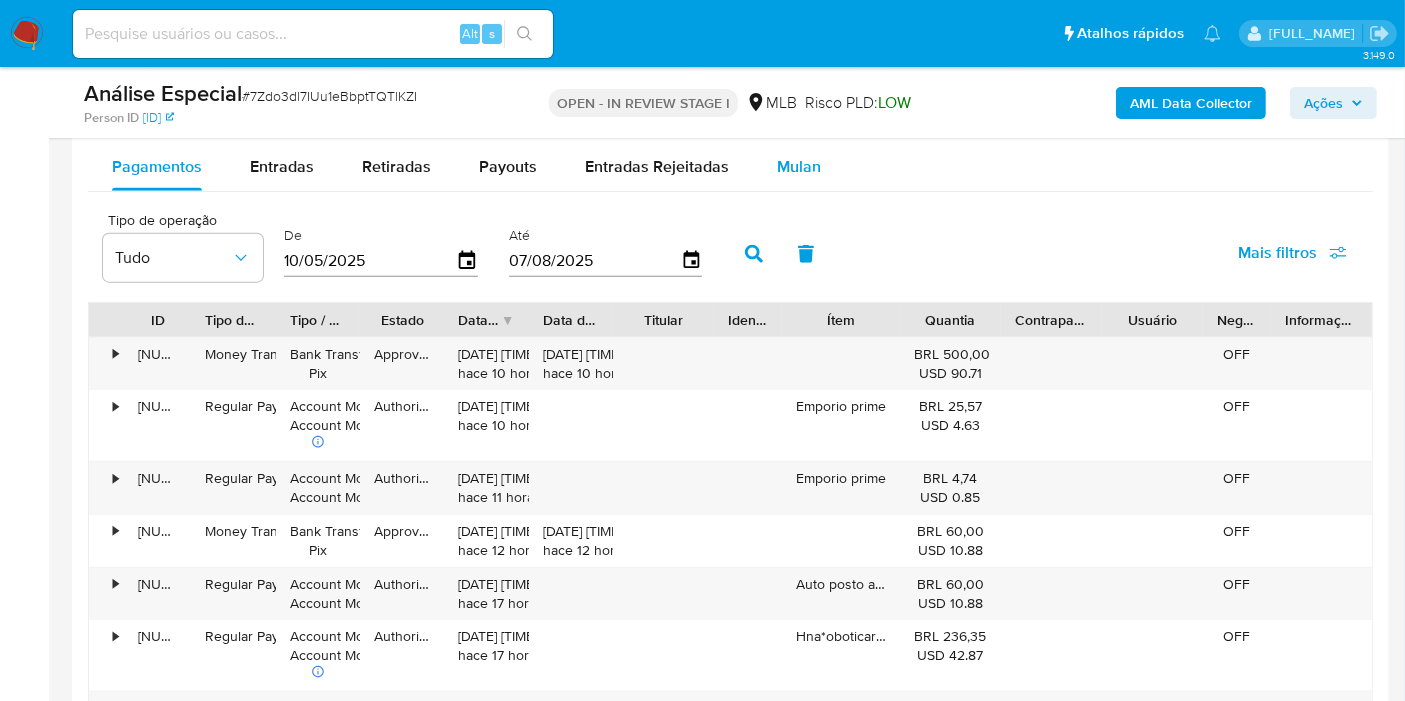 click on "Mulan" at bounding box center (799, 166) 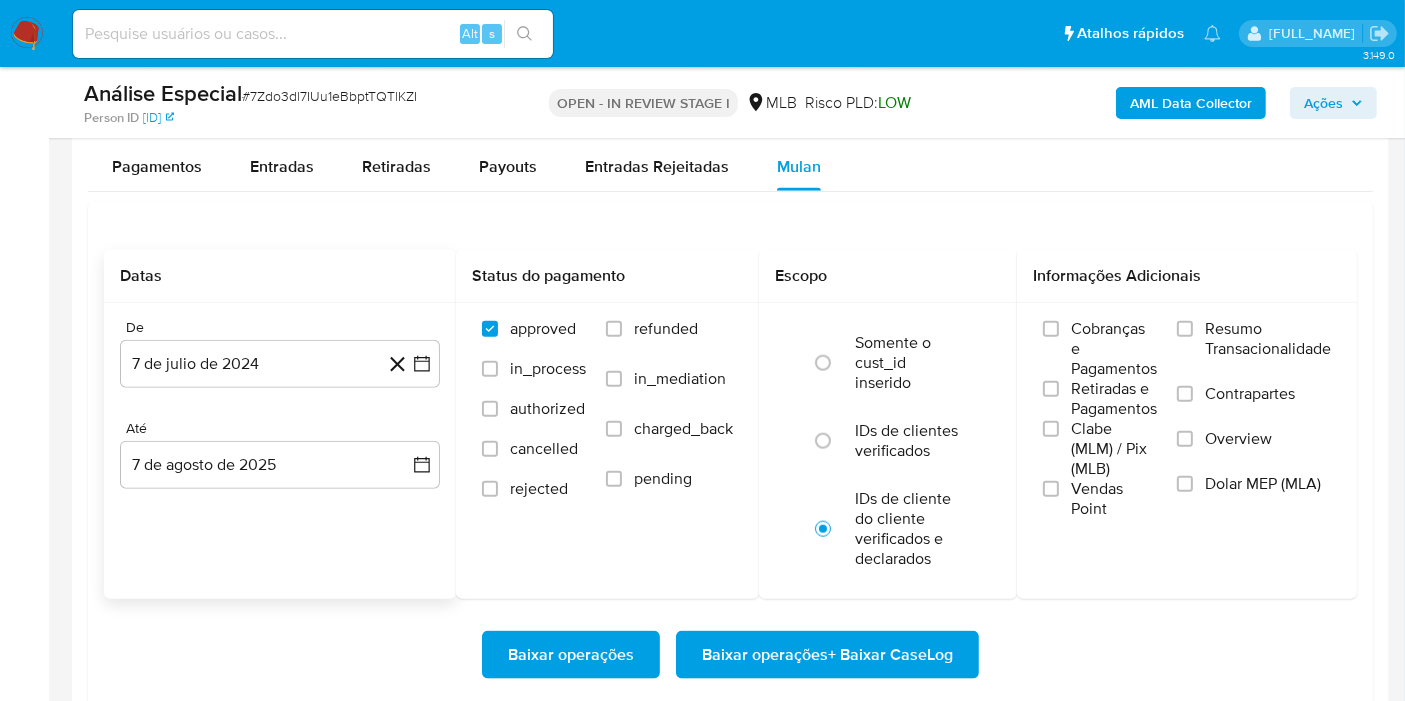 click on "De [DATE] [DATE] Até [DATE] [DATE]" at bounding box center [280, 420] 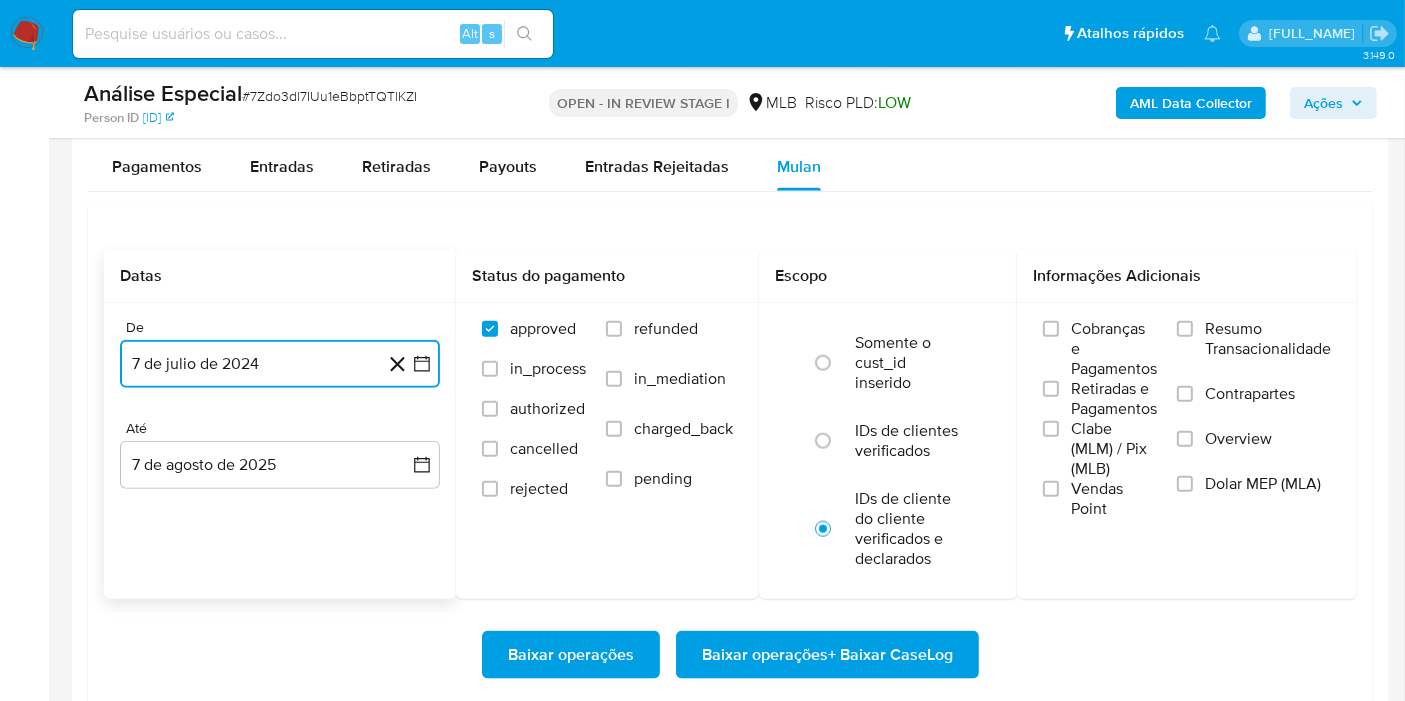 click 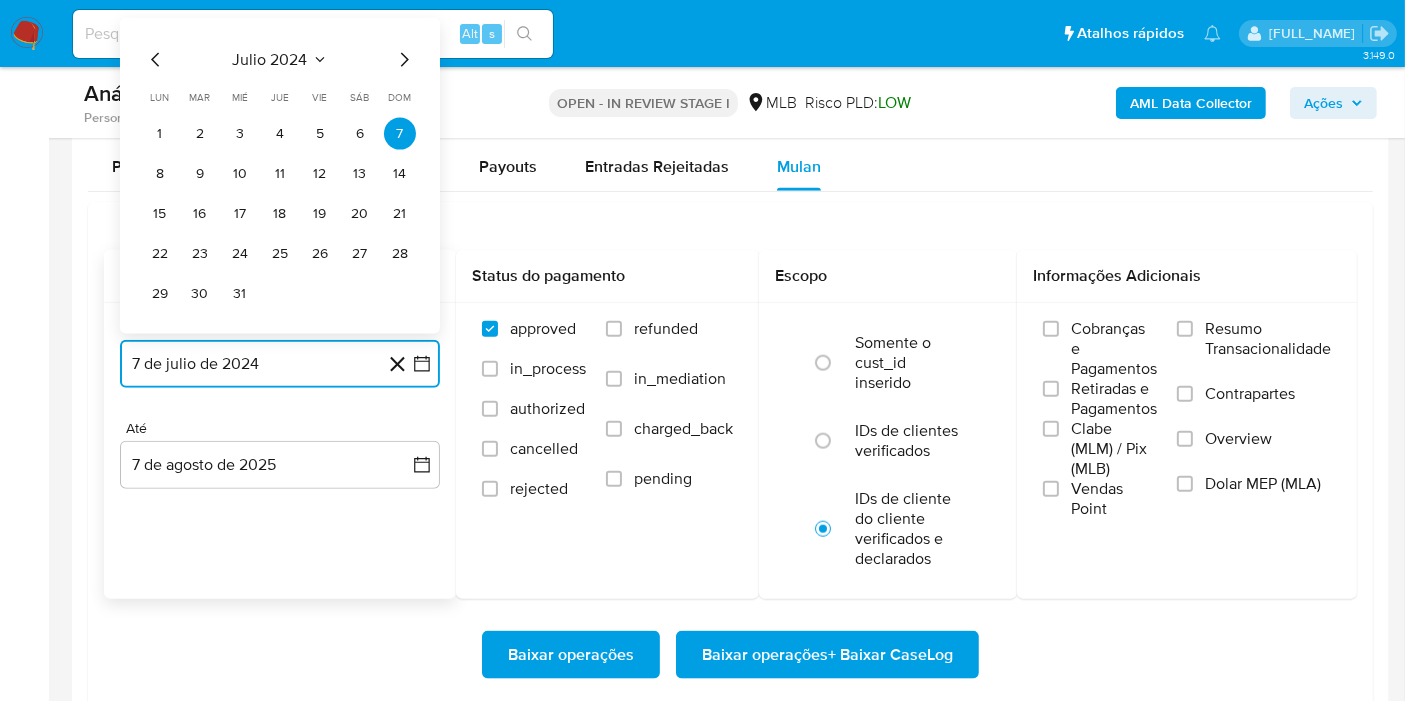 click on "julio 2024" at bounding box center [270, 60] 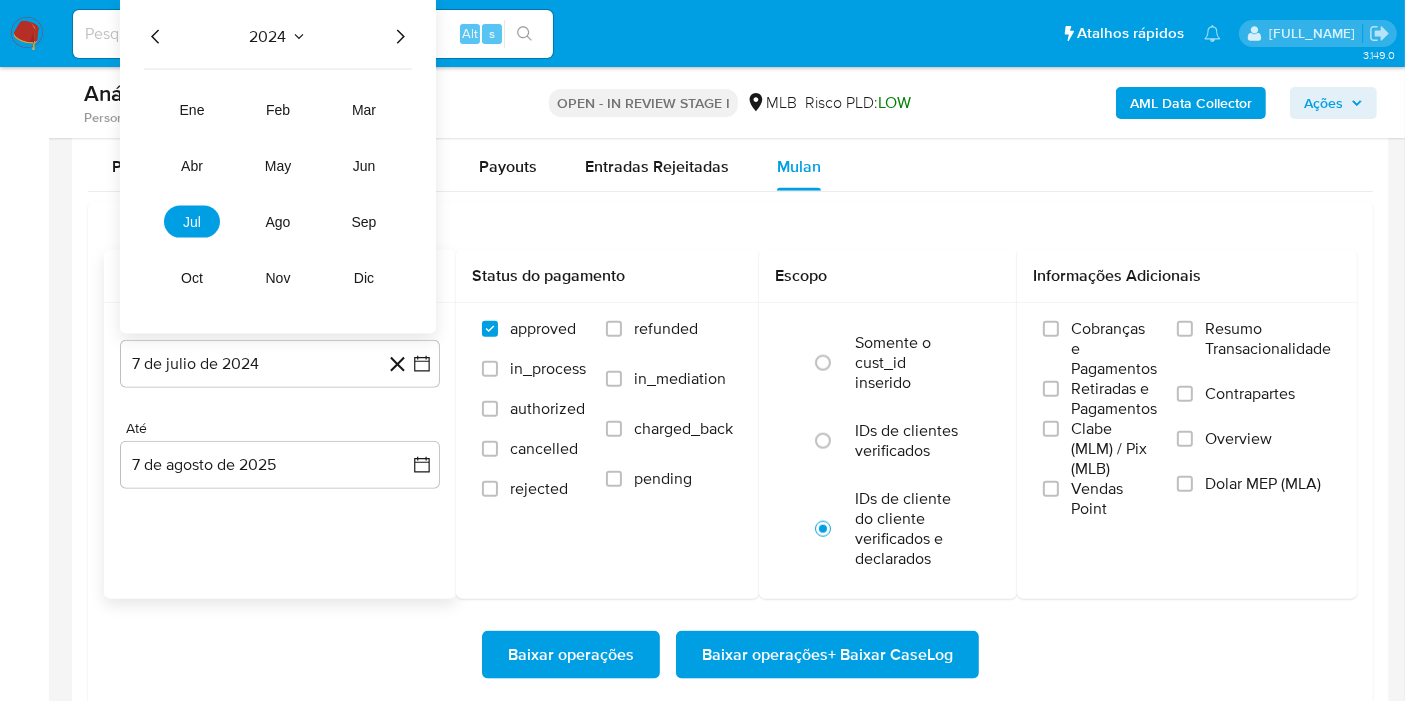 click on "2024 2024 ene feb mar abr may jun jul ago sep oct nov dic" at bounding box center (278, 164) 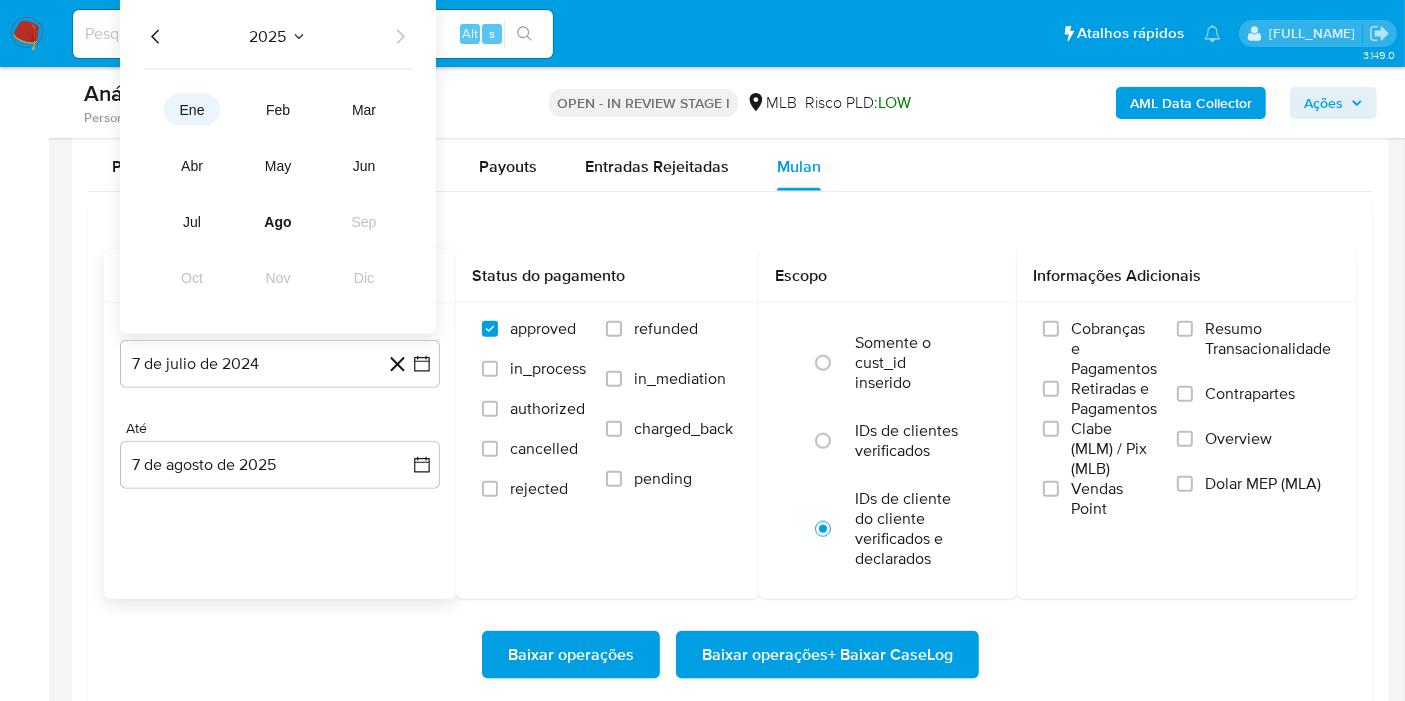click on "ene" at bounding box center (192, 110) 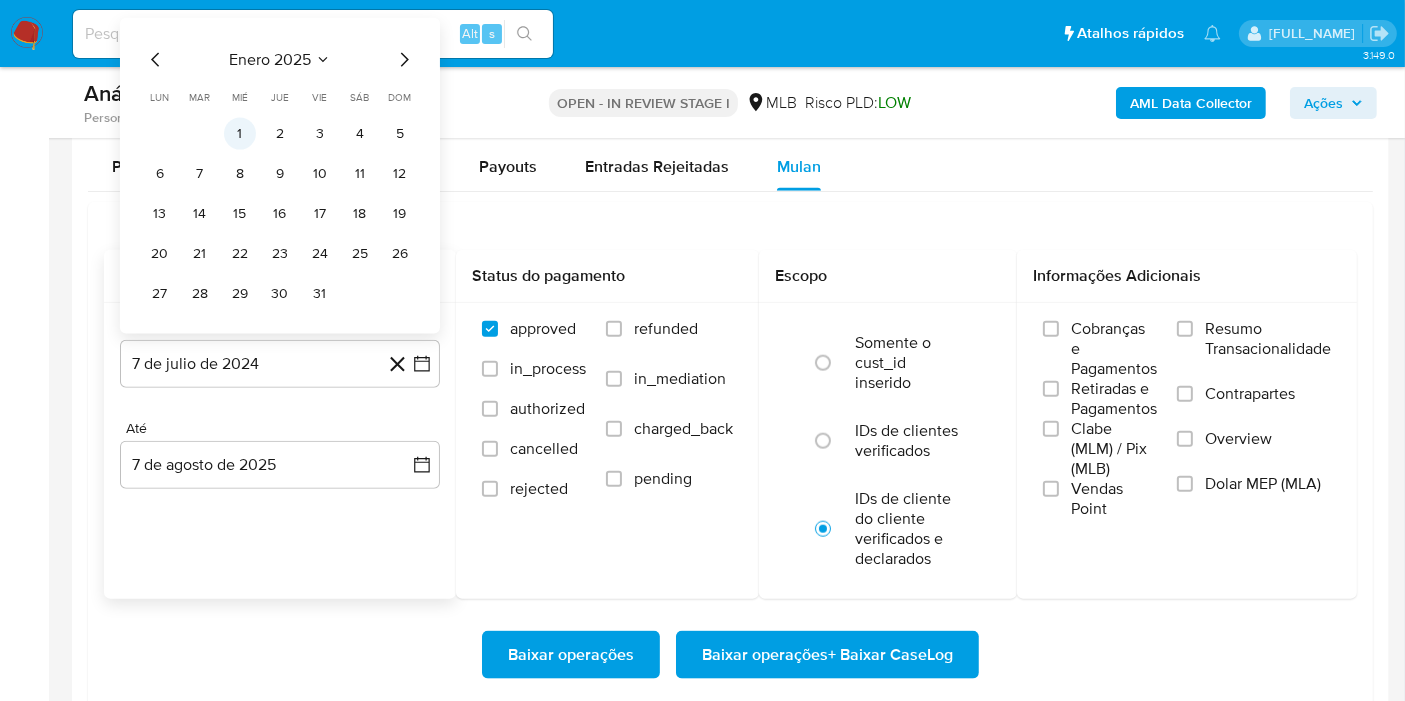 click on "1" at bounding box center [240, 134] 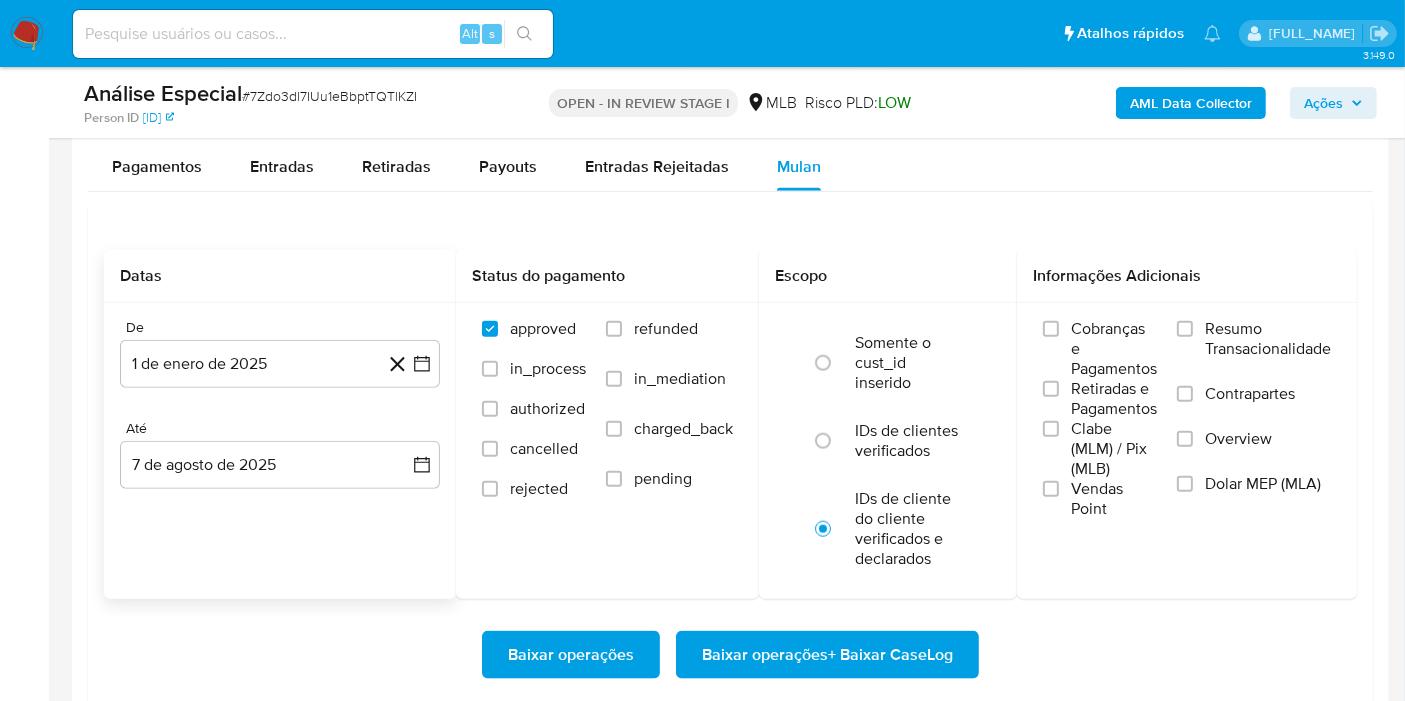click on "Baixar operações Baixar operações  +   Baixar CaseLog" at bounding box center (730, 655) 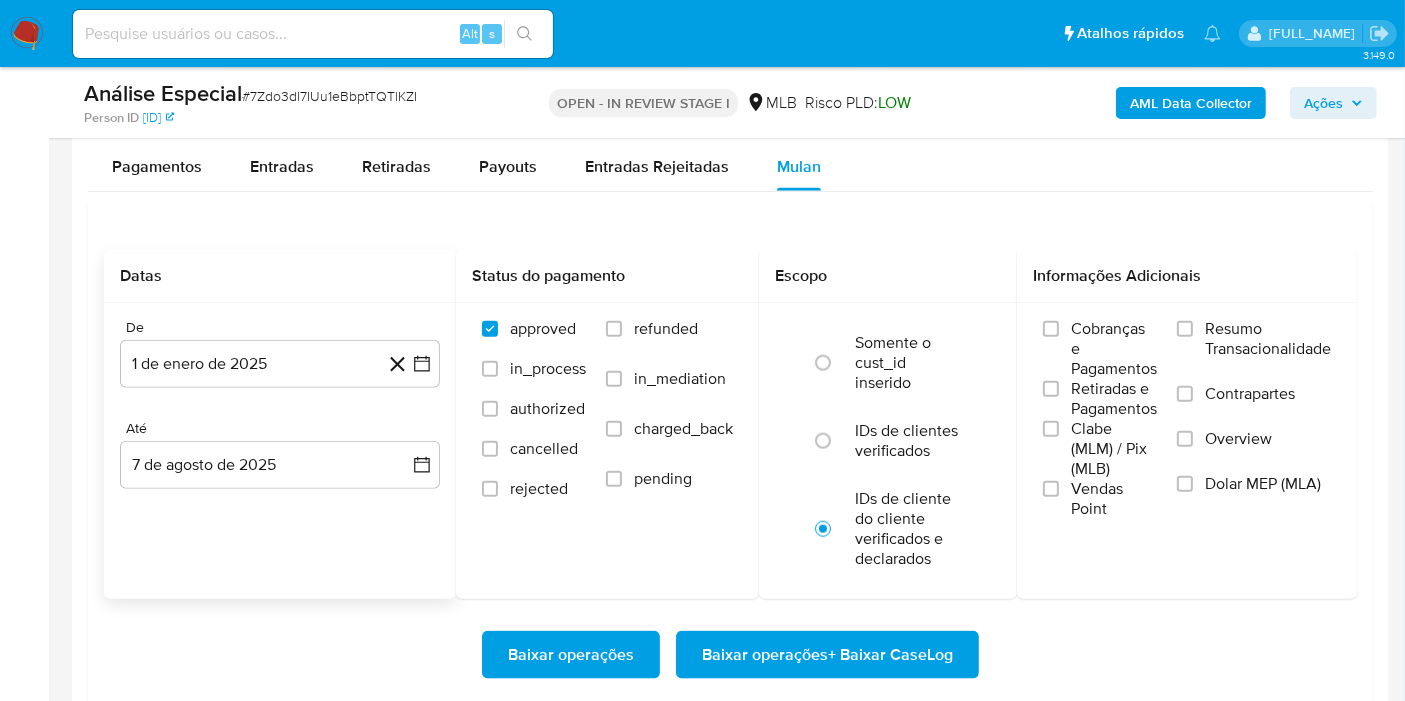 type 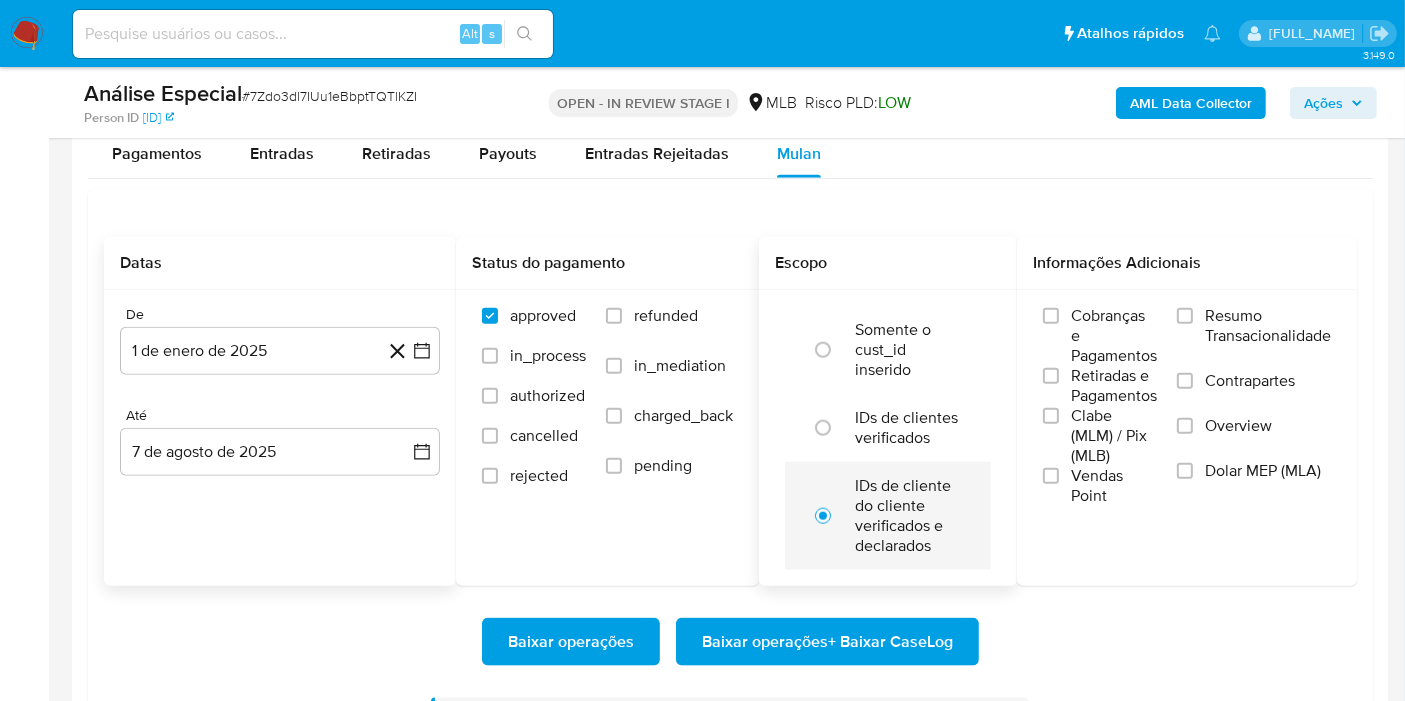 scroll, scrollTop: 2333, scrollLeft: 0, axis: vertical 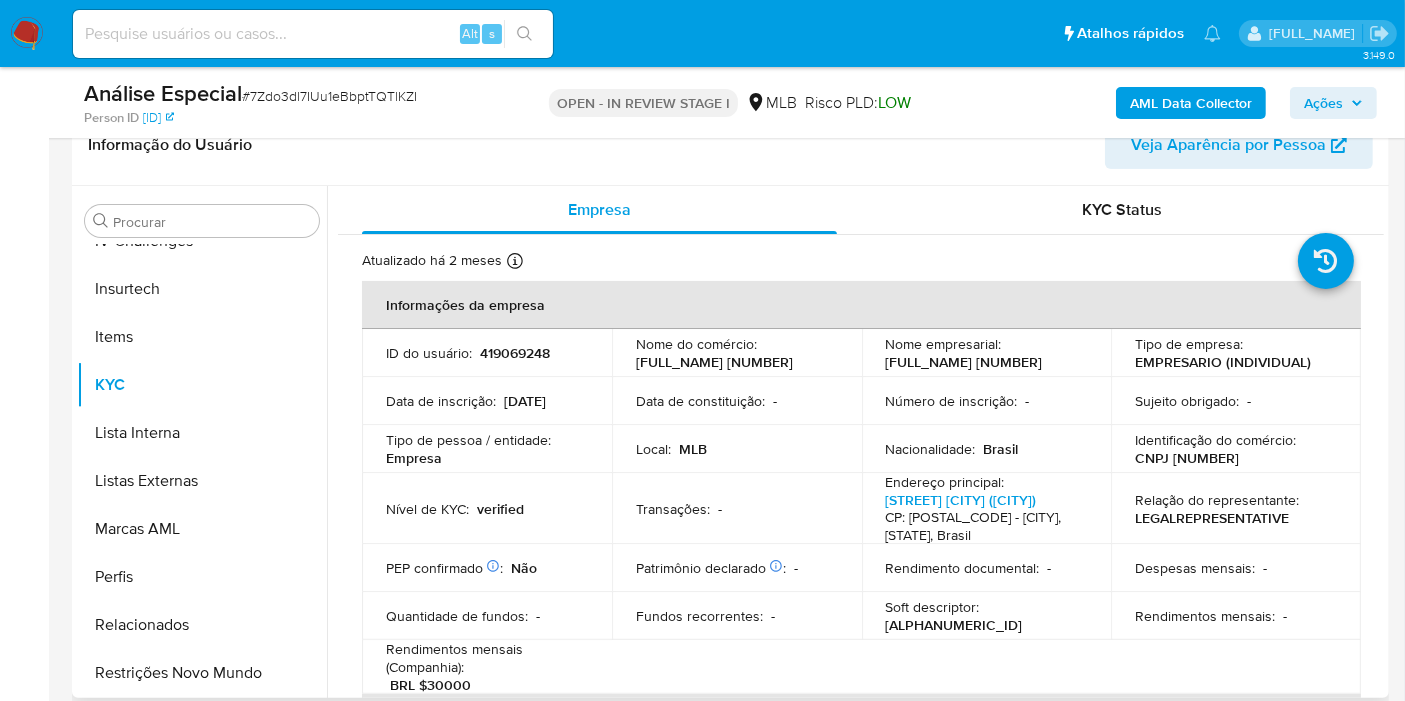 click on "CNPJ 18201237000104" at bounding box center (1187, 458) 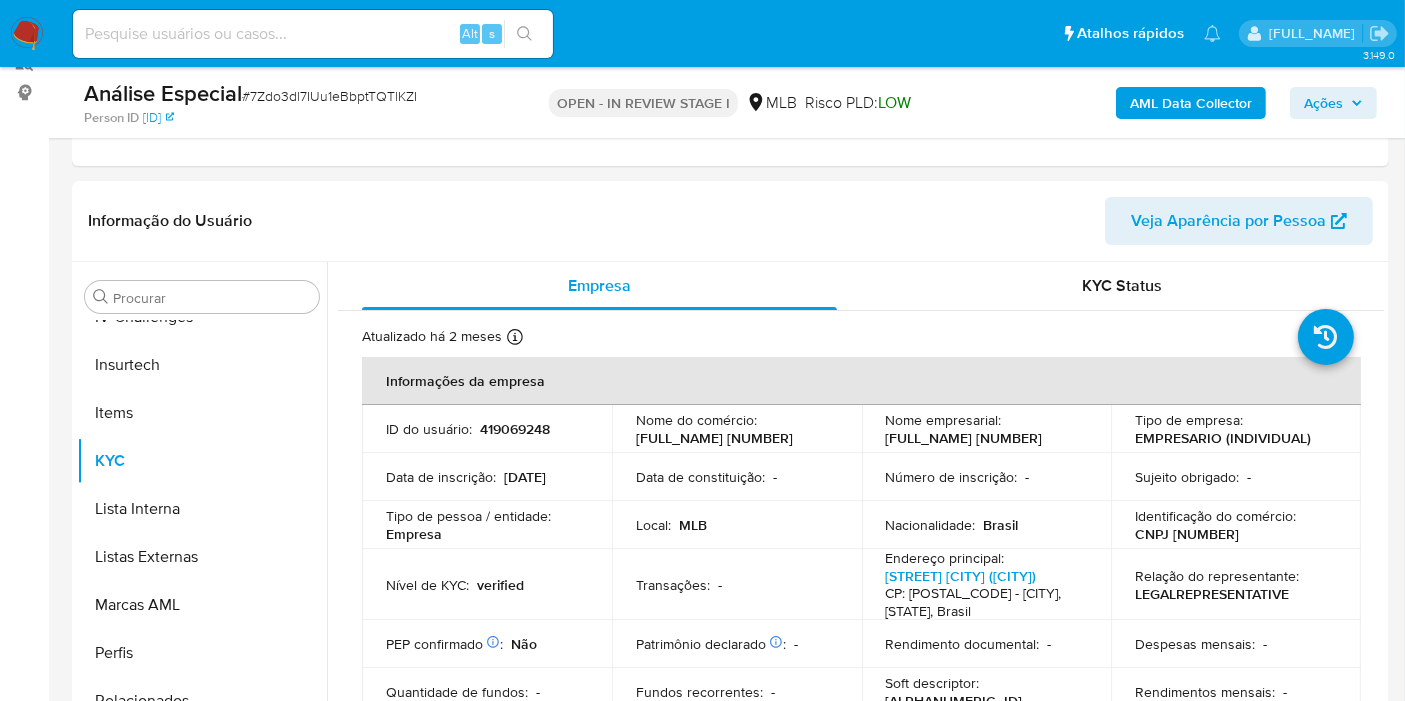 scroll, scrollTop: 222, scrollLeft: 0, axis: vertical 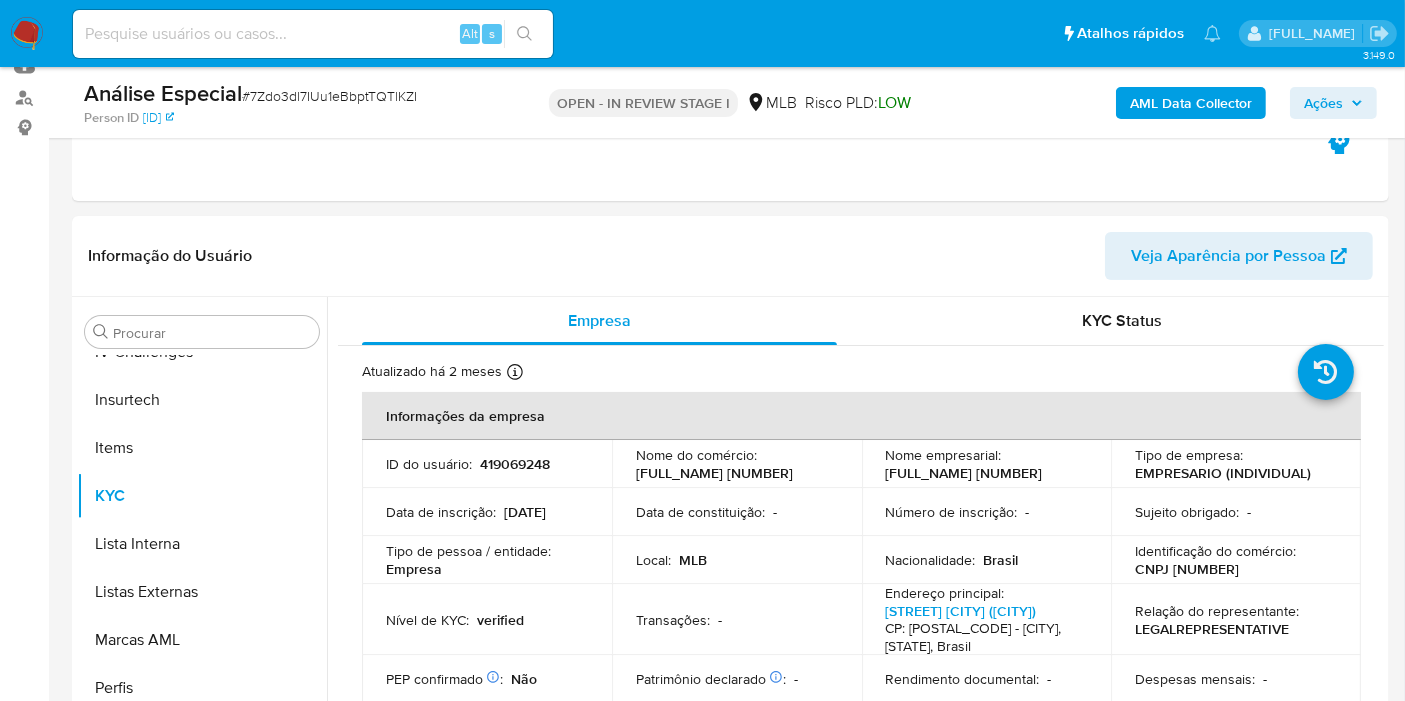 drag, startPoint x: 1294, startPoint y: 129, endPoint x: 1276, endPoint y: 130, distance: 18.027756 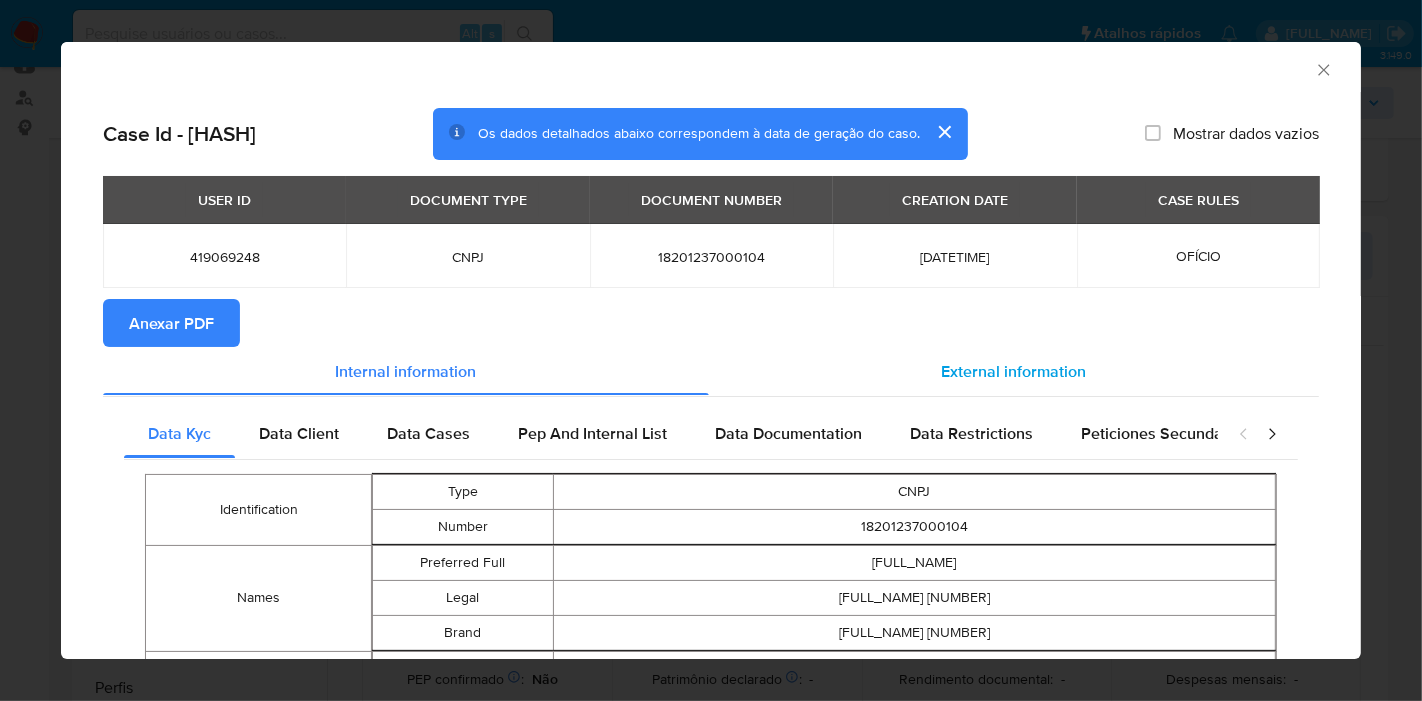click on "External information" at bounding box center (1014, 371) 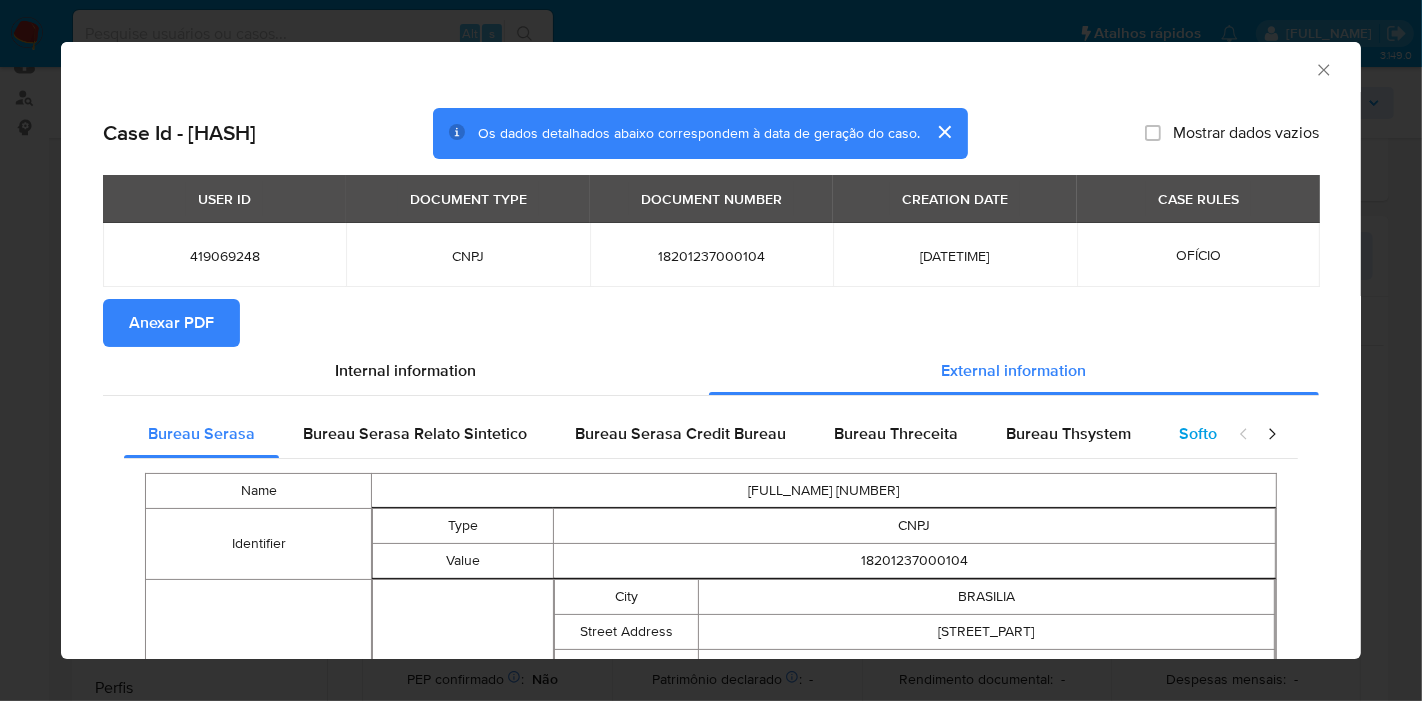 click on "Softon" at bounding box center (1202, 434) 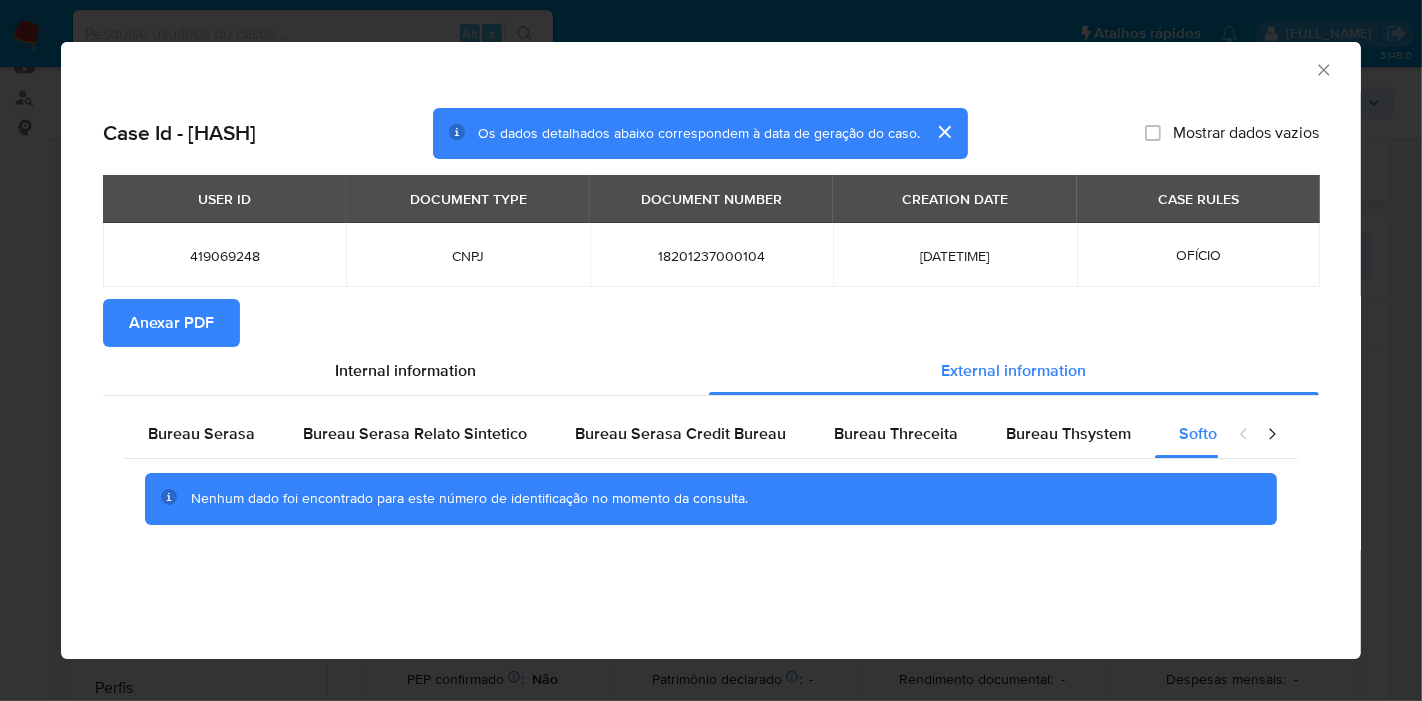 click 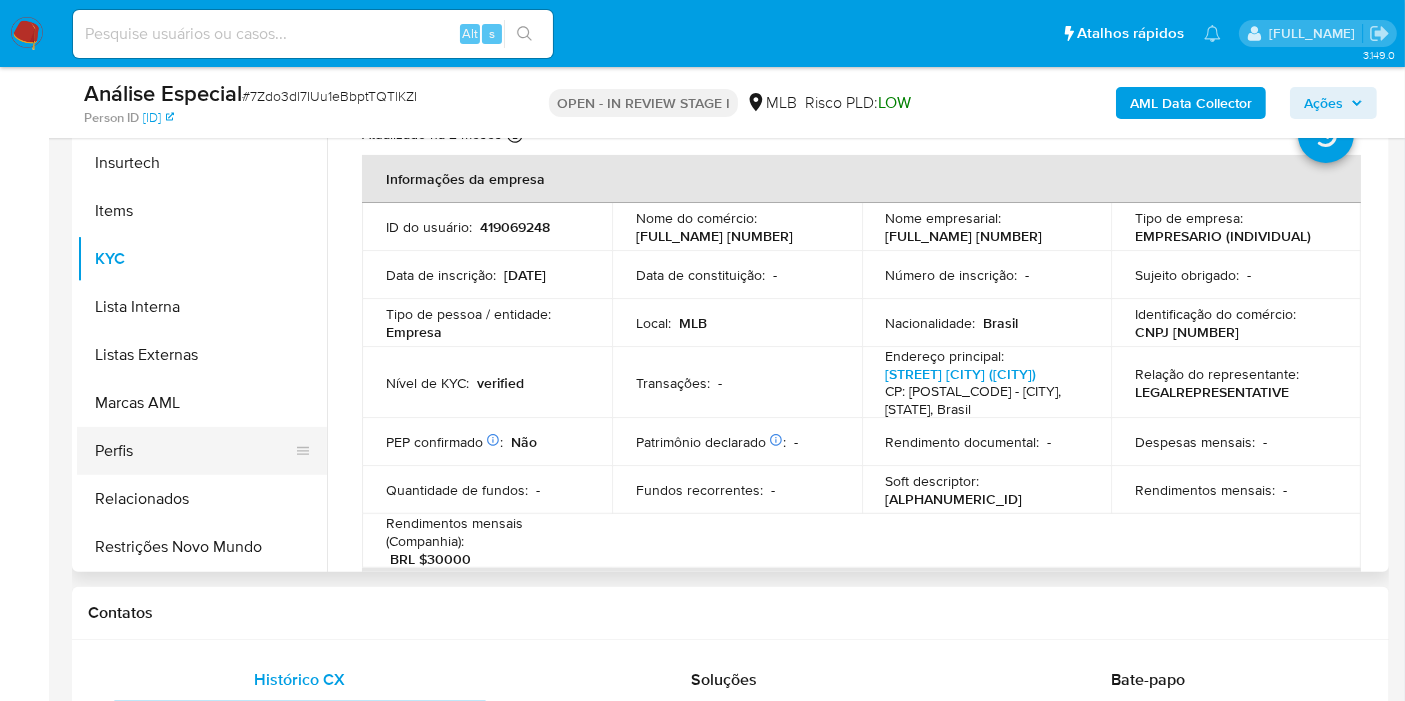 scroll, scrollTop: 555, scrollLeft: 0, axis: vertical 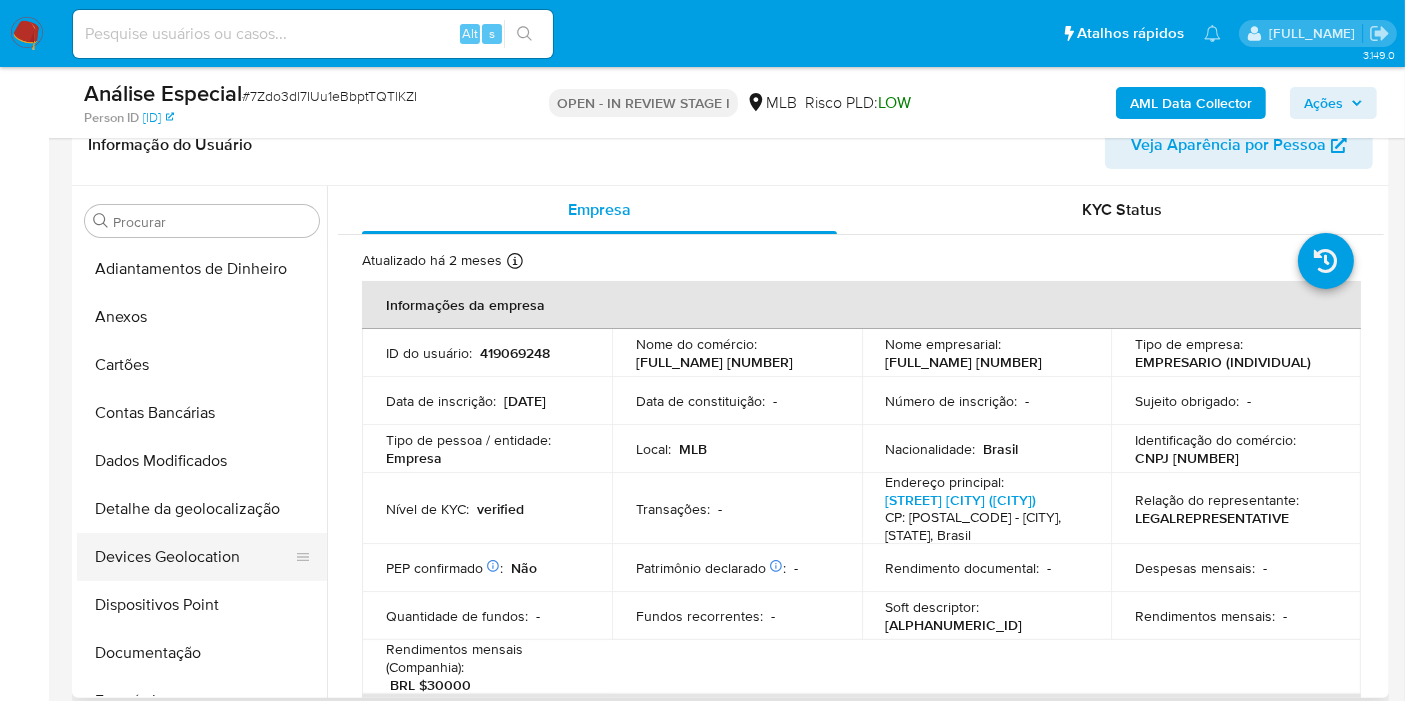 click on "Devices Geolocation" at bounding box center [194, 557] 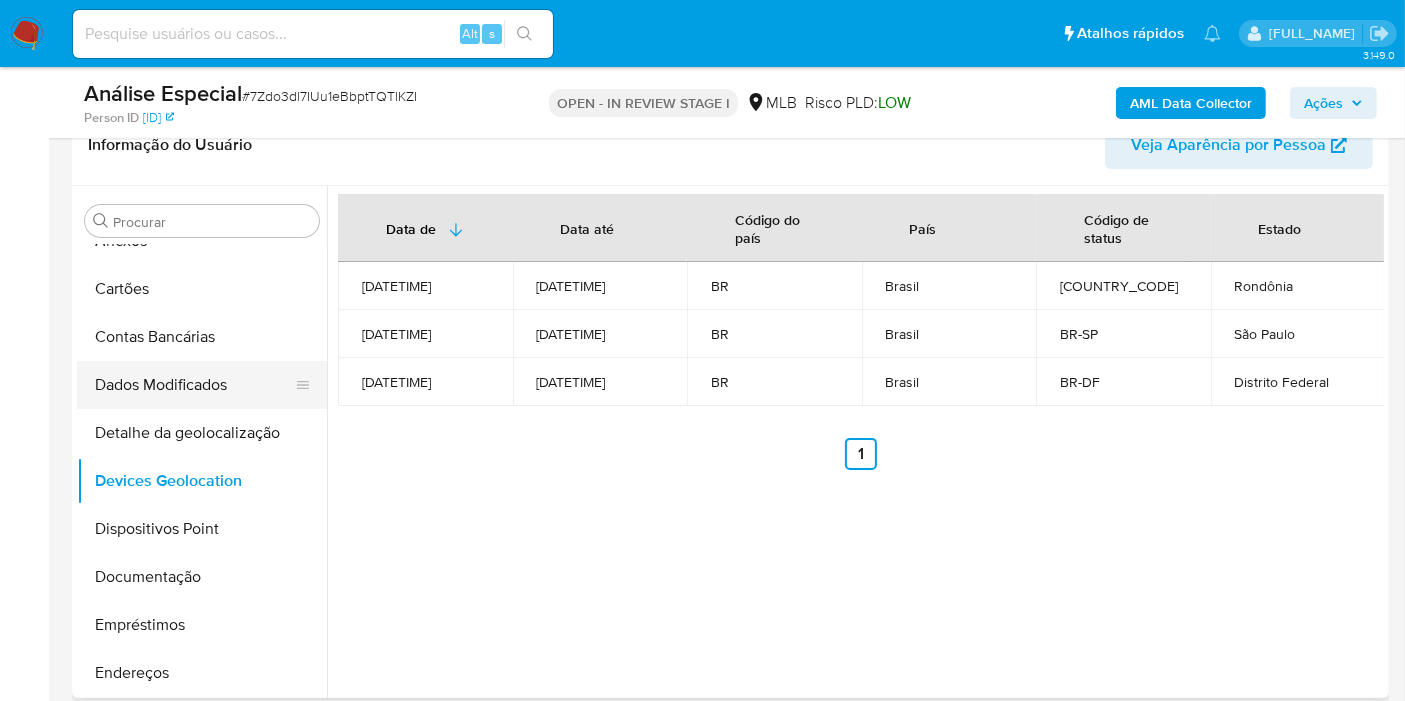 scroll, scrollTop: 111, scrollLeft: 0, axis: vertical 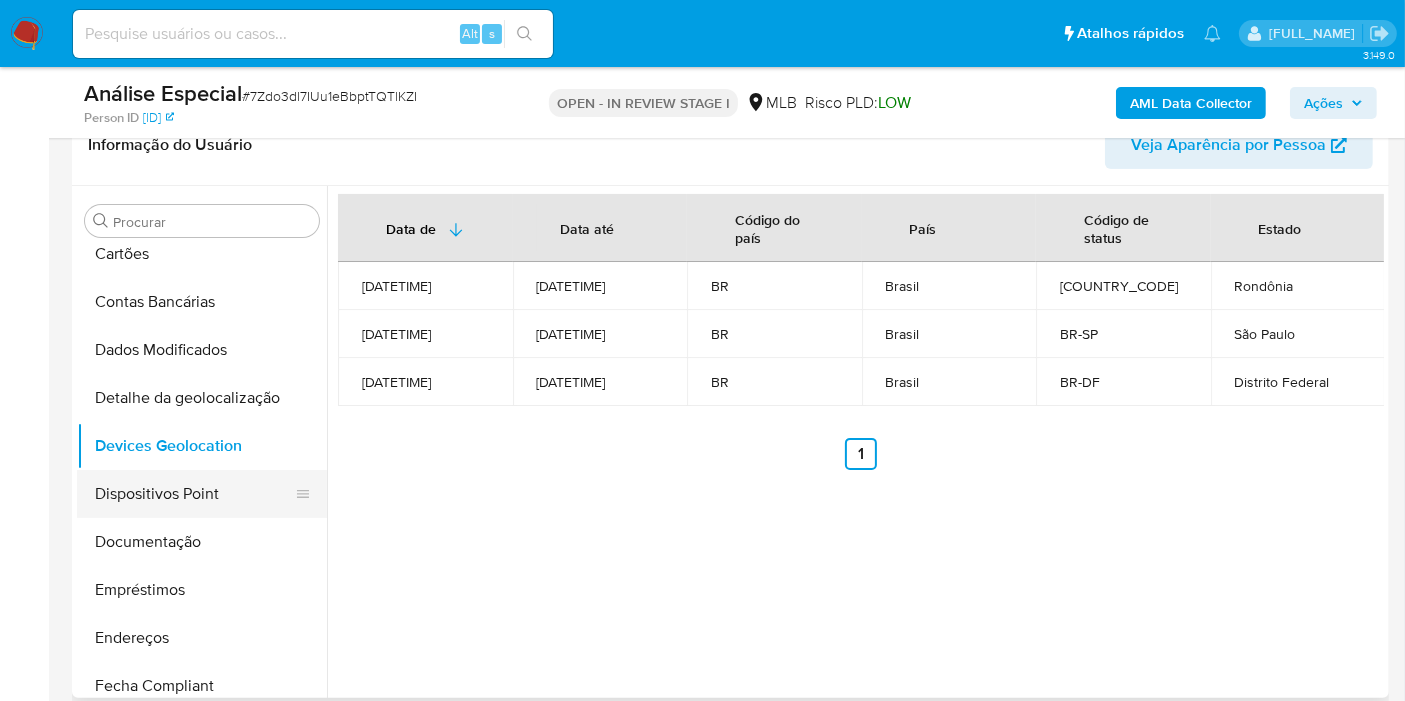 click on "Dispositivos Point" at bounding box center (194, 494) 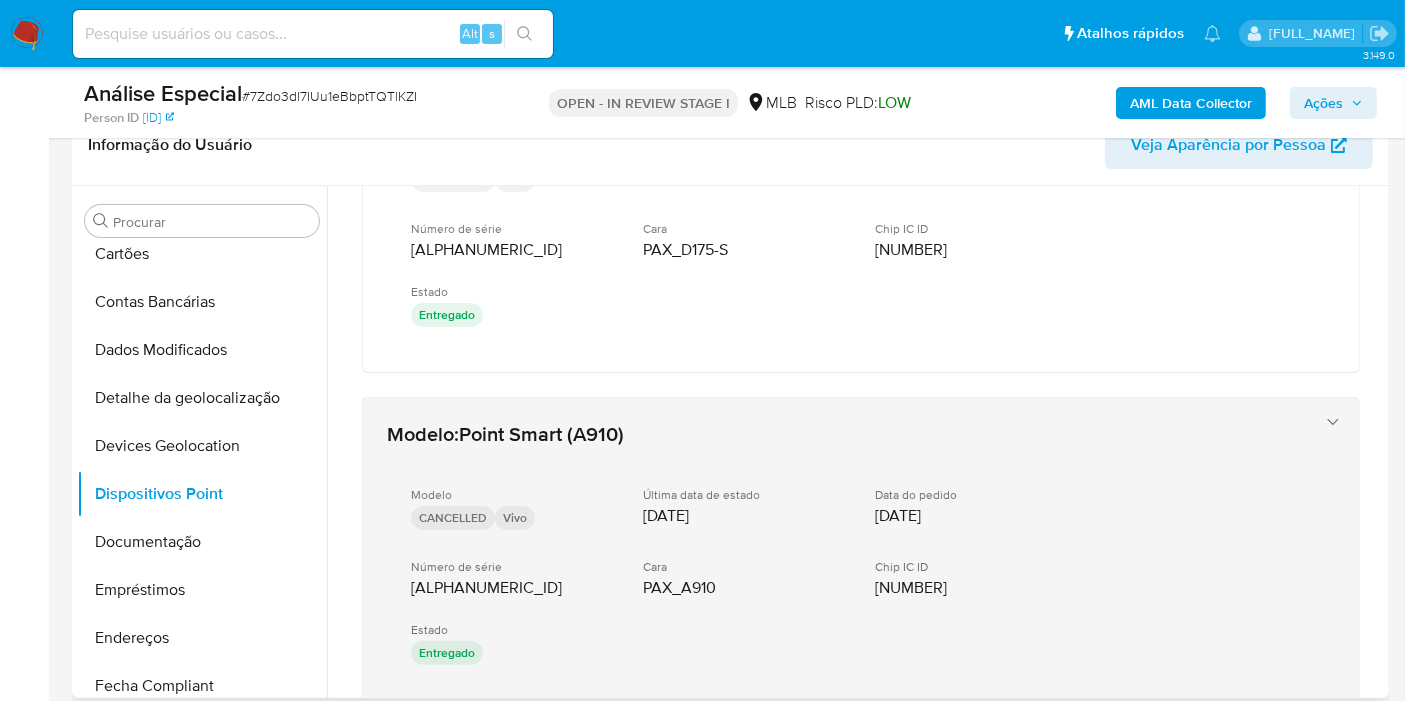 scroll, scrollTop: 619, scrollLeft: 0, axis: vertical 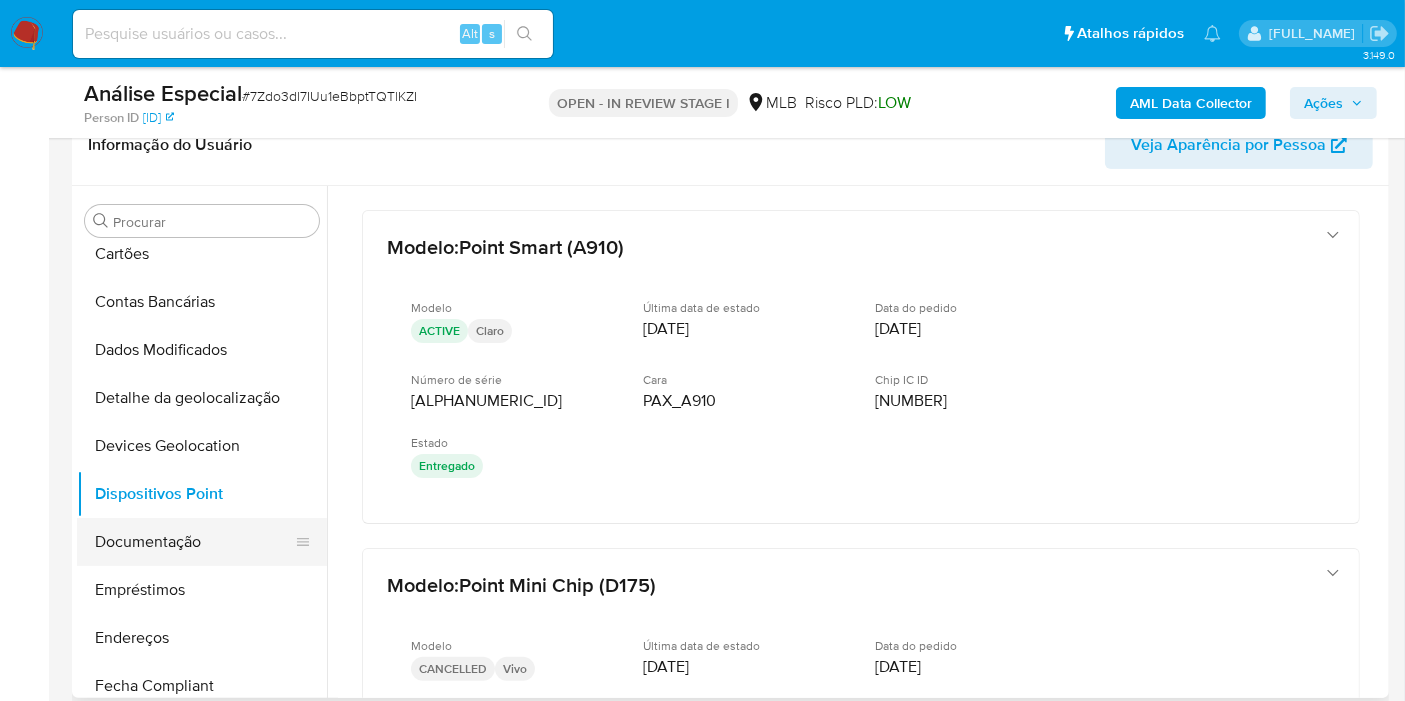 click on "Documentação" at bounding box center [194, 542] 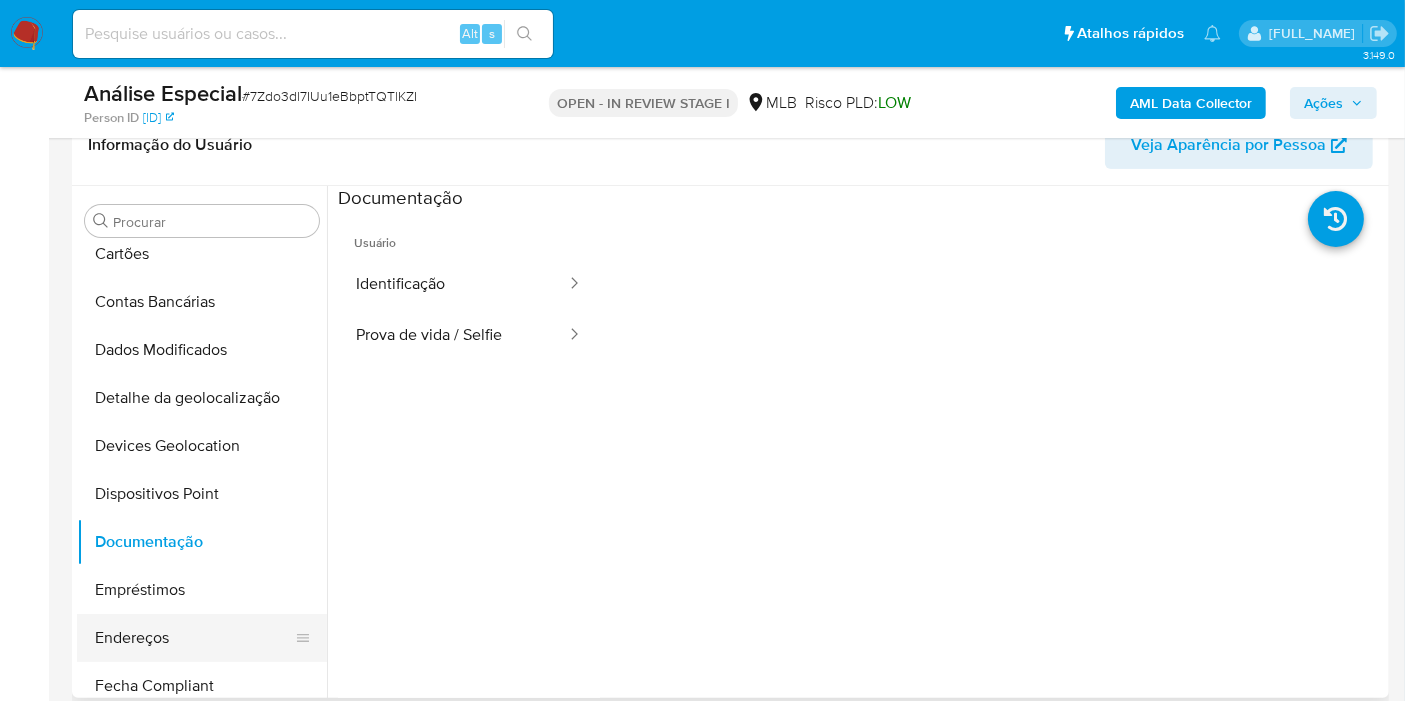 click on "Endereços" at bounding box center [194, 638] 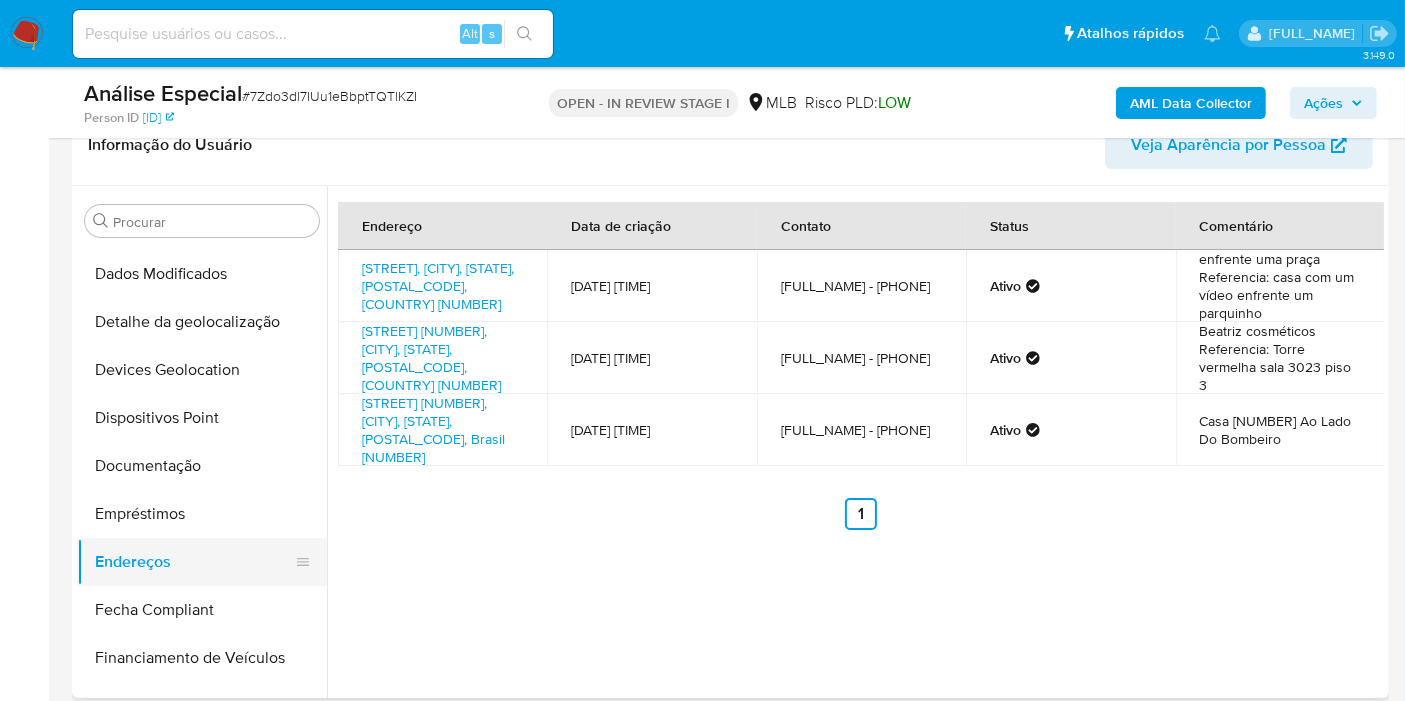 scroll, scrollTop: 222, scrollLeft: 0, axis: vertical 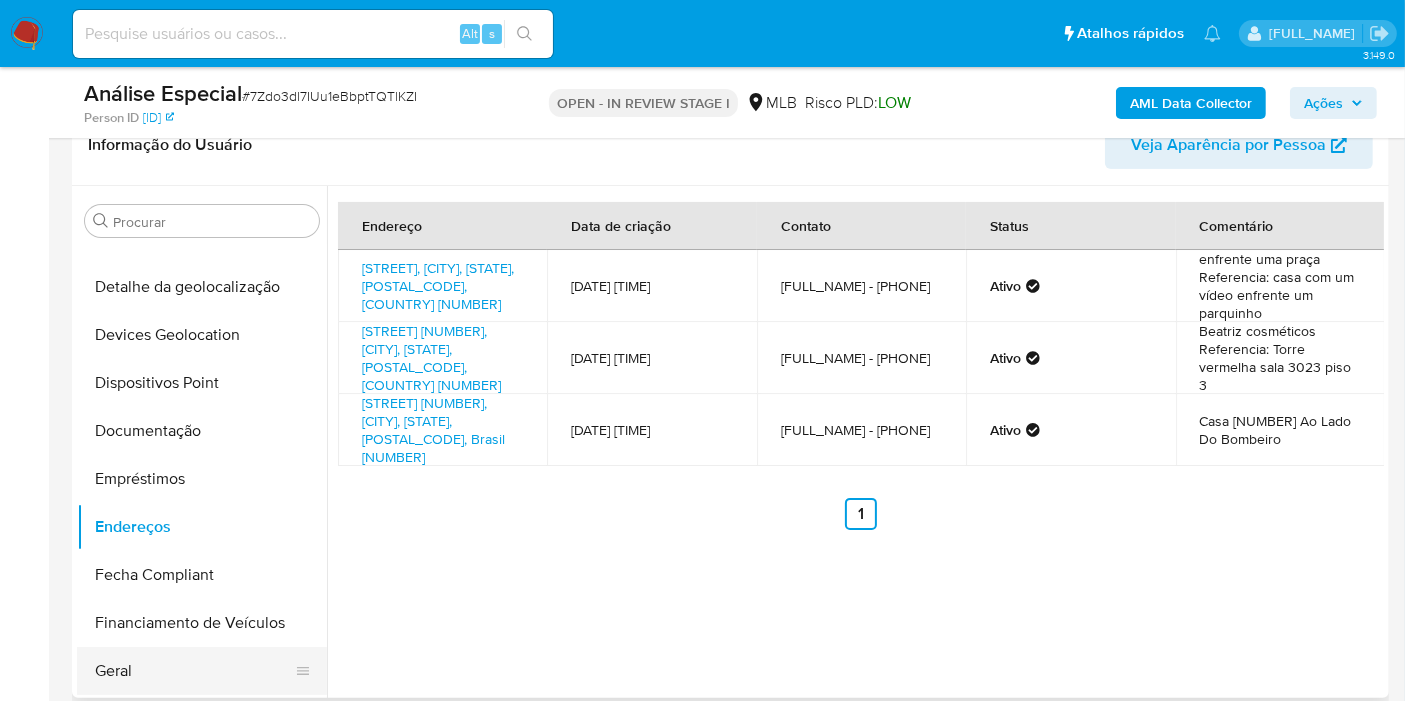 click on "Geral" at bounding box center [194, 671] 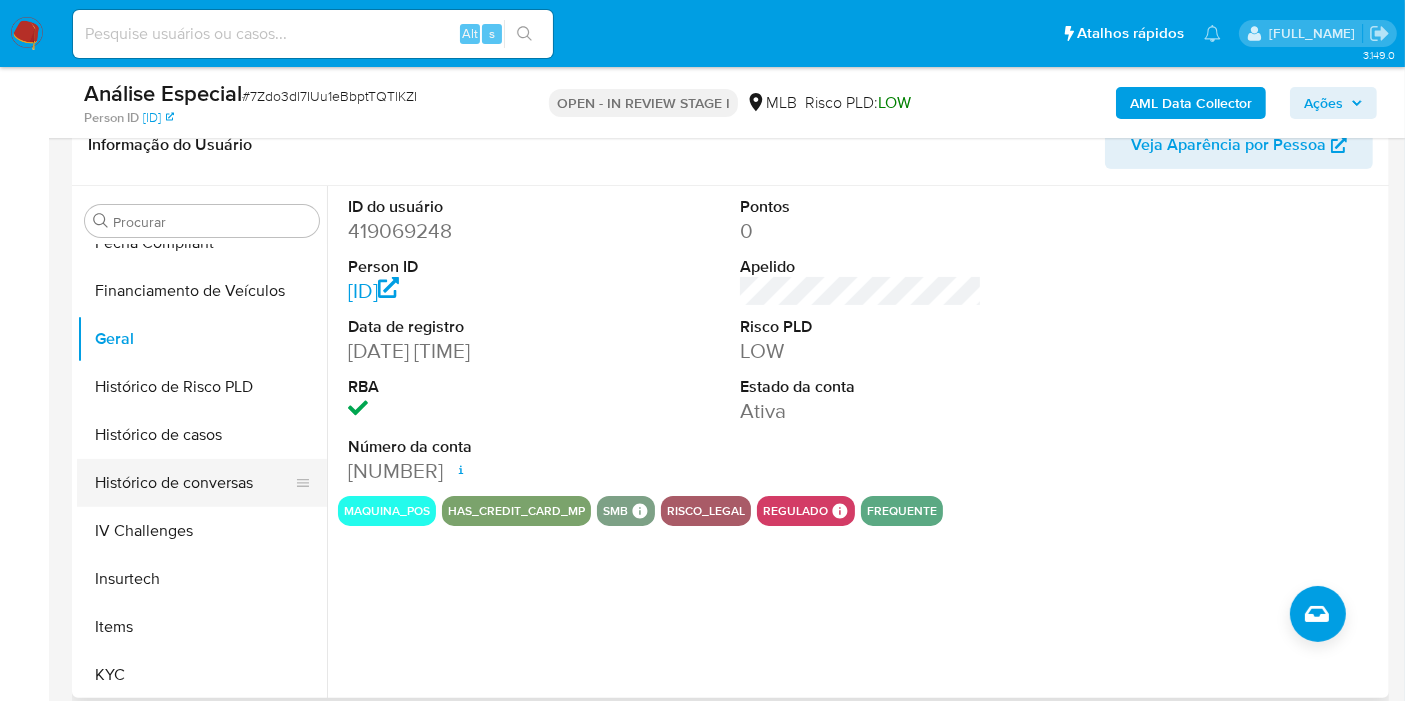 scroll, scrollTop: 555, scrollLeft: 0, axis: vertical 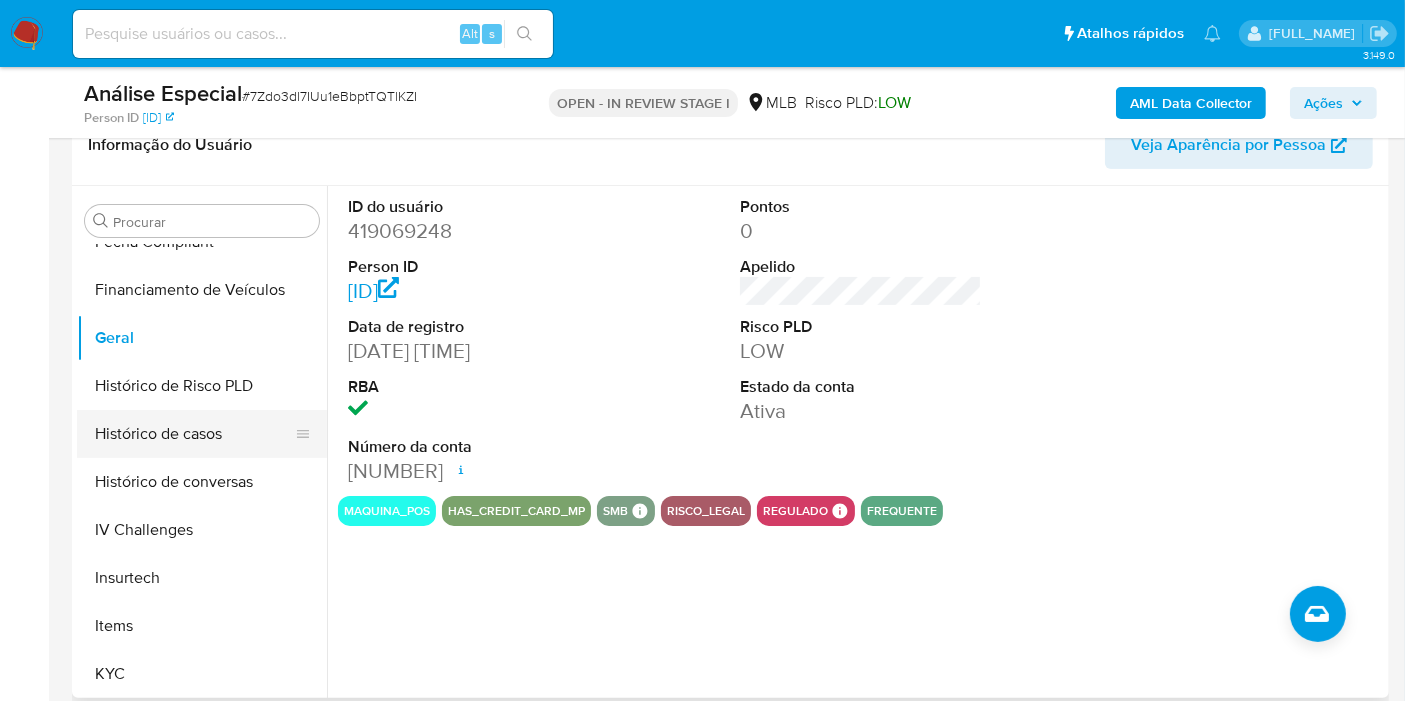 click on "Histórico de casos" at bounding box center [194, 434] 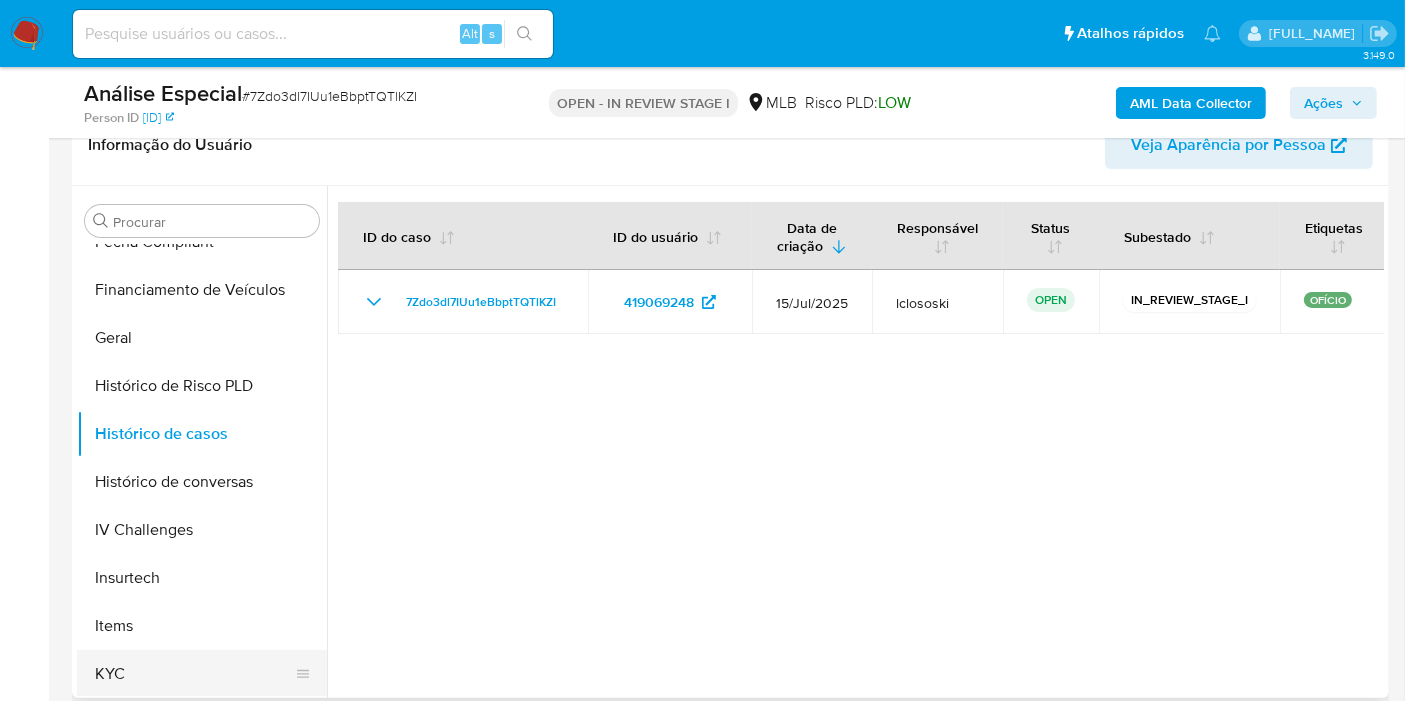 click on "KYC" at bounding box center (194, 674) 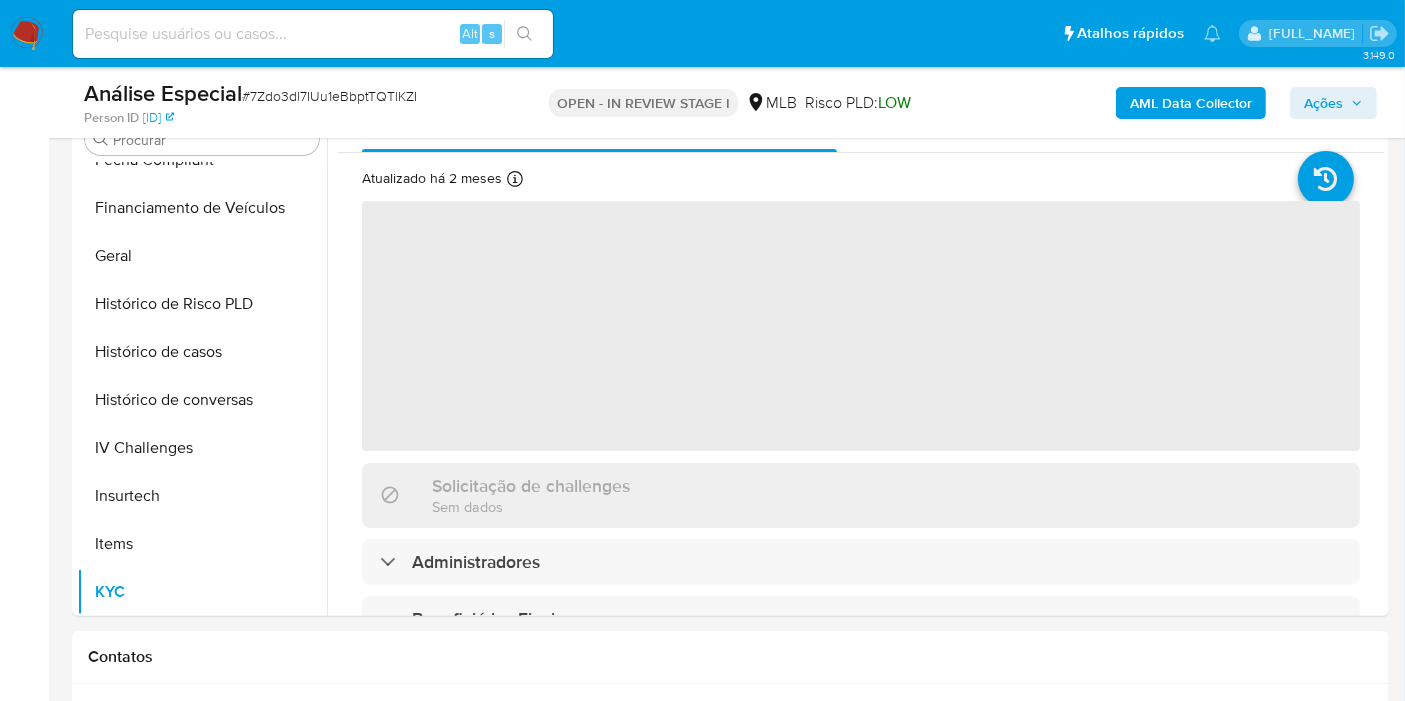 scroll, scrollTop: 420, scrollLeft: 0, axis: vertical 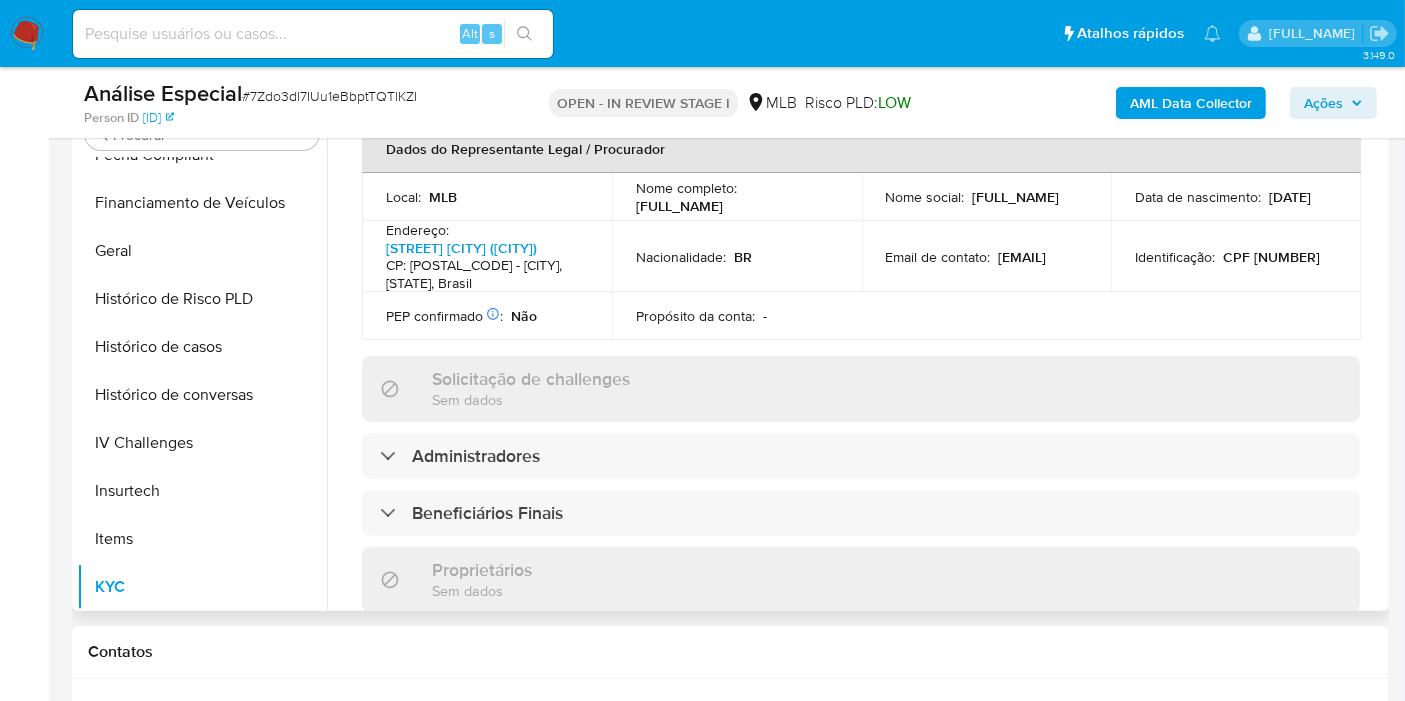 click on "Propósito da conta :    -" at bounding box center [737, 316] 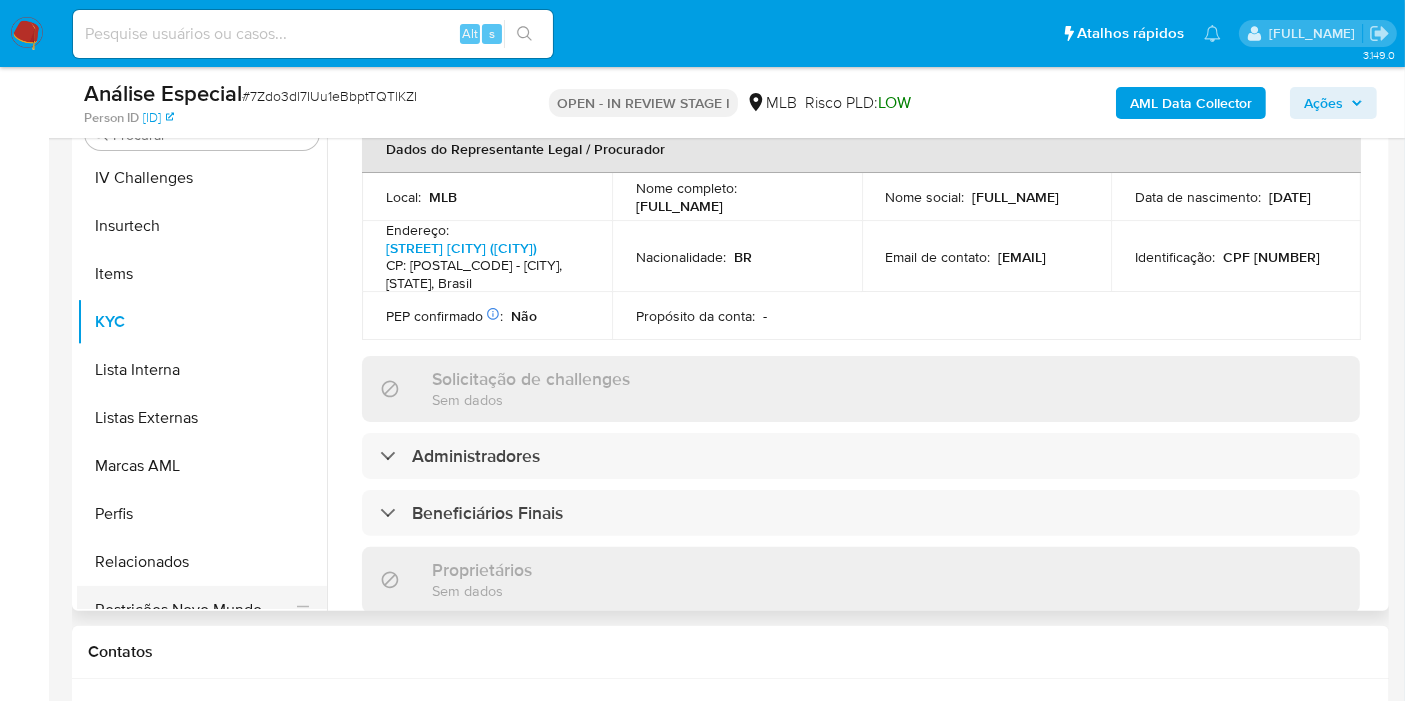 scroll, scrollTop: 844, scrollLeft: 0, axis: vertical 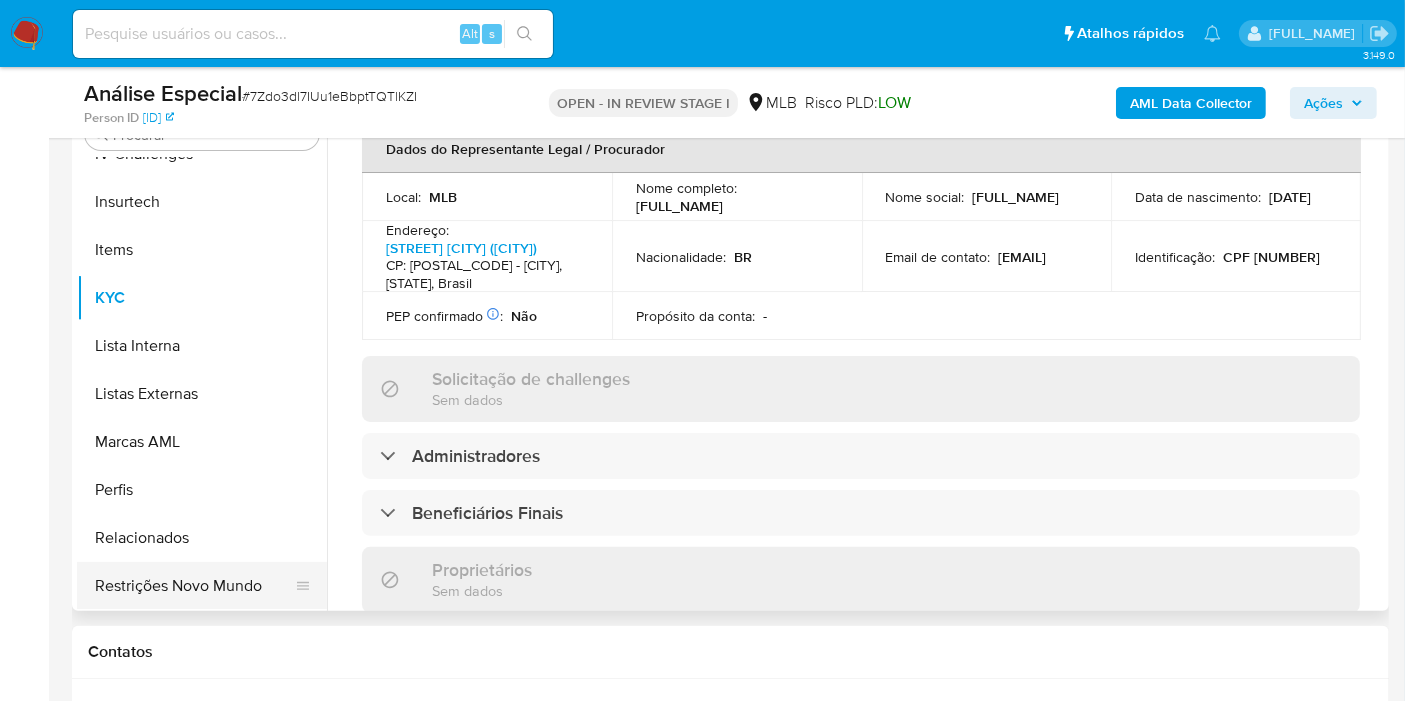 click on "Restrições Novo Mundo" at bounding box center (194, 586) 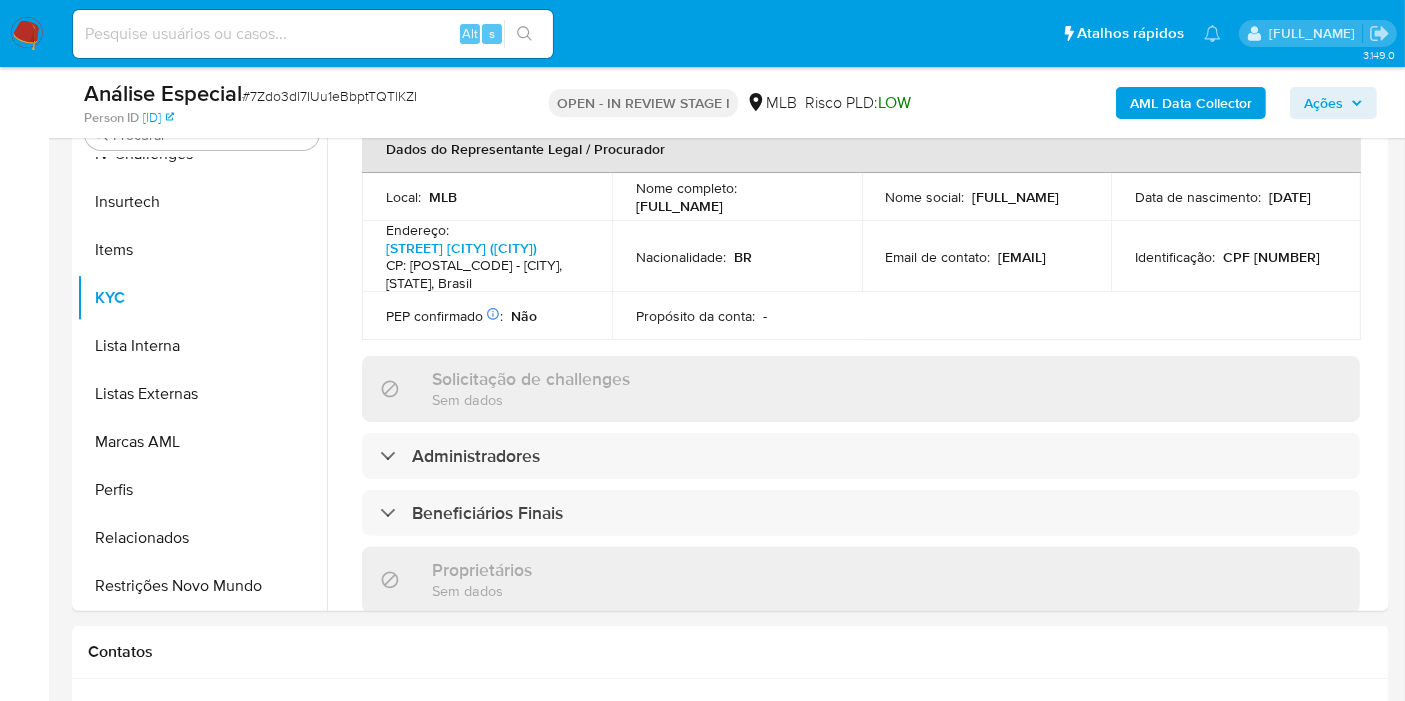 scroll, scrollTop: 0, scrollLeft: 0, axis: both 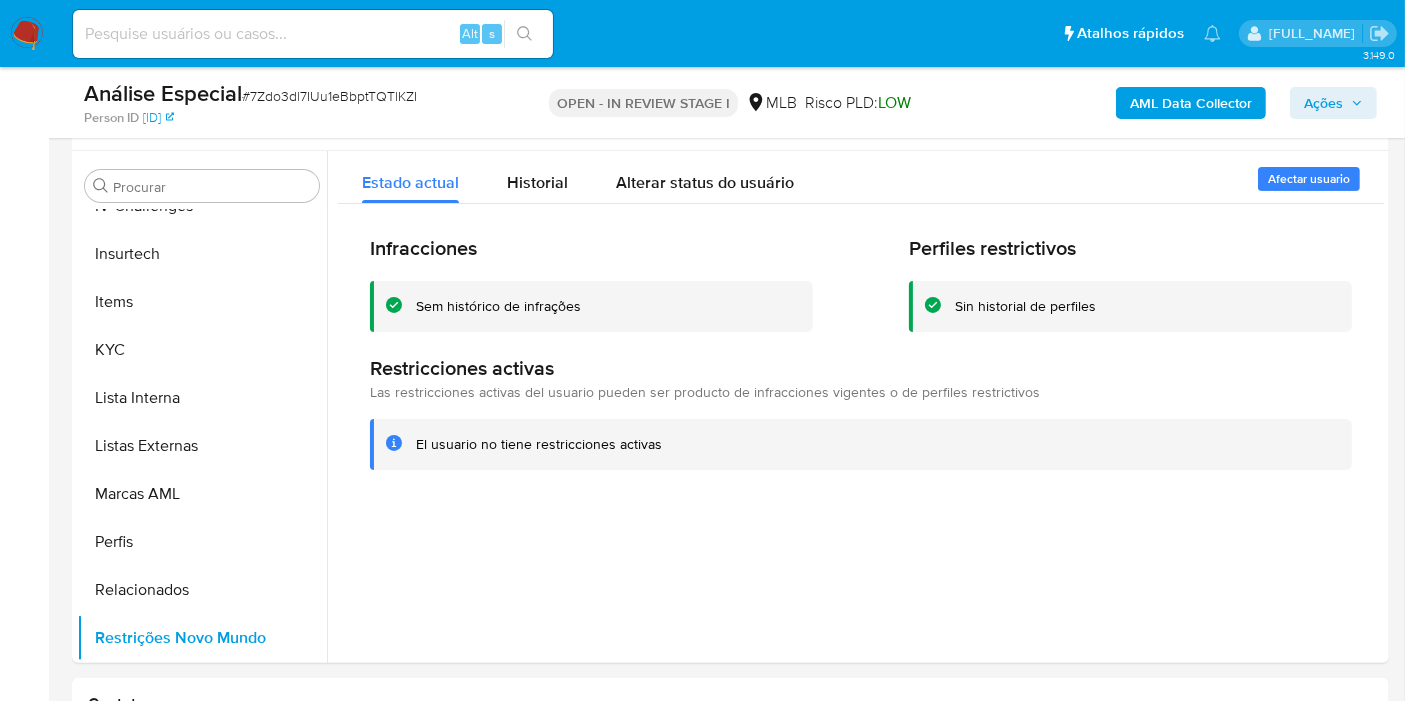 click on "# 7Zdo3dl7IUu1eBbptTQTlKZI" at bounding box center [329, 96] 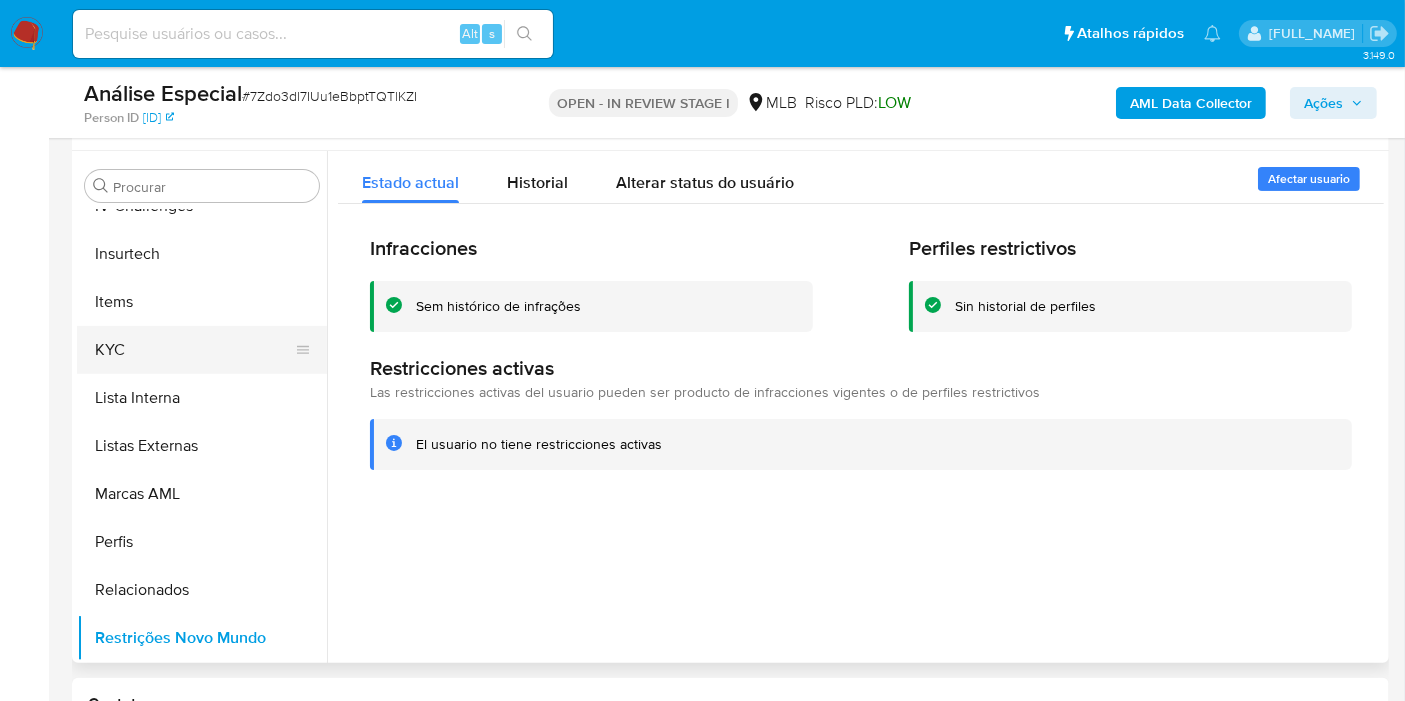 drag, startPoint x: 129, startPoint y: 346, endPoint x: 138, endPoint y: 354, distance: 12.0415945 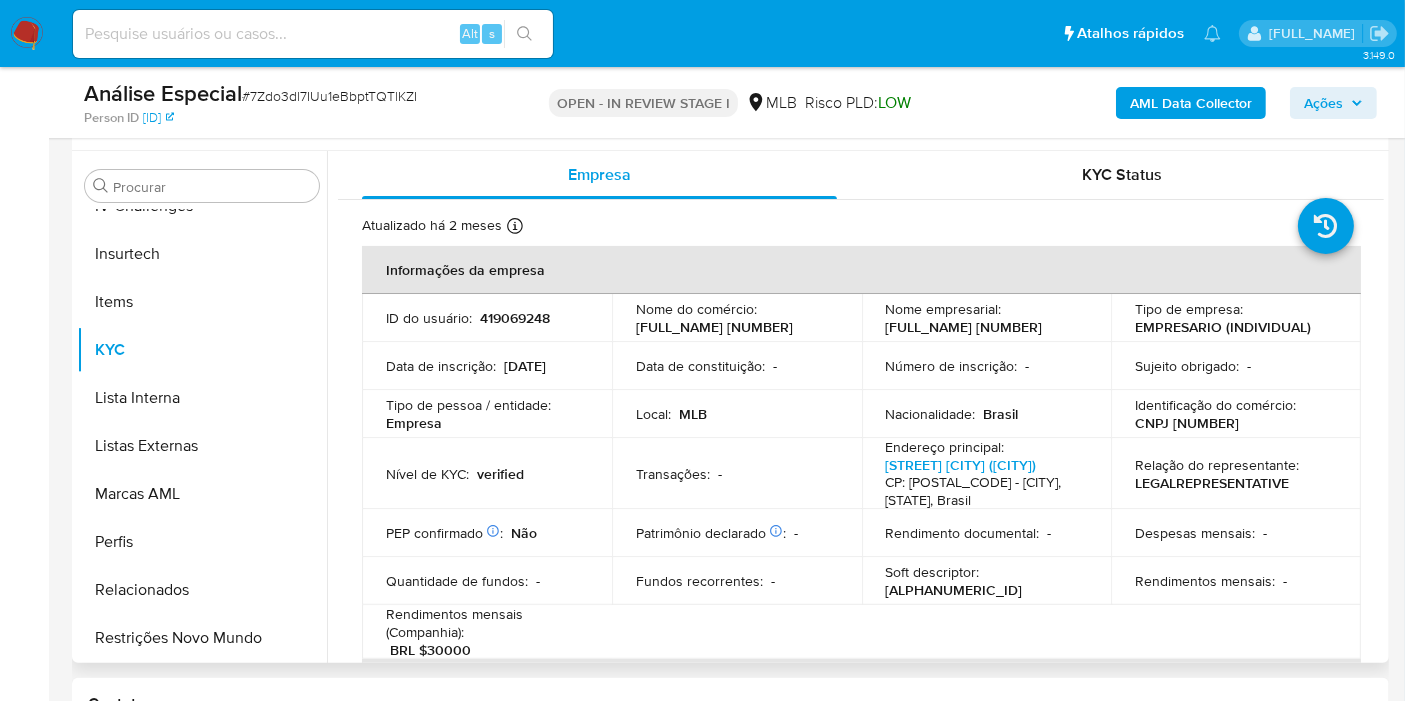 click on "CNPJ 18201237000104" at bounding box center [1187, 423] 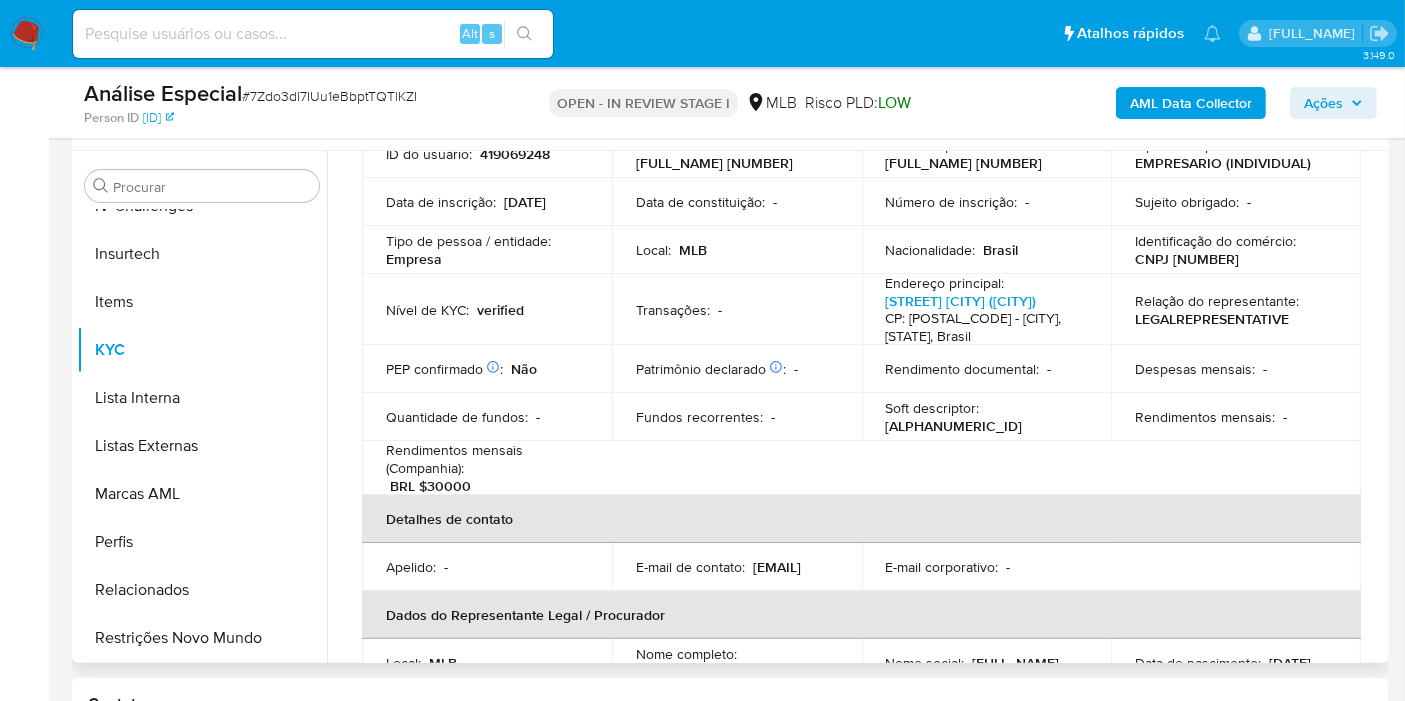 scroll, scrollTop: 0, scrollLeft: 0, axis: both 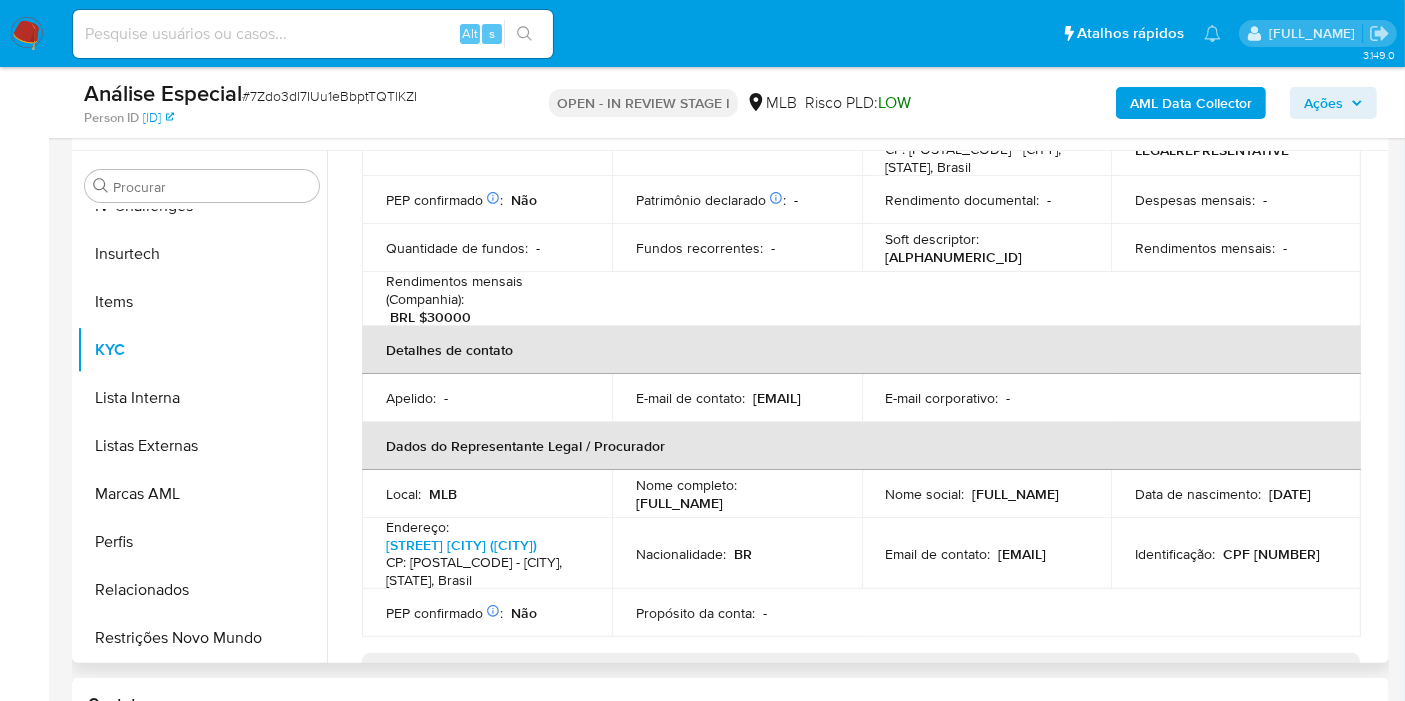 click on "CPF 48405884149" at bounding box center [1271, 554] 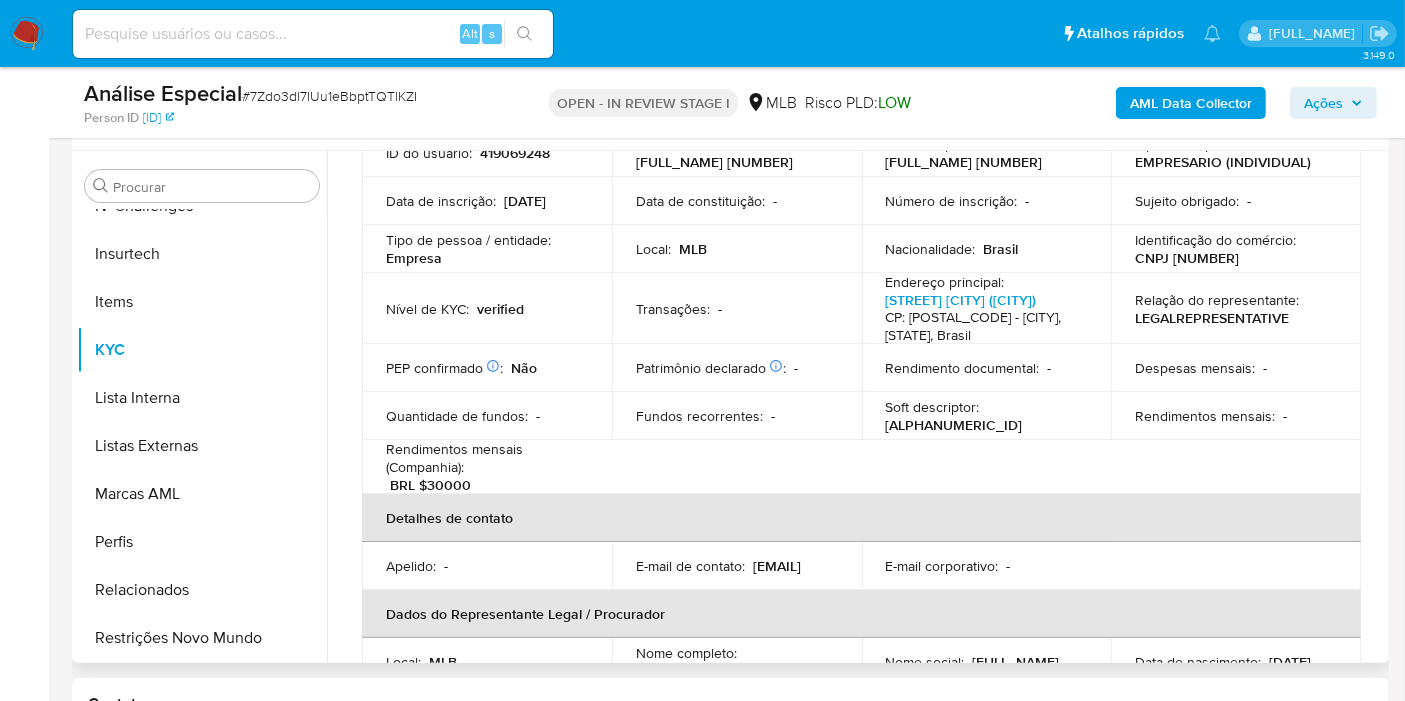 scroll, scrollTop: 111, scrollLeft: 0, axis: vertical 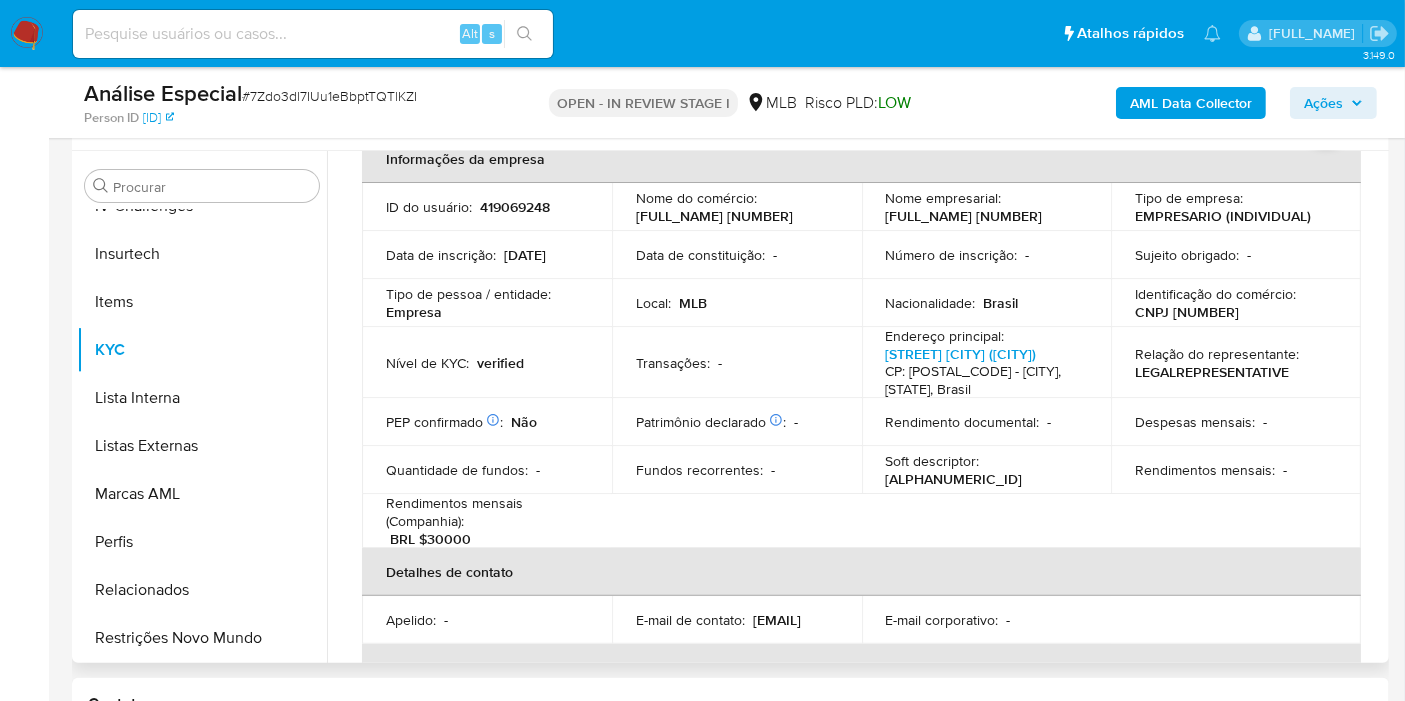 drag, startPoint x: 1256, startPoint y: 512, endPoint x: 1252, endPoint y: 501, distance: 11.7046995 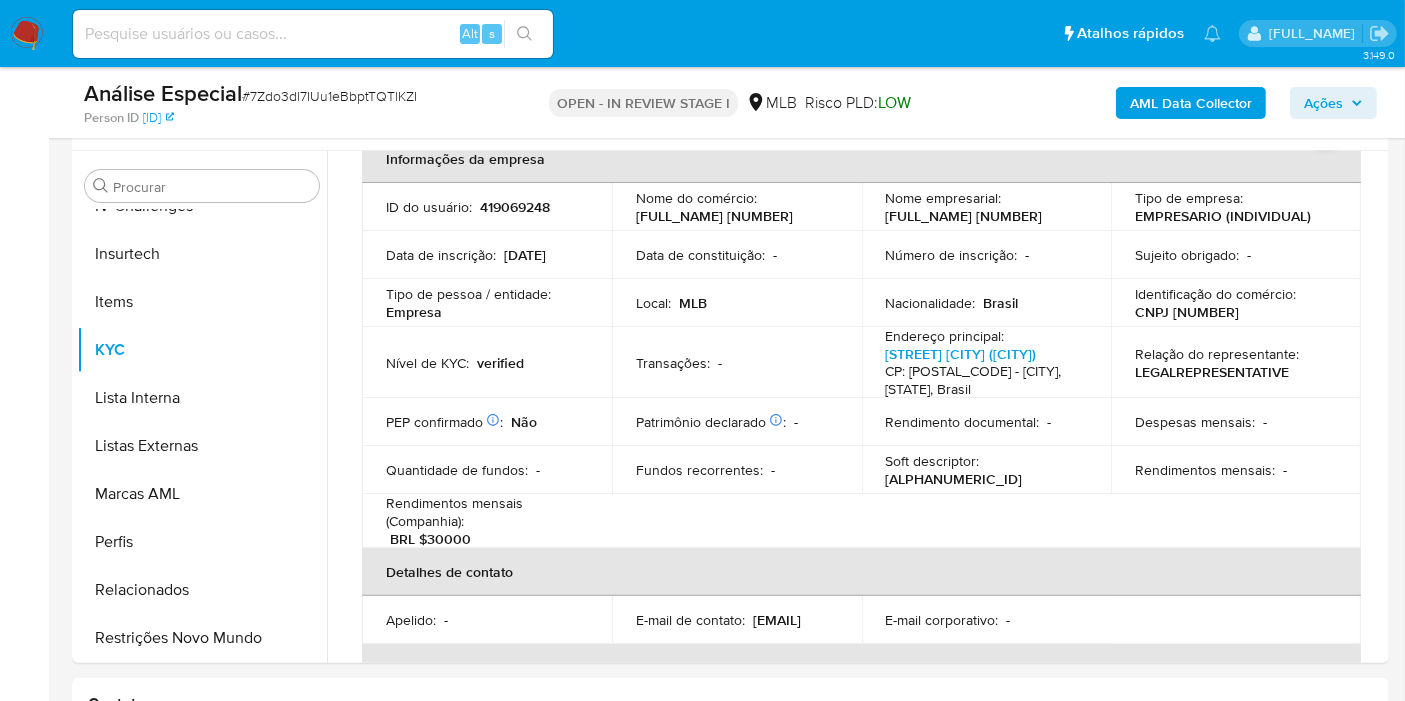 copy on "18201237000104" 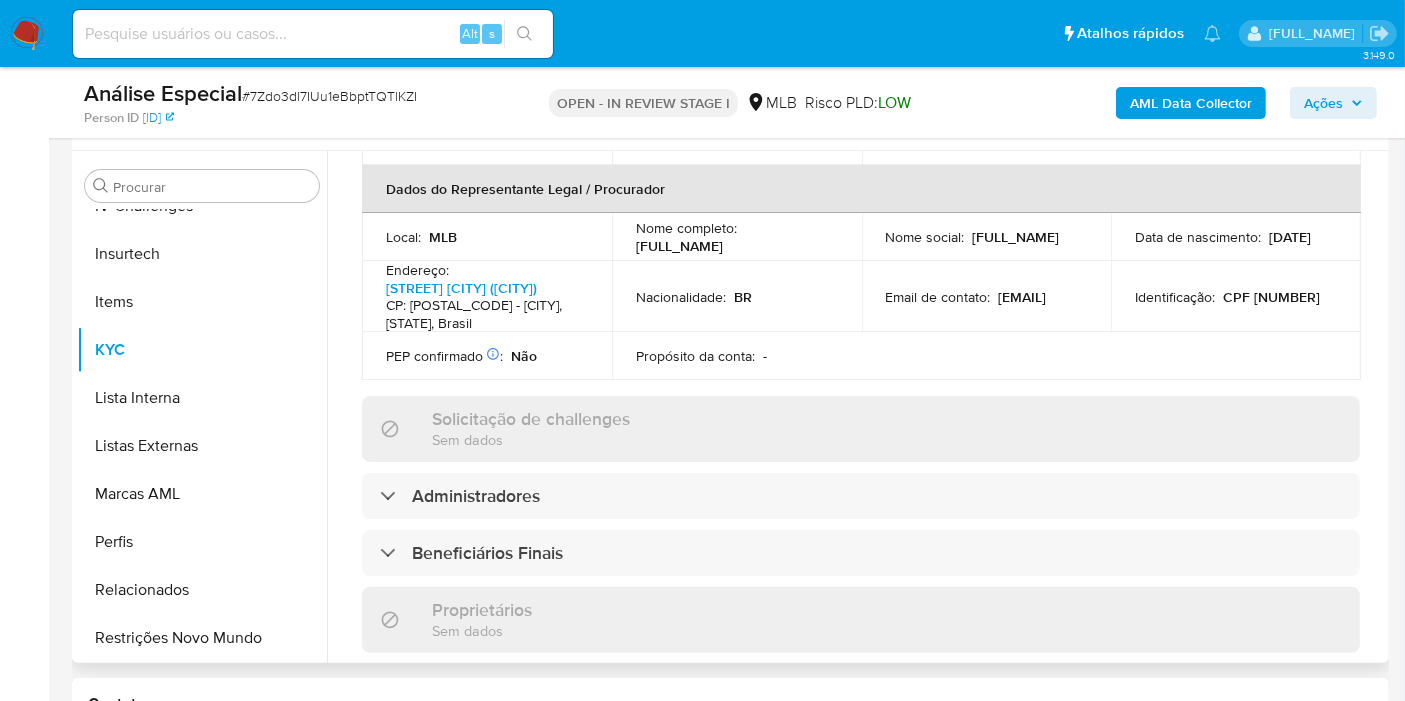 scroll, scrollTop: 555, scrollLeft: 0, axis: vertical 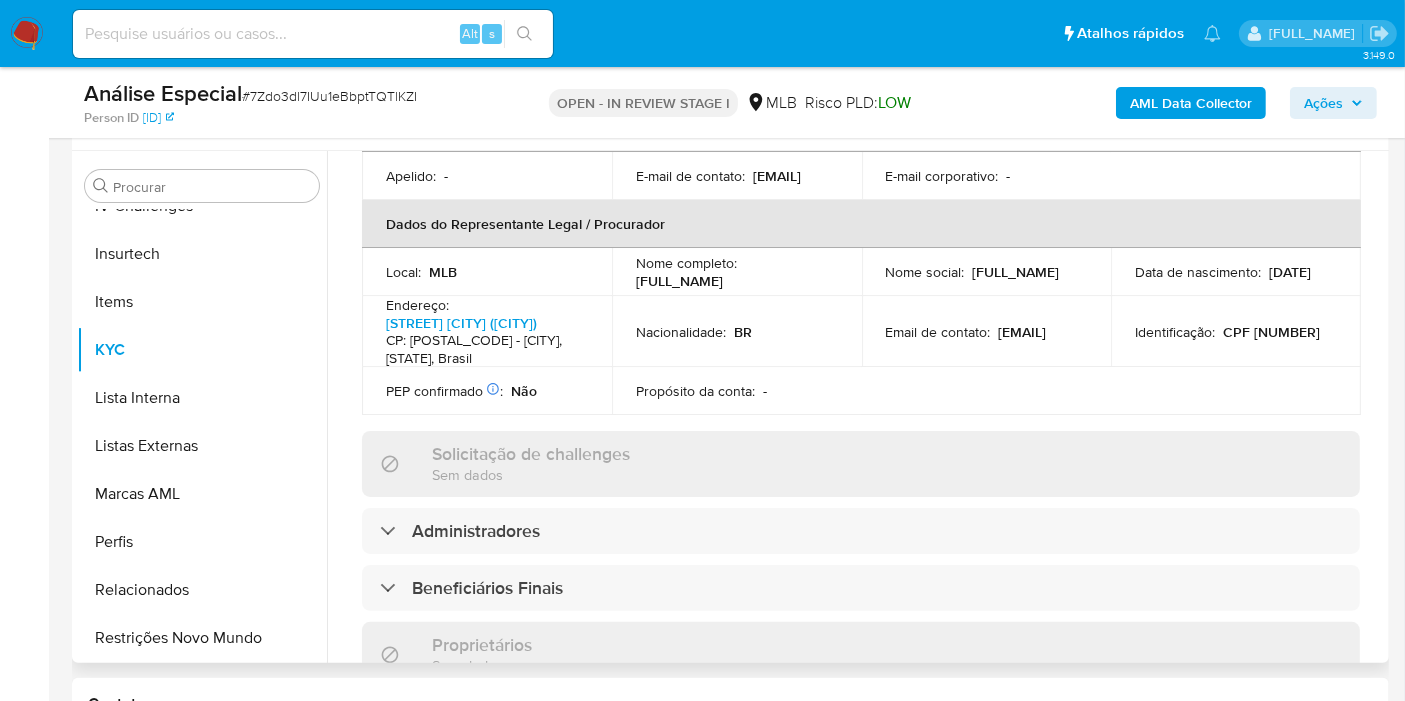 click on "CPF 48405884149" at bounding box center (1271, 332) 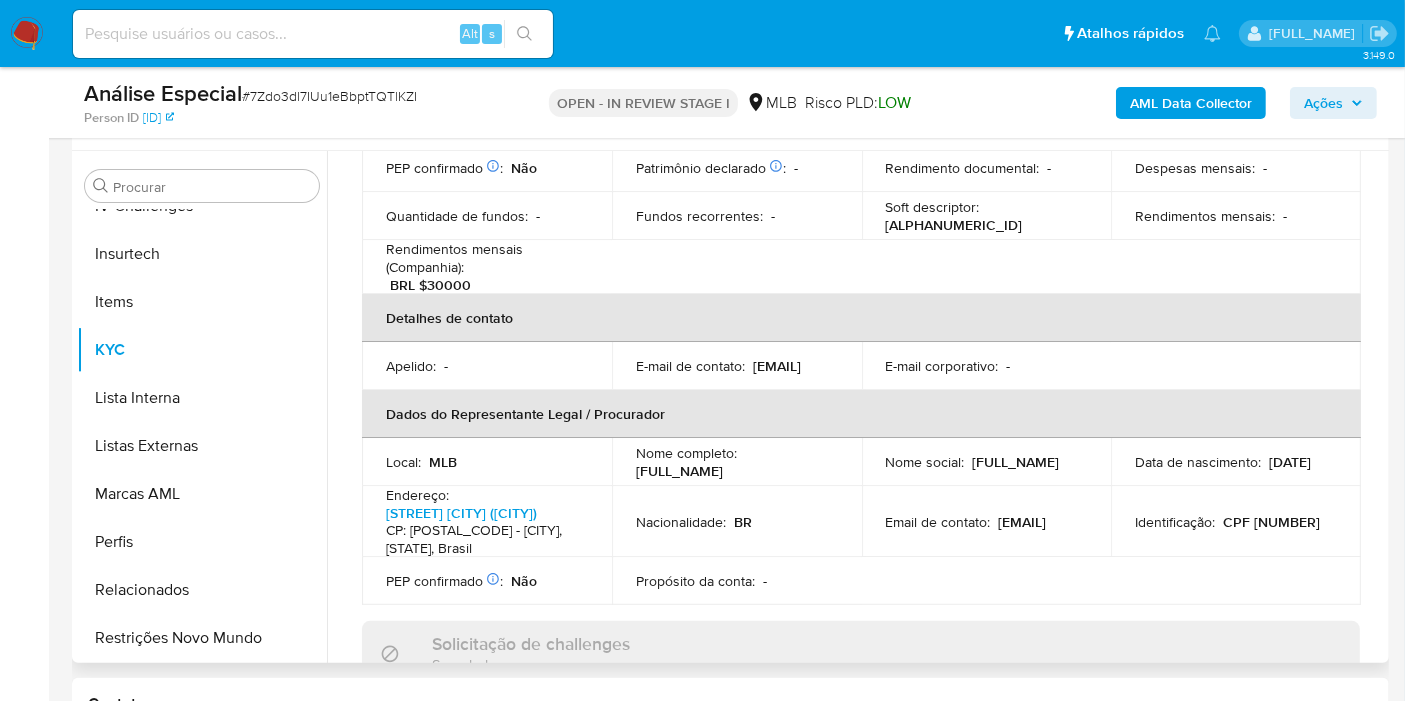 scroll, scrollTop: 333, scrollLeft: 0, axis: vertical 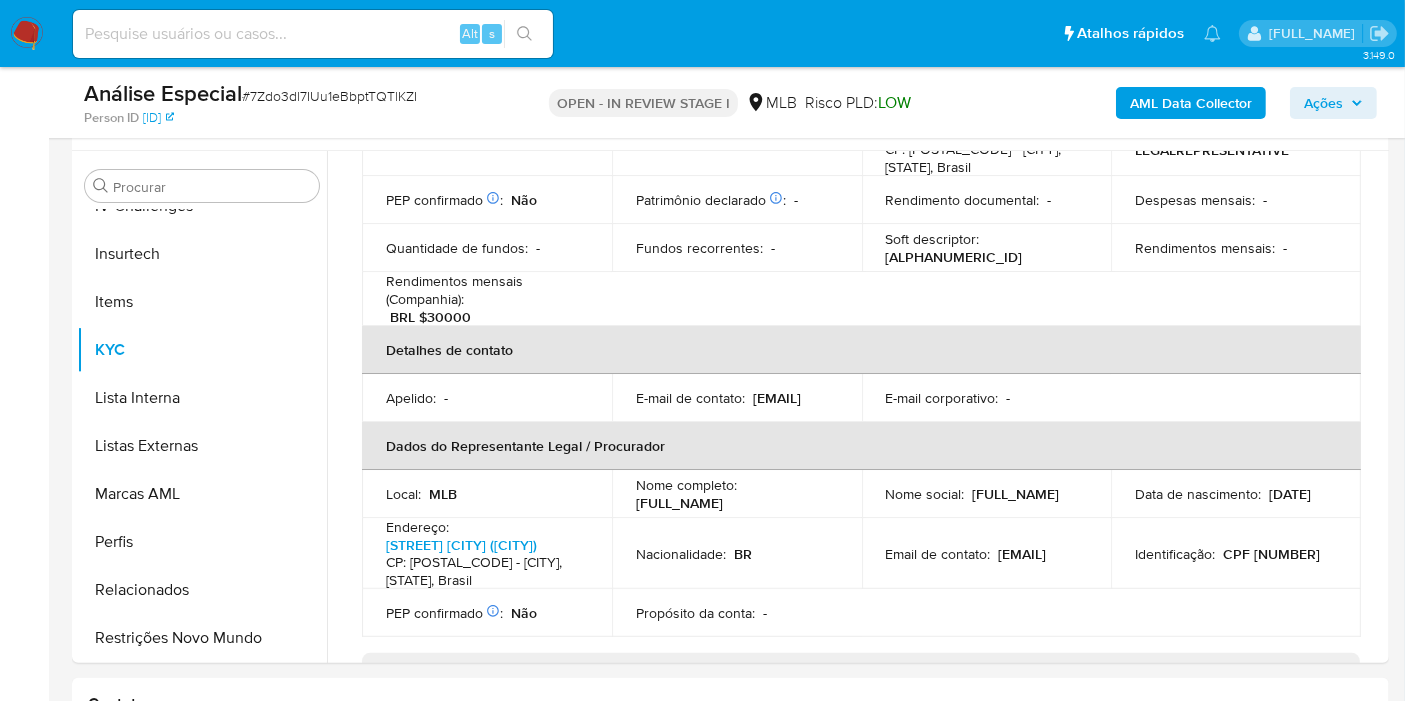 click on "# 7Zdo3dl7IUu1eBbptTQTlKZI" at bounding box center (329, 96) 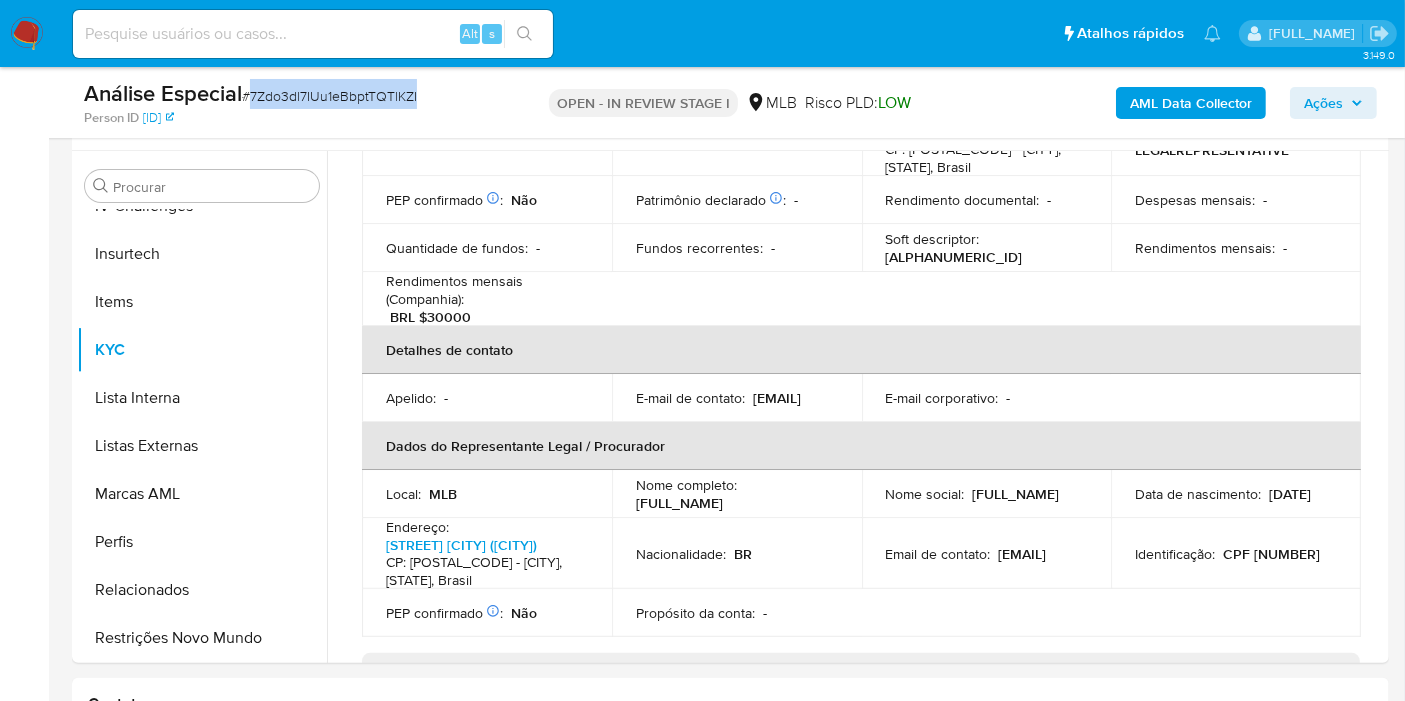 click on "# 7Zdo3dl7IUu1eBbptTQTlKZI" at bounding box center (329, 96) 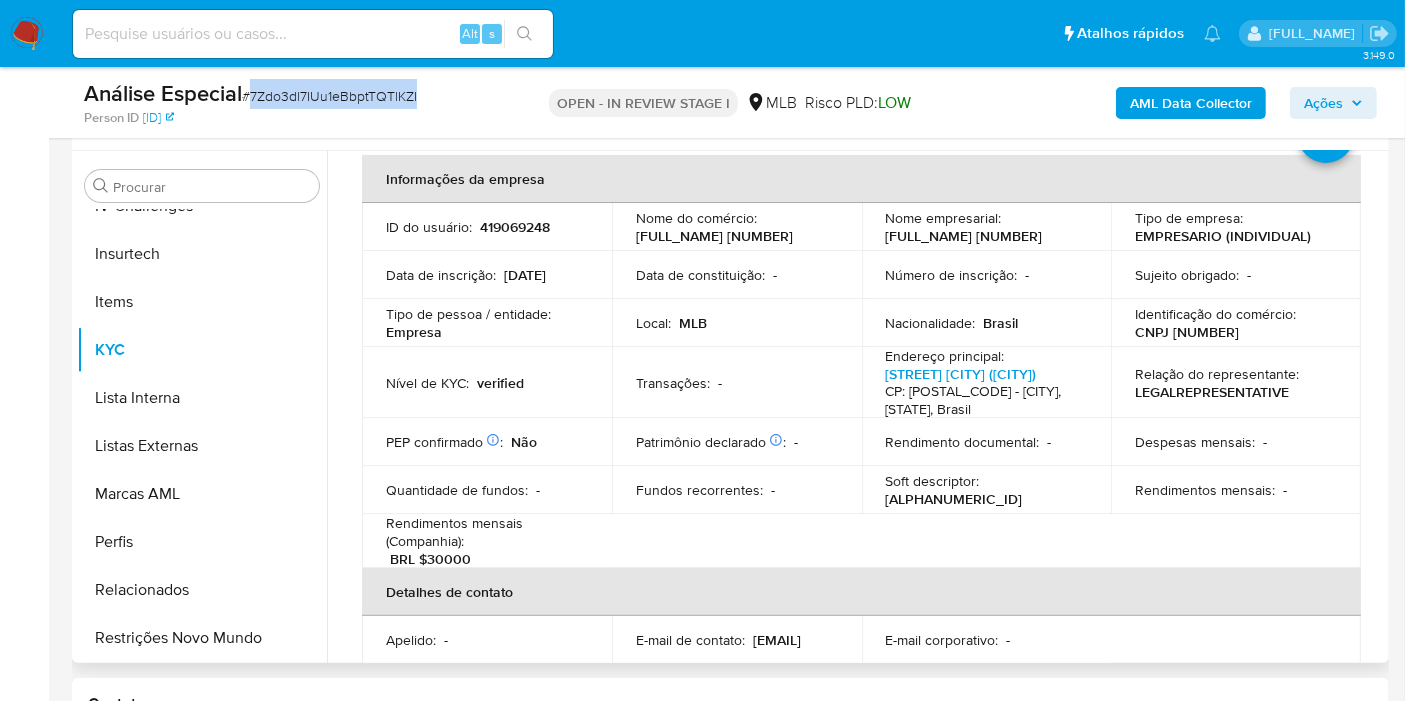 scroll, scrollTop: 0, scrollLeft: 0, axis: both 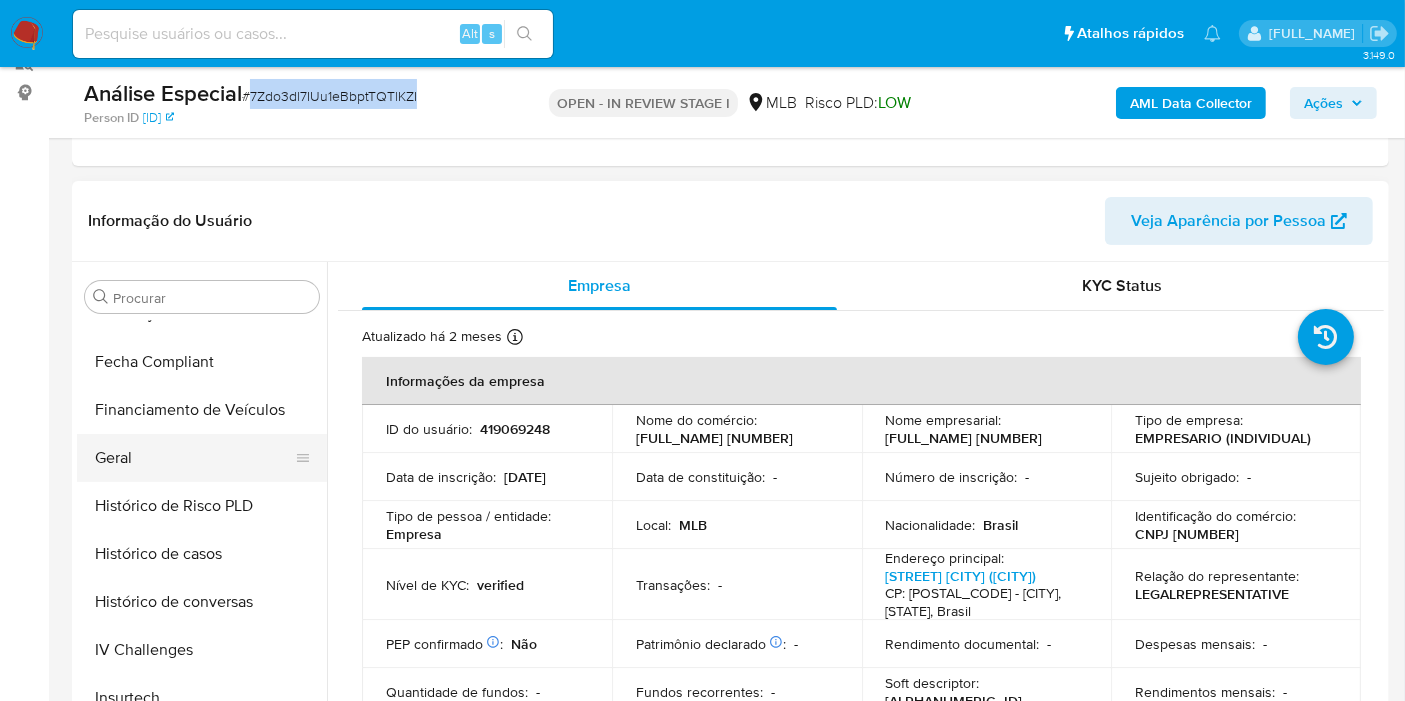 click on "Geral" at bounding box center (194, 458) 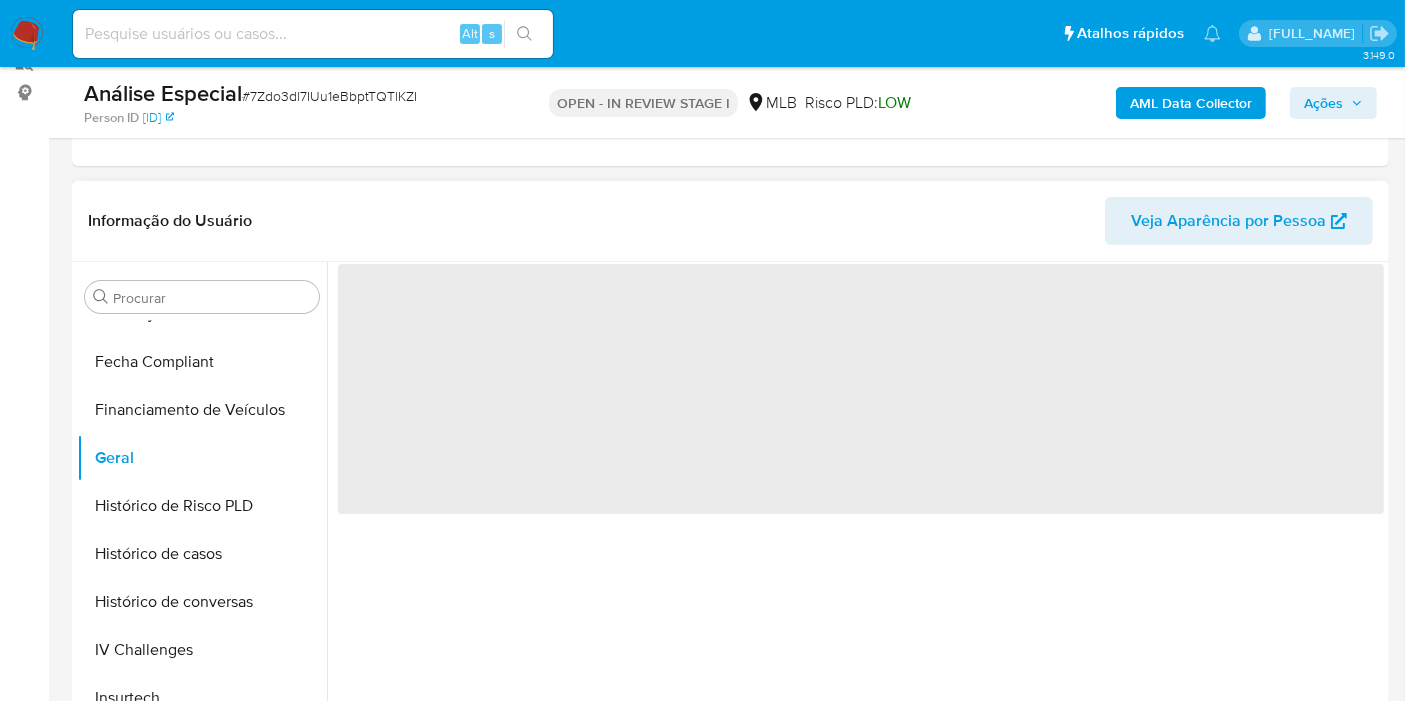 click on "Informação do Usuário Veja Aparência por Pessoa" at bounding box center (730, 221) 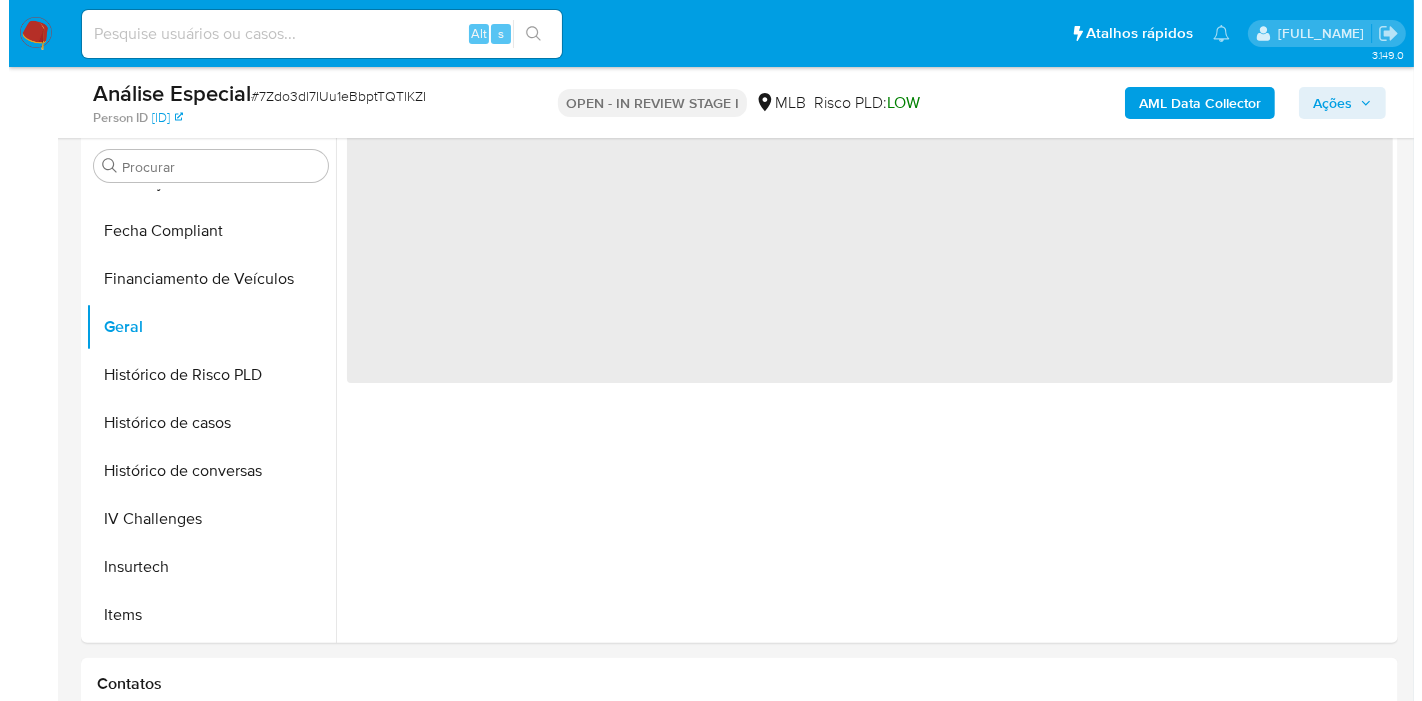 scroll, scrollTop: 331, scrollLeft: 0, axis: vertical 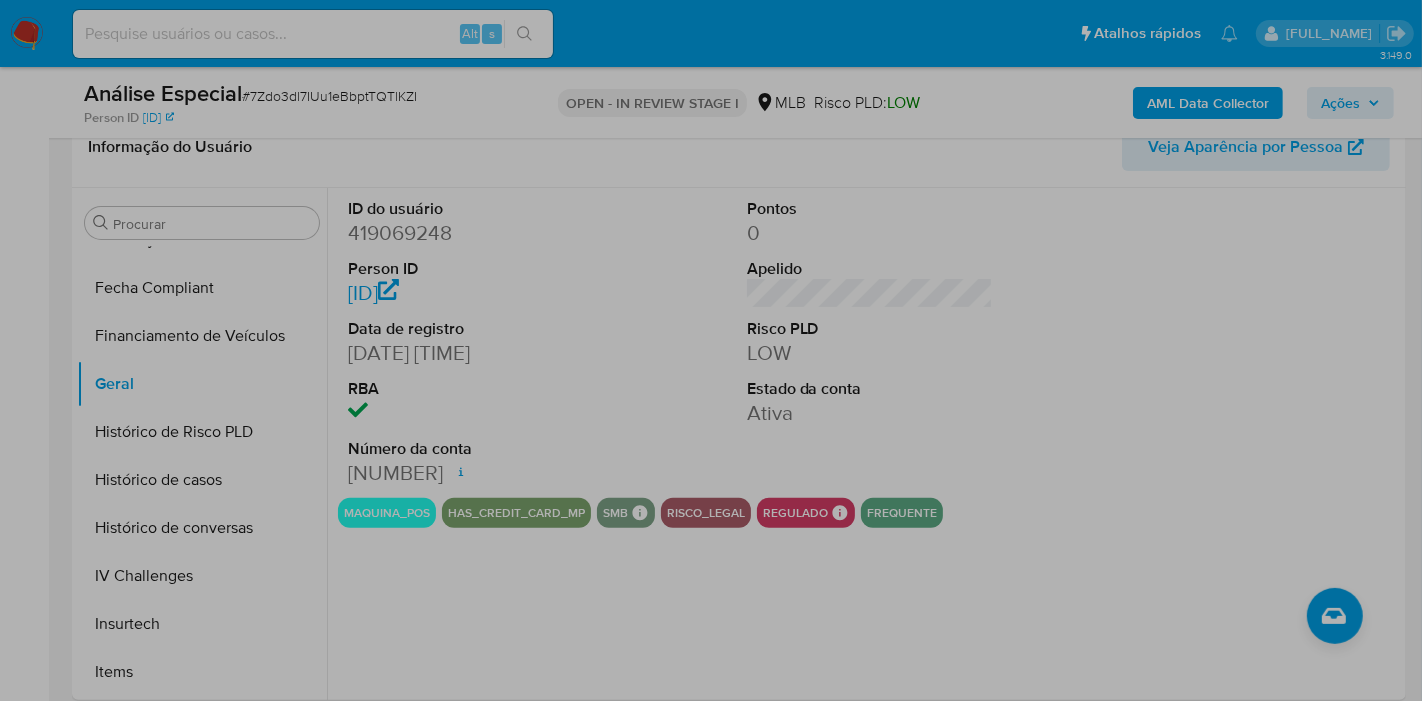 click on "0 X 0" at bounding box center [711, 1638] 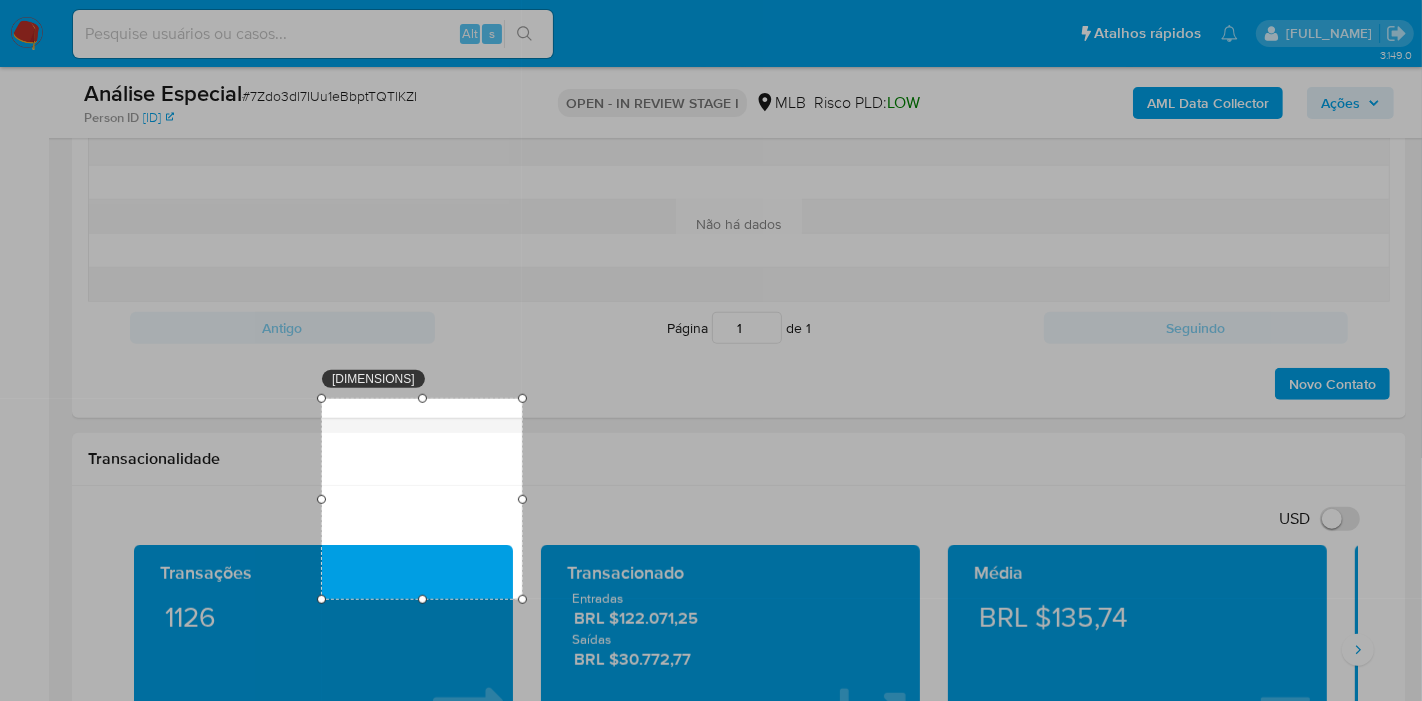 drag, startPoint x: 357, startPoint y: 527, endPoint x: 428, endPoint y: 434, distance: 117.00427 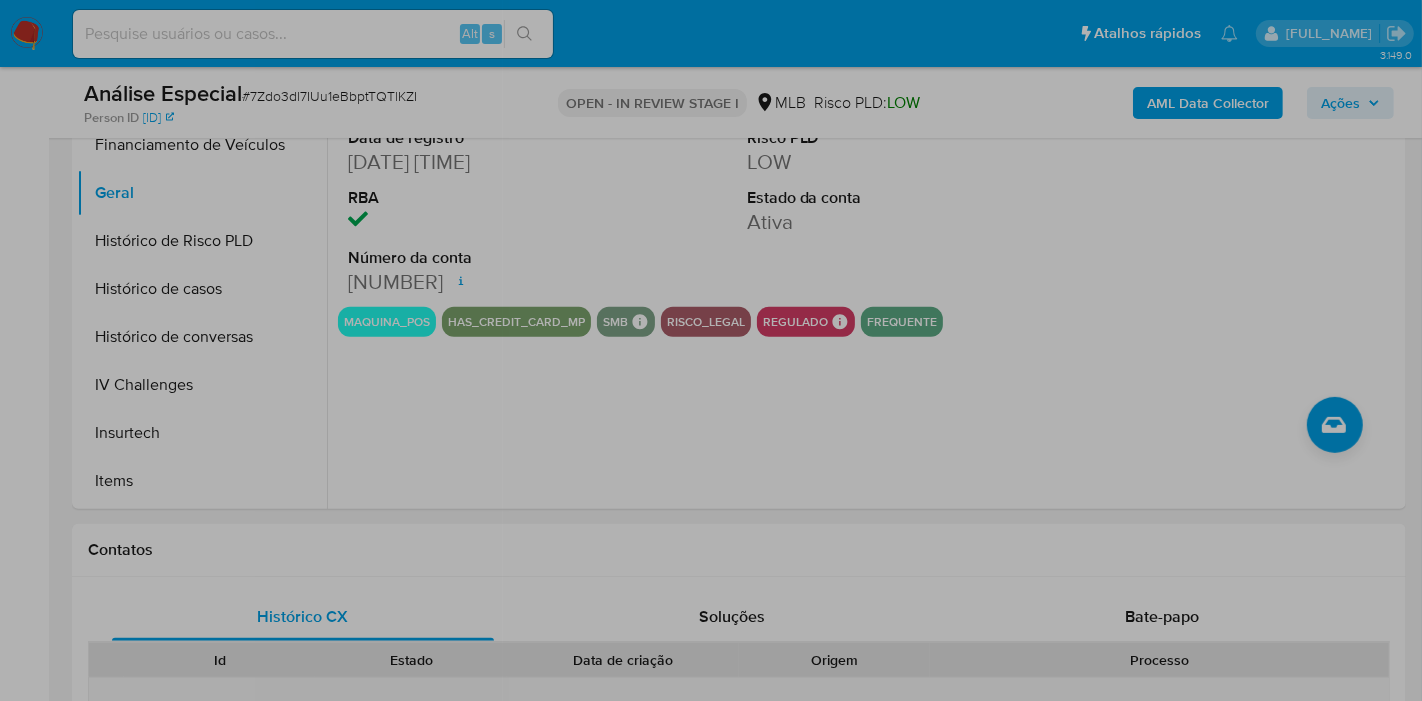 scroll, scrollTop: 511, scrollLeft: 0, axis: vertical 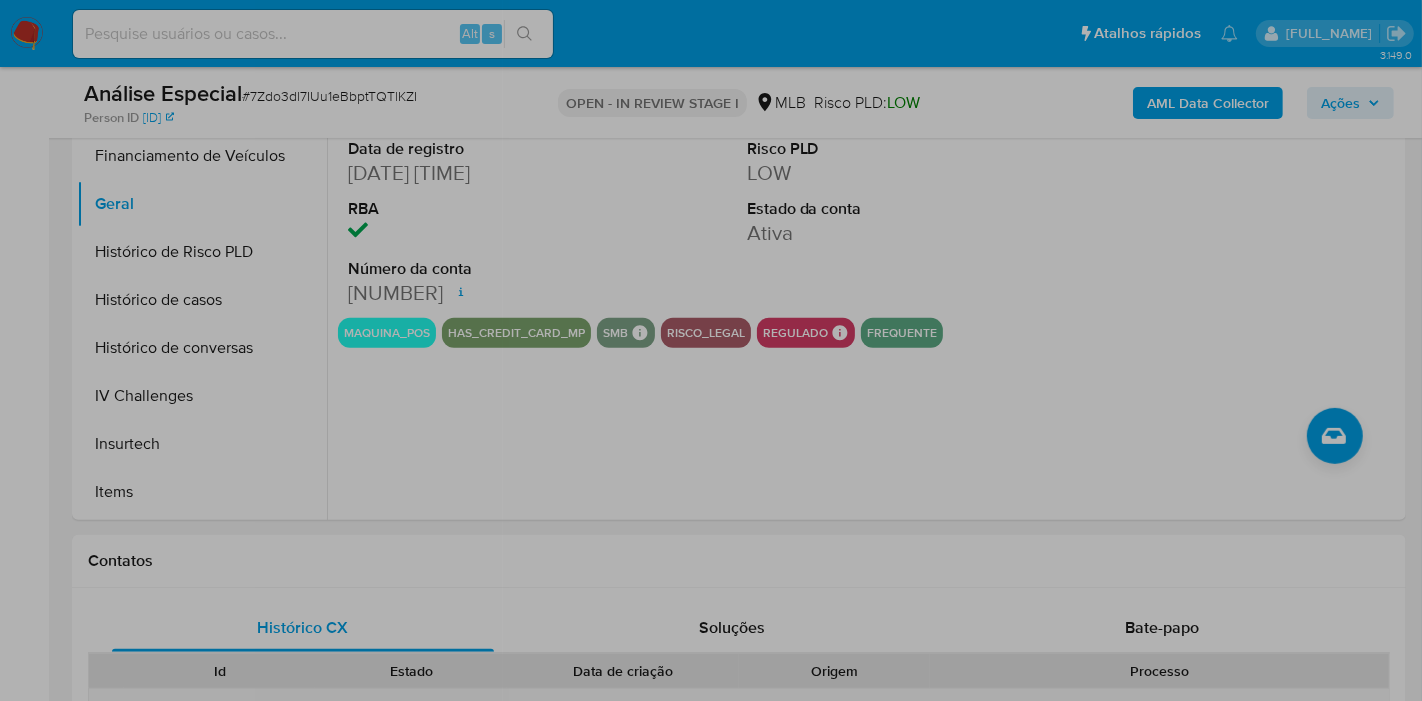 click at bounding box center (251, 186) 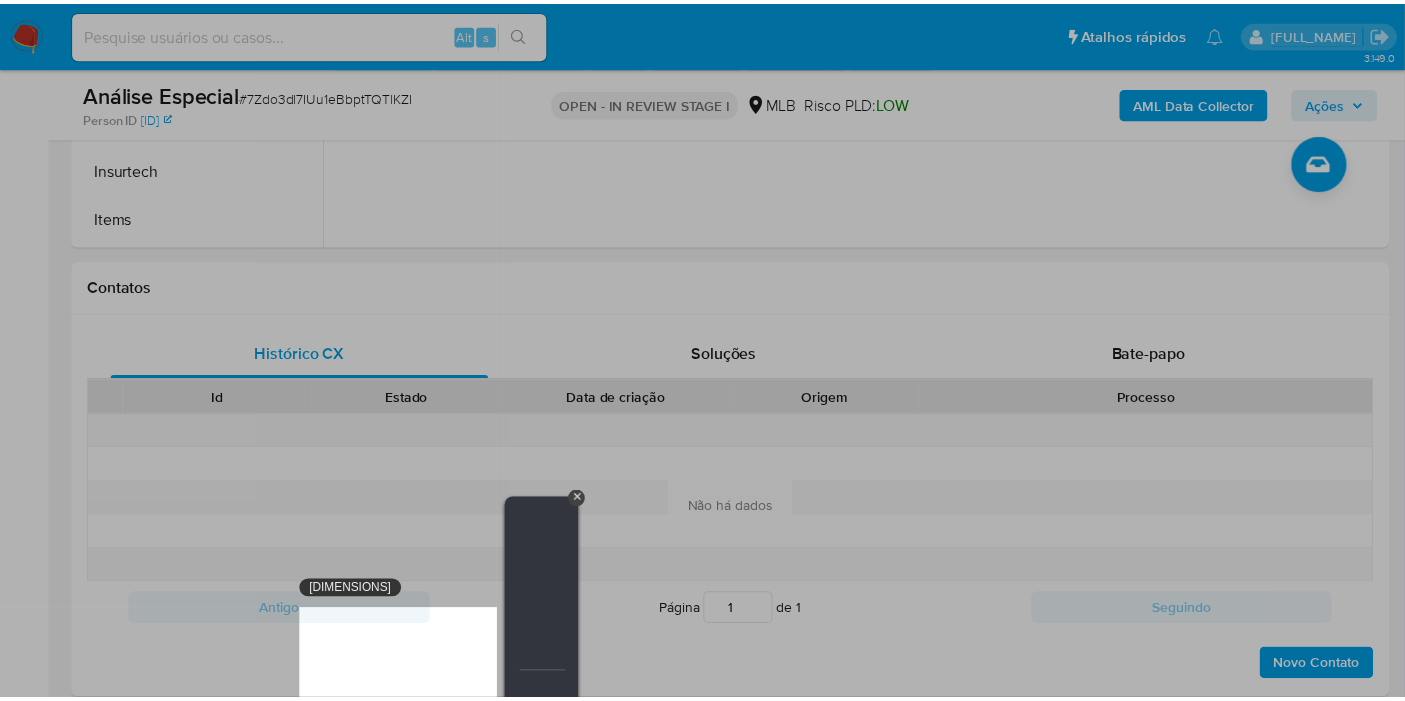 scroll, scrollTop: 845, scrollLeft: 0, axis: vertical 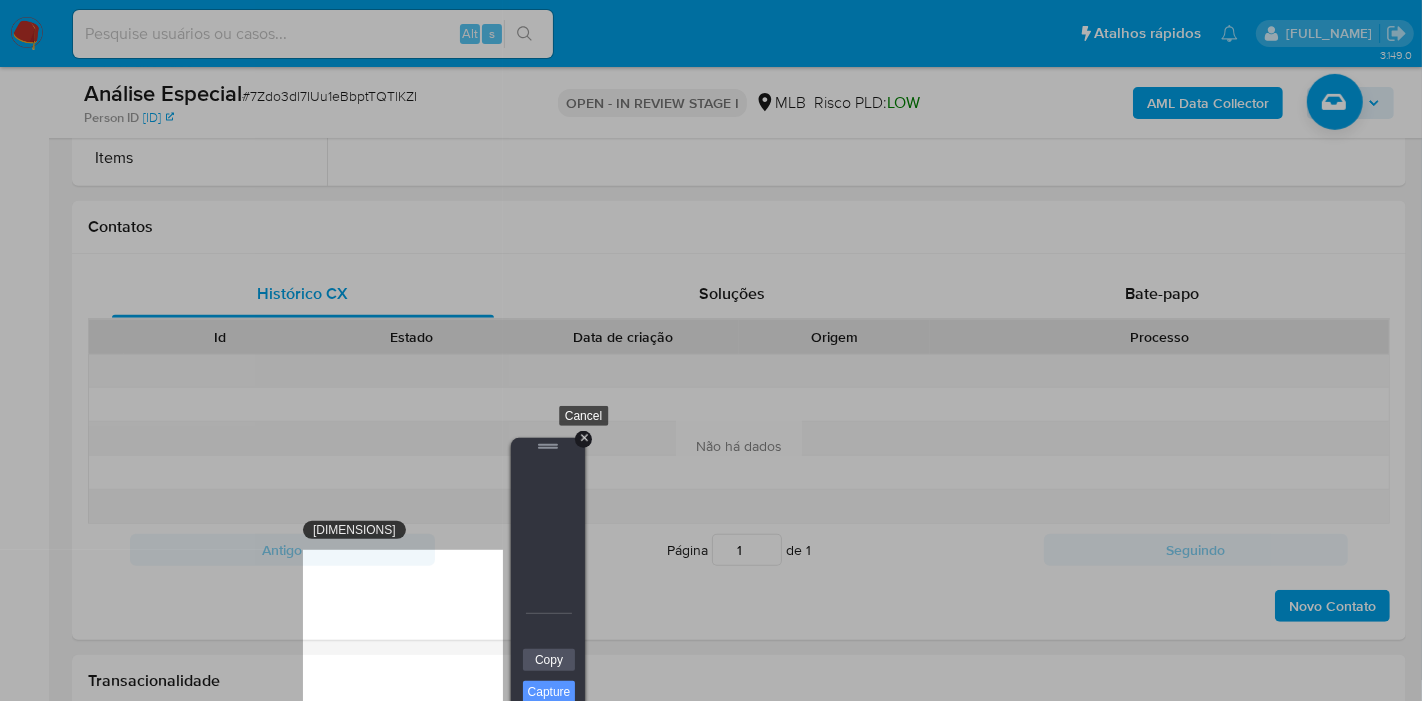 click on "+" at bounding box center [583, 439] 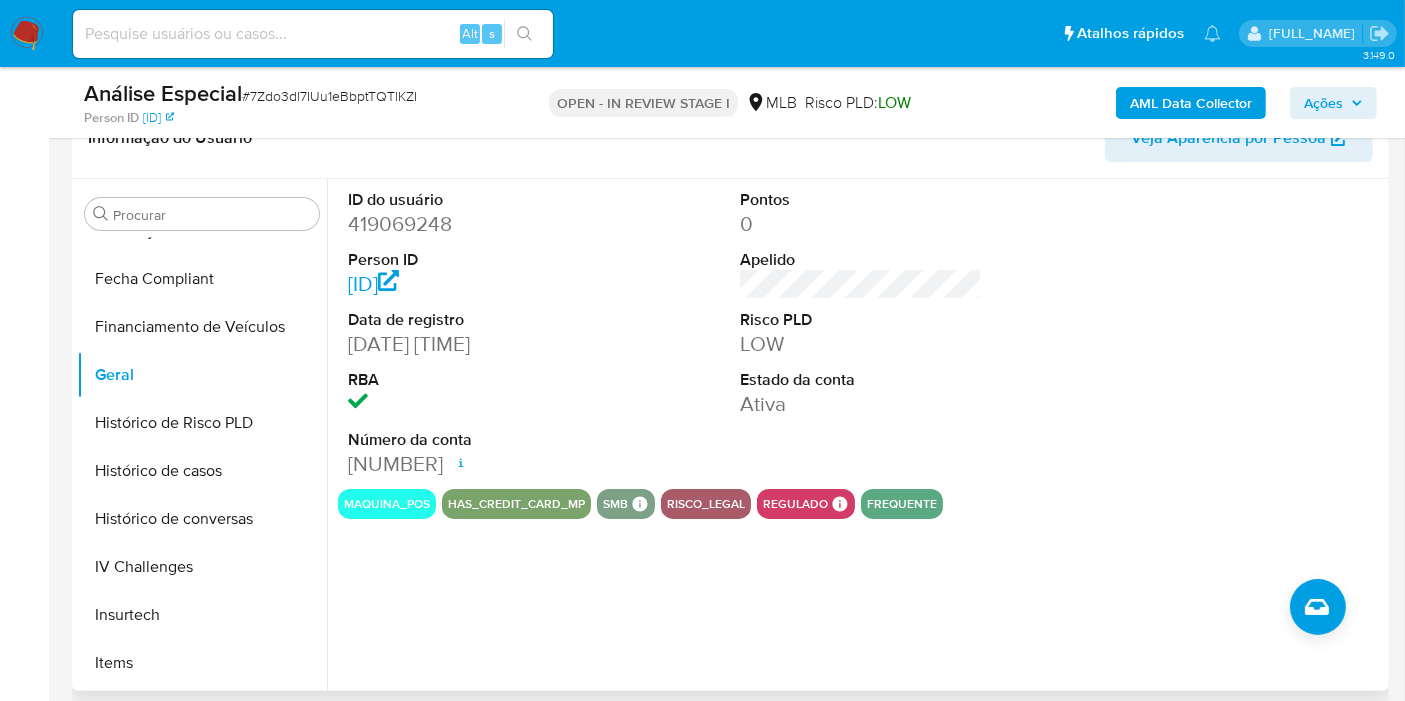 scroll, scrollTop: 289, scrollLeft: 0, axis: vertical 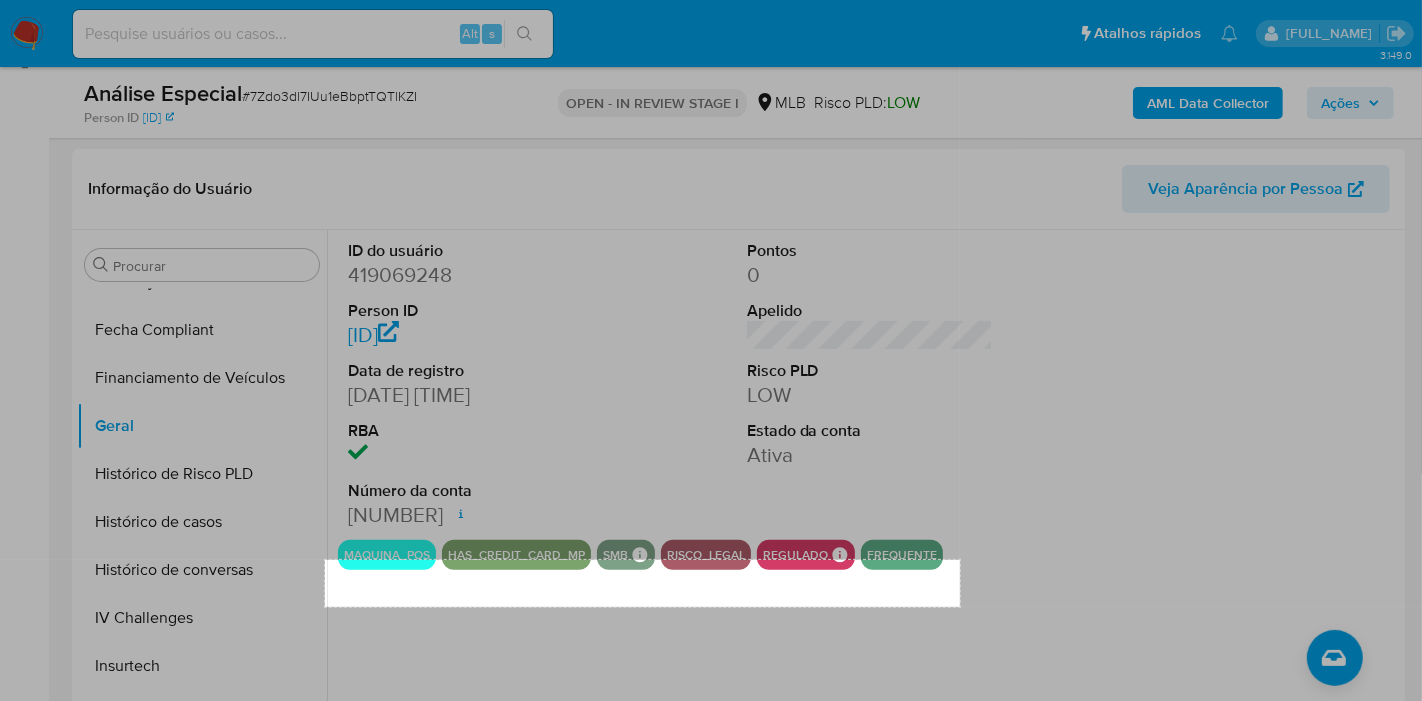 drag, startPoint x: 325, startPoint y: 559, endPoint x: 960, endPoint y: 607, distance: 636.8116 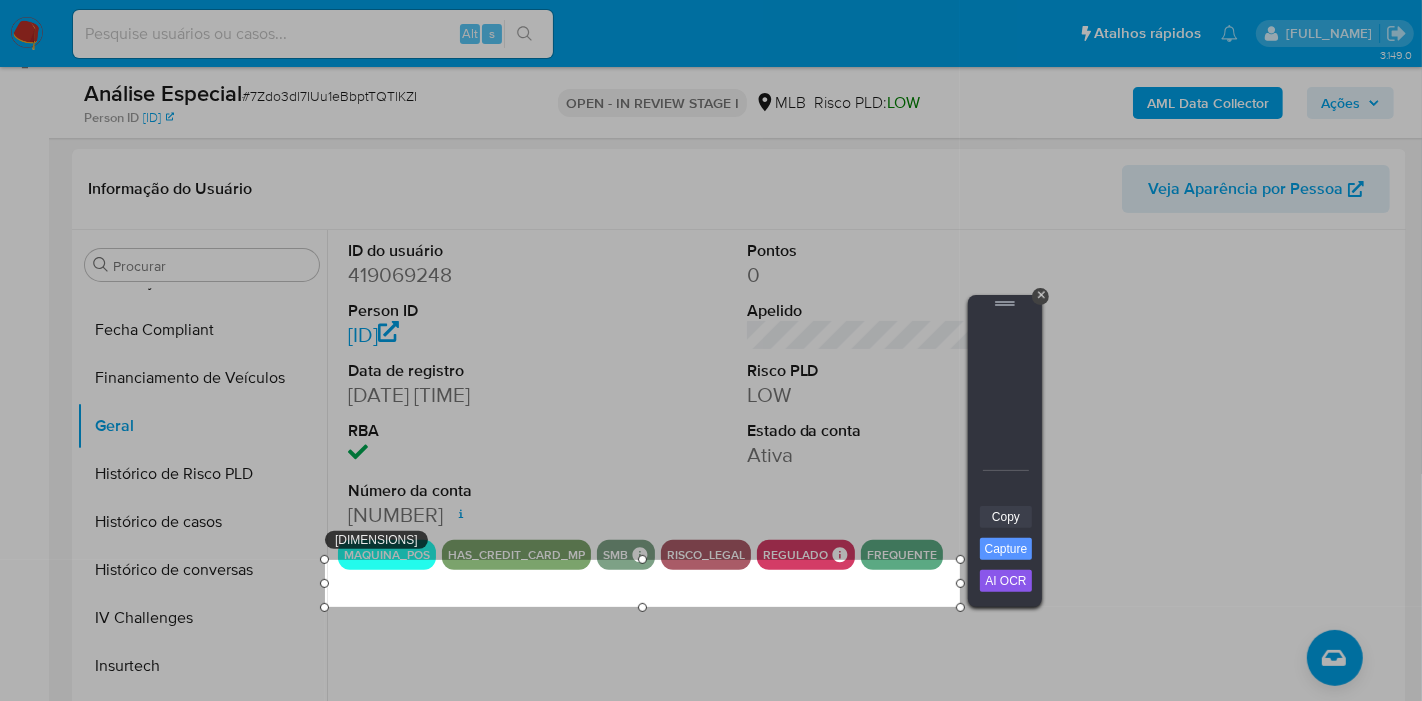 click on "Copy" at bounding box center [1006, 517] 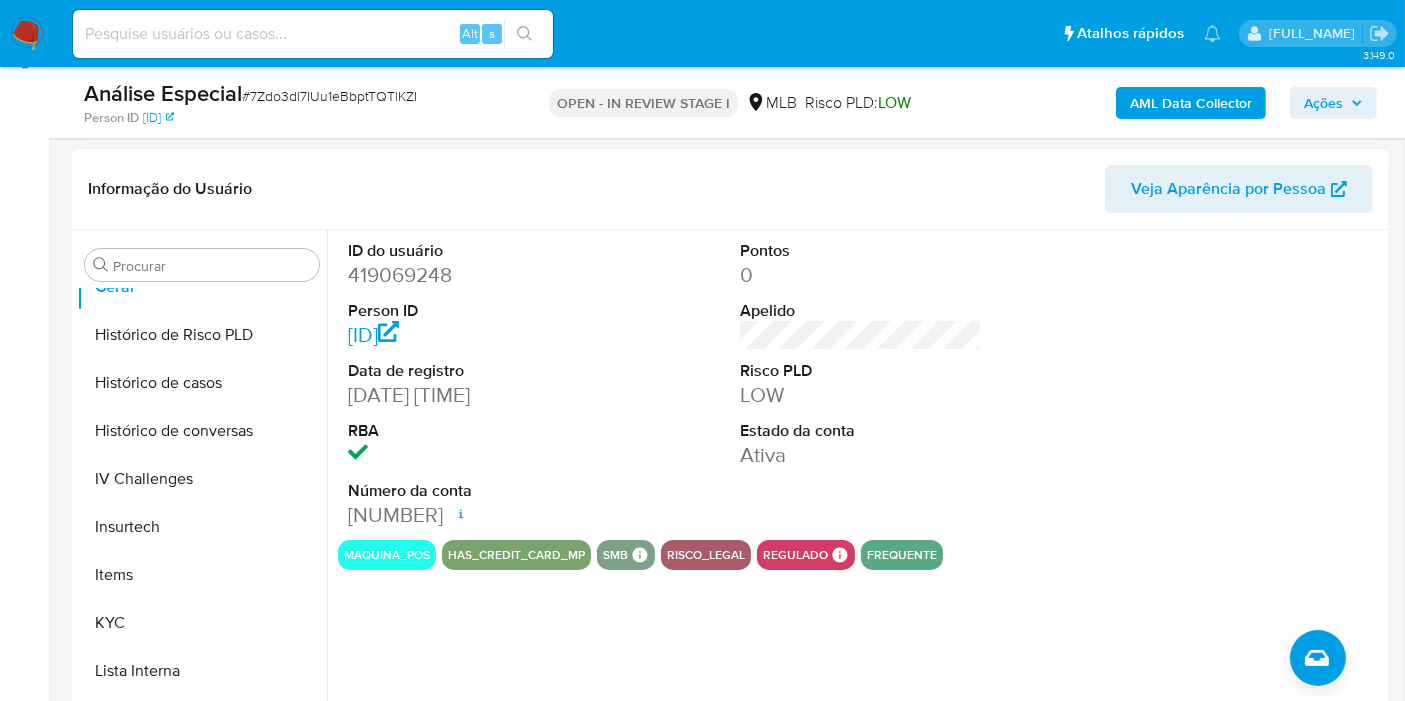 scroll, scrollTop: 844, scrollLeft: 0, axis: vertical 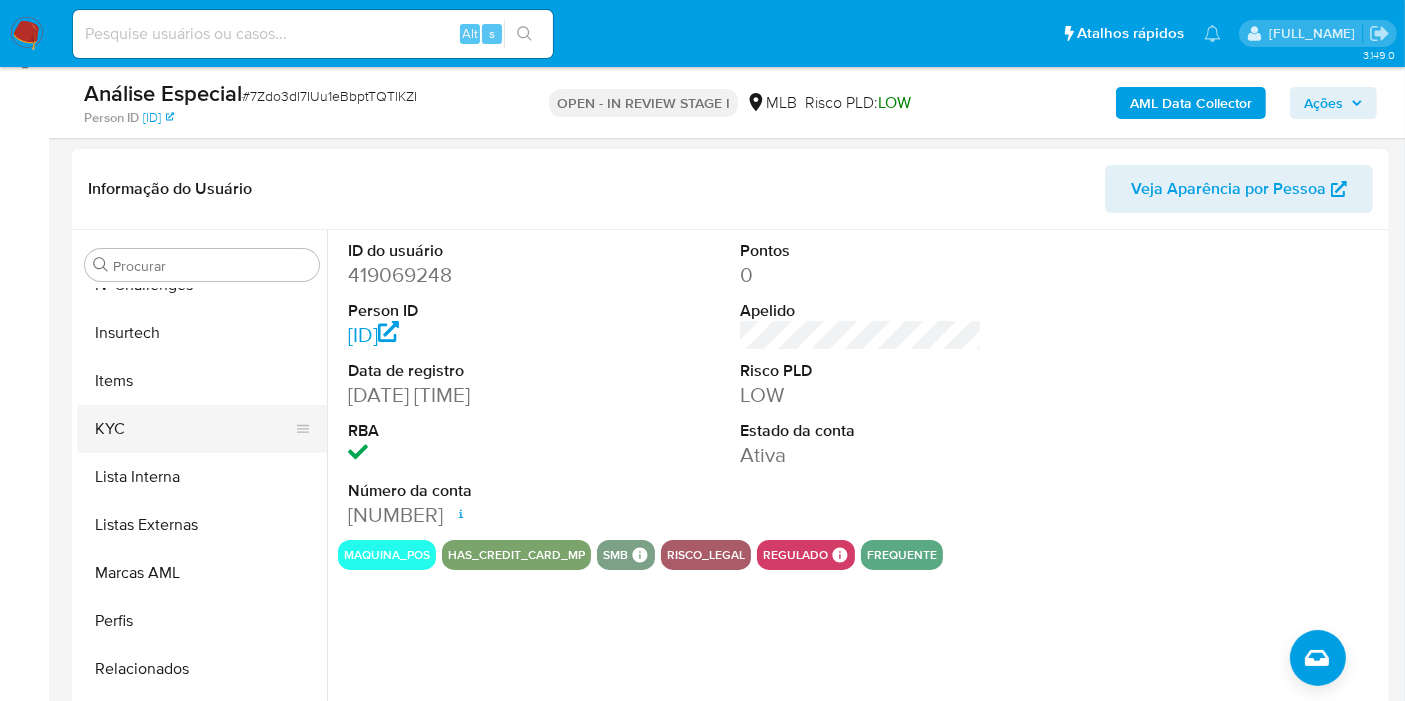 click on "KYC" at bounding box center [194, 429] 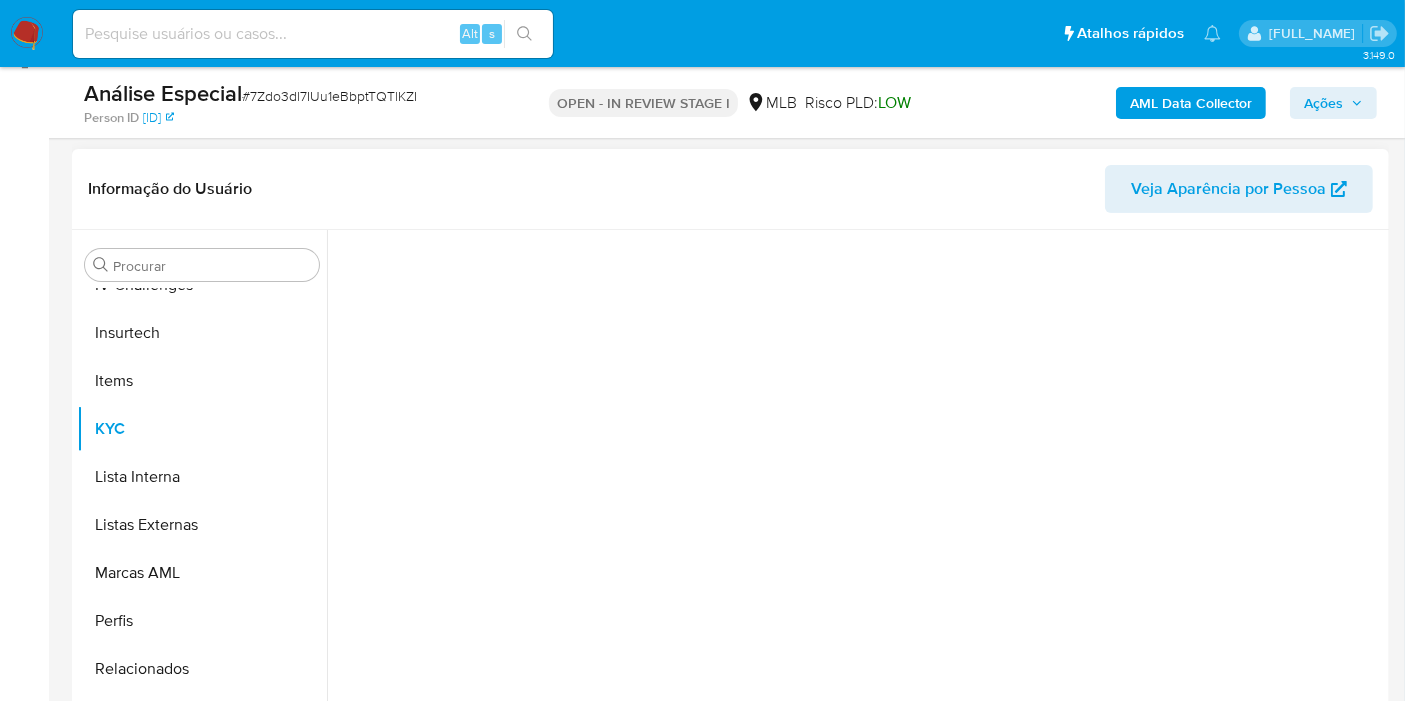 scroll, scrollTop: 511, scrollLeft: 0, axis: vertical 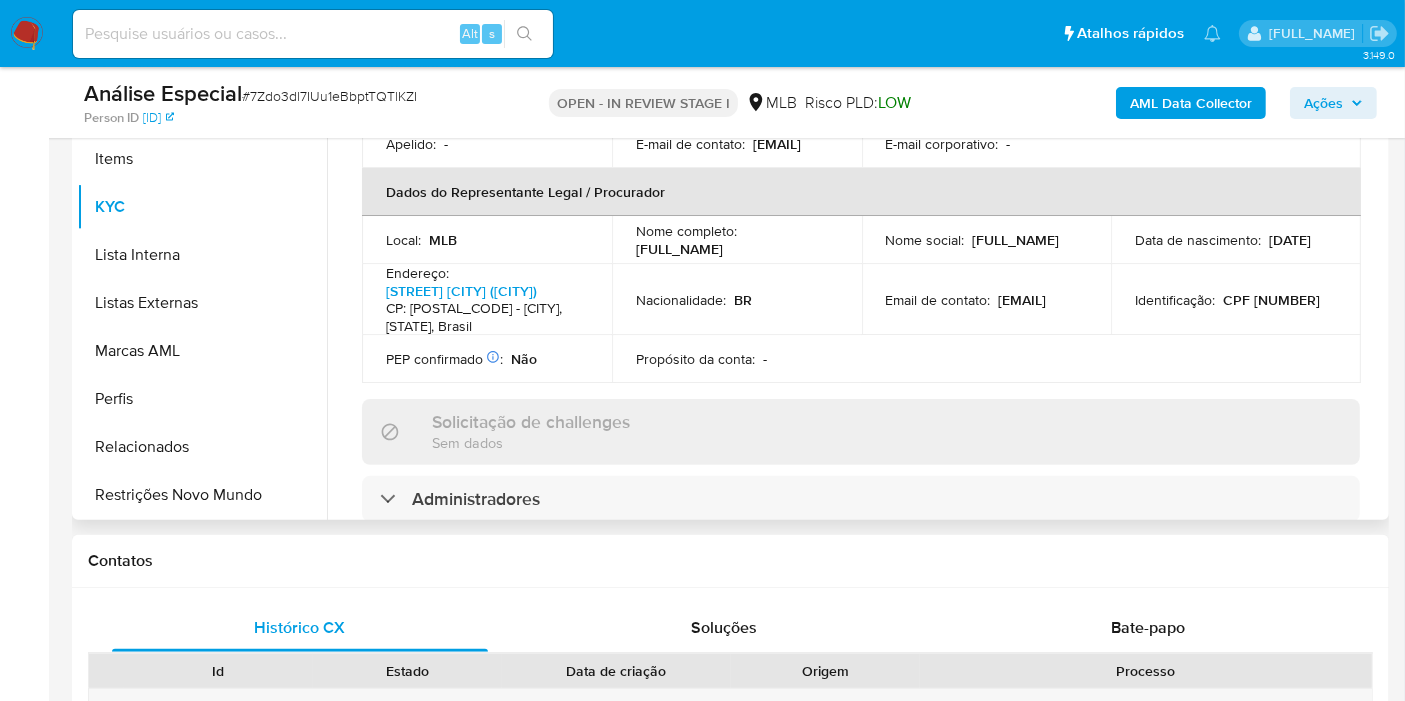 copy on "Luzanira Soares Pires" 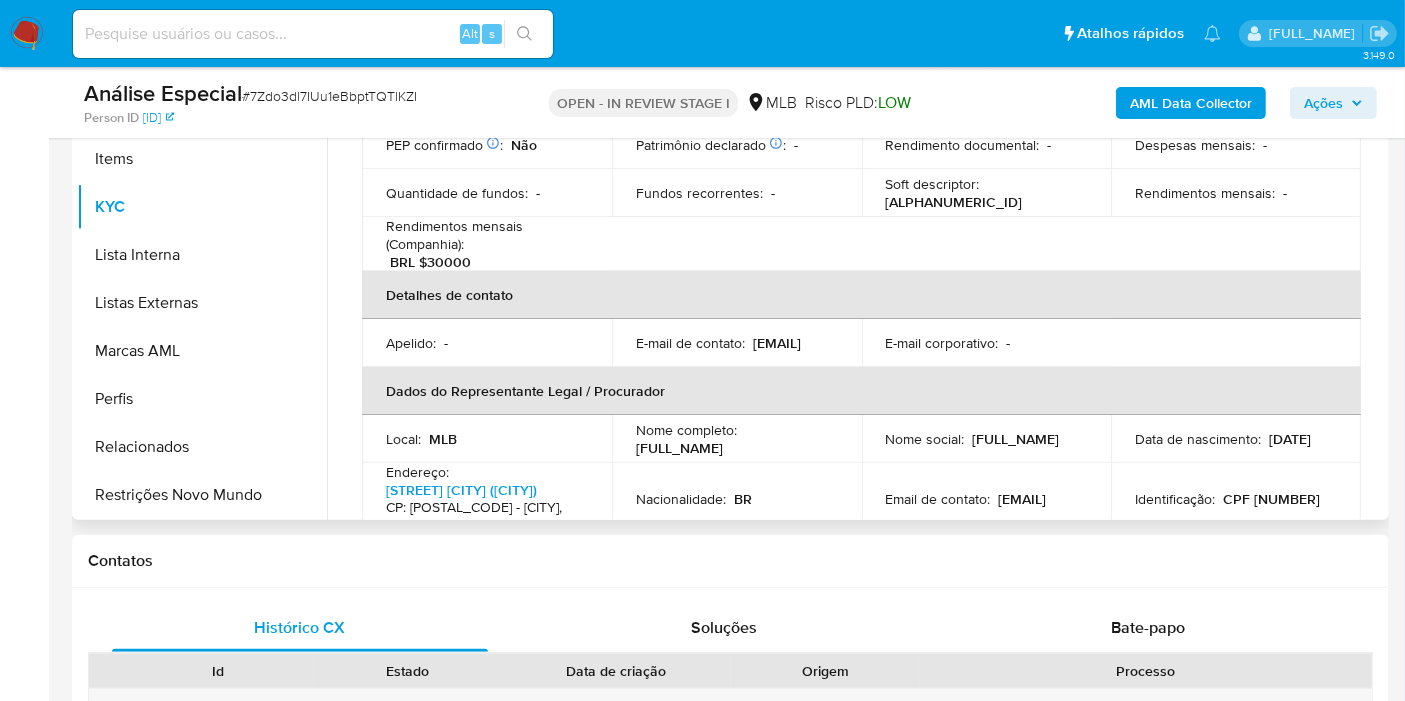 scroll, scrollTop: 0, scrollLeft: 0, axis: both 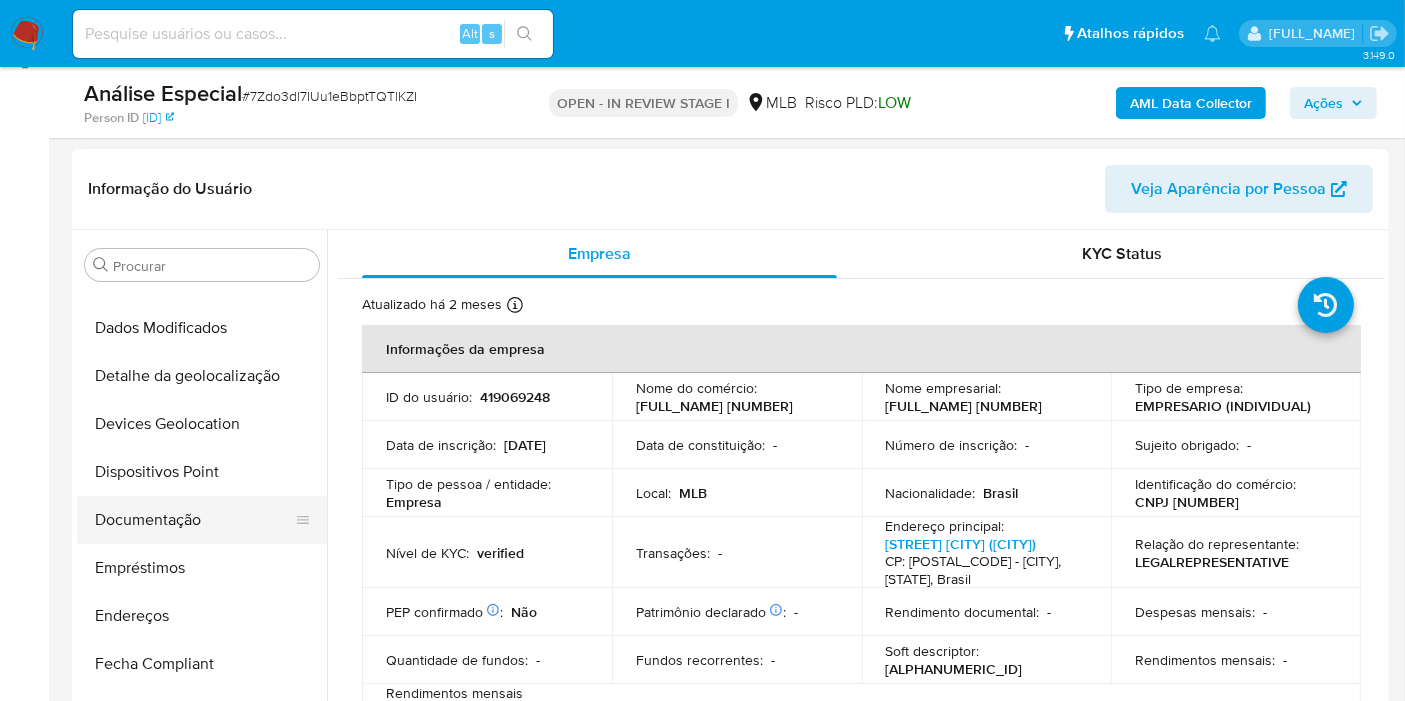 click on "Documentação" at bounding box center (194, 520) 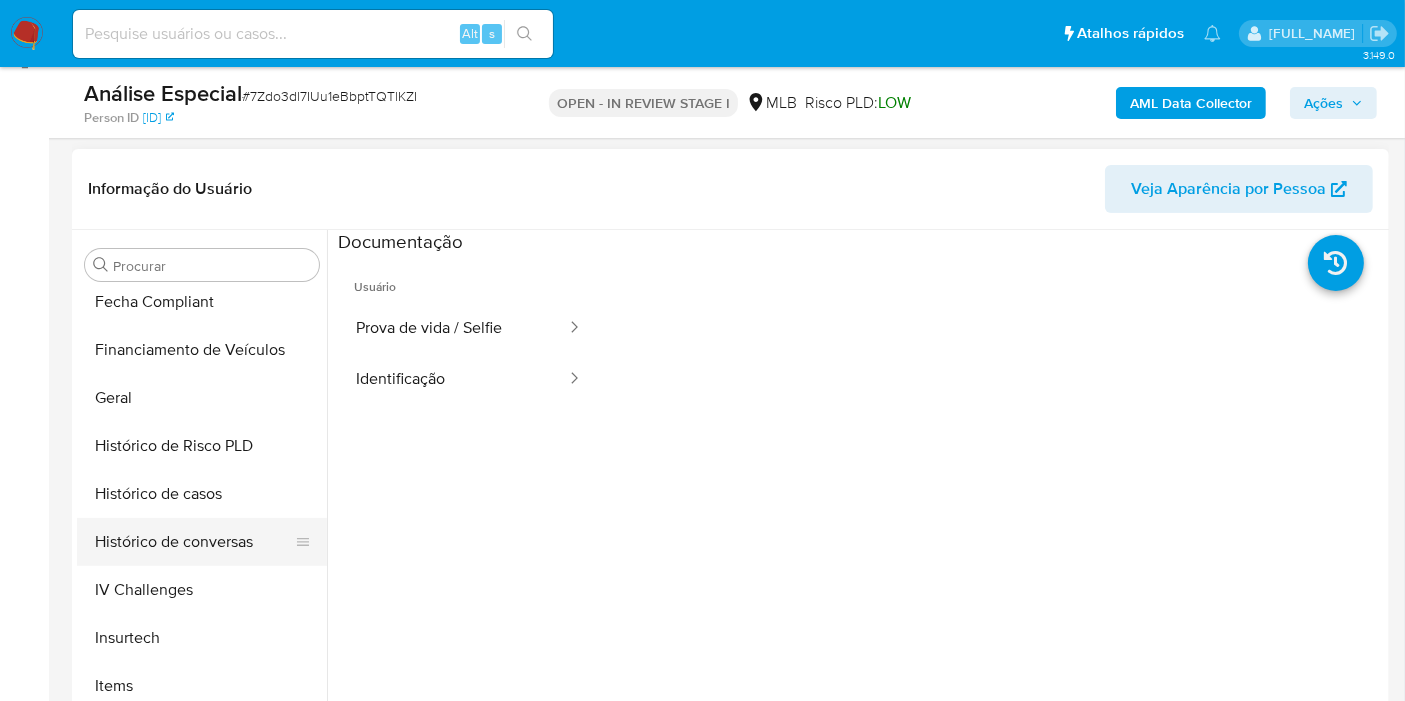 scroll, scrollTop: 622, scrollLeft: 0, axis: vertical 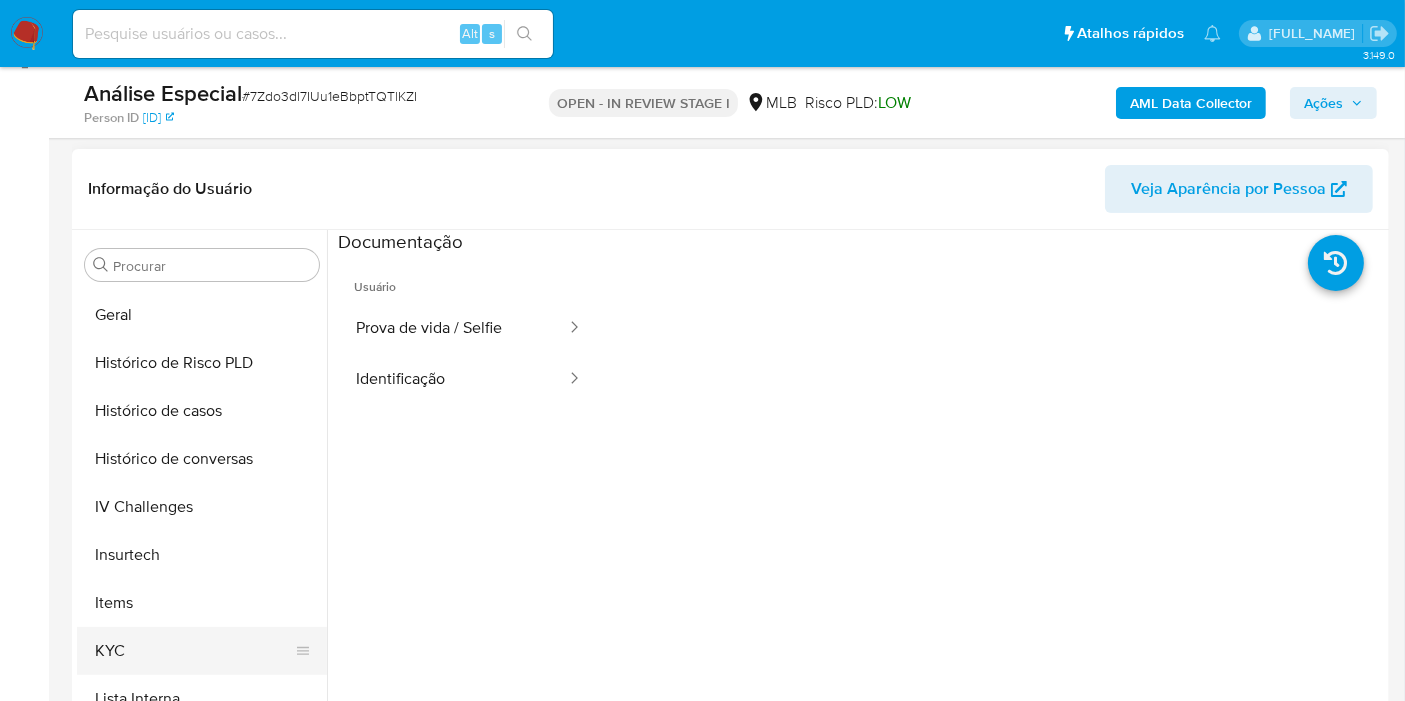click on "KYC" at bounding box center [194, 651] 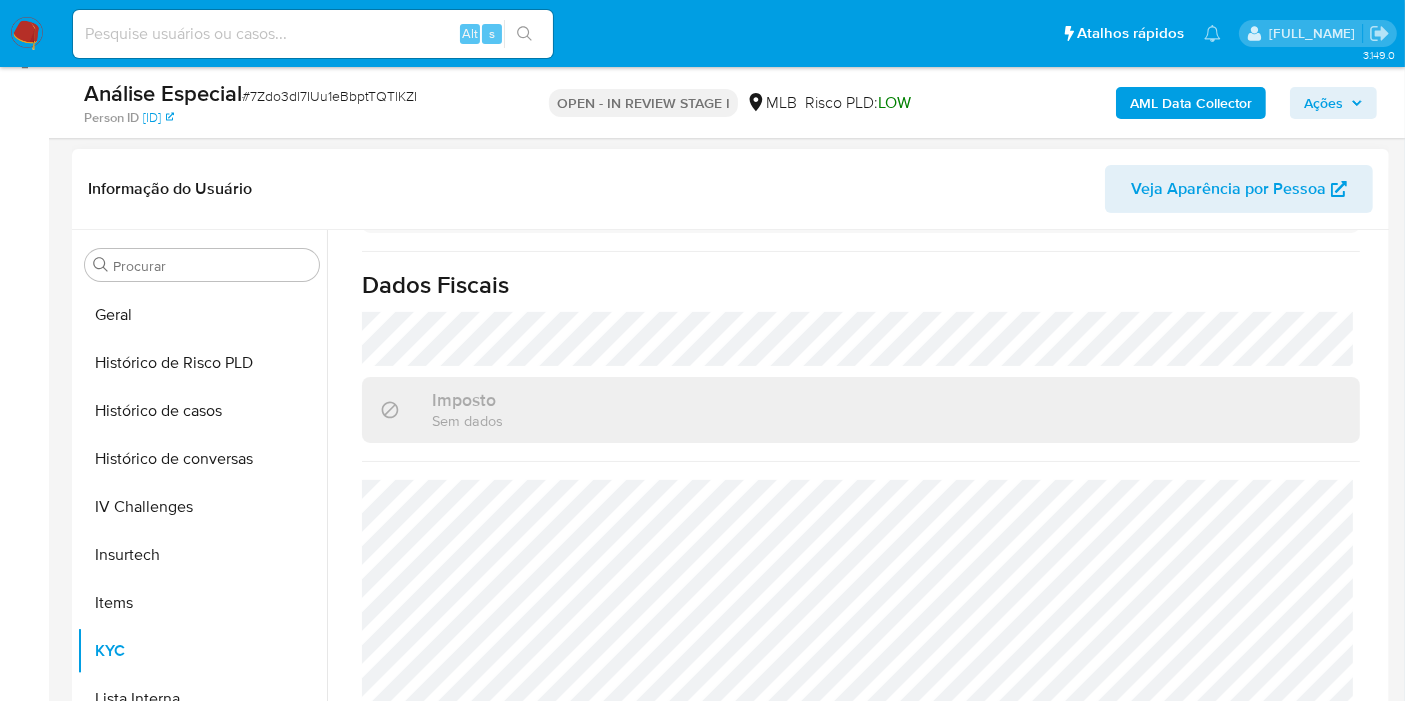 scroll, scrollTop: 1245, scrollLeft: 0, axis: vertical 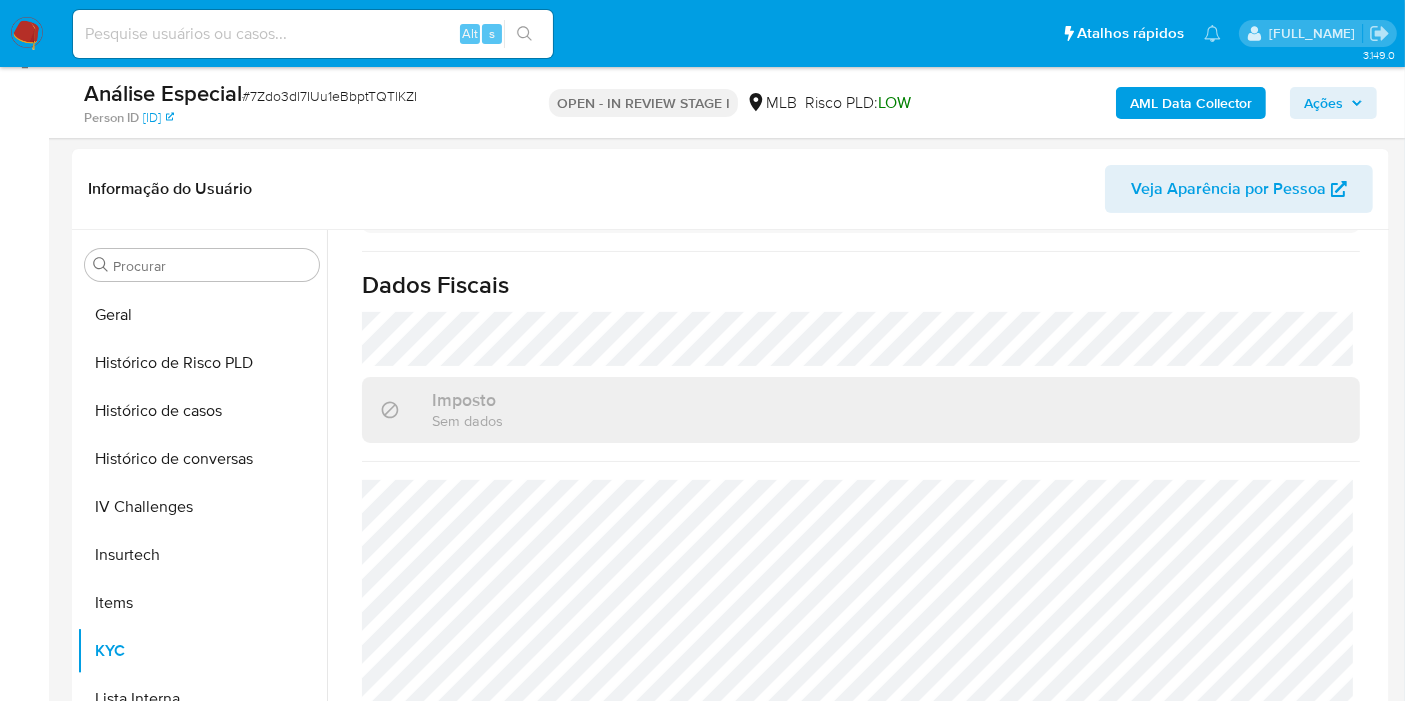 click 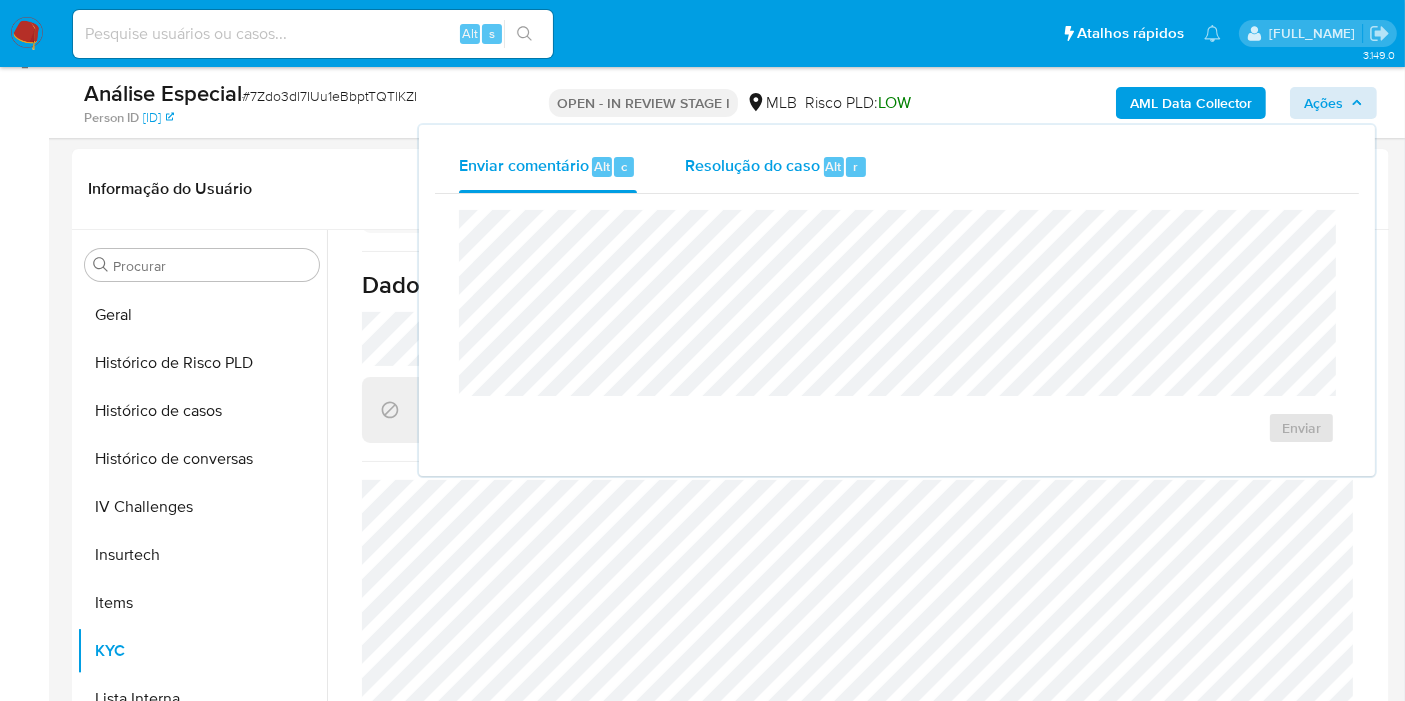 click on "Resolução do caso Alt r" at bounding box center (776, 167) 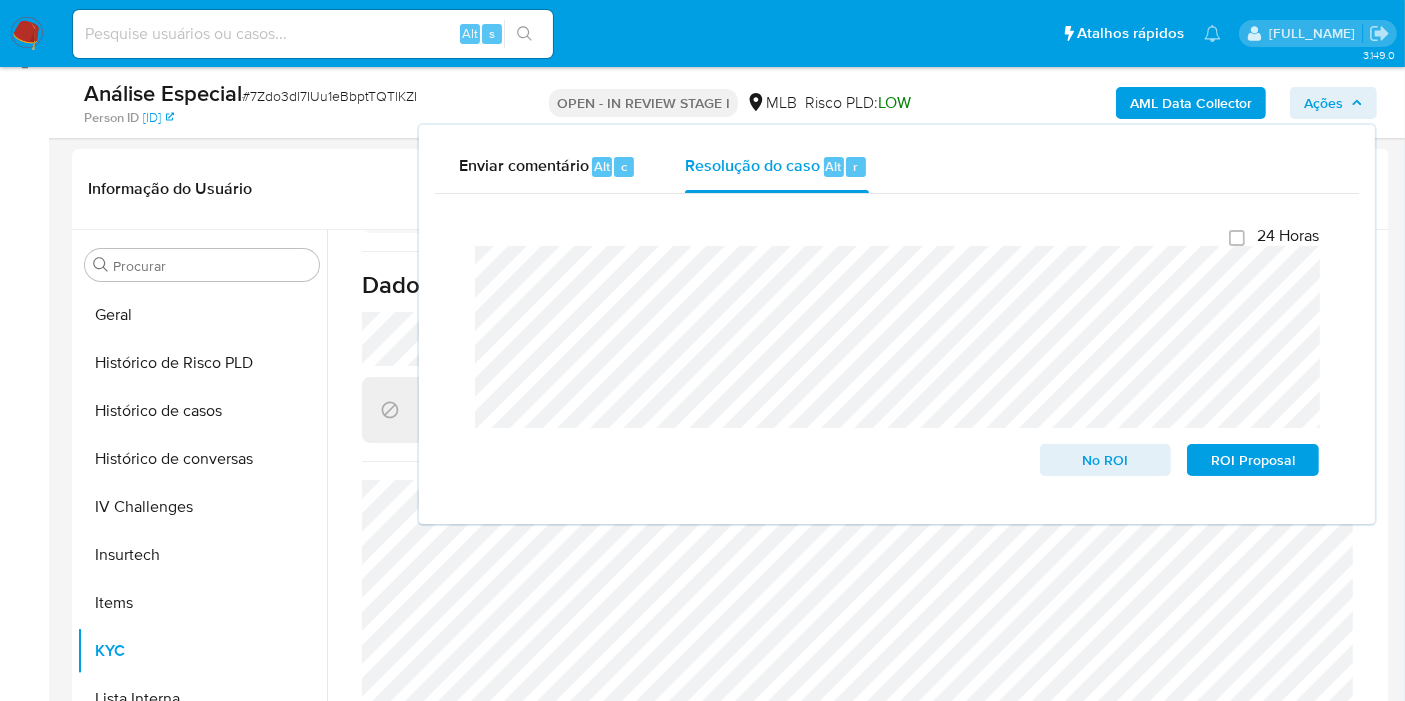 click on "Ações" at bounding box center (1323, 103) 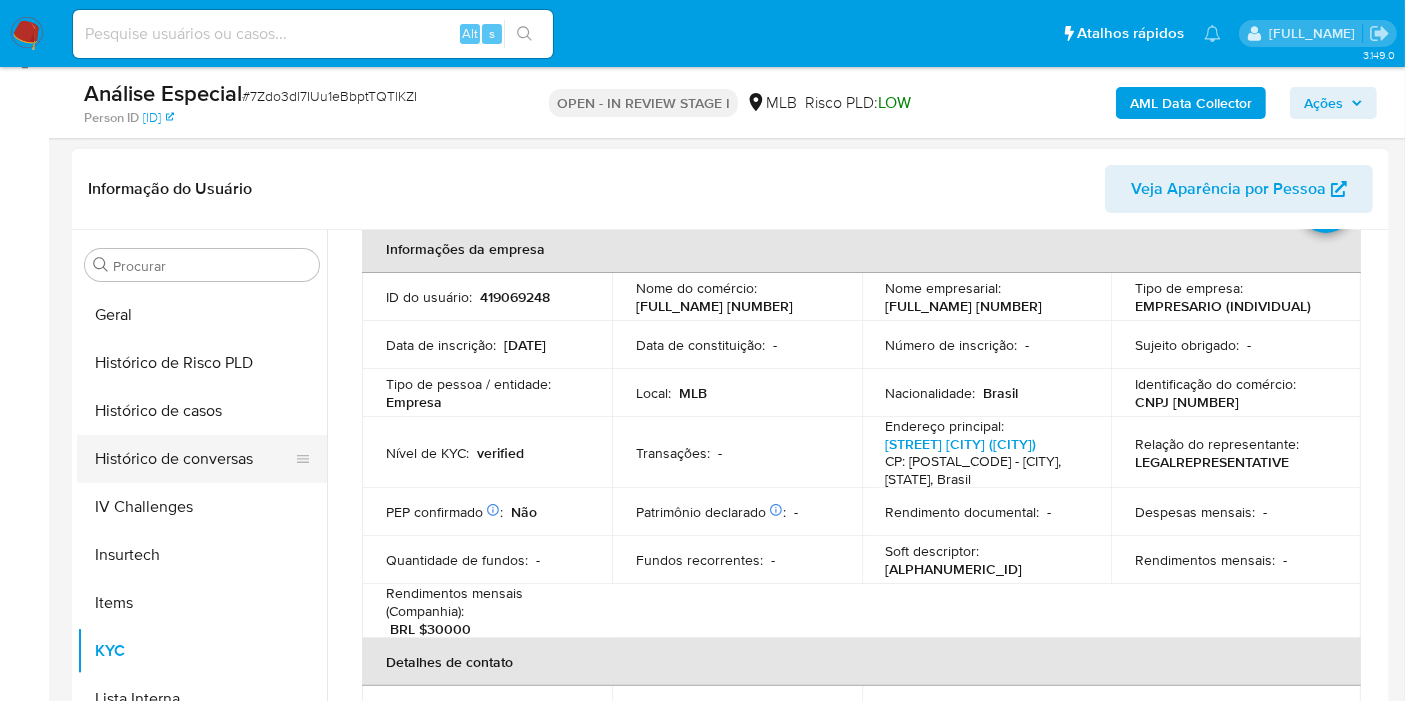 scroll, scrollTop: 0, scrollLeft: 0, axis: both 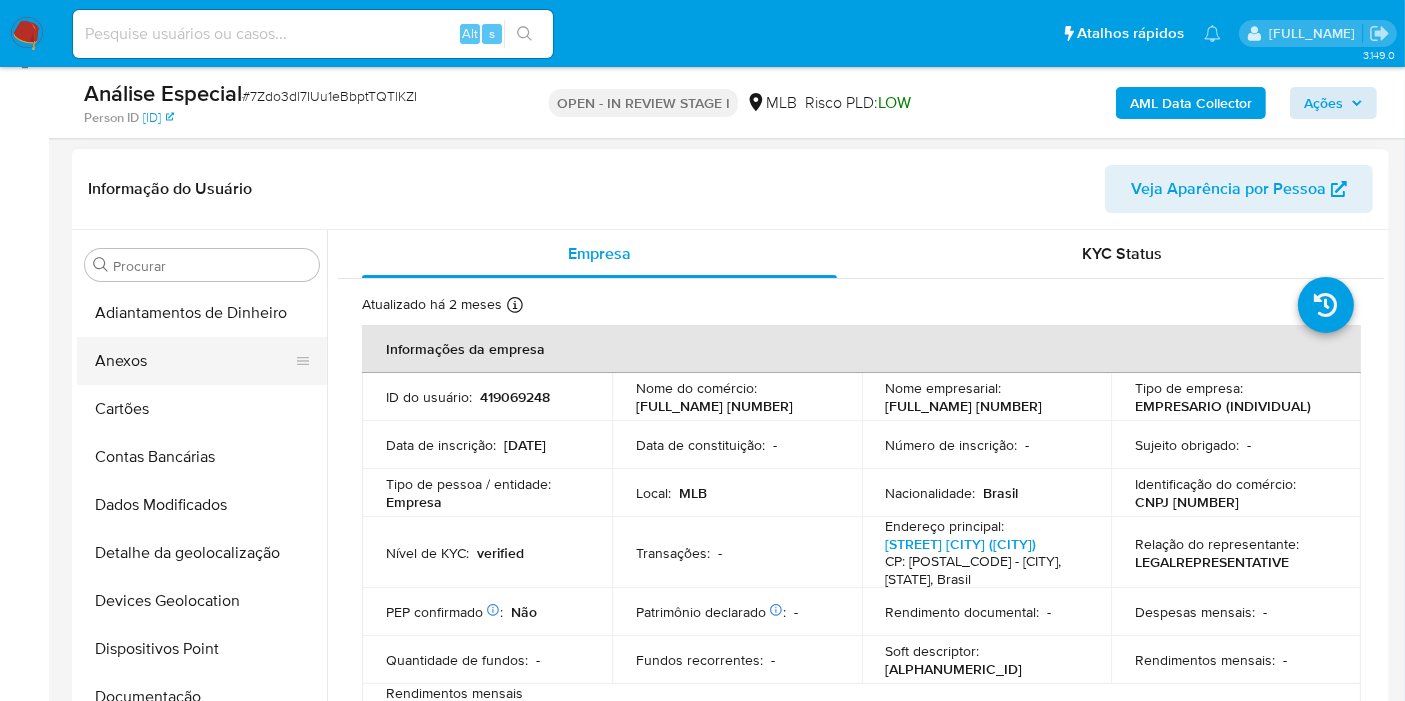 click on "Anexos" at bounding box center [194, 361] 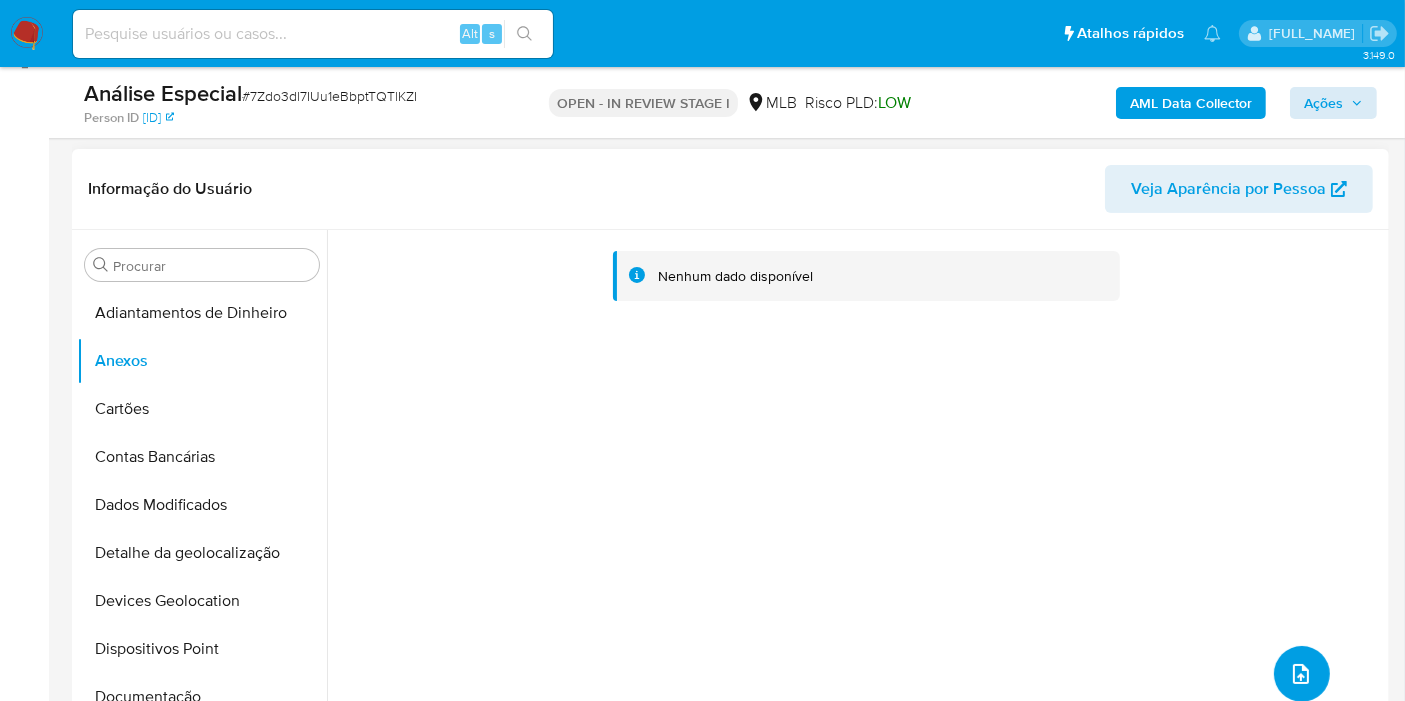 click 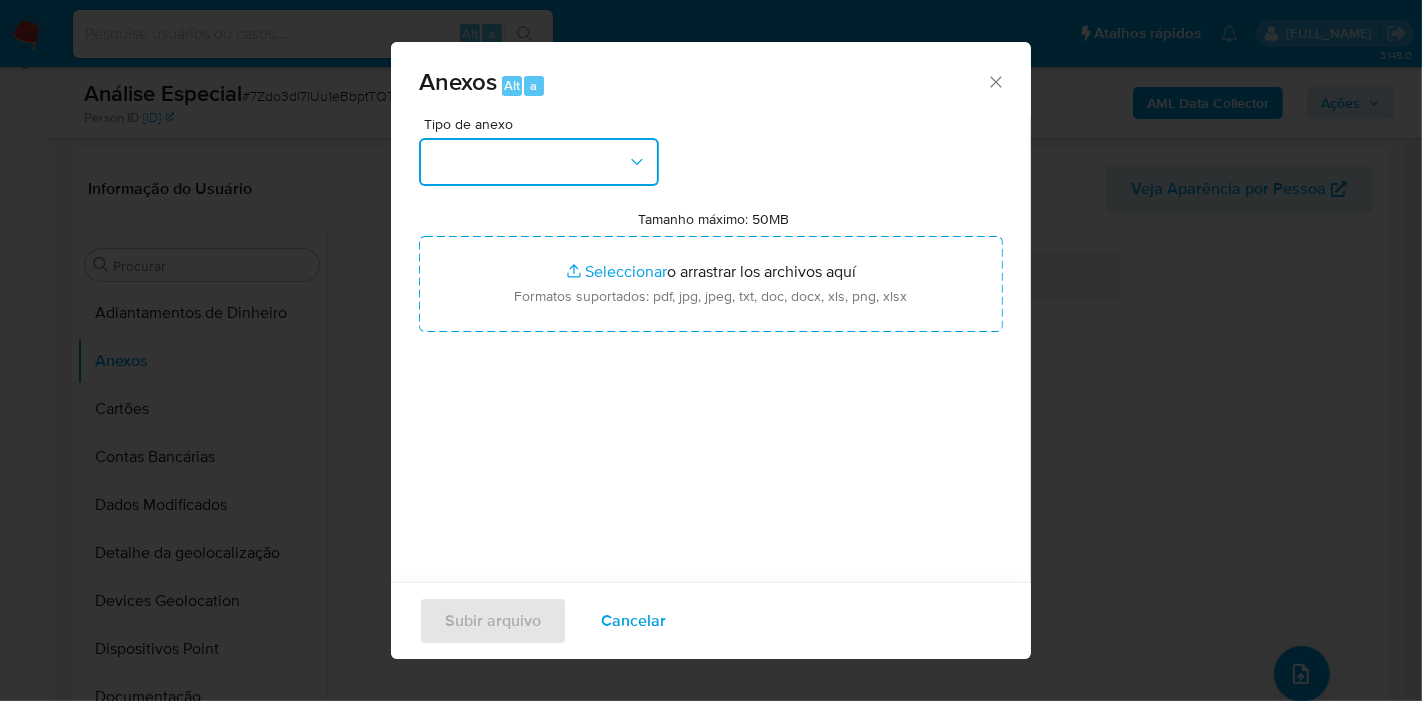 drag, startPoint x: 600, startPoint y: 166, endPoint x: 588, endPoint y: 183, distance: 20.808653 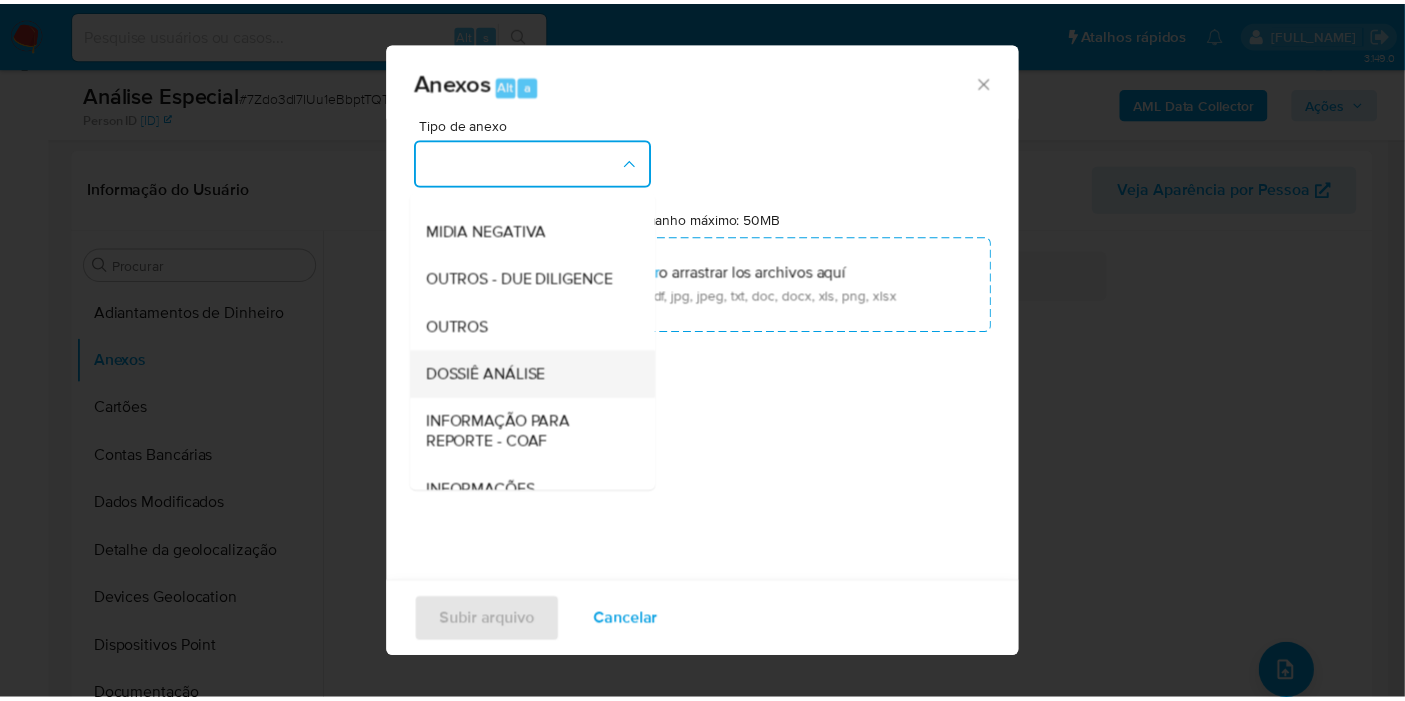 scroll, scrollTop: 307, scrollLeft: 0, axis: vertical 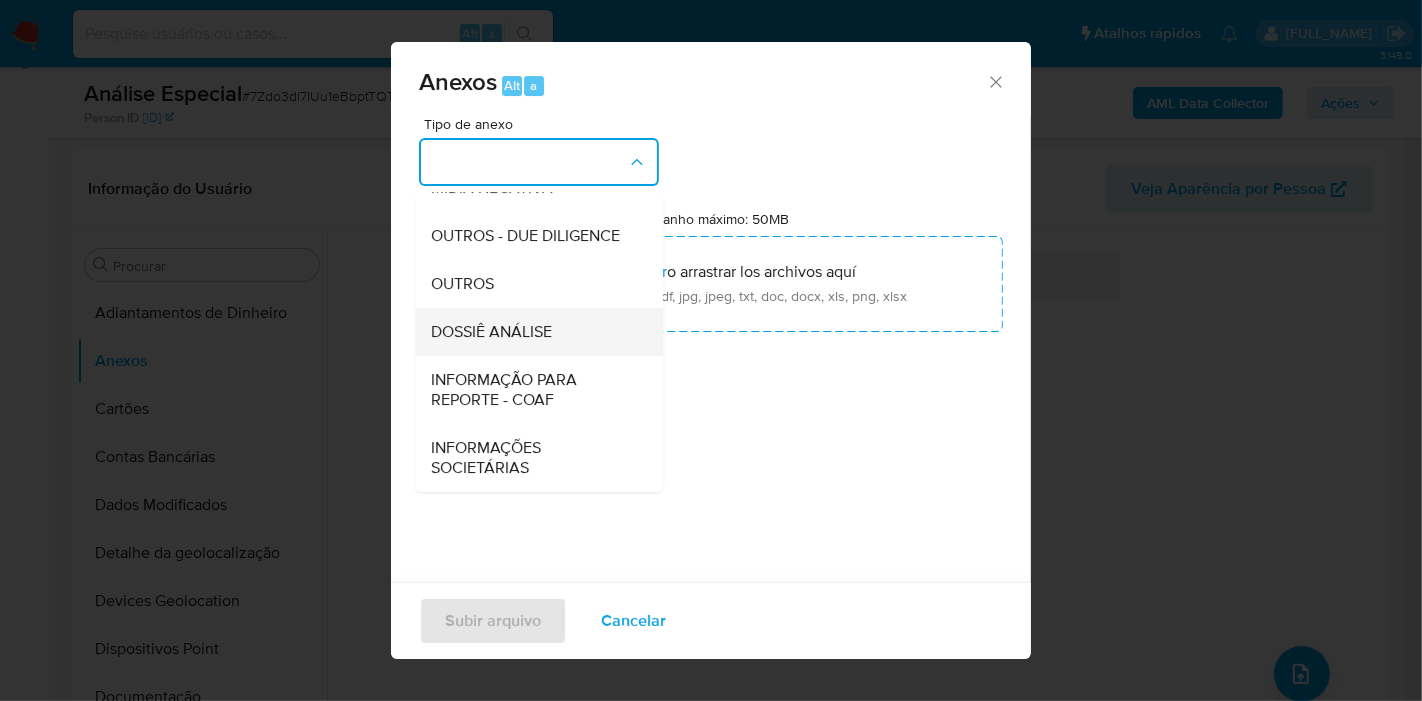 click on "DOSSIÊ ANÁLISE" at bounding box center [491, 332] 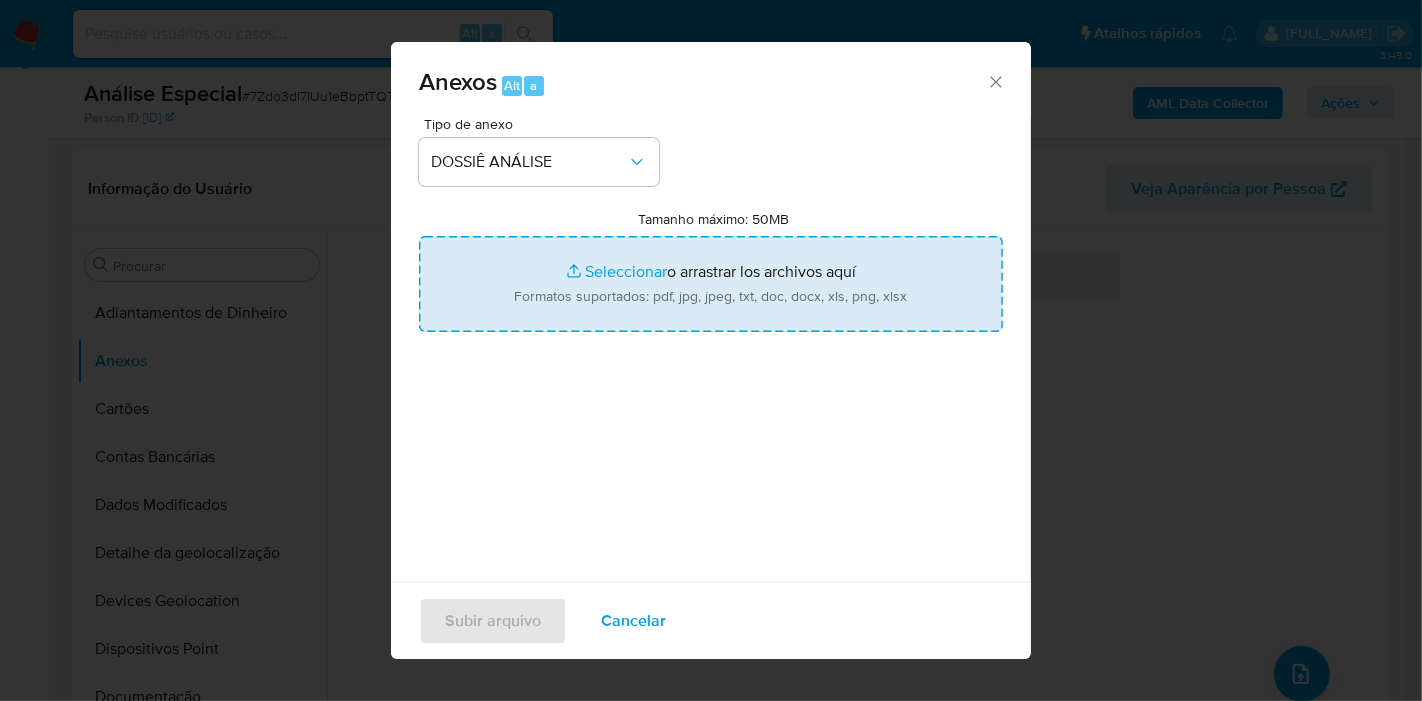 click on "Tamanho máximo: 50MB Seleccionar archivos" at bounding box center (711, 284) 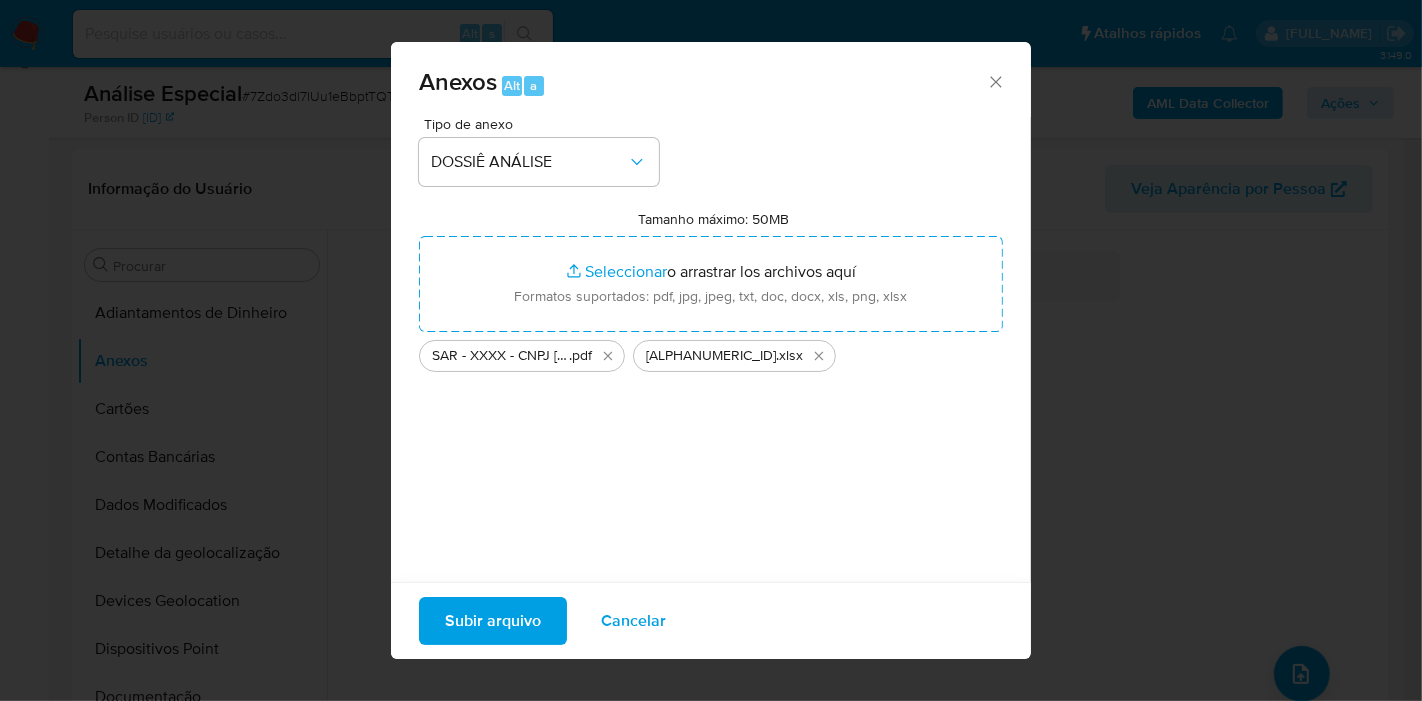 click on "Subir arquivo" at bounding box center [493, 621] 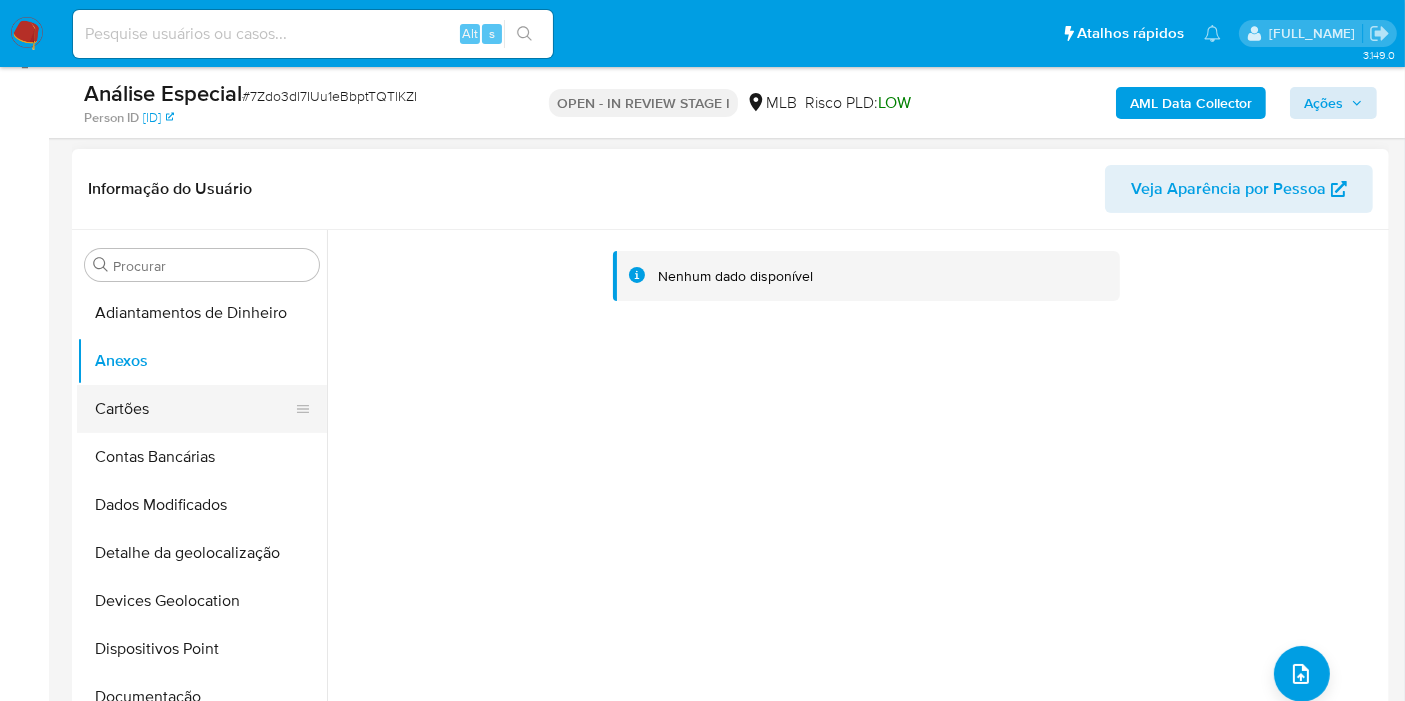 click on "Cartões" at bounding box center [194, 409] 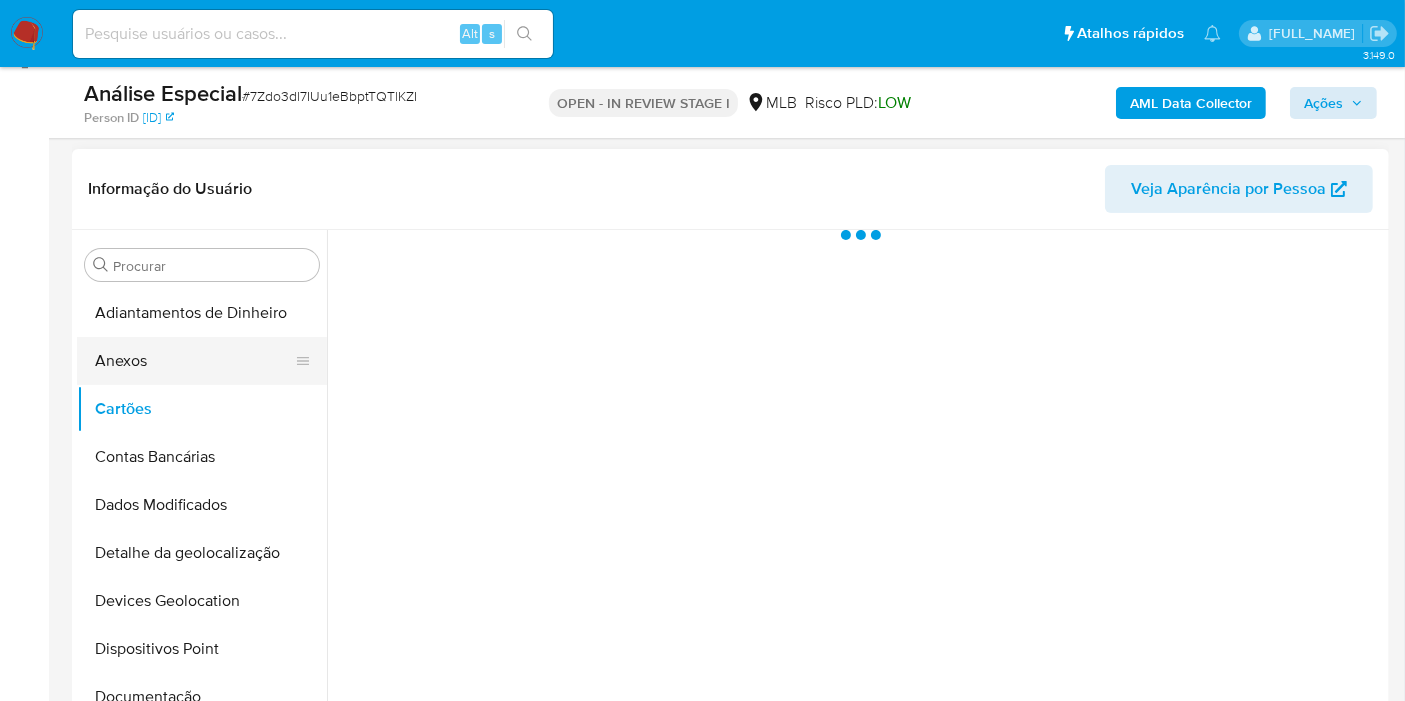 click on "Anexos" at bounding box center [194, 361] 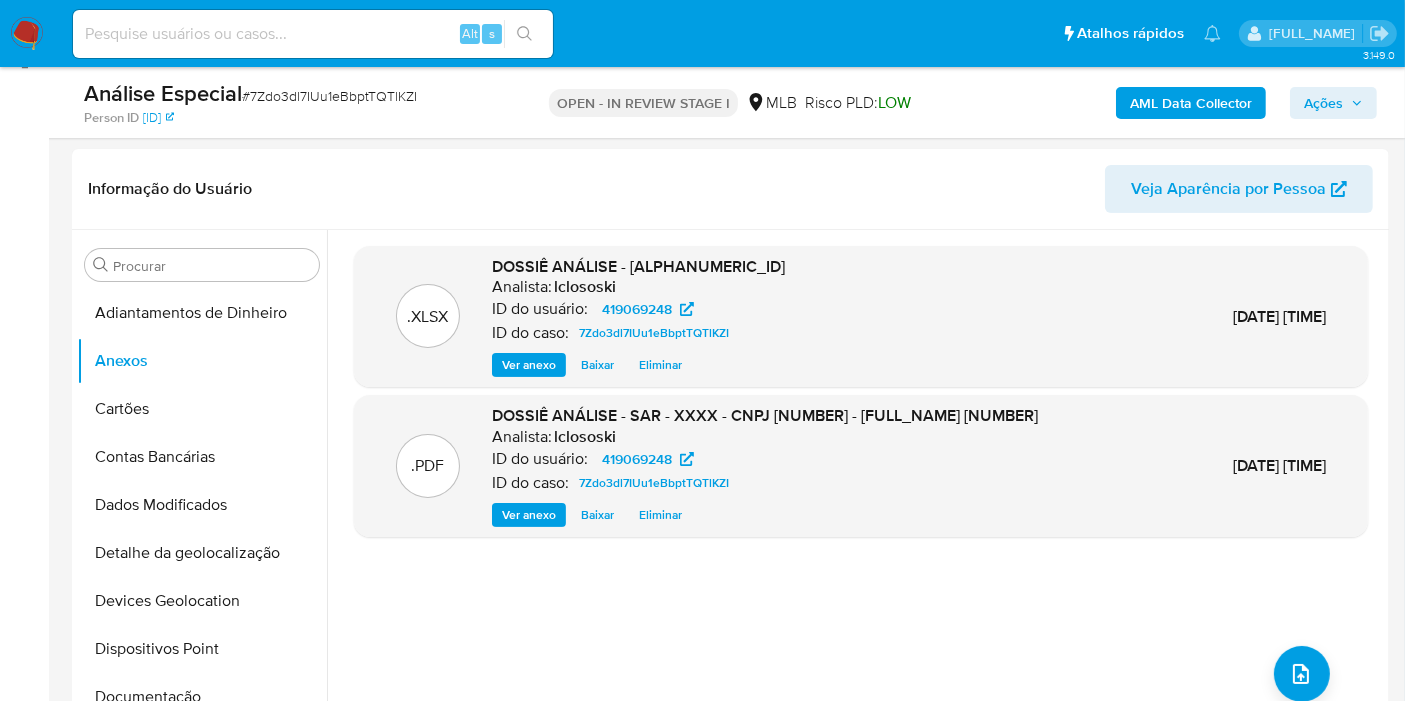 click on "Ações" at bounding box center (1323, 103) 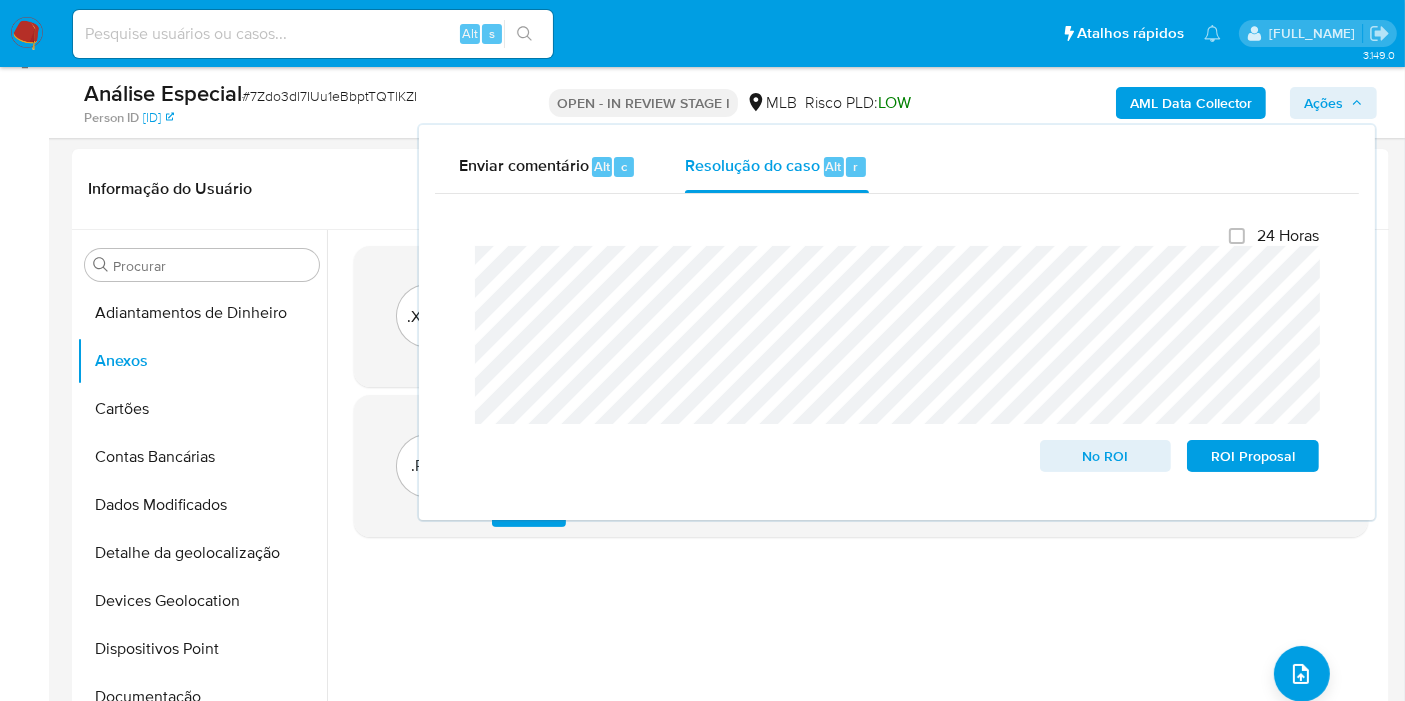 click on "Ações" at bounding box center (1323, 103) 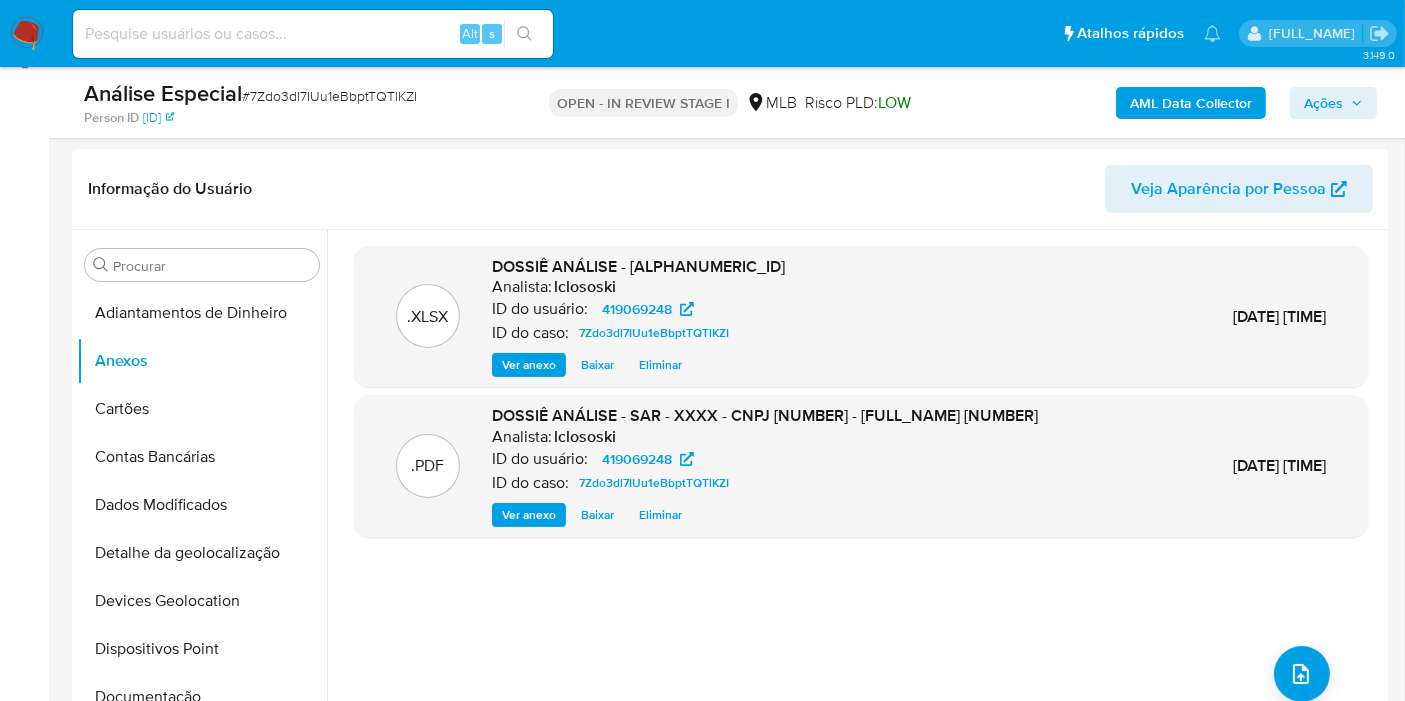 click on "Ações" at bounding box center [1323, 103] 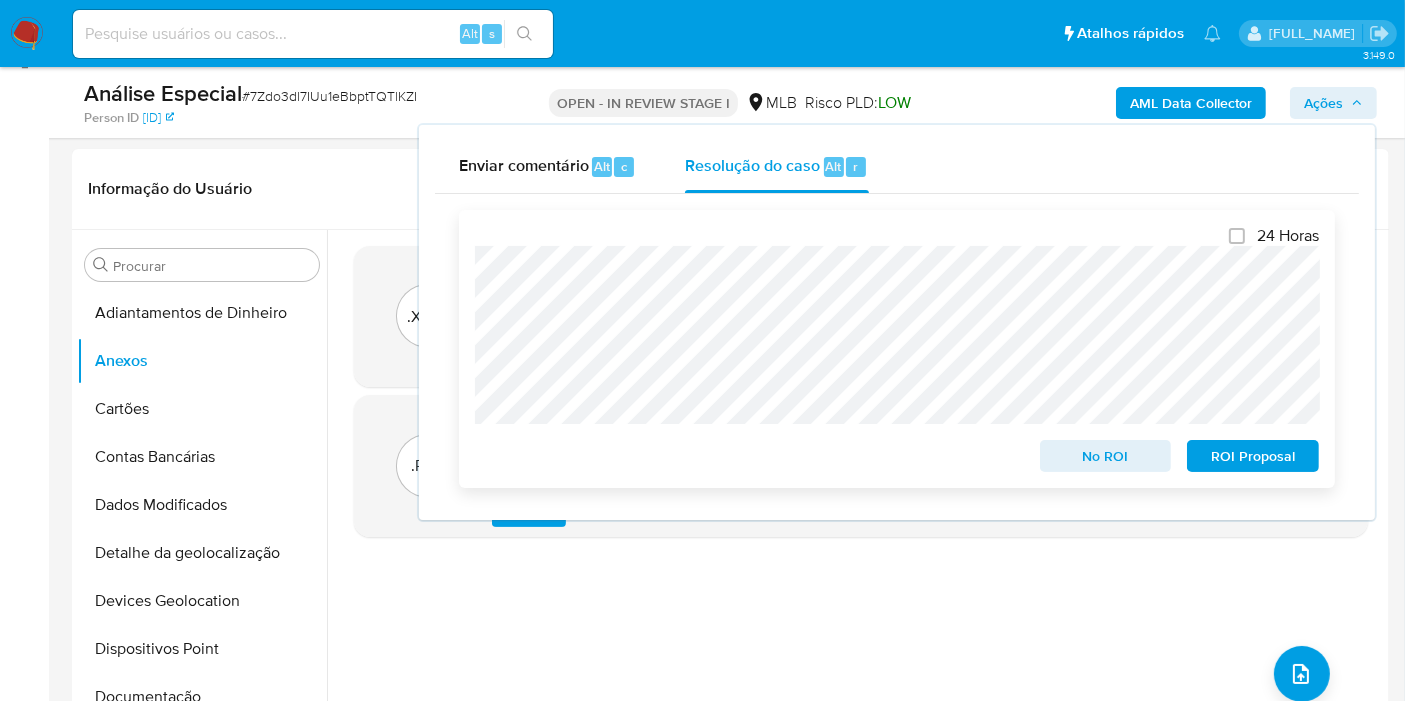 click on "ROI Proposal" at bounding box center [1253, 456] 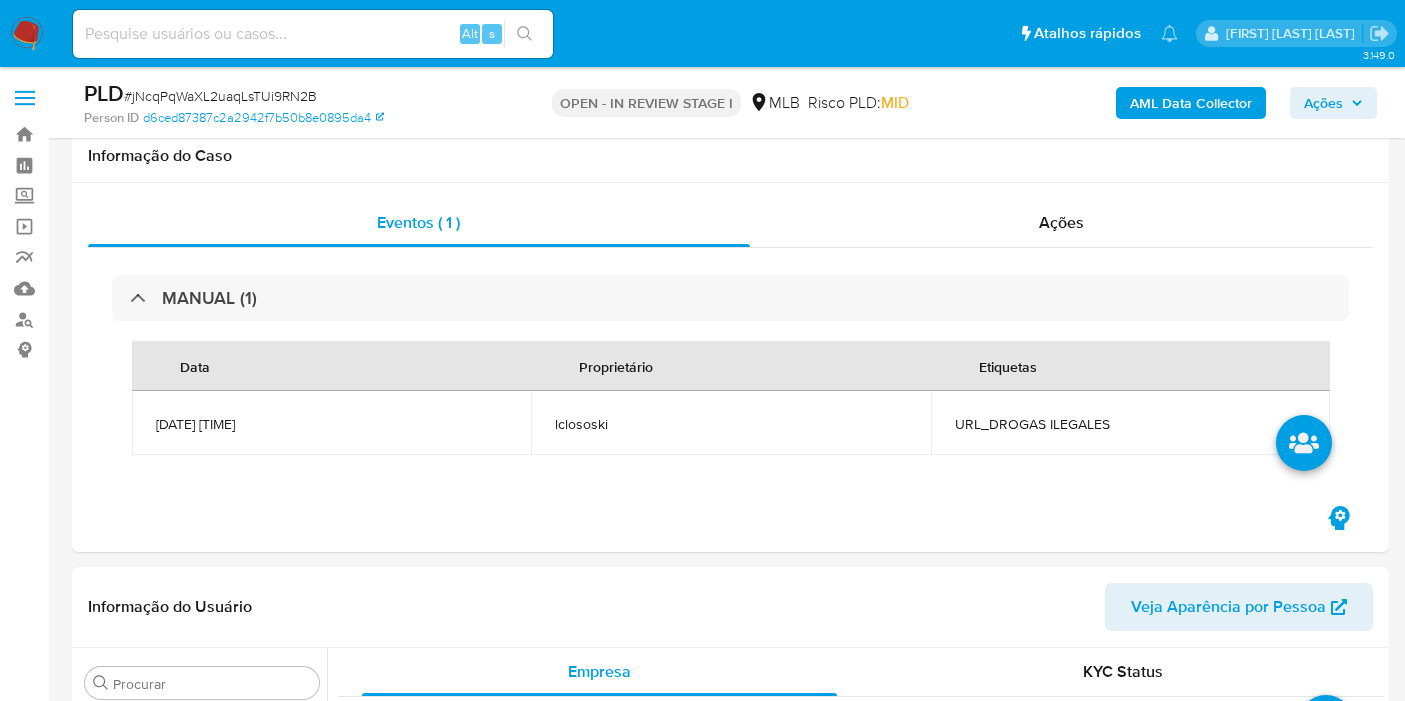 scroll, scrollTop: 2456, scrollLeft: 0, axis: vertical 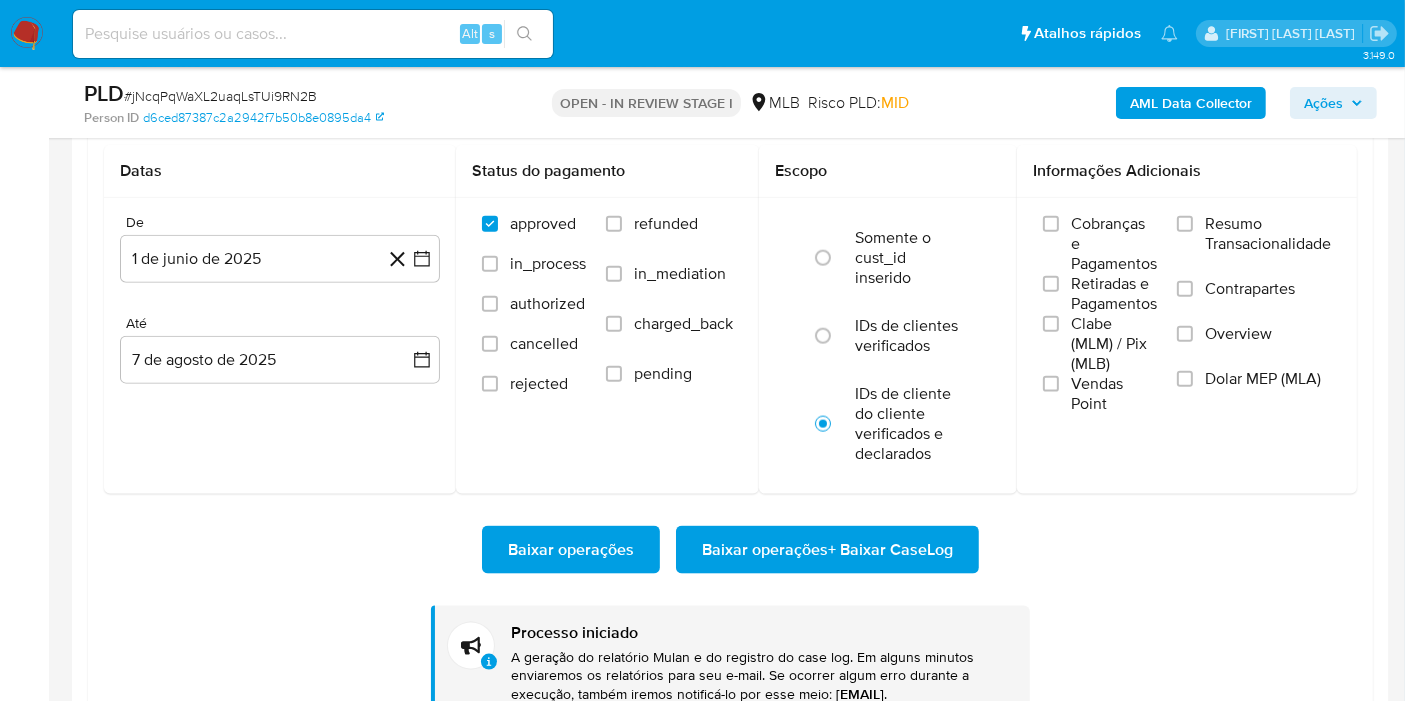 type 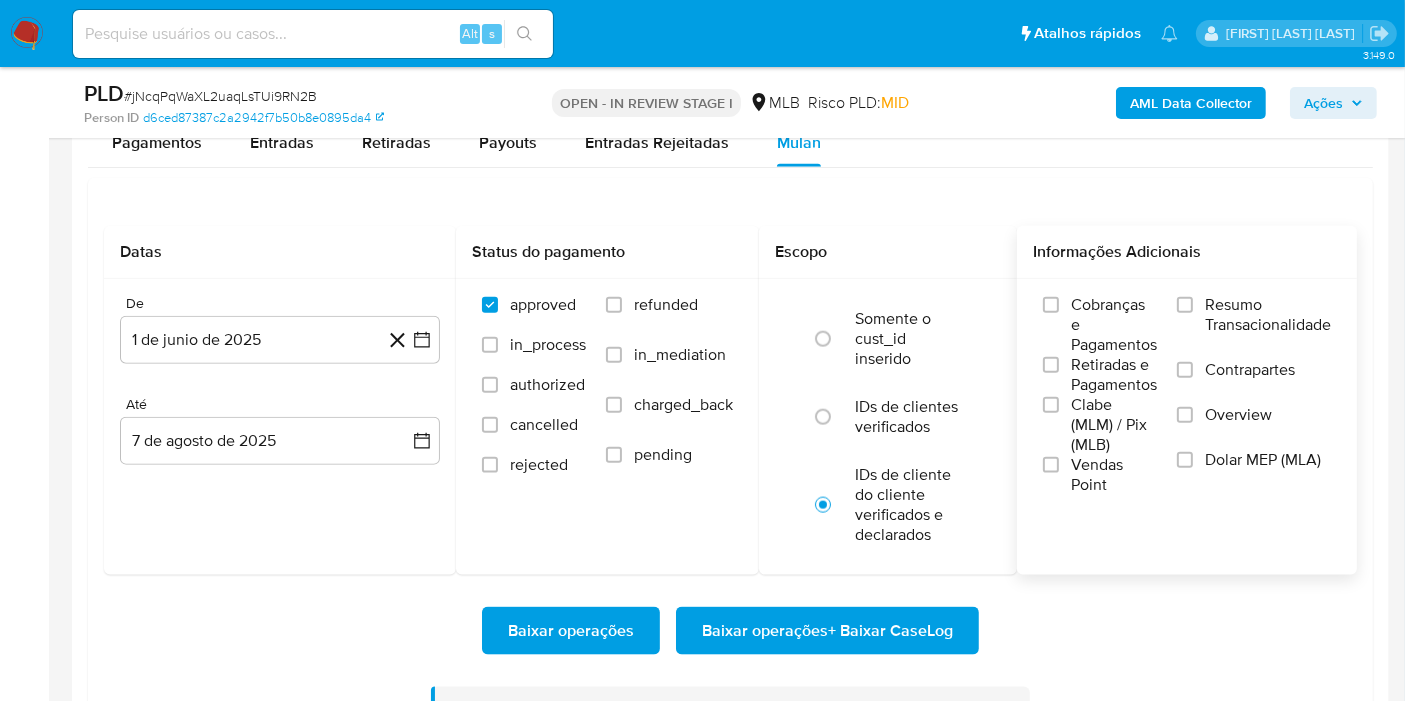 scroll, scrollTop: 2345, scrollLeft: 0, axis: vertical 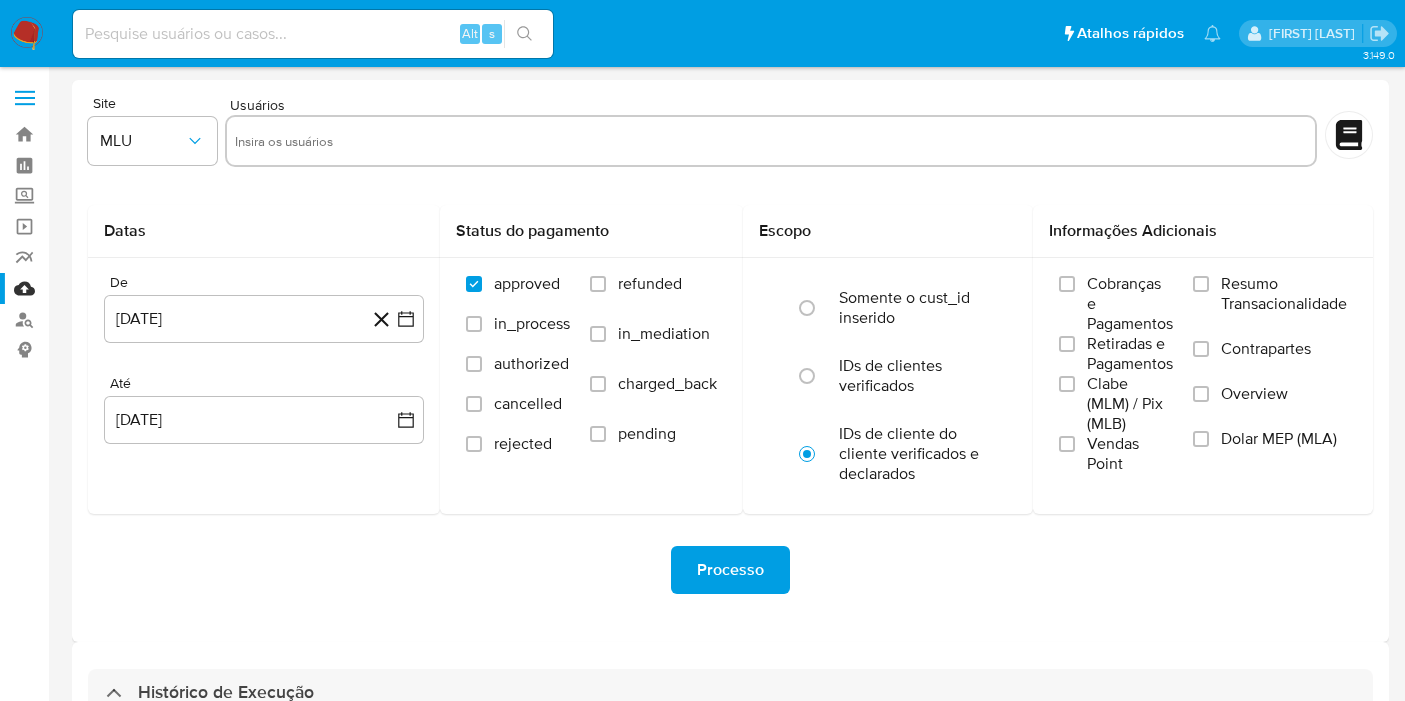 click on "Histórico de Execução" at bounding box center [730, 693] 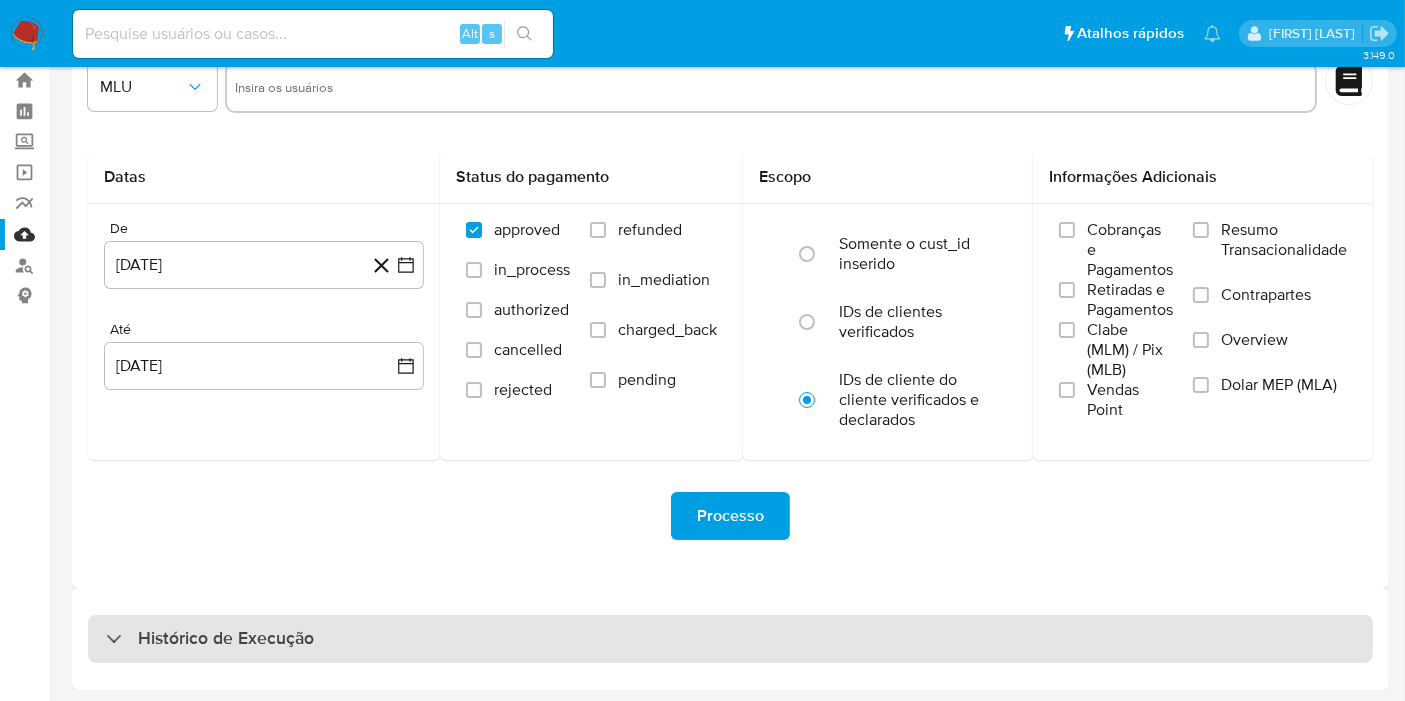 click on "Histórico de Execução" at bounding box center (730, 639) 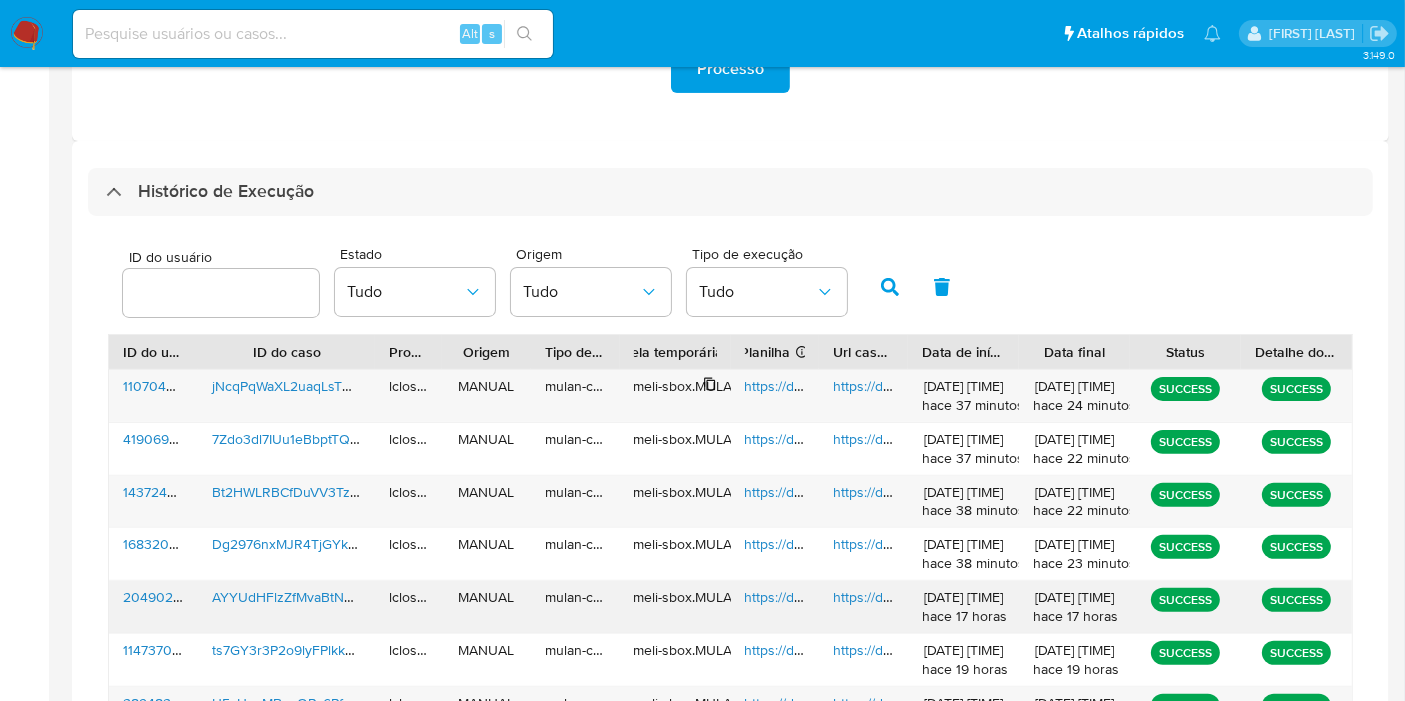 scroll, scrollTop: 610, scrollLeft: 0, axis: vertical 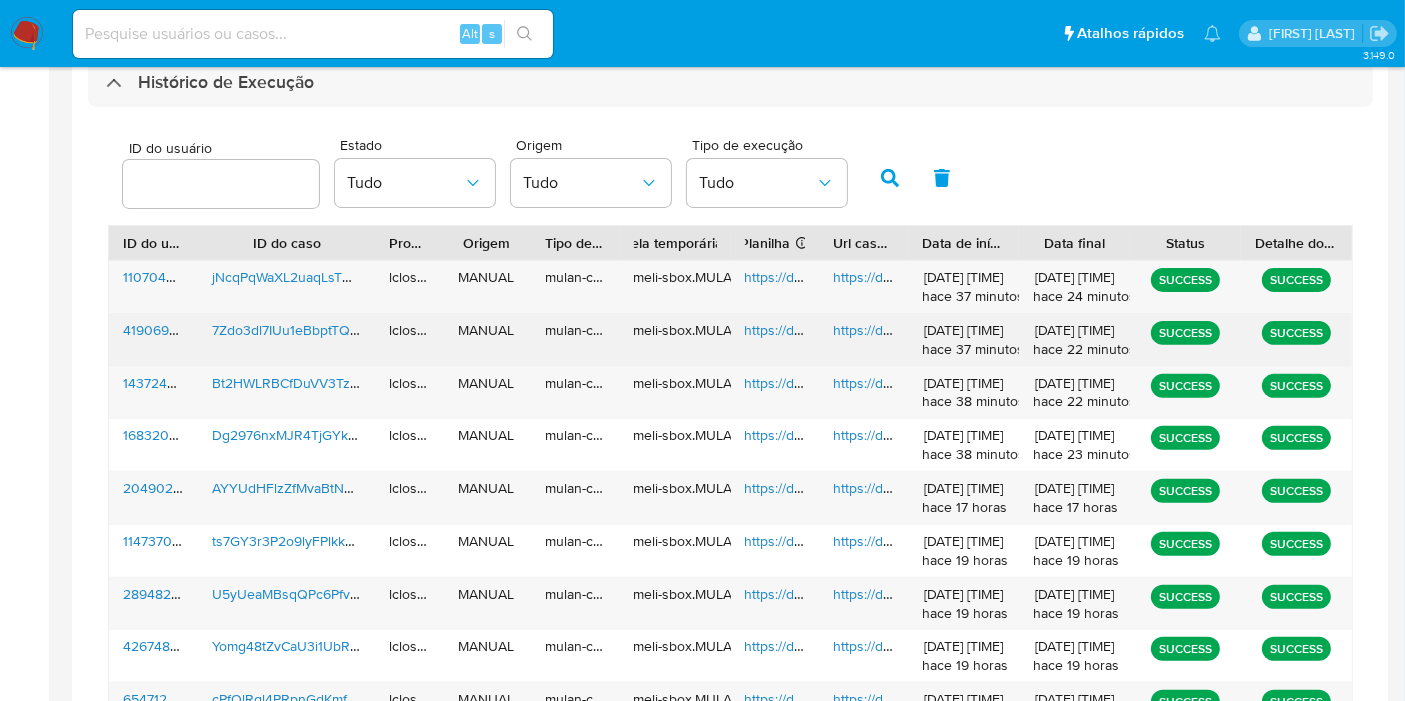 click on "https://docs.google.com/spreadsheets/d/14lADWMB6AnxYQ0qiyVKNZKzaHH_gnpHIgzEBKD0h8Qw/edit" at bounding box center [1065, 330] 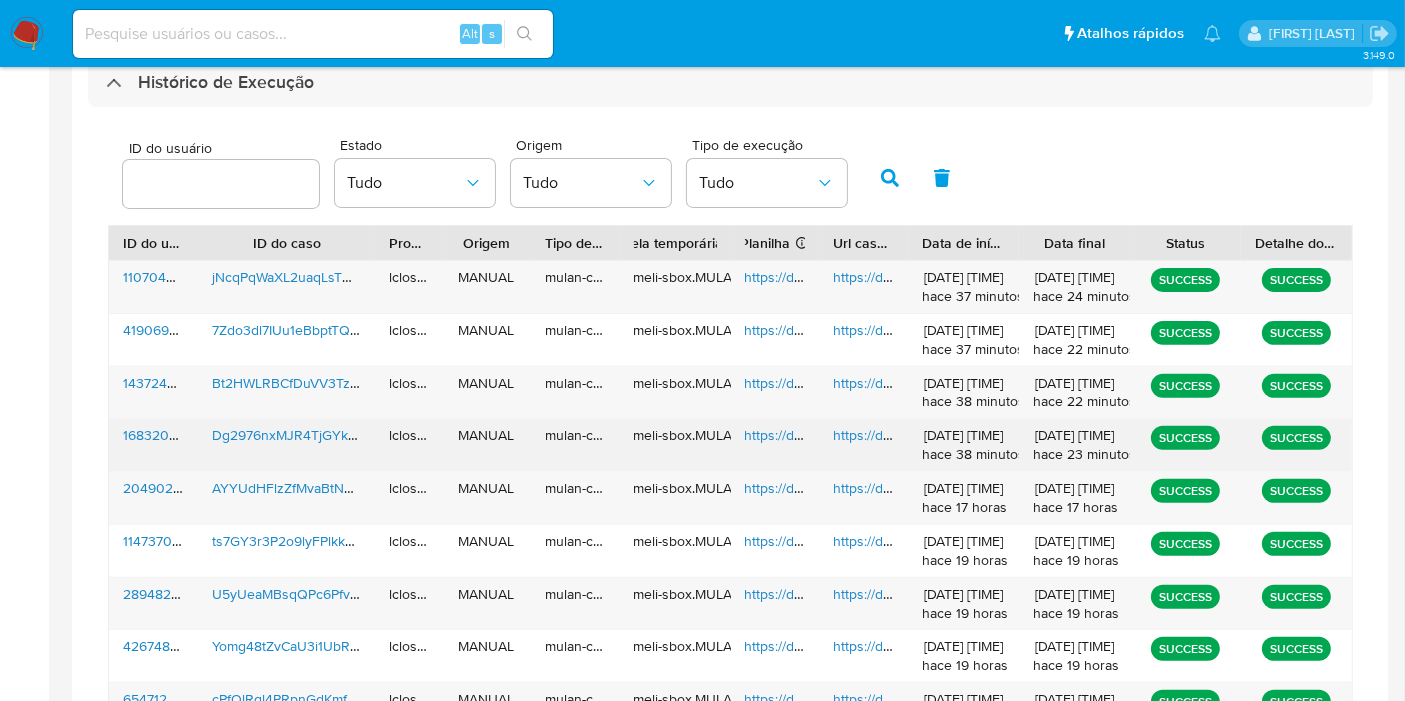 click on "https://docs.google.com/spreadsheets/d/17dZaAohF8U_HFwCFoM24fd66iq3TM5yjXVUnPwg1xqY/edit" at bounding box center (1058, 435) 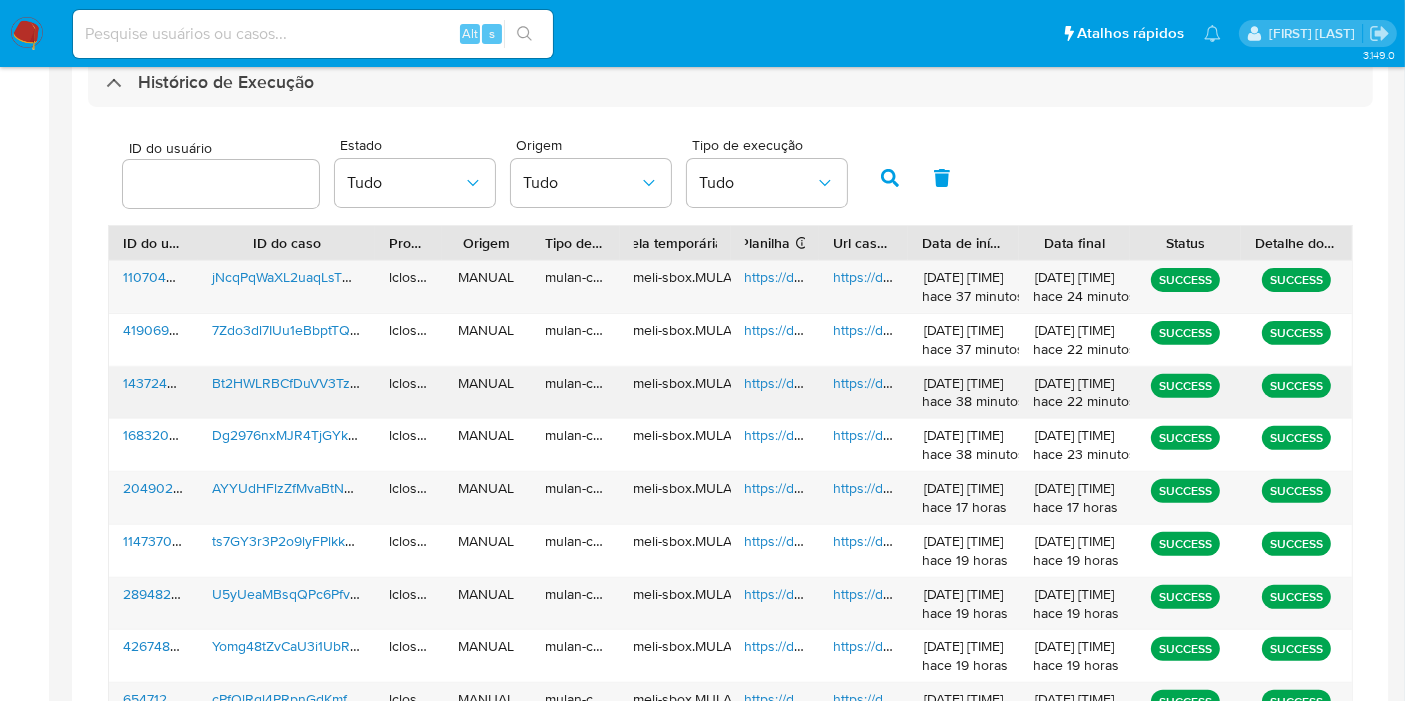 click on "https://docs.google.com/spreadsheets/d/1fssyr3i5ySc8qR5xwa5o07LLhuTLgraPCwPnDCaFmkE/edit" at bounding box center [1050, 383] 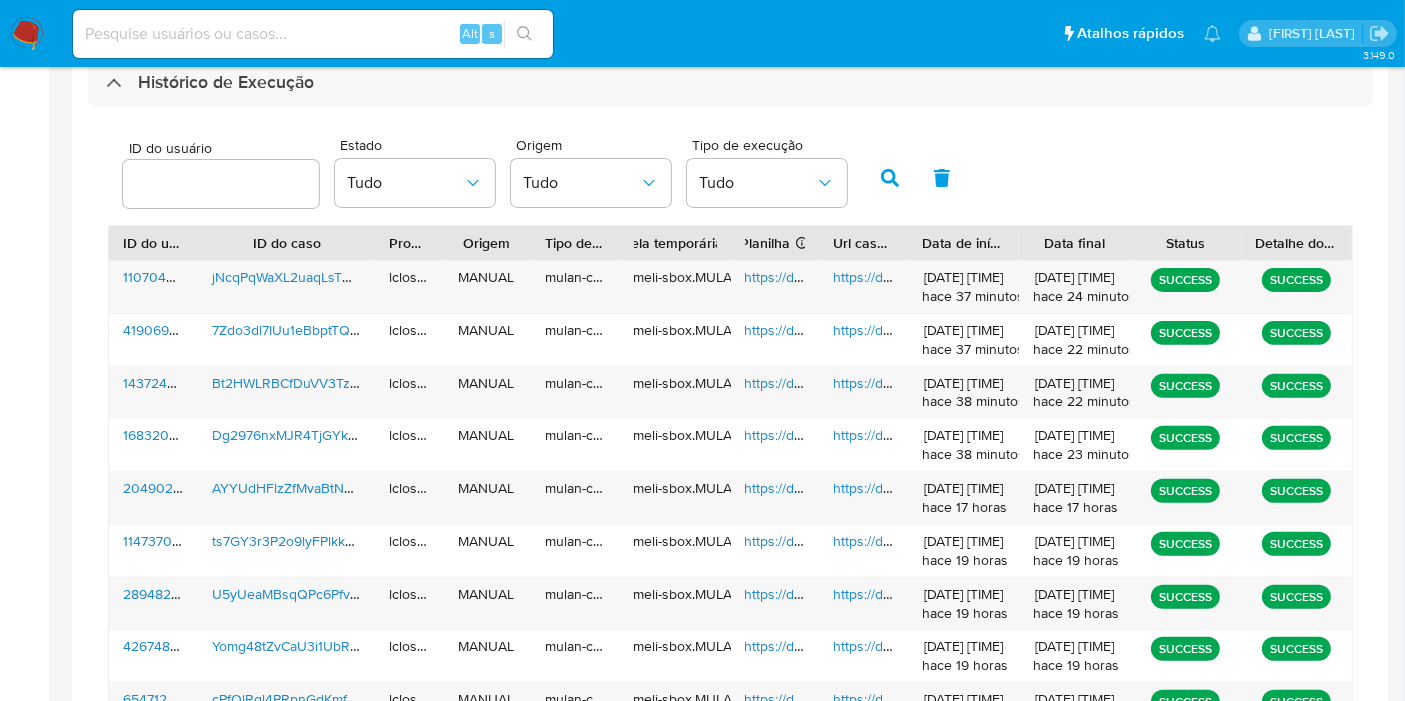 click on "Alt s" at bounding box center [313, 34] 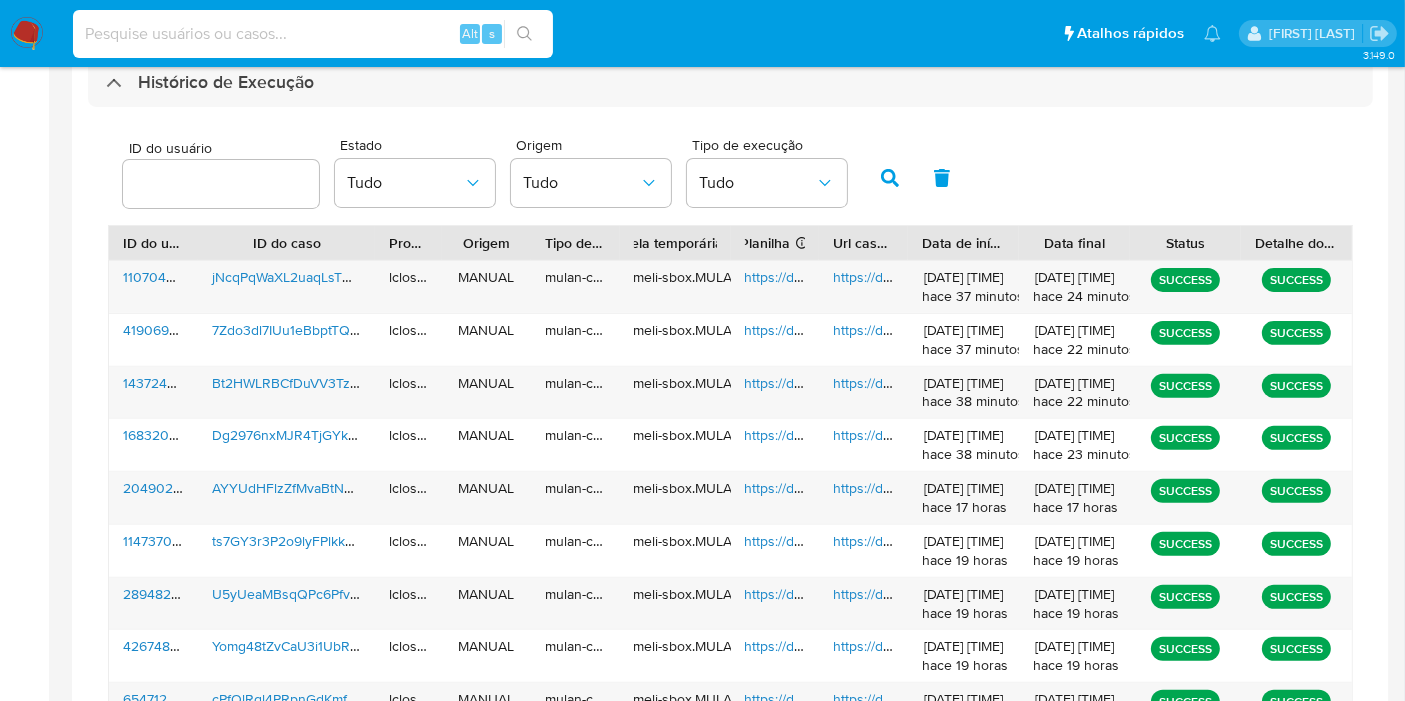click at bounding box center (313, 34) 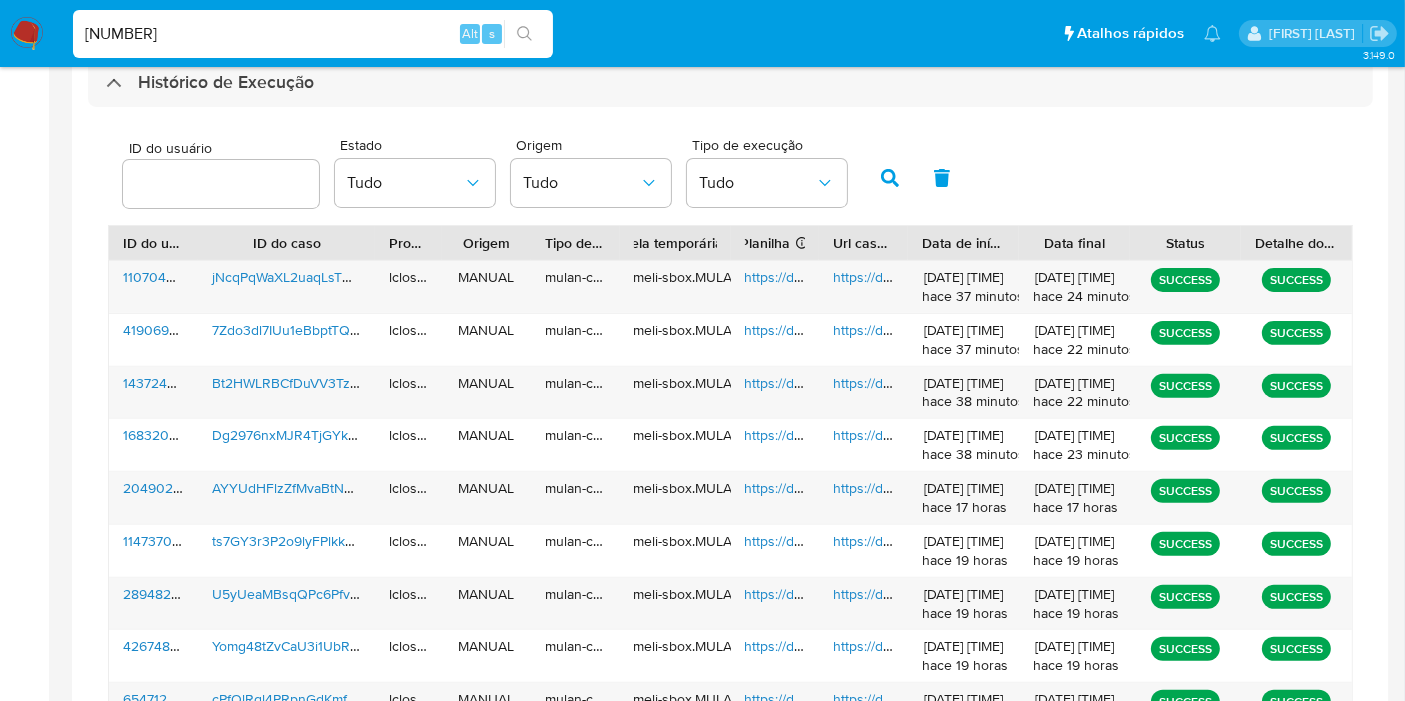 type on "232822596" 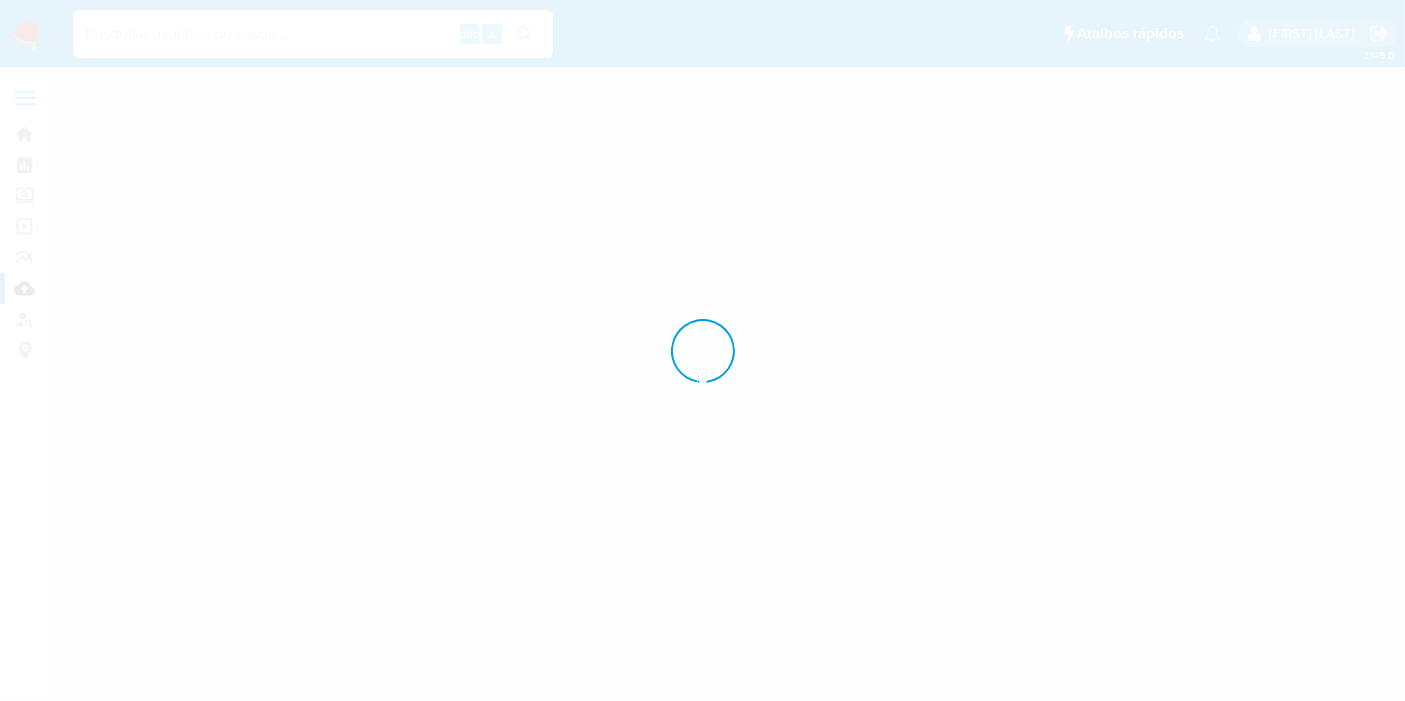 scroll, scrollTop: 0, scrollLeft: 0, axis: both 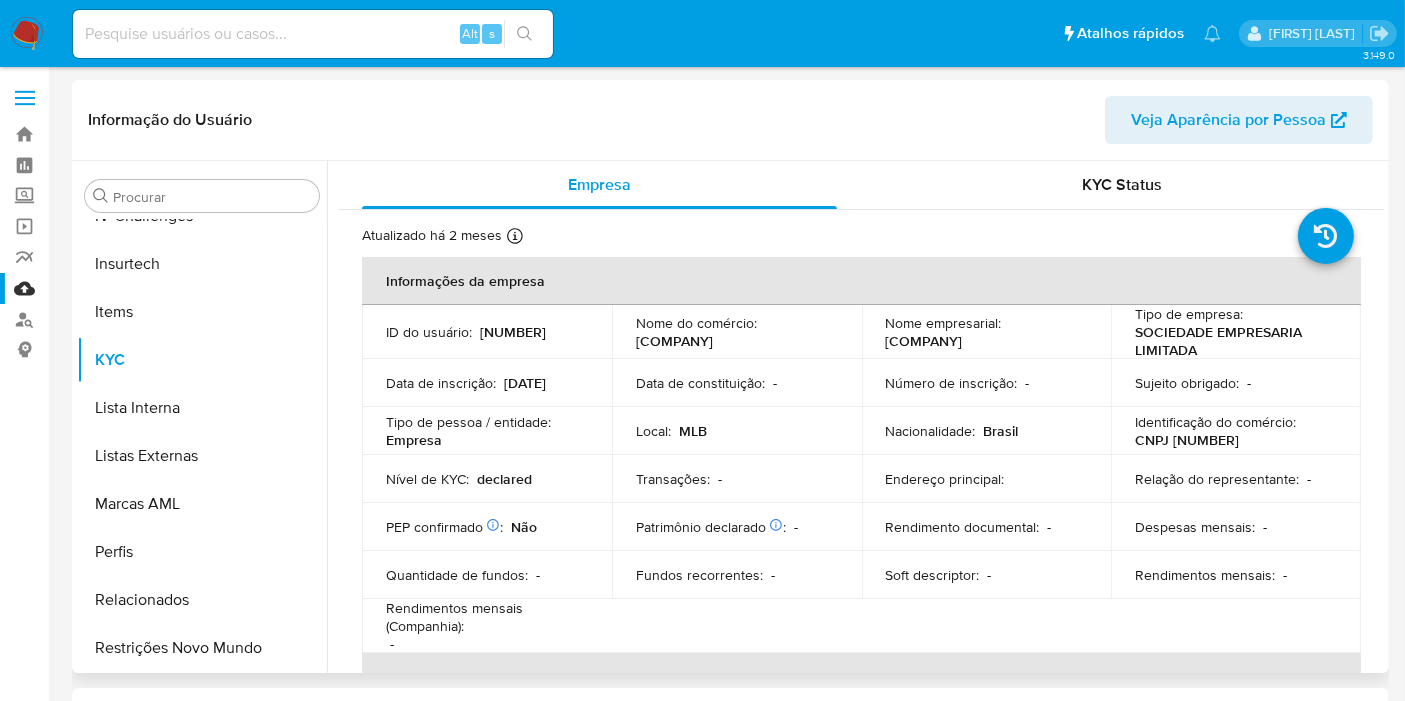 select on "10" 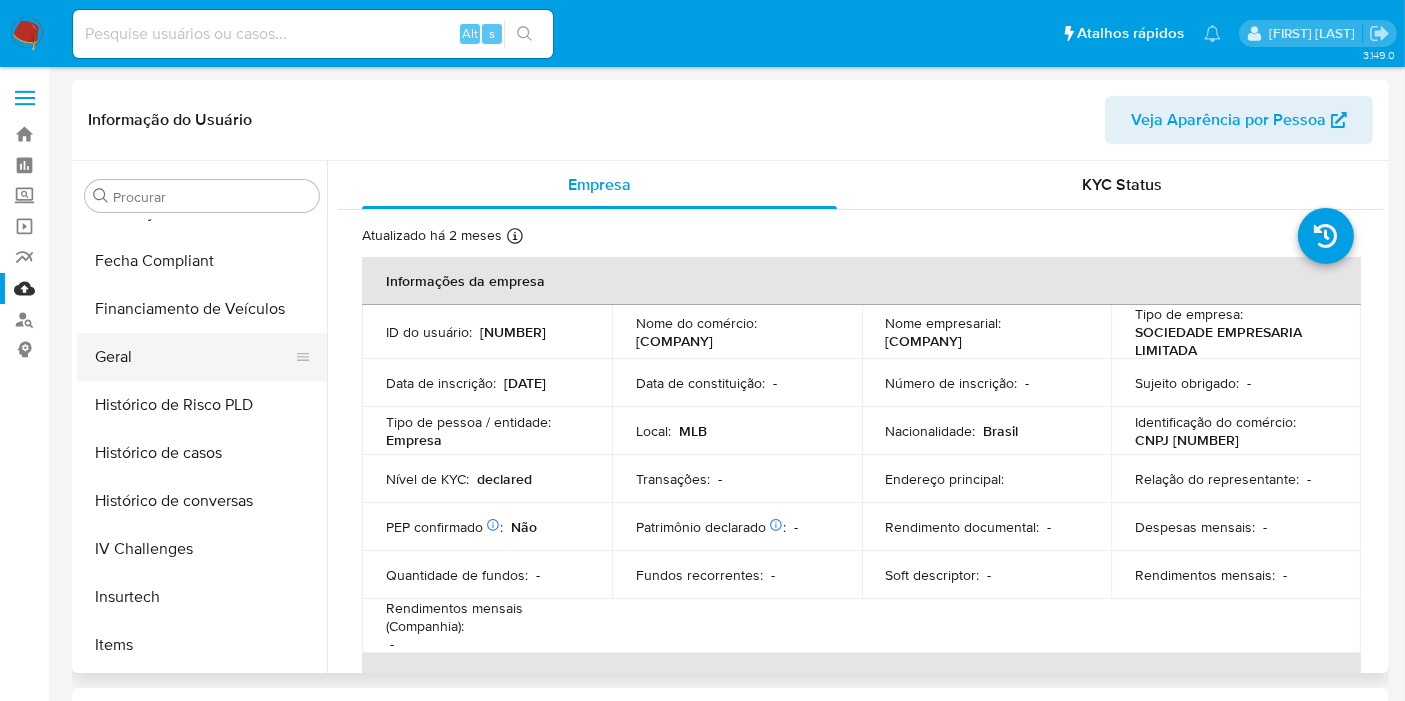 scroll, scrollTop: 400, scrollLeft: 0, axis: vertical 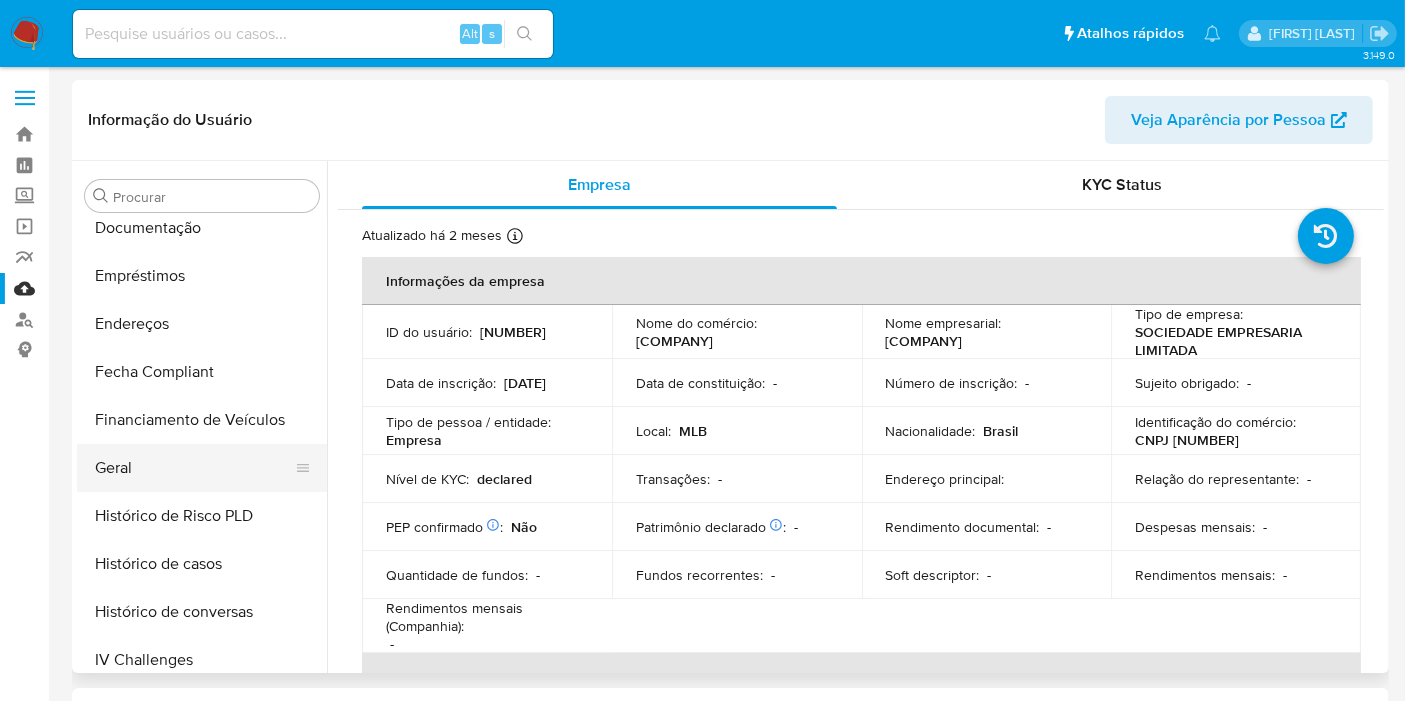 click on "Geral" at bounding box center [194, 468] 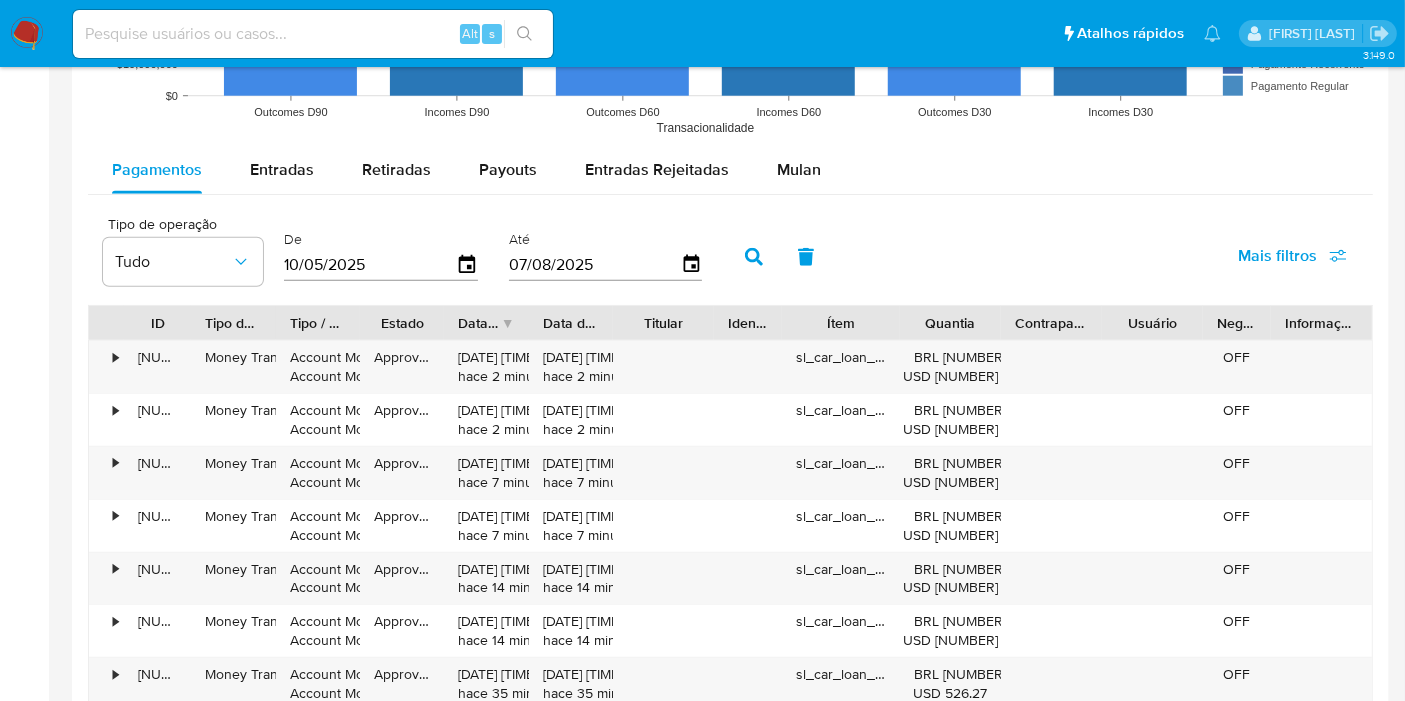 scroll, scrollTop: 1666, scrollLeft: 0, axis: vertical 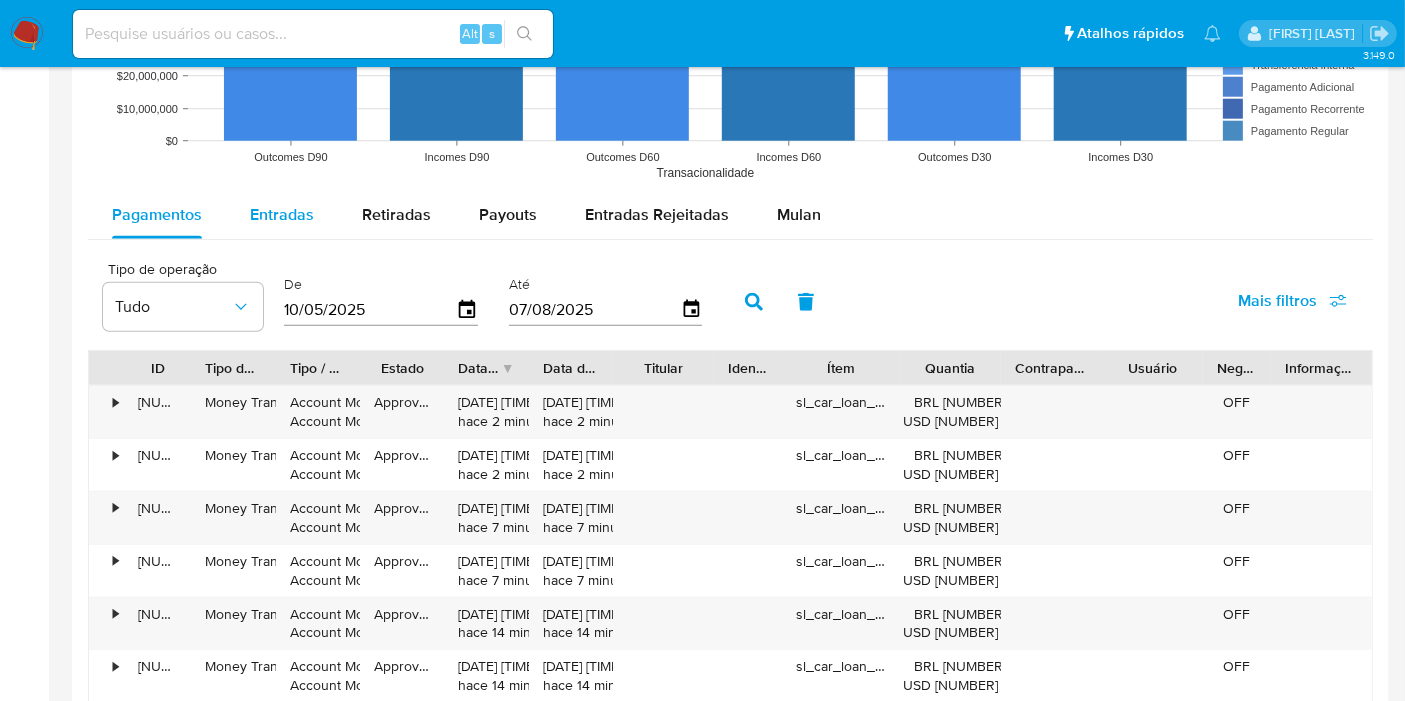 click on "Entradas" at bounding box center (282, 215) 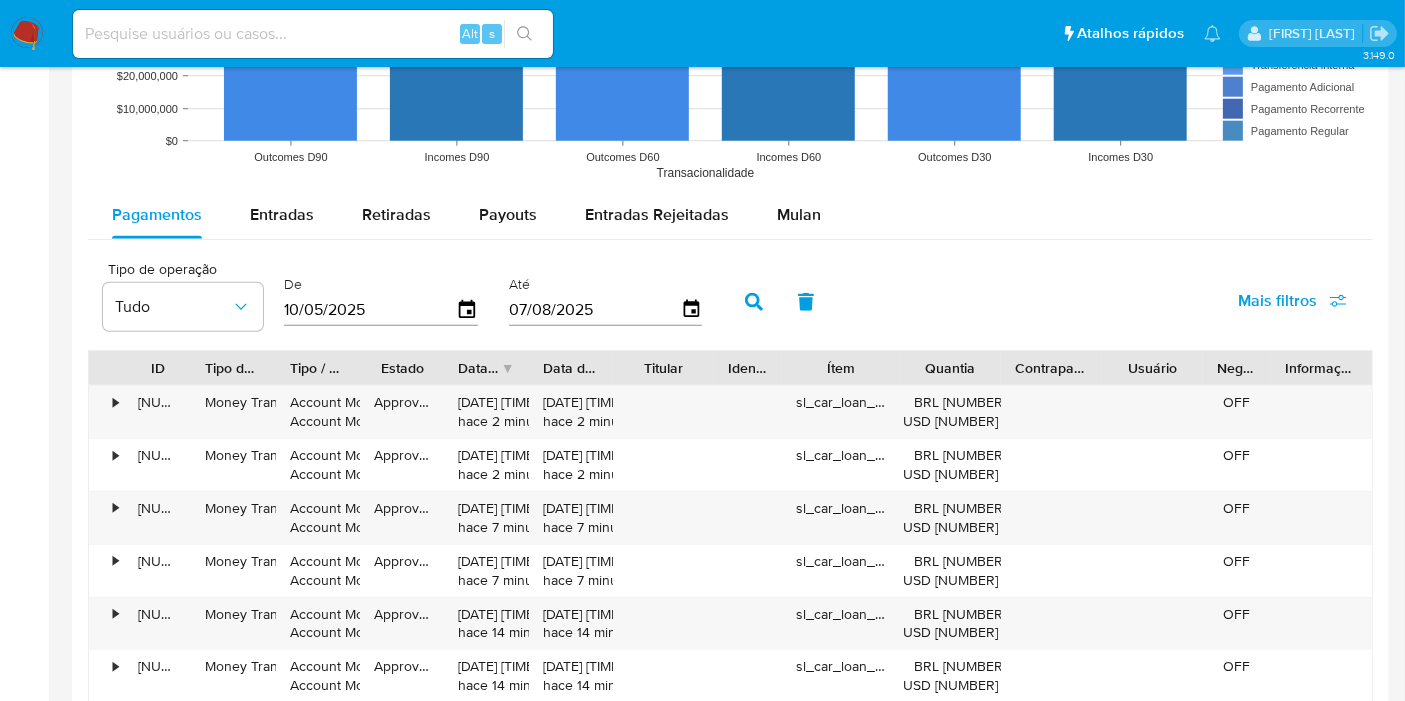 select on "10" 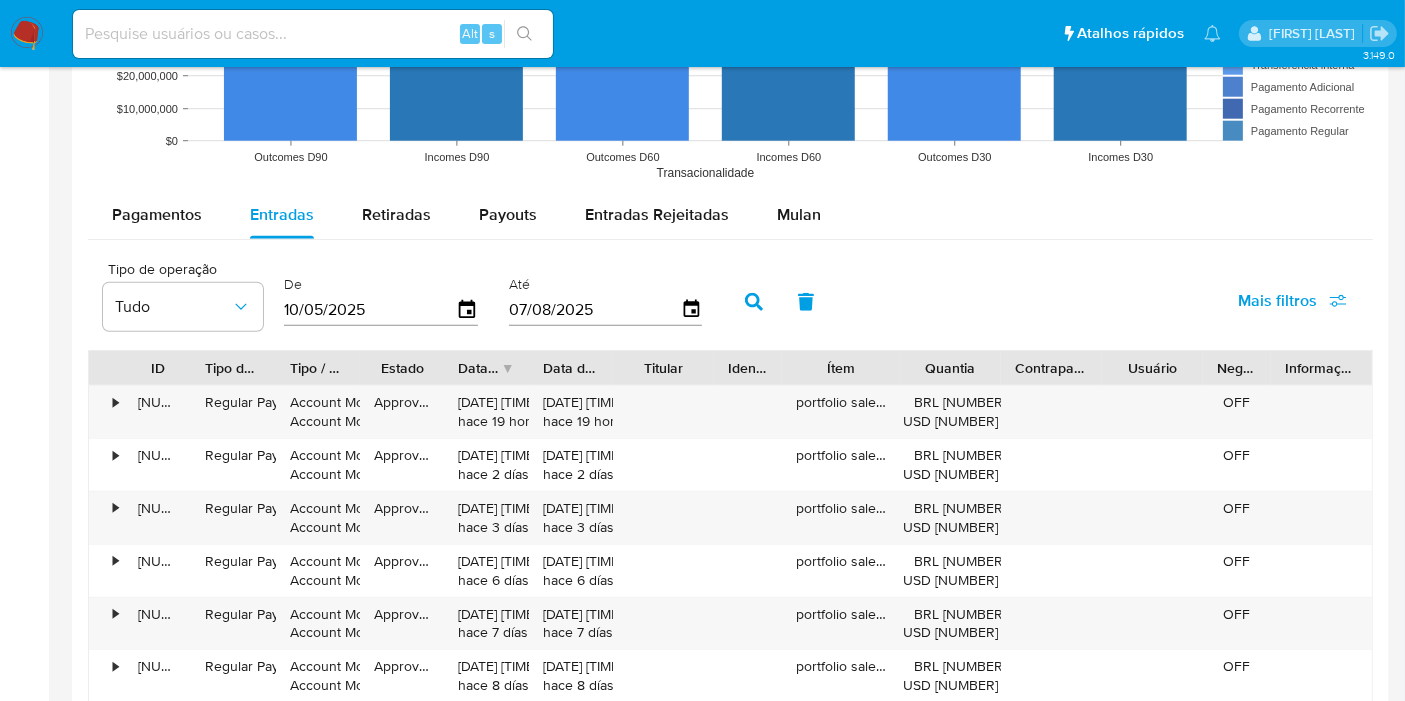 click on "Pagamentos Entradas Retiradas Payouts Entradas Rejeitadas Mulan Tipo de operação Tudo De 10/05/2025 Até 07/08/2025 Mais filtros ID Tipo de operação Tipo / Método Estado Data de criação Data de aprovação Titular Identificação Ítem Quantia Contraparte Usuário Negócio Informações Adicionais • 120837727521 Money Transfer Account Money Account Money Approved 07/08/2025 09:23:16 hace 2 minutos 07/08/2025 09:23:16 hace 2 minutos sl_car_loan_origination BRL 988,15 USD 180.31 OFF • 120837982637 Money Transfer Account Money Account Money Approved 07/08/2025 09:23:01 hace 2 minutos 07/08/2025 09:23:01 hace 2 minutos sl_car_loan_origination BRL 20.900,00 USD 3813.72 OFF • 120837532643 Money Transfer Account Money Account Money Approved 07/08/2025 09:18:15 hace 7 minutos 07/08/2025 09:18:15 hace 7 minutos sl_car_loan_origination BRL 1.068,48 USD 194.97 OFF • 120837333429 Money Transfer Account Money Account Money Approved 07/08/2025 09:18:01 hace 7 minutos 07/08/2025 09:18:01 hace 7 minutos OFF" at bounding box center (730, 579) 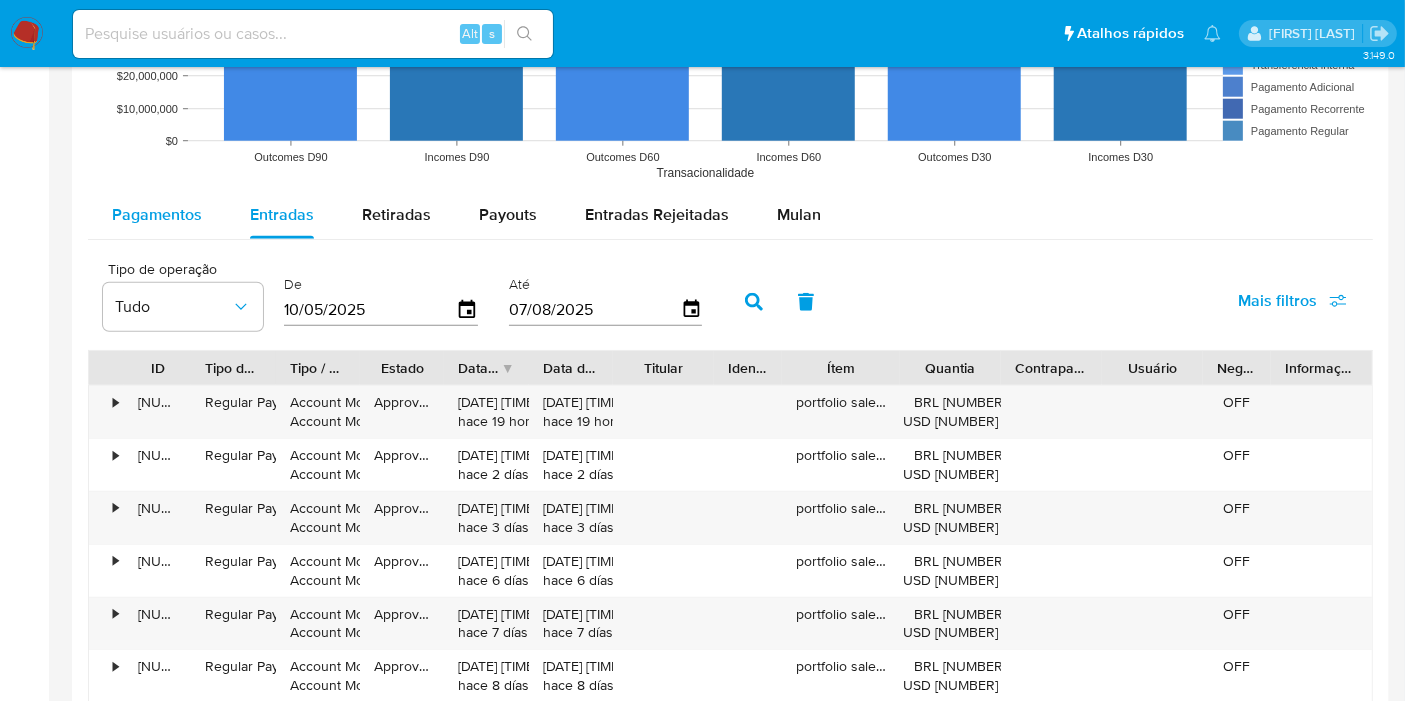 click on "Pagamentos" at bounding box center [157, 214] 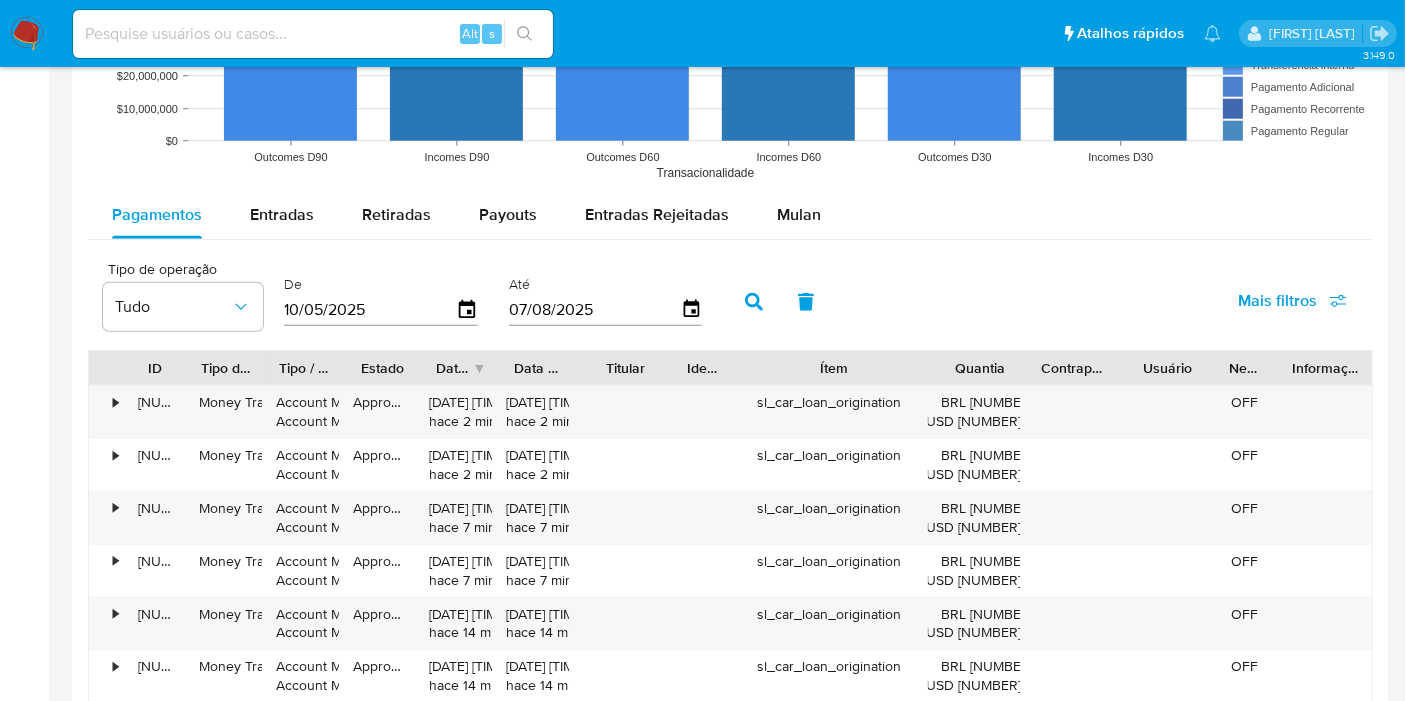 drag, startPoint x: 891, startPoint y: 361, endPoint x: 988, endPoint y: 358, distance: 97.04638 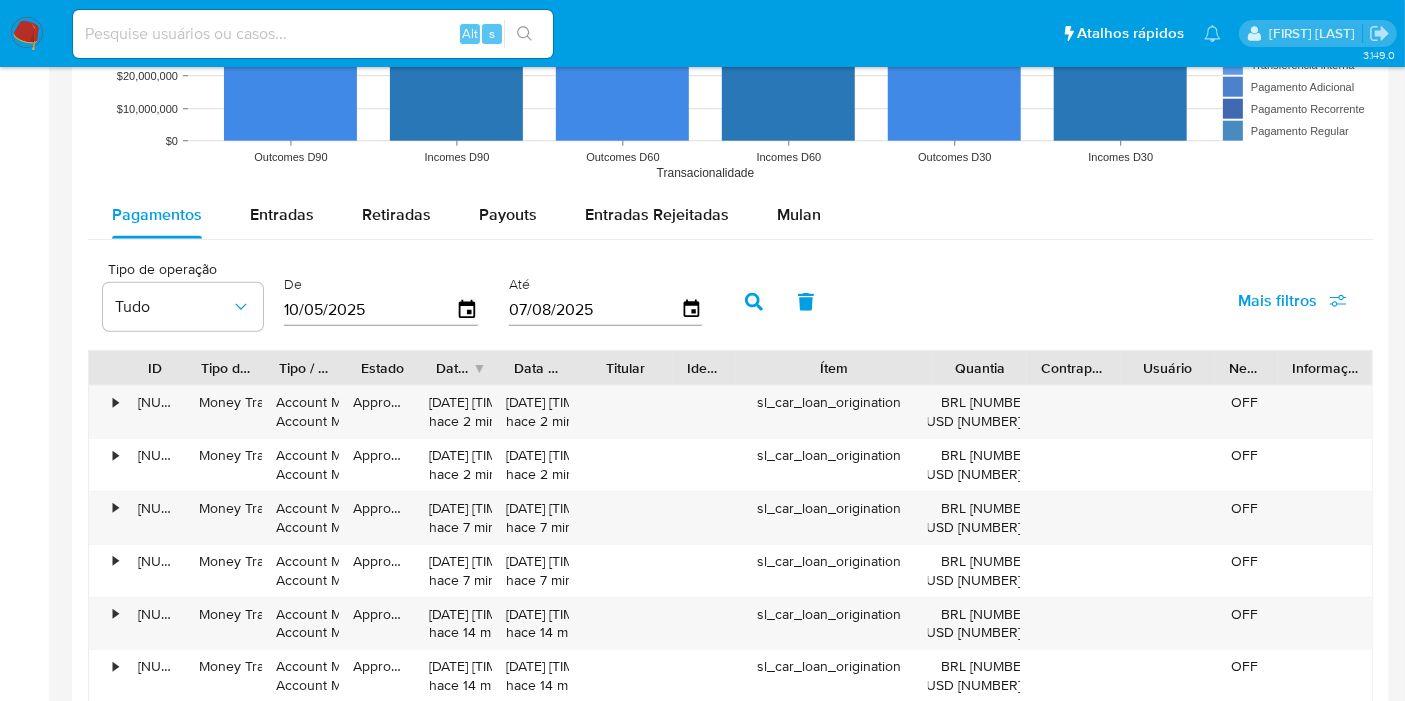 click on "ID Tipo de operação Tipo / Método Estado Data de criação Data de aprovação Titular Identificação Ítem Quantia Contraparte Usuário Negócio Informações Adicionais" at bounding box center [730, 368] 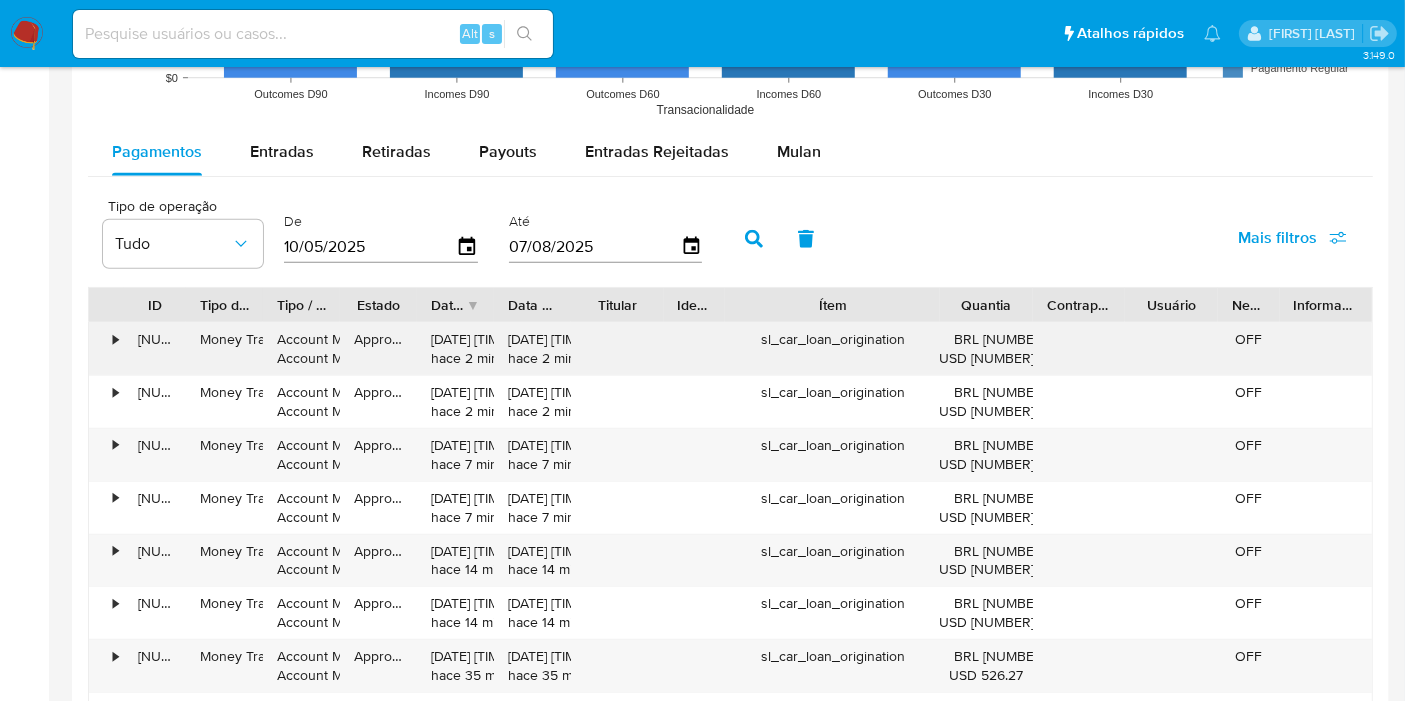 scroll, scrollTop: 1777, scrollLeft: 0, axis: vertical 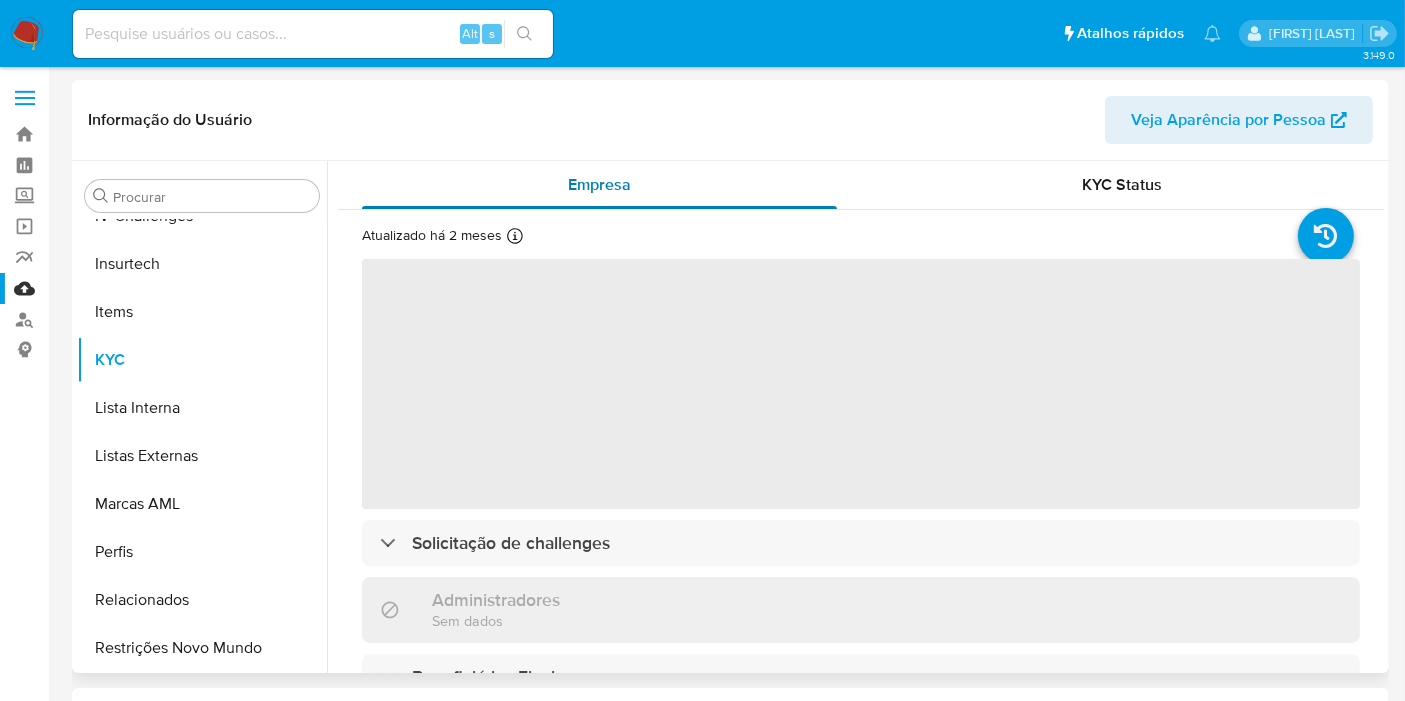 click on "Empresa" at bounding box center [599, 185] 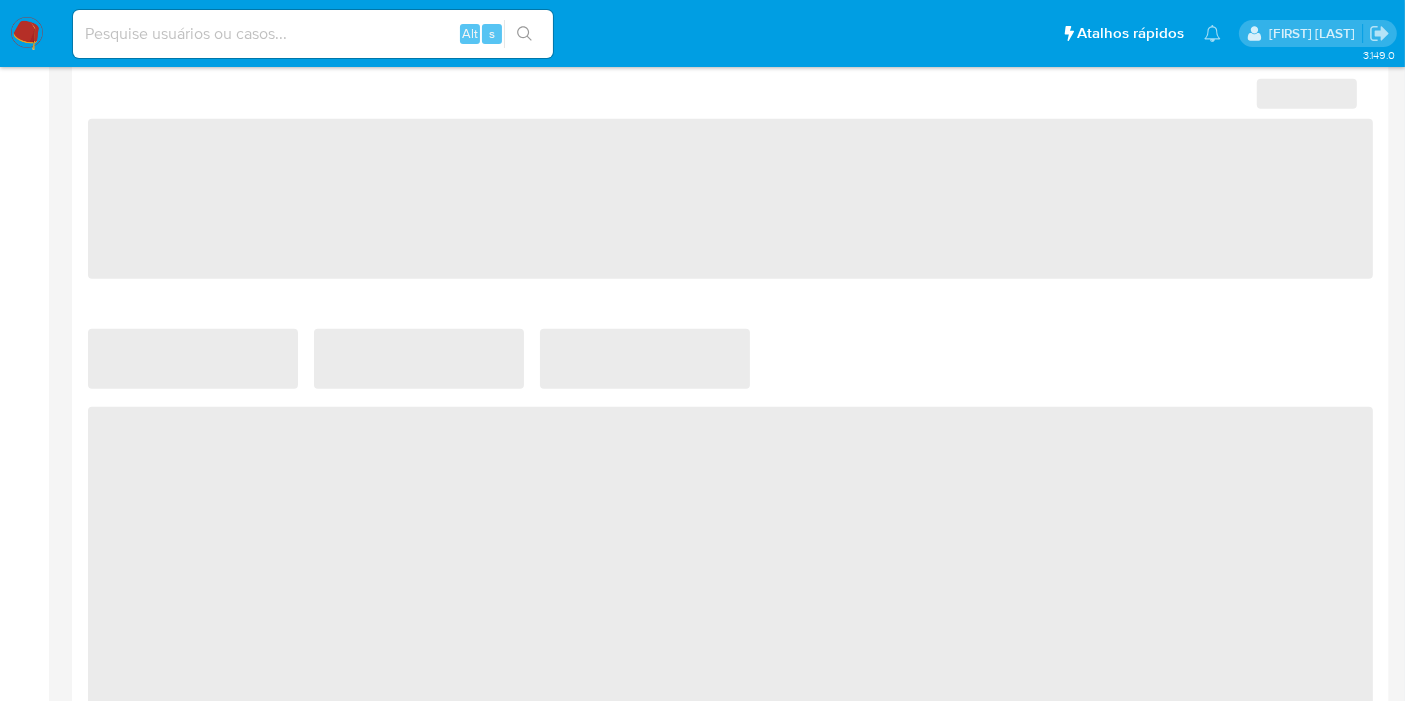 select on "10" 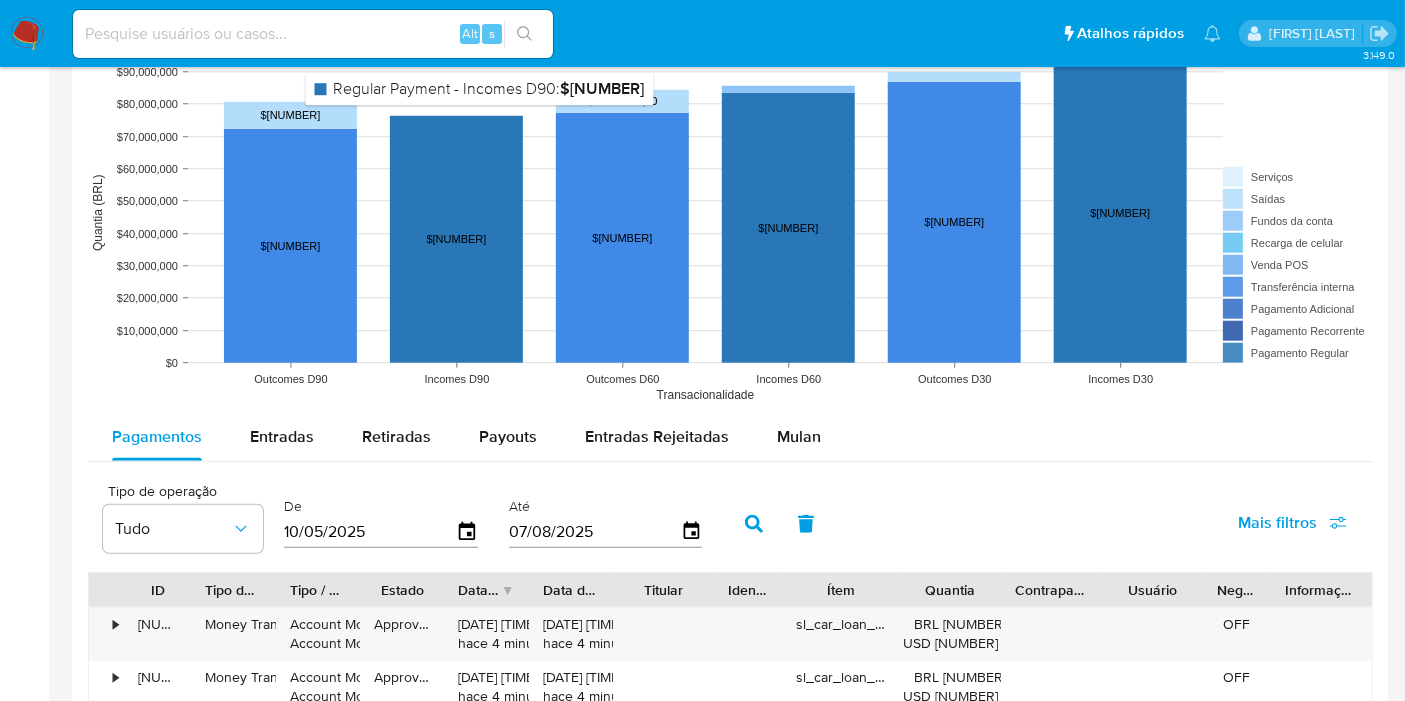 scroll, scrollTop: 1666, scrollLeft: 0, axis: vertical 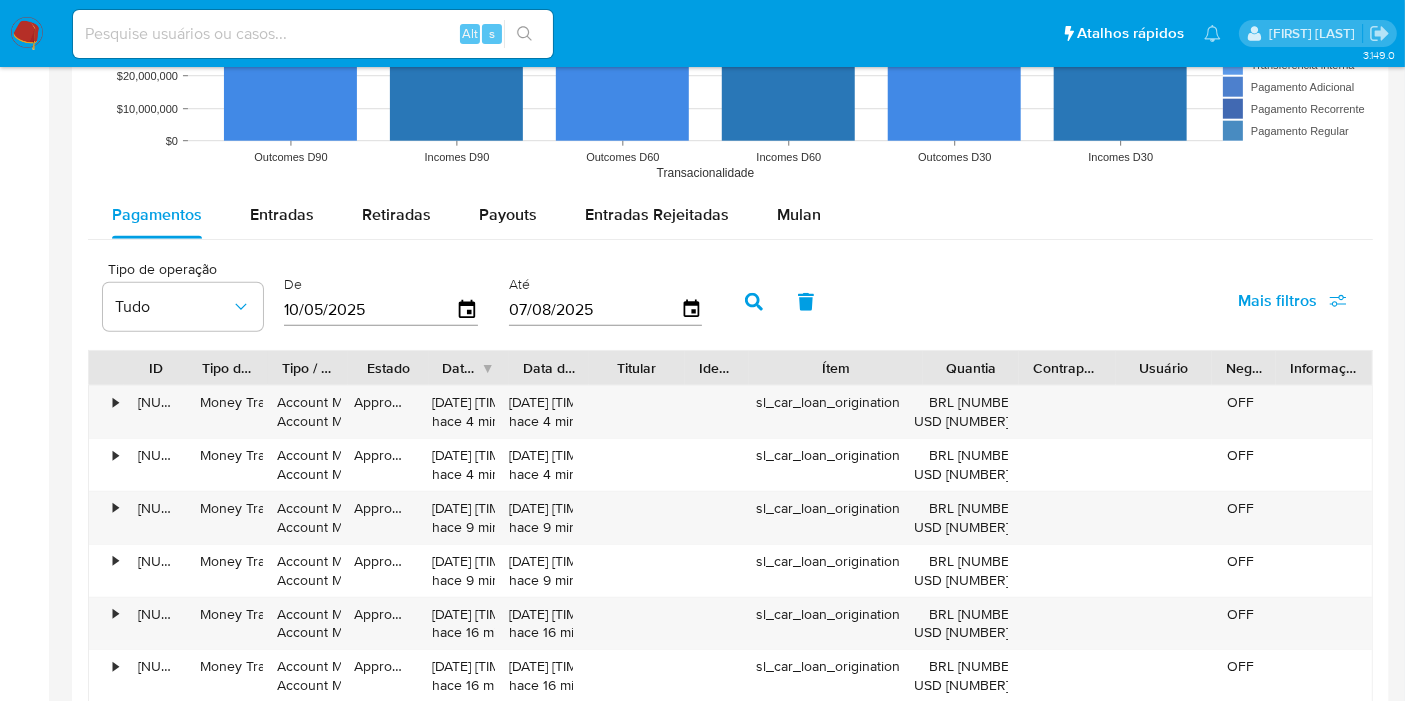 drag, startPoint x: 889, startPoint y: 359, endPoint x: 989, endPoint y: 364, distance: 100.12492 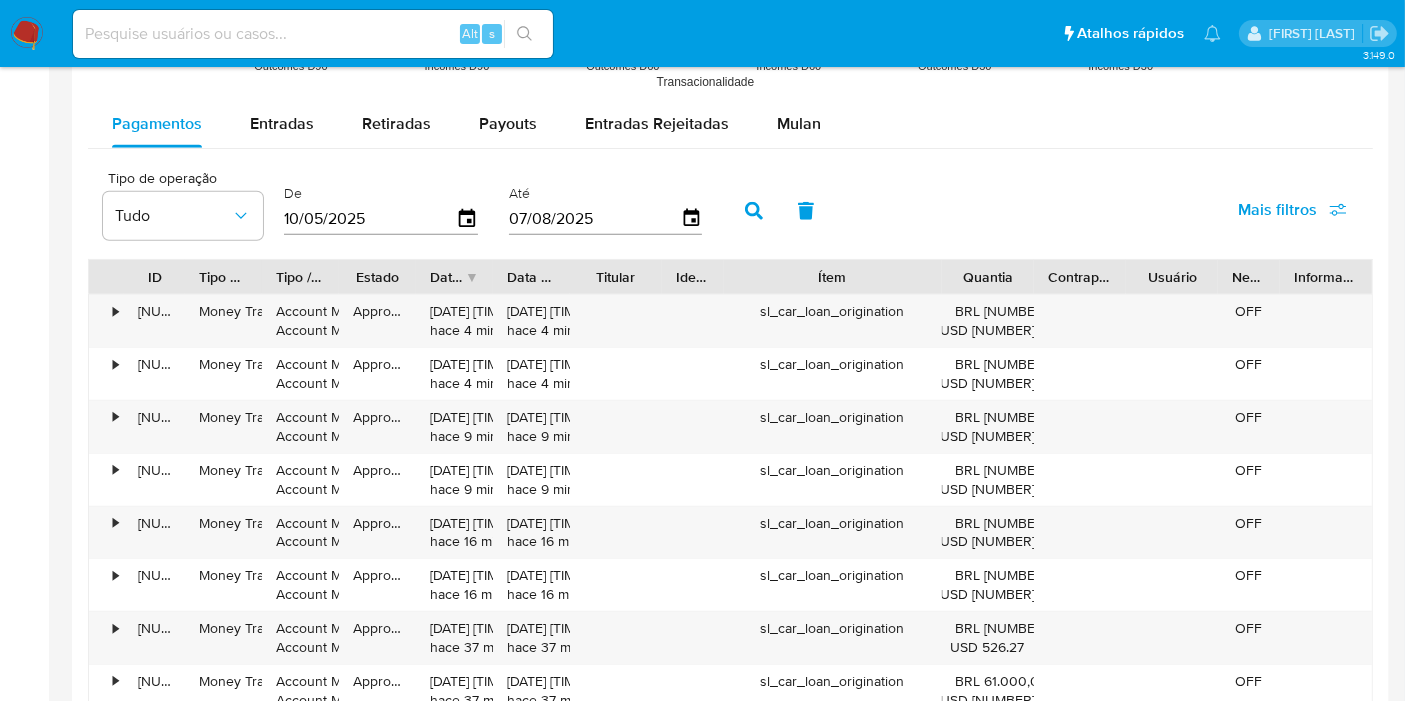 scroll, scrollTop: 1777, scrollLeft: 0, axis: vertical 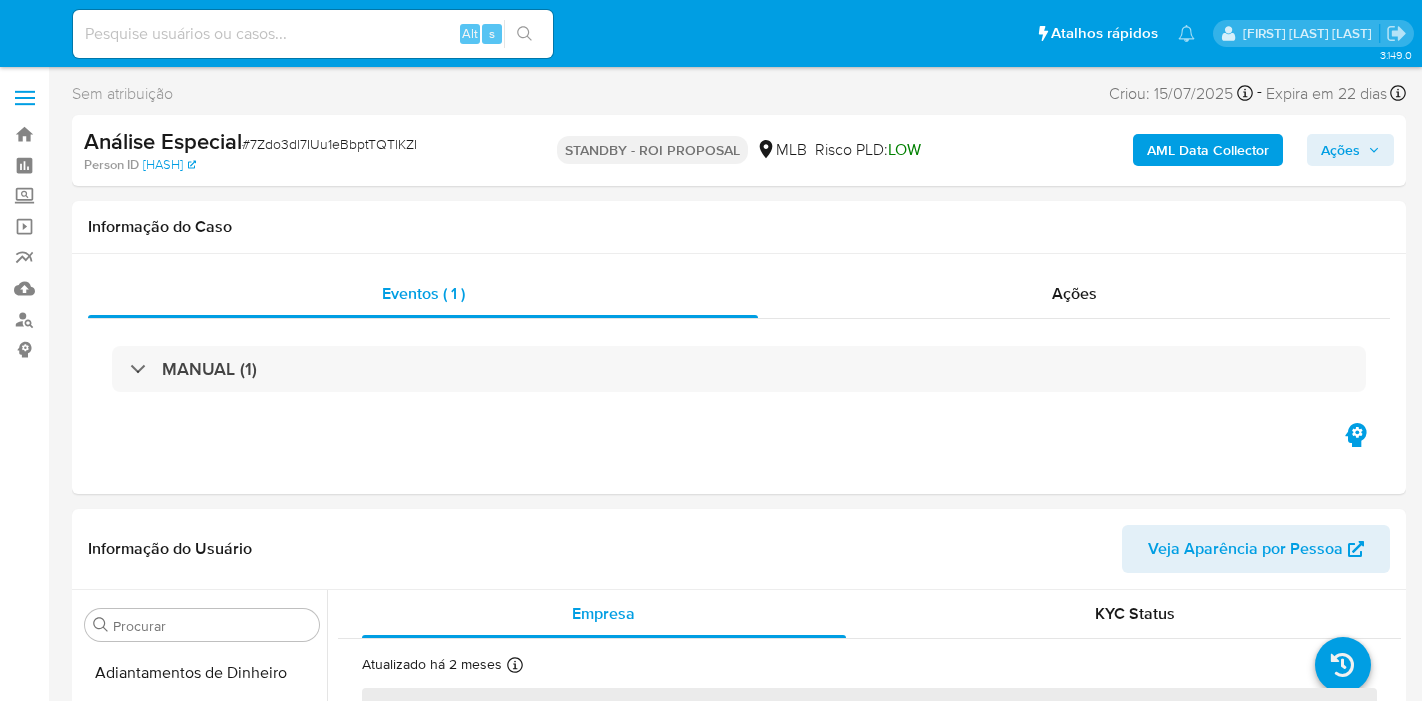 select on "10" 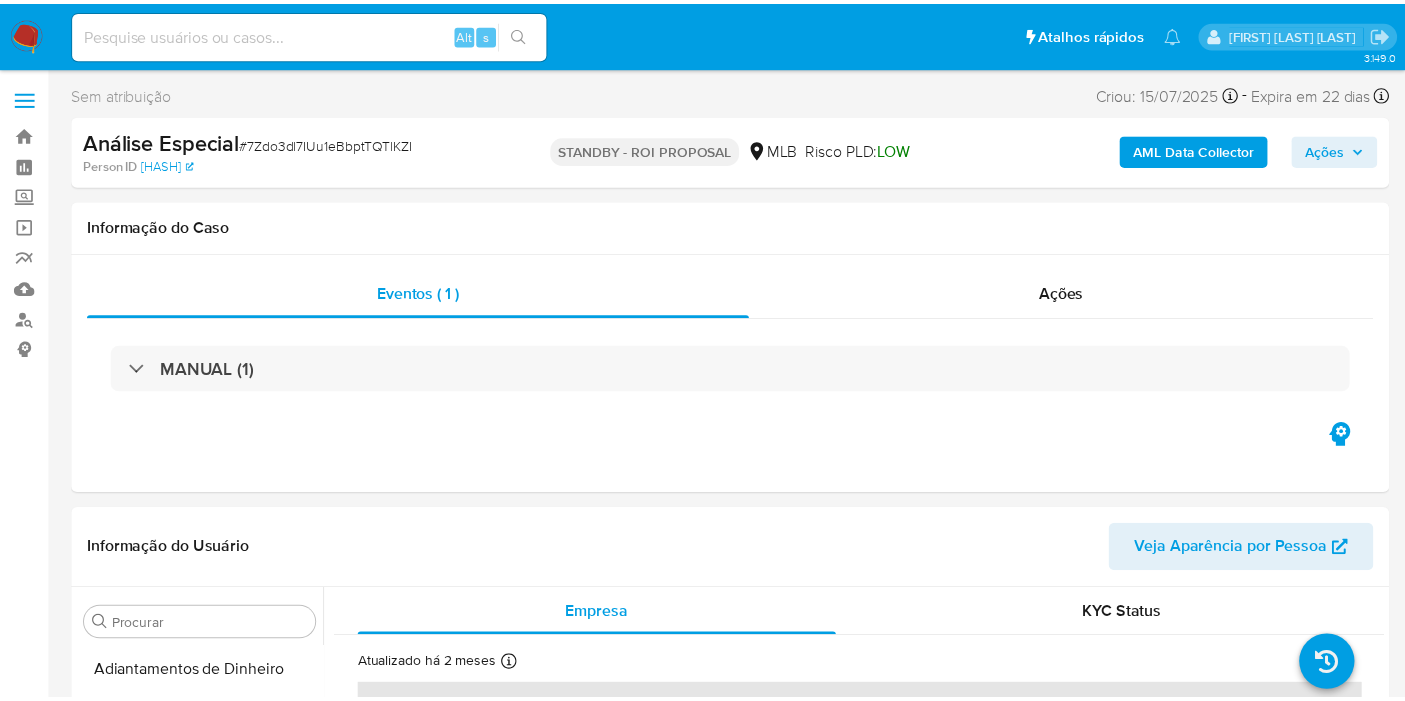 scroll, scrollTop: 0, scrollLeft: 0, axis: both 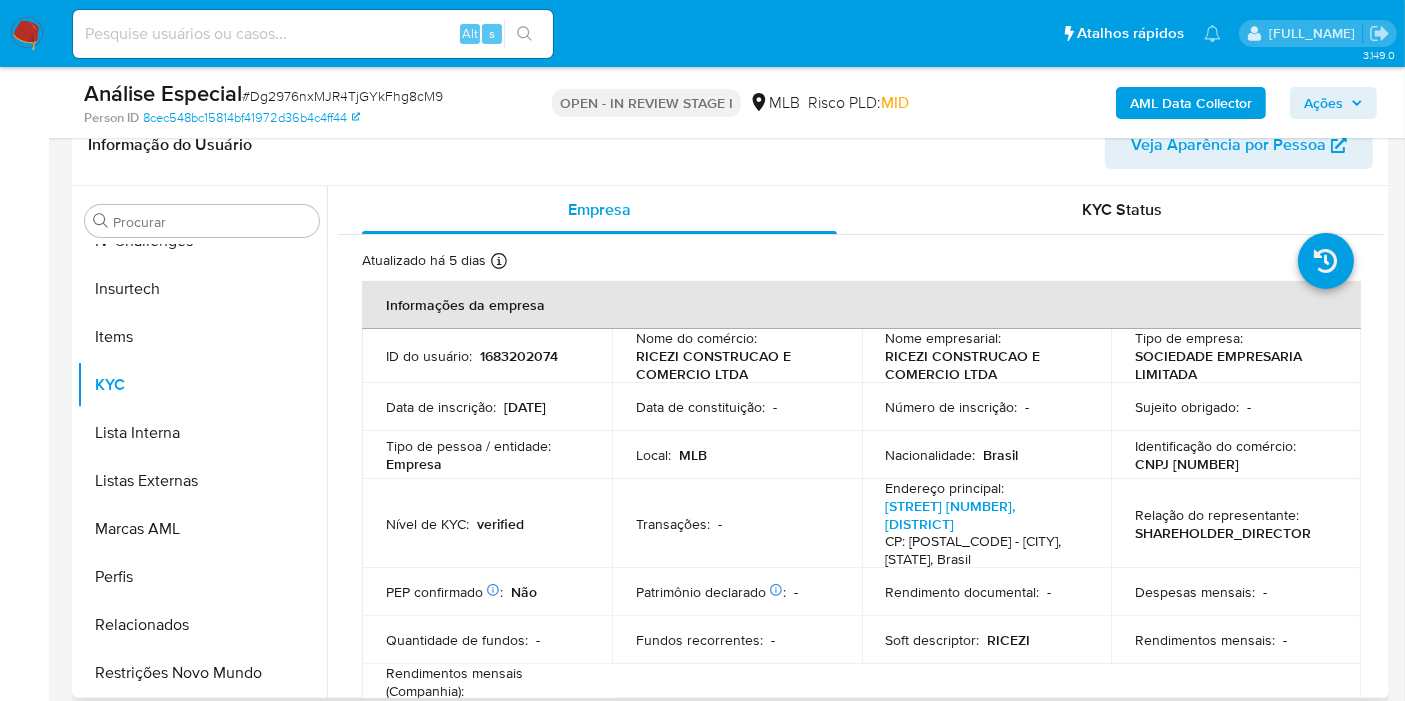 click on "CNPJ [NUMBER]" at bounding box center (1187, 464) 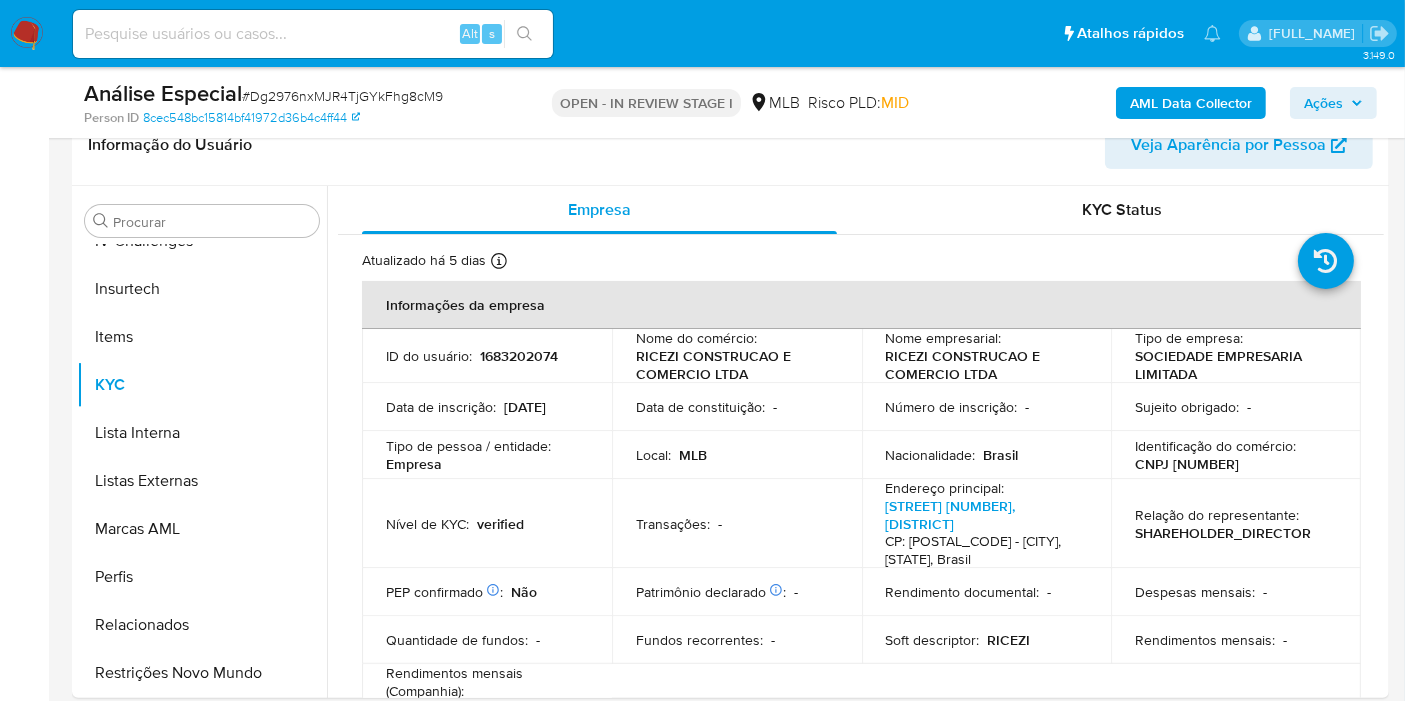 copy on "13049130000160" 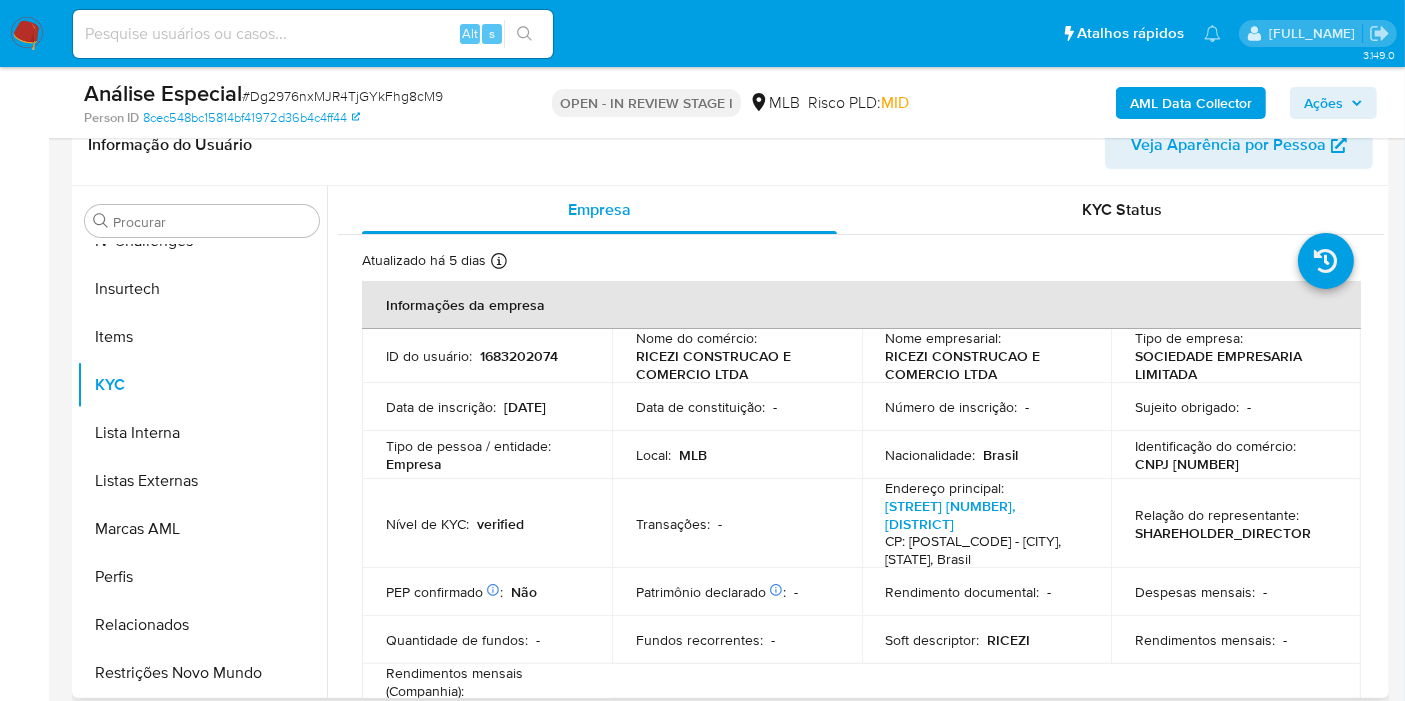 click on "Informação do Usuário Veja Aparência por Pessoa" at bounding box center [730, 145] 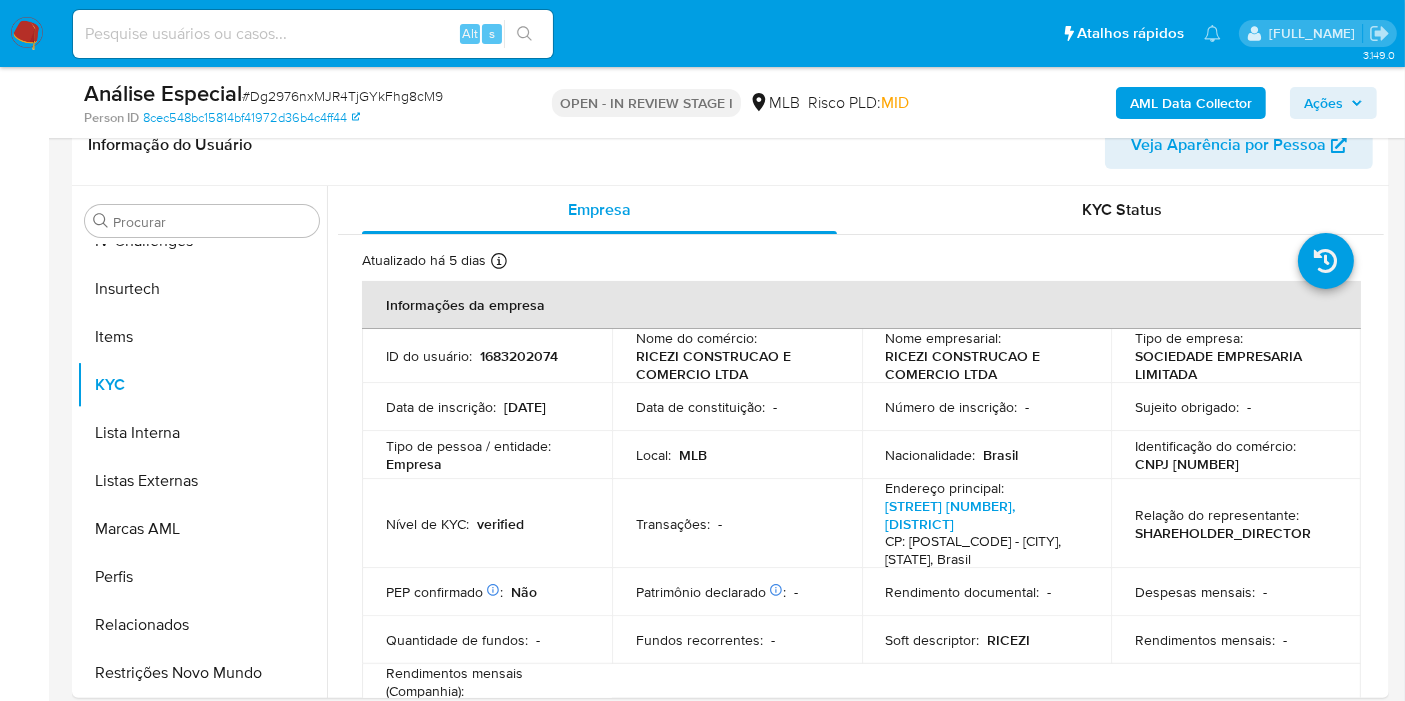 click on "AML Data Collector" at bounding box center [1191, 103] 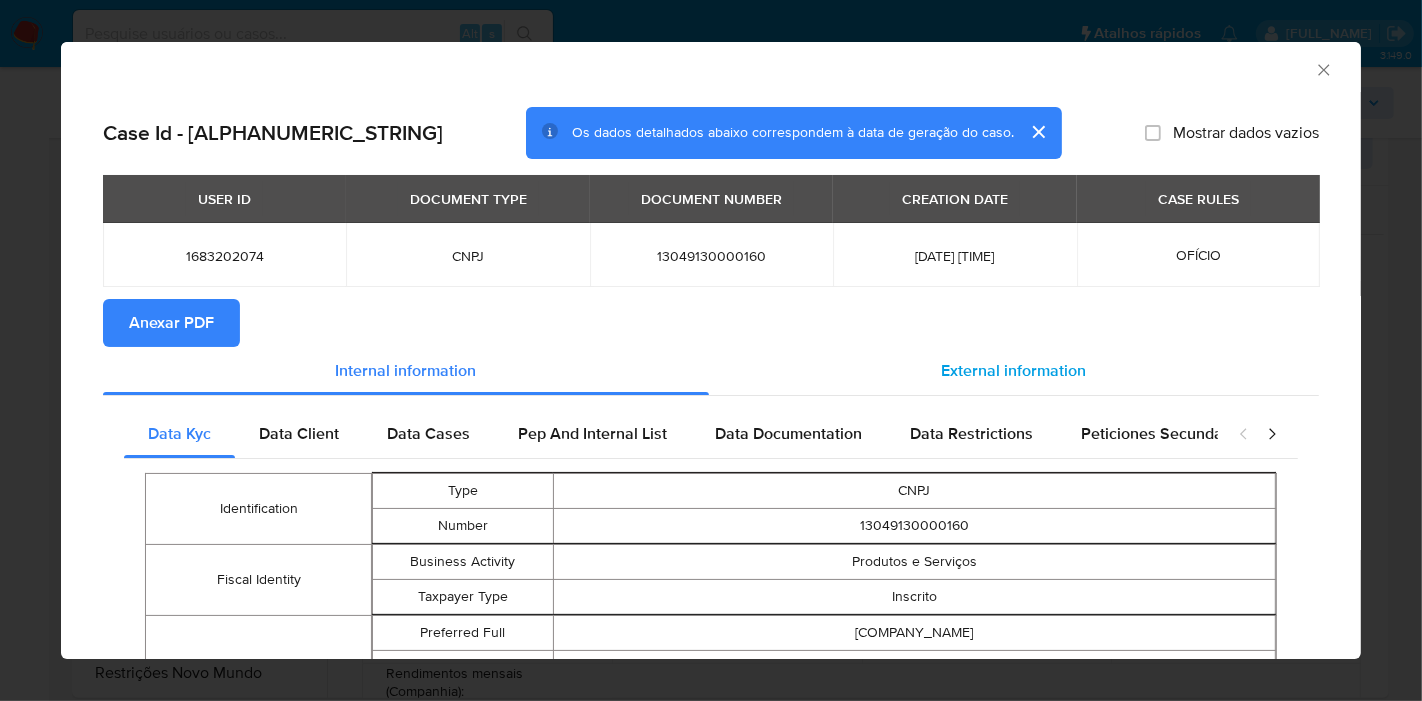 click on "External information" at bounding box center [1014, 371] 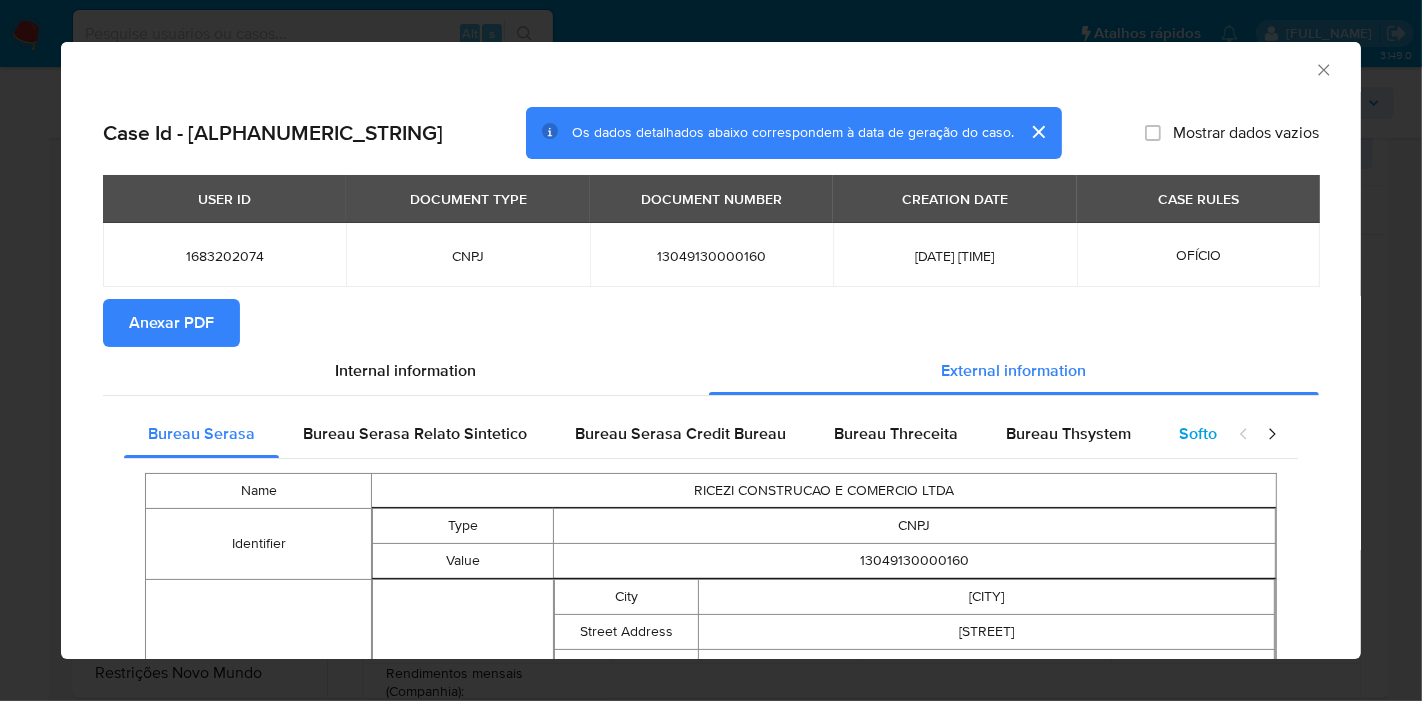 click on "Softon" at bounding box center [1202, 433] 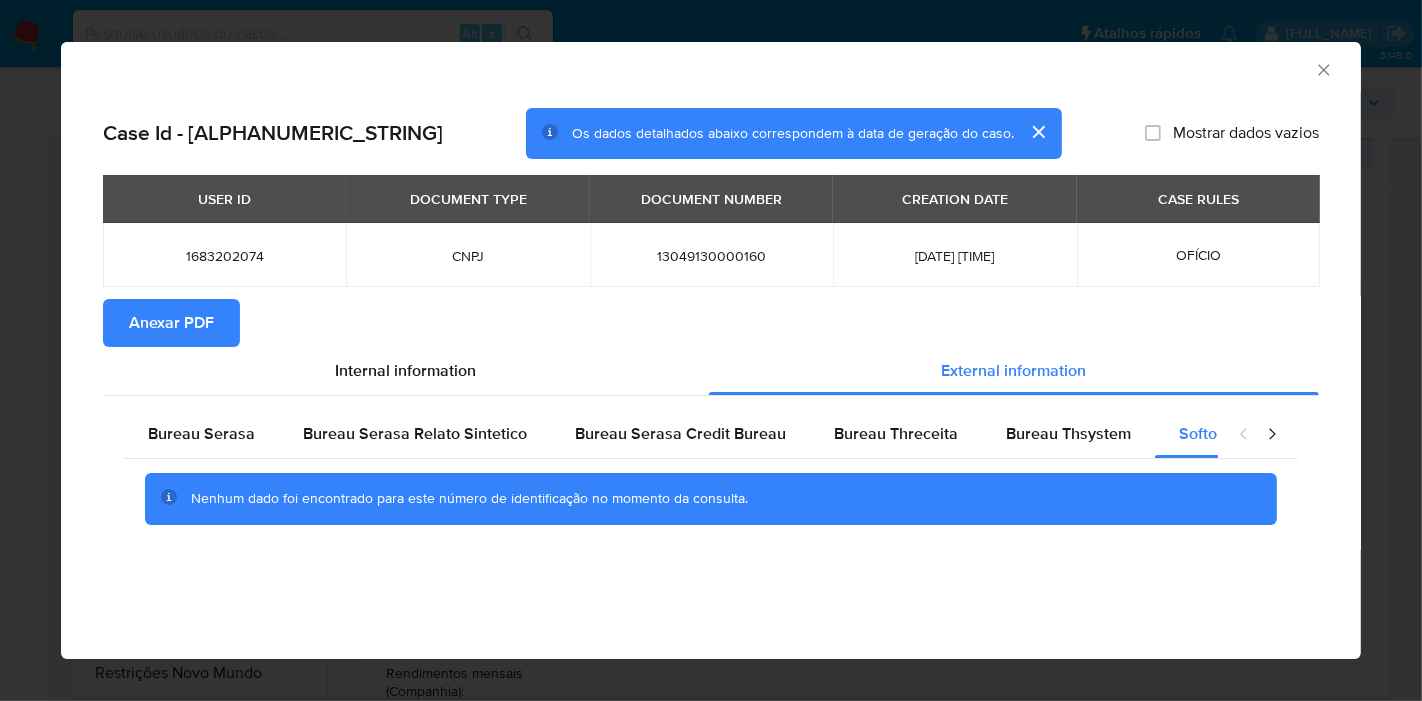 click 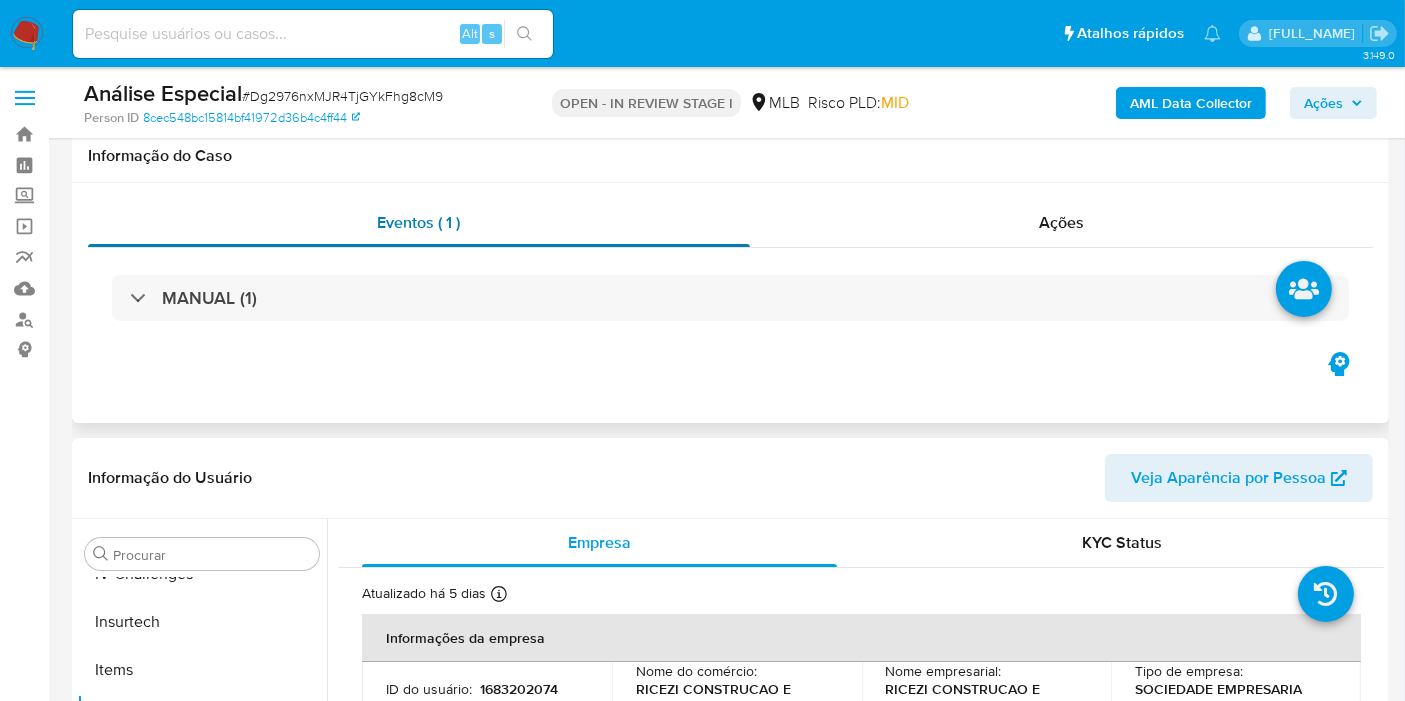 scroll, scrollTop: 333, scrollLeft: 0, axis: vertical 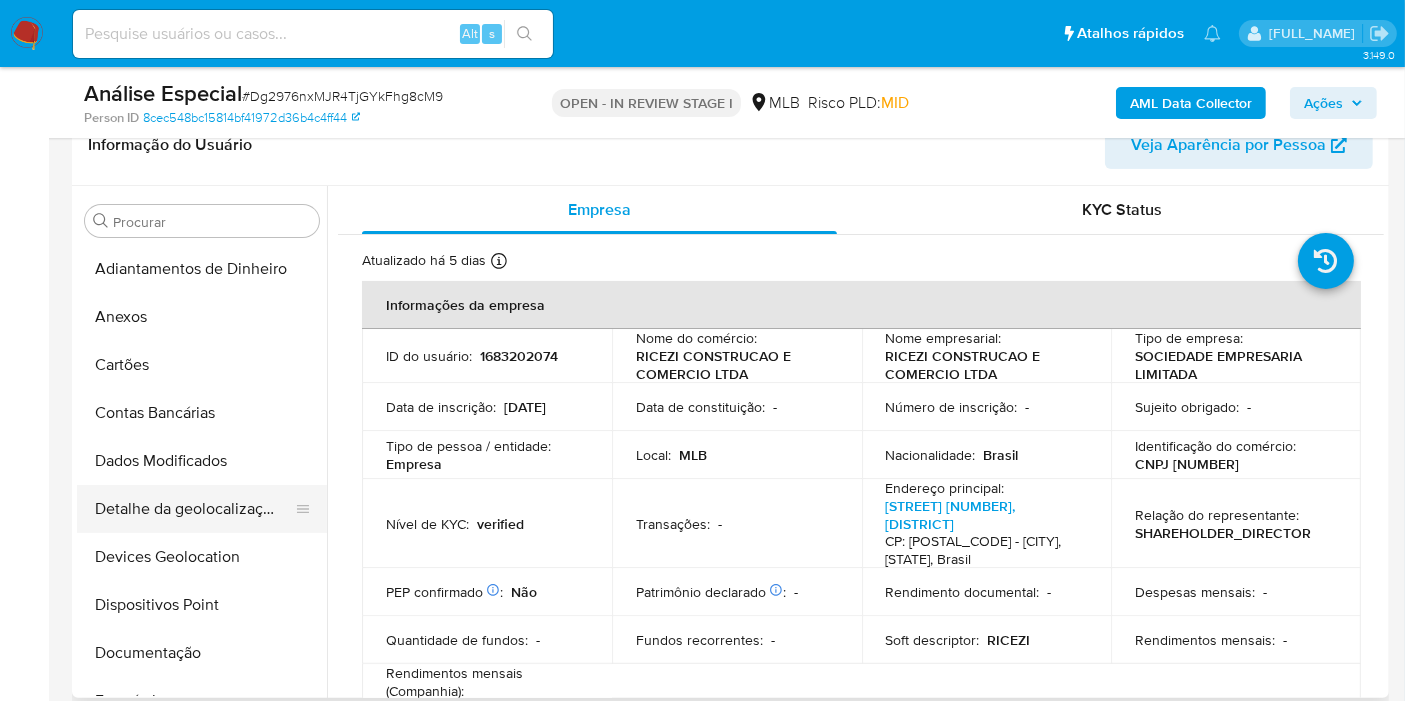 click on "Detalhe da geolocalização" at bounding box center [194, 509] 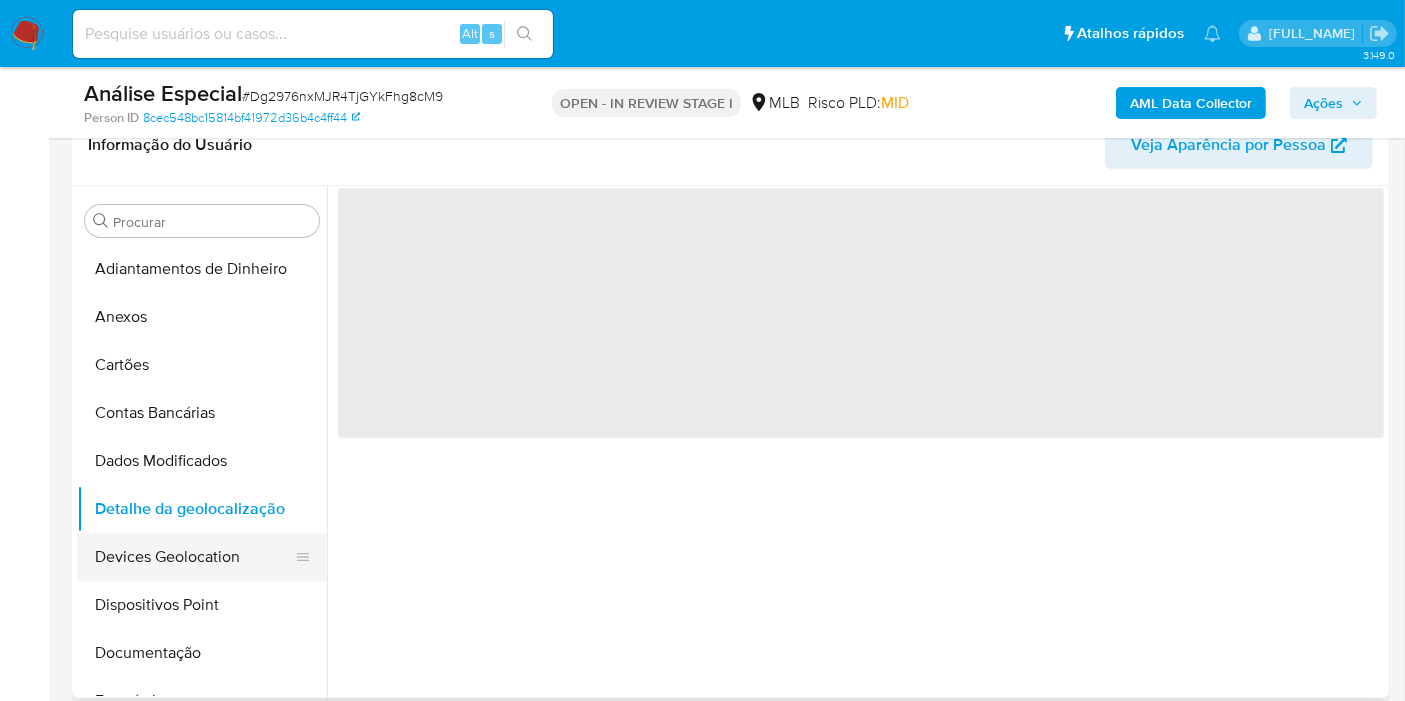 click on "Devices Geolocation" at bounding box center [194, 557] 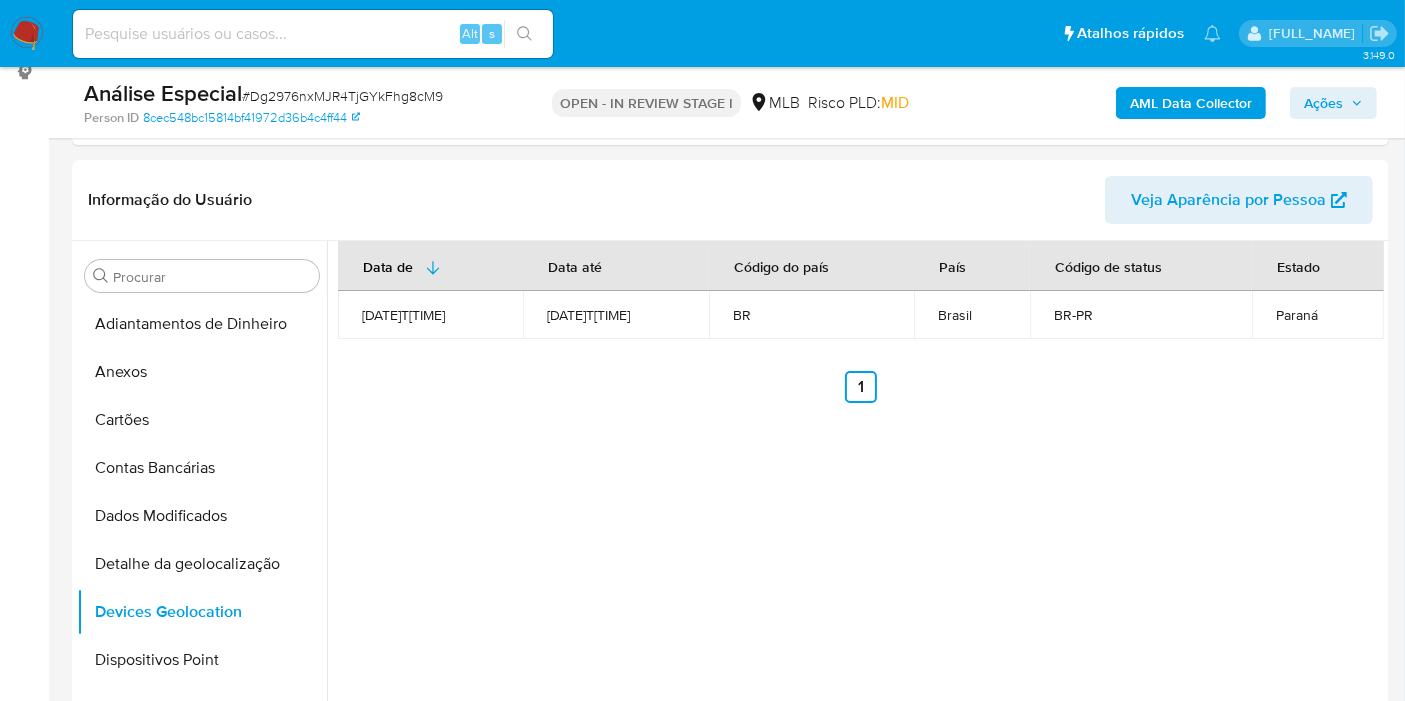 scroll, scrollTop: 314, scrollLeft: 0, axis: vertical 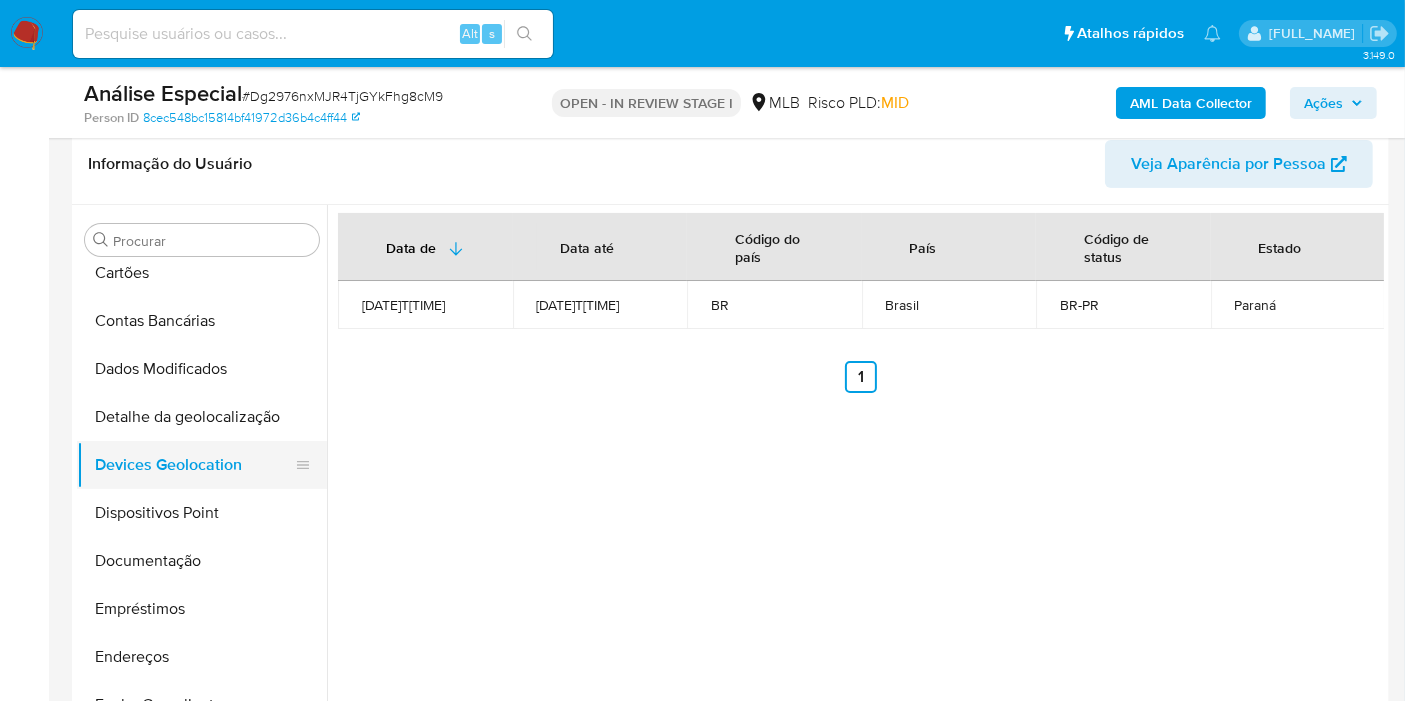 drag, startPoint x: 217, startPoint y: 516, endPoint x: 234, endPoint y: 483, distance: 37.12142 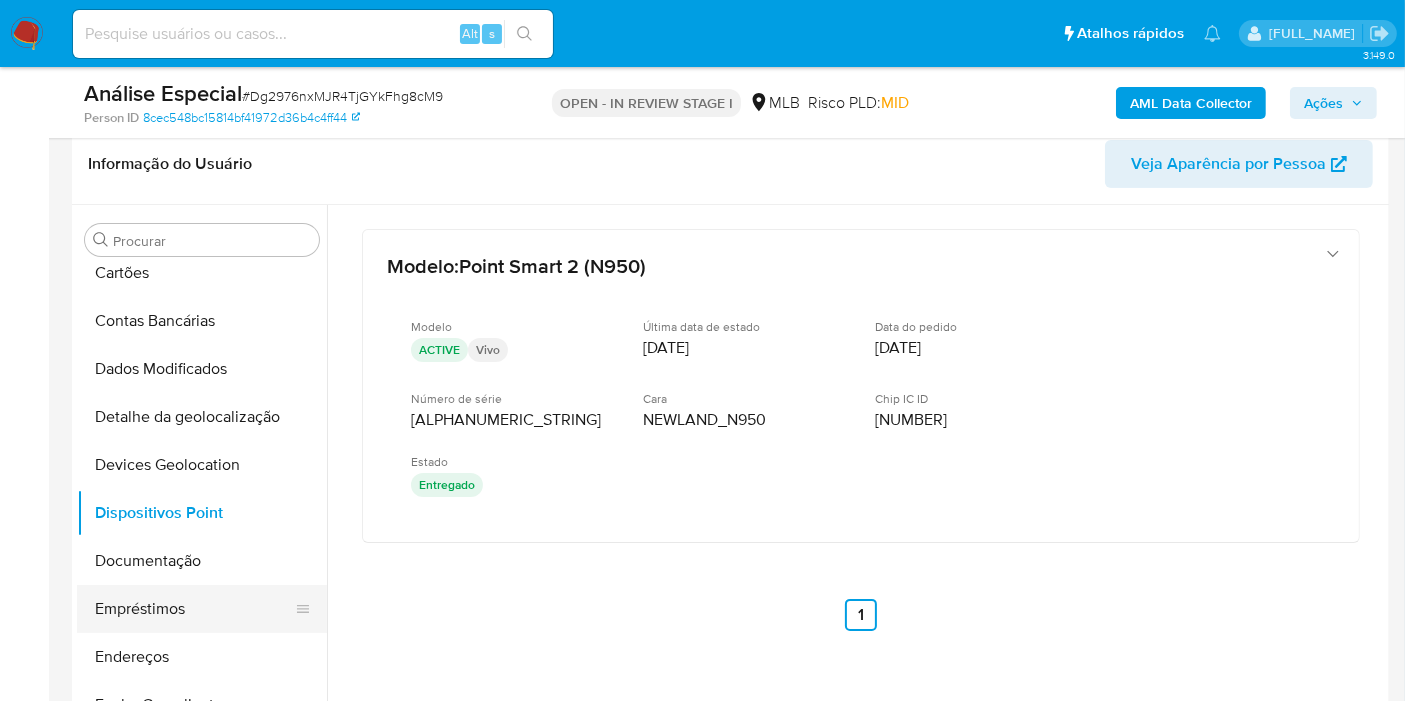 click on "Empréstimos" at bounding box center [194, 609] 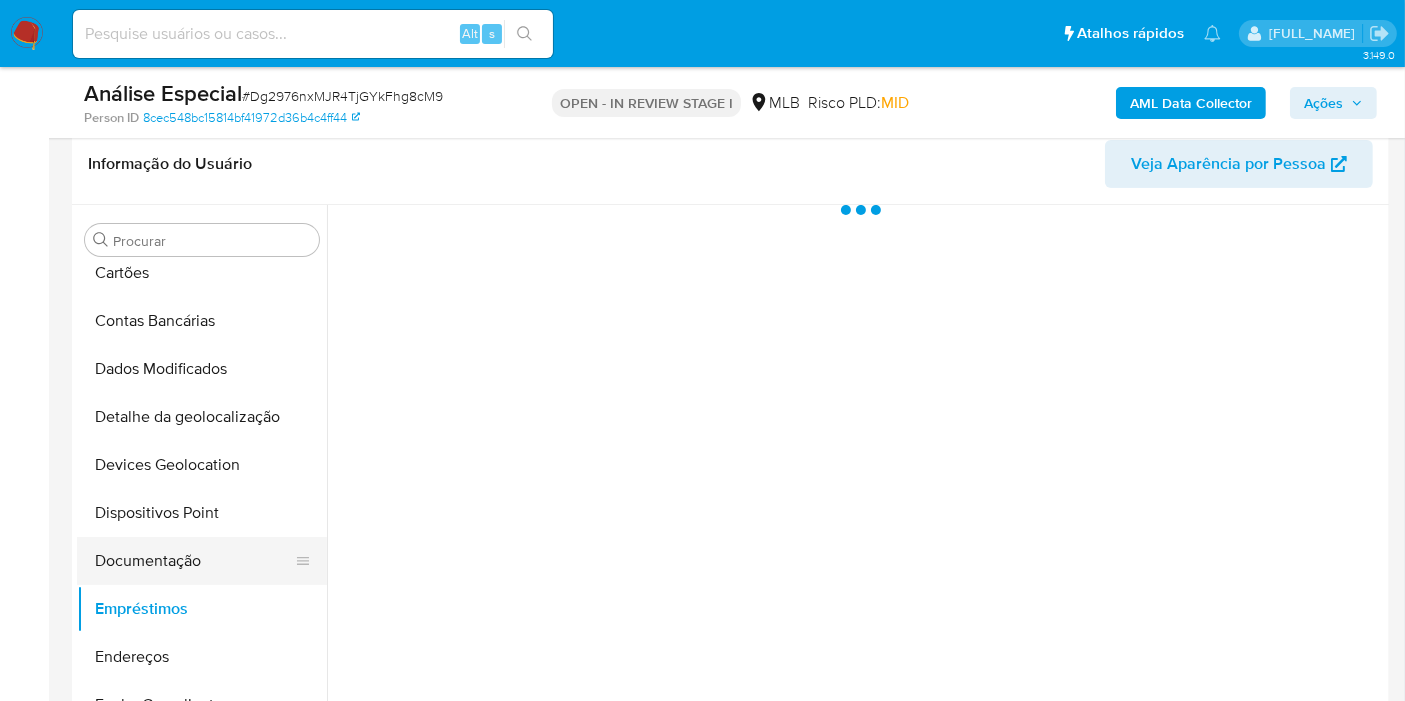 click on "Documentação" at bounding box center (194, 561) 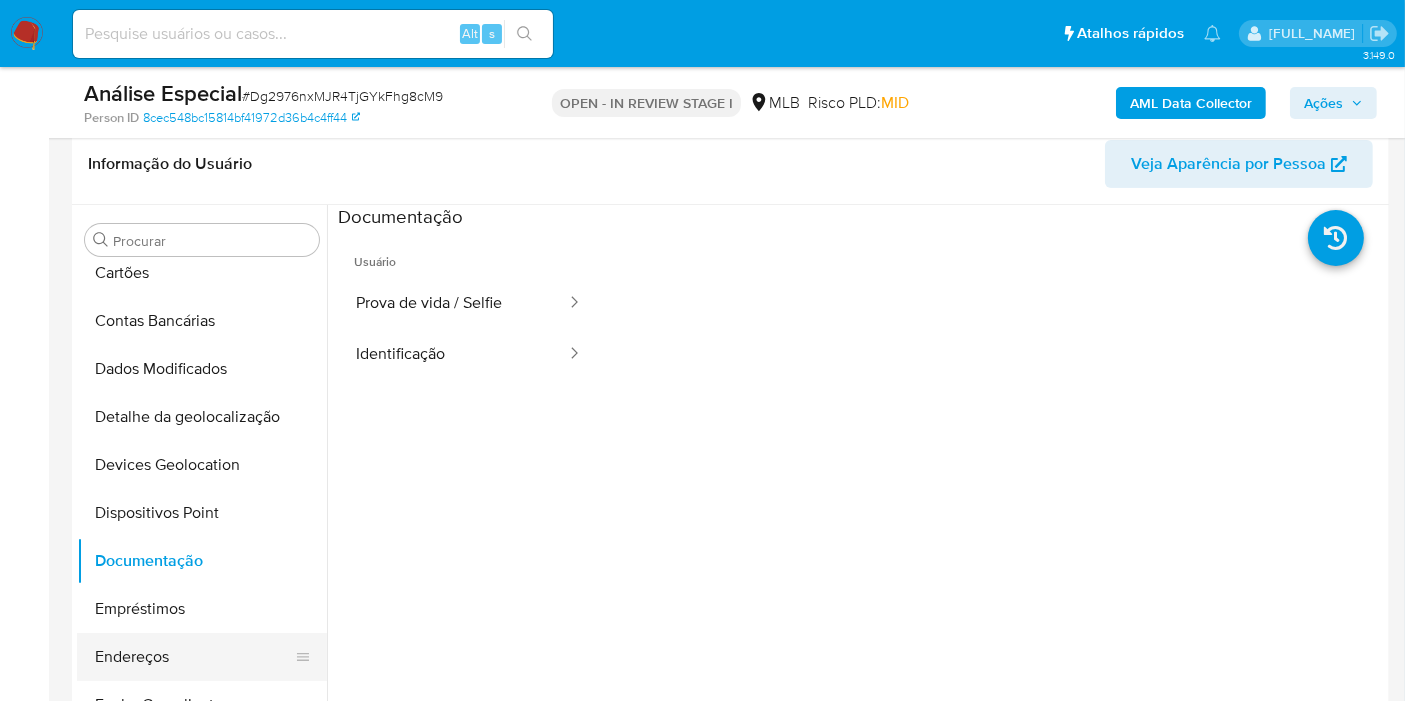 click on "Endereços" at bounding box center (194, 657) 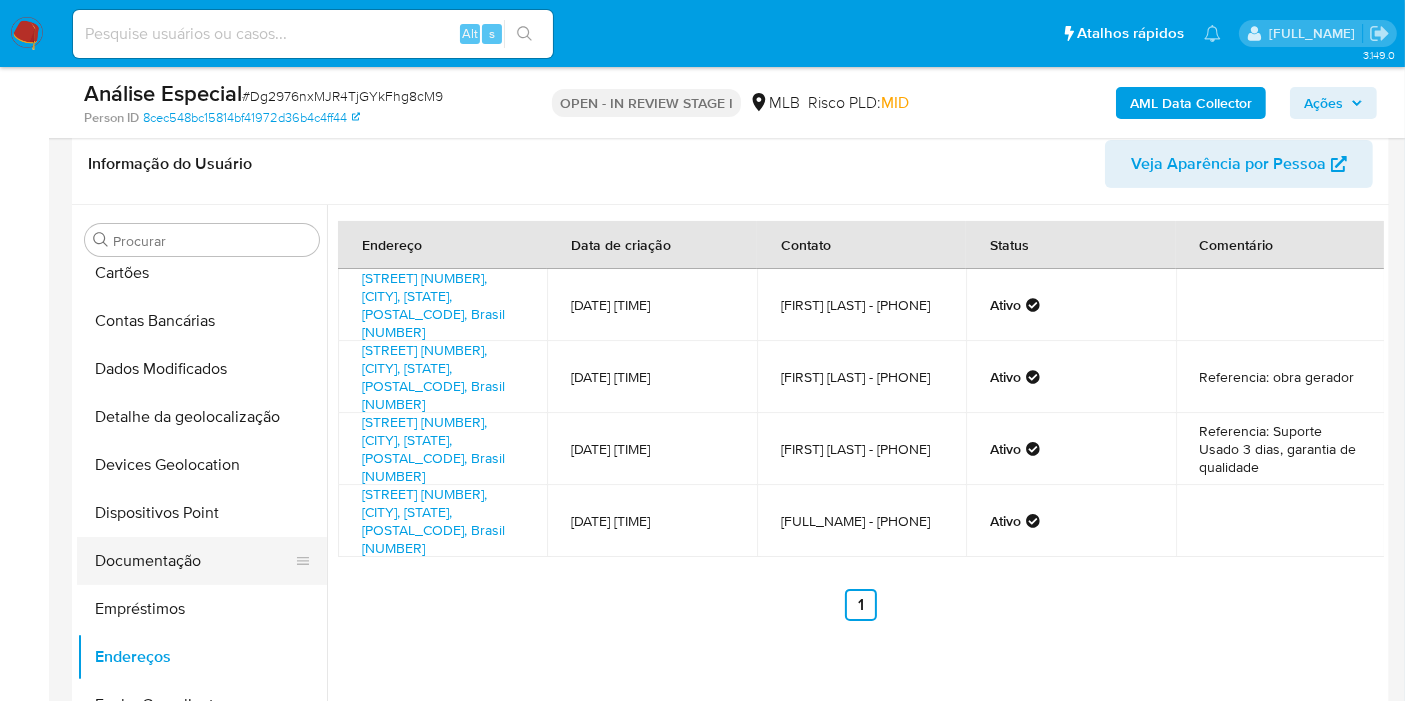 scroll, scrollTop: 444, scrollLeft: 0, axis: vertical 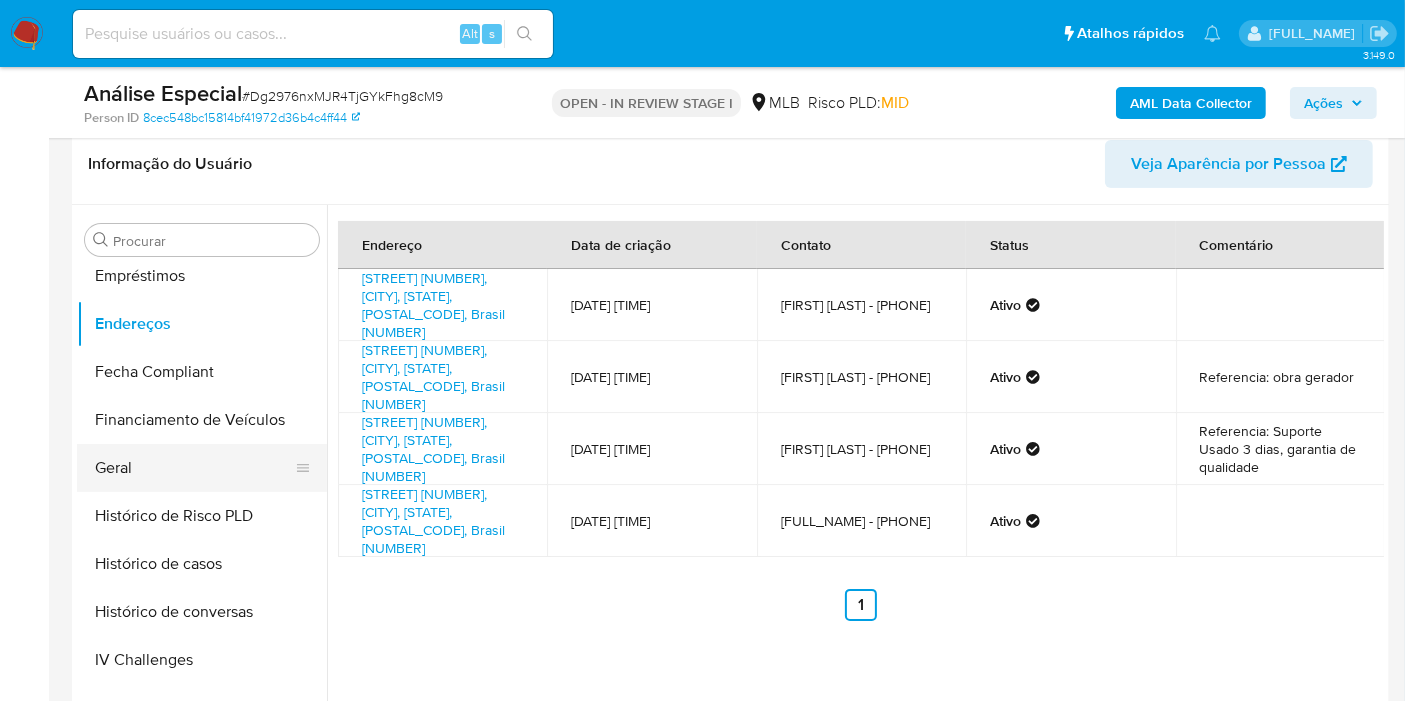 drag, startPoint x: 140, startPoint y: 453, endPoint x: 856, endPoint y: 94, distance: 800.96 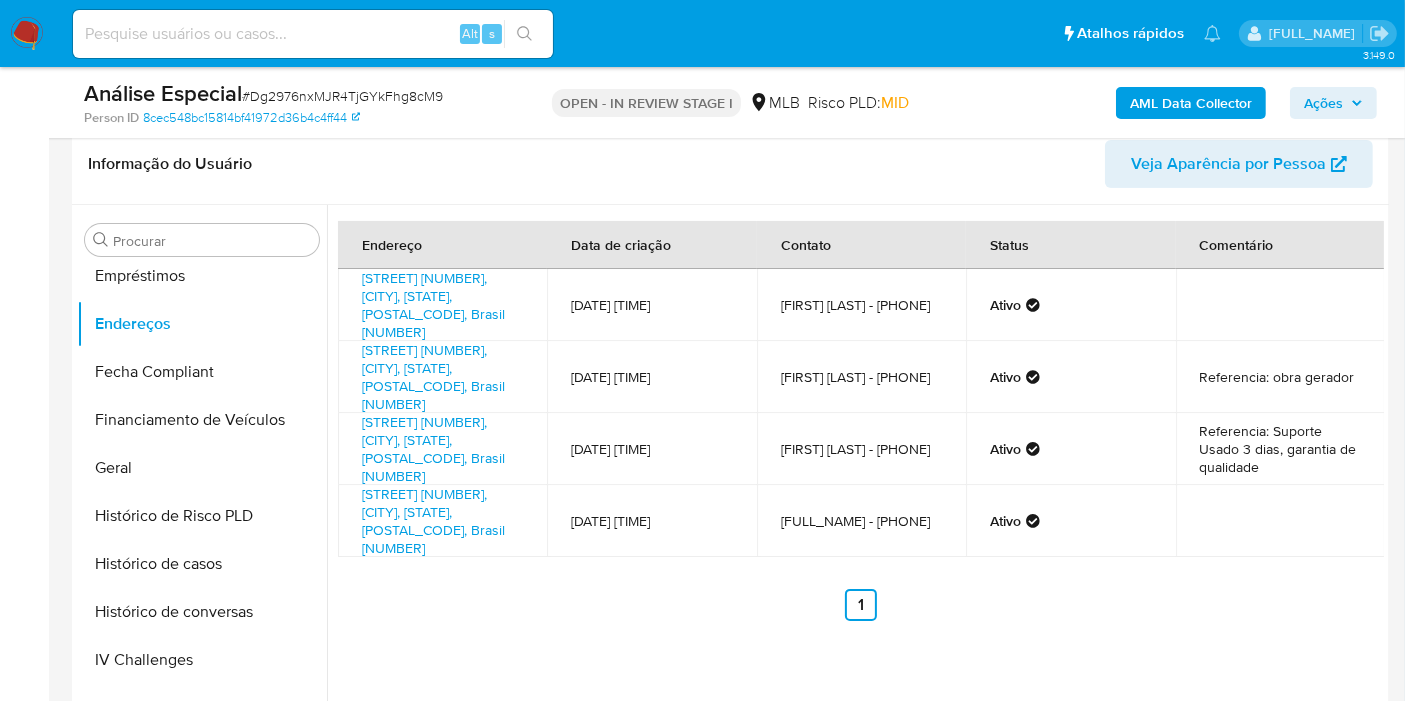 click on "Geral" at bounding box center (202, 468) 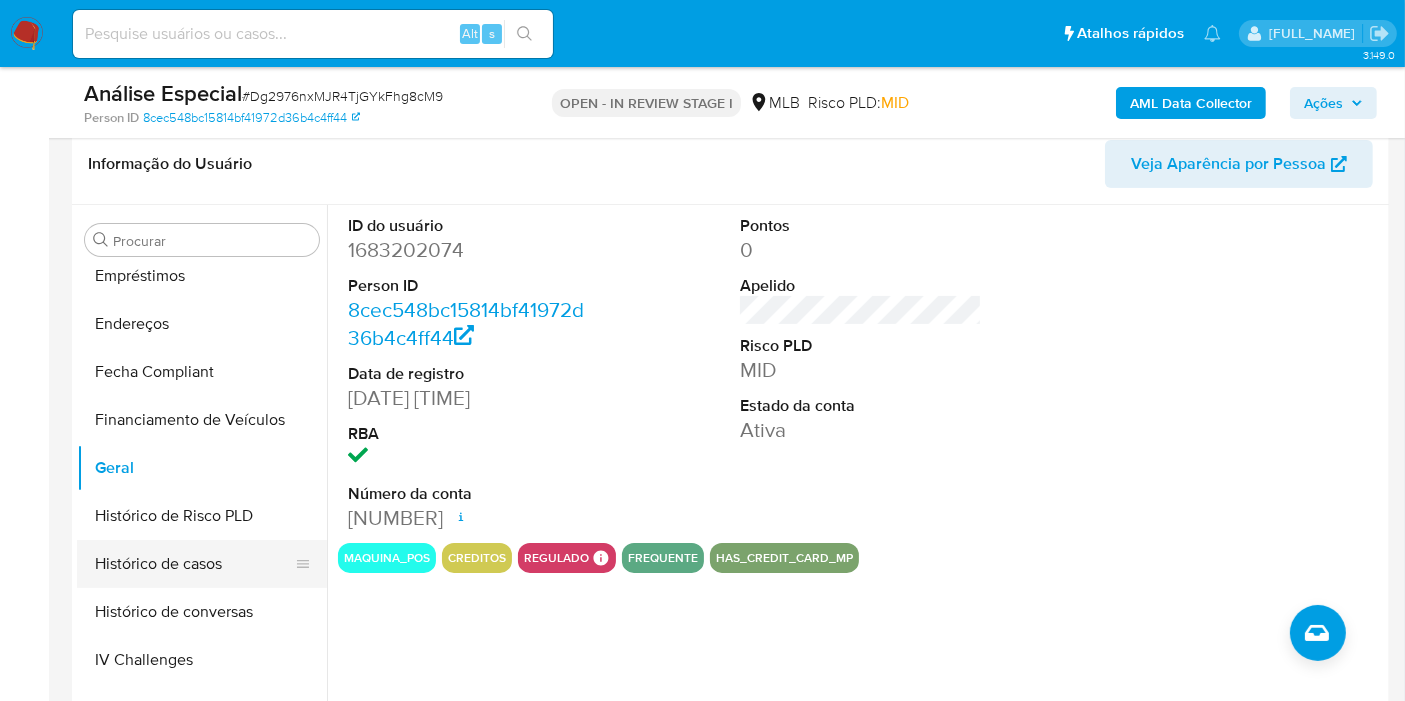 click on "Histórico de casos" at bounding box center (194, 564) 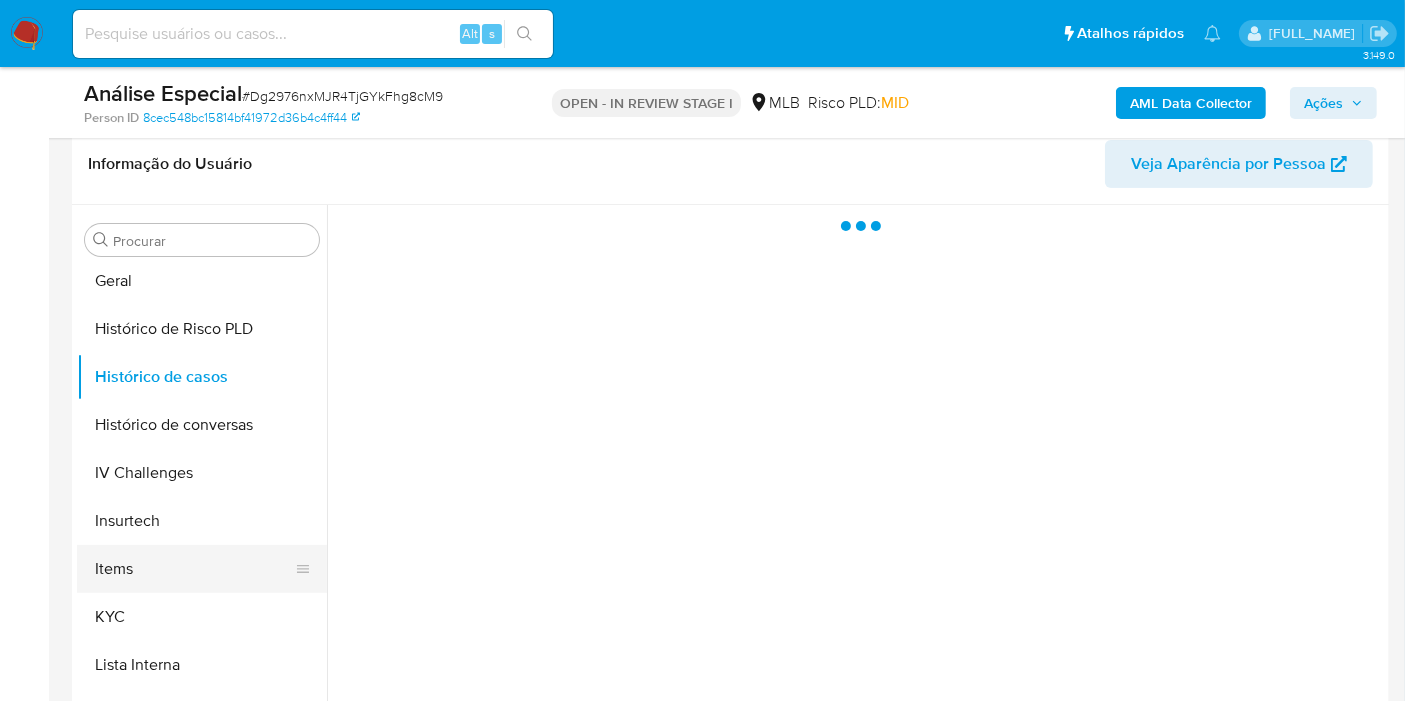 scroll, scrollTop: 666, scrollLeft: 0, axis: vertical 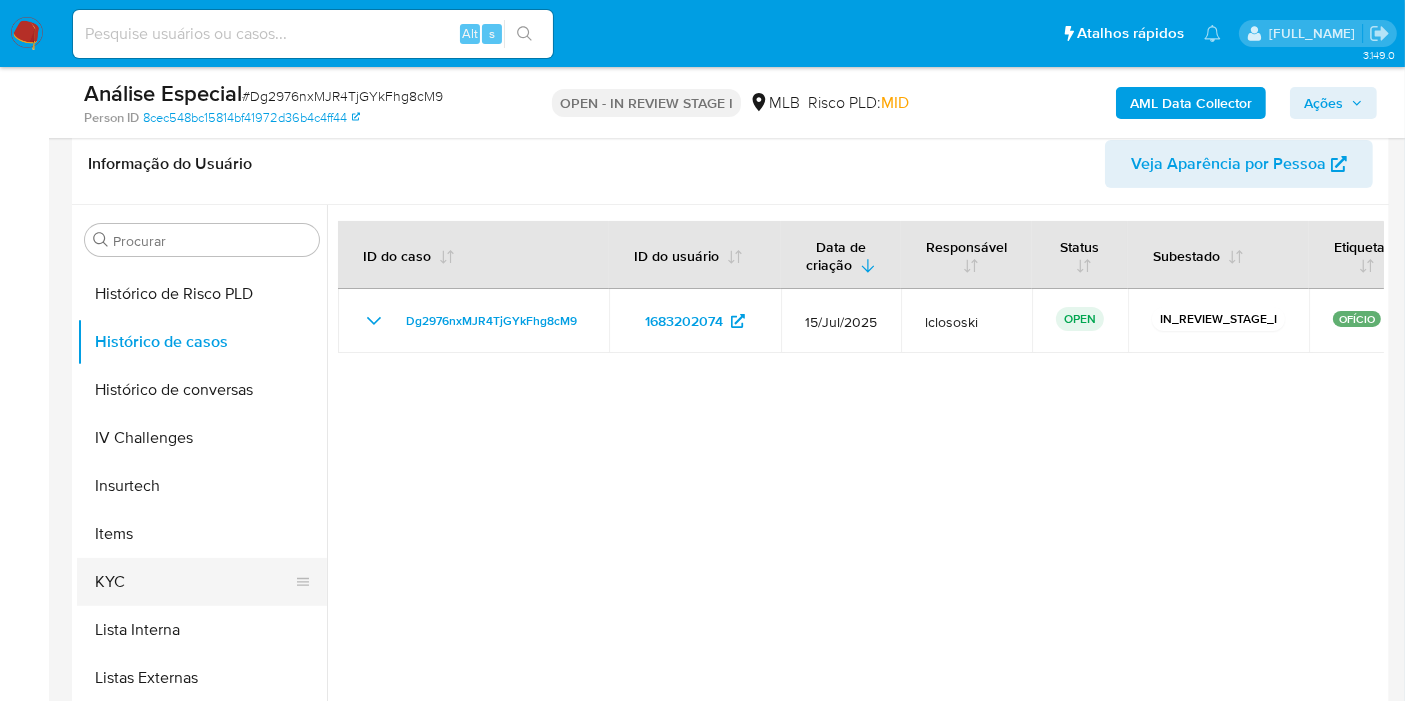 click on "KYC" at bounding box center (194, 582) 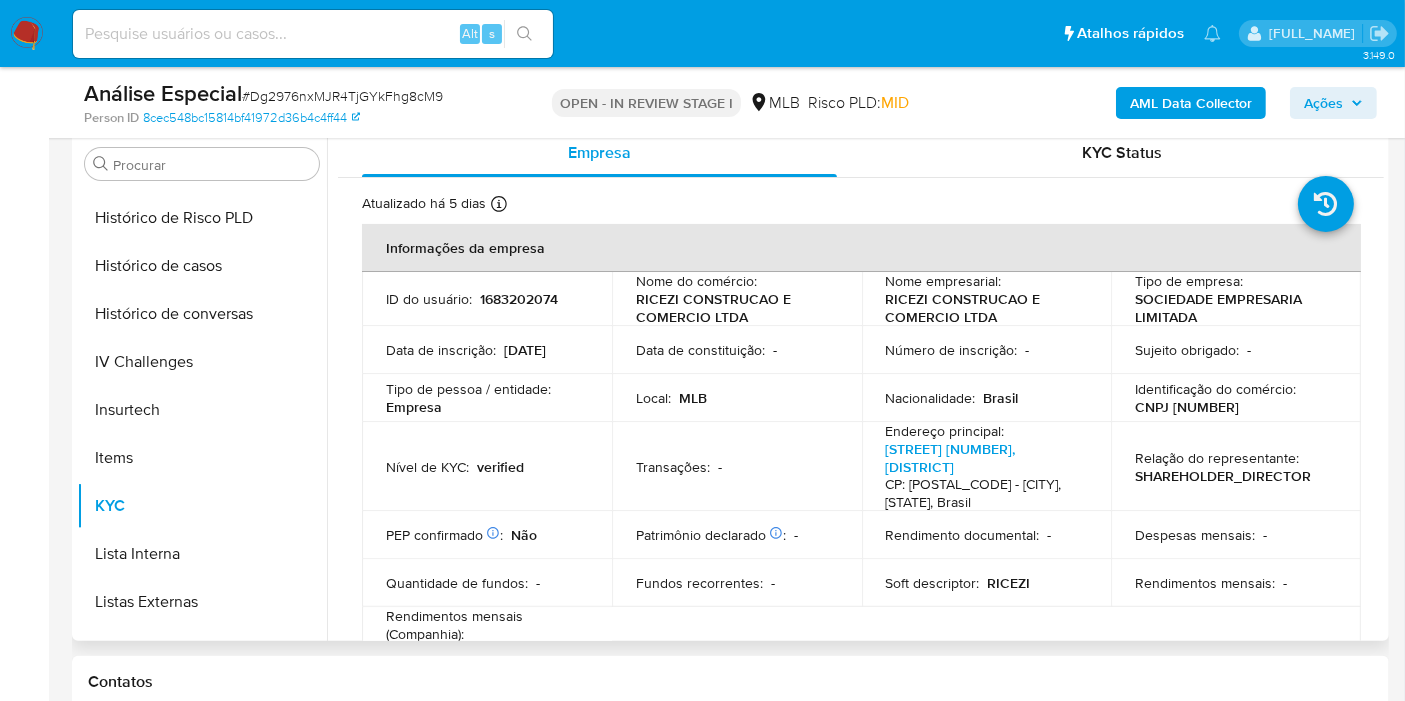scroll, scrollTop: 425, scrollLeft: 0, axis: vertical 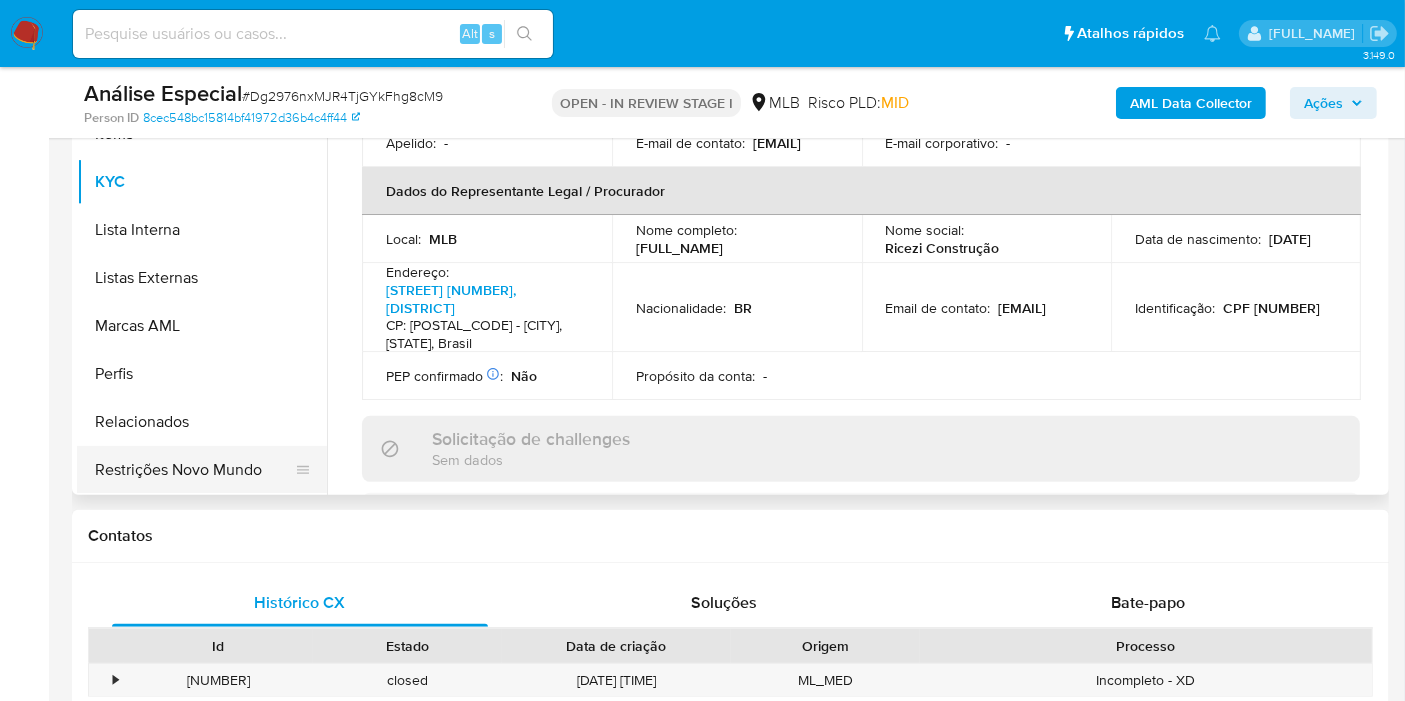 click on "Restrições Novo Mundo" at bounding box center (194, 470) 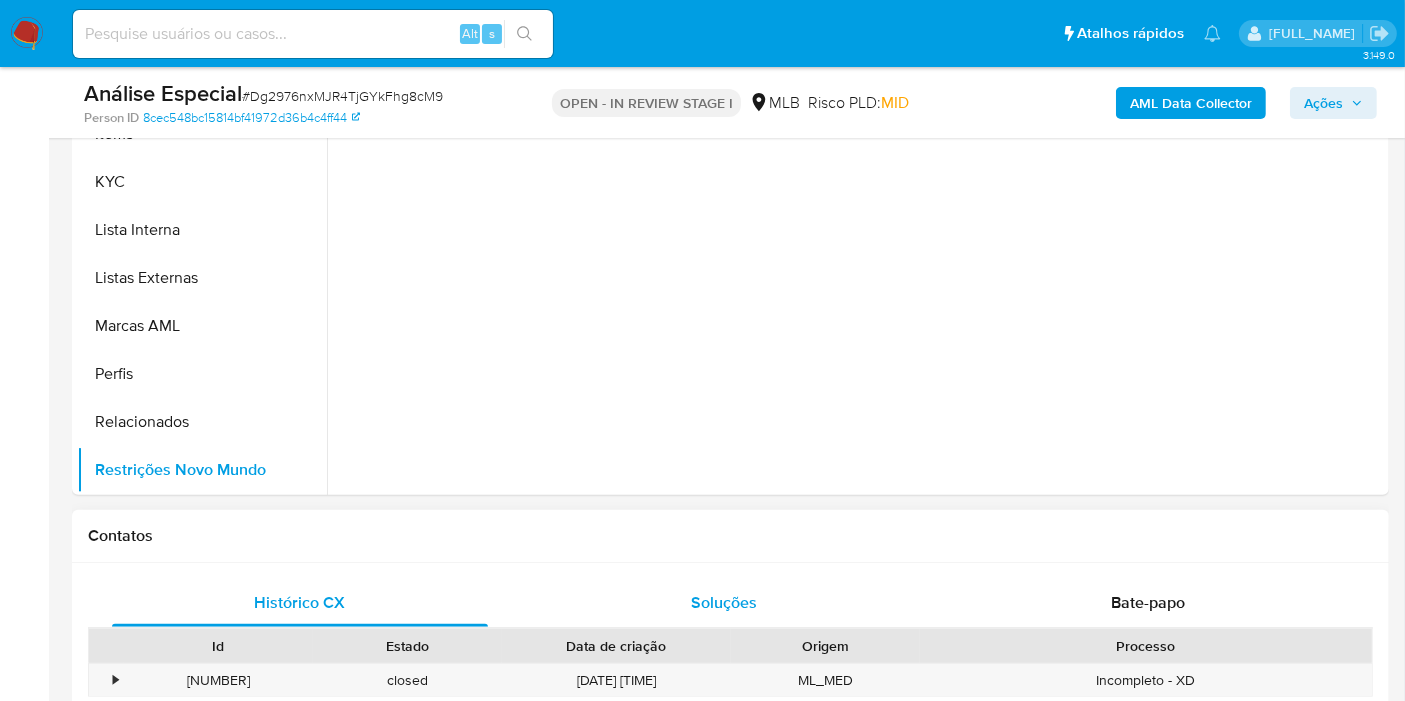 scroll, scrollTop: 0, scrollLeft: 0, axis: both 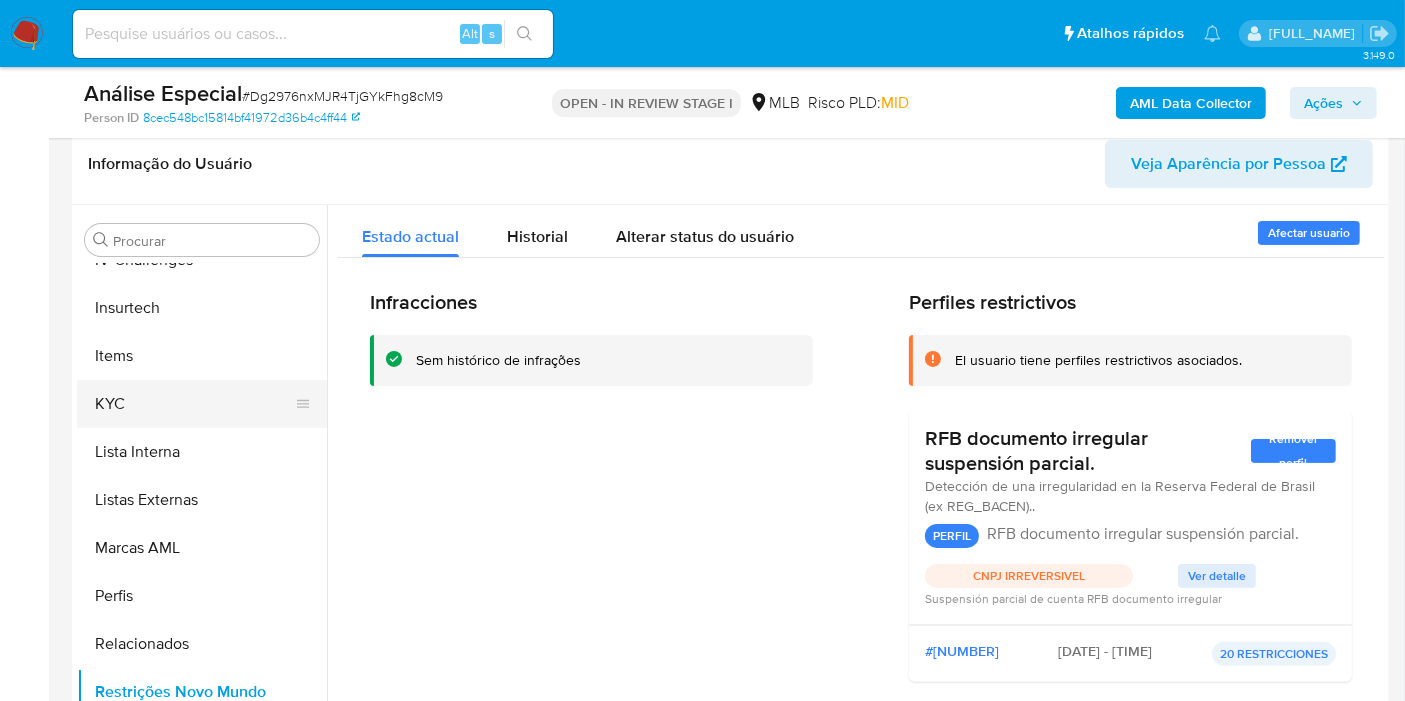 click on "KYC" at bounding box center [194, 404] 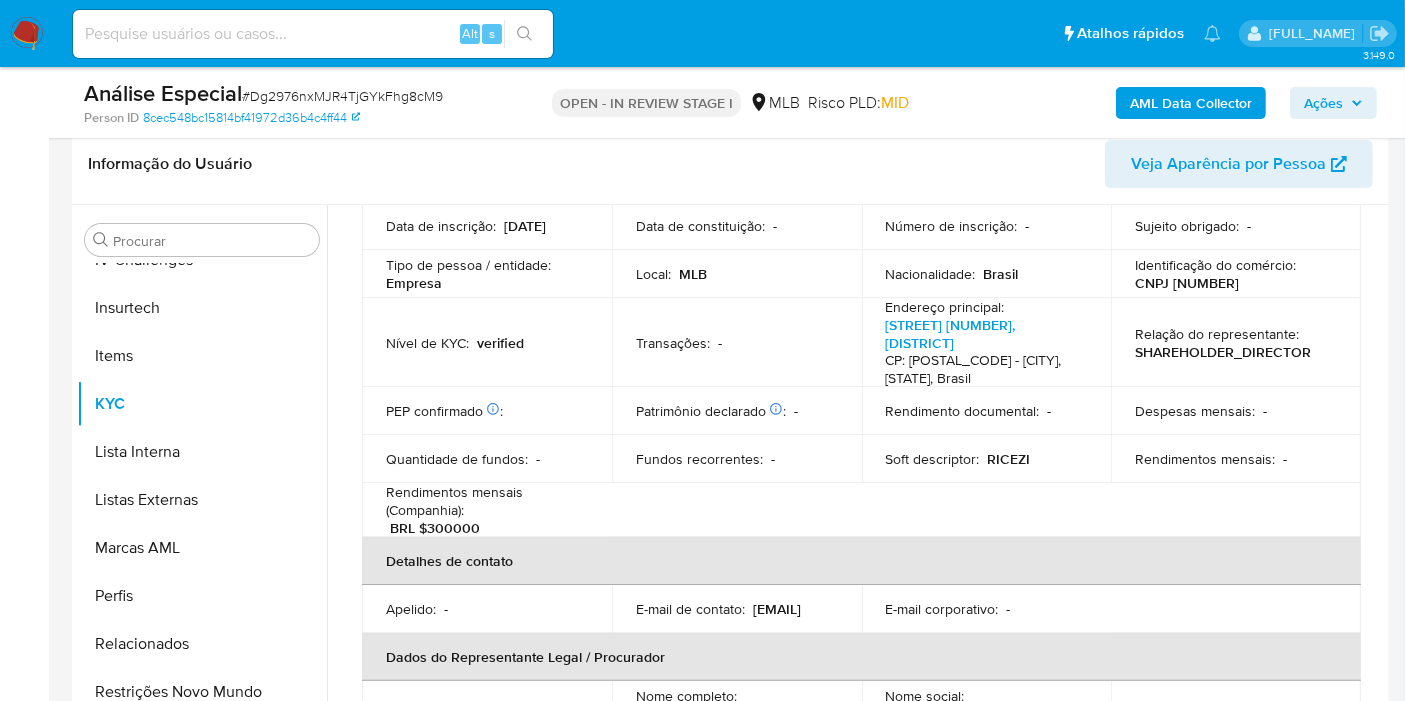 scroll, scrollTop: 333, scrollLeft: 0, axis: vertical 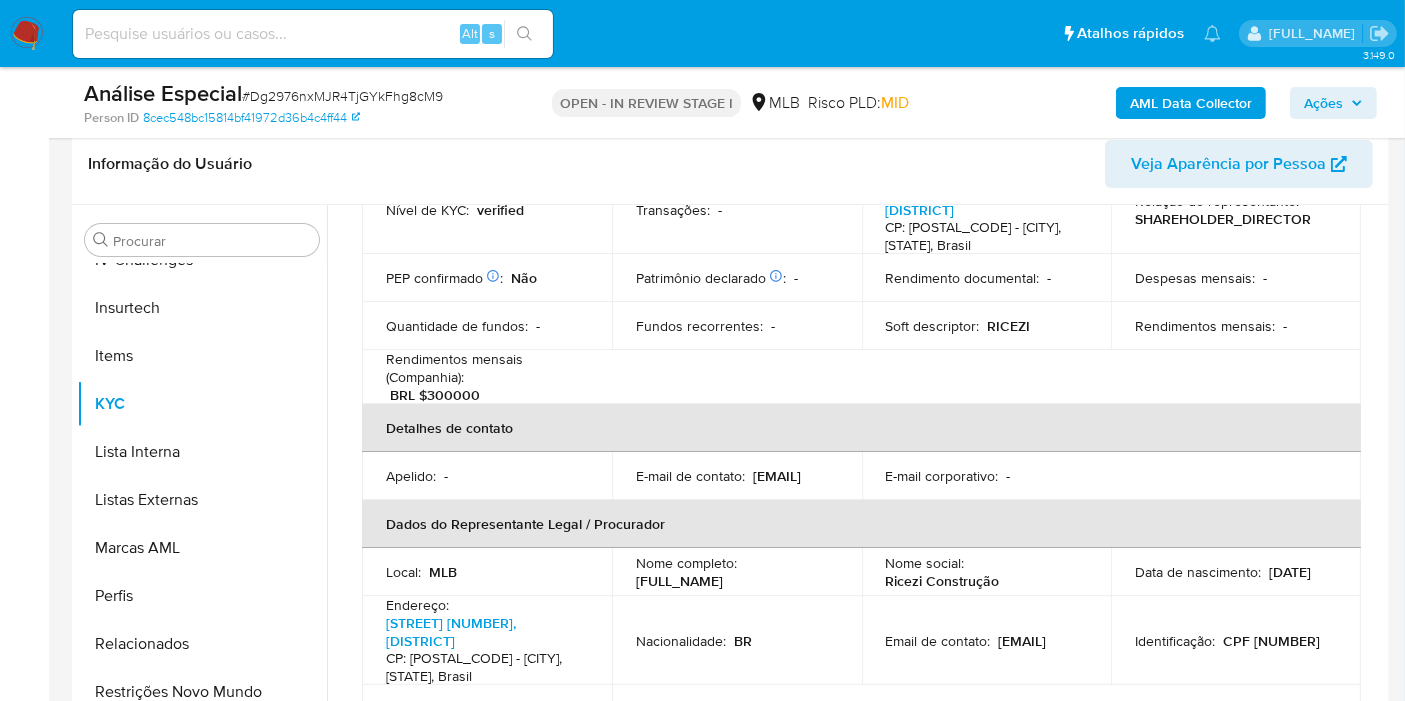 click on "Nome completo :    Allan Christian Ricezi de Brito" at bounding box center [737, 572] 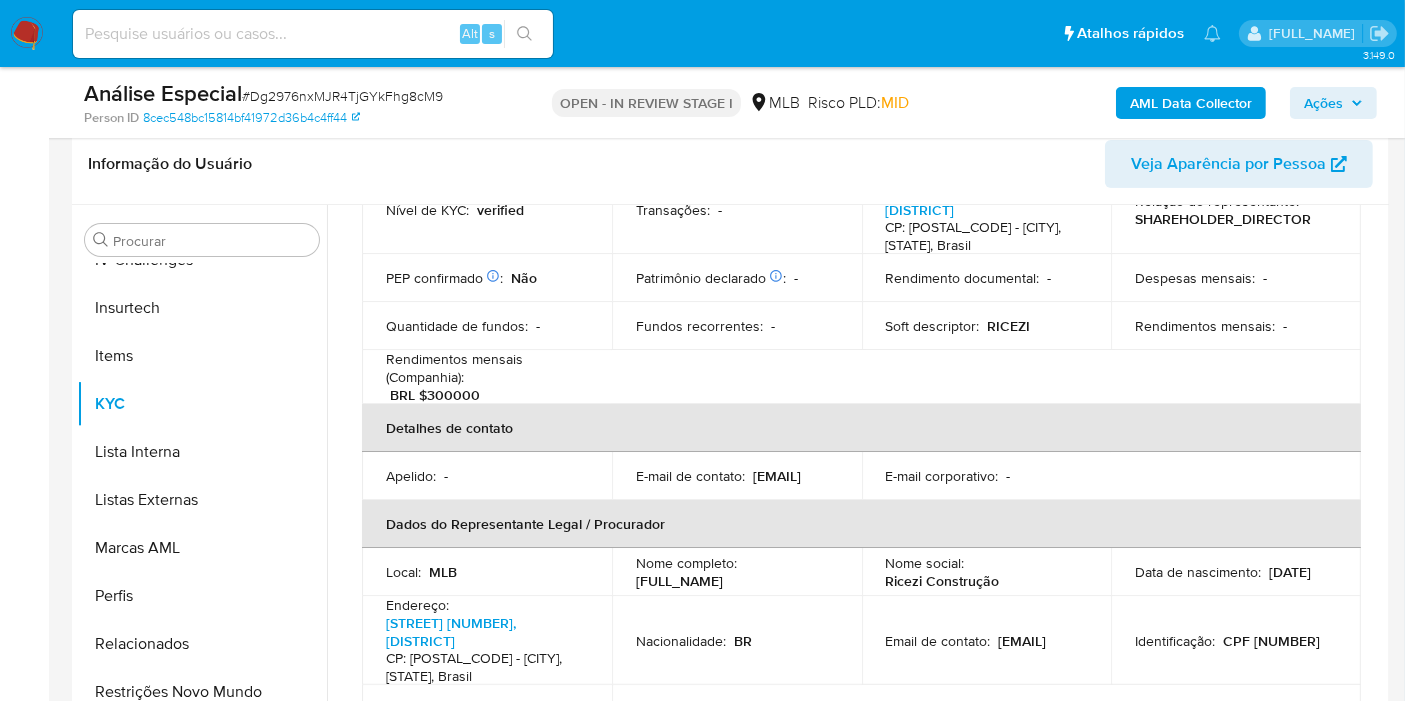 copy on "Allan Christian Ricezi de Brito" 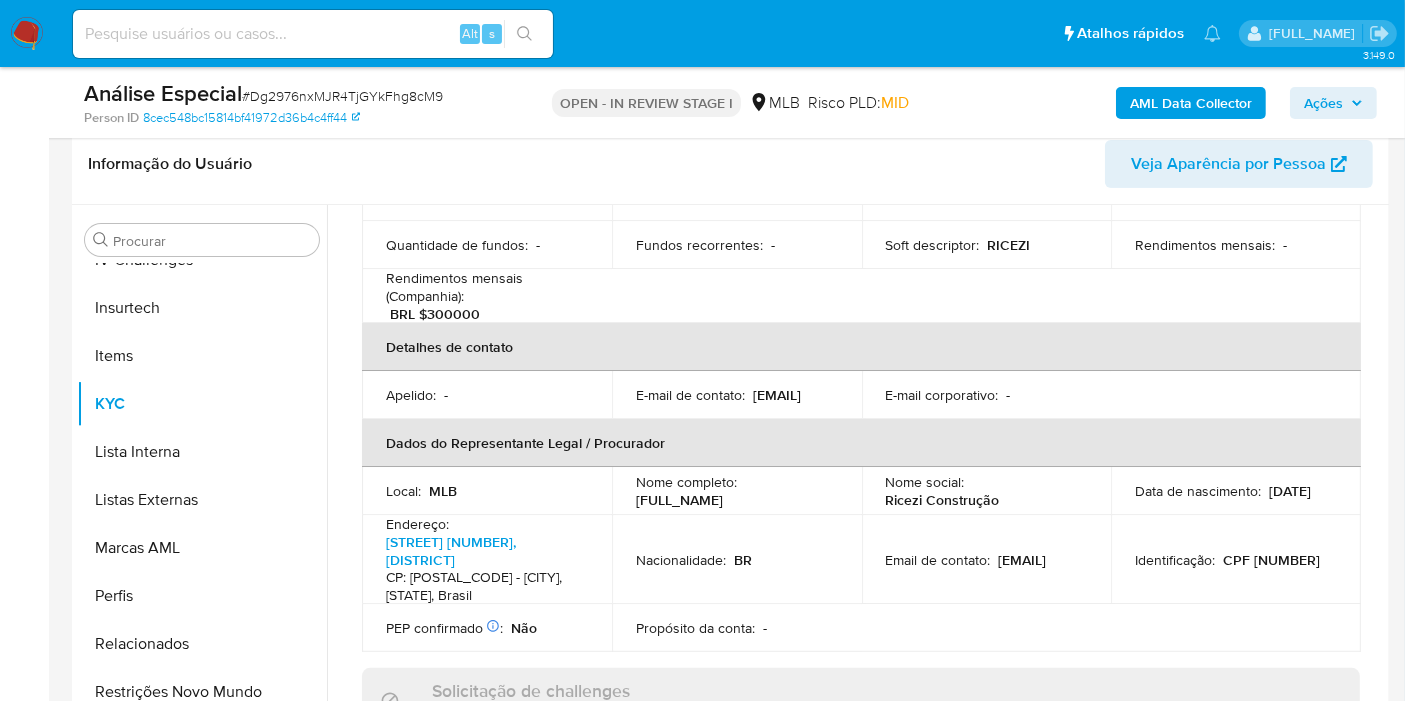 scroll, scrollTop: 444, scrollLeft: 0, axis: vertical 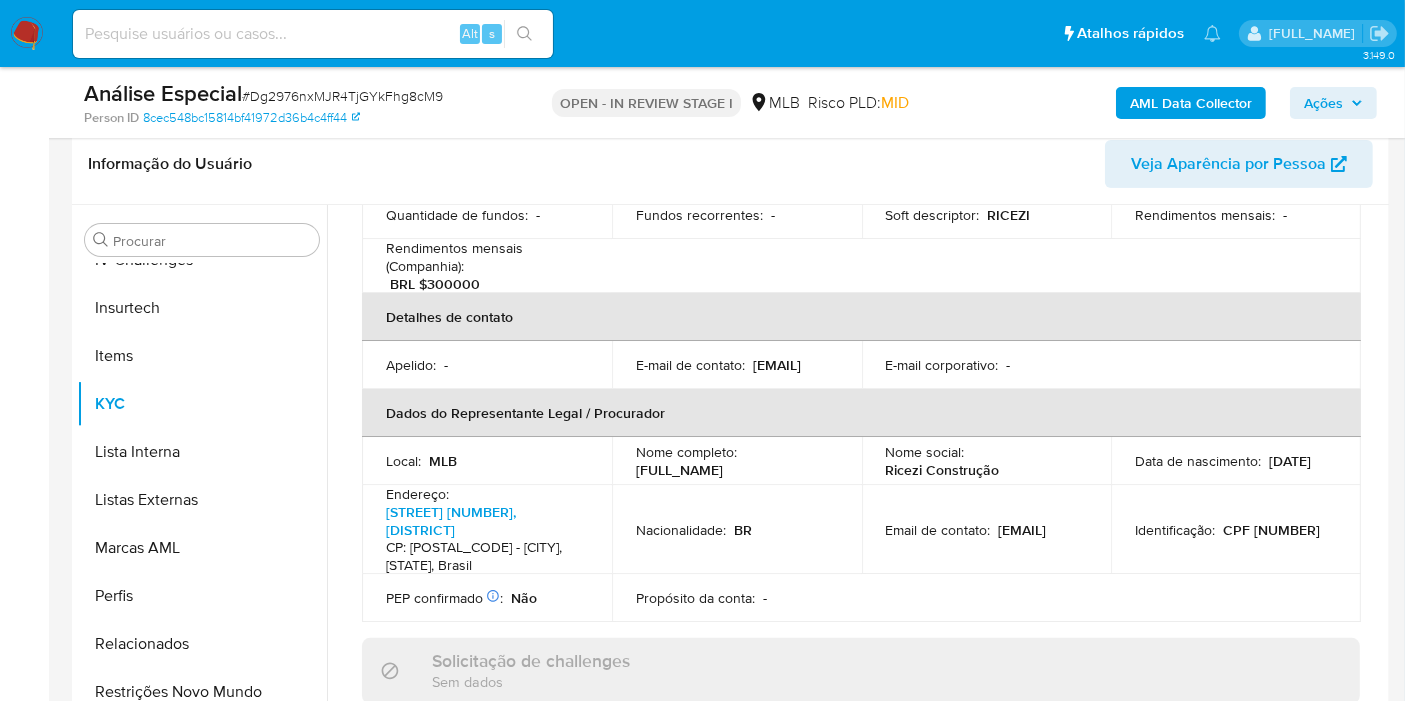 click on "CPF 08777787951" at bounding box center (1271, 530) 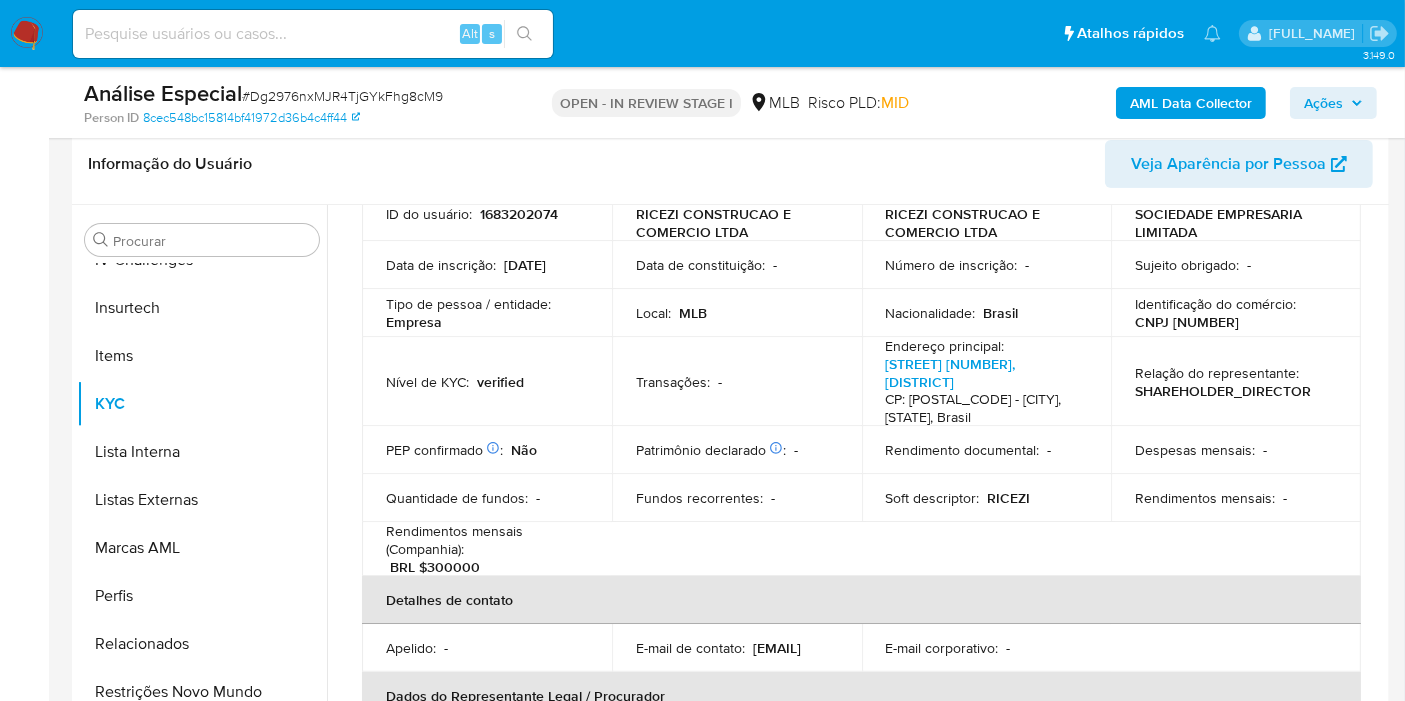 scroll, scrollTop: 0, scrollLeft: 0, axis: both 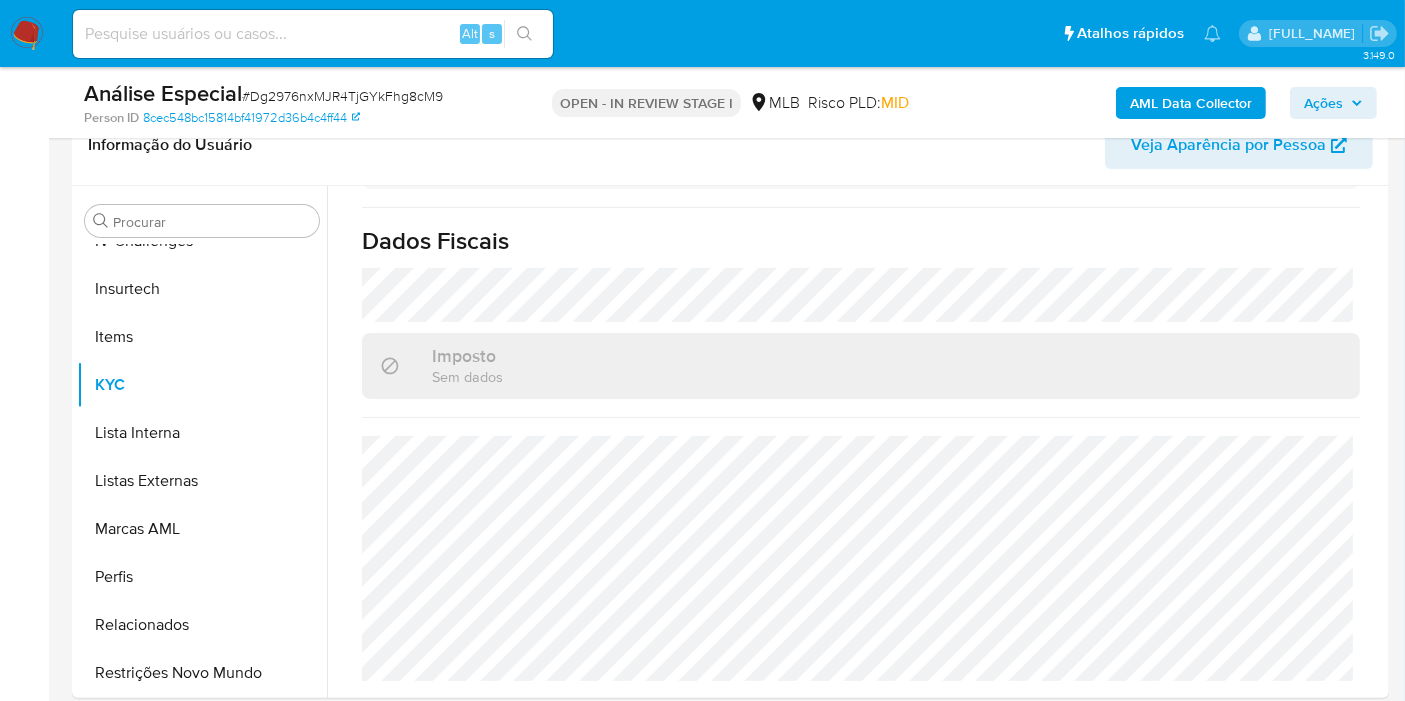click on "# Dg2976nxMJR4TjGYkFhg8cM9" at bounding box center [342, 96] 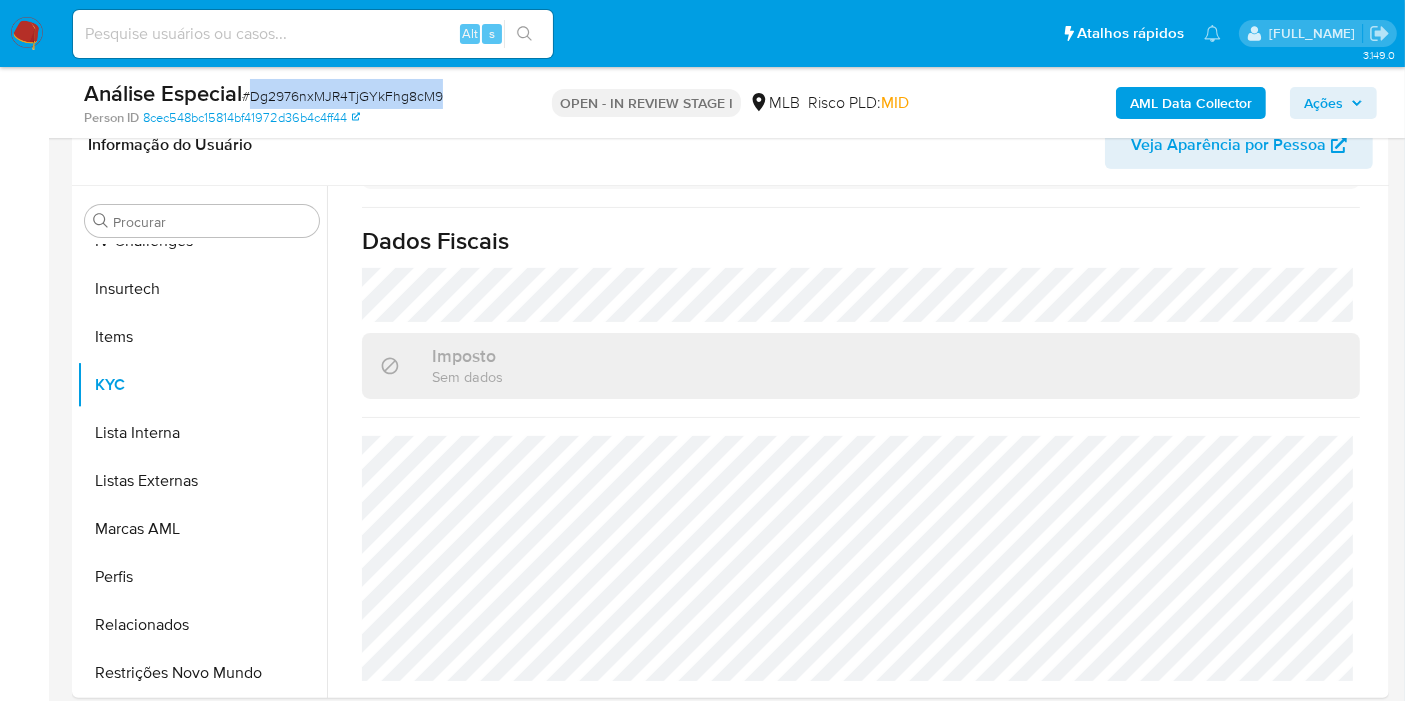 drag, startPoint x: 403, startPoint y: 93, endPoint x: 412, endPoint y: 86, distance: 11.401754 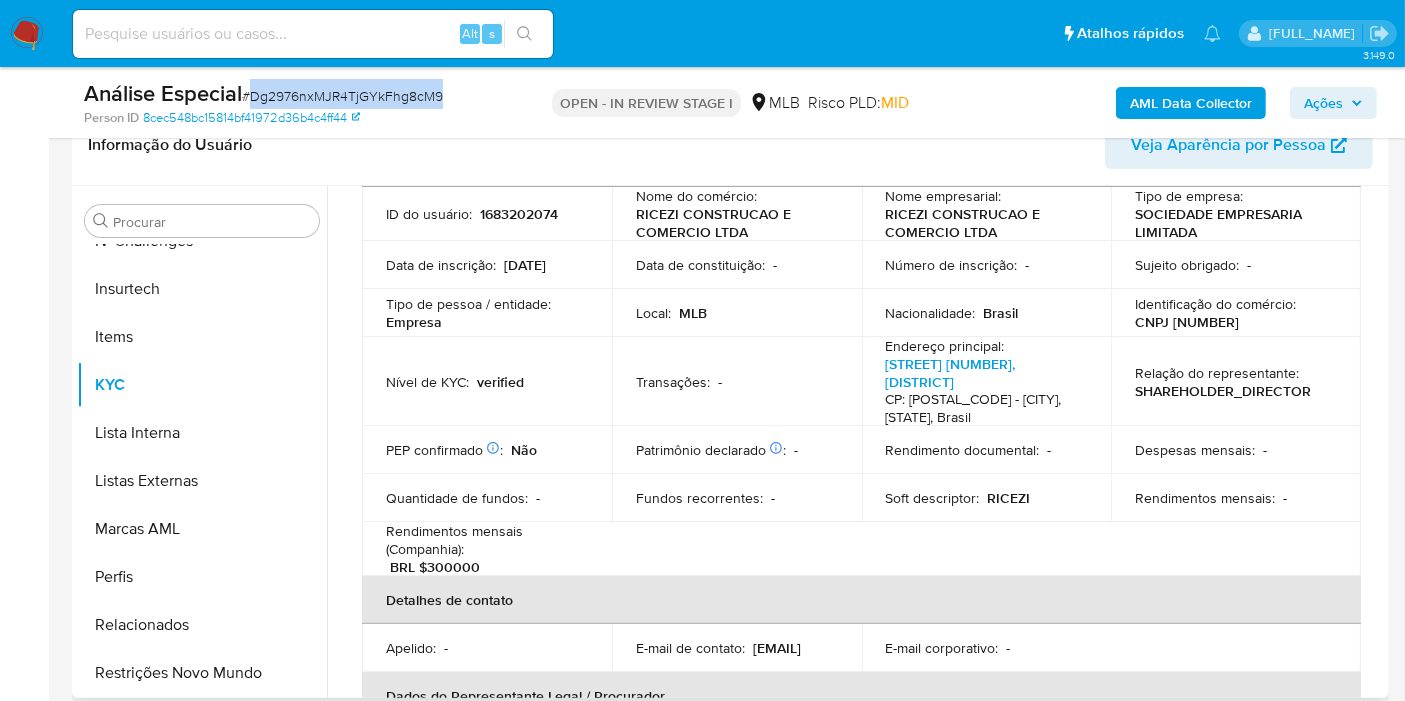 scroll, scrollTop: 0, scrollLeft: 0, axis: both 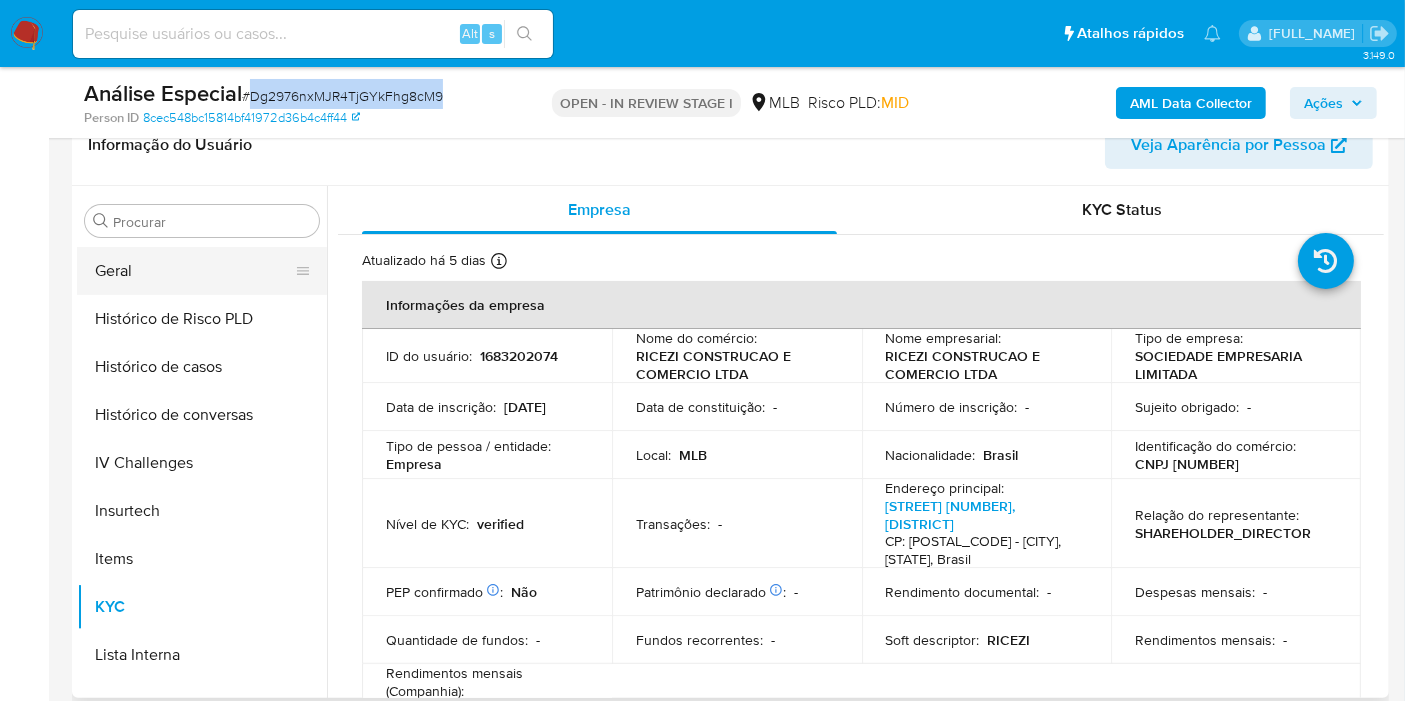 click on "Geral" at bounding box center [194, 271] 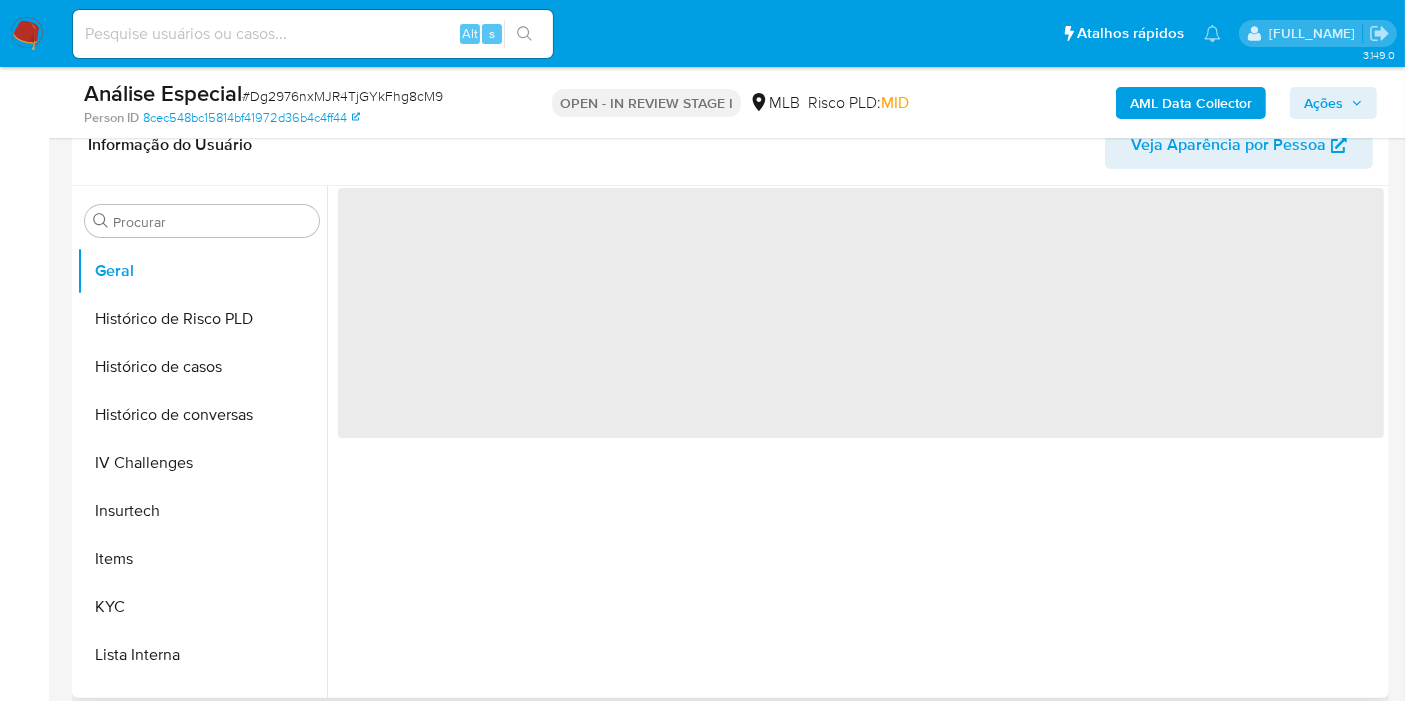 click on "Informação do Usuário Veja Aparência por Pessoa" at bounding box center [730, 145] 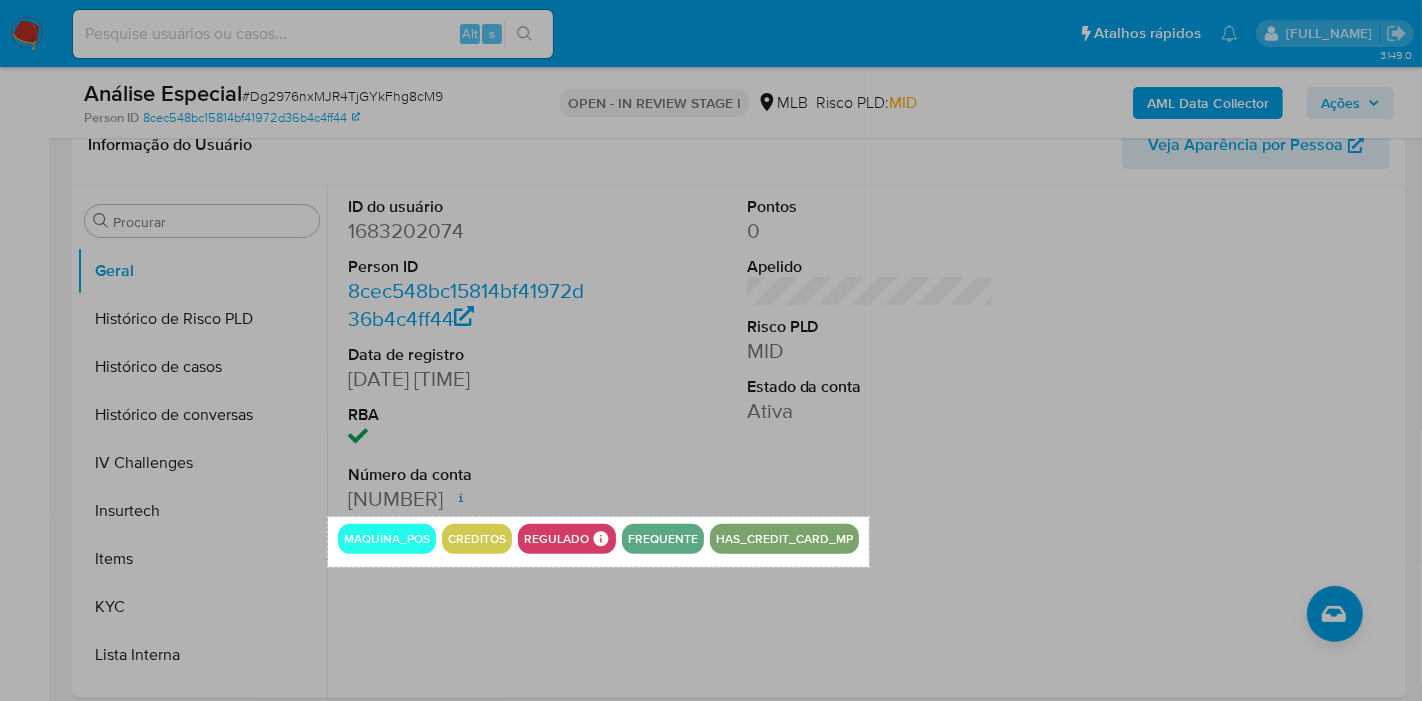 drag, startPoint x: 328, startPoint y: 516, endPoint x: 869, endPoint y: 567, distance: 543.39856 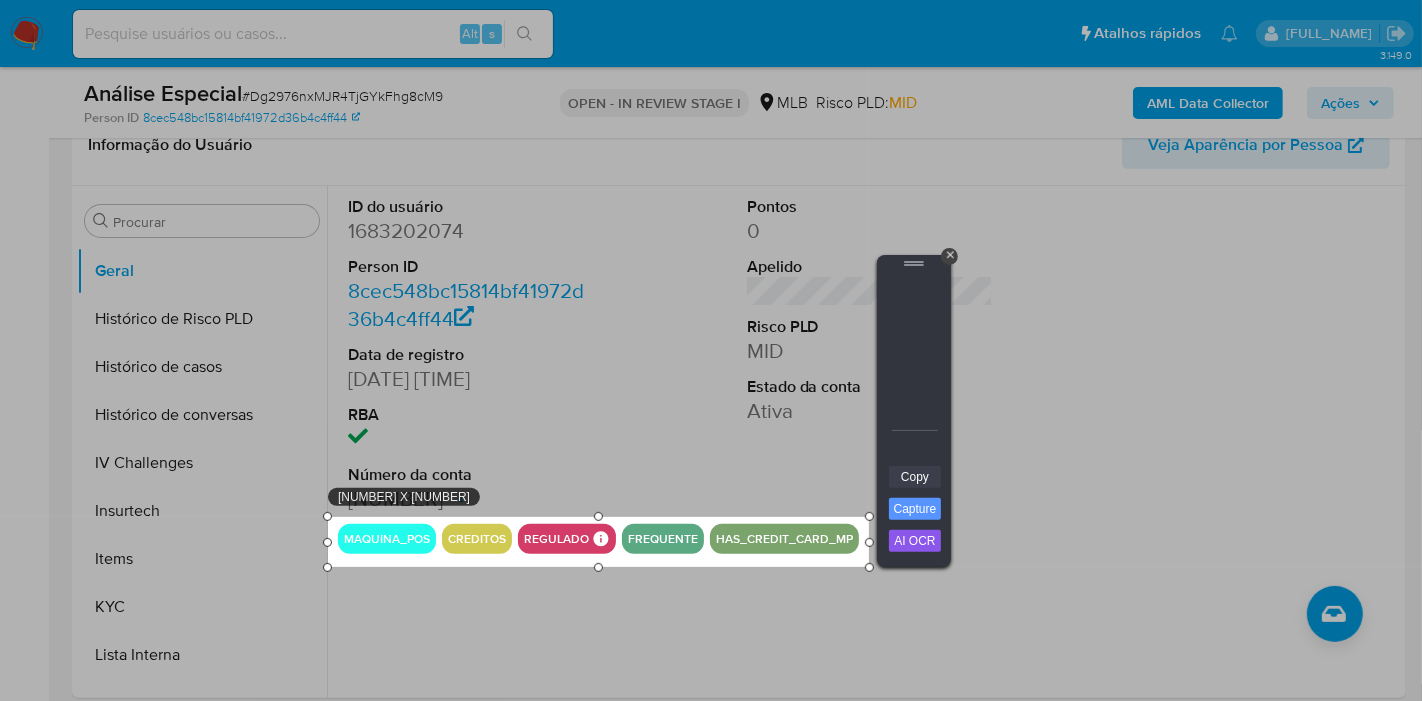 click on "Copy" at bounding box center (915, 477) 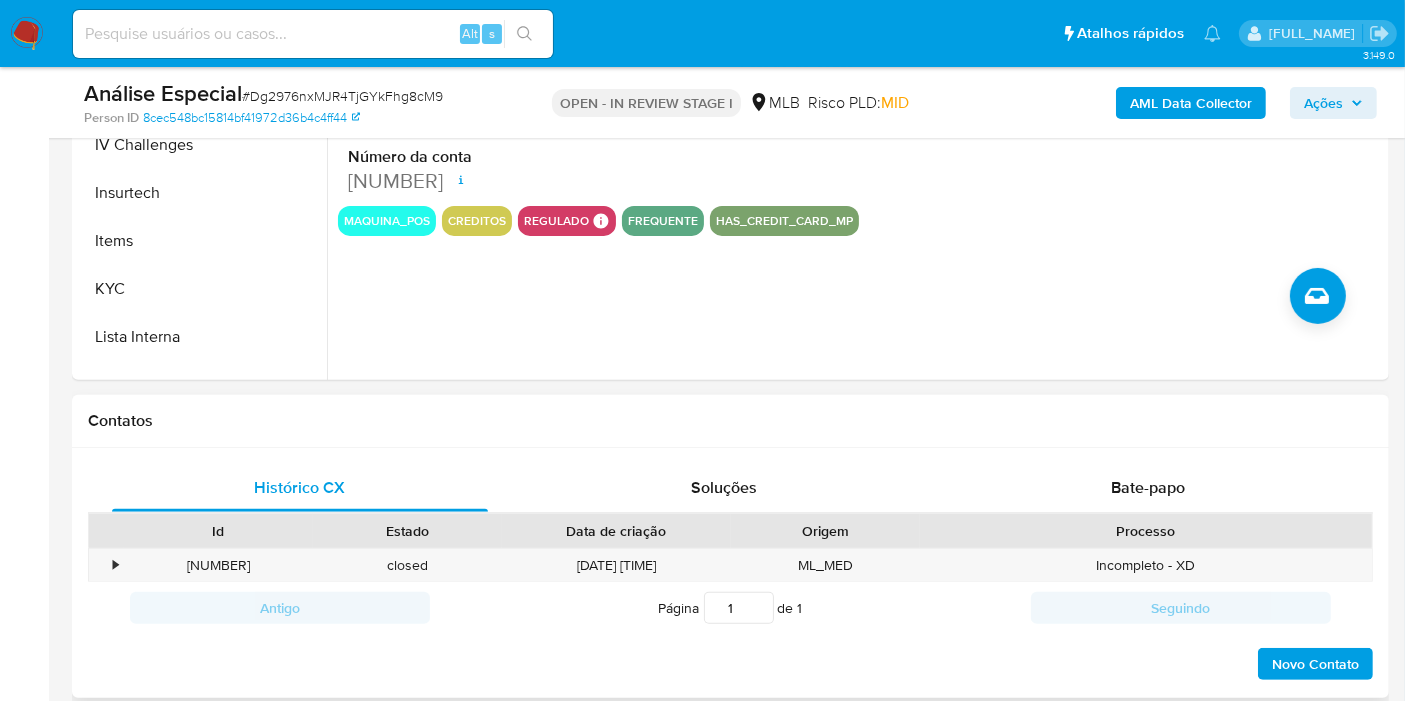 scroll, scrollTop: 555, scrollLeft: 0, axis: vertical 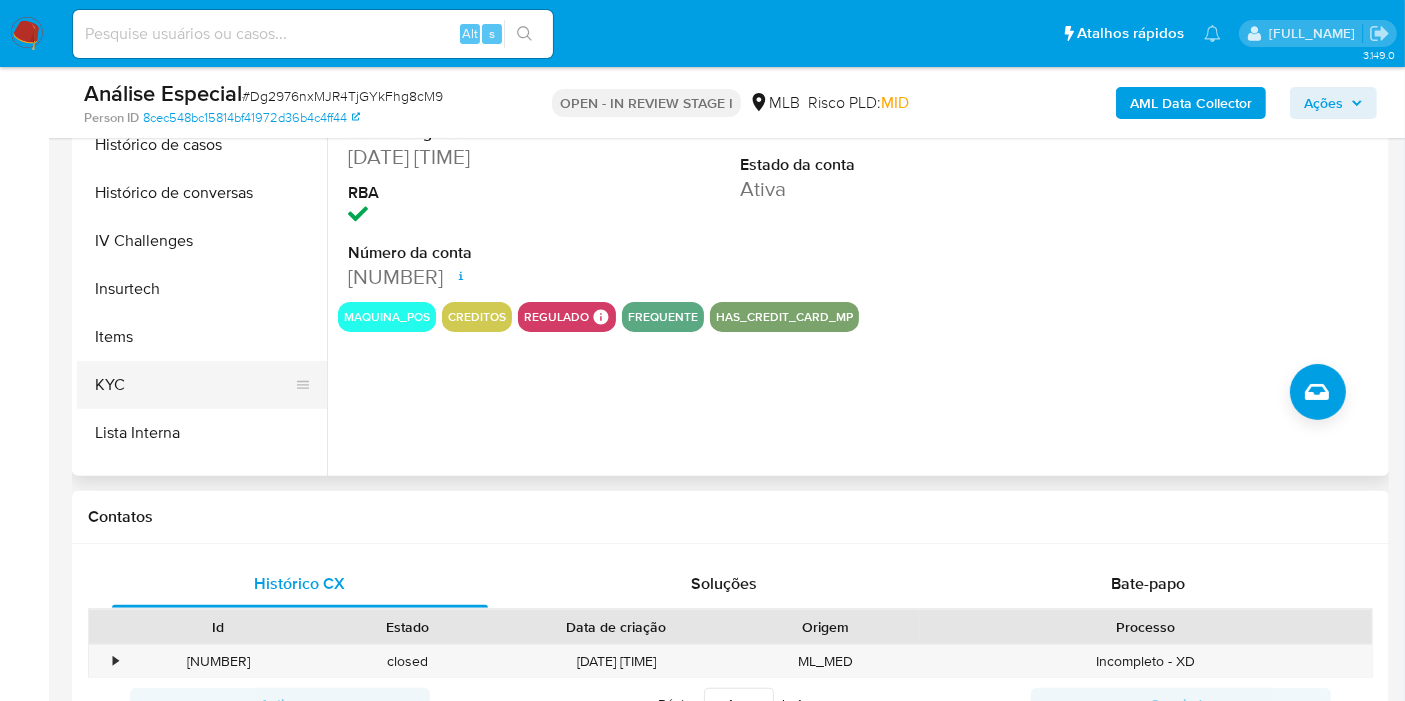 click on "KYC" at bounding box center (194, 385) 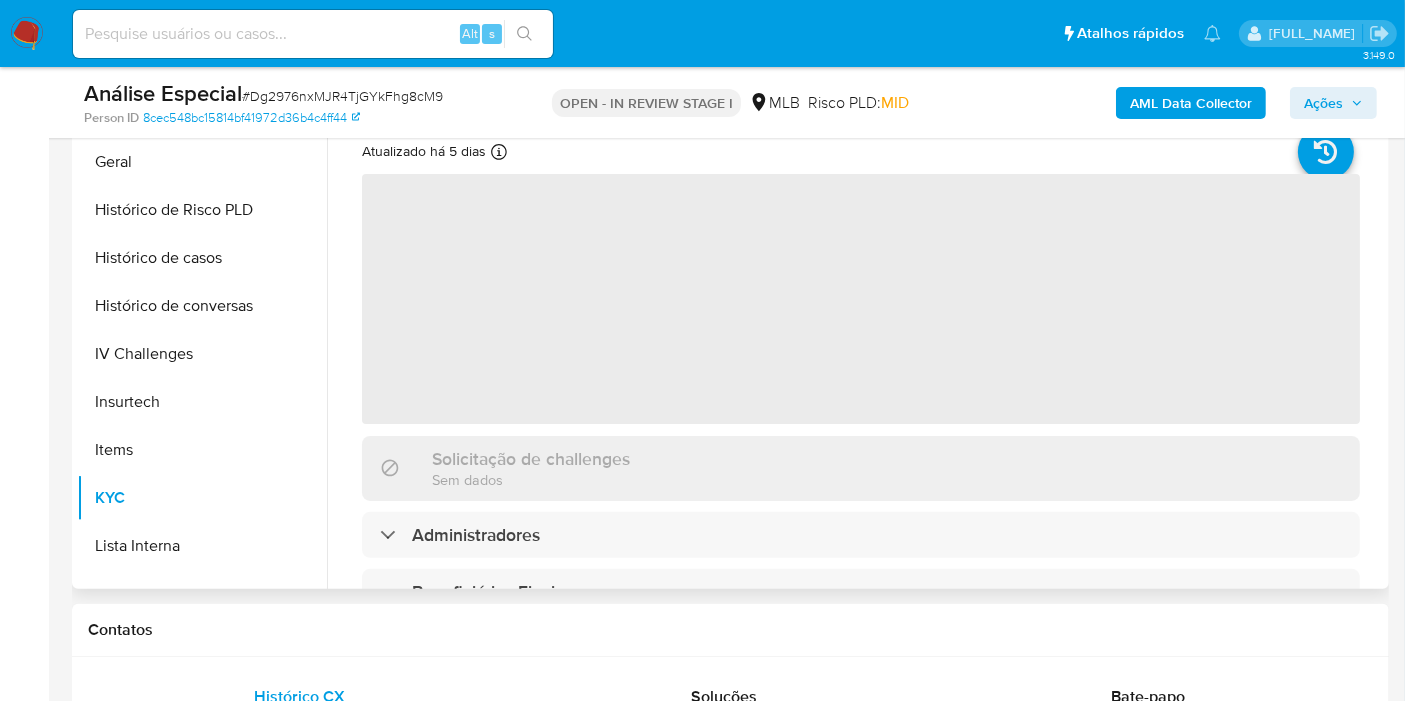 scroll, scrollTop: 333, scrollLeft: 0, axis: vertical 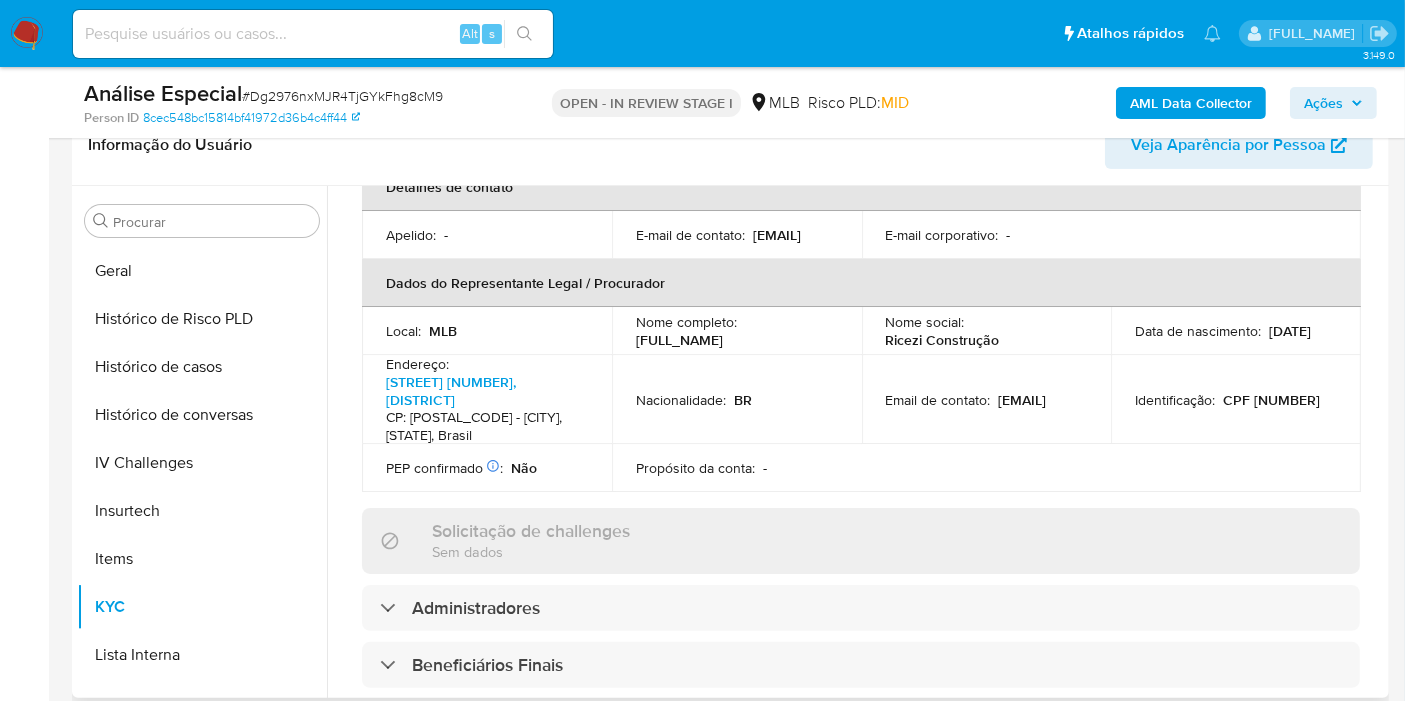 drag, startPoint x: 631, startPoint y: 335, endPoint x: 842, endPoint y: 252, distance: 226.73773 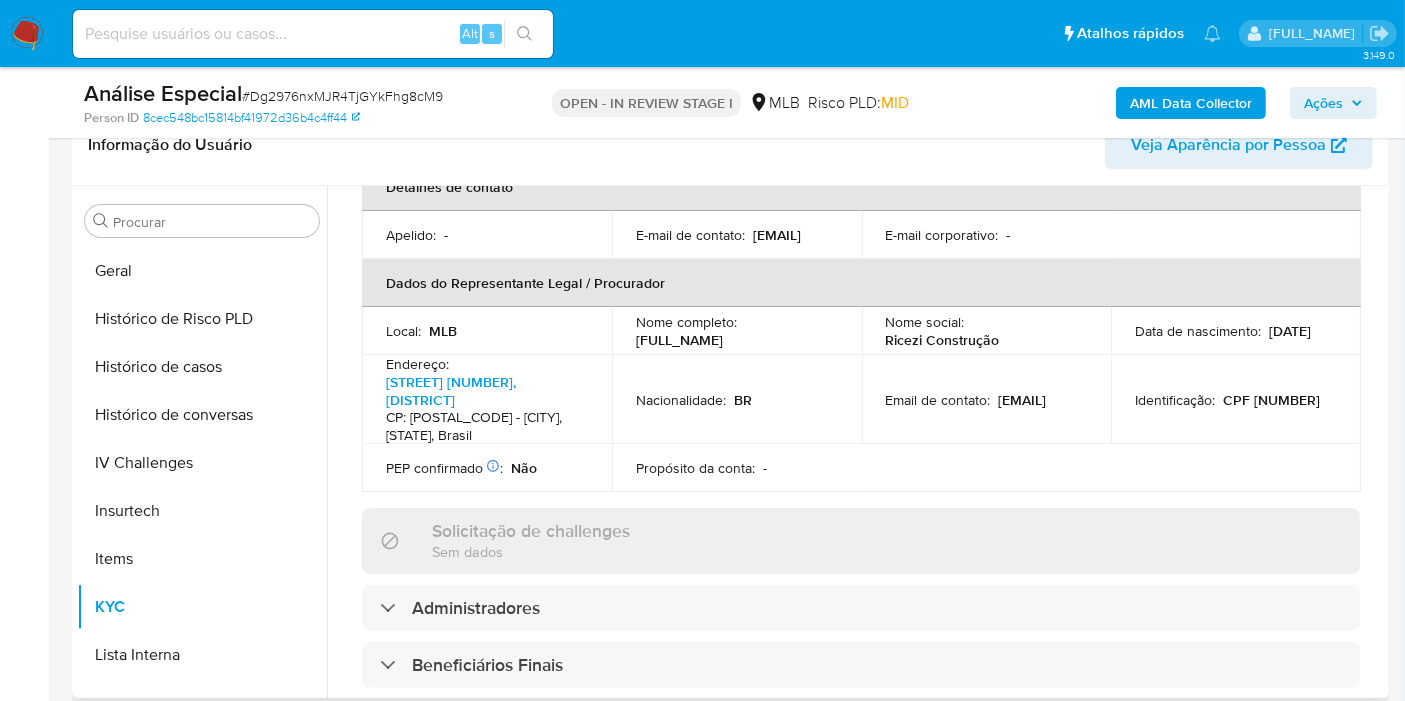click on "CPF 08777787951" at bounding box center (1271, 400) 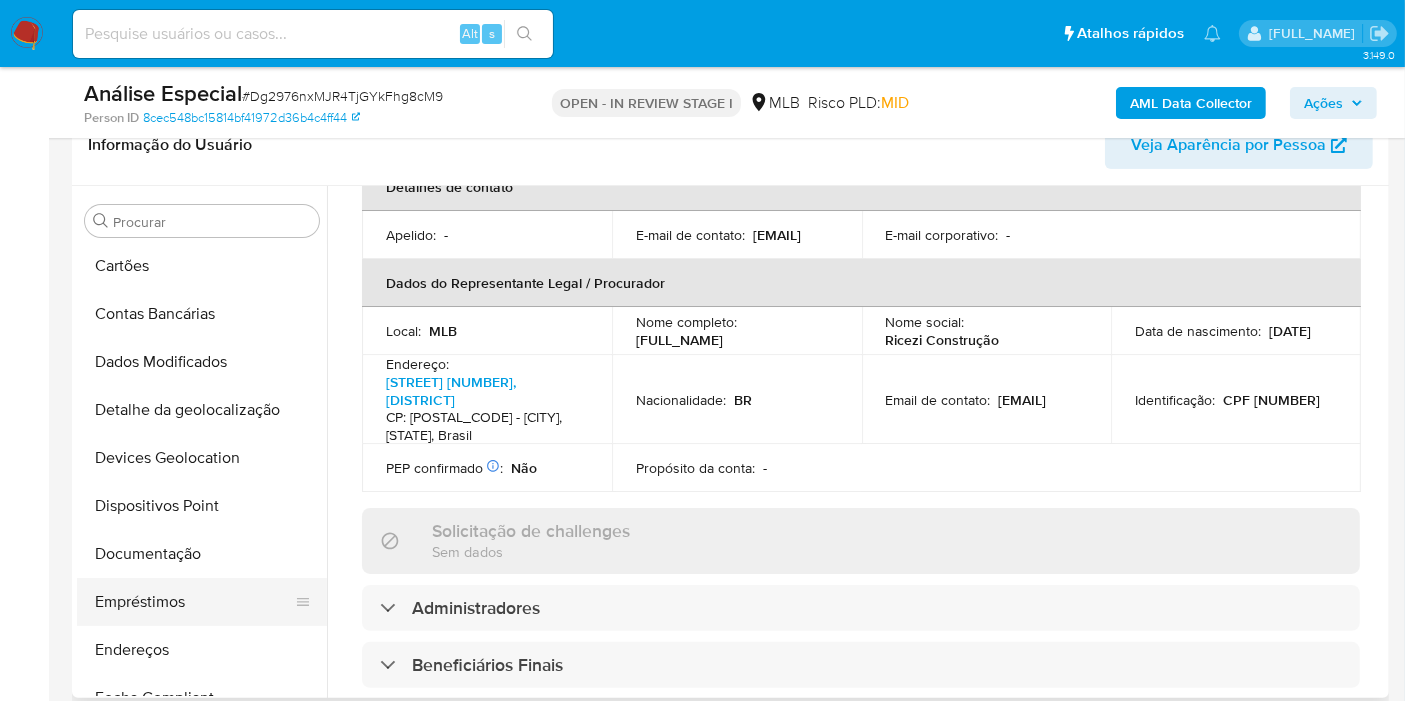 scroll, scrollTop: 0, scrollLeft: 0, axis: both 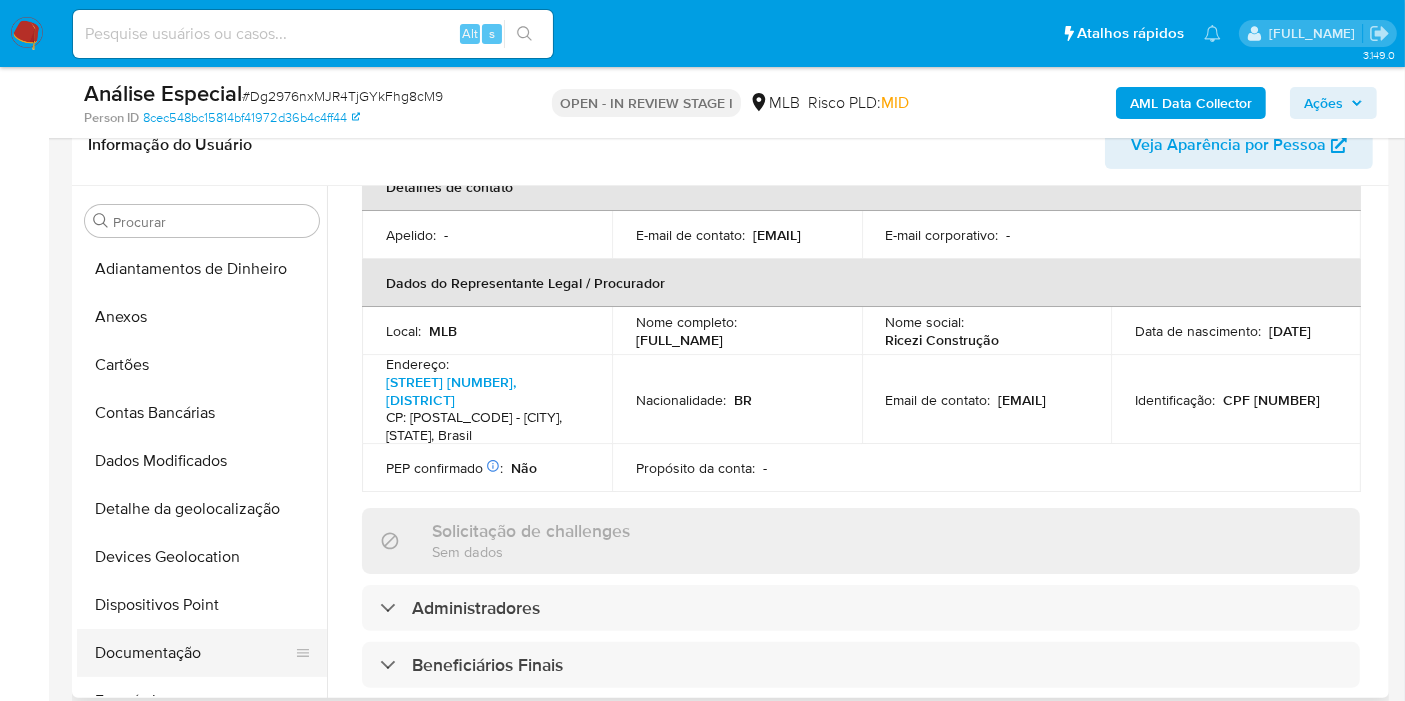 click on "Documentação" at bounding box center (194, 653) 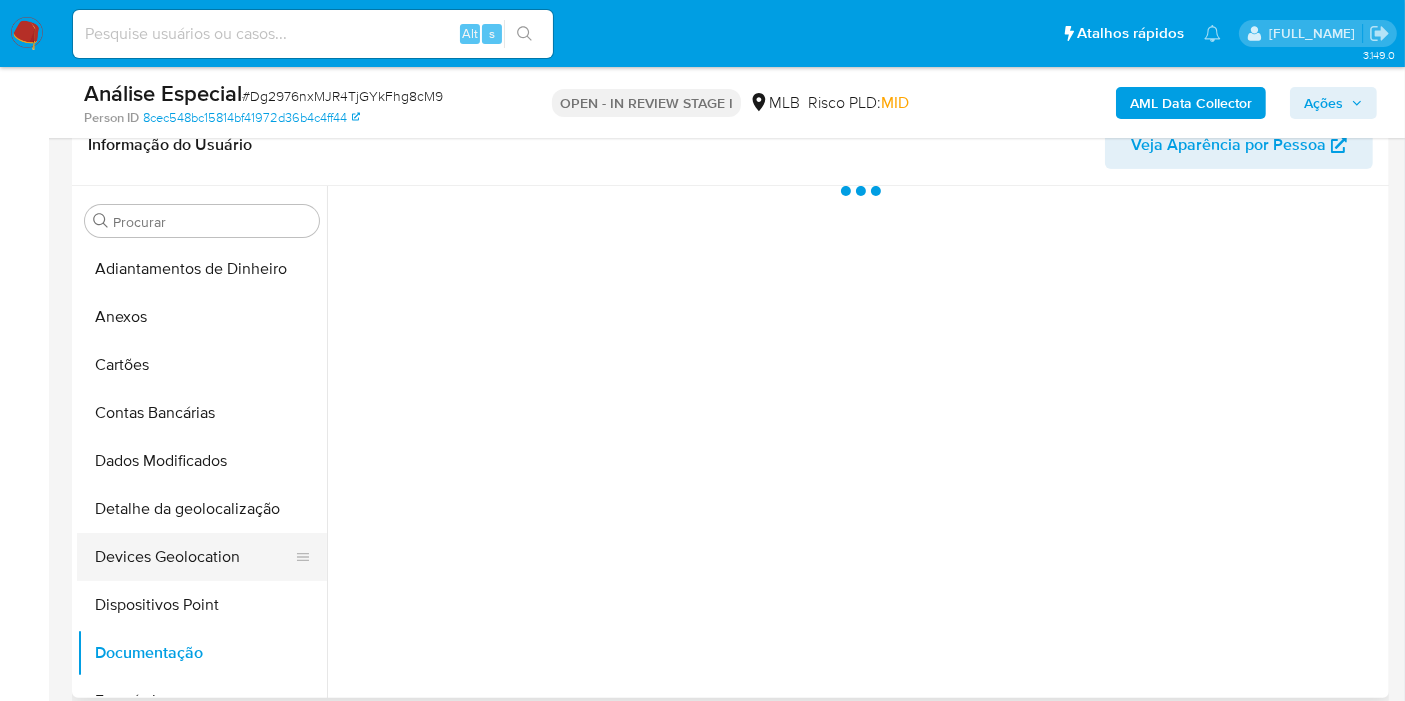 scroll, scrollTop: 0, scrollLeft: 0, axis: both 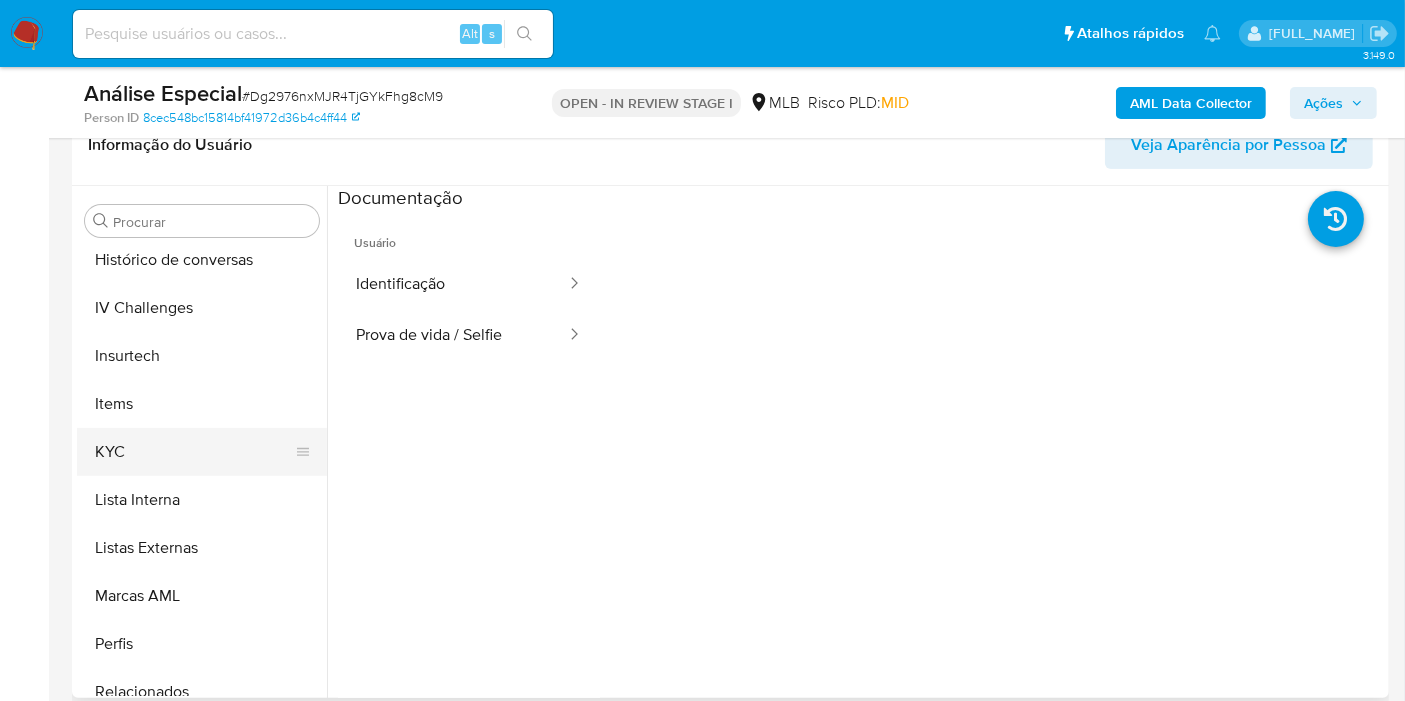 click on "KYC" at bounding box center (194, 452) 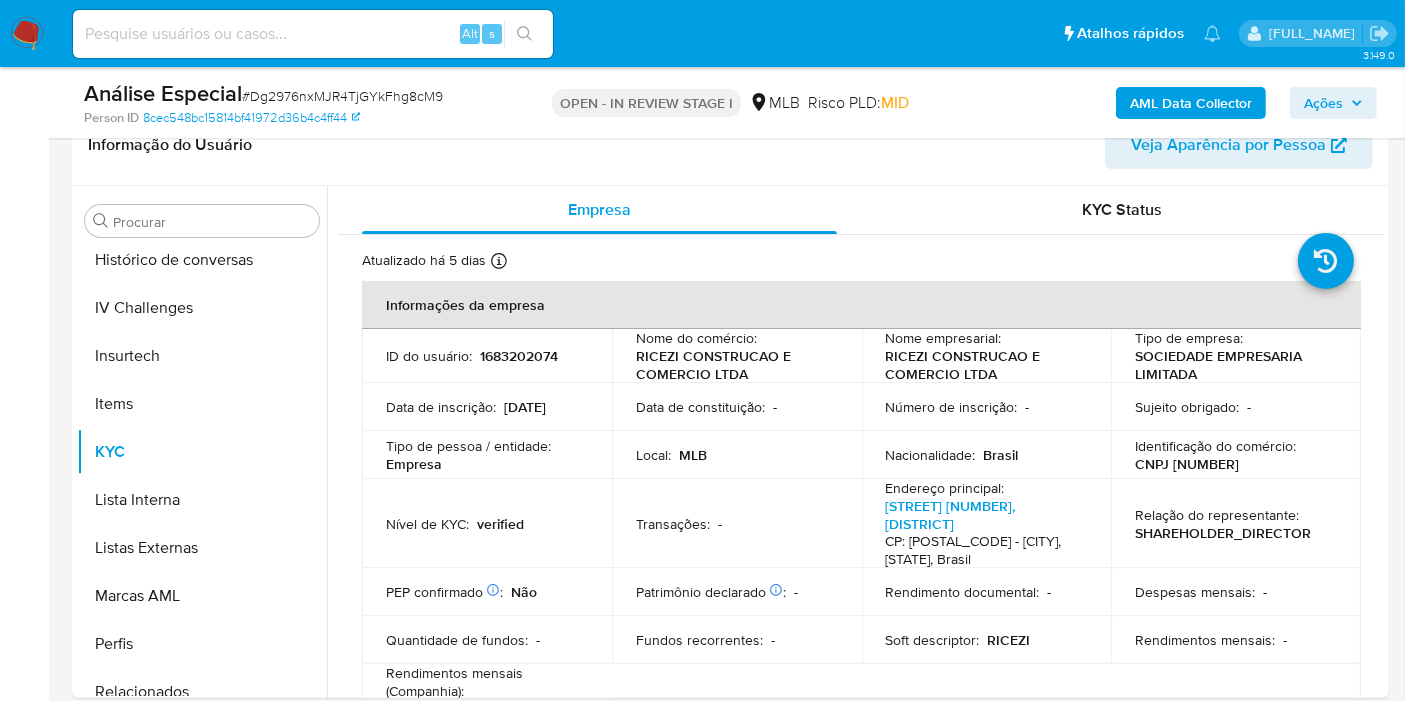 click on "Ações" at bounding box center (1323, 103) 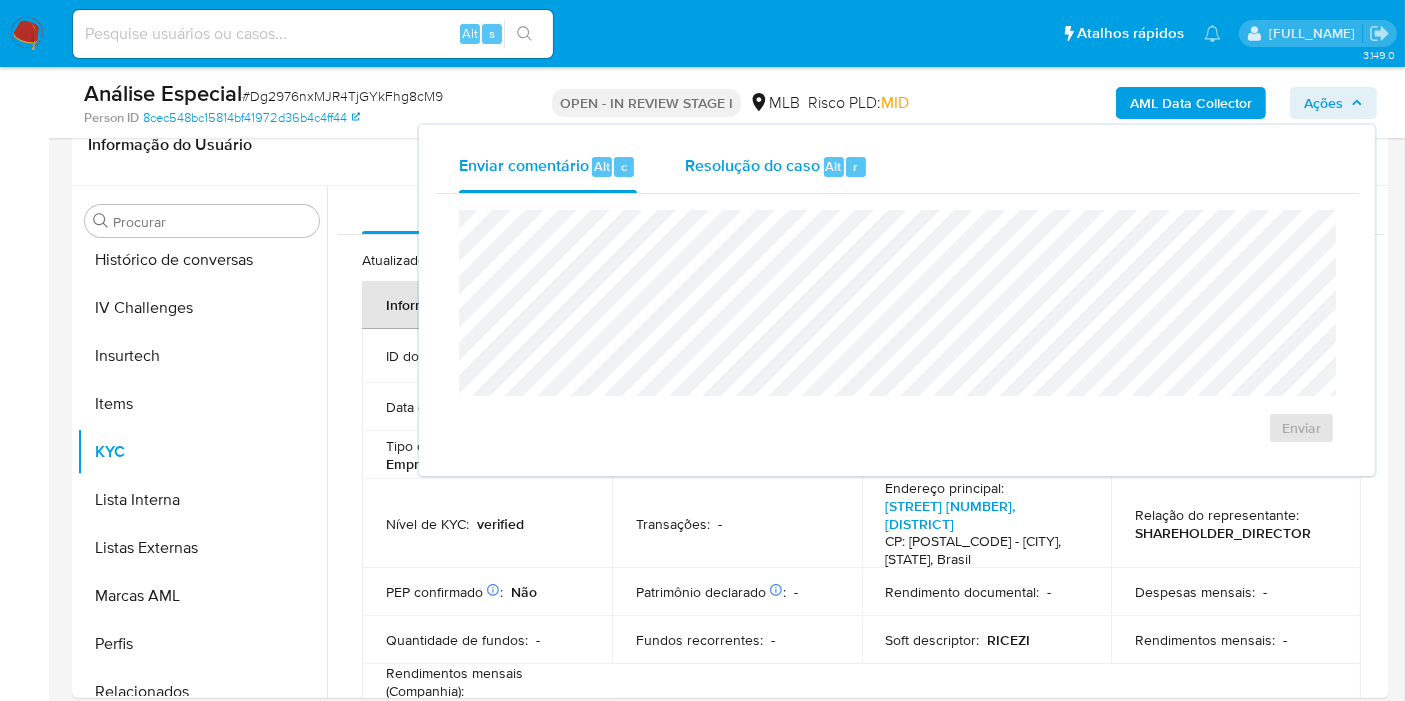 click on "Resolução do caso Alt r" at bounding box center (776, 167) 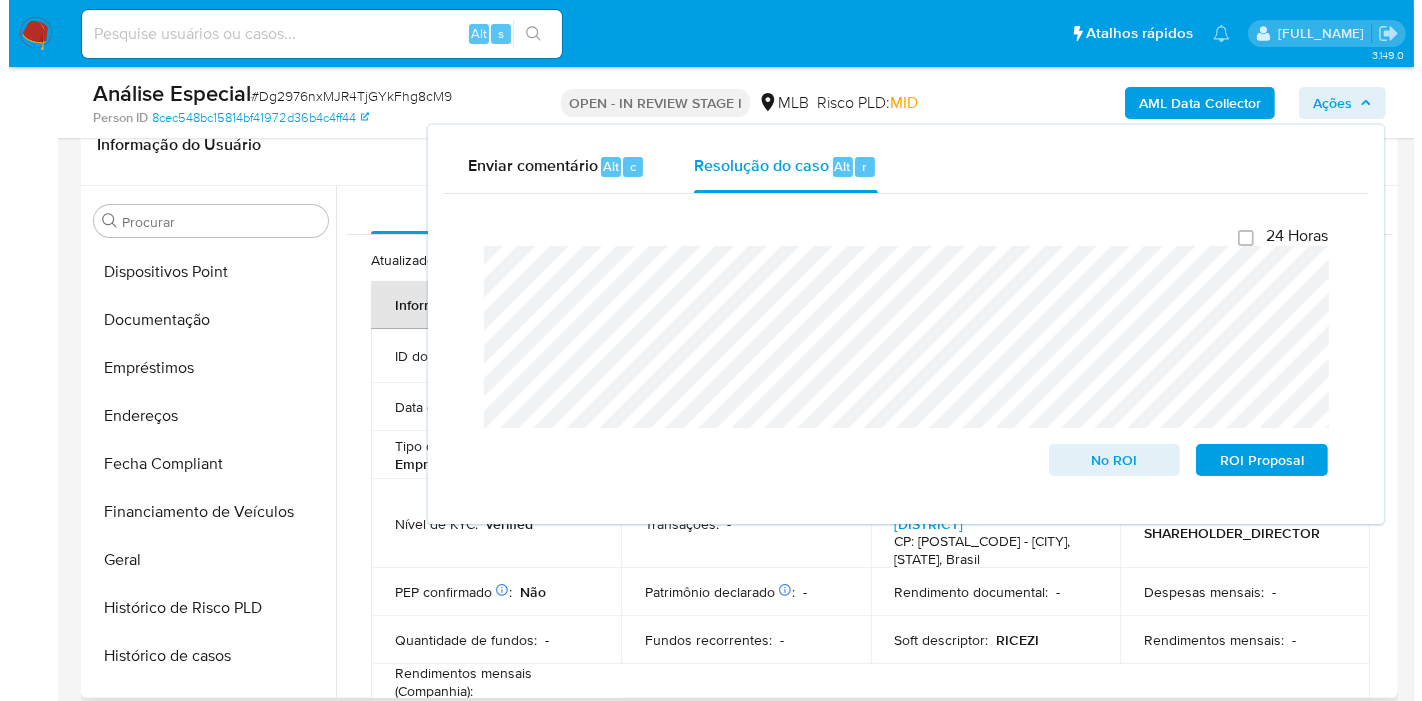 scroll, scrollTop: 0, scrollLeft: 0, axis: both 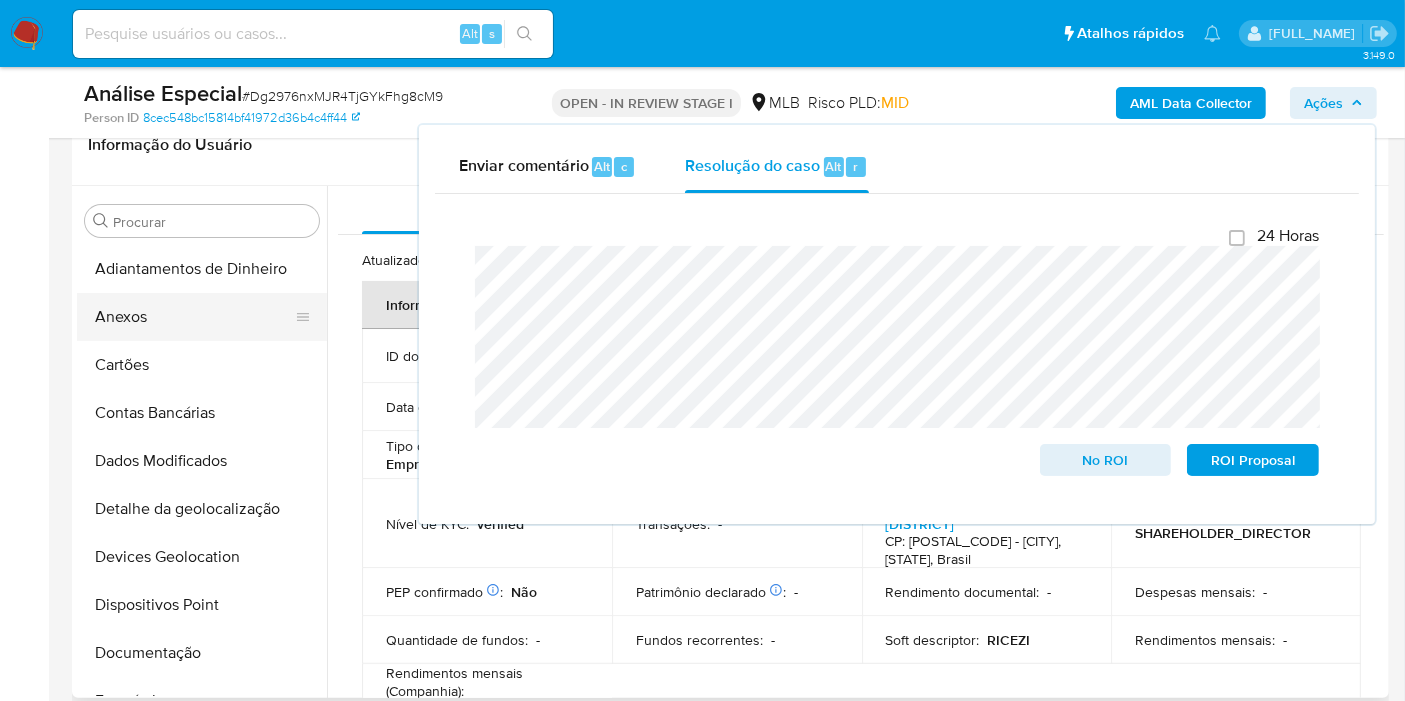 click on "Anexos" at bounding box center [194, 317] 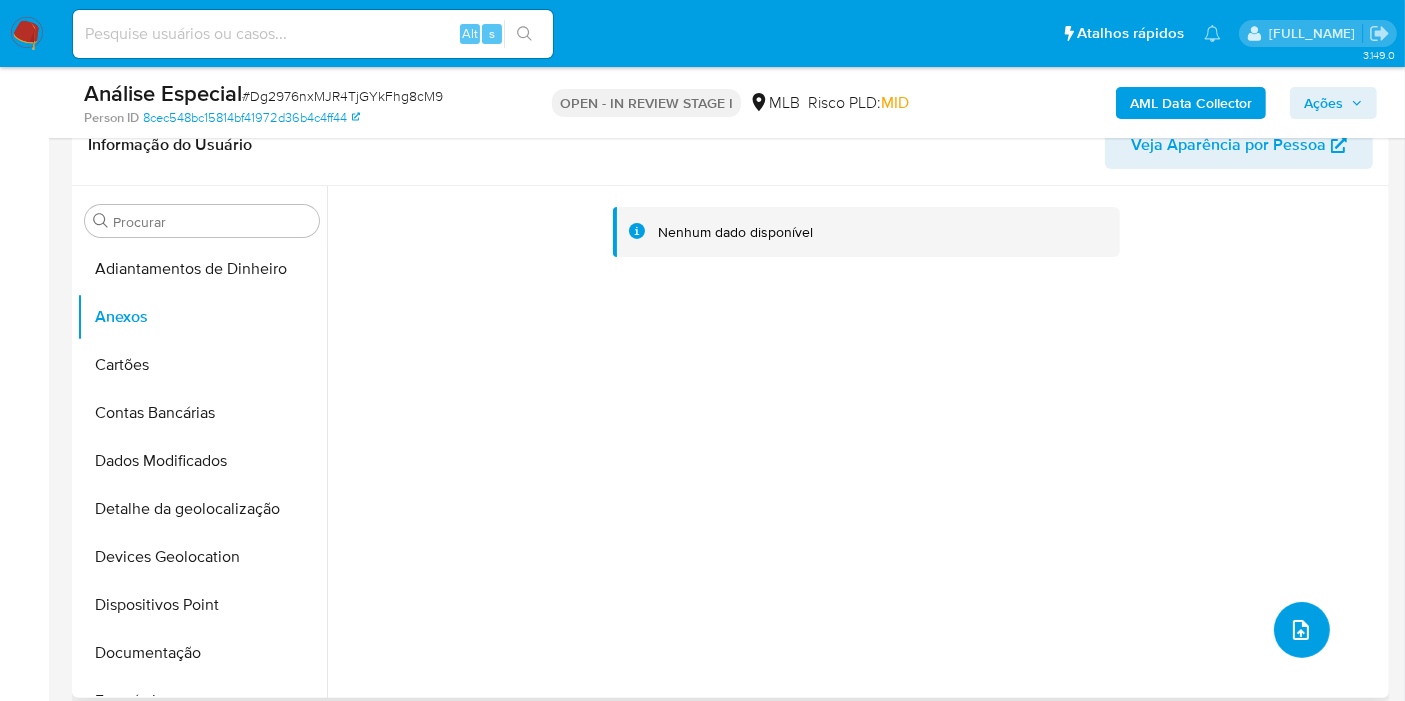 click at bounding box center [1302, 630] 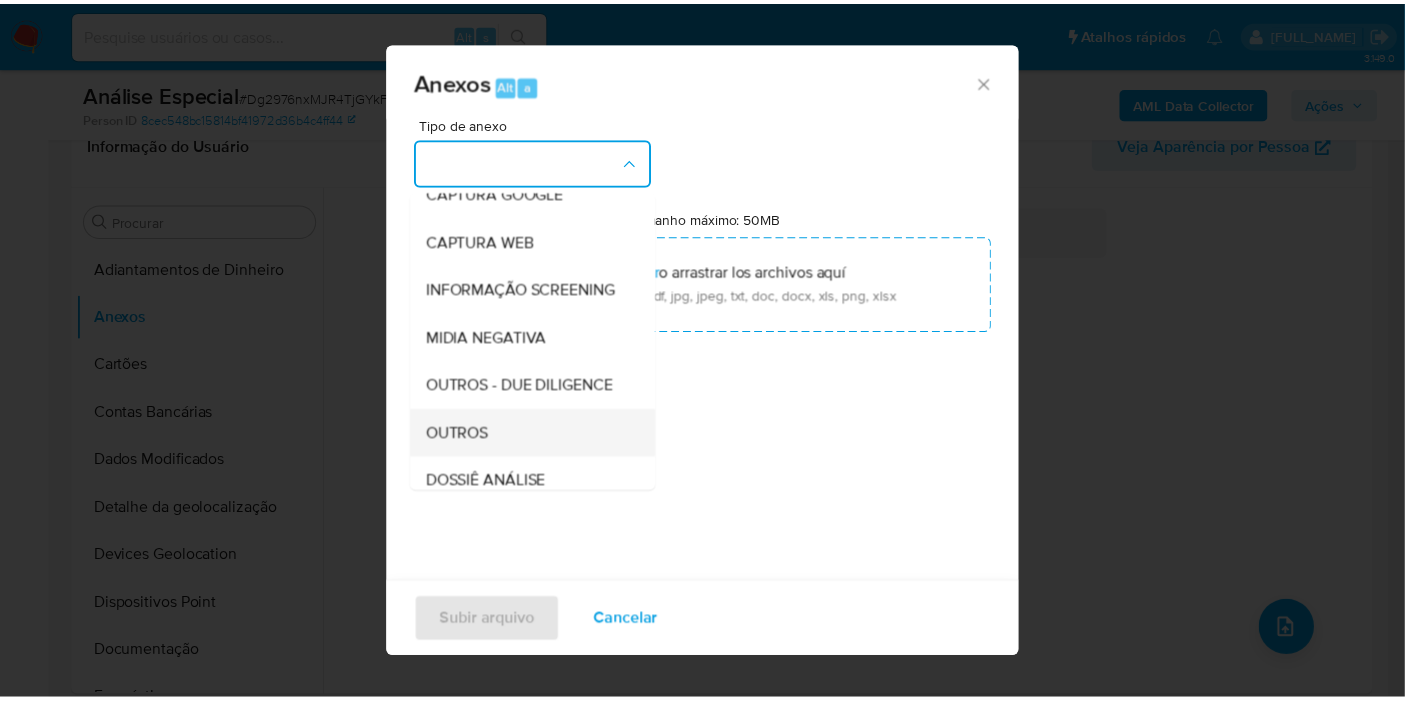 scroll, scrollTop: 222, scrollLeft: 0, axis: vertical 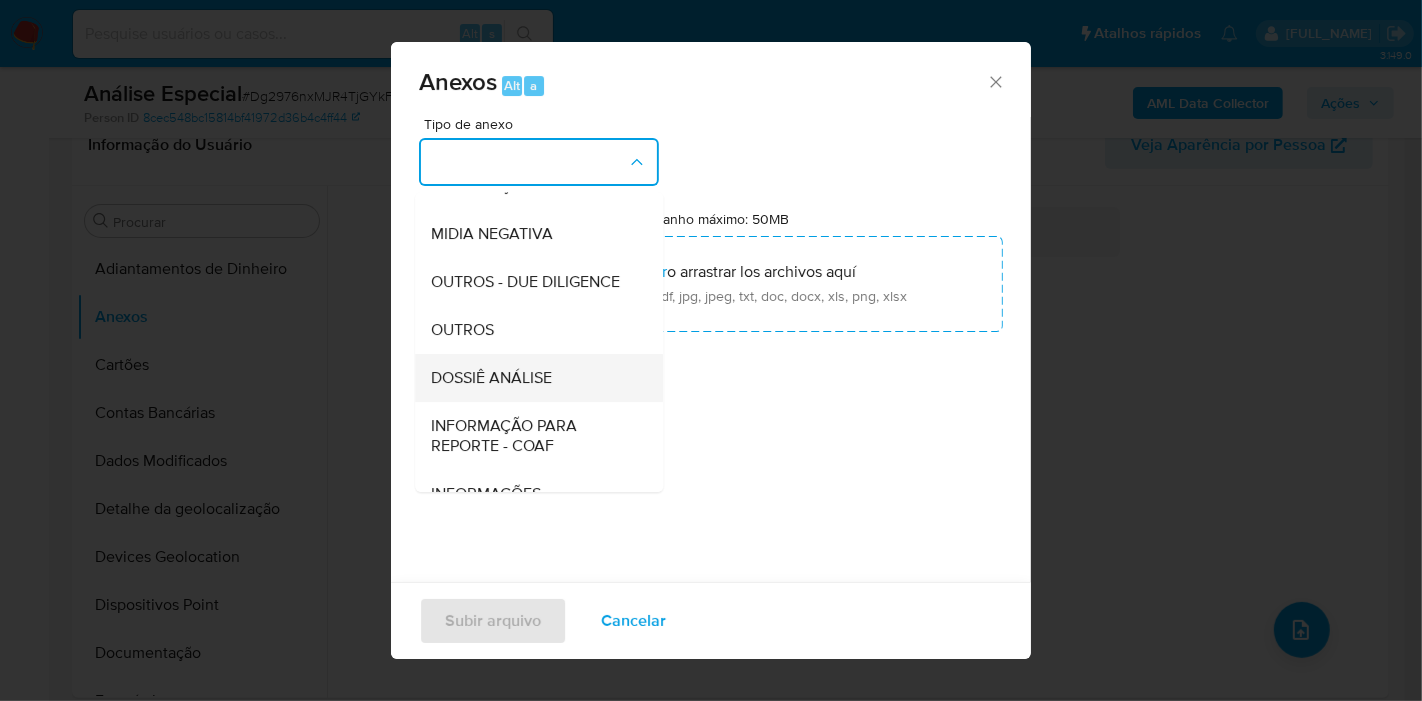 click on "DOSSIÊ ANÁLISE" at bounding box center (533, 378) 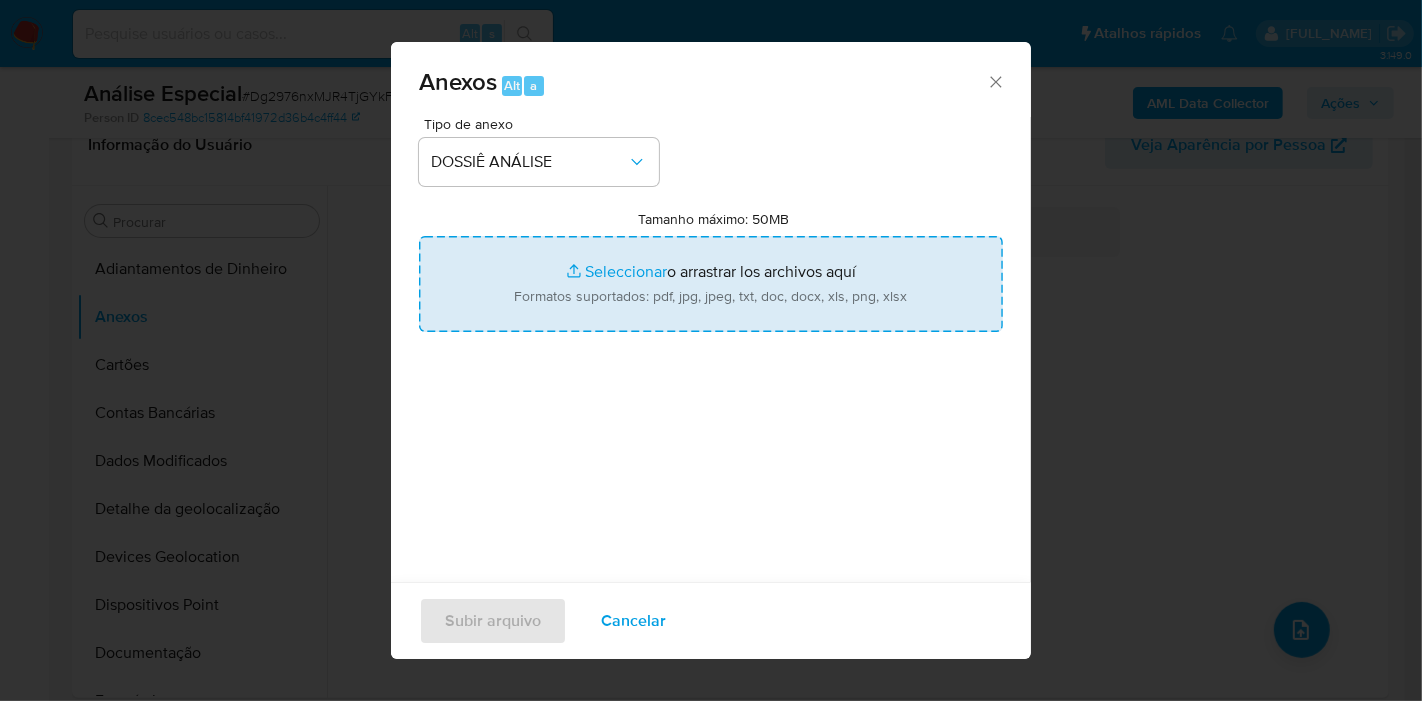 click on "Tamanho máximo: 50MB Seleccionar archivos" at bounding box center (711, 284) 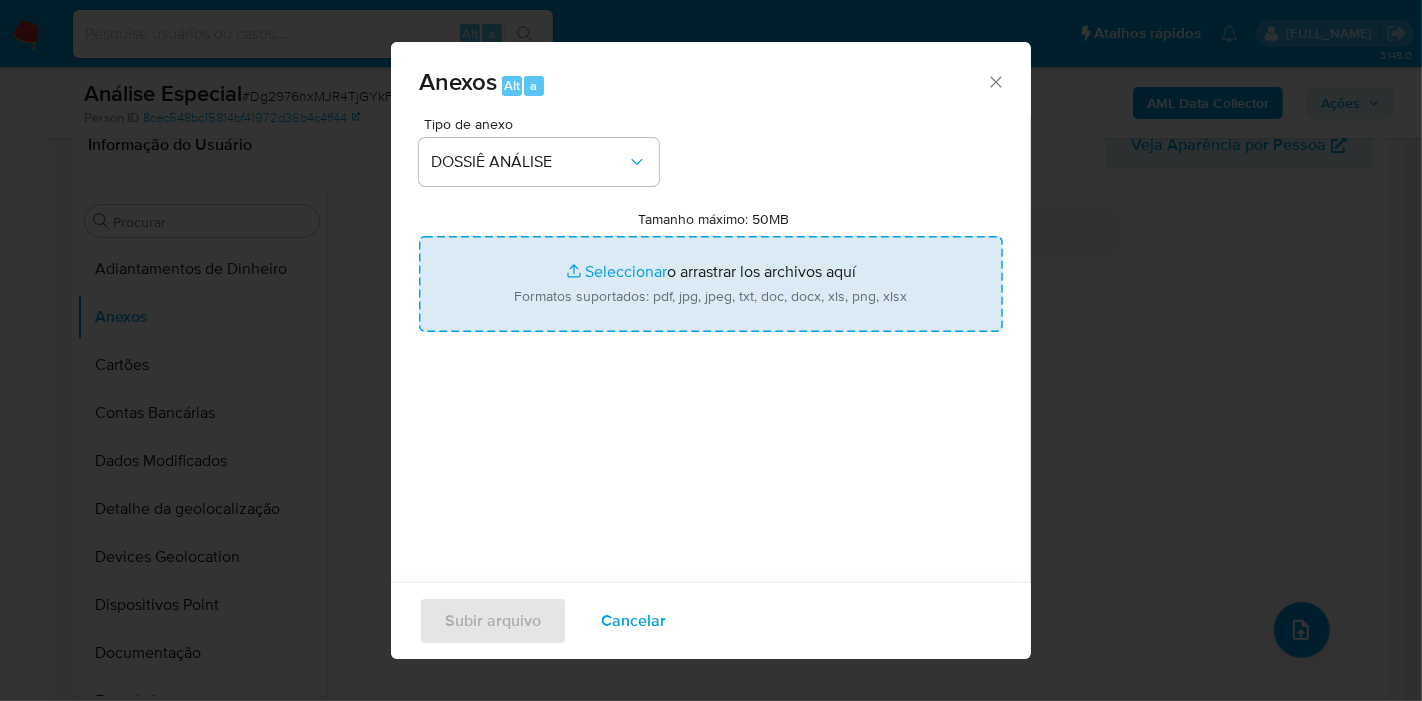 type on "C:\fakepath\SAR - XXXX - CNPJ 13049130000160 - RICEZI CONSTRUCAO E COMERCIO LTDA.pdf" 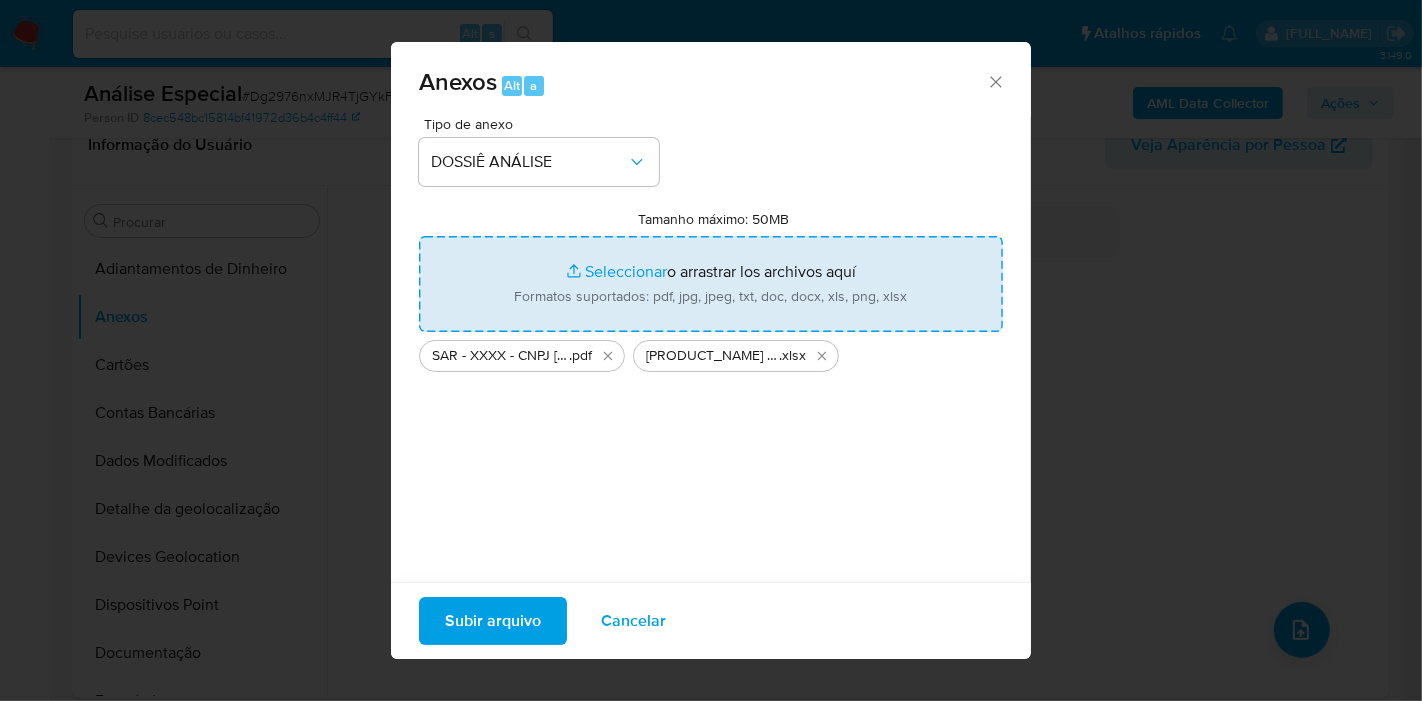 click on "Subir arquivo" at bounding box center (493, 621) 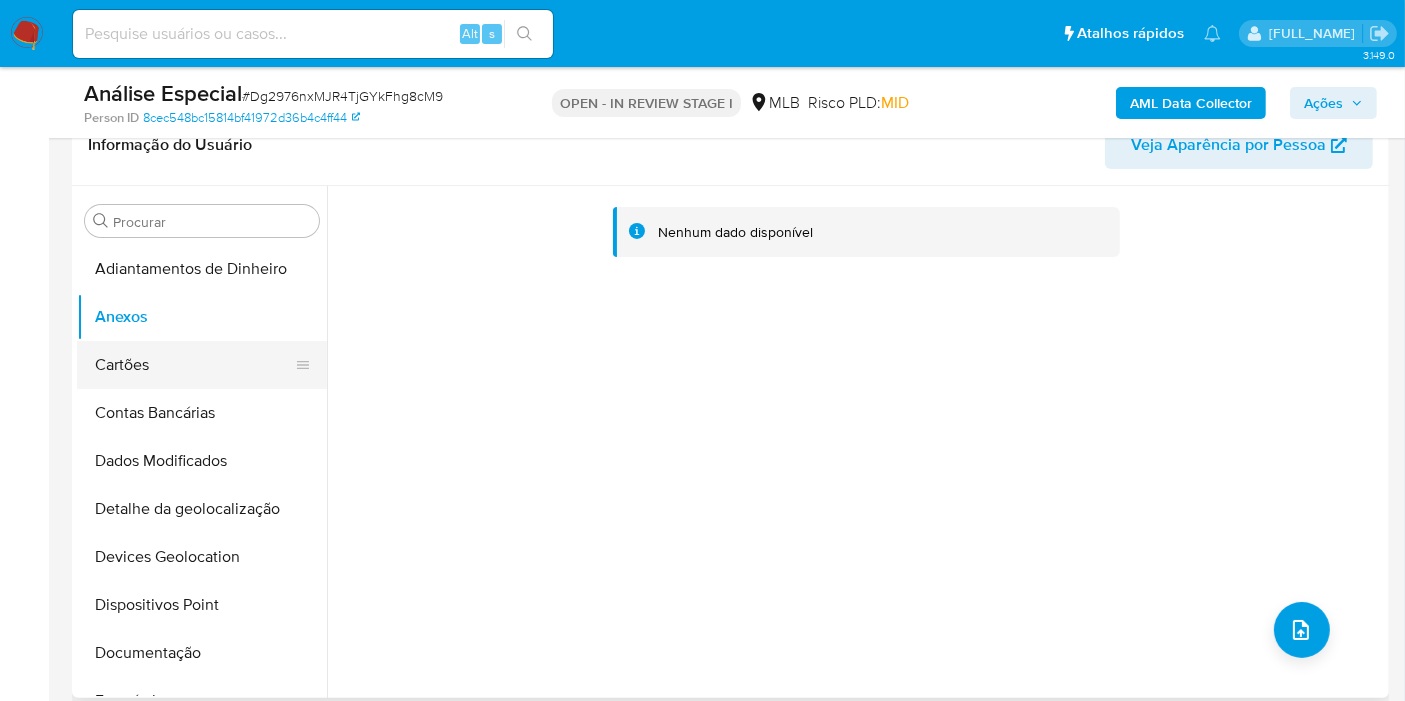 click on "Cartões" at bounding box center (194, 365) 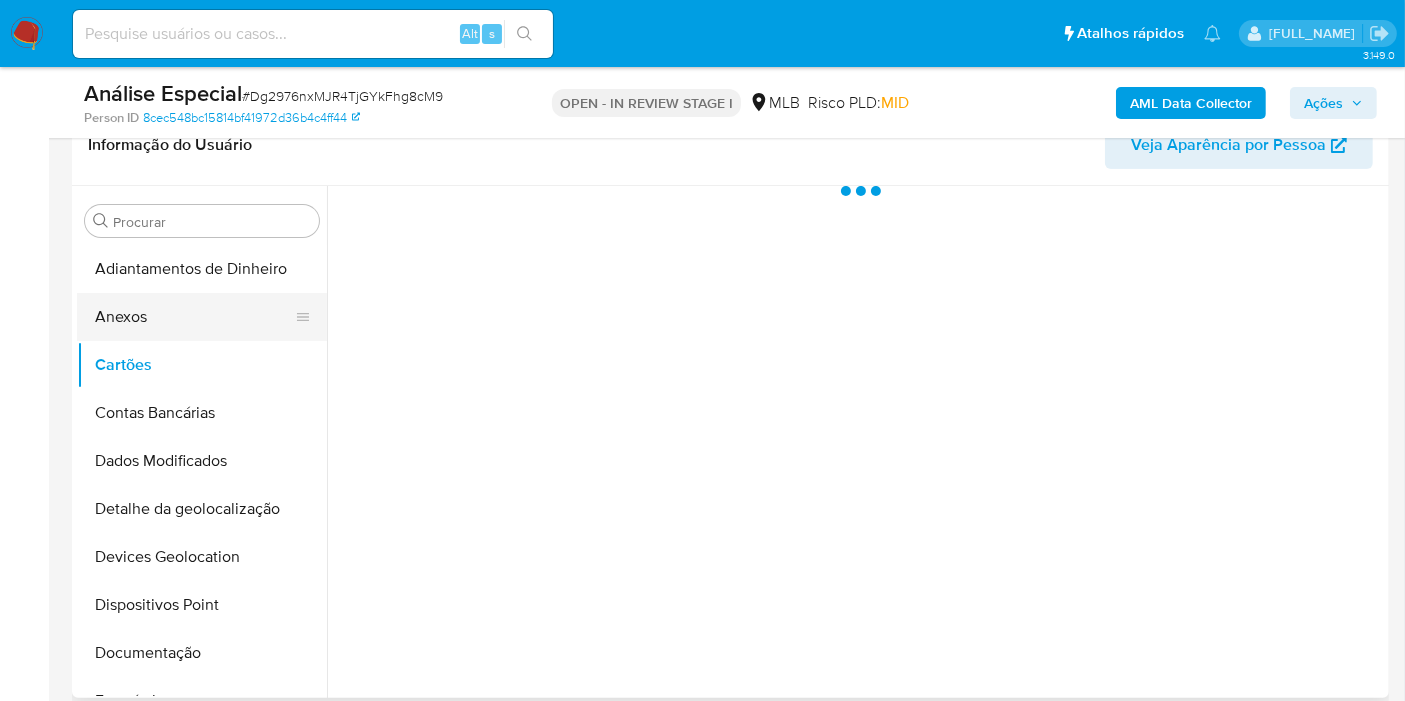click on "Anexos" at bounding box center (194, 317) 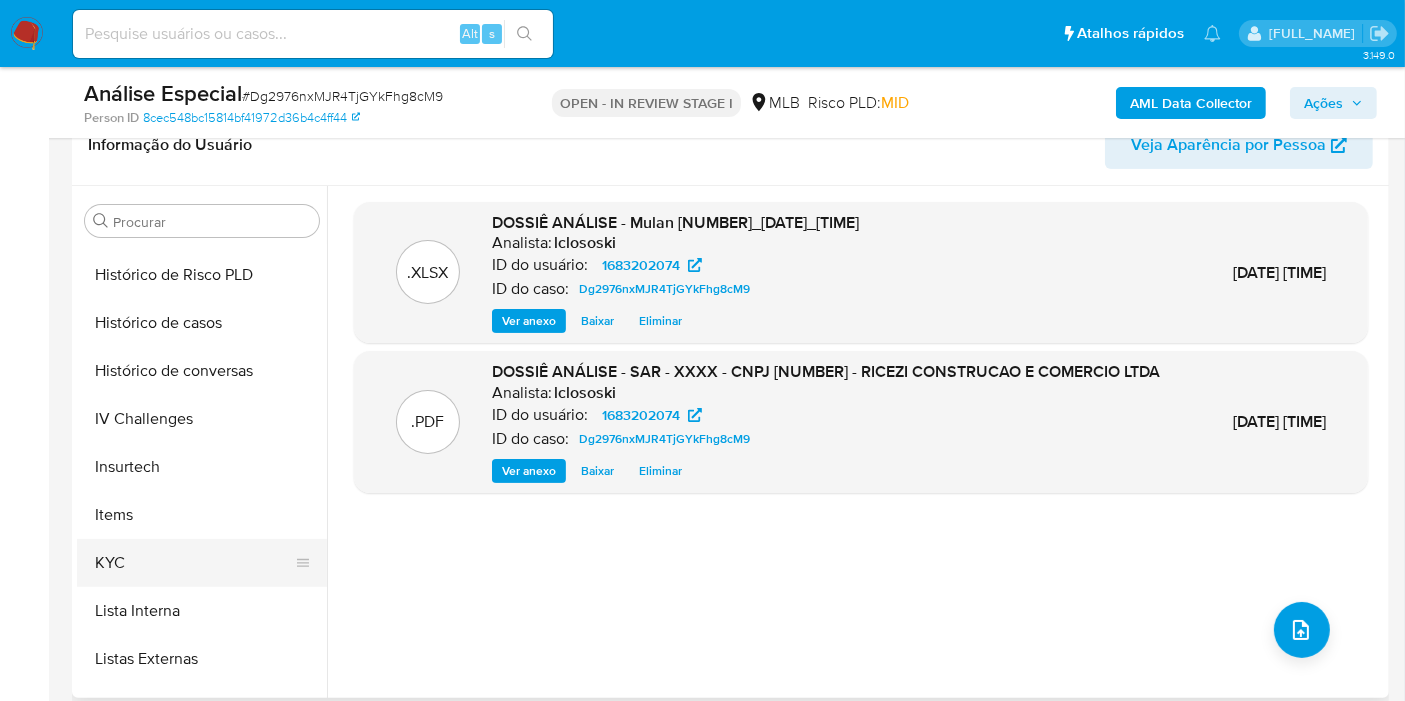 scroll, scrollTop: 777, scrollLeft: 0, axis: vertical 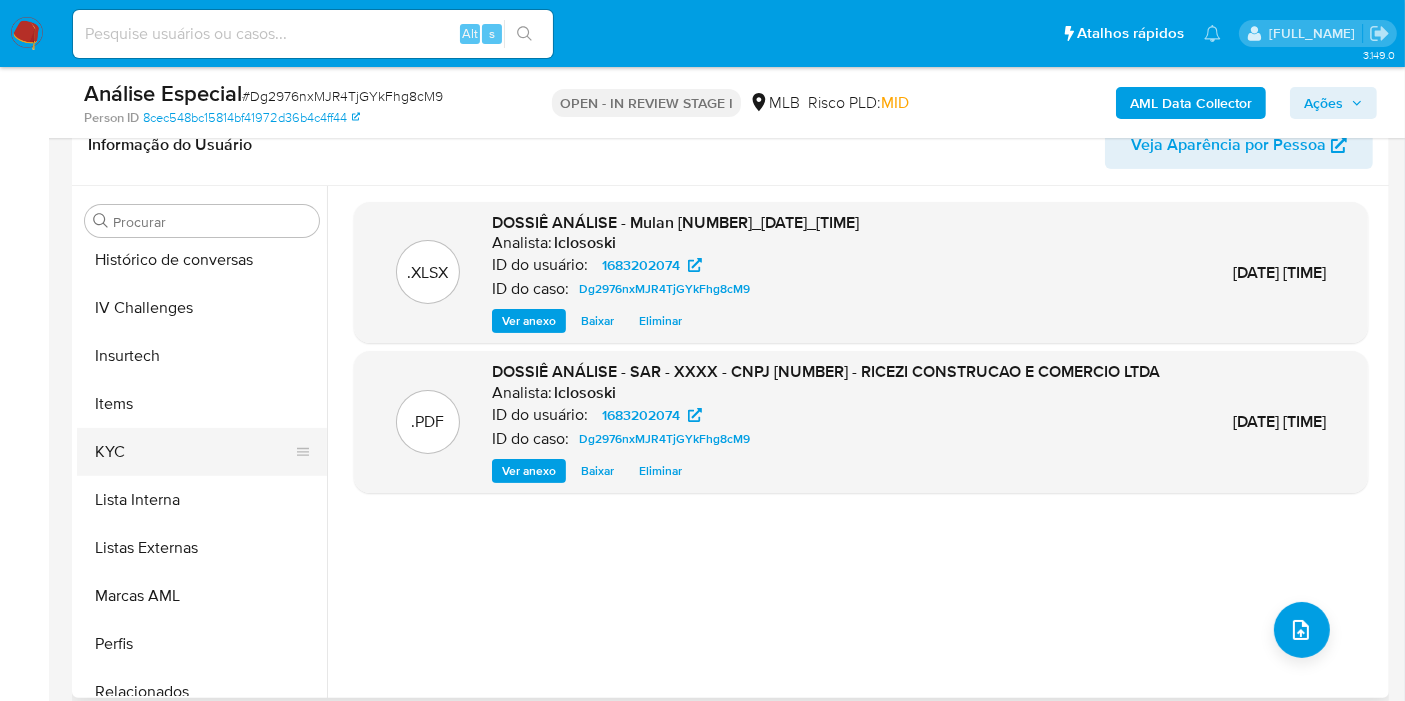 click on "KYC" at bounding box center (194, 452) 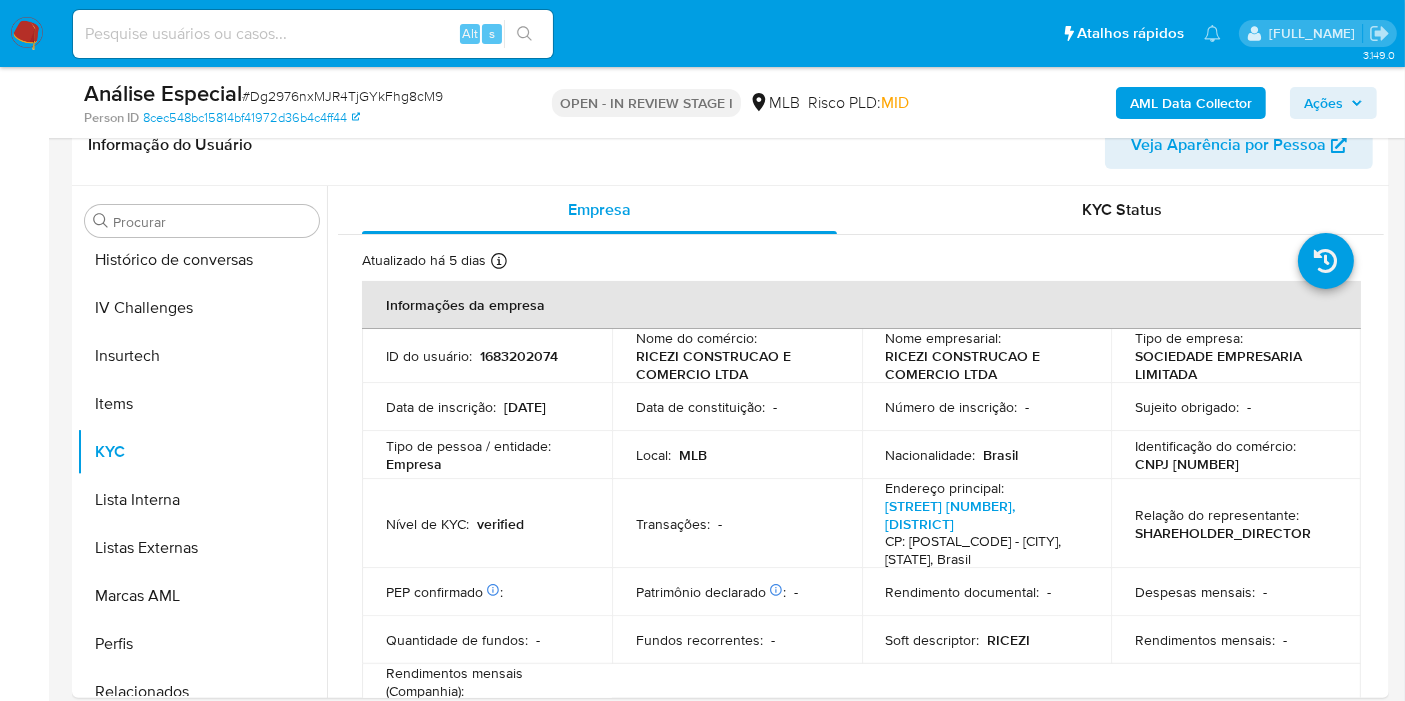 click 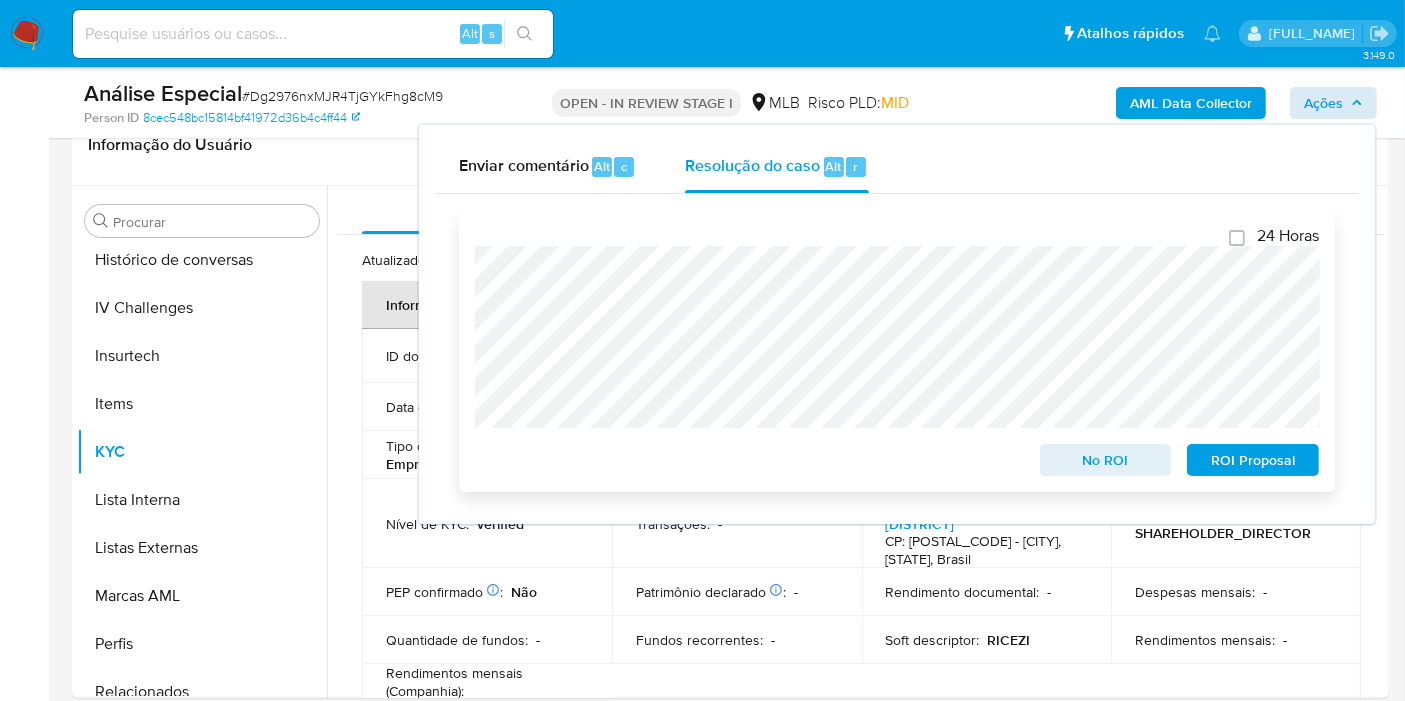 click on "ROI Proposal" at bounding box center (1253, 460) 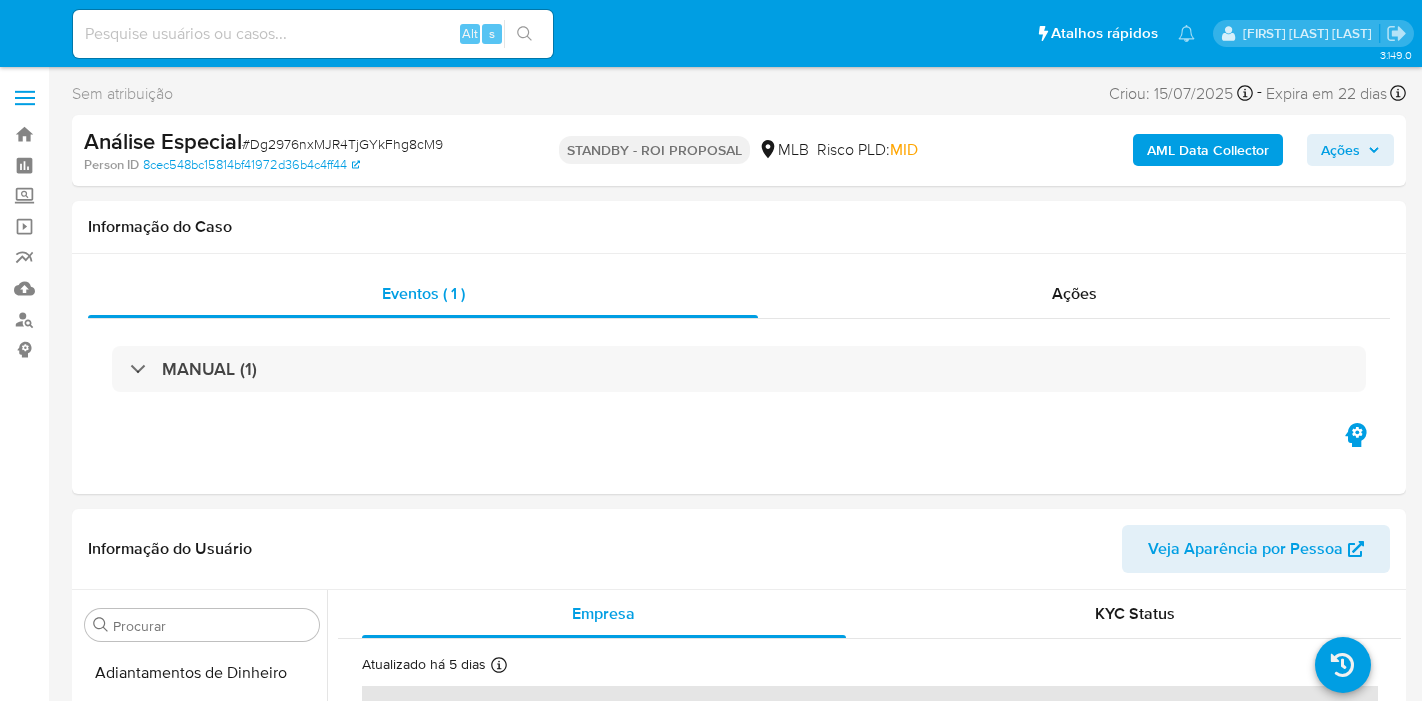 select on "10" 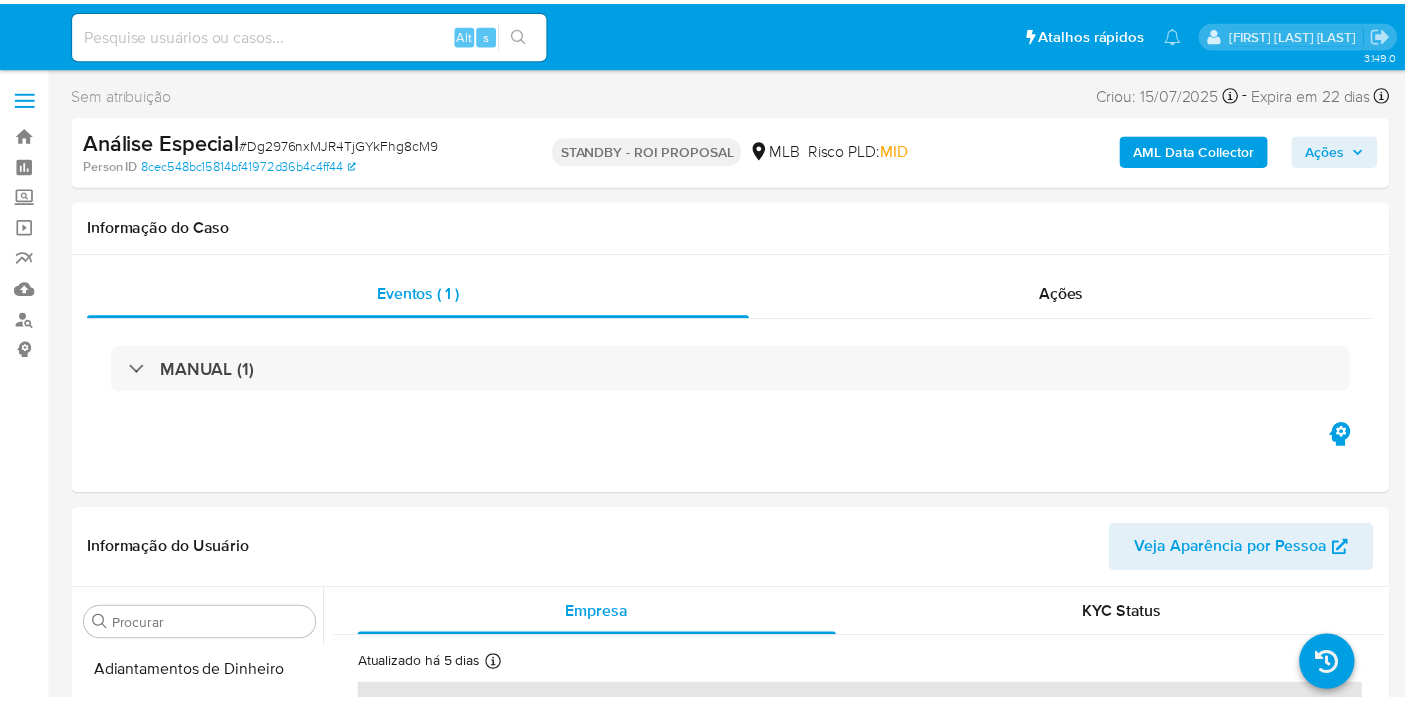 scroll, scrollTop: 0, scrollLeft: 0, axis: both 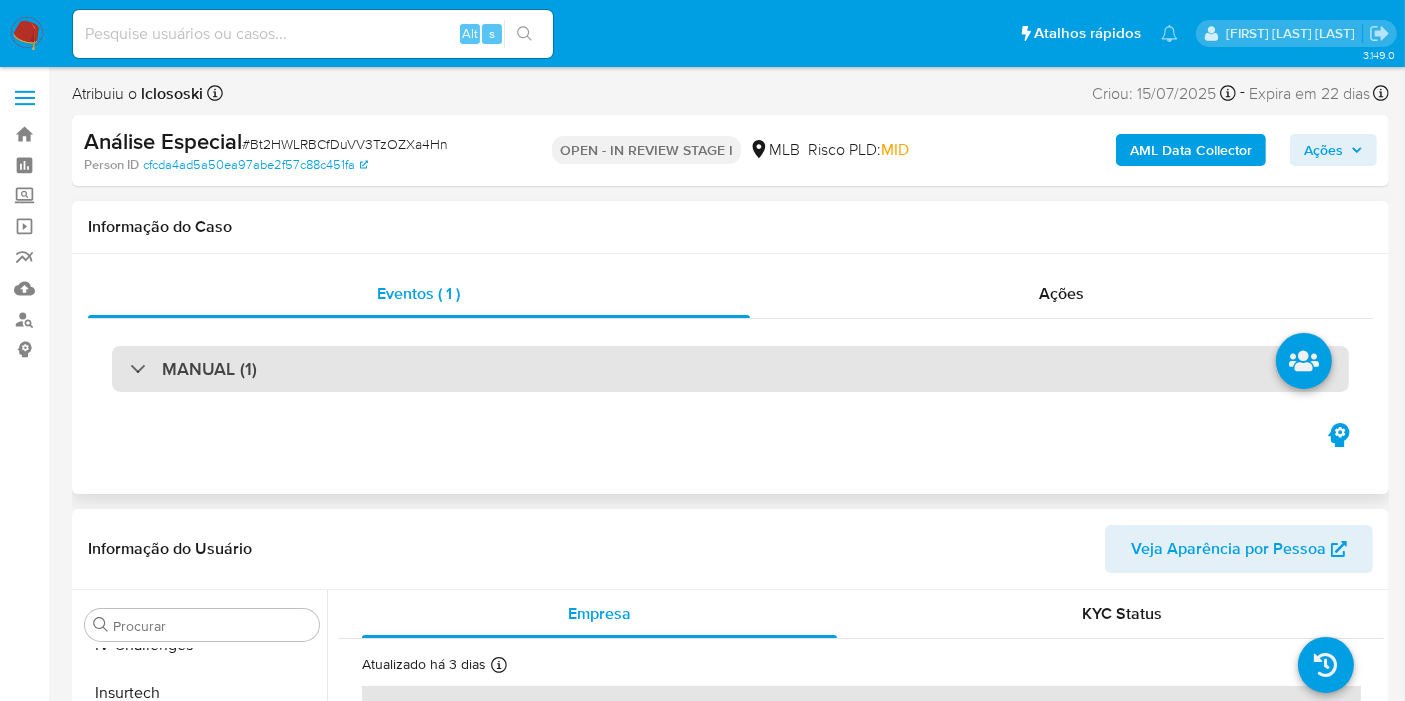 click on "MANUAL (1)" at bounding box center (730, 369) 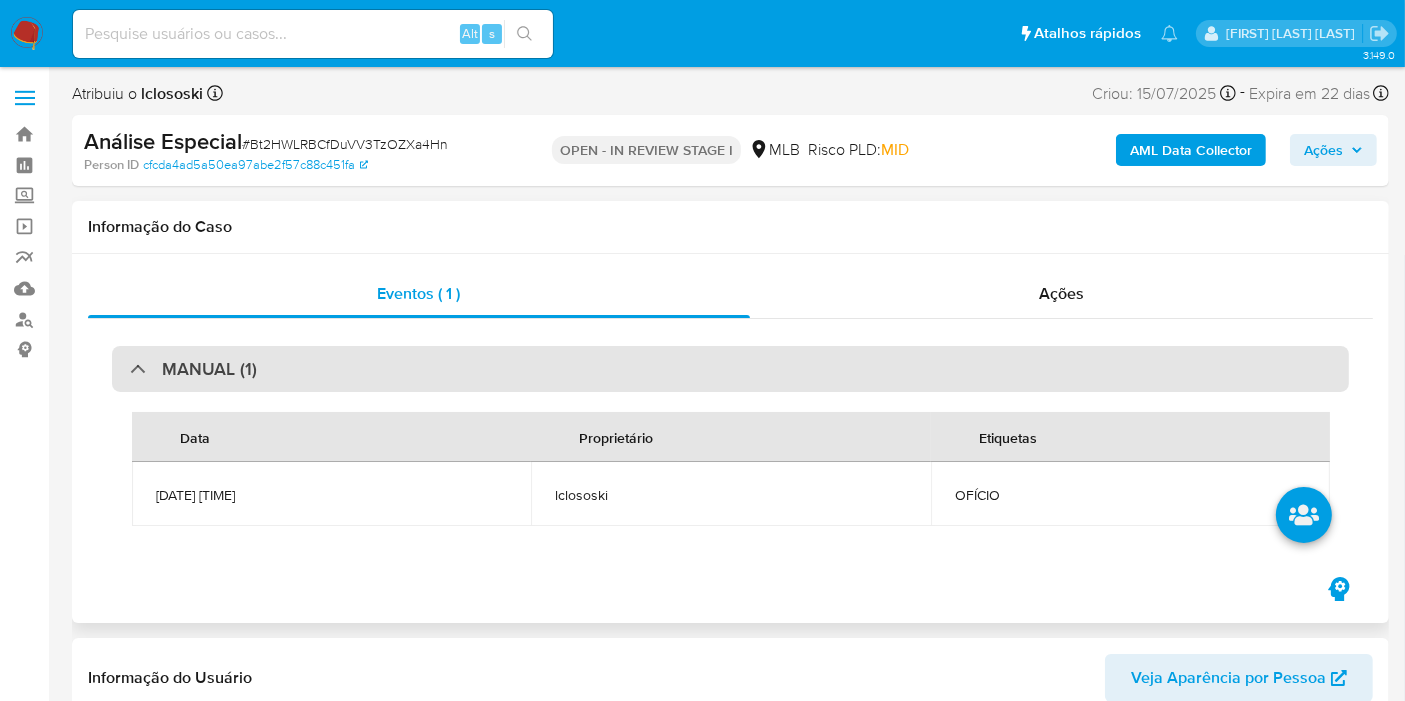 click on "MANUAL (1)" at bounding box center (730, 369) 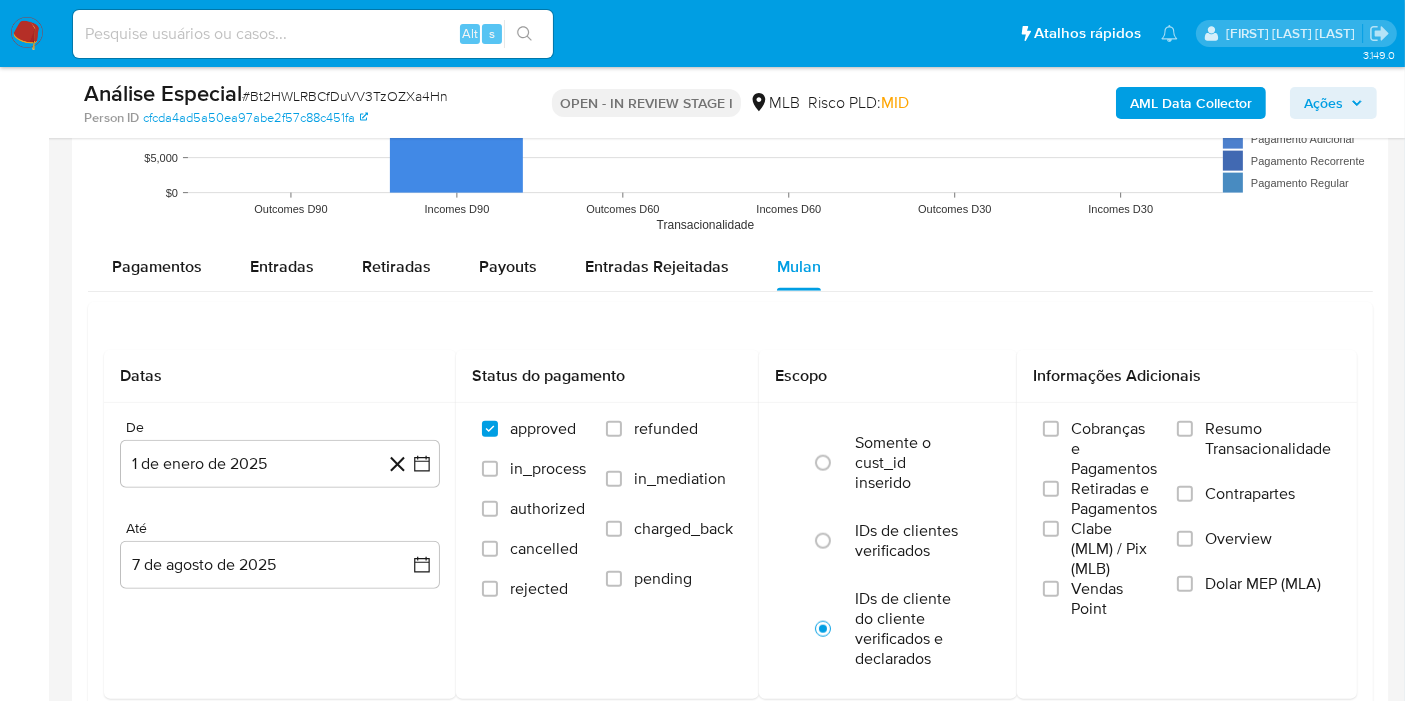 scroll, scrollTop: 2222, scrollLeft: 0, axis: vertical 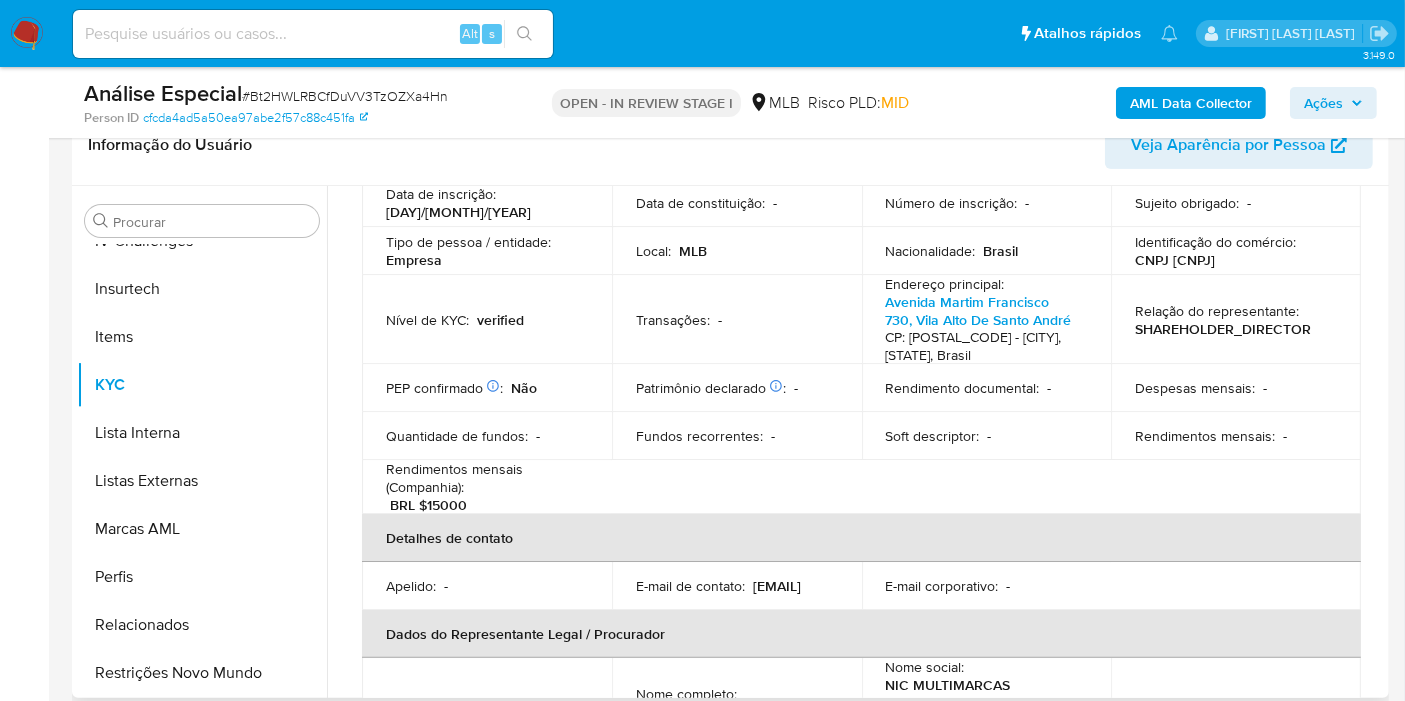 click on "Identificação do comércio : CNPJ [CNPJ]" at bounding box center (1236, 251) 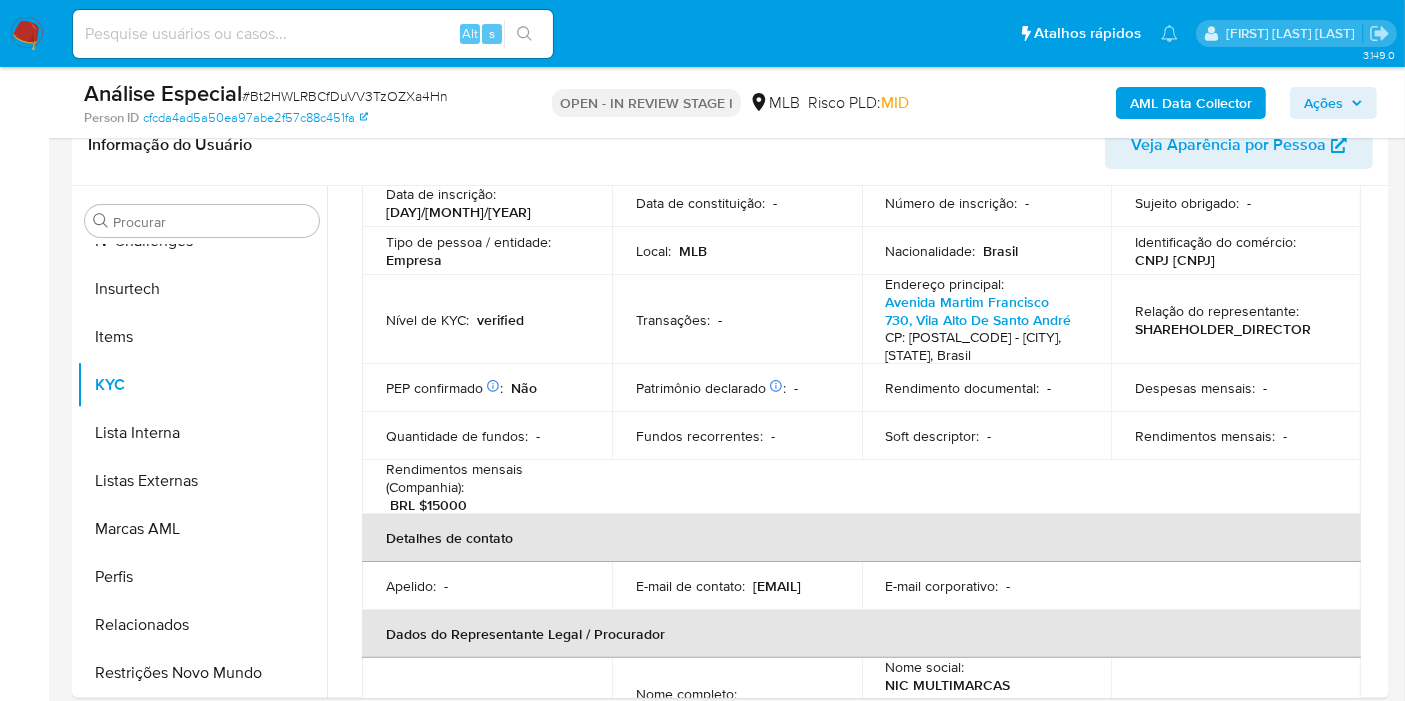 copy on "47168828000117" 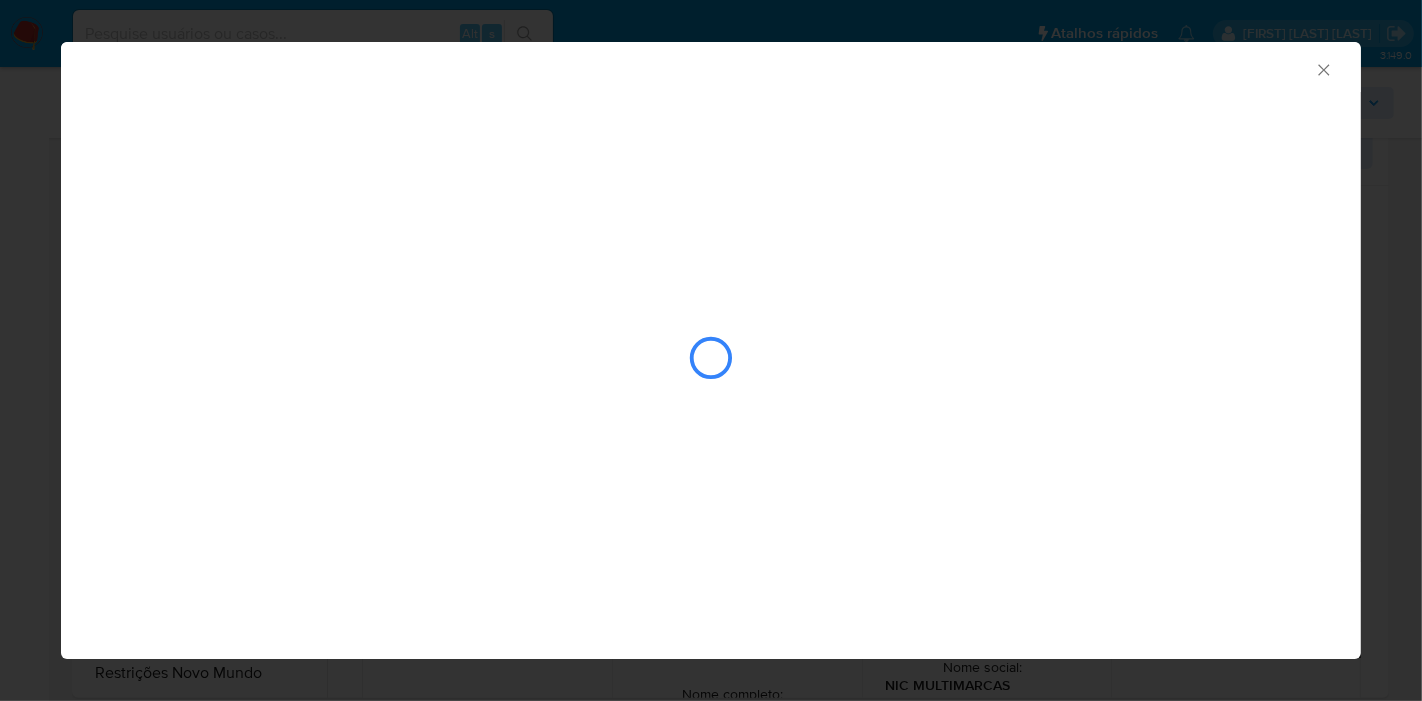 click at bounding box center [711, 296] 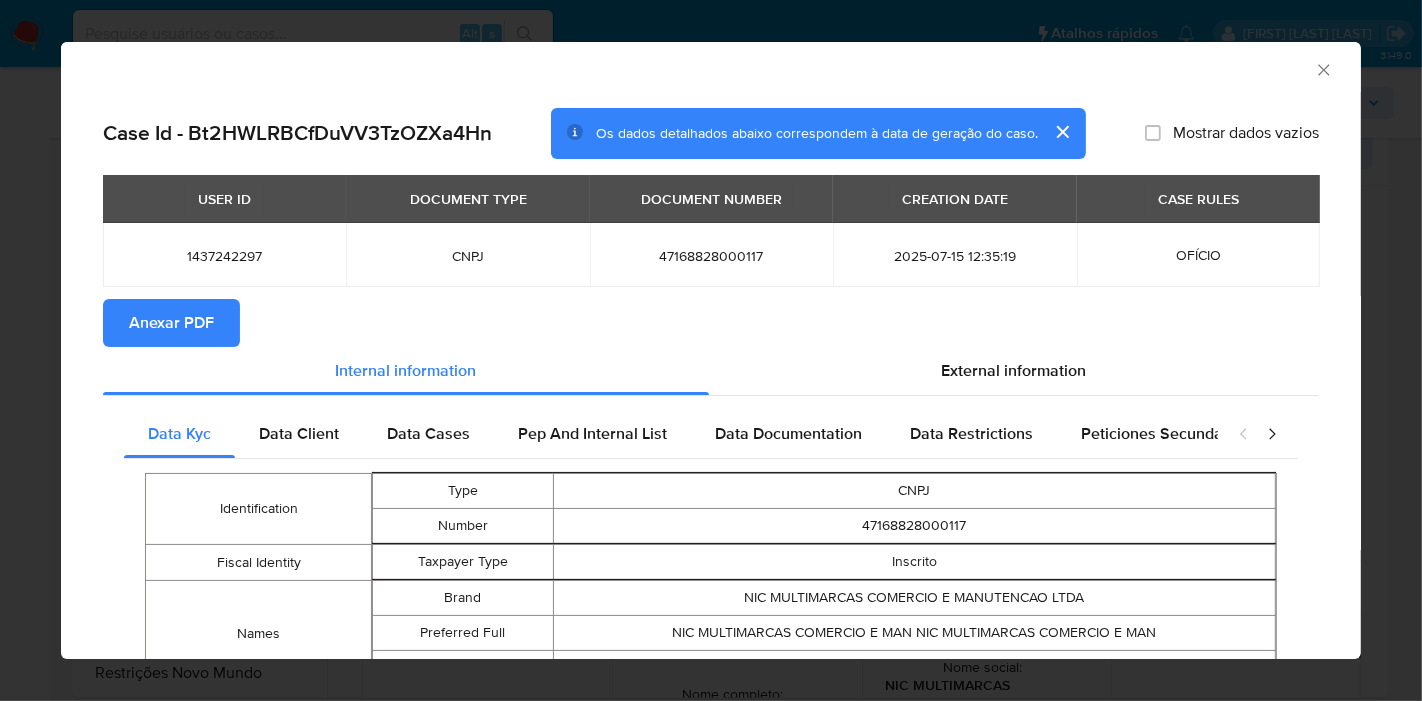 click on "Anexar PDF" at bounding box center [711, 323] 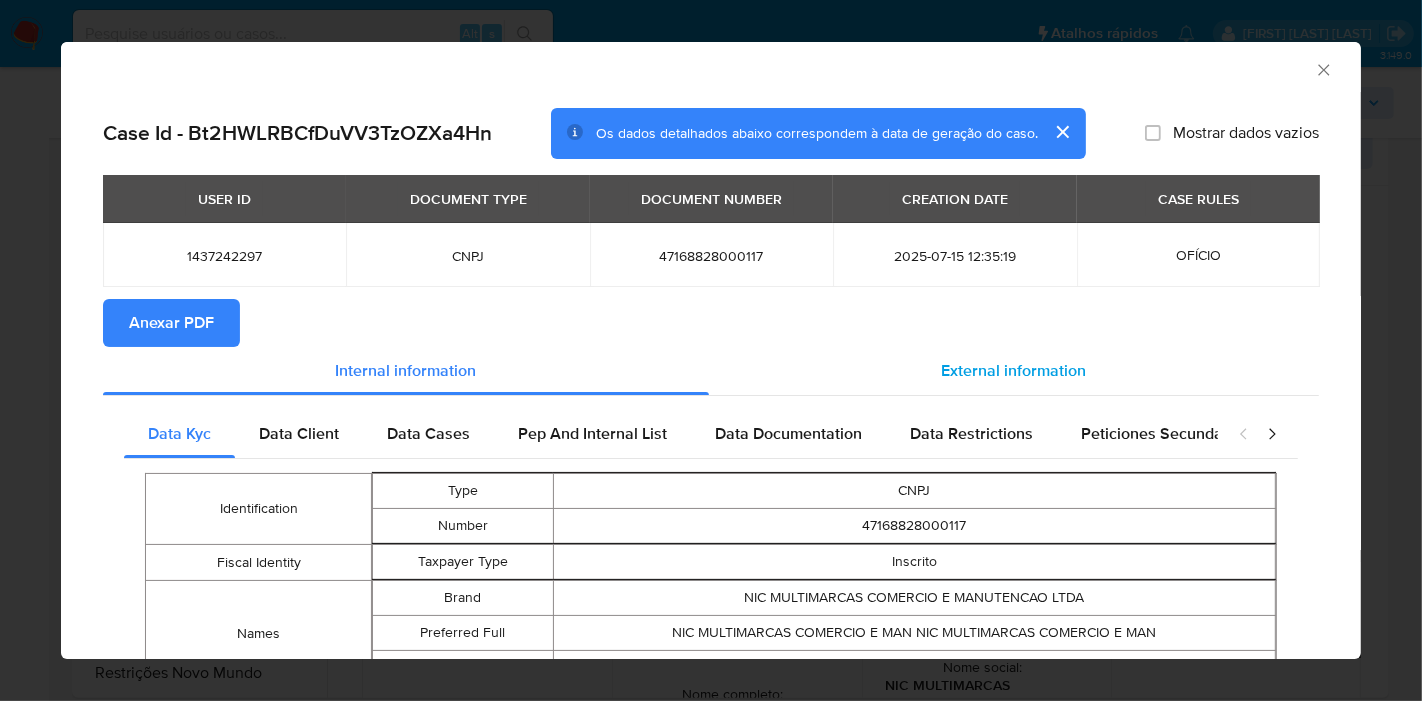 click on "External information" at bounding box center [1014, 371] 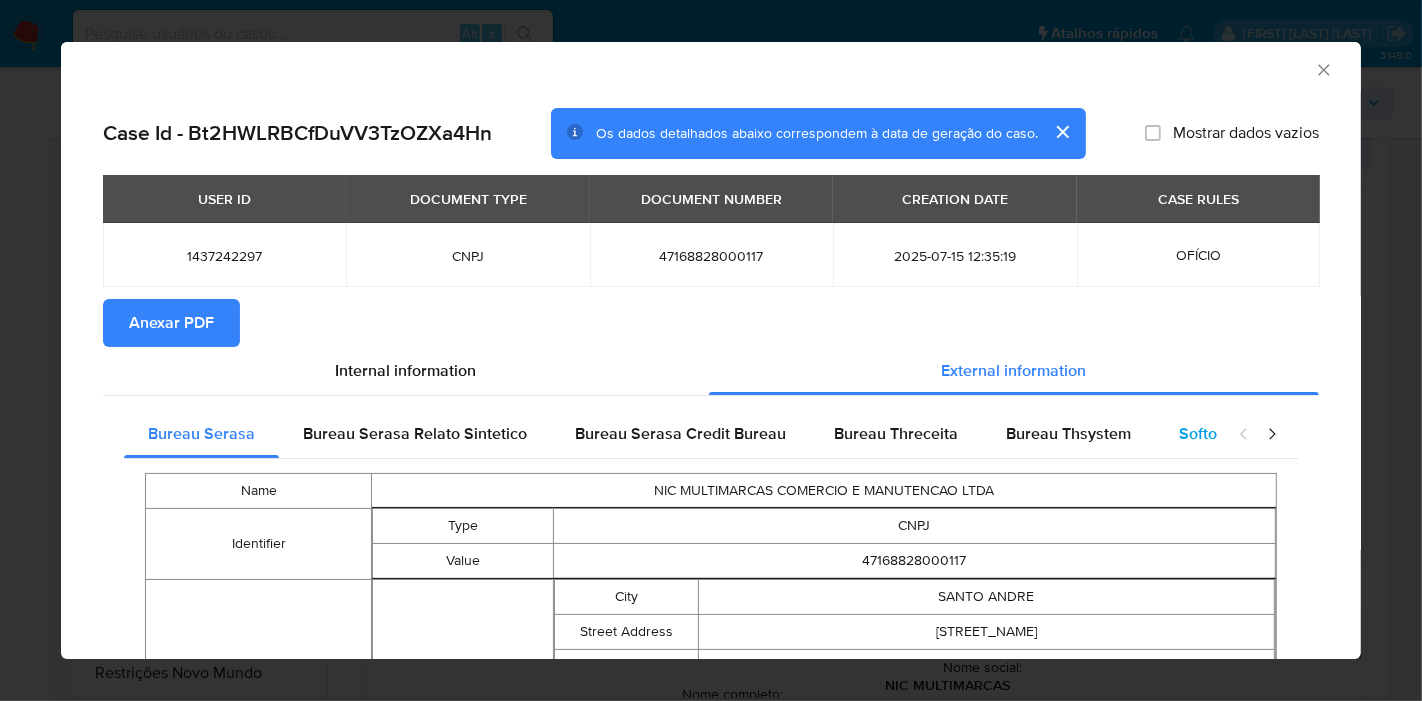 click on "Softon" at bounding box center [1202, 433] 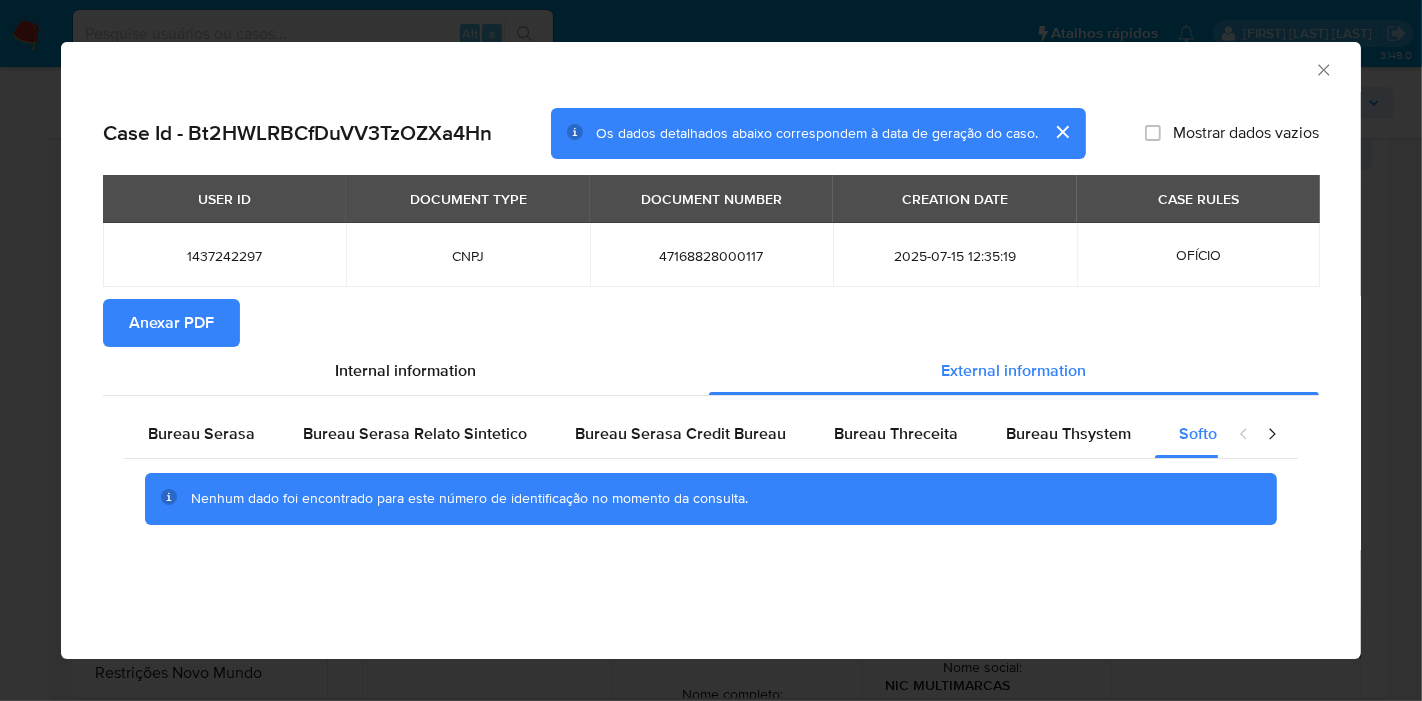 click 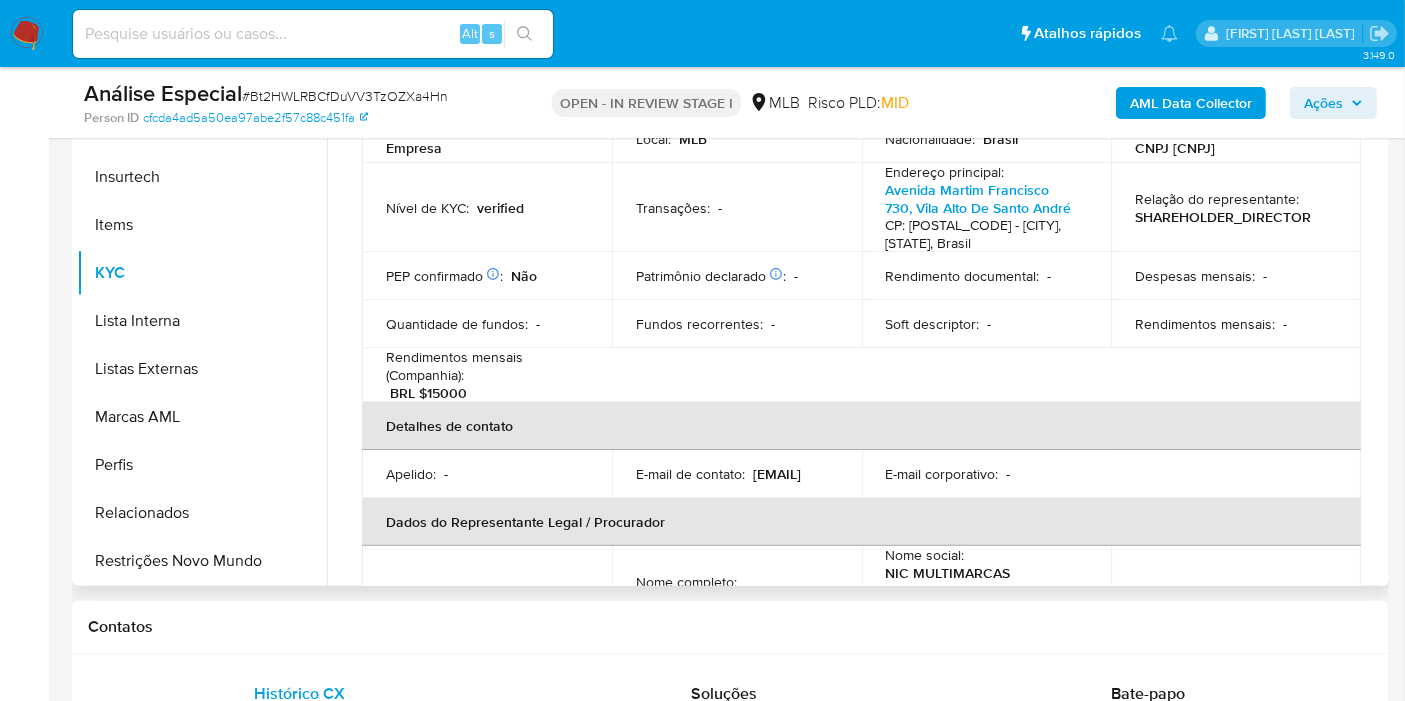 scroll, scrollTop: 555, scrollLeft: 0, axis: vertical 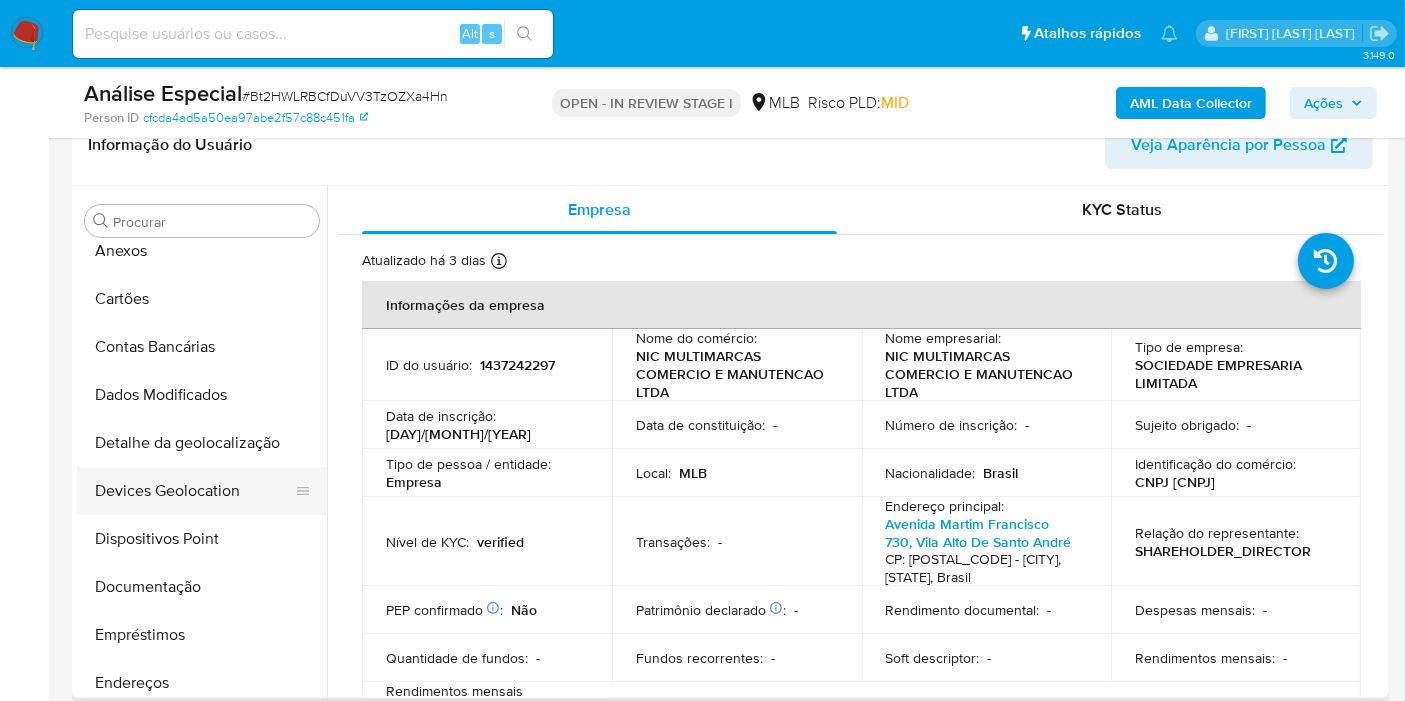 click on "Devices Geolocation" at bounding box center [194, 491] 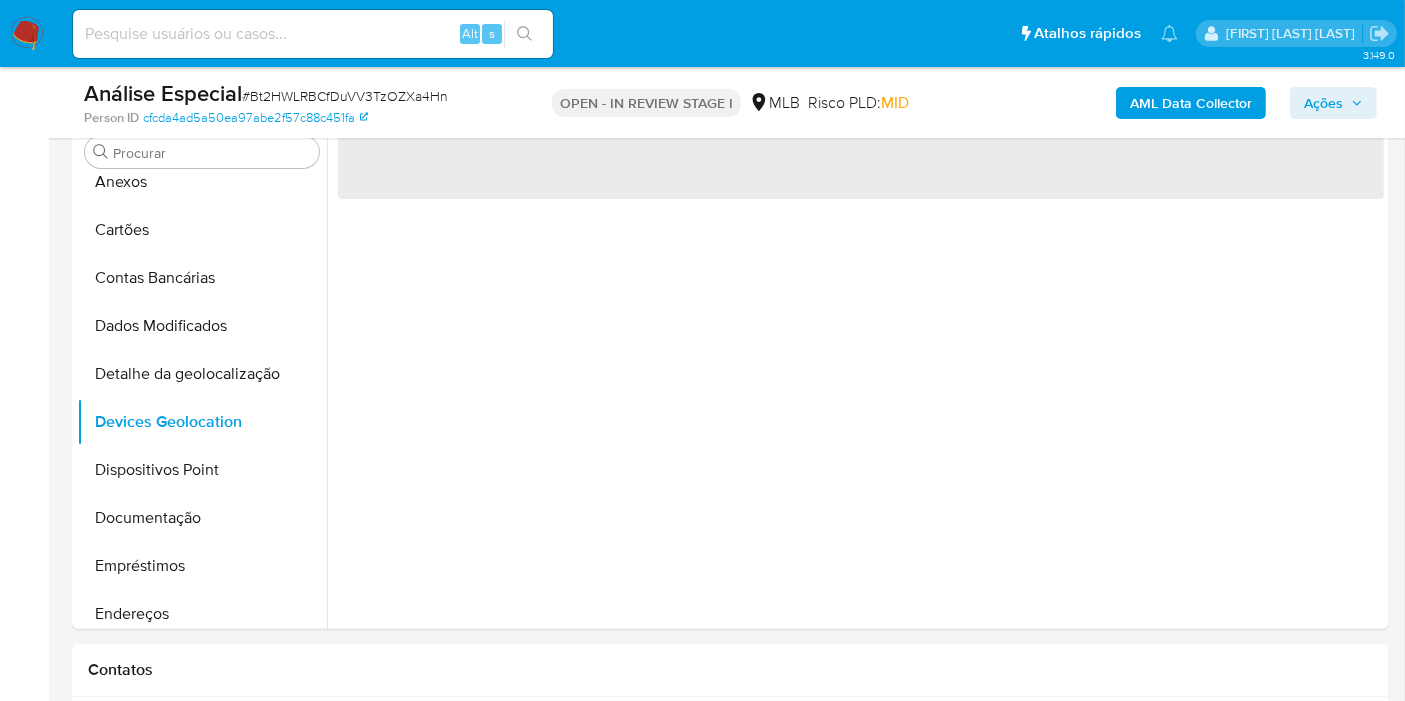 scroll, scrollTop: 406, scrollLeft: 0, axis: vertical 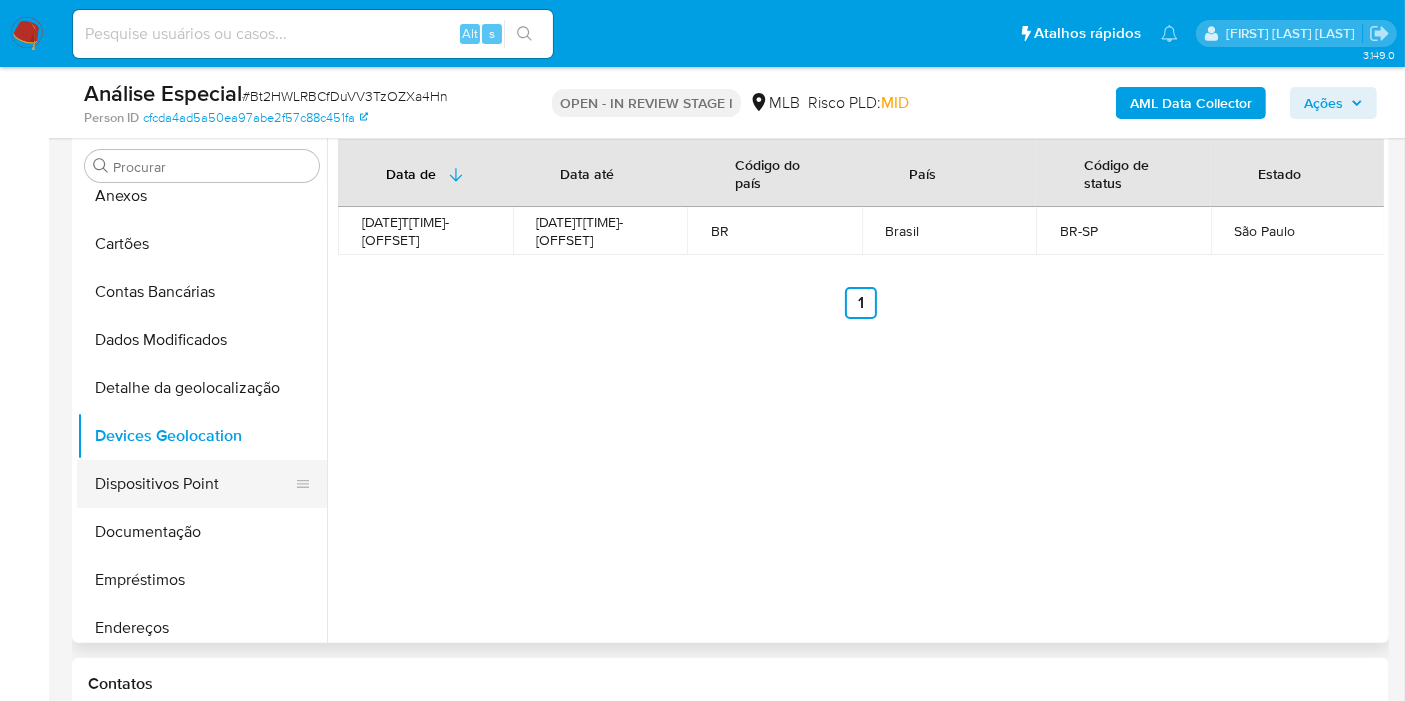 click on "Dispositivos Point" at bounding box center [194, 484] 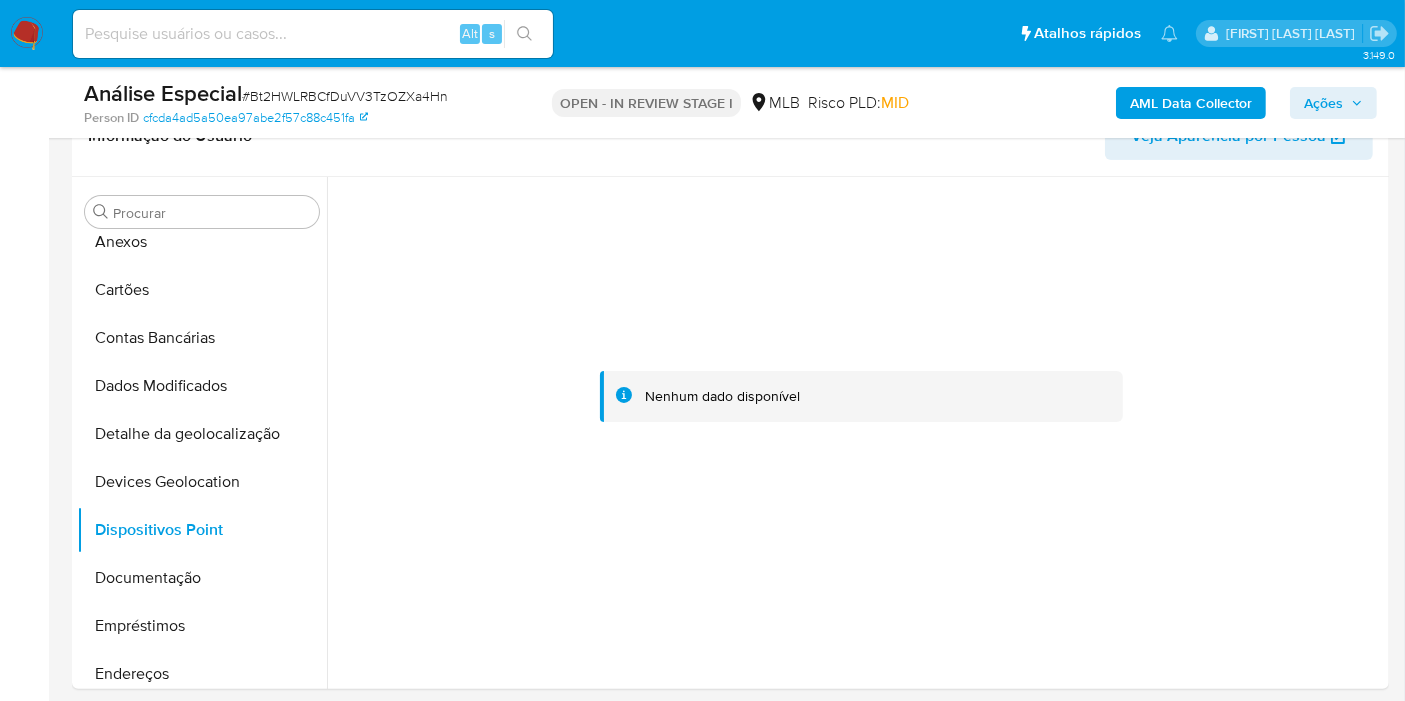 scroll, scrollTop: 364, scrollLeft: 0, axis: vertical 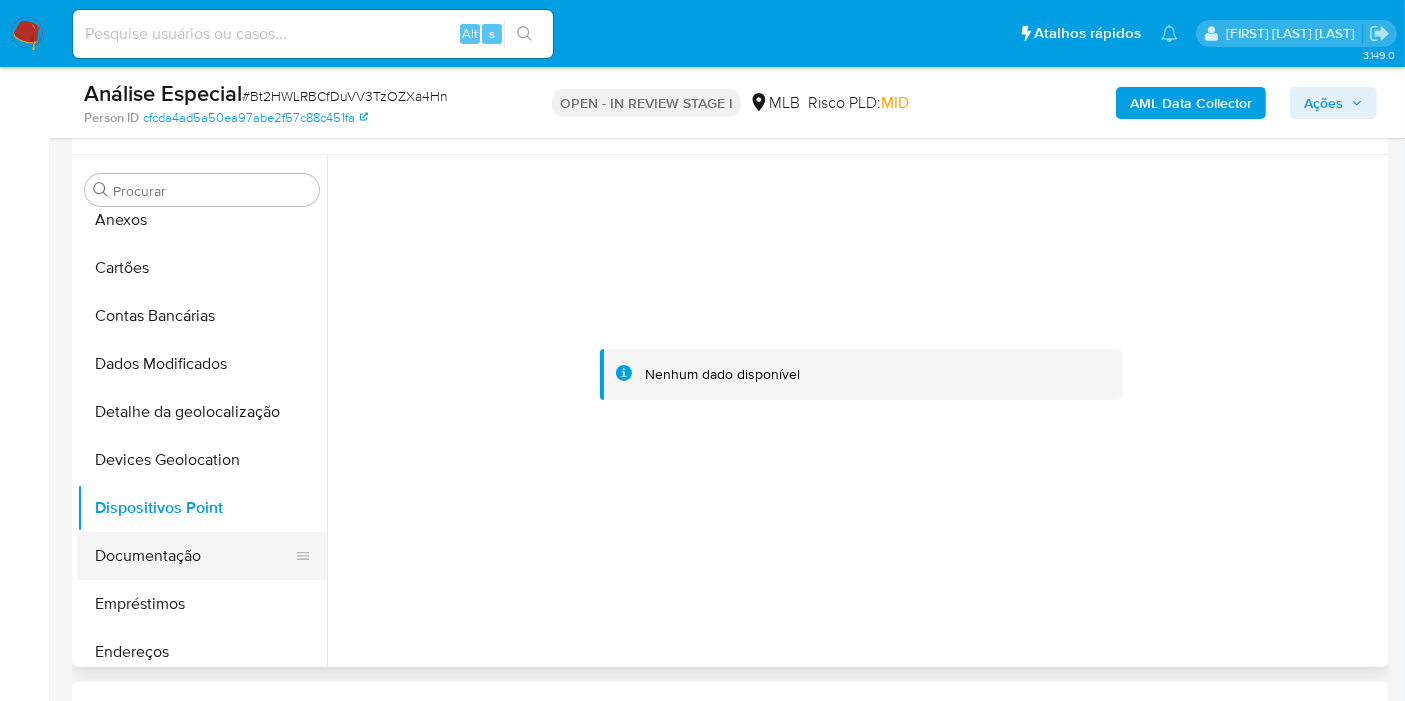 click on "Documentação" at bounding box center (194, 556) 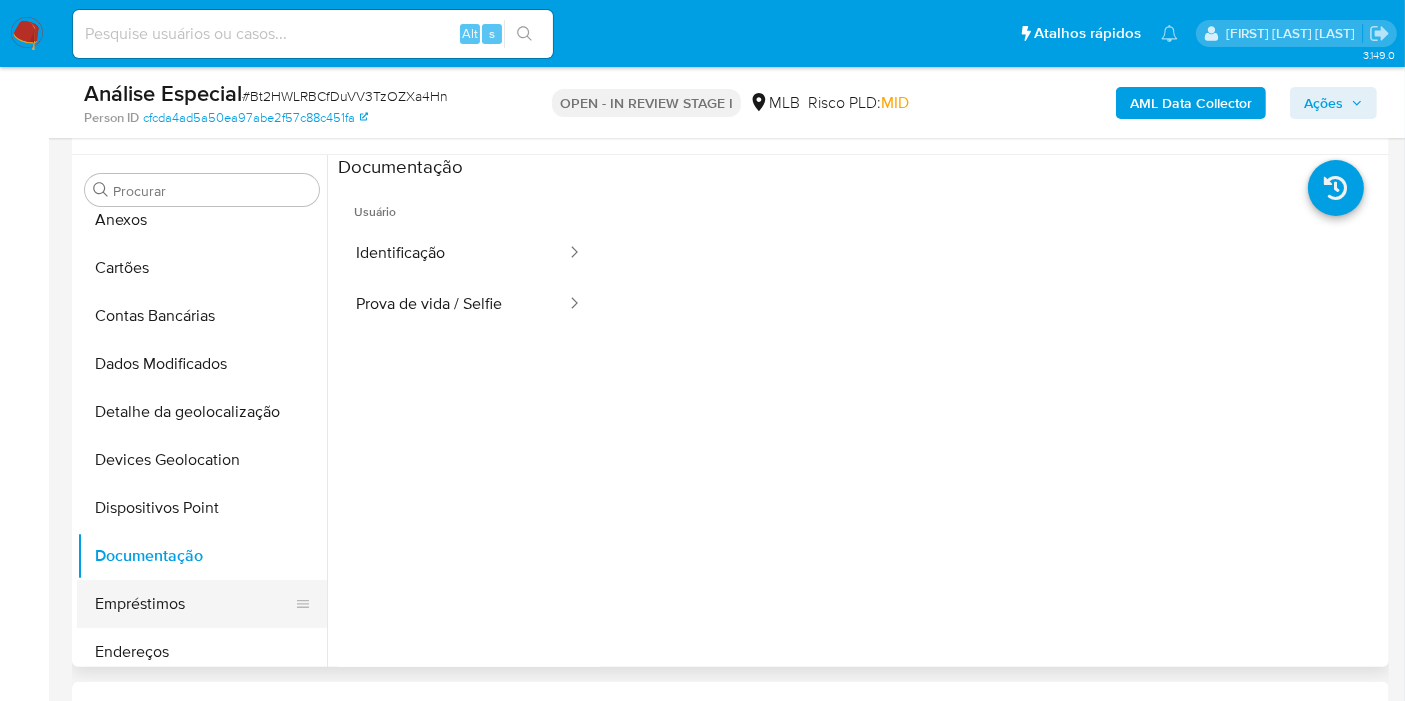 click on "Empréstimos" at bounding box center [194, 604] 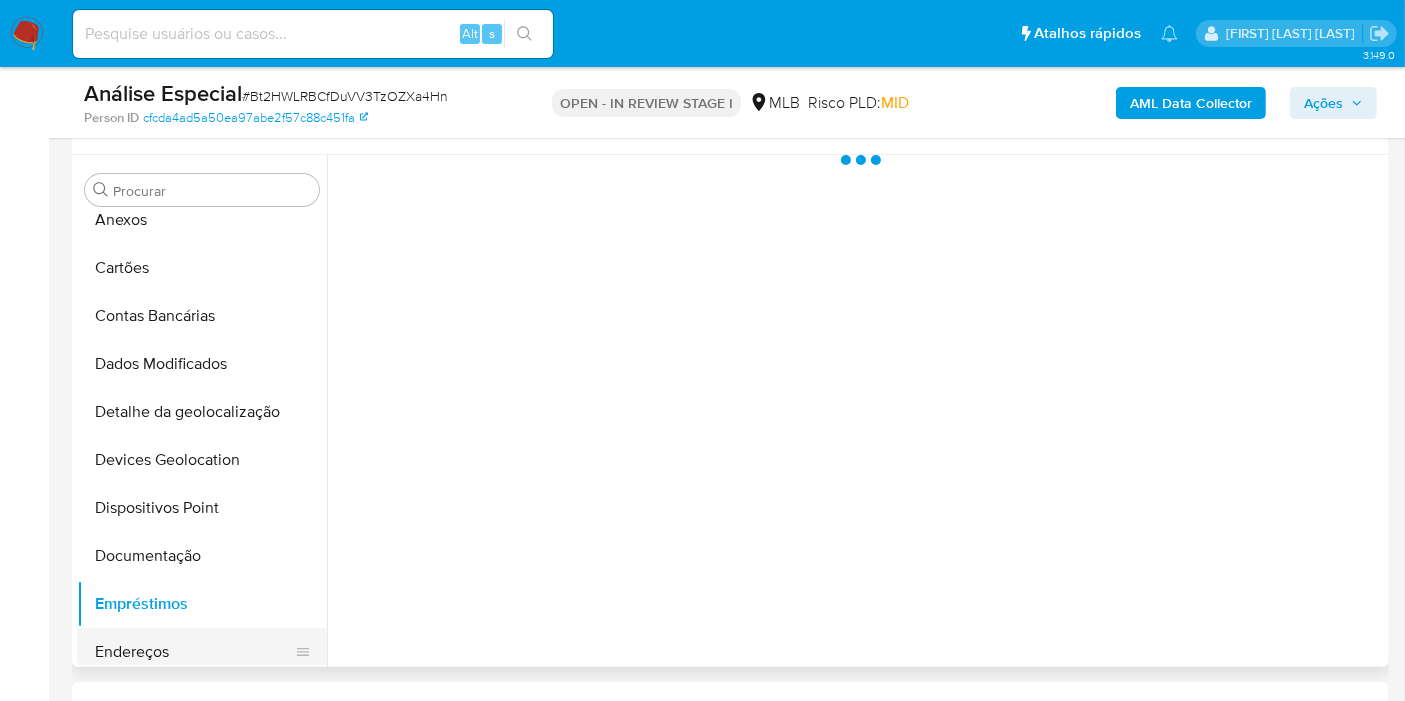 click on "Endereços" at bounding box center [194, 652] 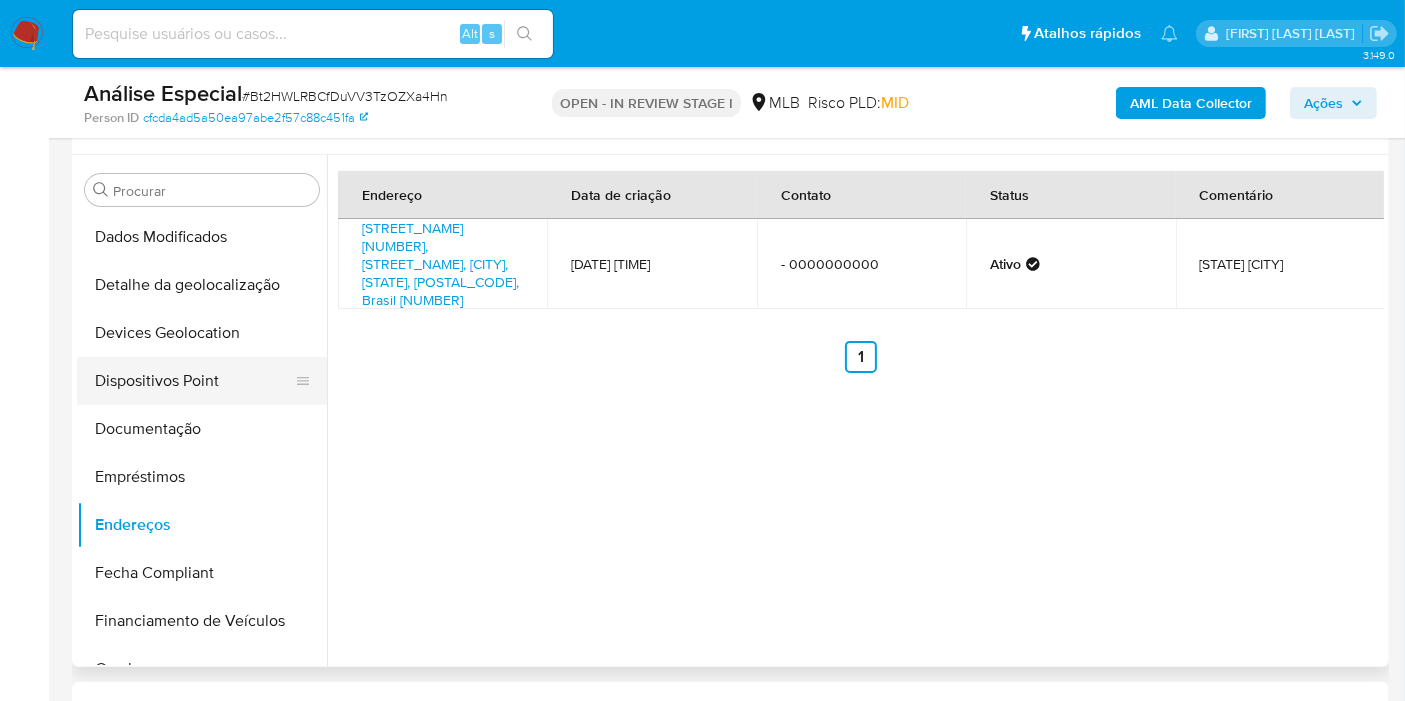 scroll, scrollTop: 288, scrollLeft: 0, axis: vertical 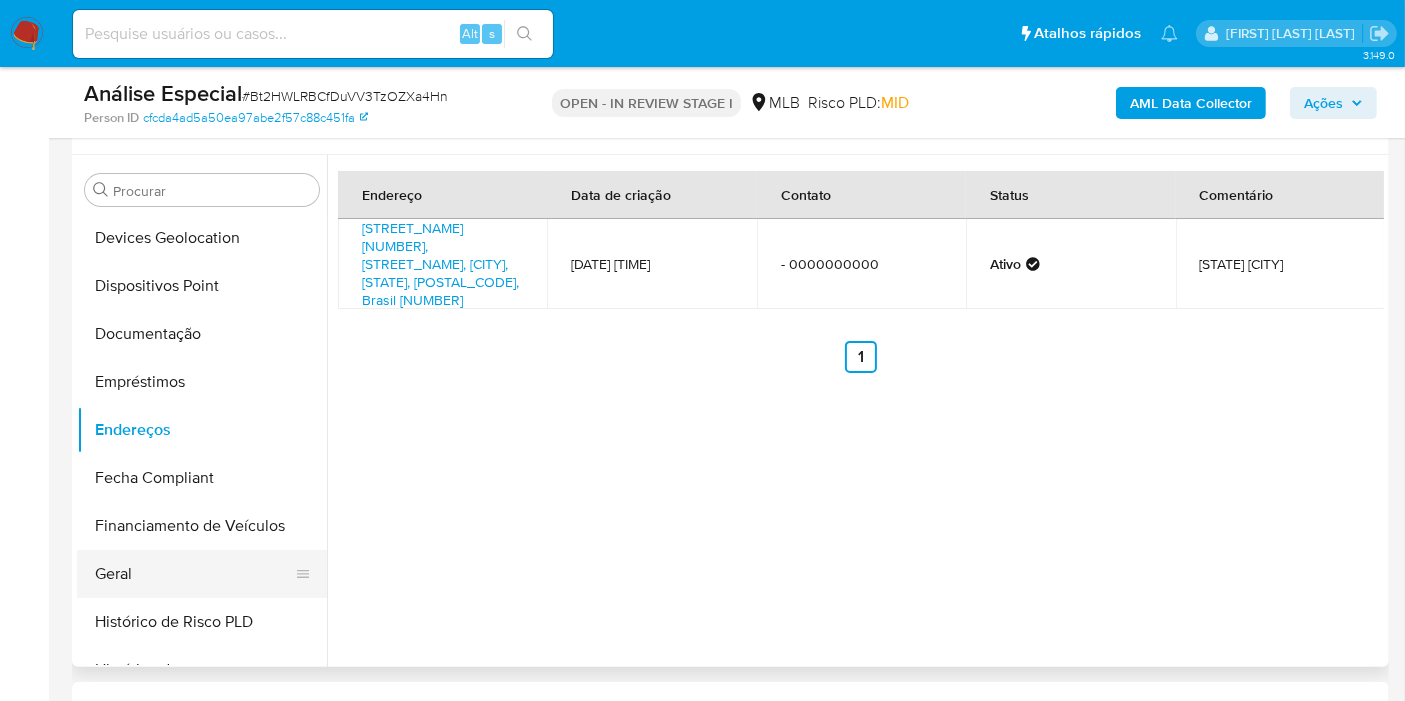 click on "Geral" at bounding box center (194, 574) 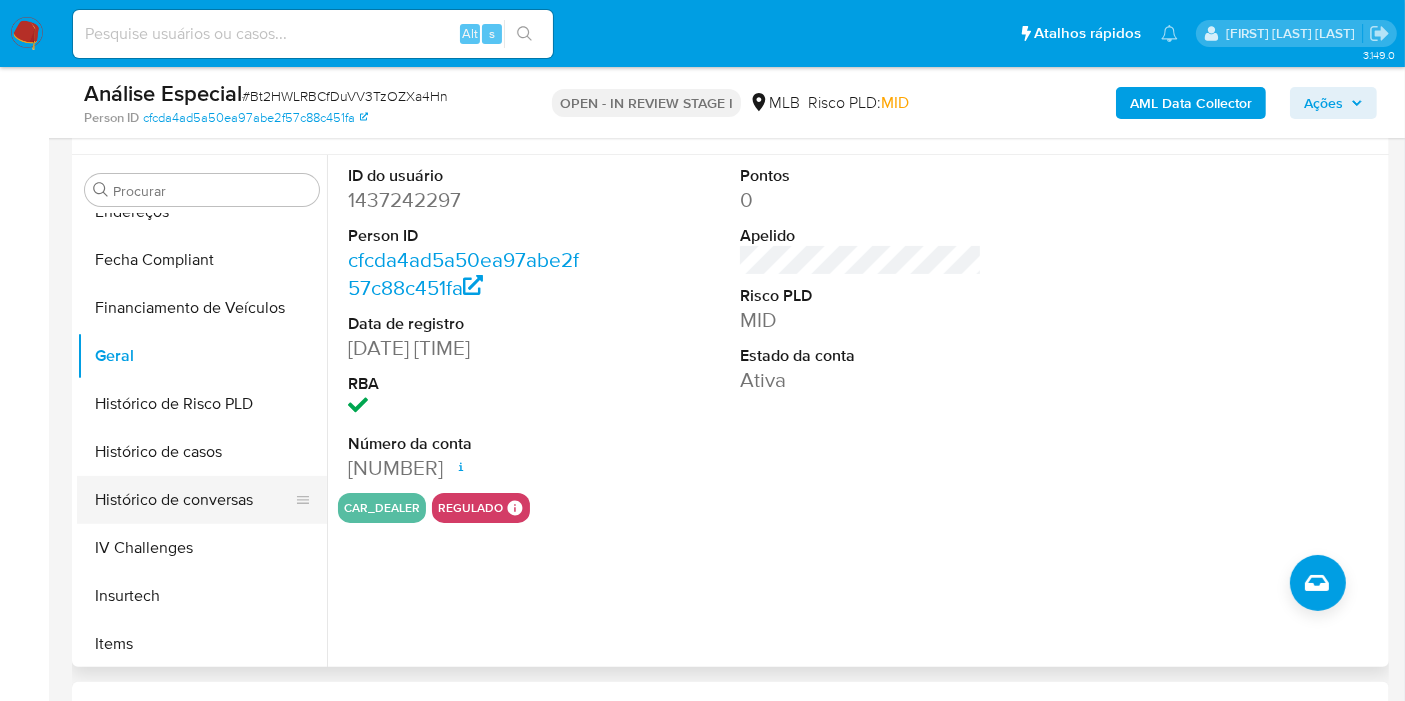 scroll, scrollTop: 511, scrollLeft: 0, axis: vertical 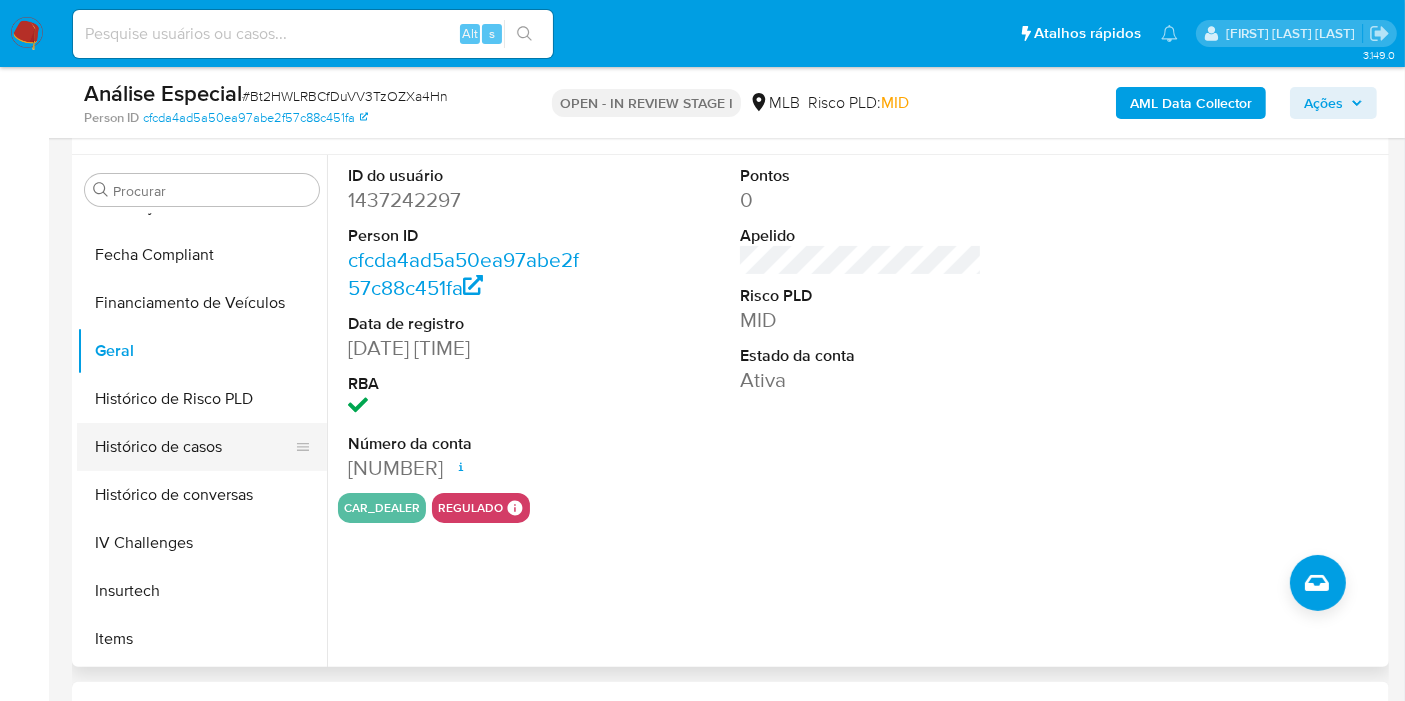 click on "Histórico de casos" at bounding box center [194, 447] 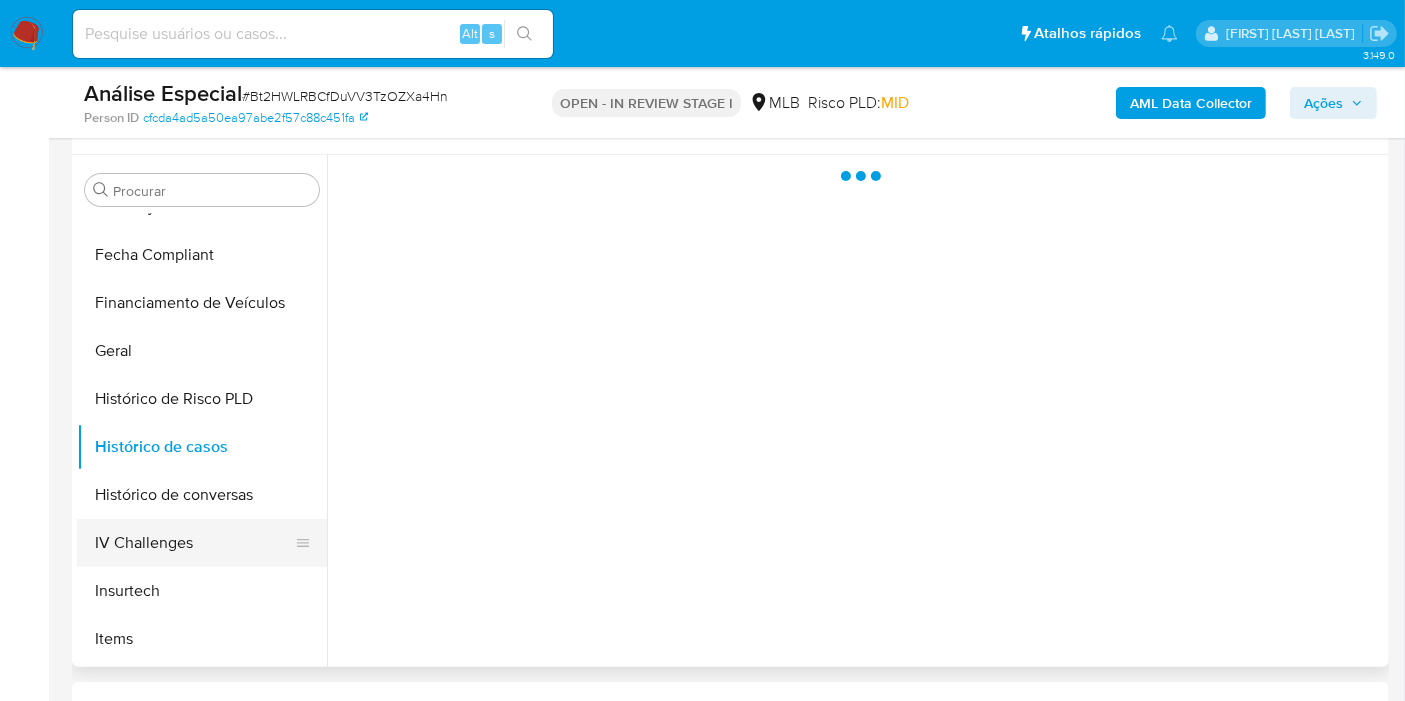 scroll, scrollTop: 622, scrollLeft: 0, axis: vertical 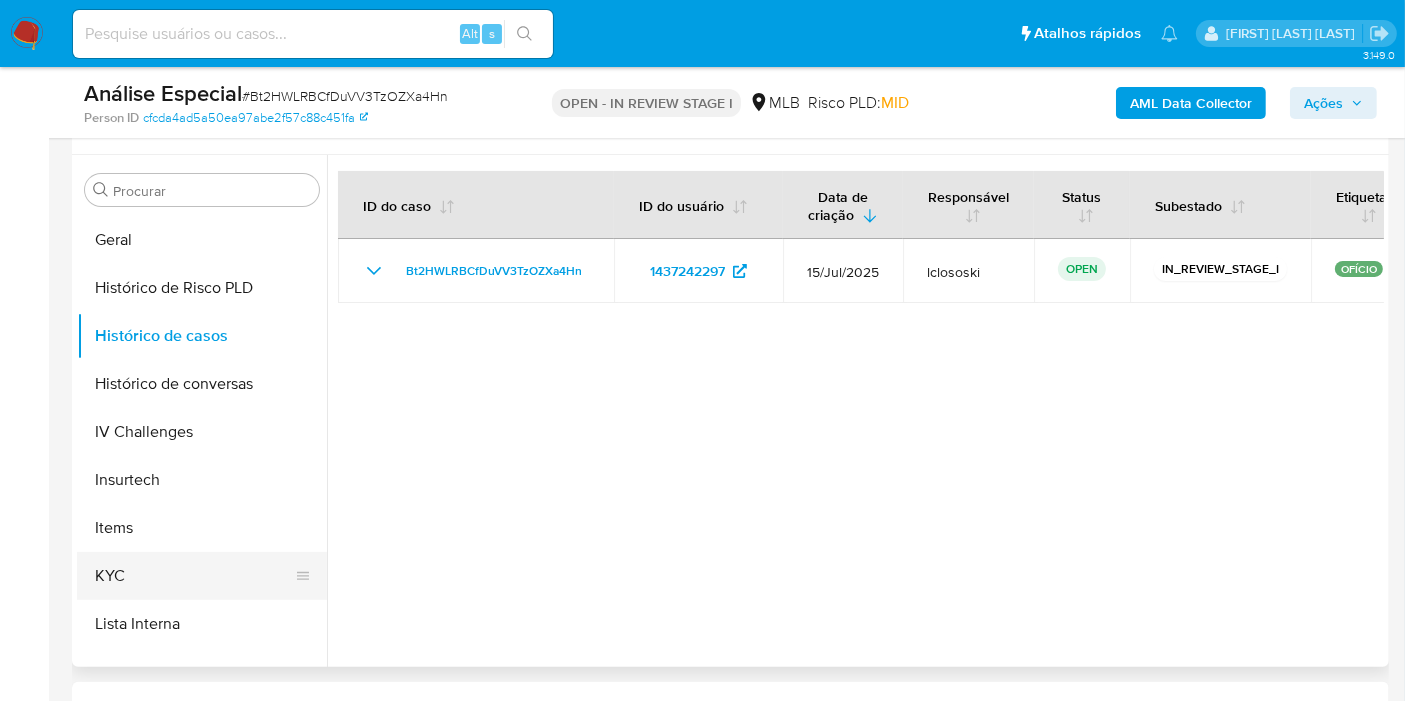 click on "KYC" at bounding box center [194, 576] 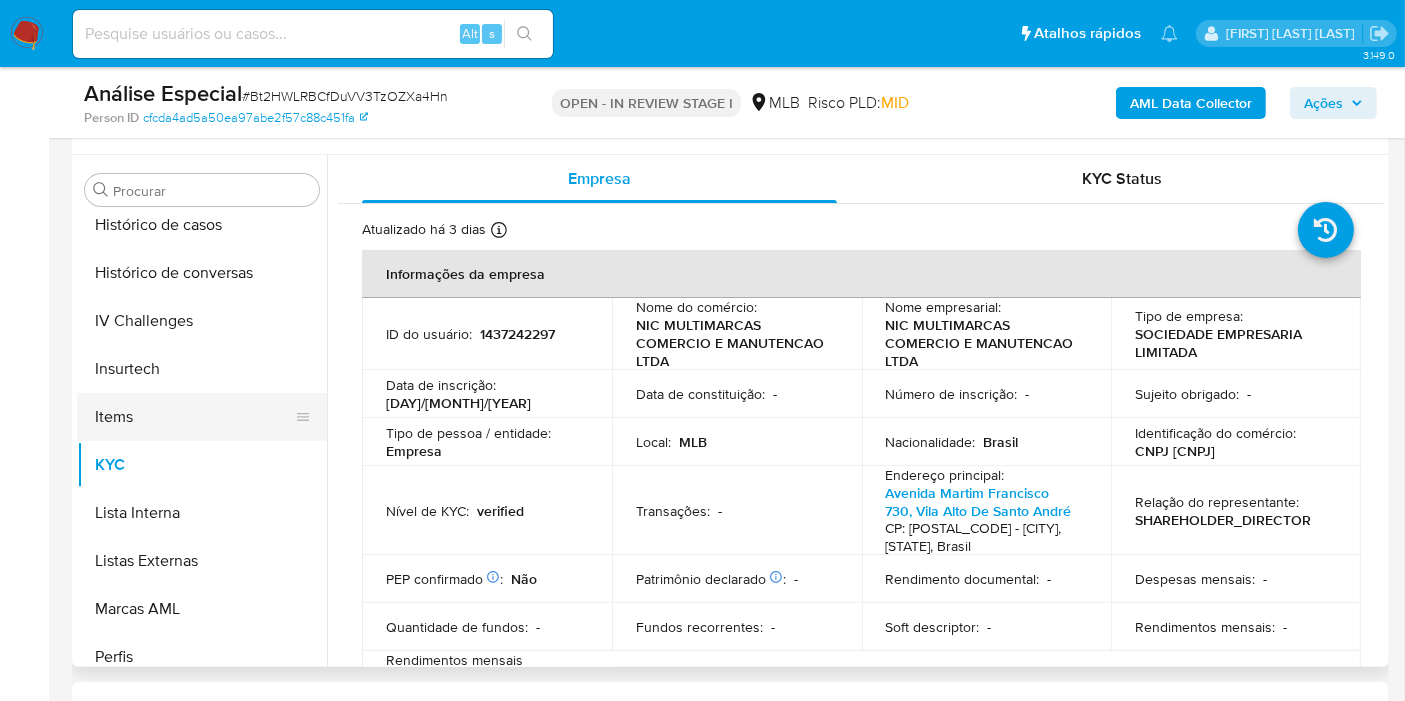 scroll, scrollTop: 844, scrollLeft: 0, axis: vertical 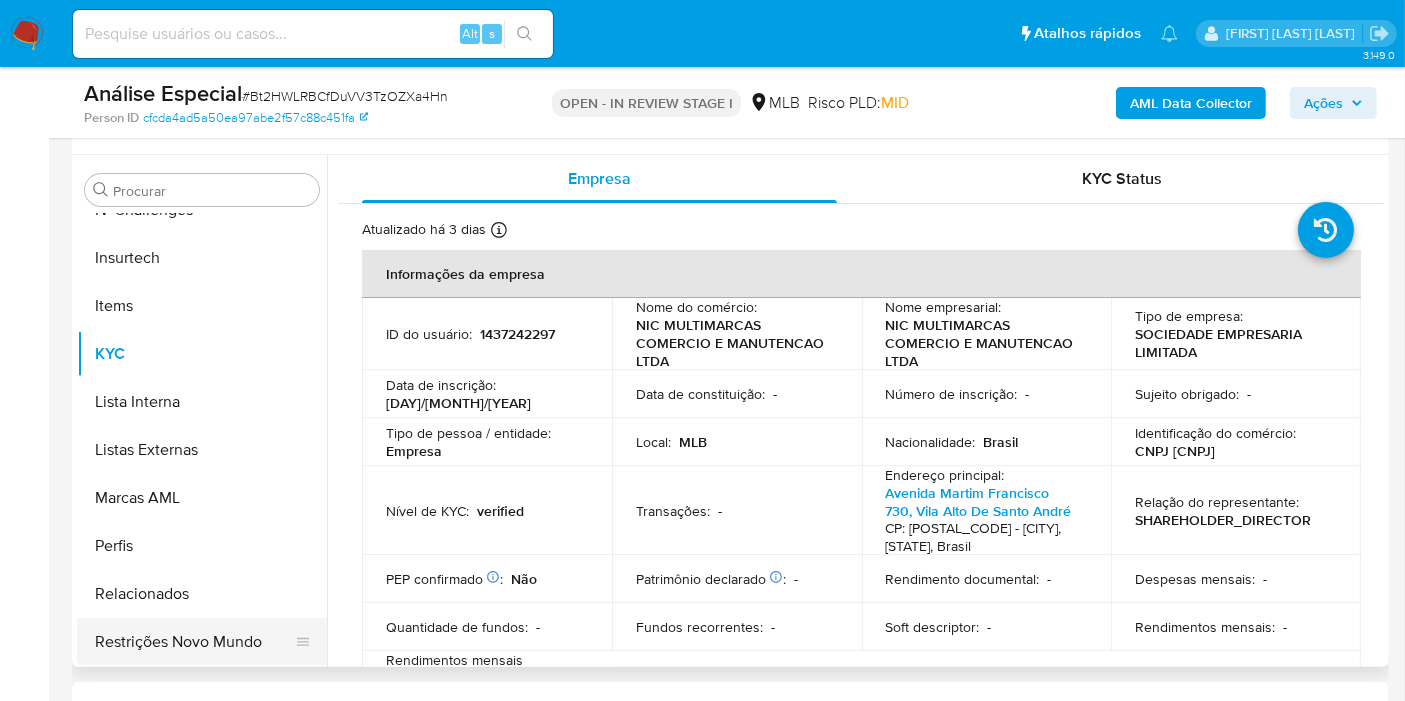click on "Restrições Novo Mundo" at bounding box center (194, 642) 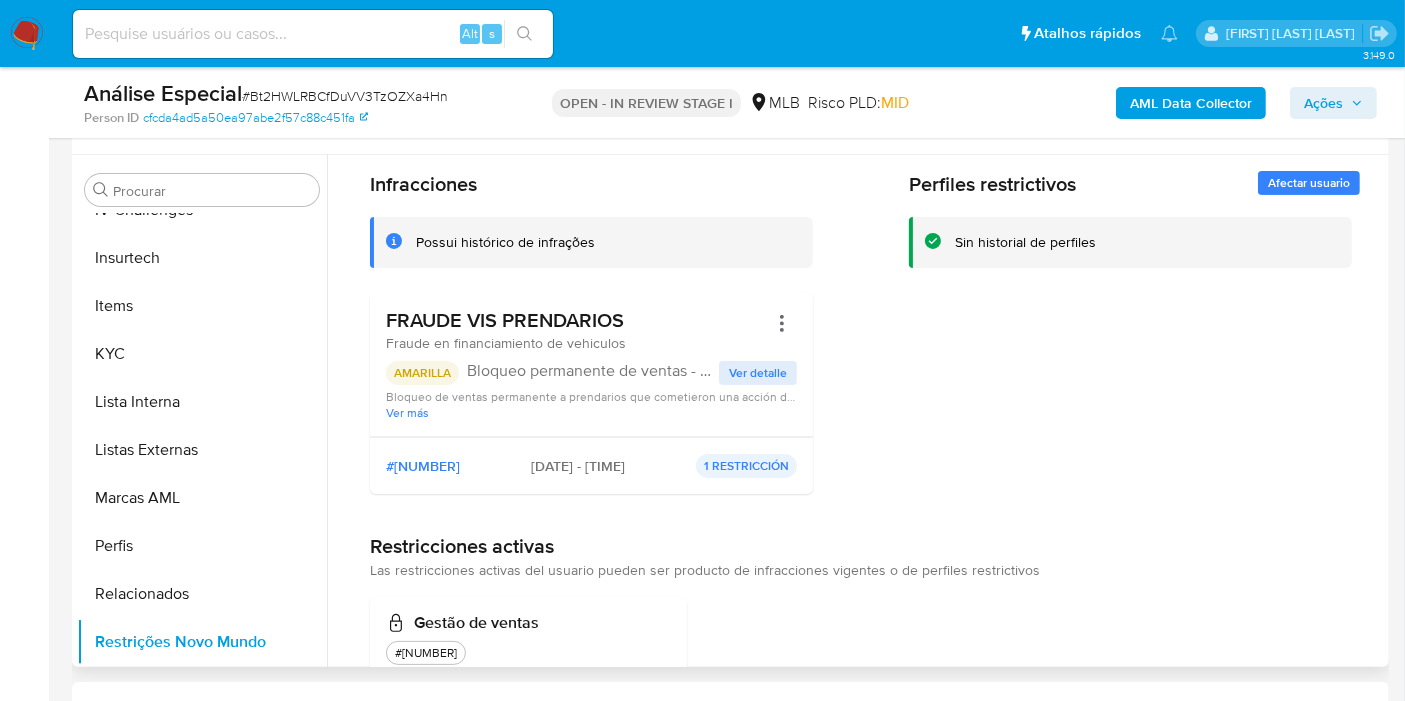 scroll, scrollTop: 123, scrollLeft: 0, axis: vertical 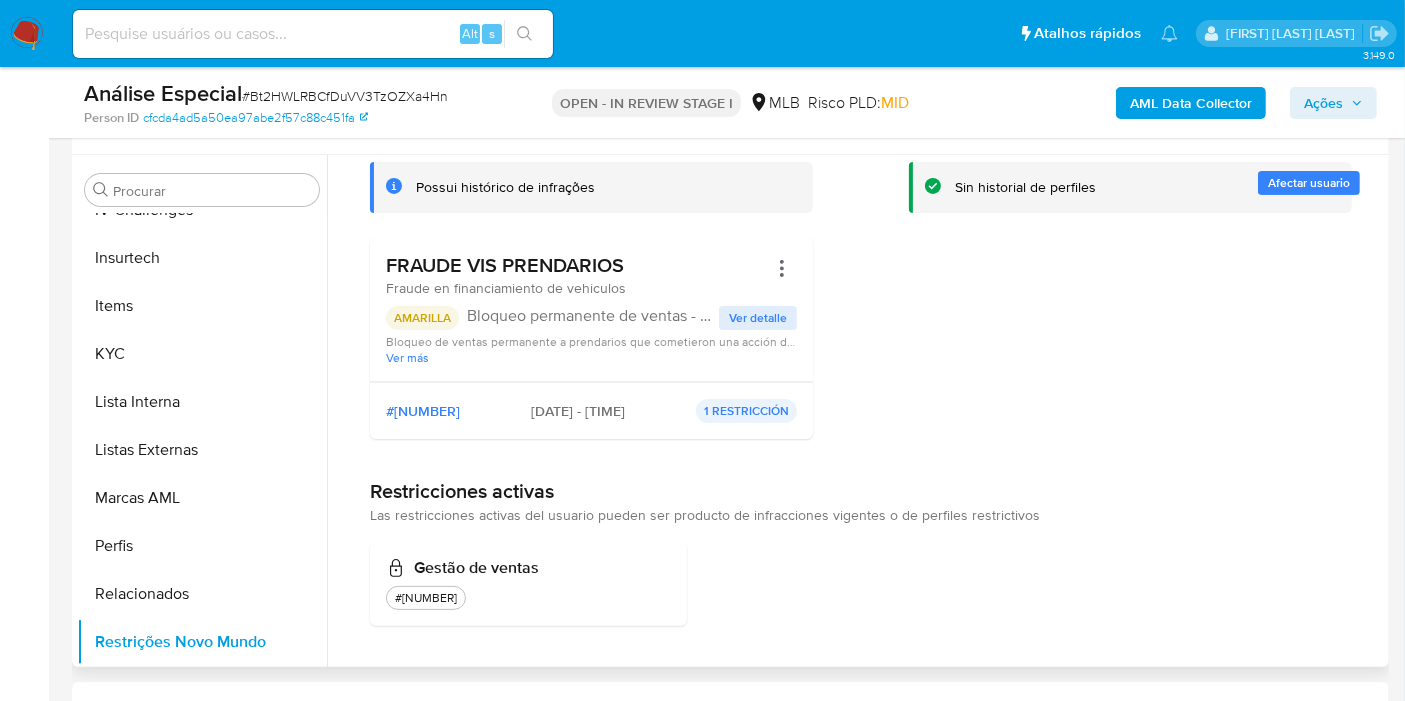 click on "Ver detalle" at bounding box center [758, 318] 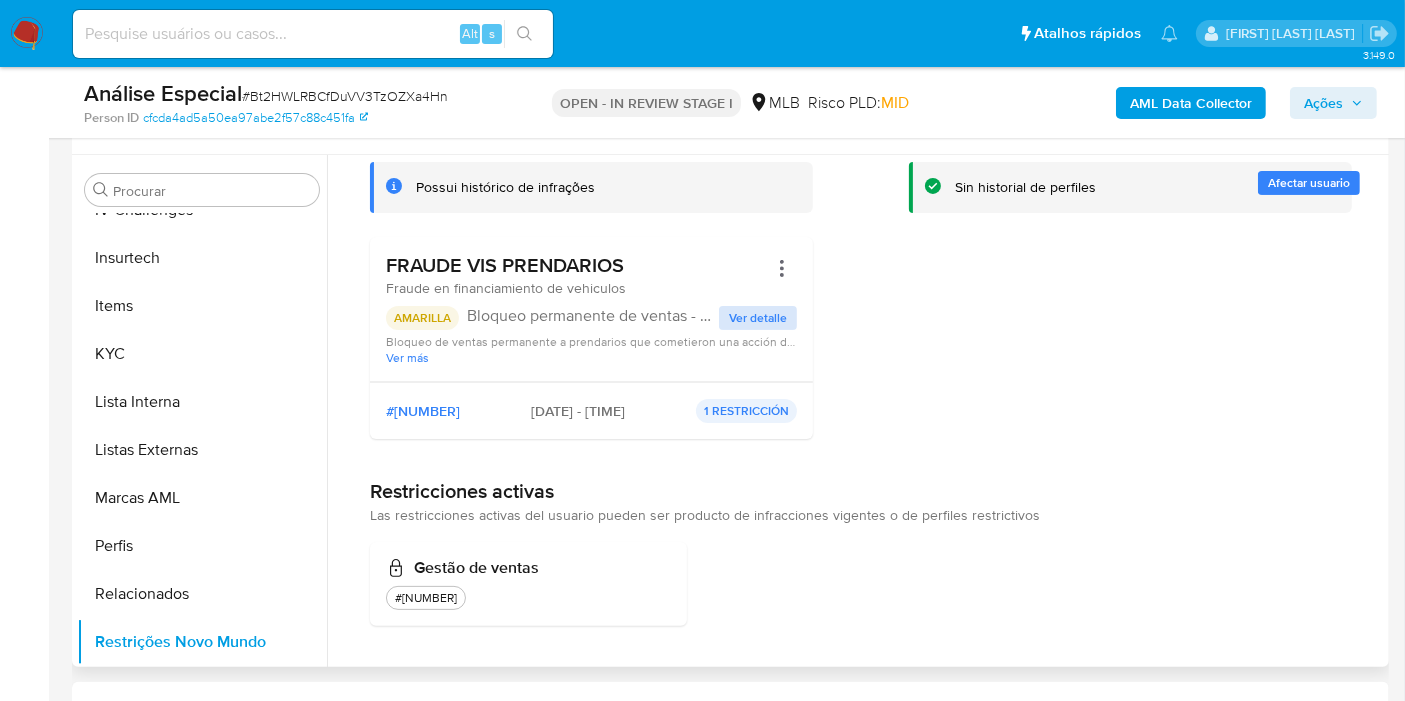 scroll, scrollTop: 0, scrollLeft: 0, axis: both 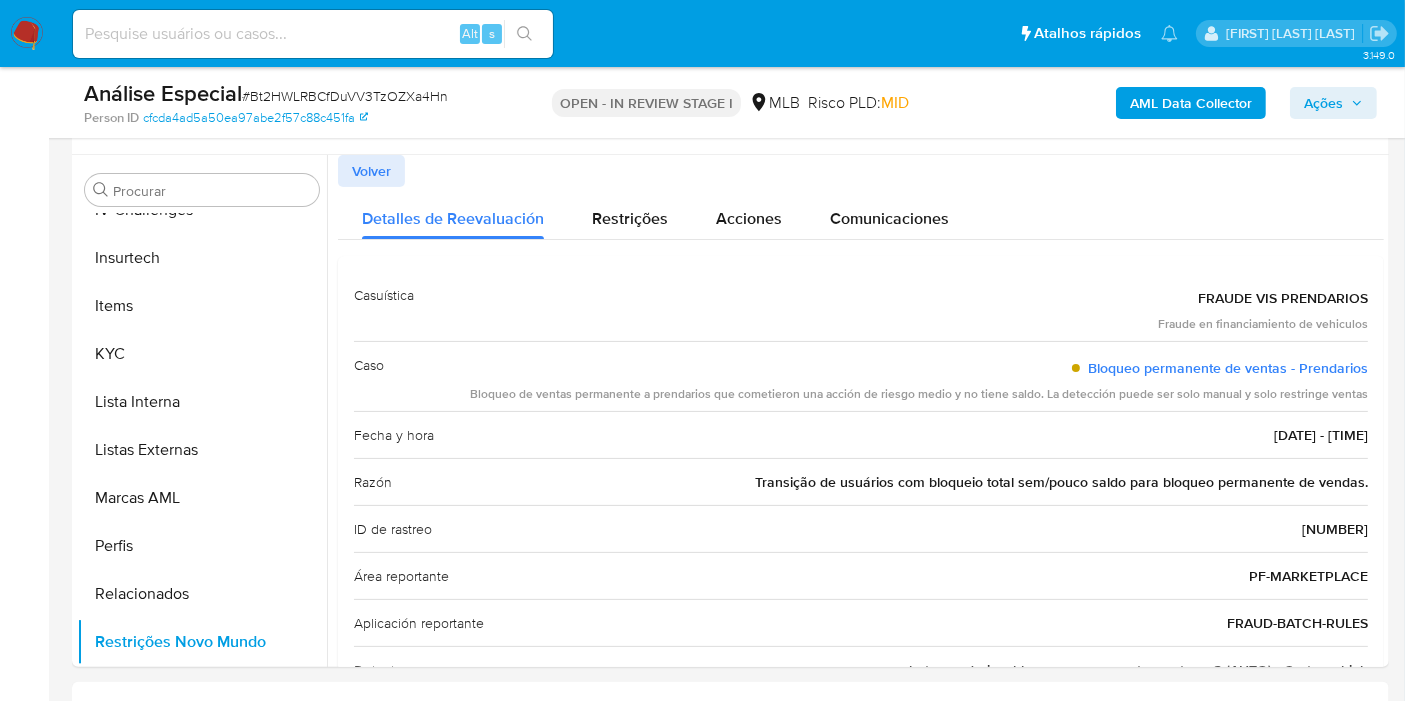 click on "3.149.0 Atribuiu o   lclososki   Asignado el: 15/07/2025 09:35:18 Criou: 15/07/2025   Criou: 15/07/2025 09:35:18 - Expira em 22 dias   Expira em 29/08/2025 09:35:19 Análise Especial # Bt2HWLRBCfDuVV3TzOZXa4Hn Person ID cfcda4ad5a50ea97abe2f57c88c451fa OPEN - IN REVIEW STAGE I  MLB Risco PLD:  MID AML Data Collector Ações Informação do Caso Eventos ( 1 ) Ações MANUAL (1) Informação do Usuário Veja Aparência por Pessoa Procurar Adiantamentos de Dinheiro Anexos Cartões Contas Bancárias Dados Modificados Detalhe da geolocalização Devices Geolocation Dispositivos Point Documentação Empréstimos Endereços Fecha Compliant Financiamento de Veículos Geral Histórico de Risco PLD Histórico de casos Histórico de conversas IV Challenges Insurtech Items KYC Lista Interna Listas Externas Marcas AML Perfis Relacionados Restrições Novo Mundo Contatos Histórico CX Soluções Bate-papo Id Estado Data de criação Origem Processo" at bounding box center (702, 1607) 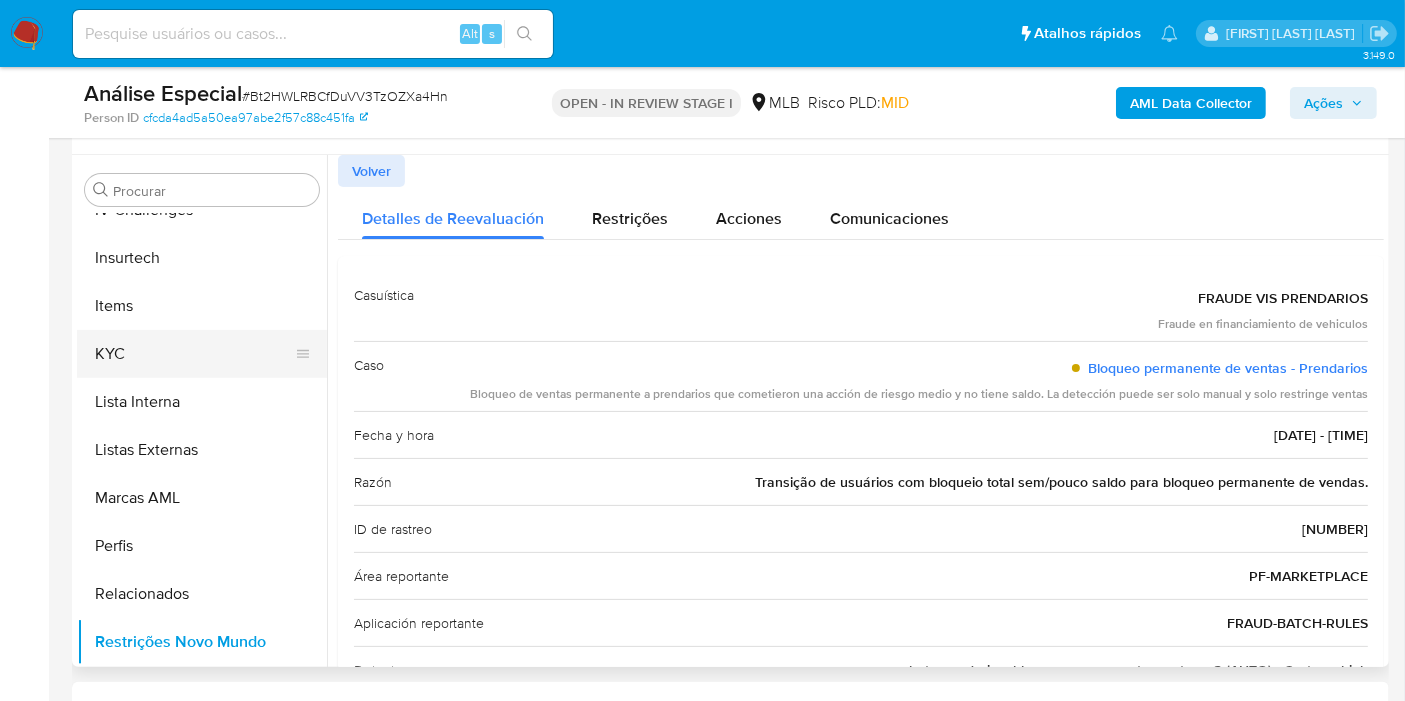 click on "KYC" at bounding box center [194, 354] 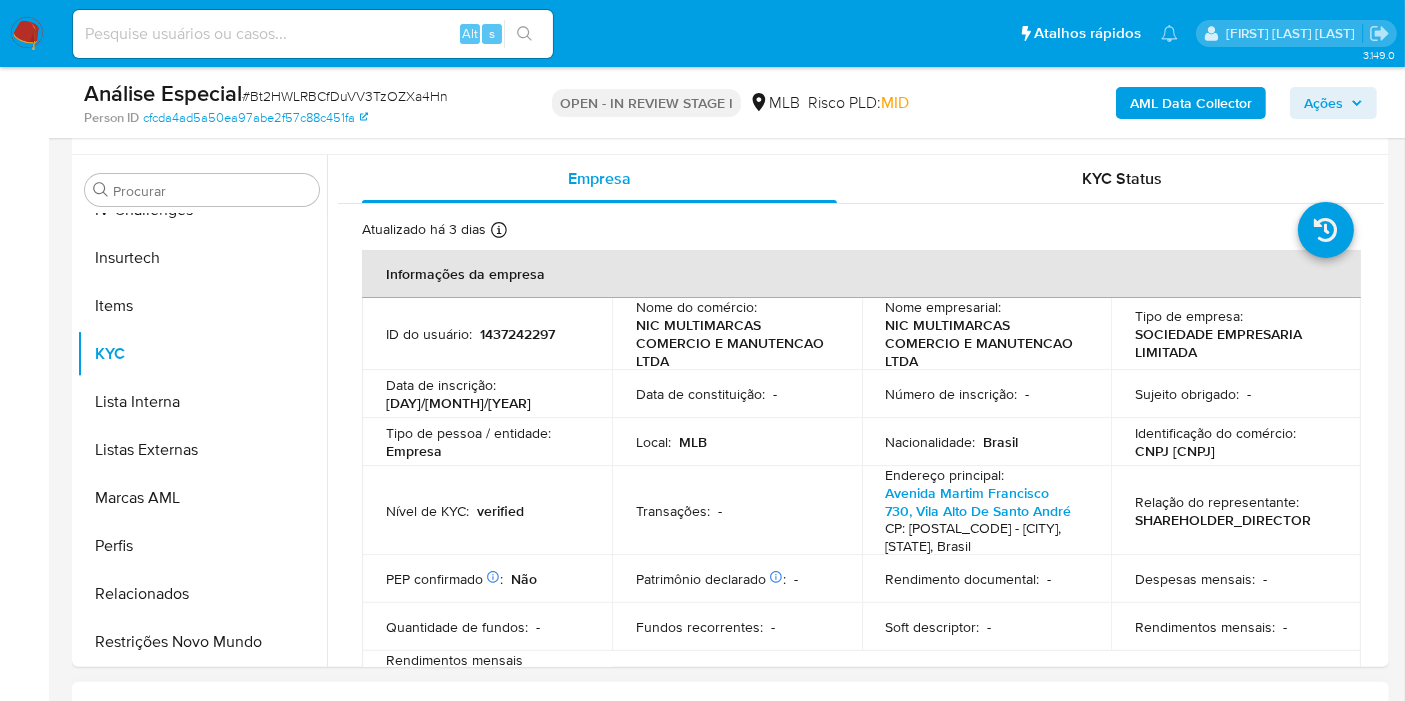 click on "Contatos" at bounding box center (730, 708) 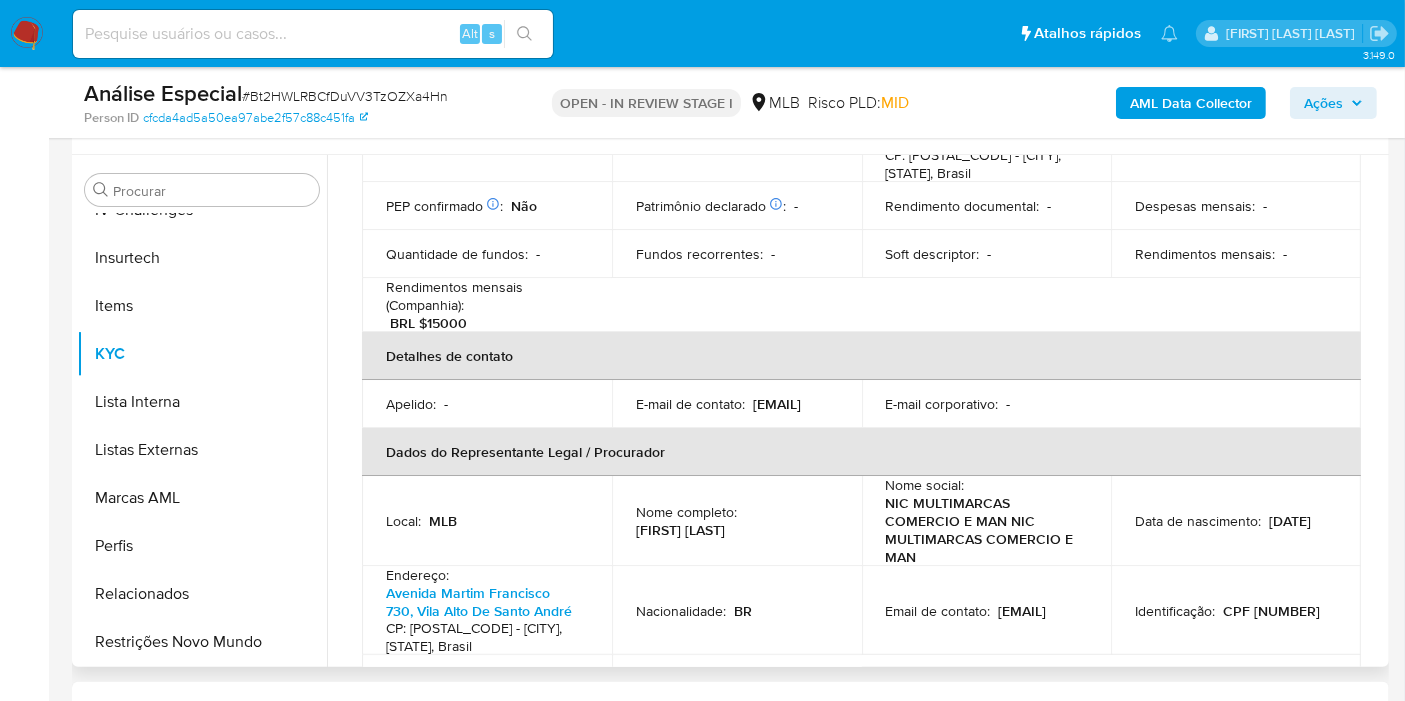 scroll, scrollTop: 444, scrollLeft: 0, axis: vertical 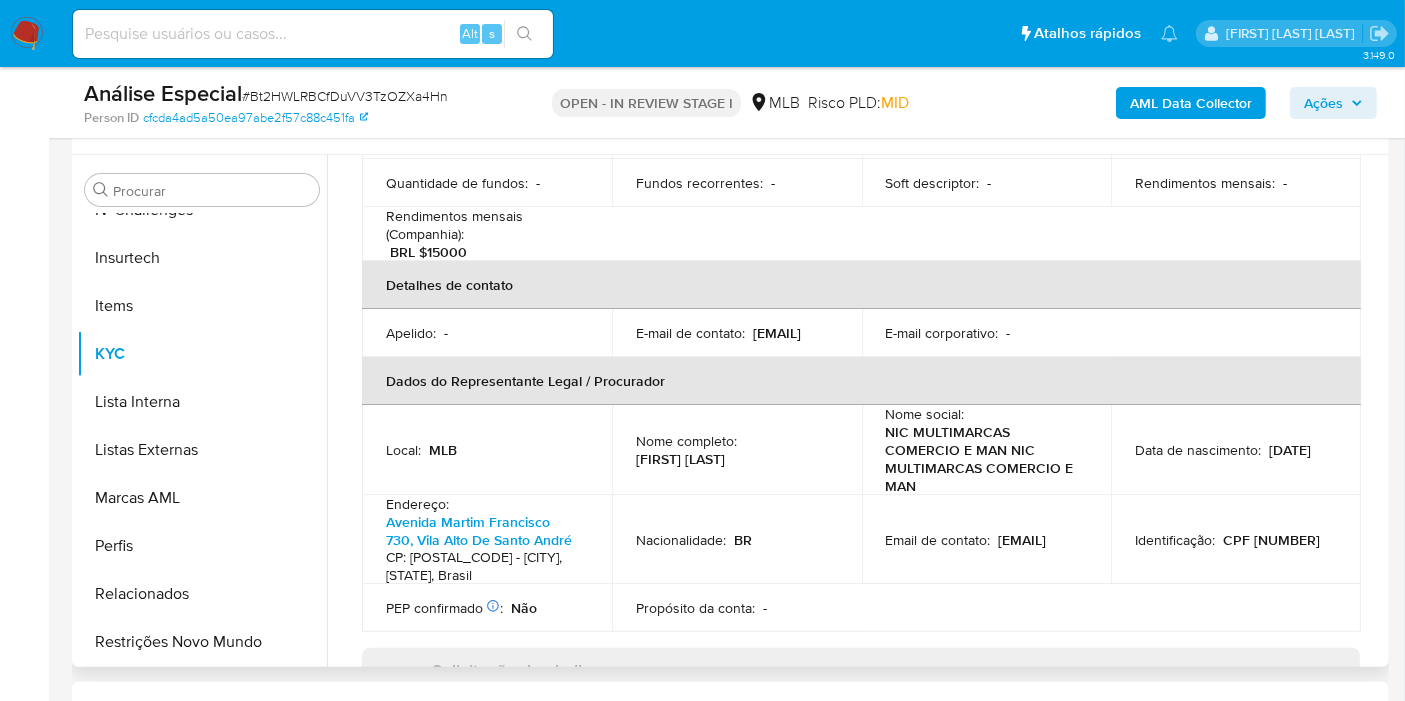 click on "[DOCUMENT_ID] [NUMBER]" at bounding box center (1271, 540) 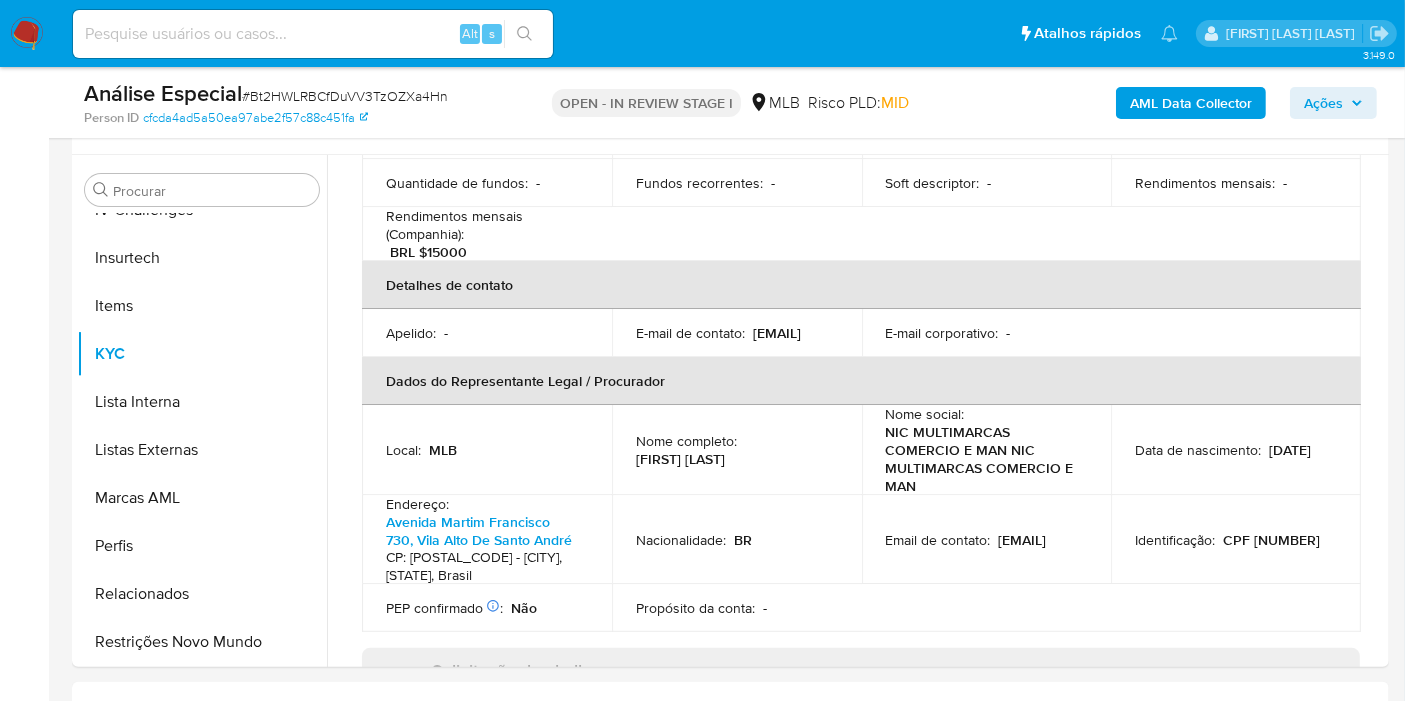 copy on "29351165850" 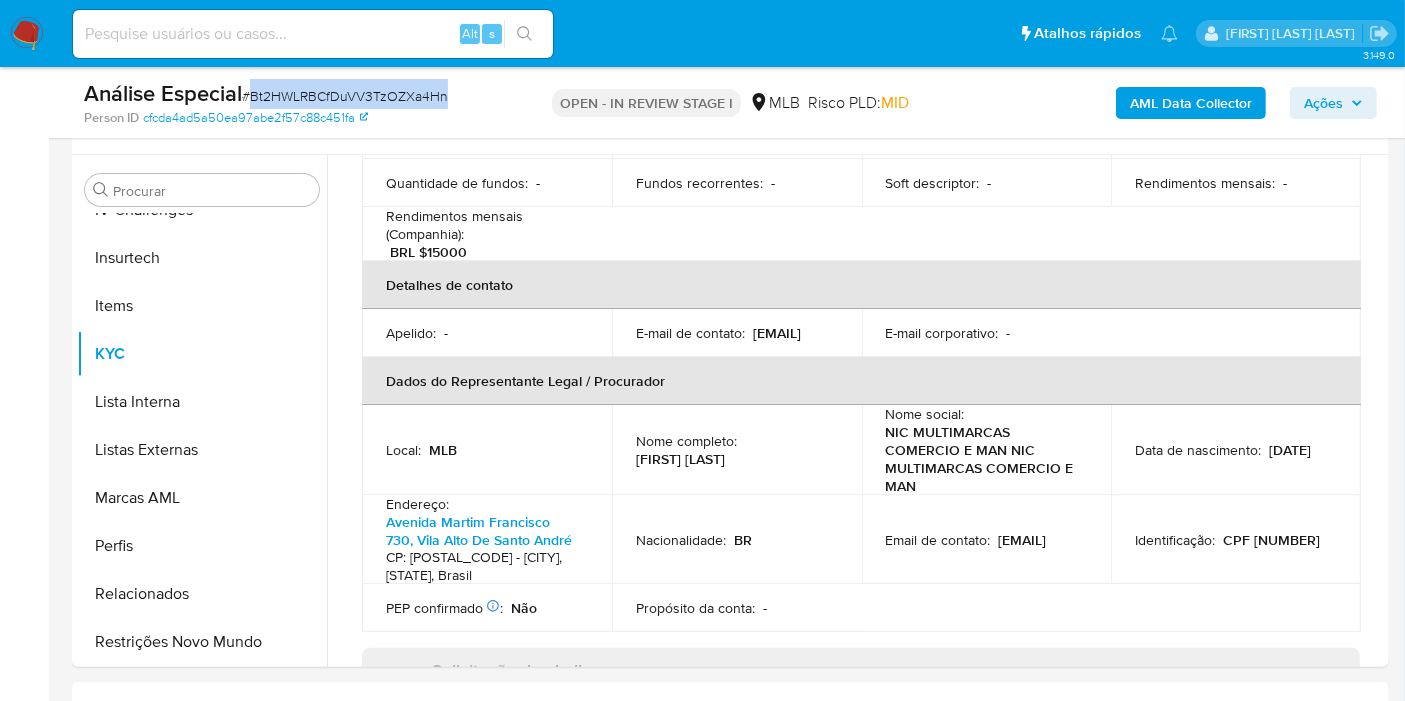 click on "# Bt2HWLRBCfDuVV3TzOZXa4Hn" at bounding box center (345, 96) 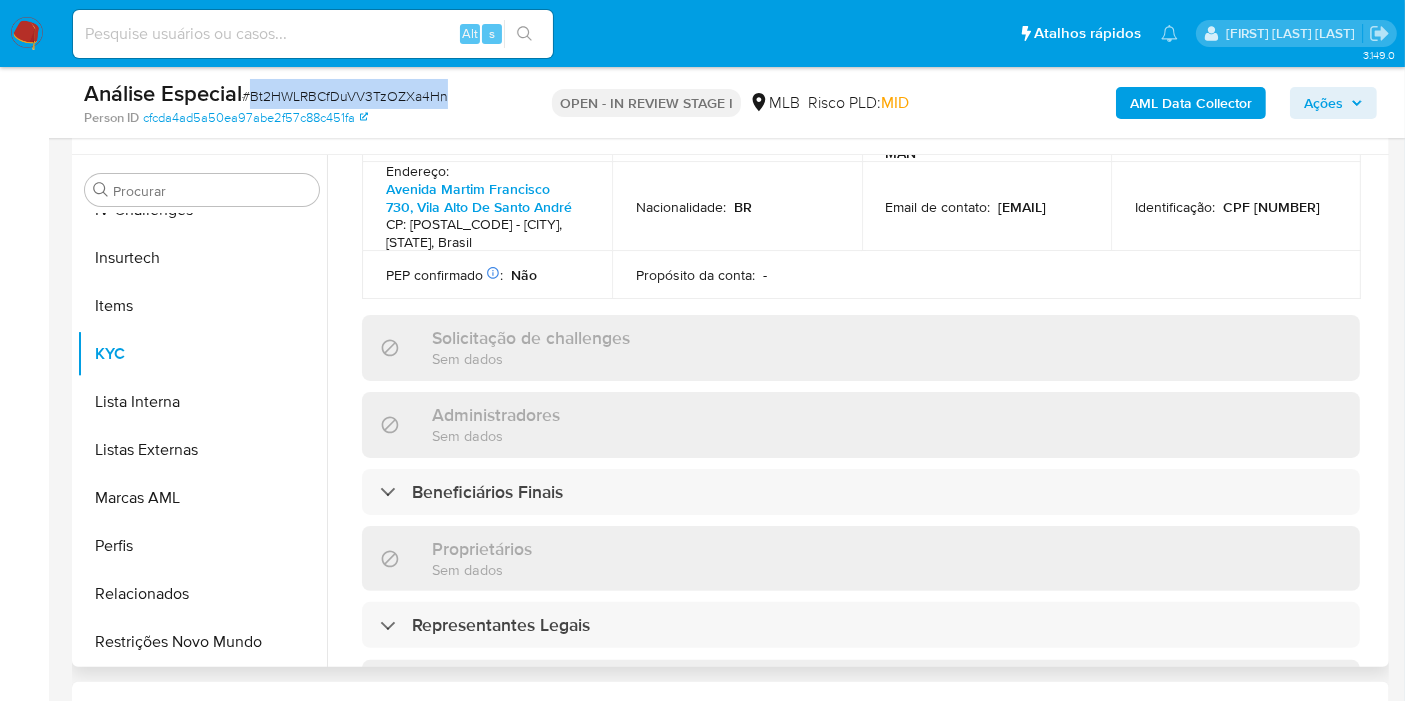scroll, scrollTop: 1324, scrollLeft: 0, axis: vertical 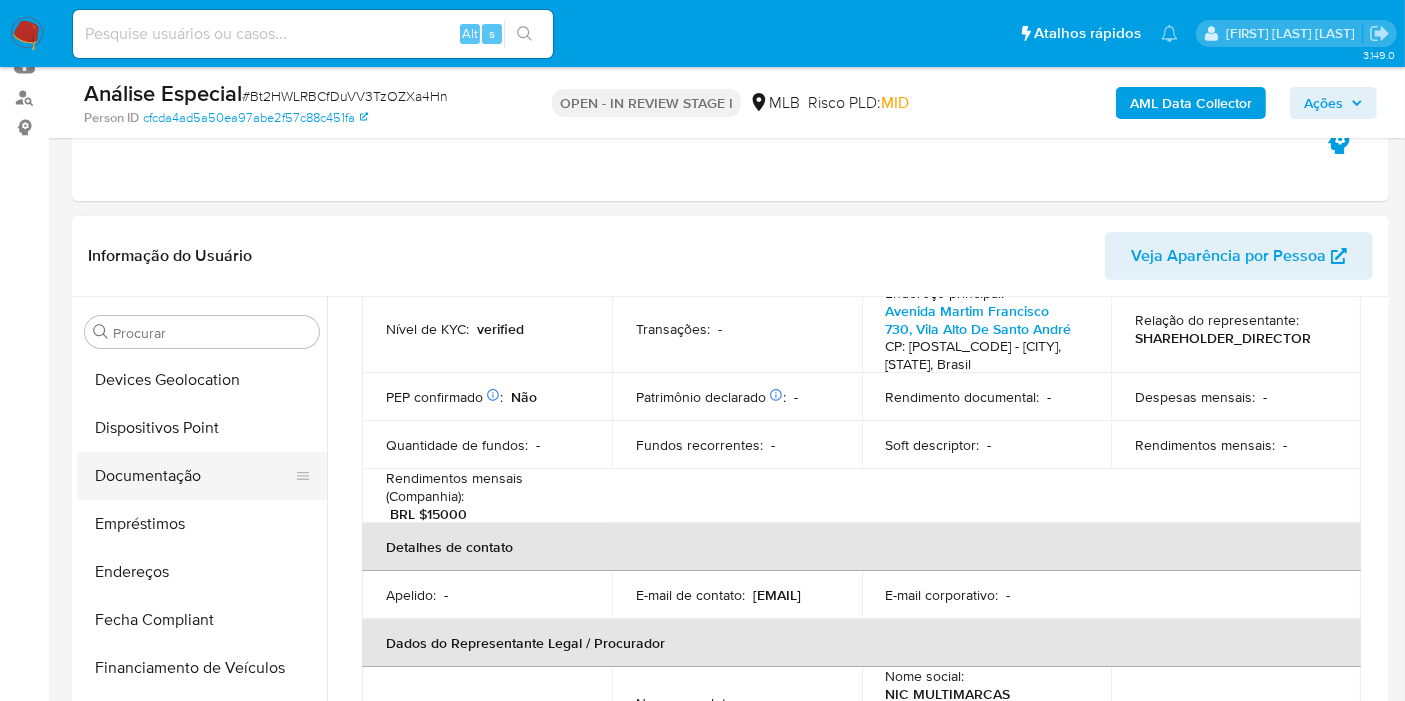 click on "Documentação" at bounding box center [194, 476] 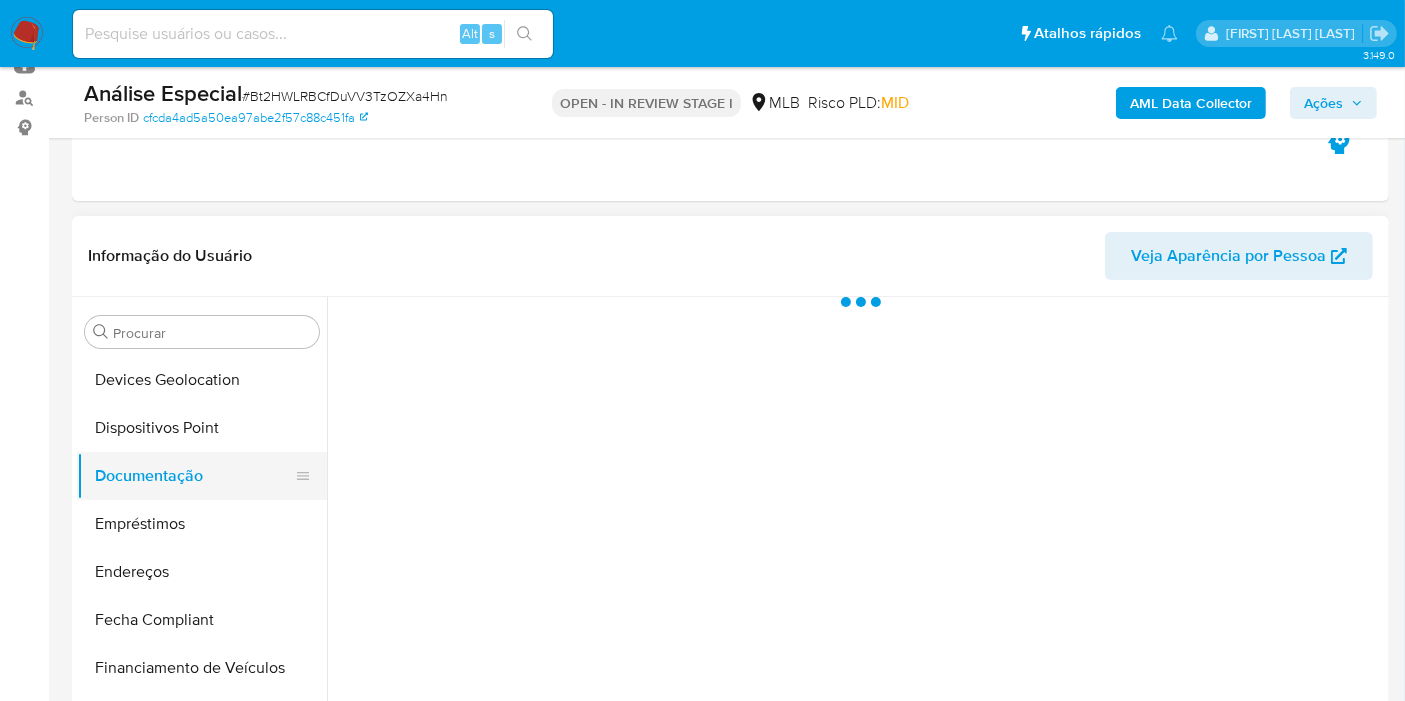 scroll, scrollTop: 0, scrollLeft: 0, axis: both 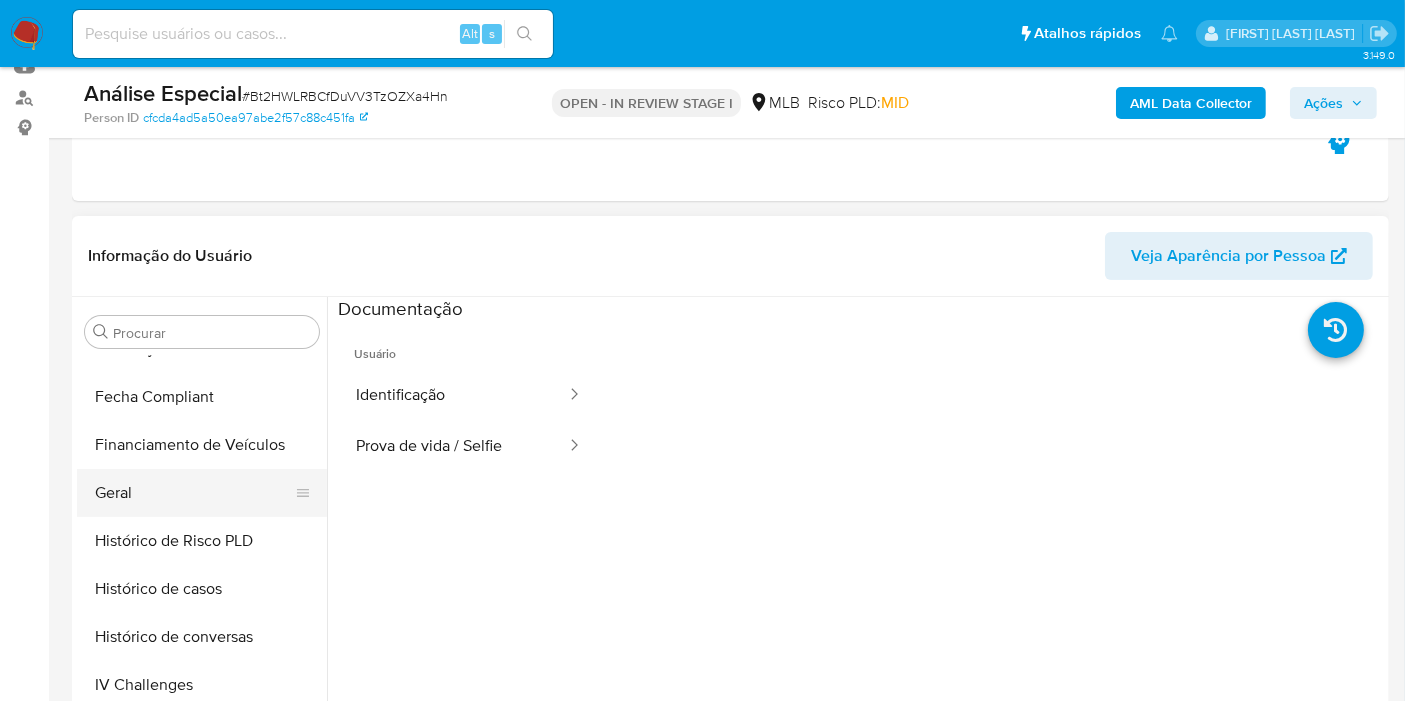 click on "Geral" at bounding box center [194, 493] 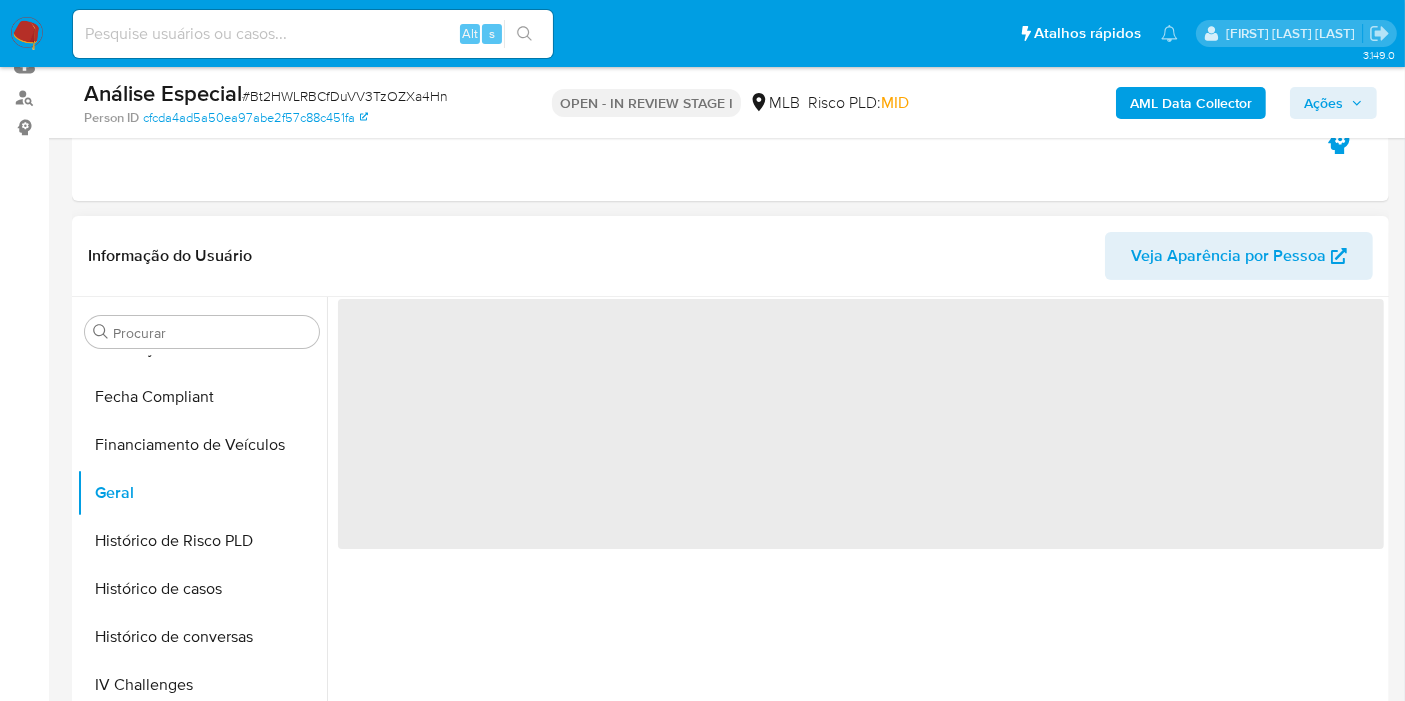 click on "Informação do Usuário Veja Aparência por Pessoa" at bounding box center [730, 256] 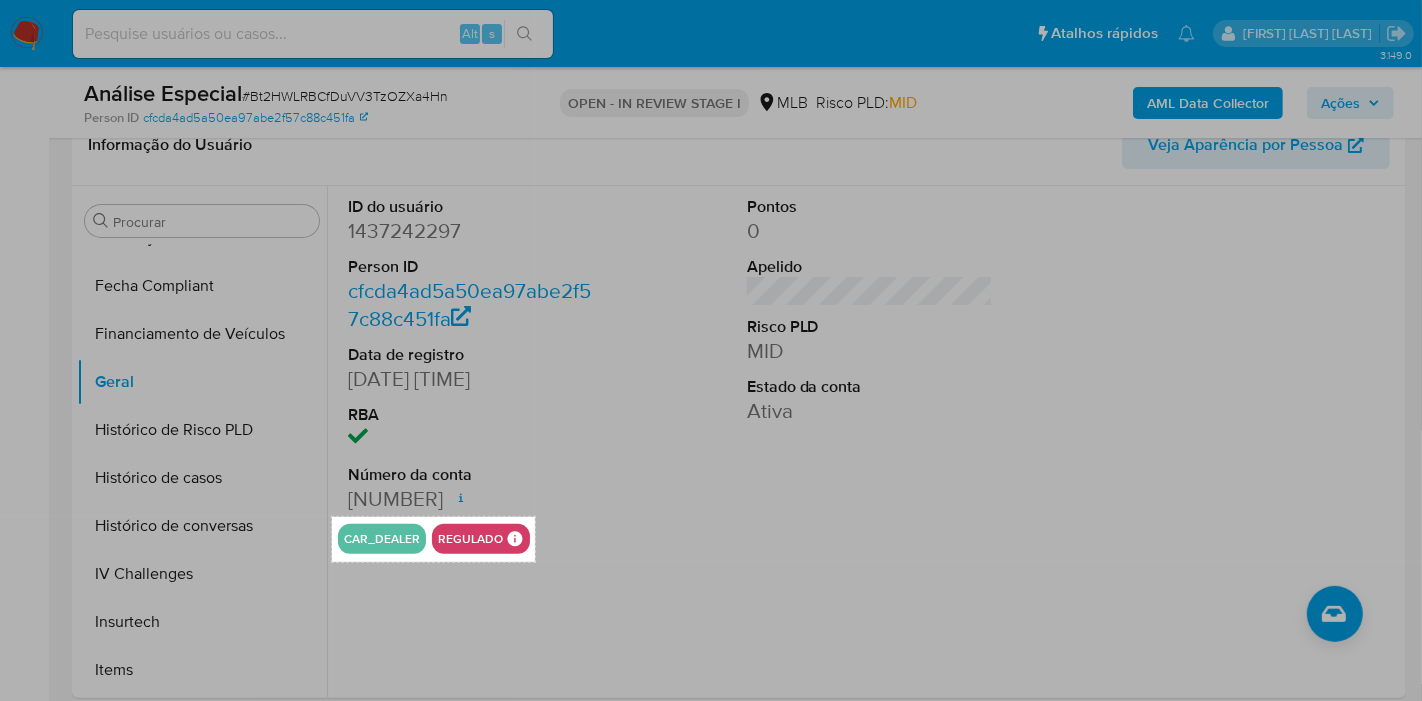 drag, startPoint x: 332, startPoint y: 517, endPoint x: 535, endPoint y: 562, distance: 207.92787 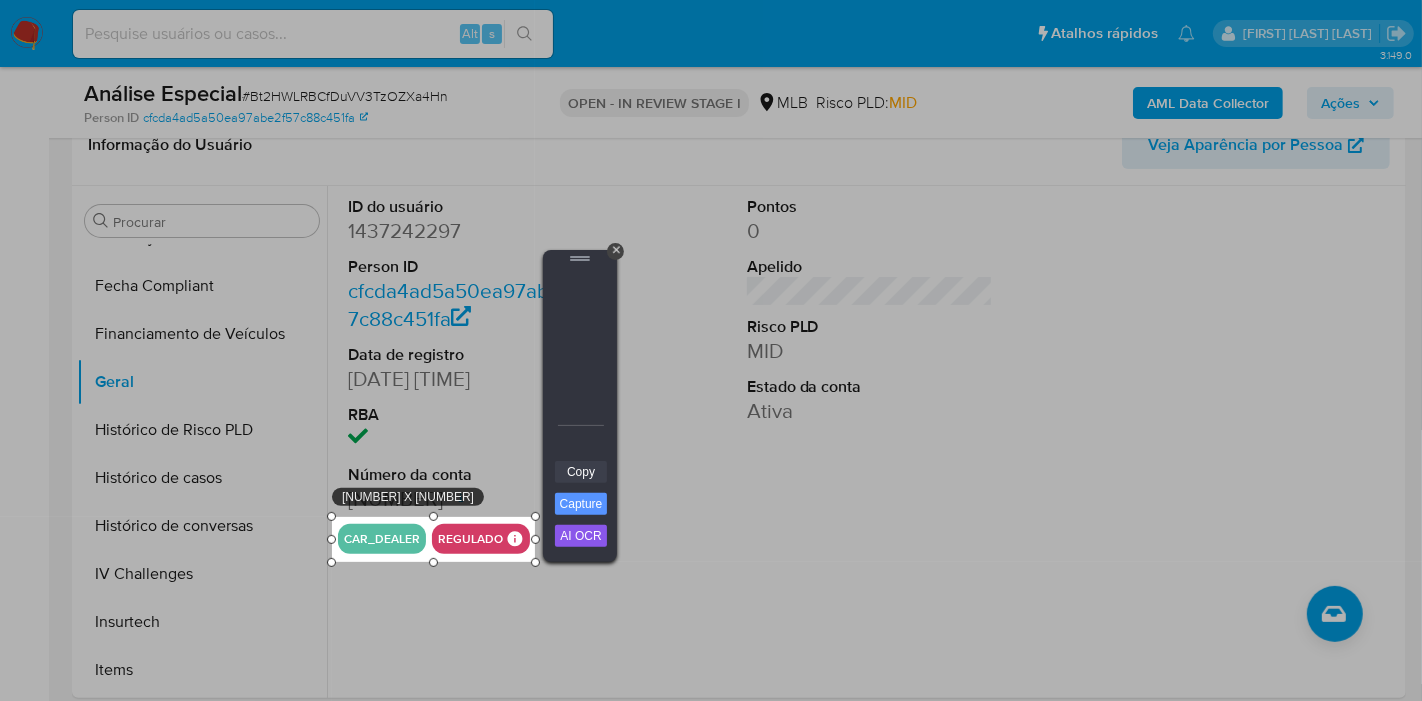 click on "Copy" at bounding box center [581, 472] 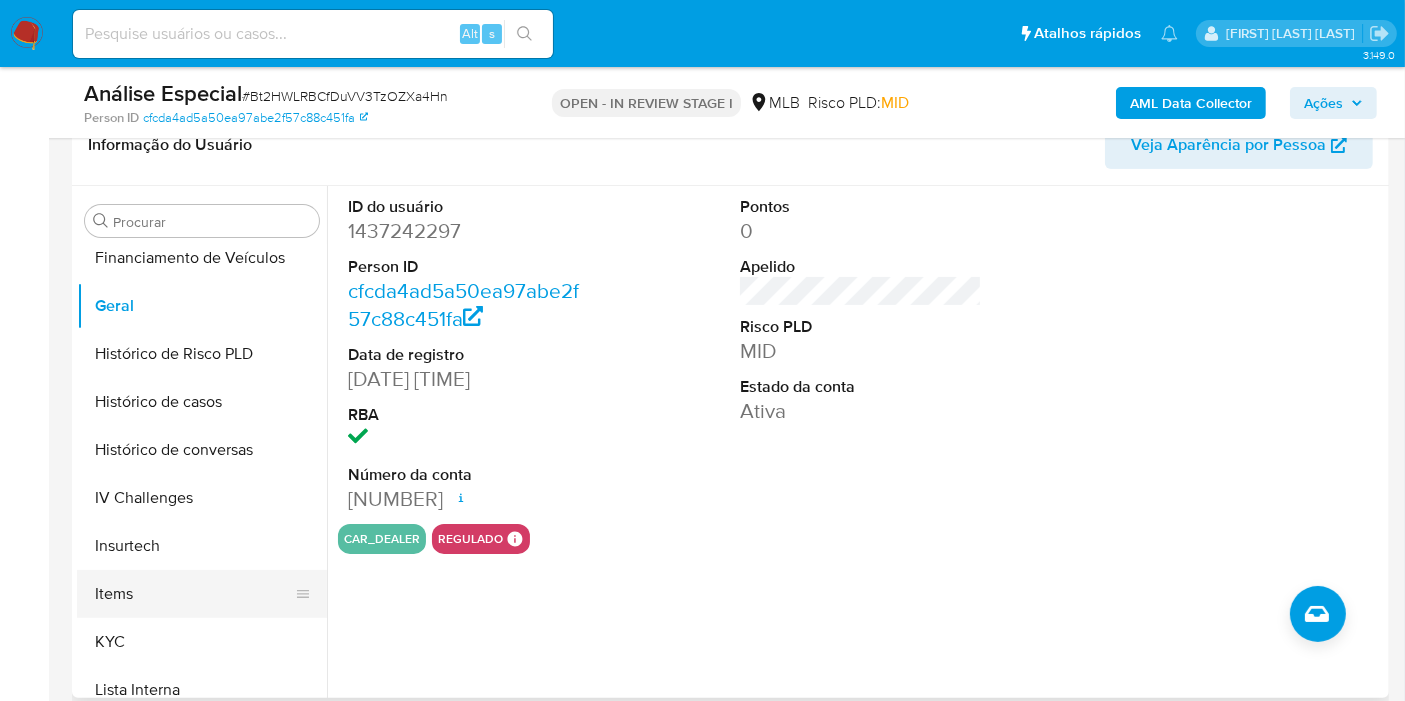 scroll, scrollTop: 622, scrollLeft: 0, axis: vertical 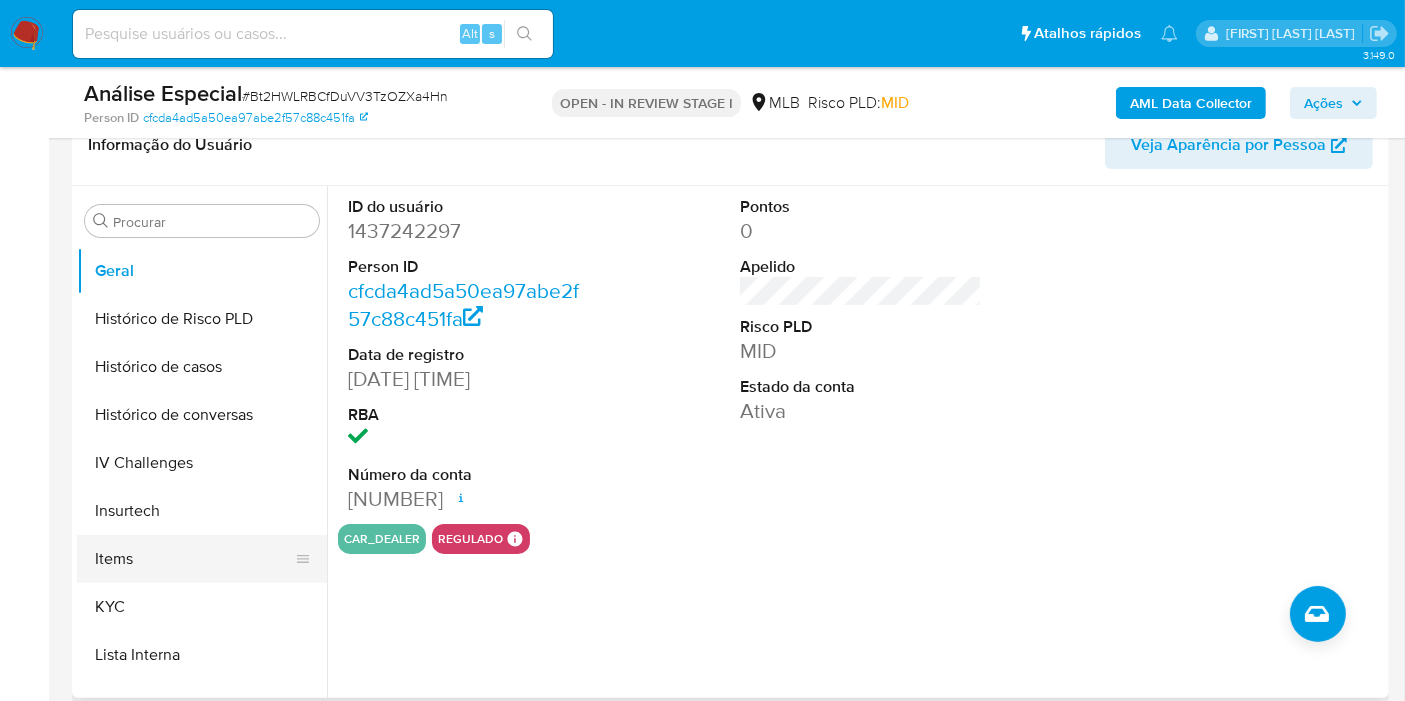 click on "Items" at bounding box center [194, 559] 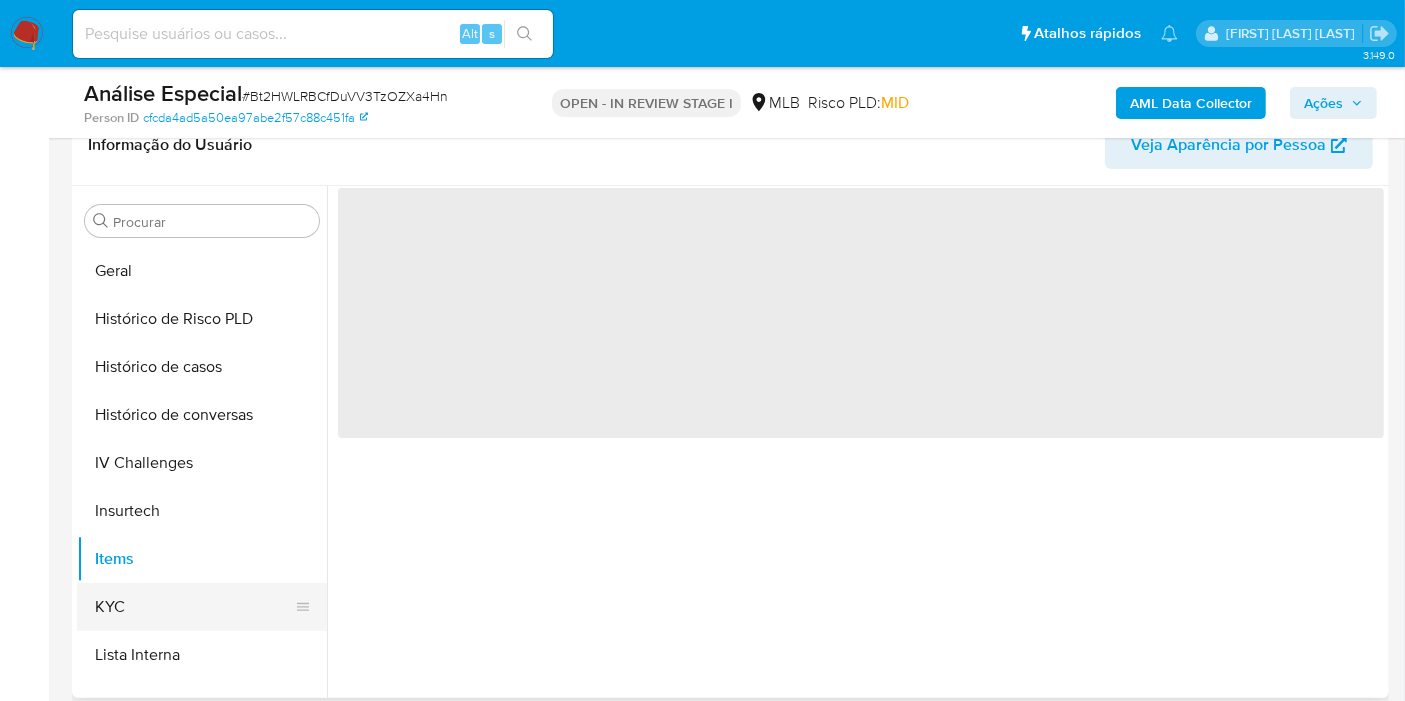 click on "KYC" at bounding box center [194, 607] 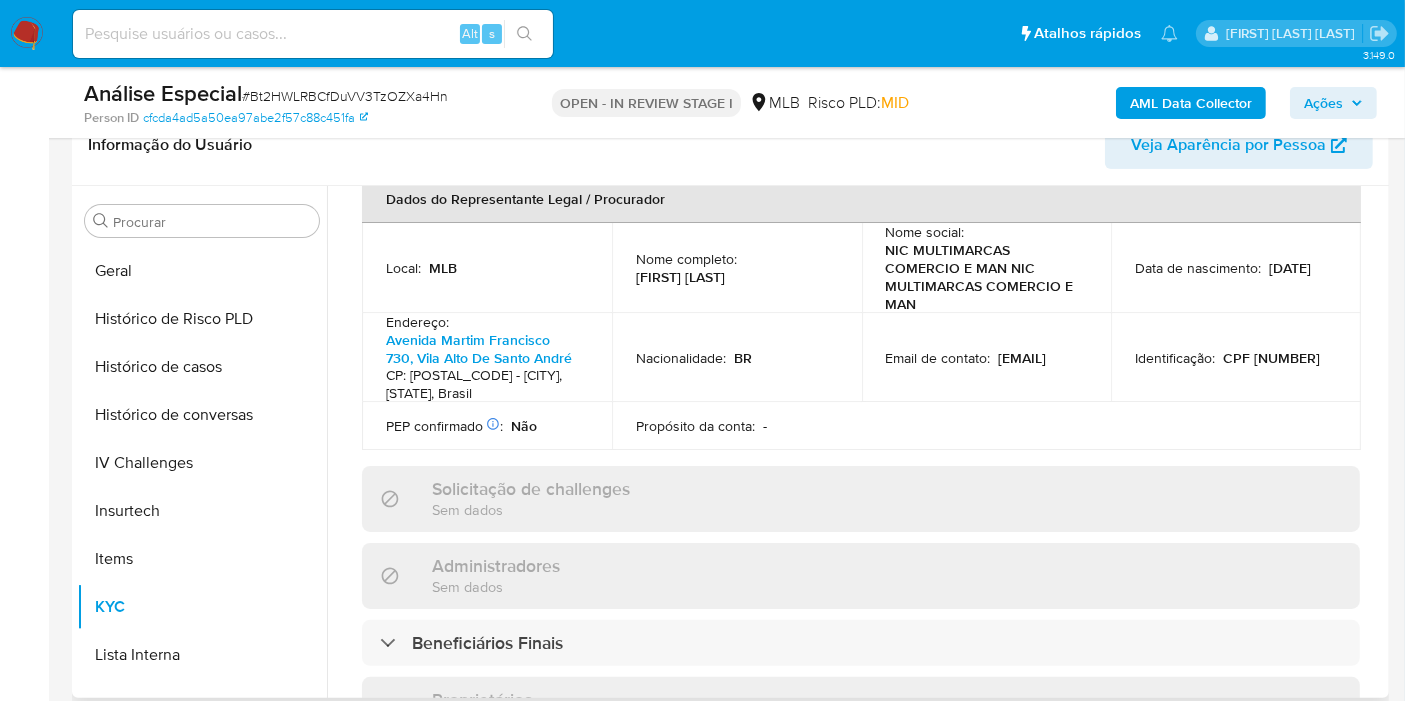 scroll, scrollTop: 555, scrollLeft: 0, axis: vertical 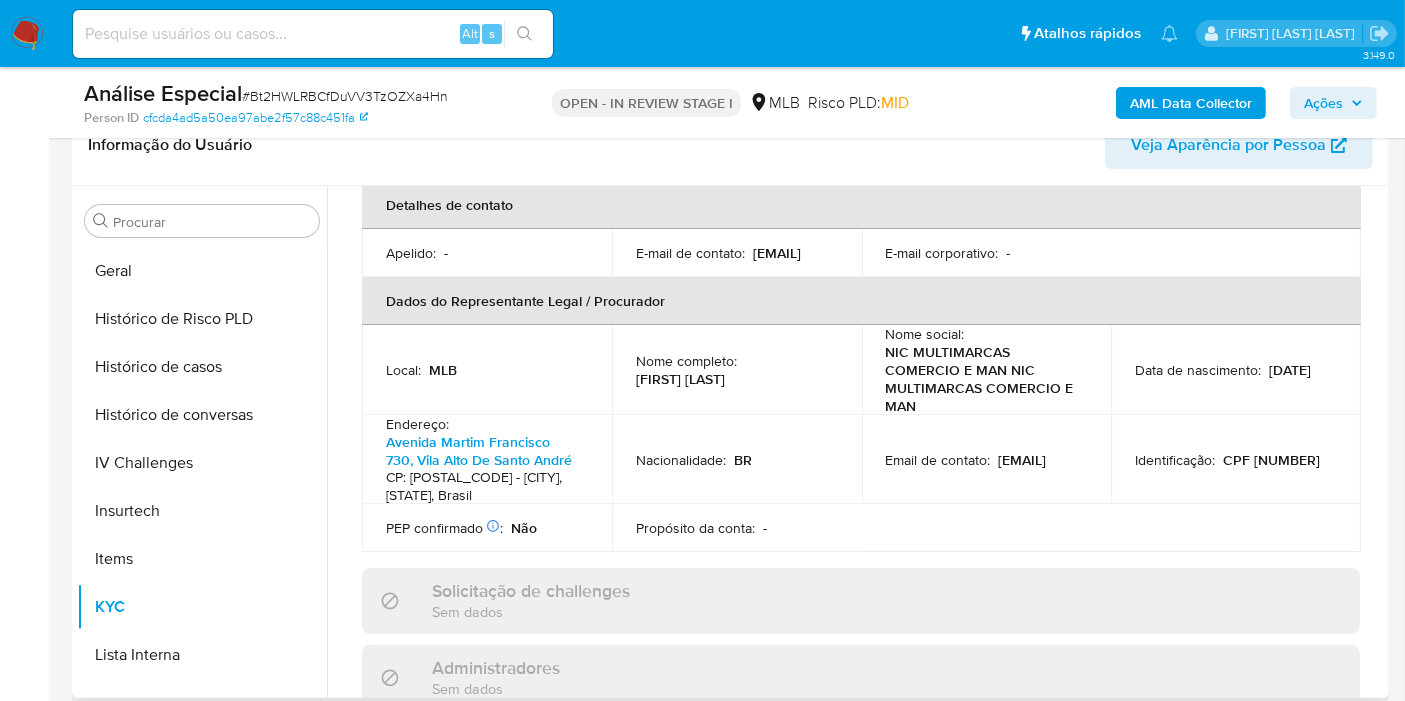 drag, startPoint x: 636, startPoint y: 378, endPoint x: 750, endPoint y: 378, distance: 114 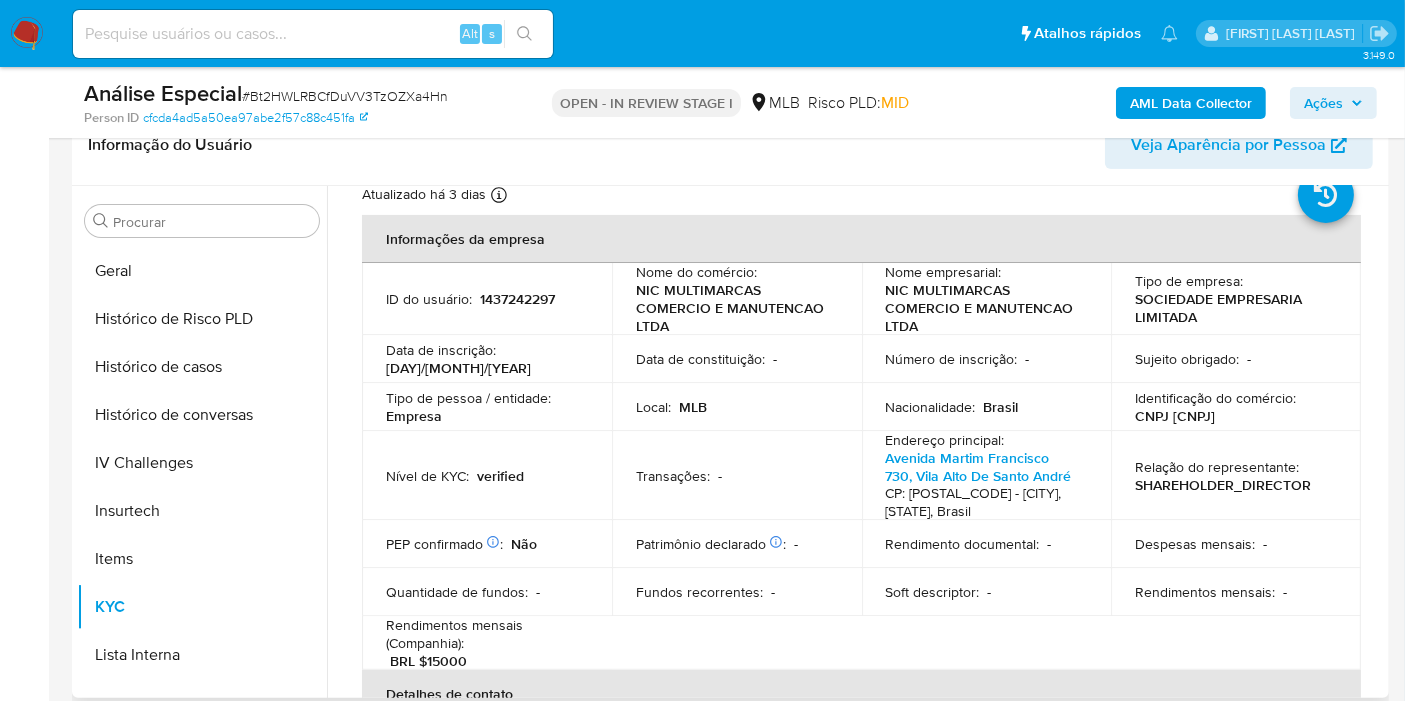 scroll, scrollTop: 0, scrollLeft: 0, axis: both 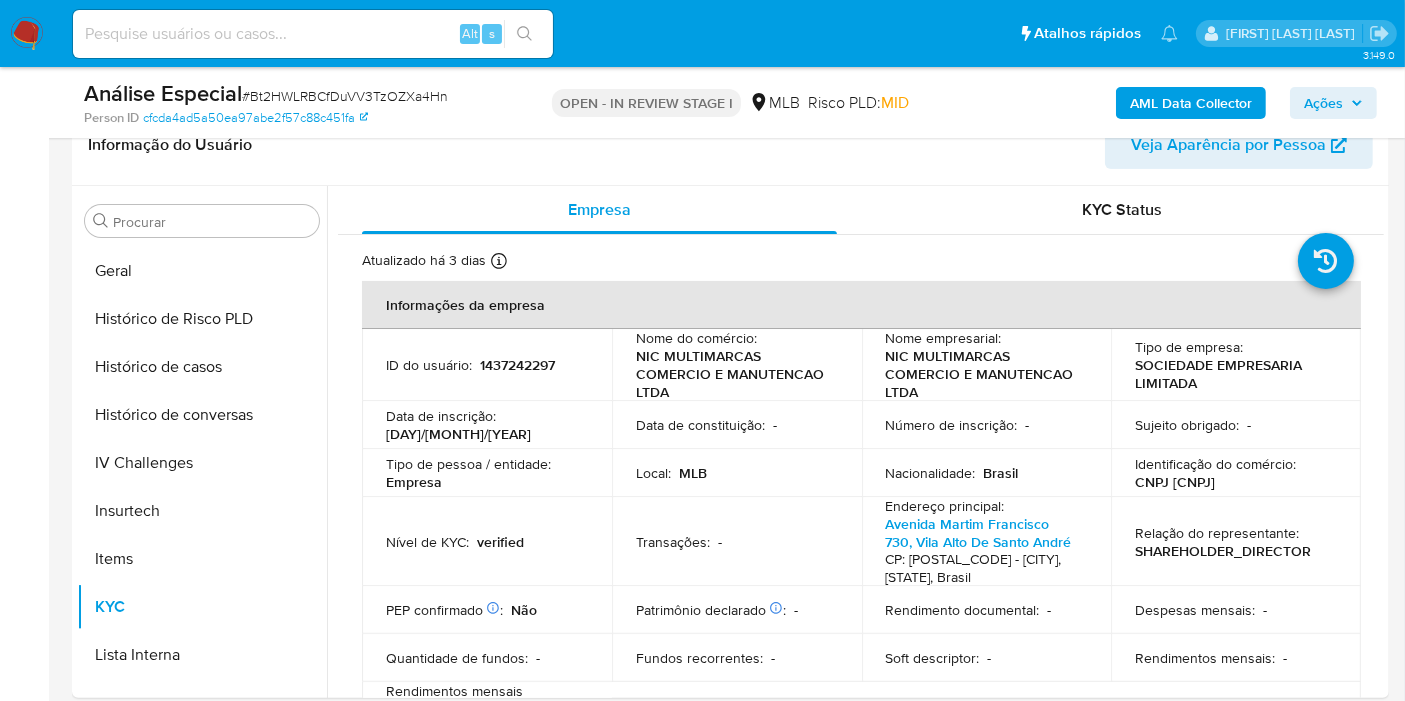 click 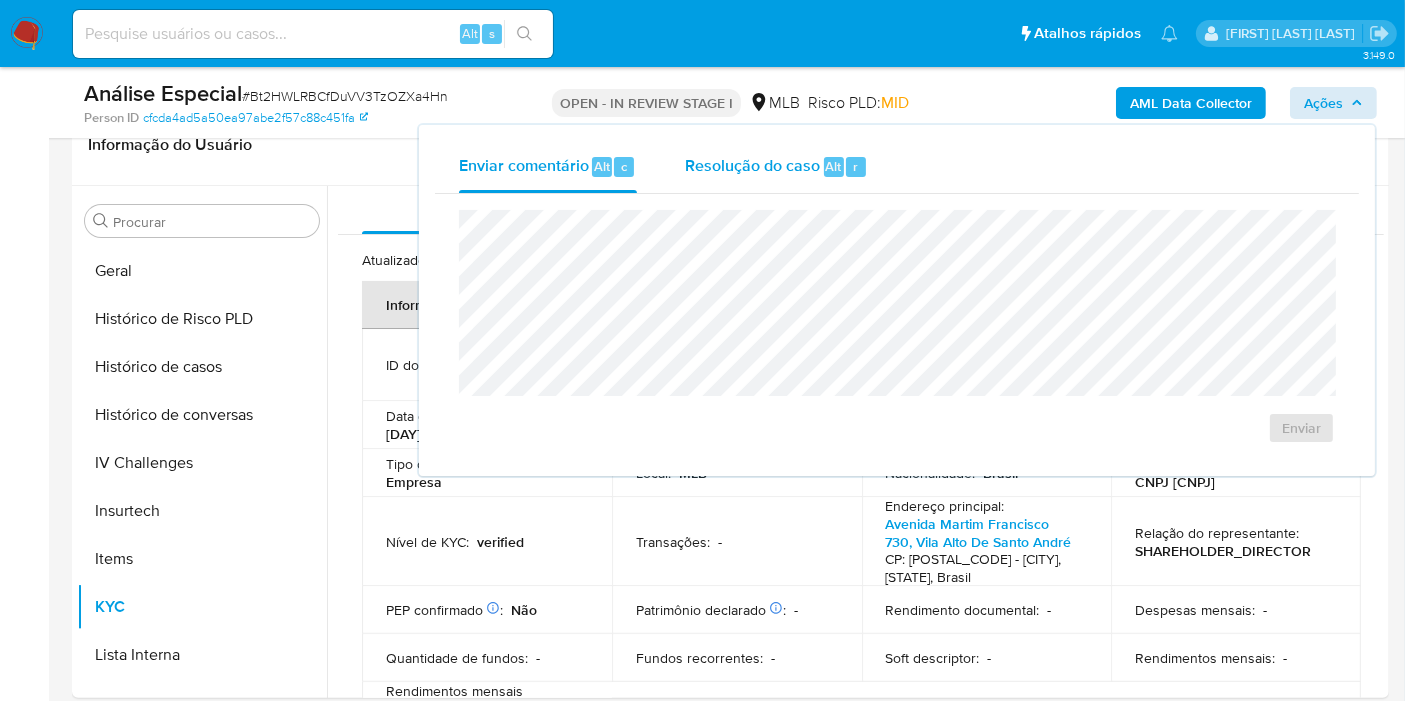 click on "Resolução do caso Alt r" at bounding box center (776, 167) 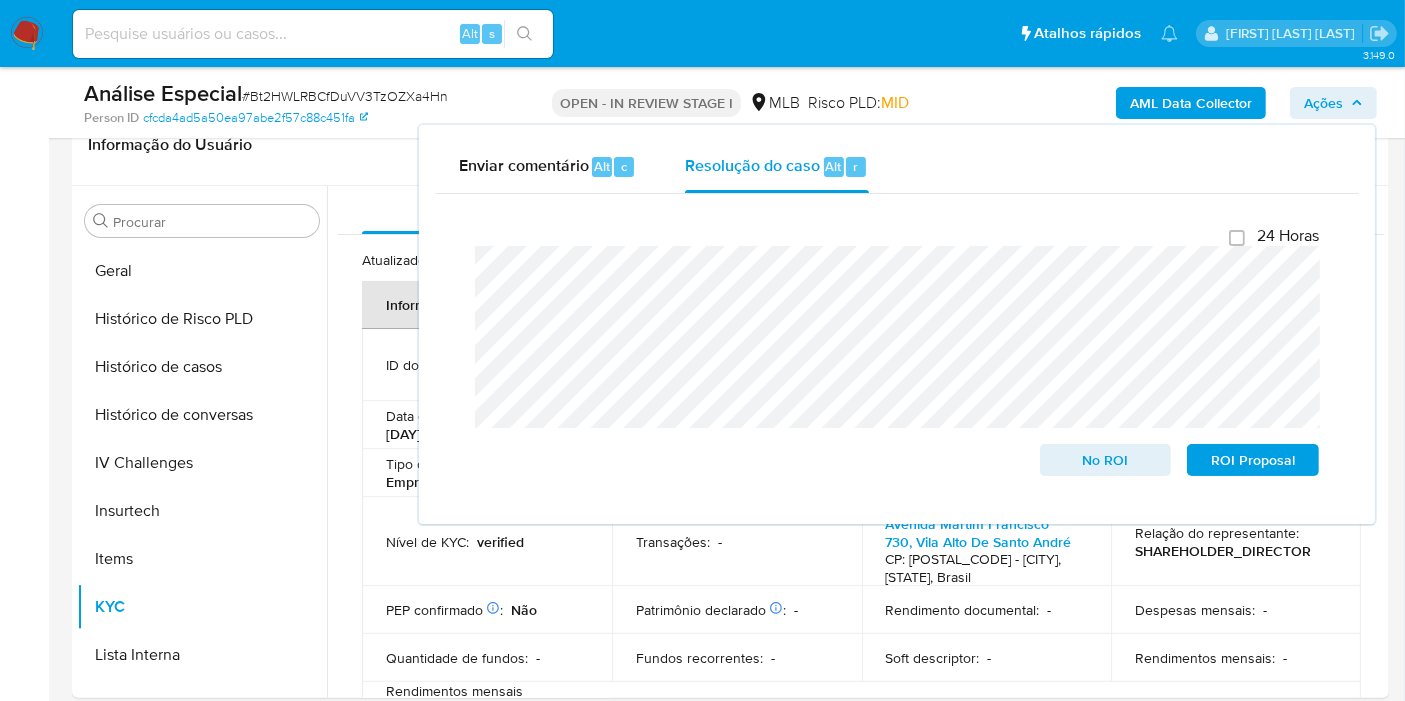 click on "Ações" at bounding box center (1323, 103) 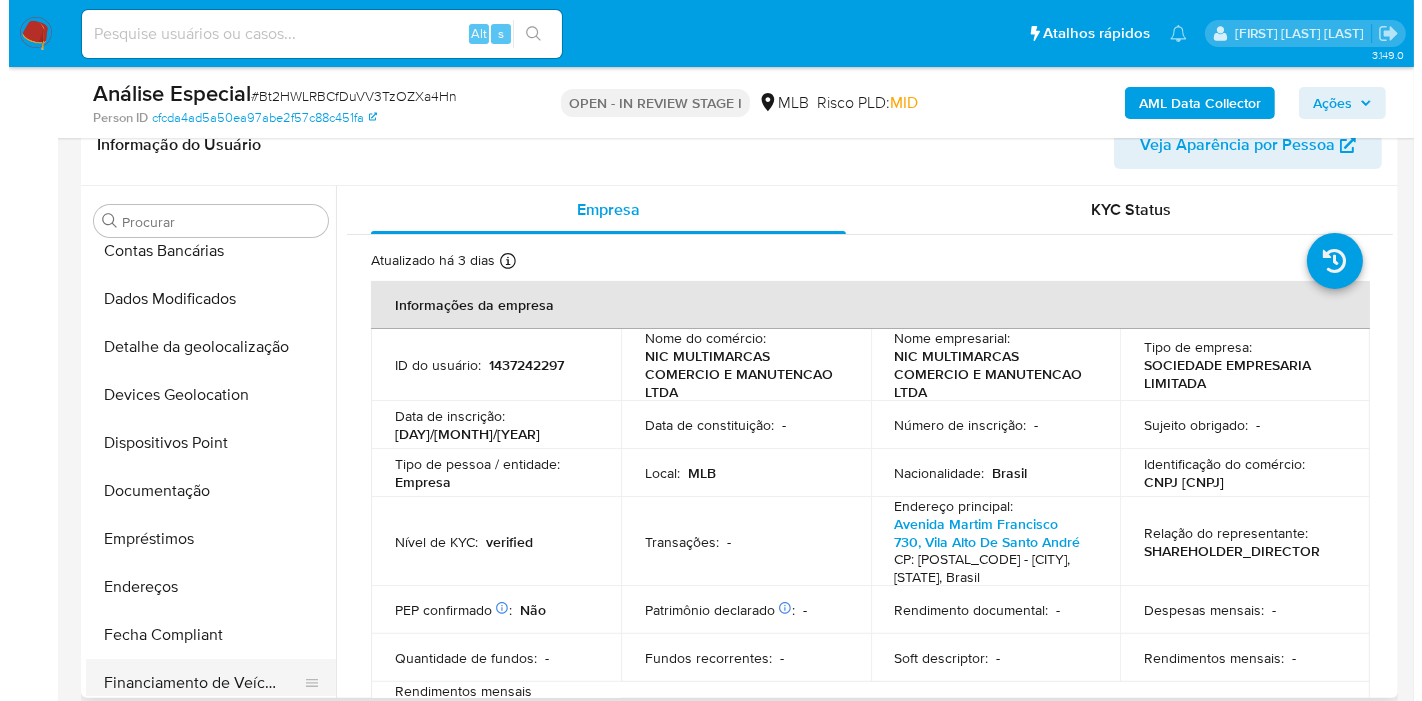 scroll, scrollTop: 66, scrollLeft: 0, axis: vertical 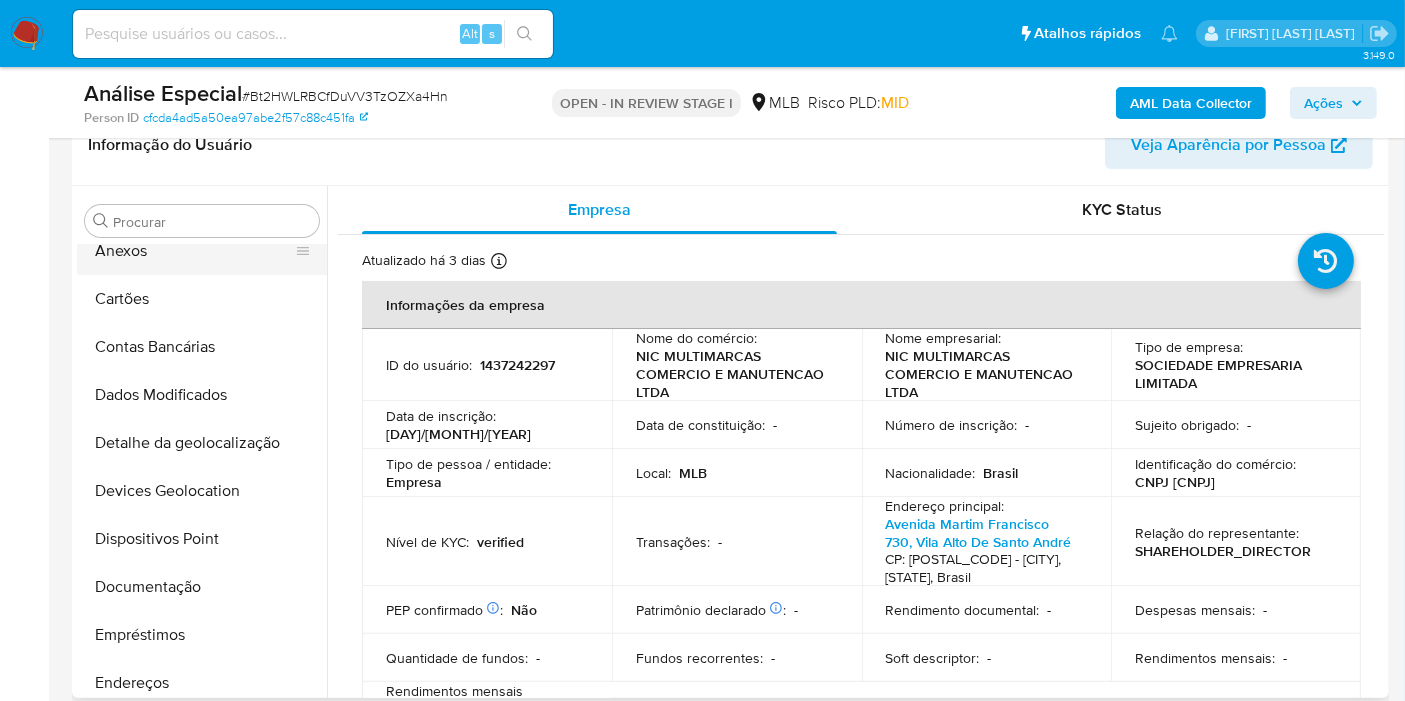 click on "Anexos" at bounding box center [194, 251] 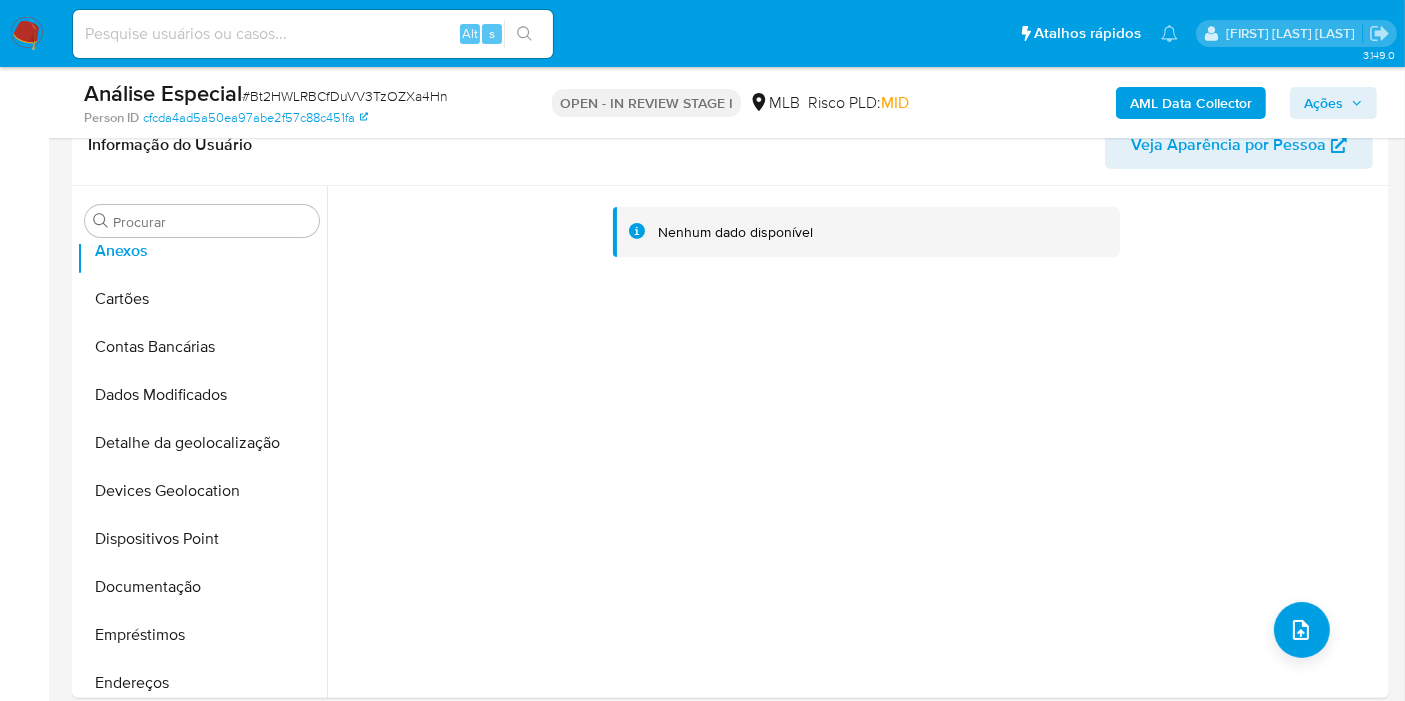 click on "Ações" at bounding box center (1333, 103) 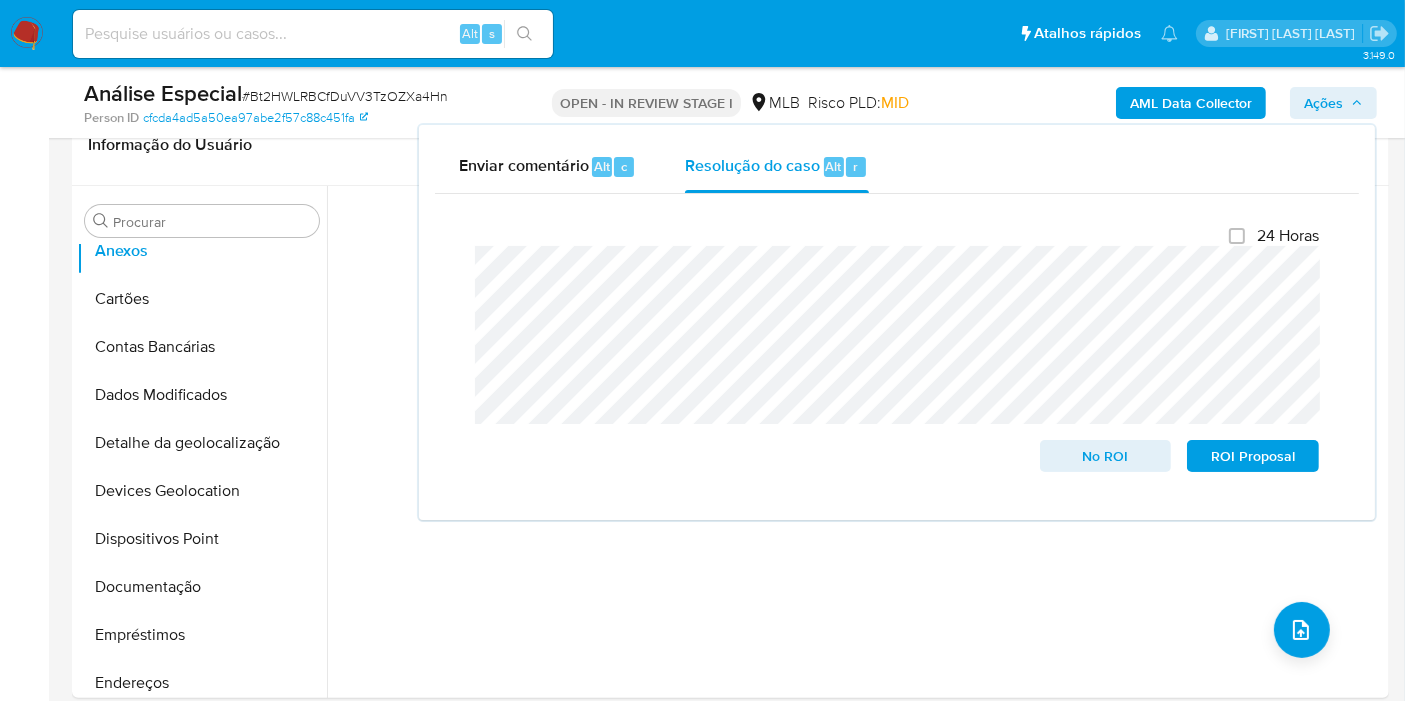 click on "Ações" at bounding box center (1333, 103) 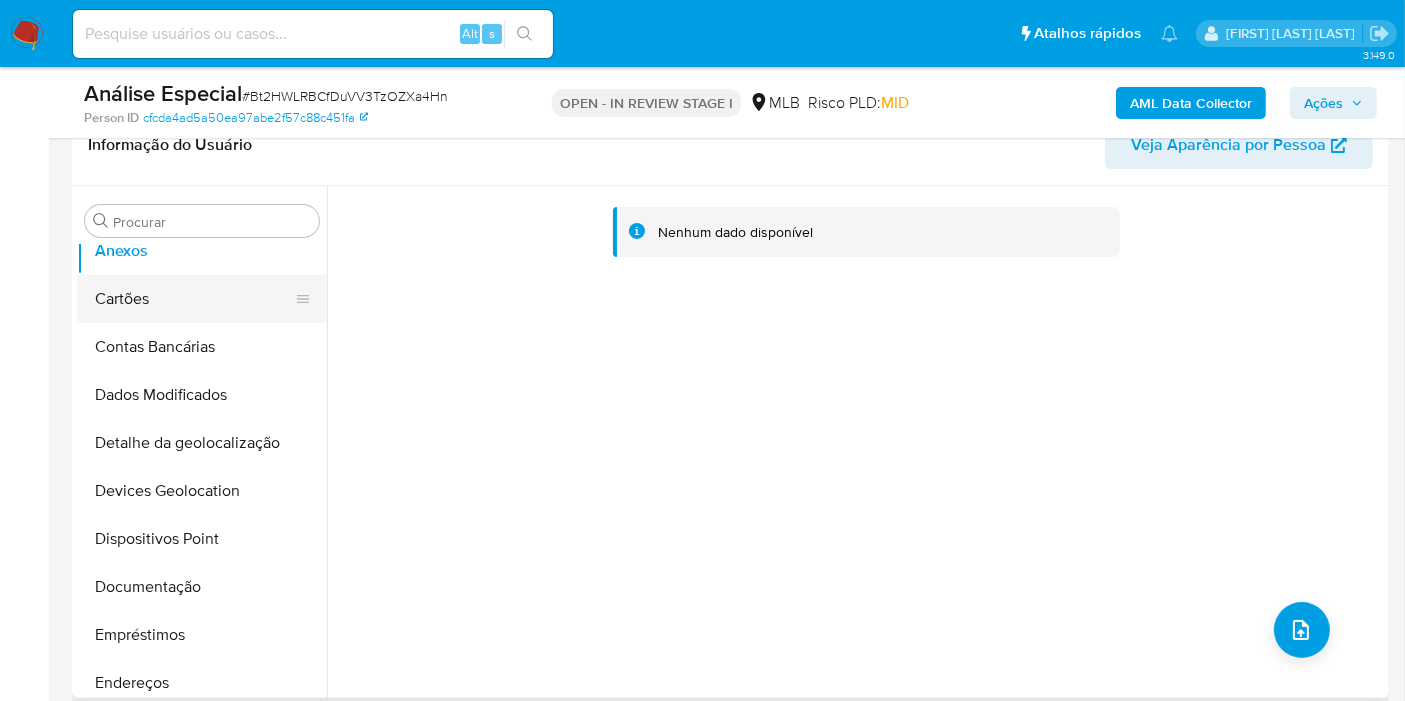 click on "Cartões" at bounding box center (194, 299) 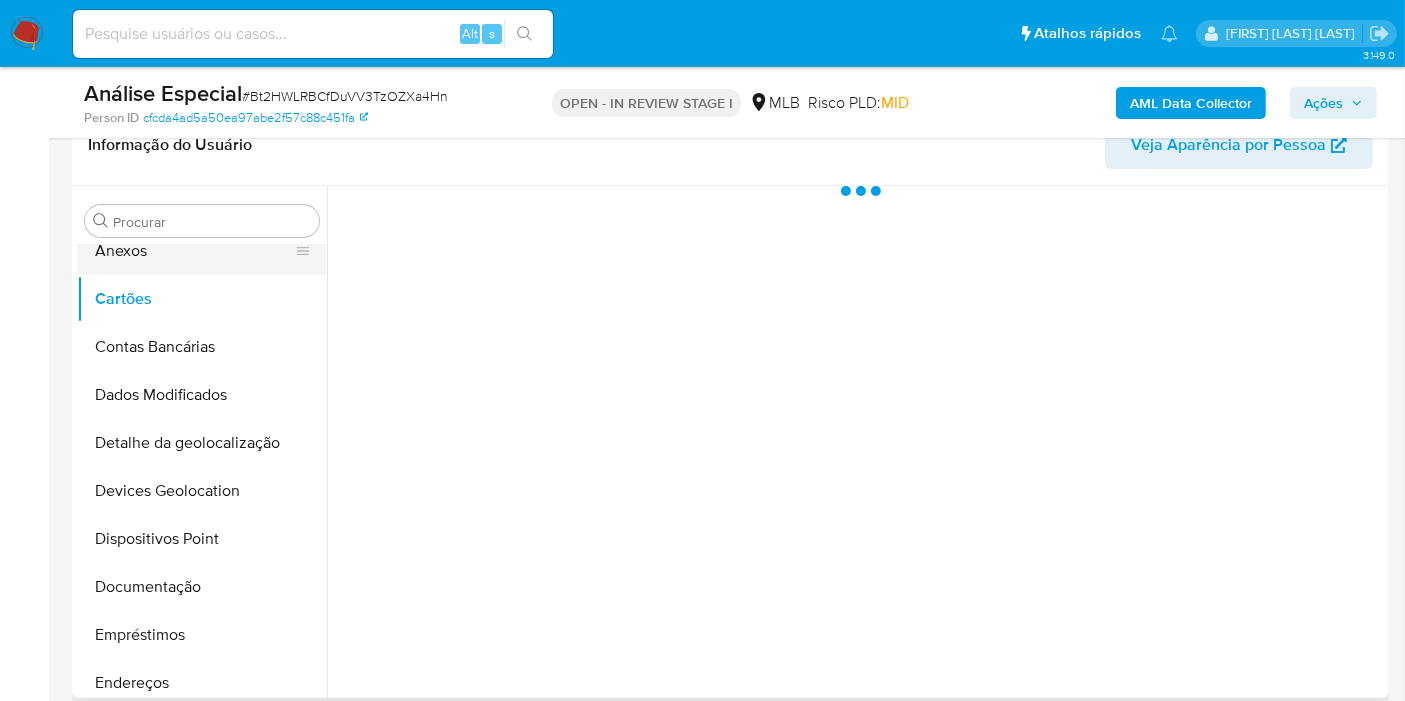 click on "Anexos" at bounding box center [194, 251] 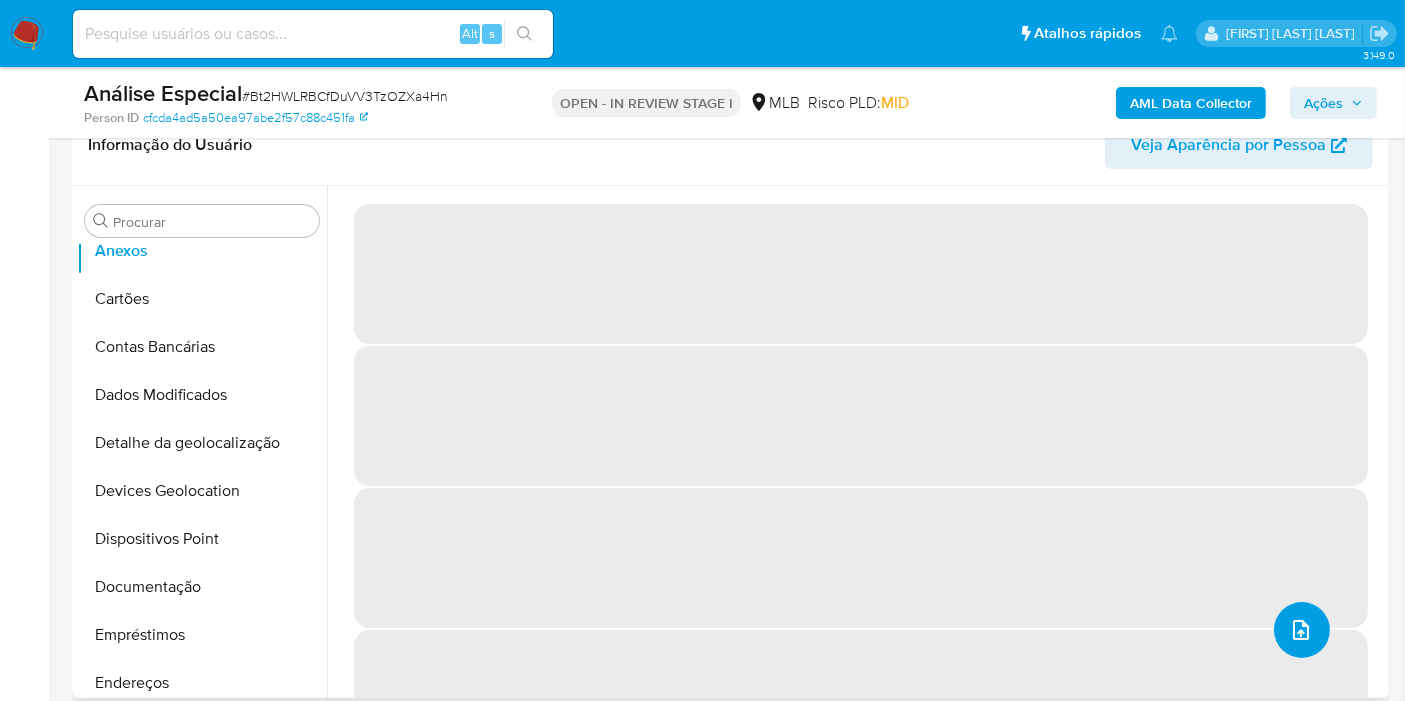click 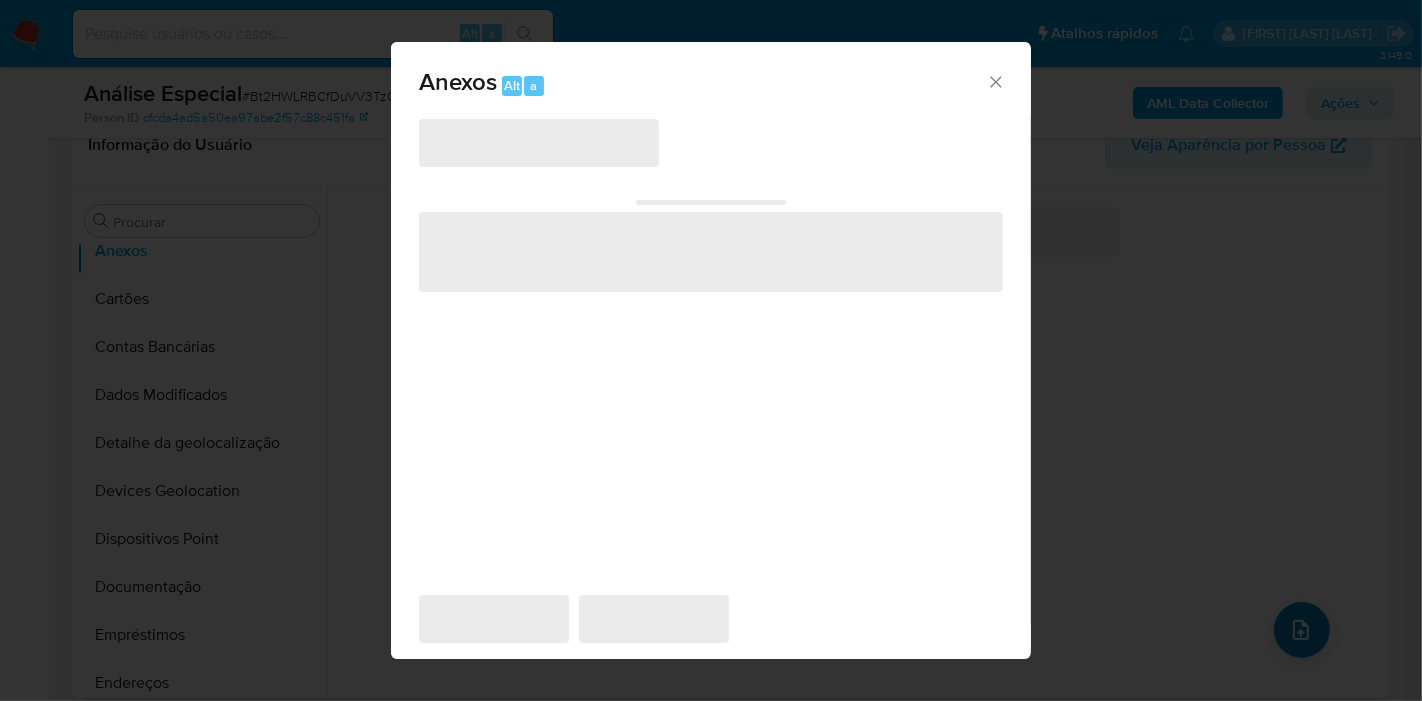 click on "Anexos Alt a ‌ ‌ ‌ ‌ ‌" at bounding box center [711, 350] 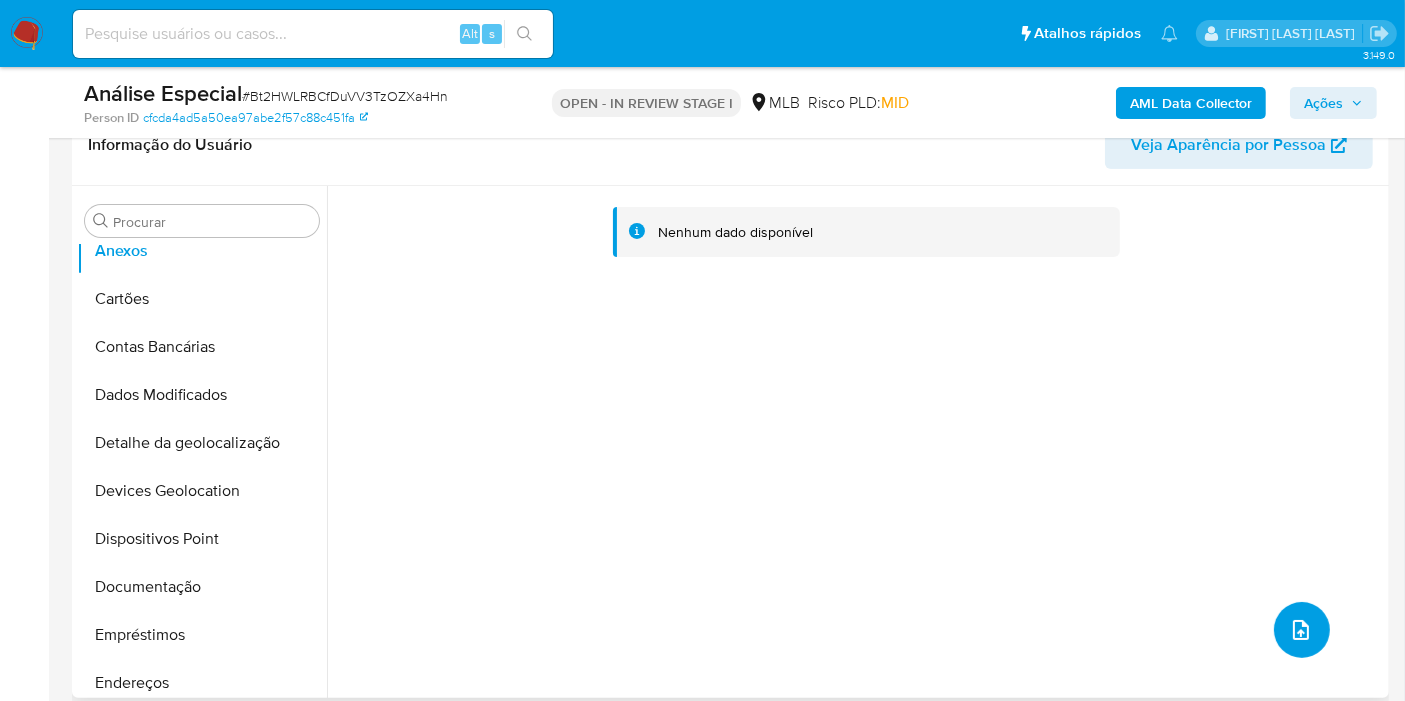 click 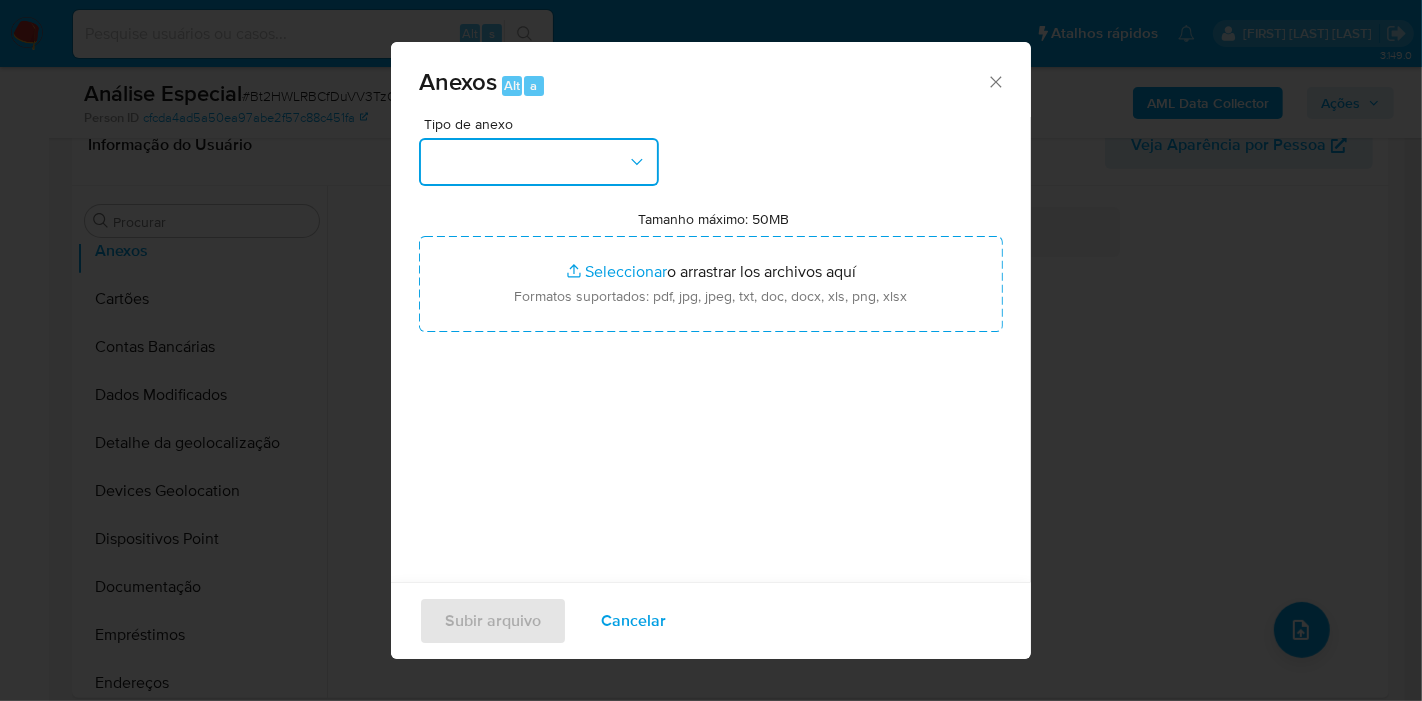 click at bounding box center (539, 162) 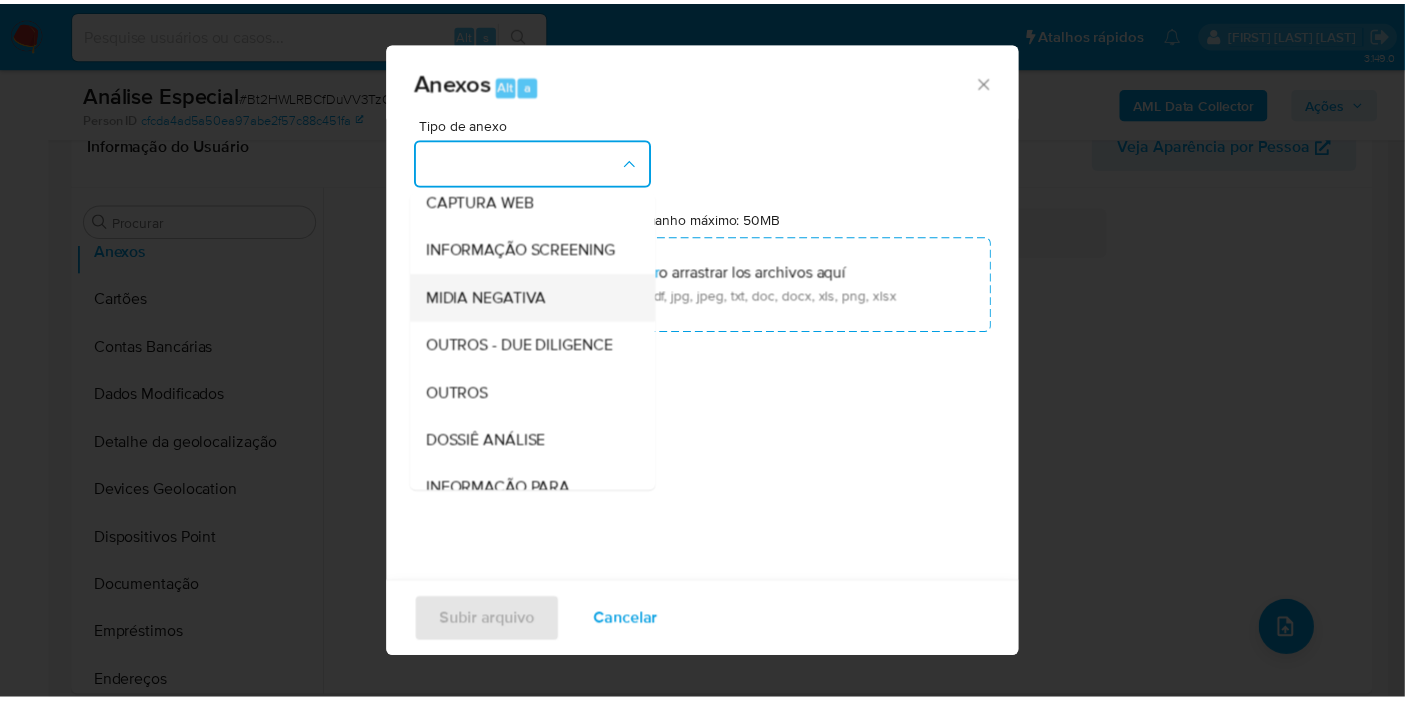scroll, scrollTop: 222, scrollLeft: 0, axis: vertical 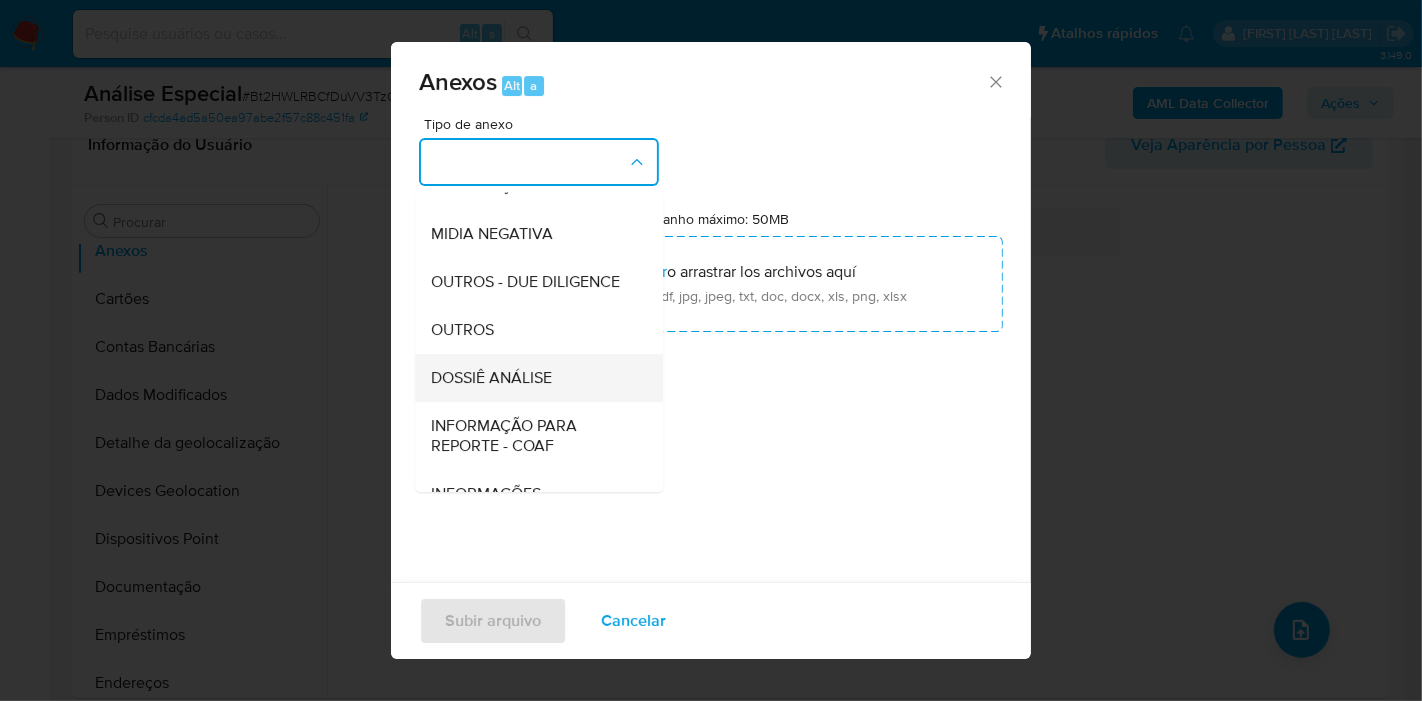 click on "DOSSIÊ ANÁLISE" at bounding box center [491, 378] 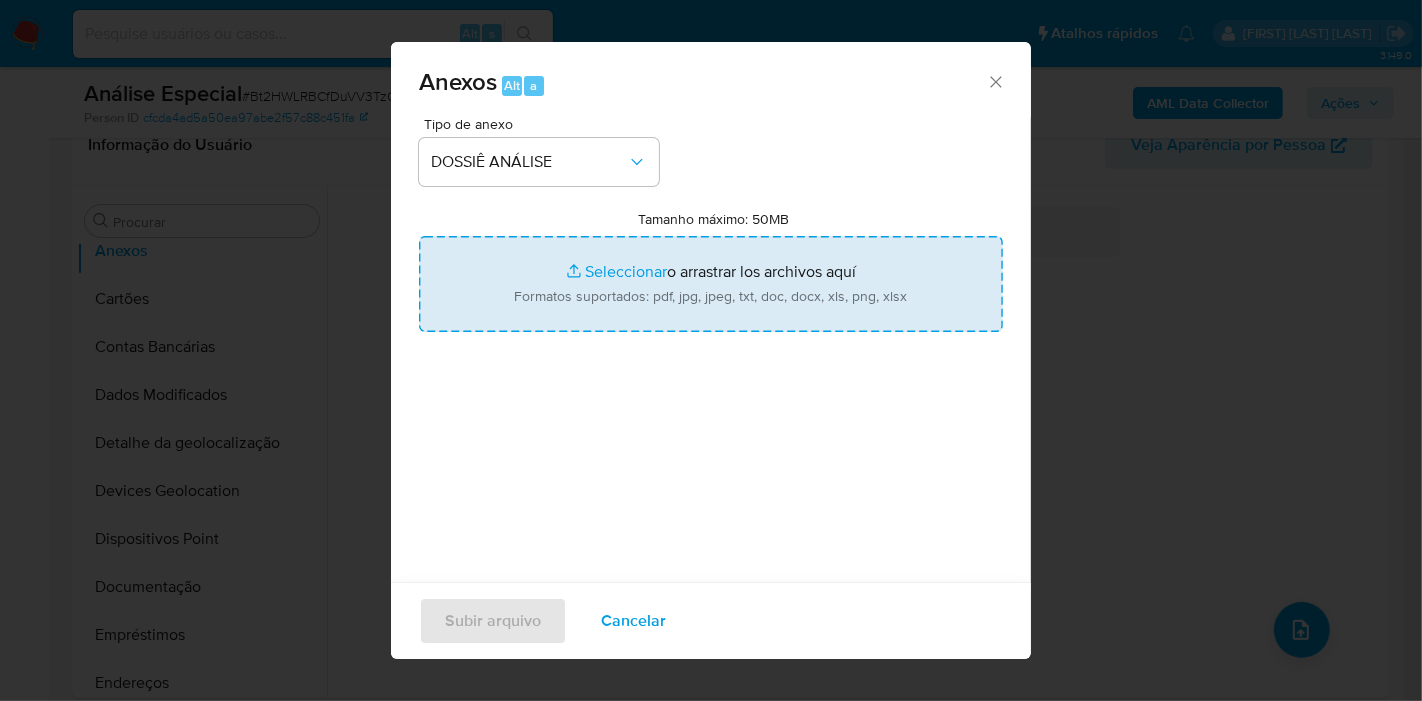 click on "Tamanho máximo: 50MB Seleccionar archivos" at bounding box center (711, 284) 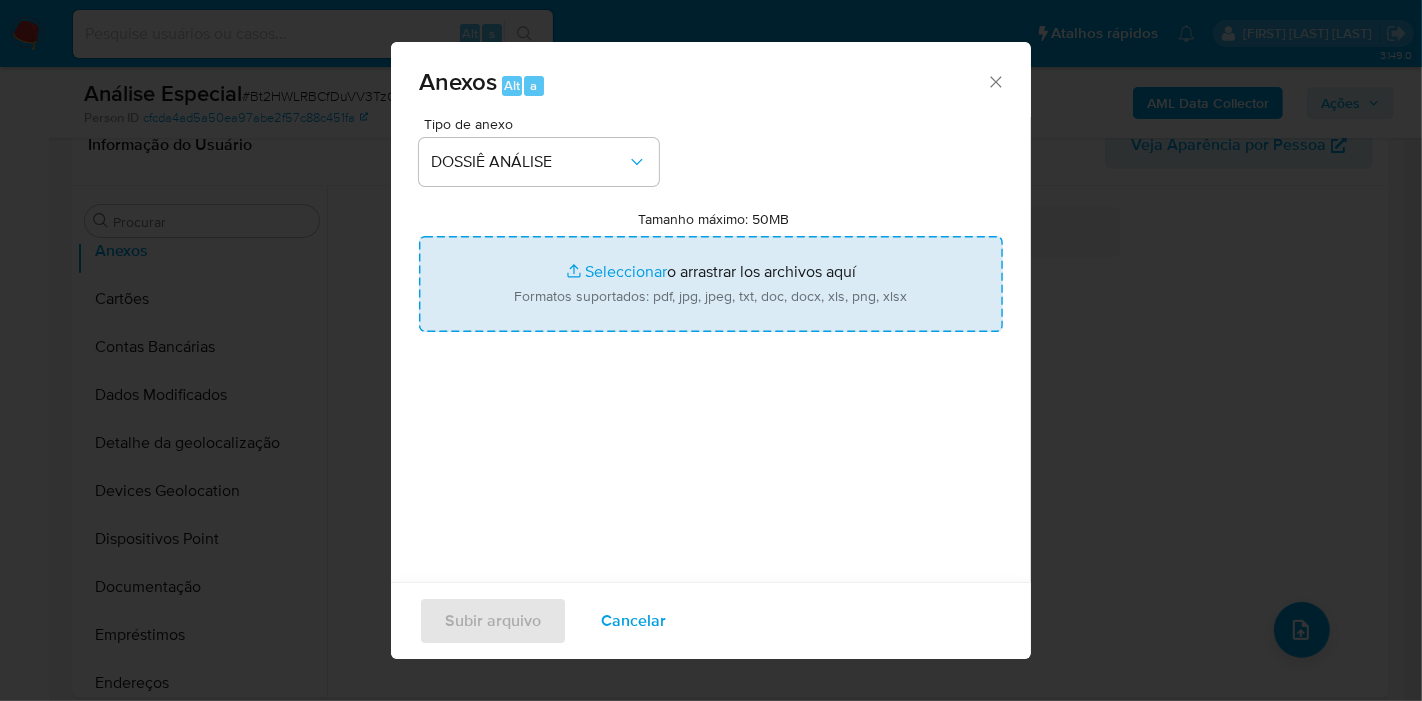 type on "C:\fakepath\SAR - XXXX - CNPJ 47168828000117 - NIC MULTIMARCAS COMERCIO E MANUTENCAO LTDA.pdf" 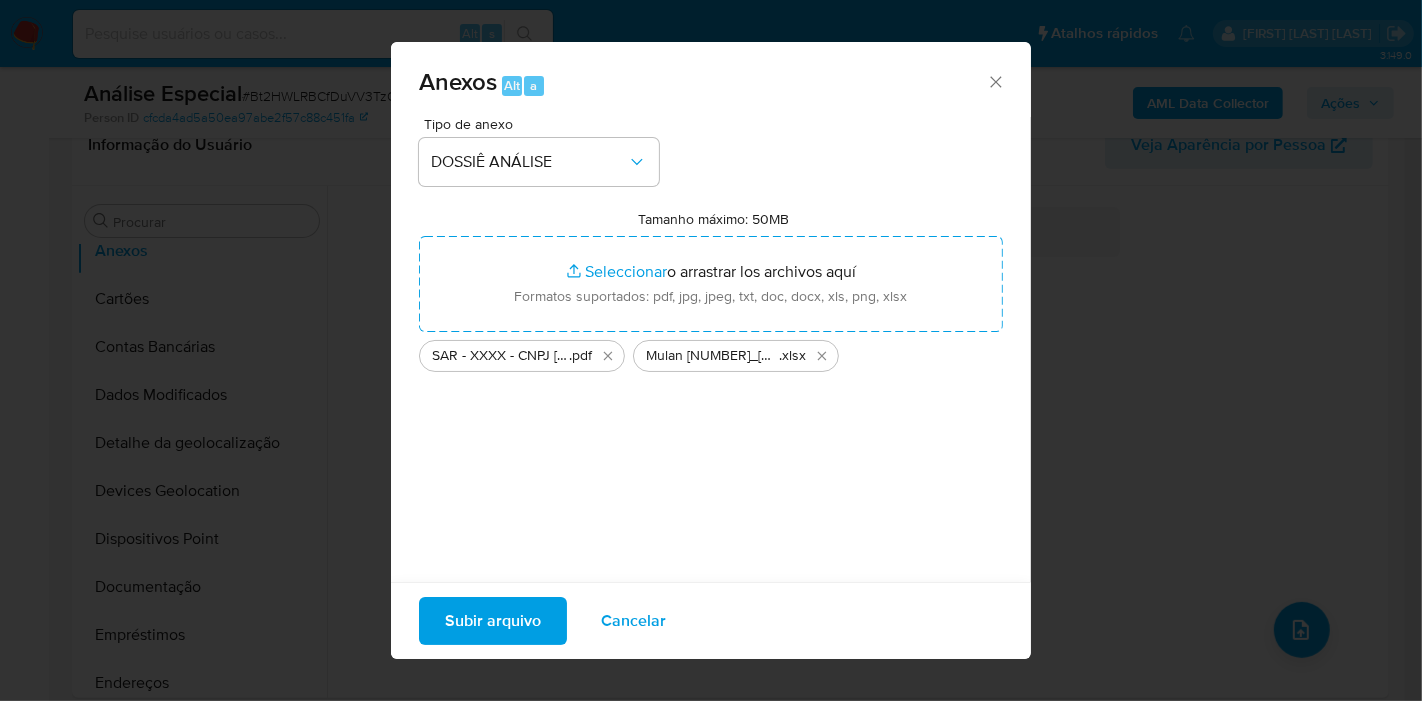 click on "Subir arquivo" at bounding box center (493, 621) 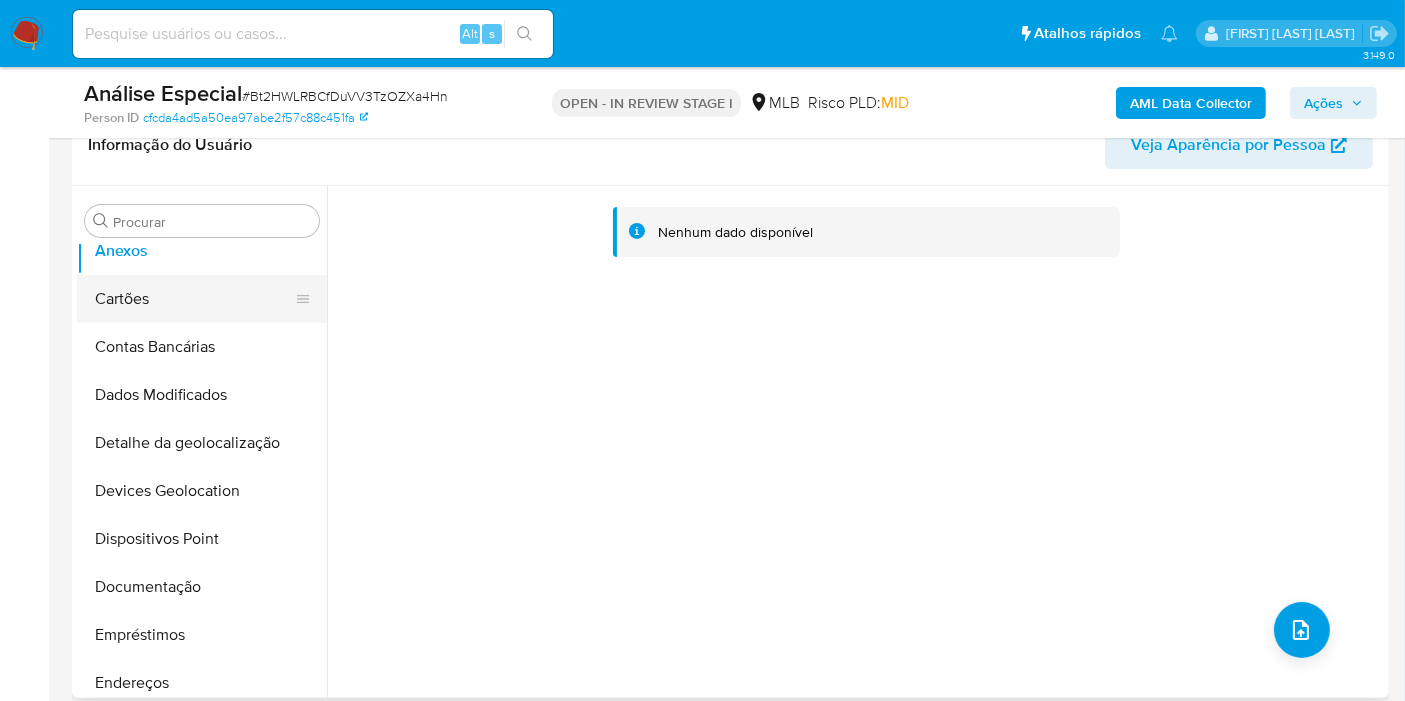 click on "Cartões" at bounding box center (194, 299) 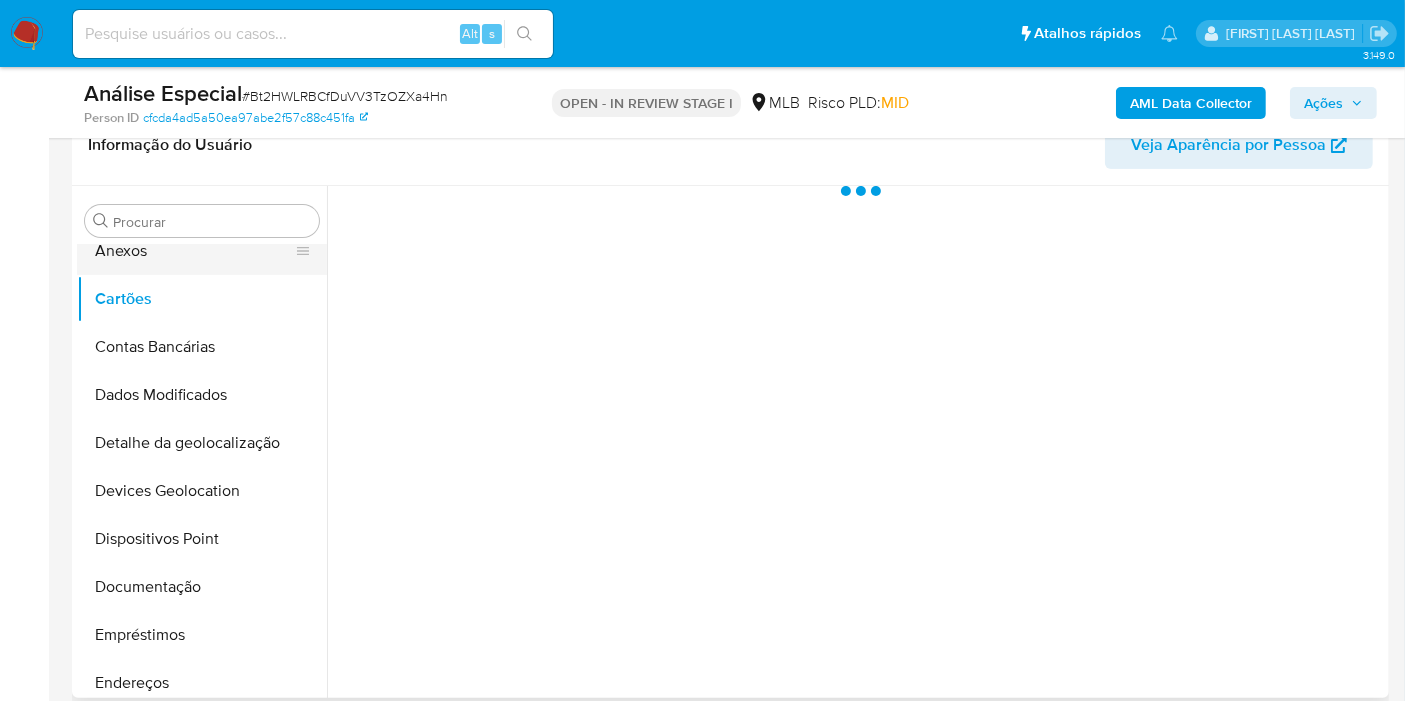 click on "Anexos" at bounding box center (194, 251) 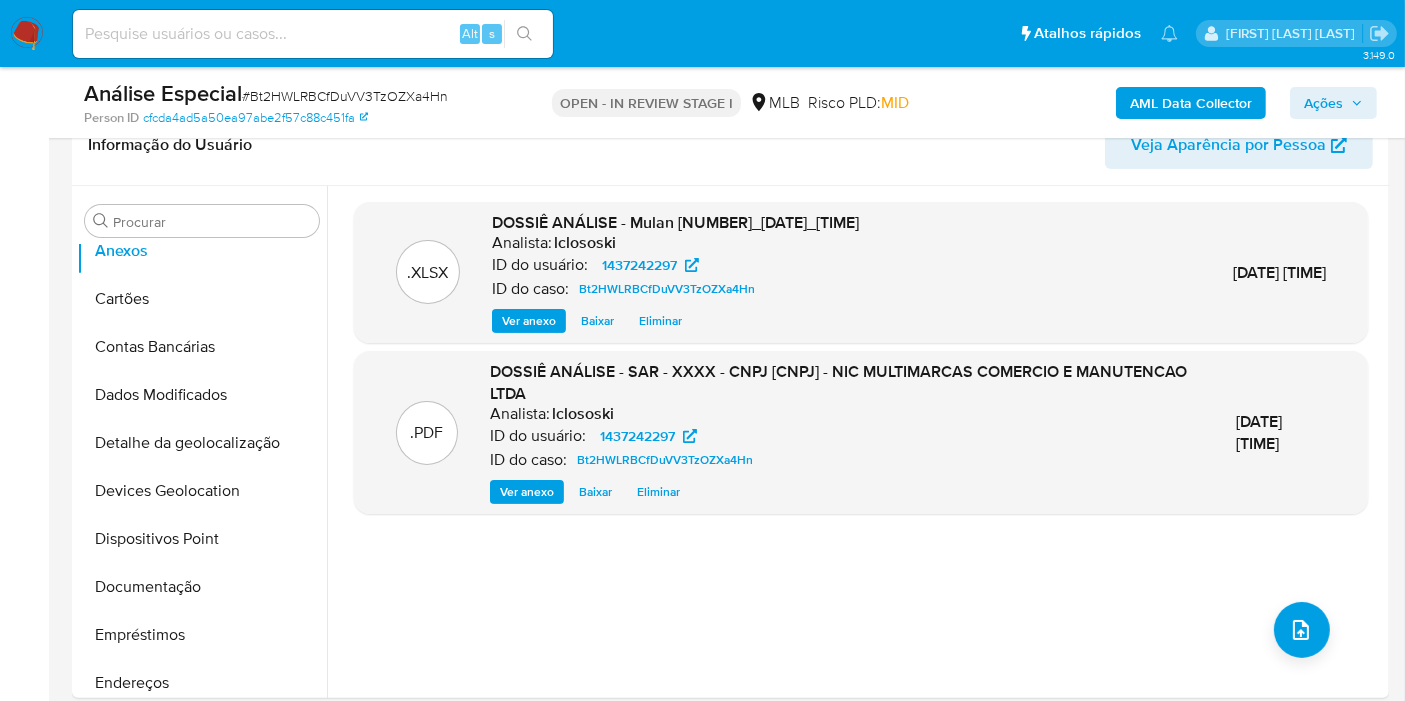 click on "Ações" at bounding box center [1333, 103] 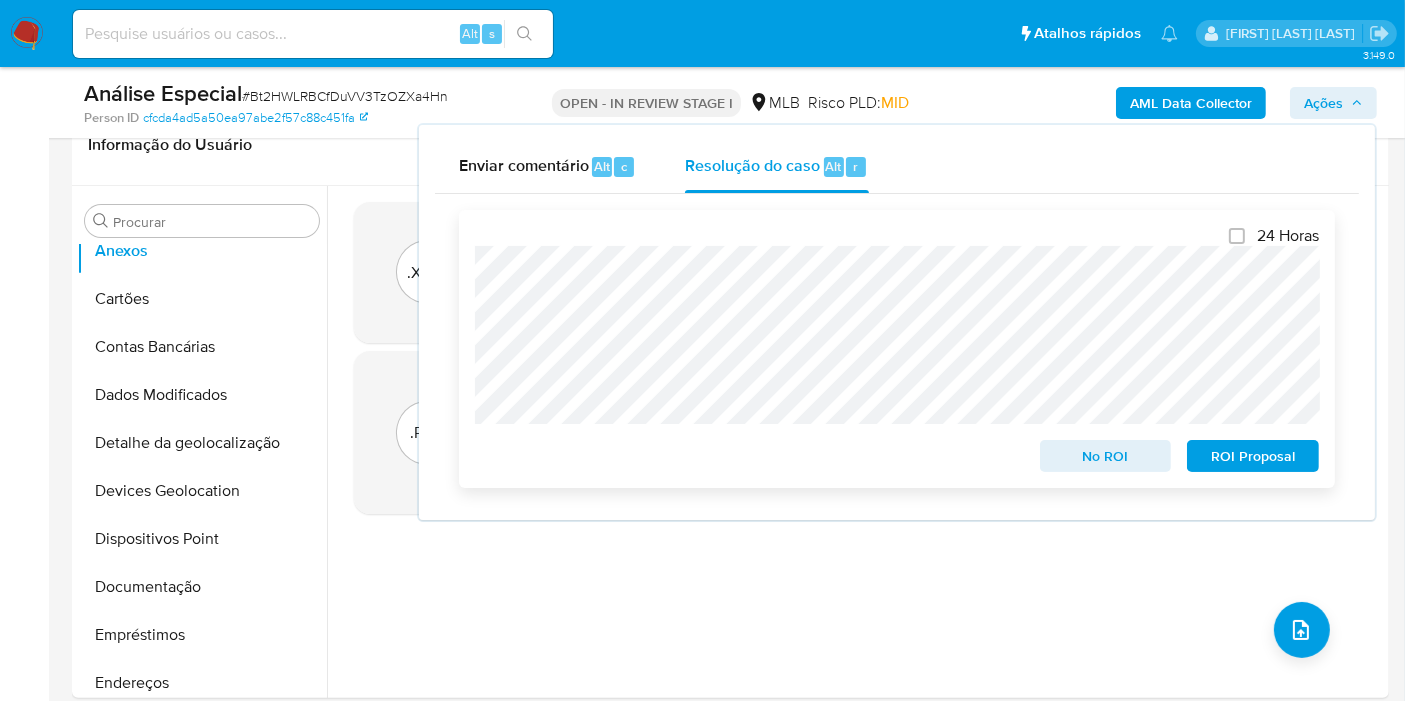 click on "ROI Proposal" at bounding box center (1253, 456) 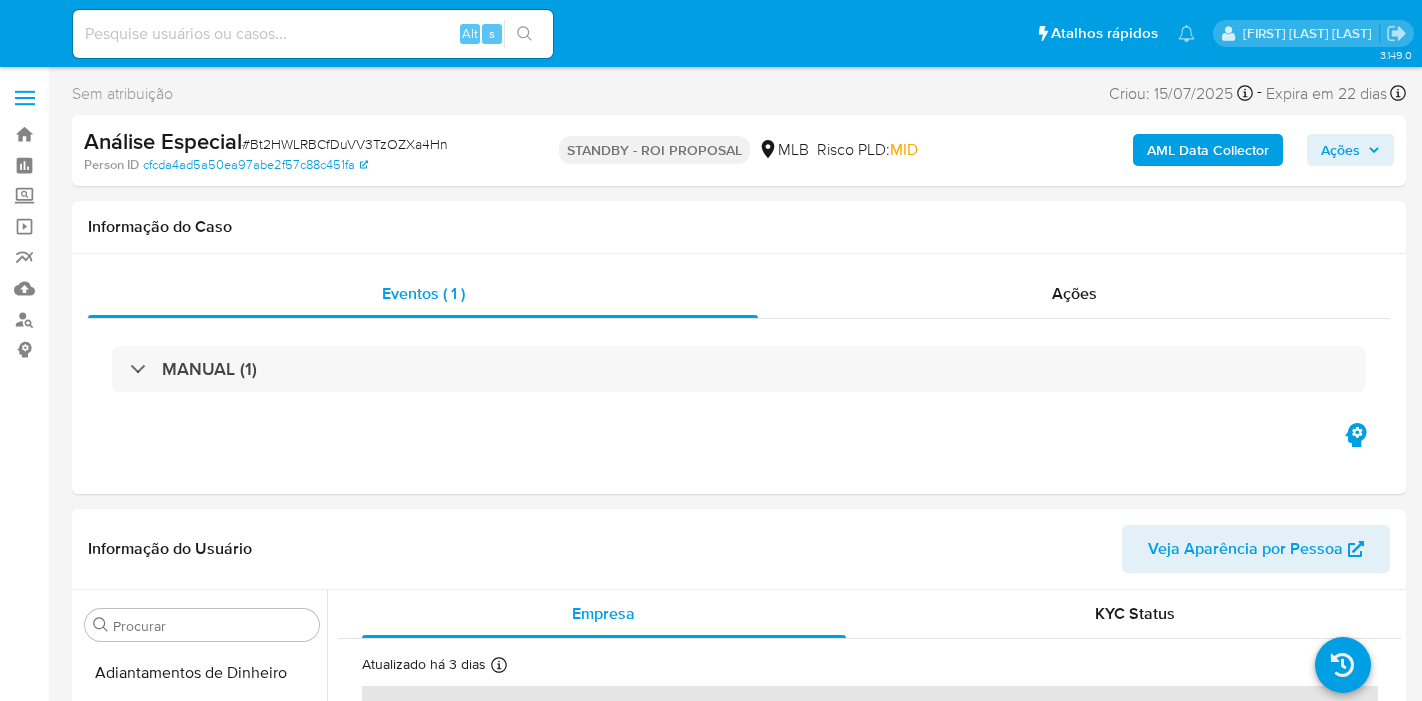 select on "10" 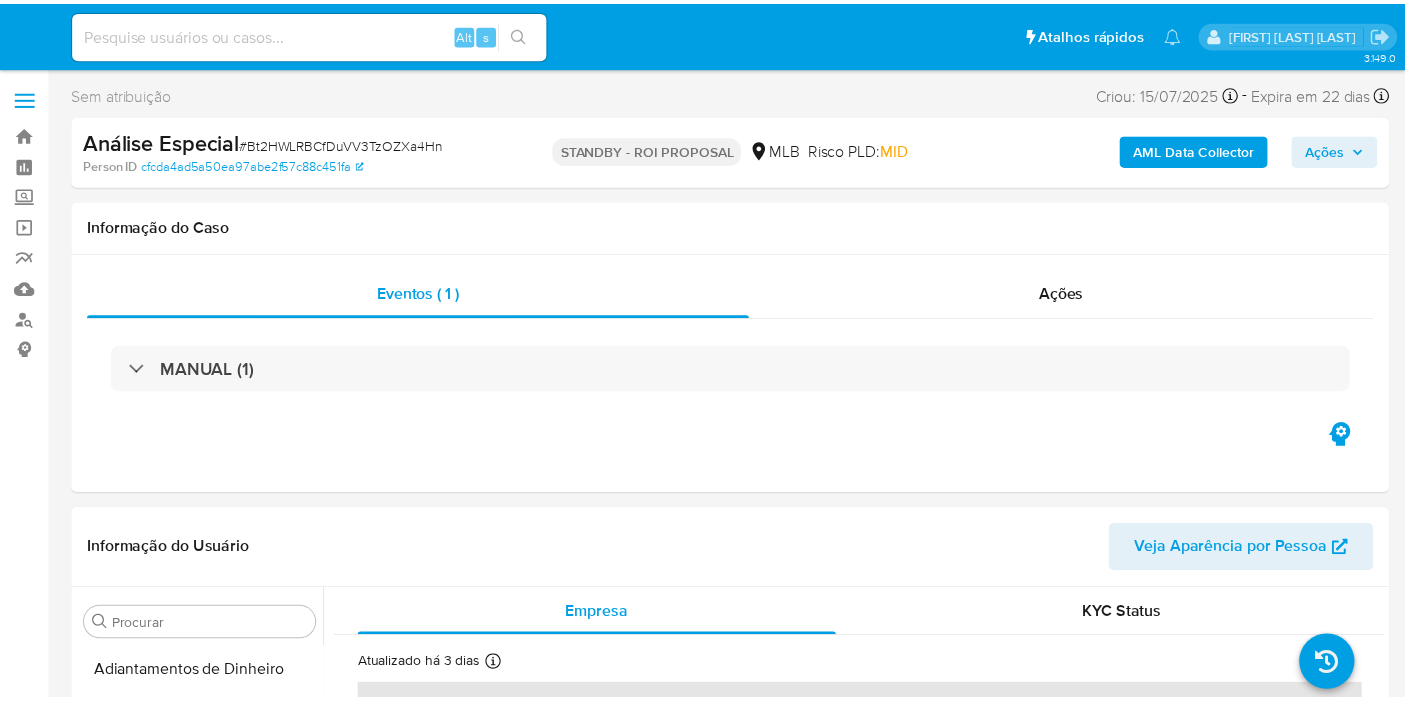 scroll, scrollTop: 0, scrollLeft: 0, axis: both 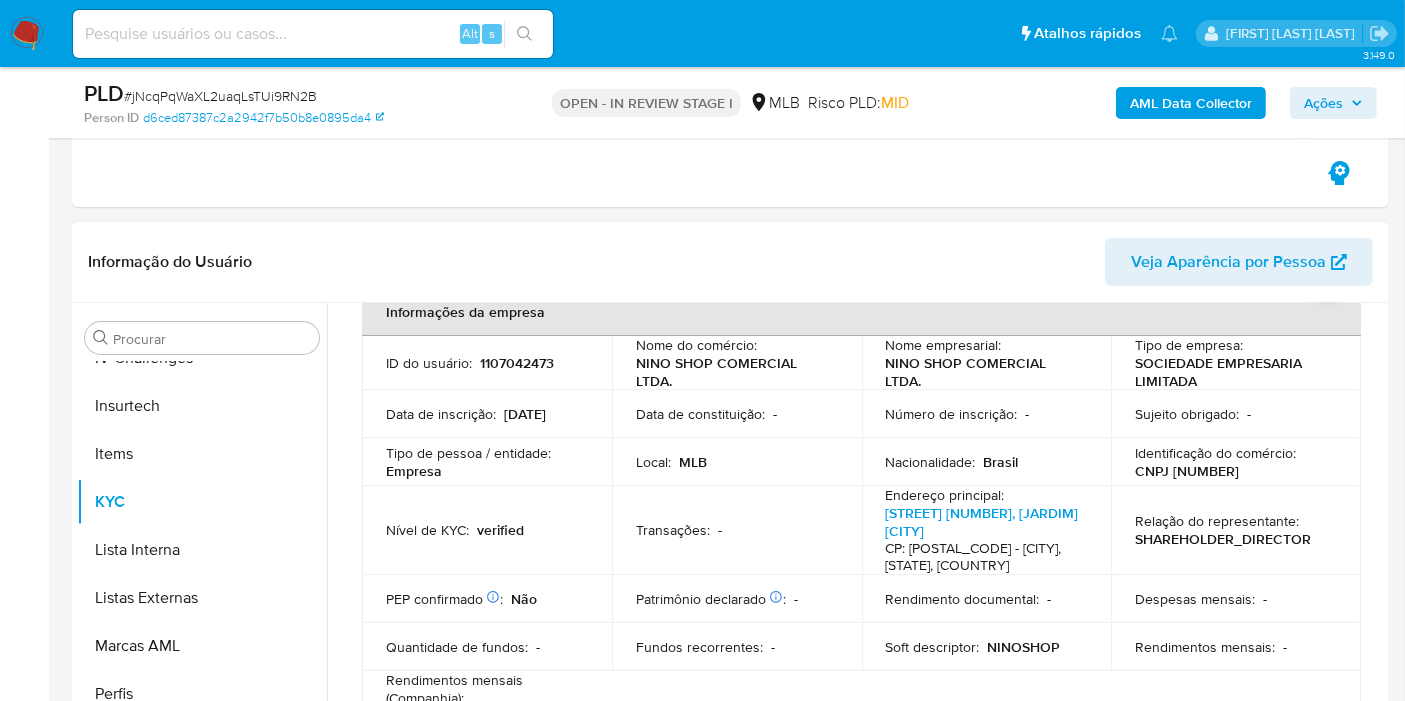click on "Identificação do comércio :" at bounding box center [1215, 453] 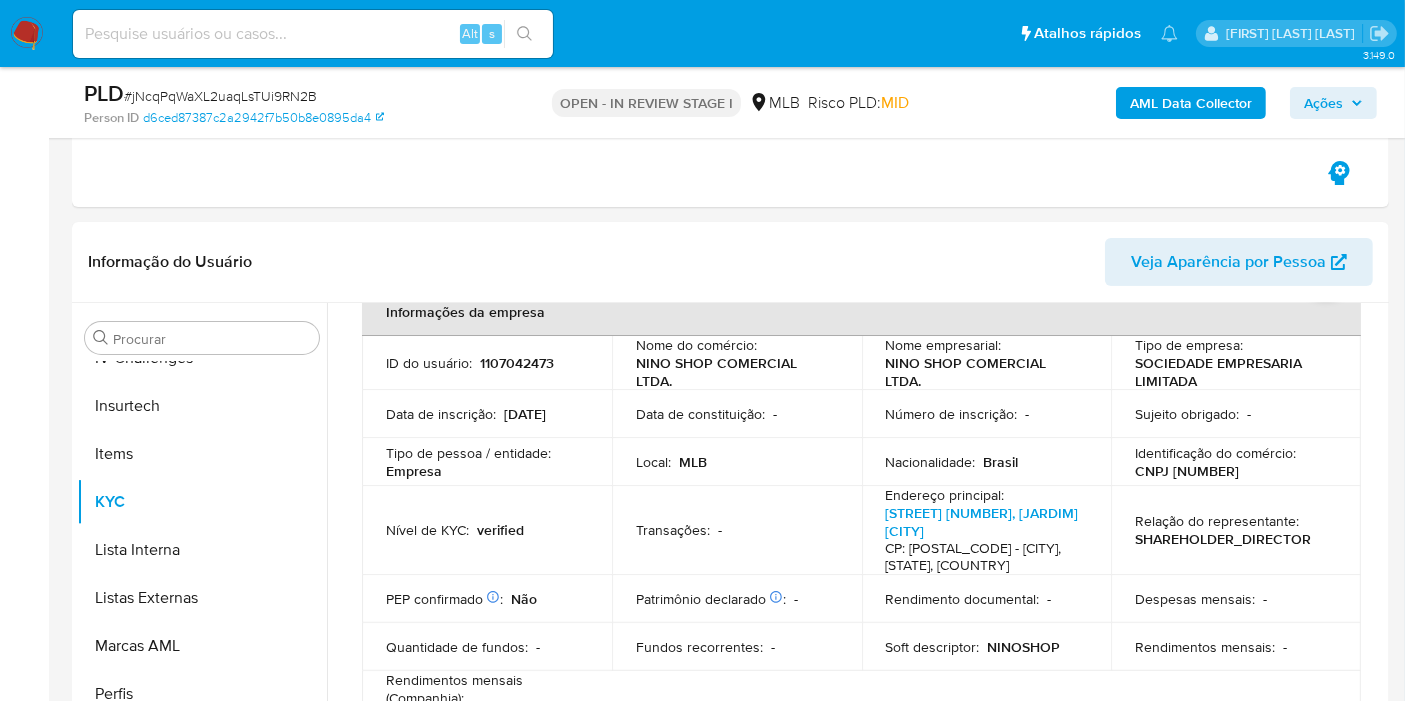 click on "AML Data Collector" at bounding box center [1191, 103] 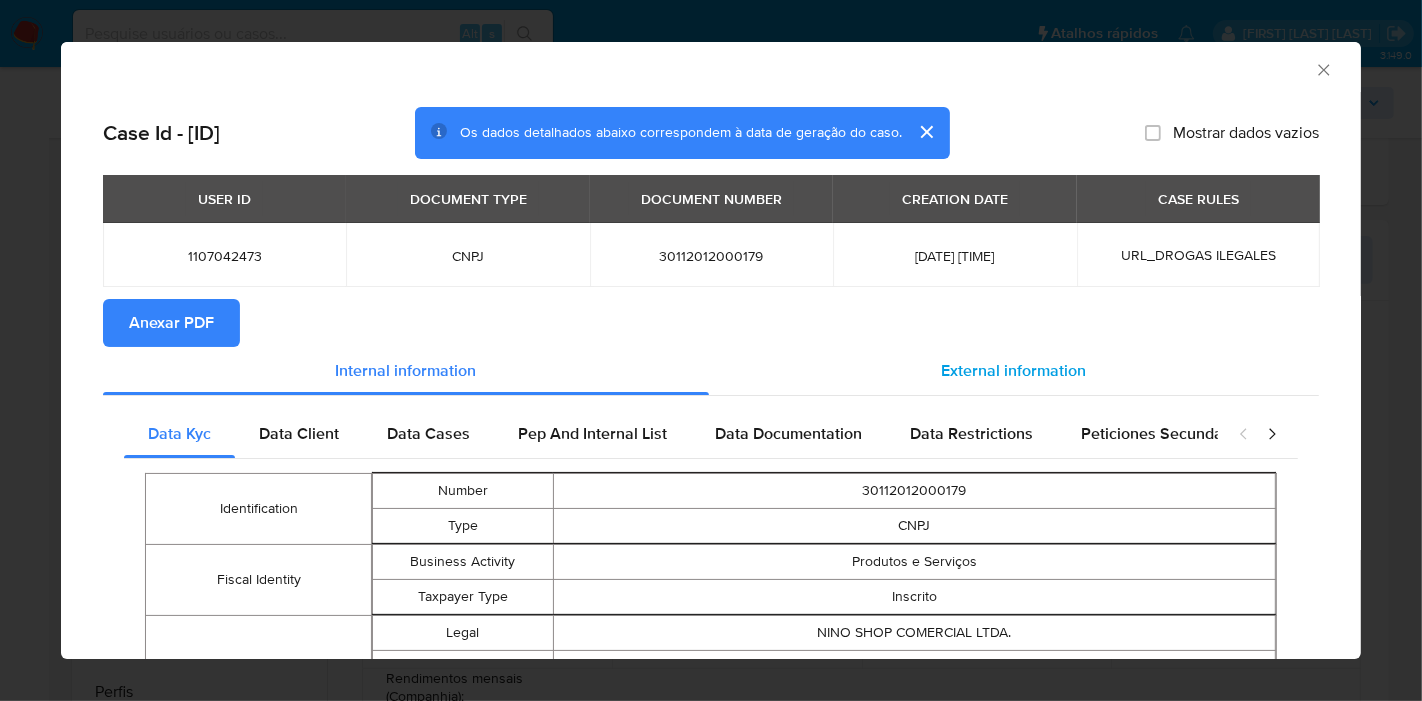 click on "External information" at bounding box center [1014, 371] 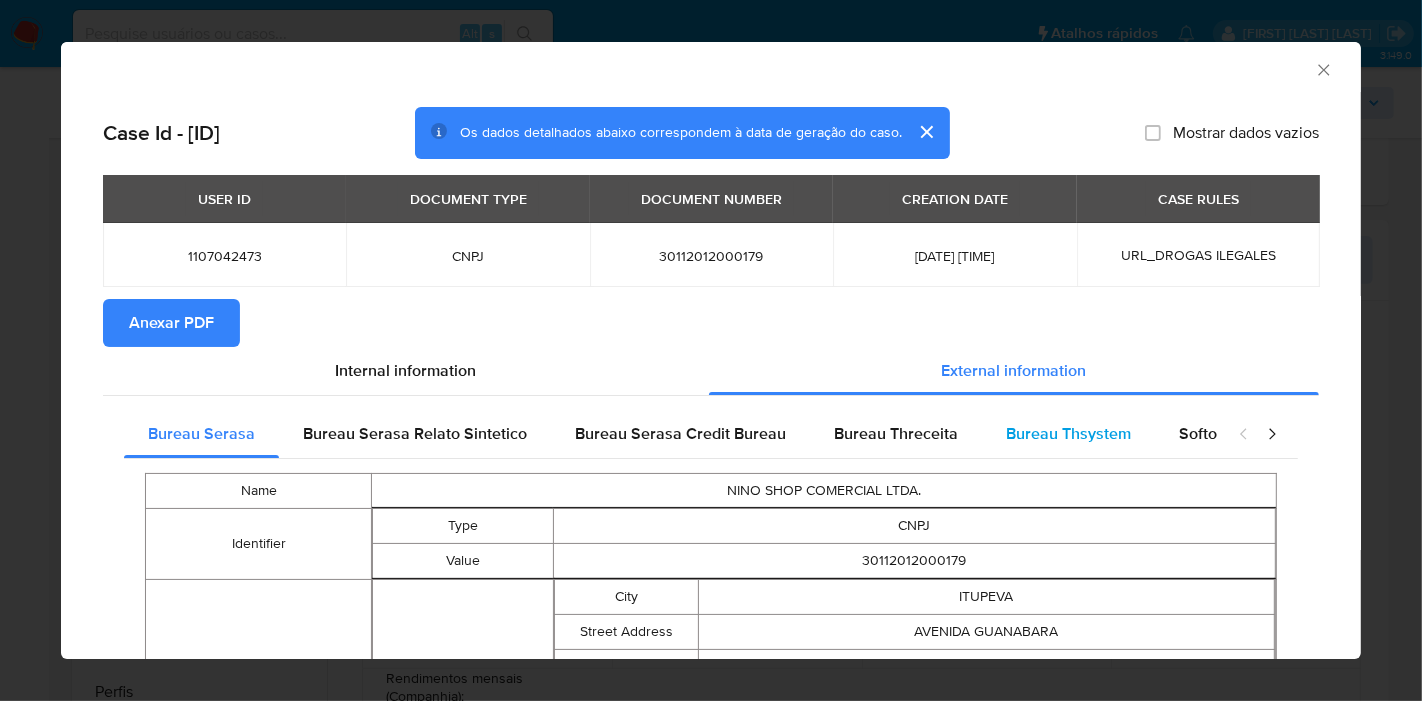 click on "Softon" at bounding box center (1202, 434) 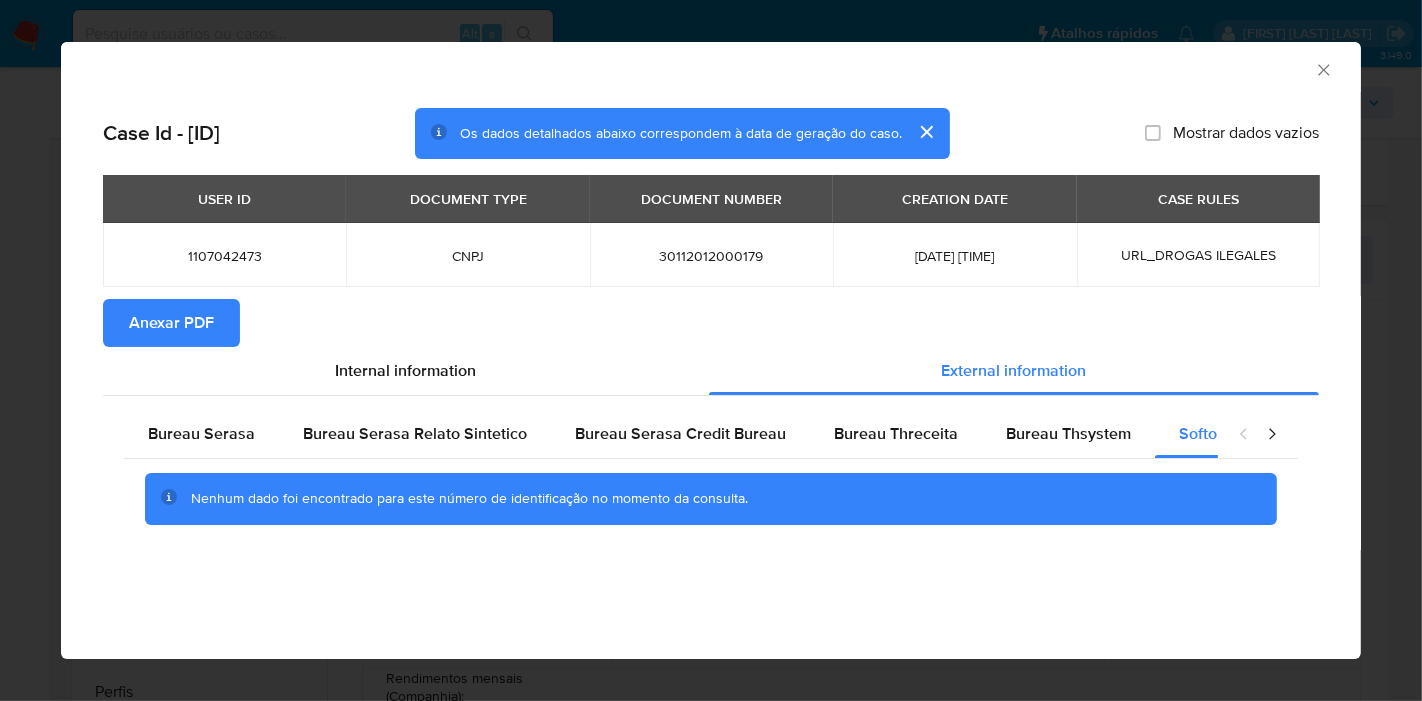 click 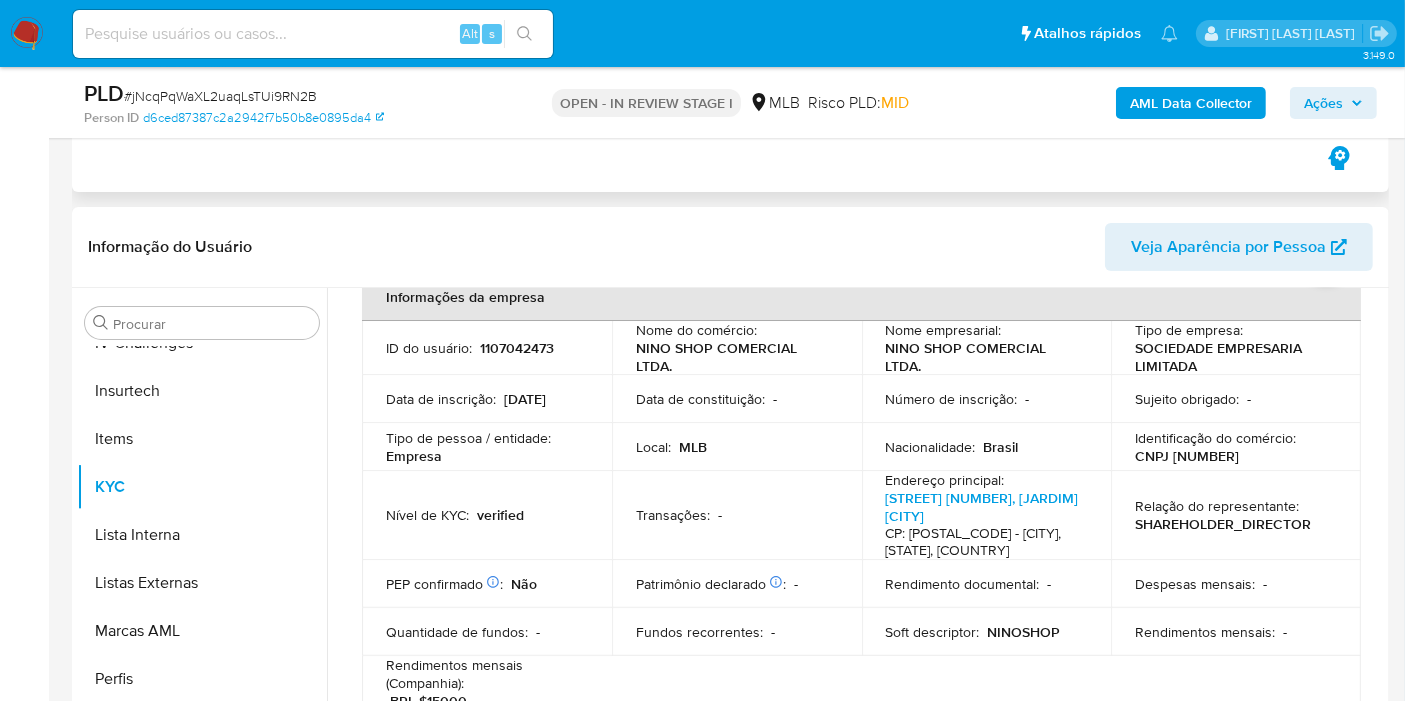 scroll, scrollTop: 567, scrollLeft: 0, axis: vertical 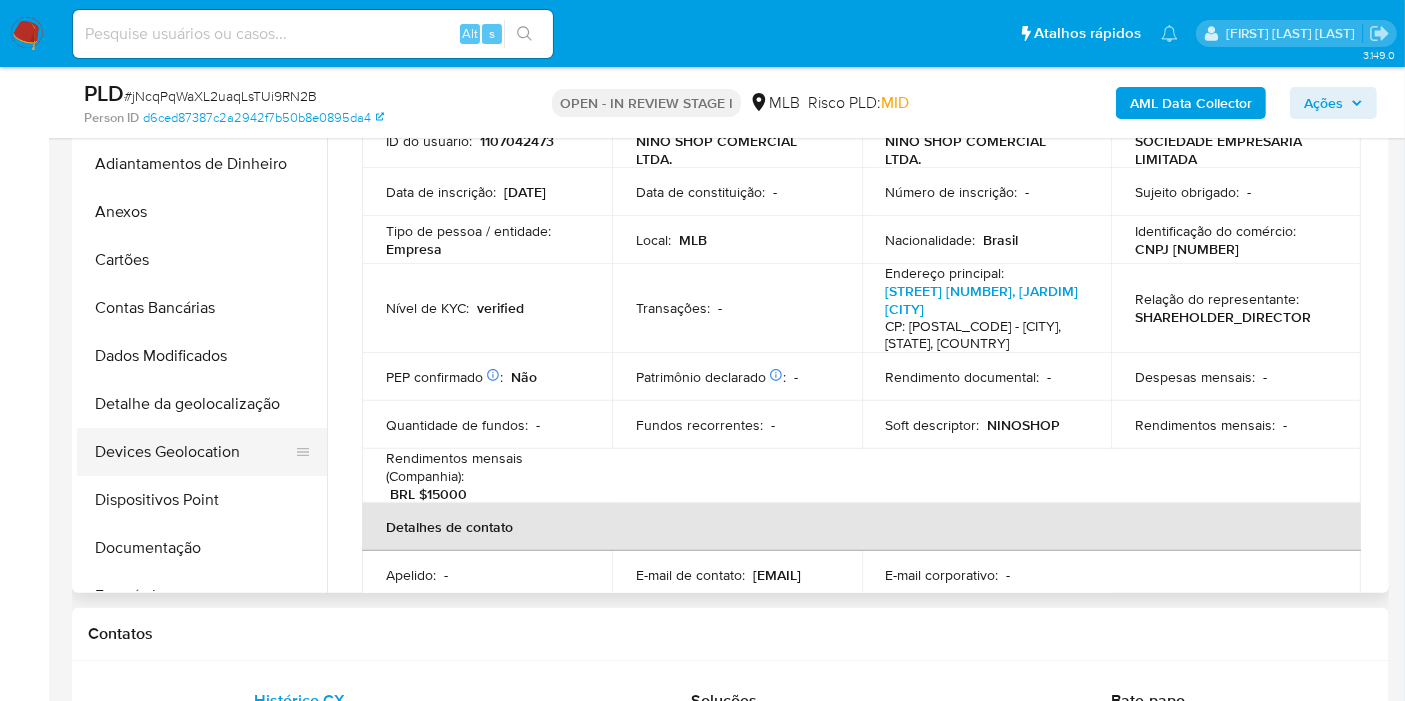 click on "Devices Geolocation" at bounding box center (194, 452) 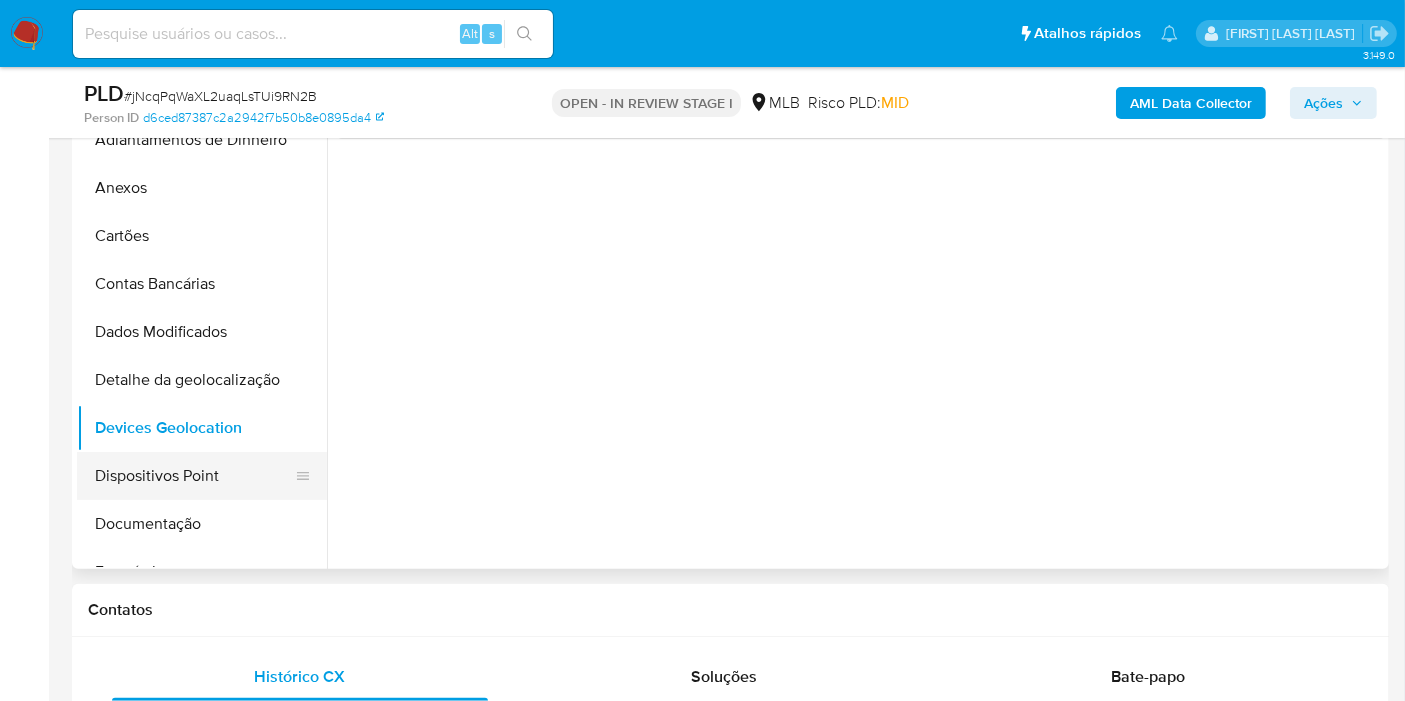 scroll, scrollTop: 0, scrollLeft: 0, axis: both 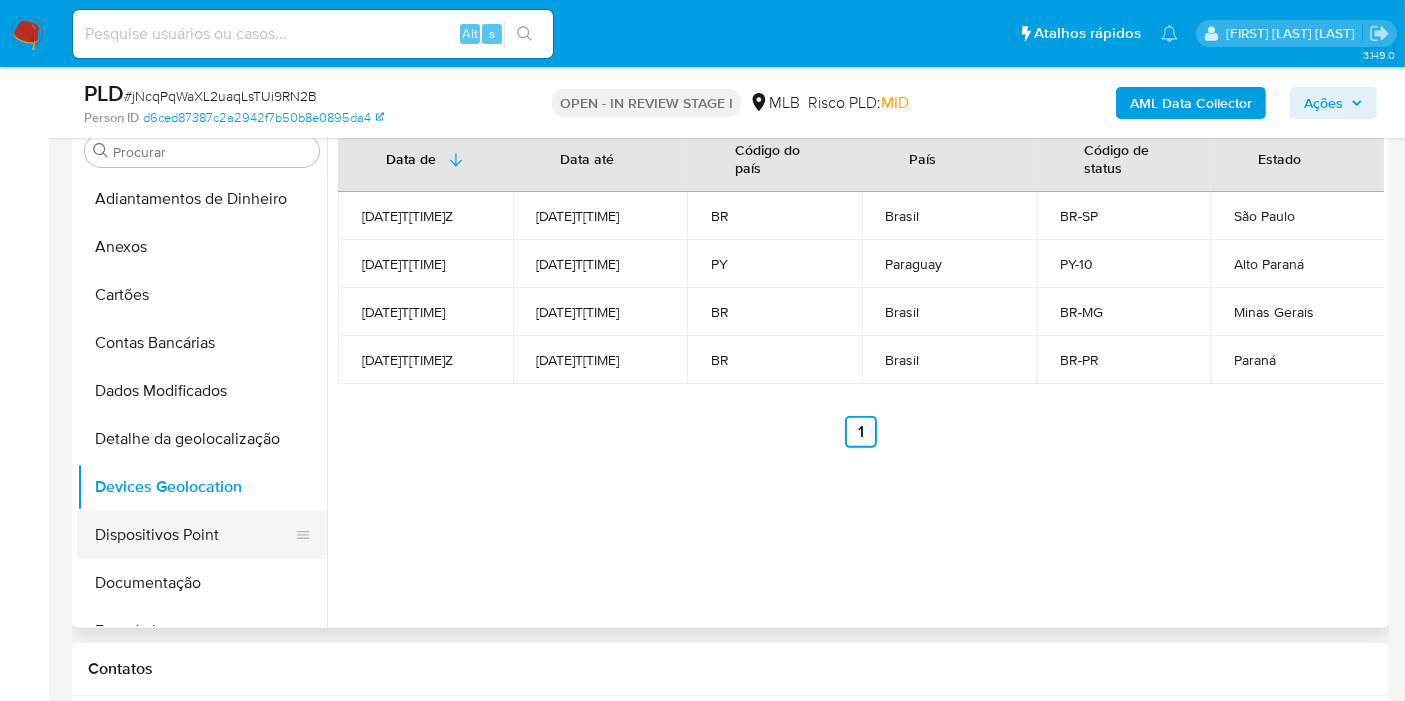 click on "Dispositivos Point" at bounding box center (194, 535) 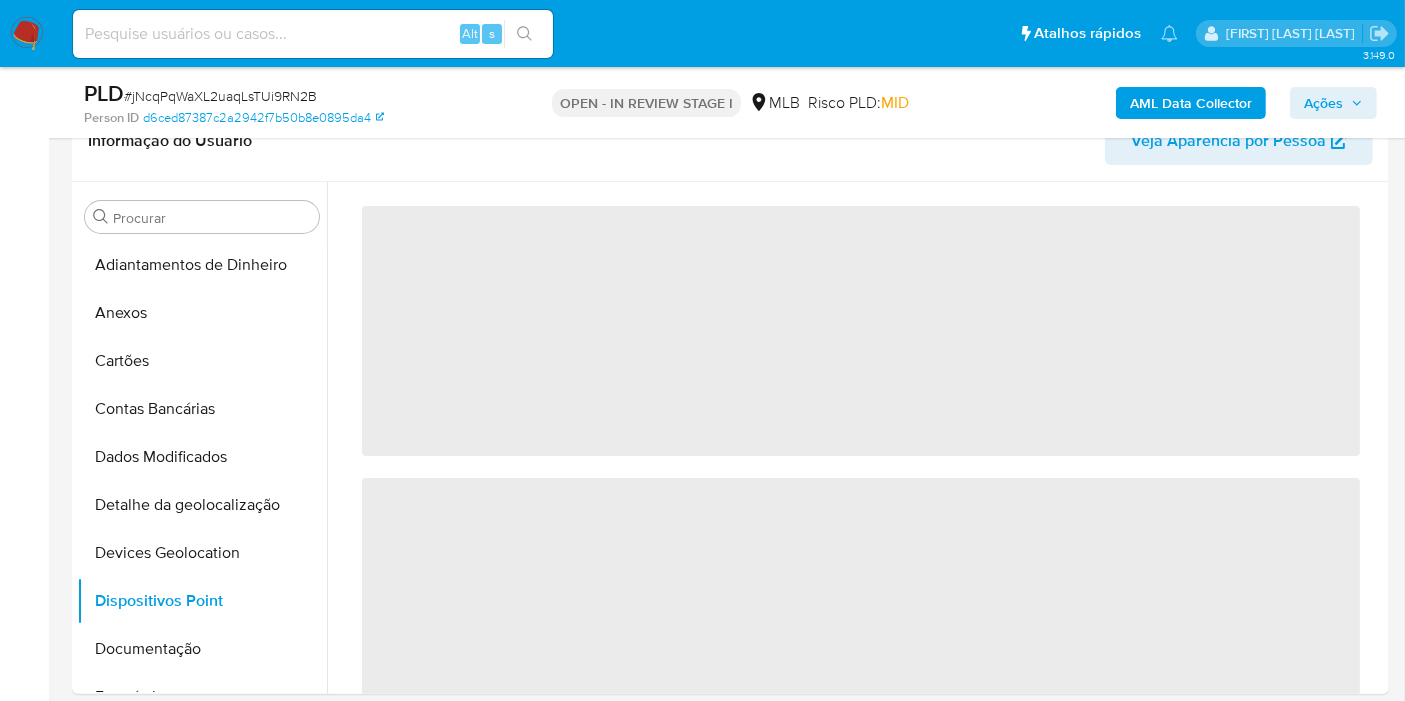 scroll, scrollTop: 447, scrollLeft: 0, axis: vertical 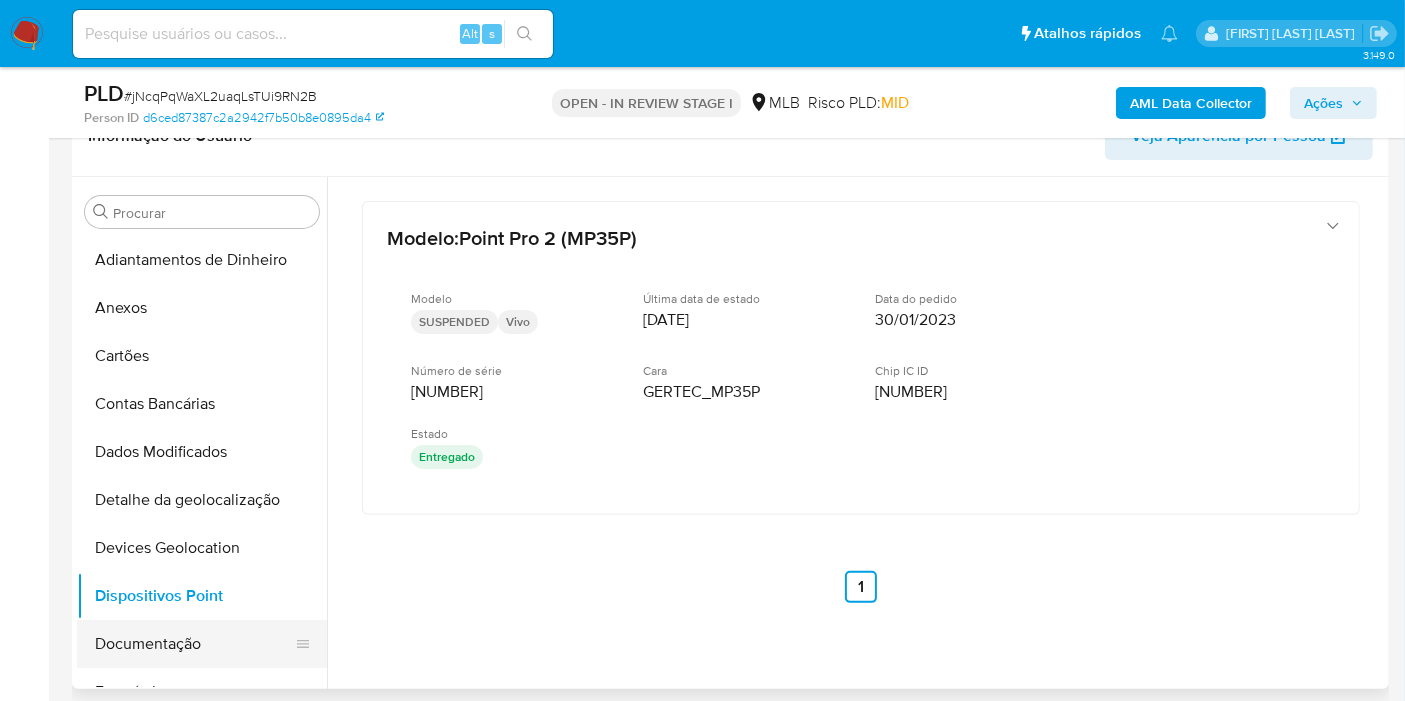 click on "Documentação" at bounding box center [194, 644] 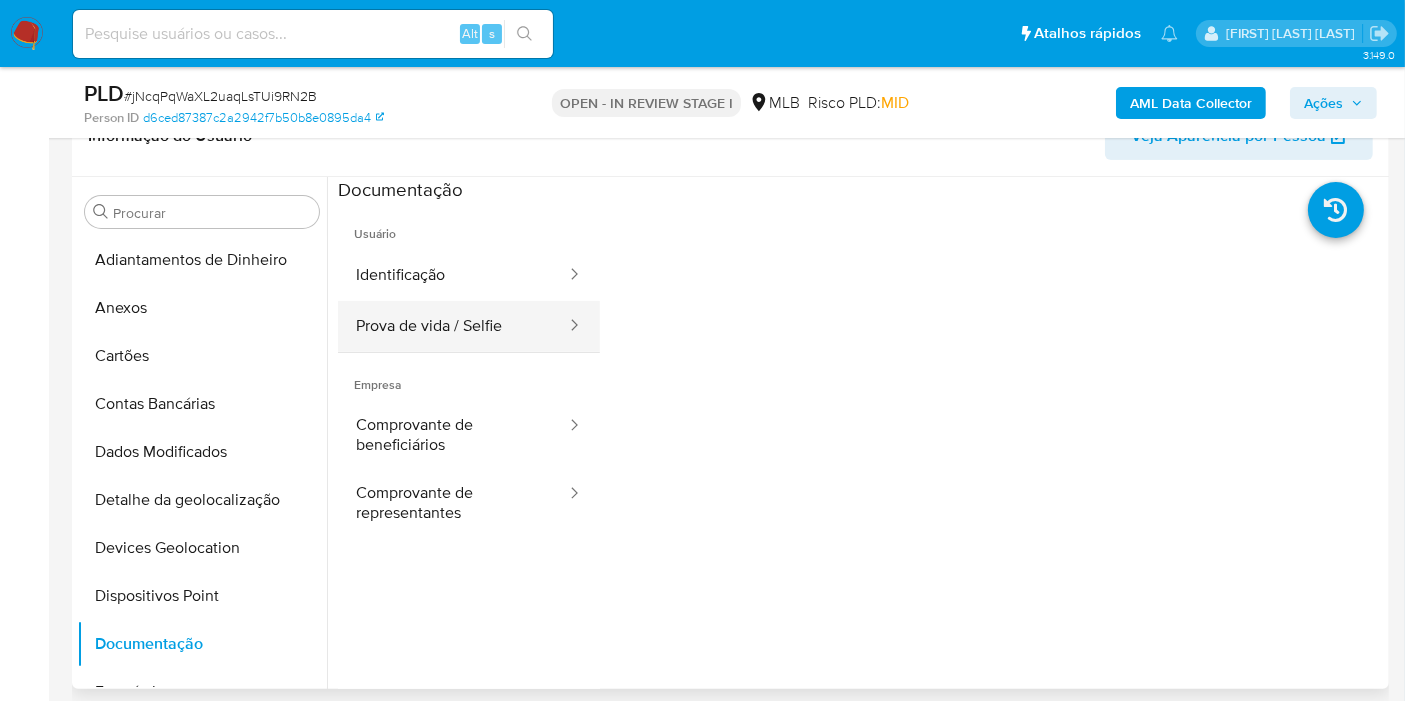 click on "Prova de vida / Selfie" at bounding box center [453, 326] 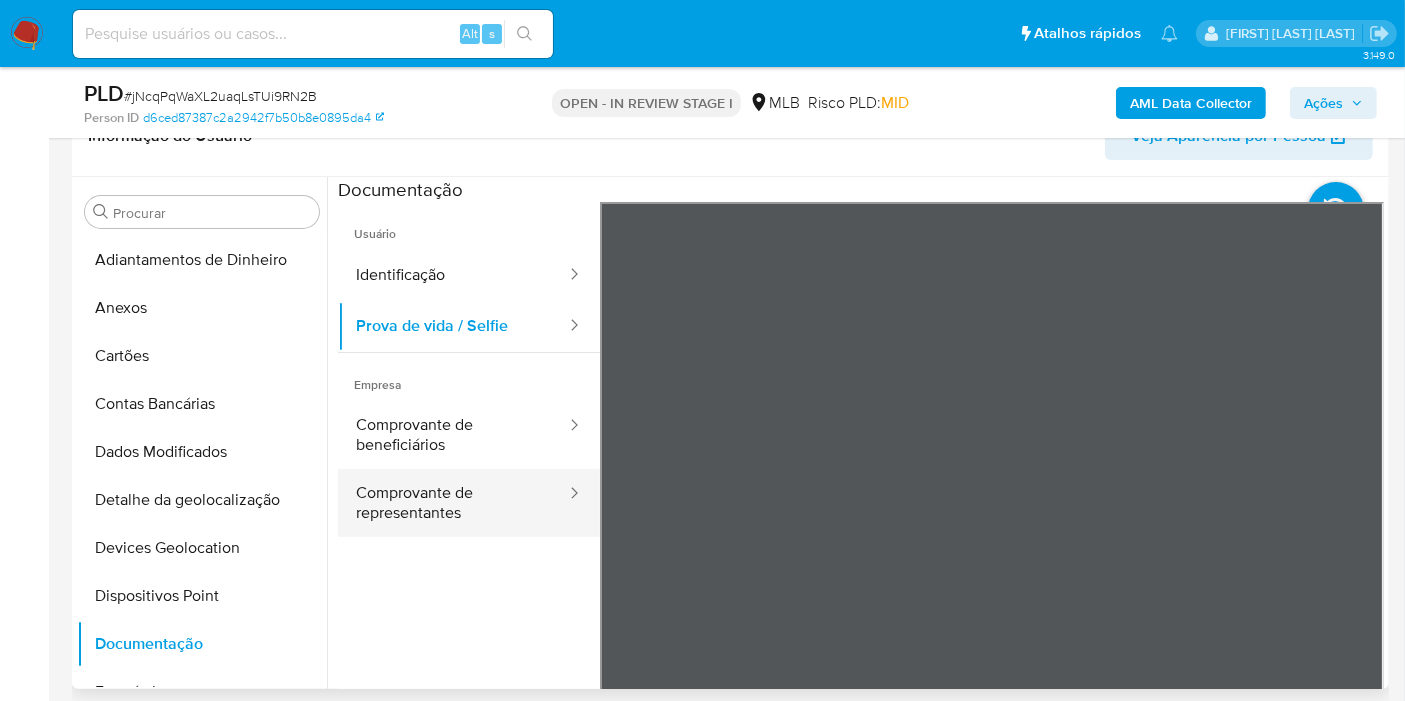 click on "Comprovante de representantes" at bounding box center (453, 503) 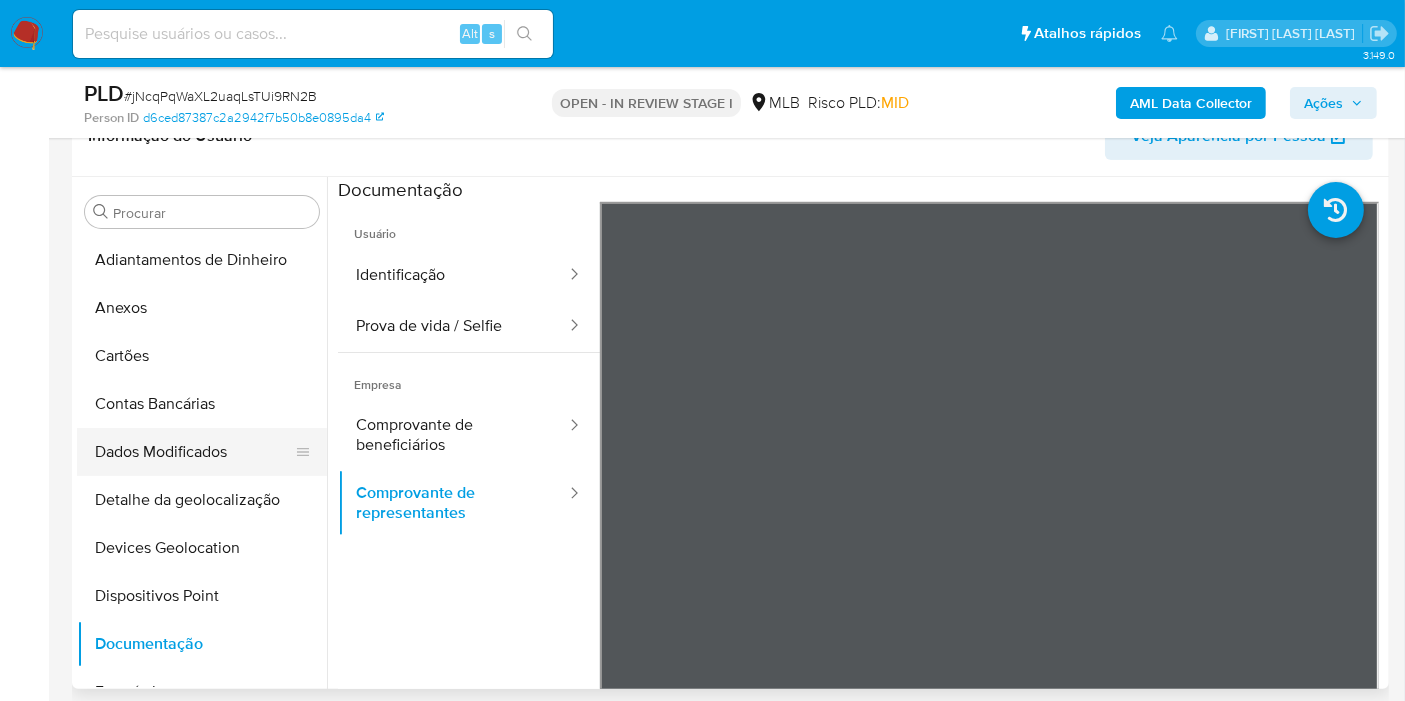 scroll, scrollTop: 111, scrollLeft: 0, axis: vertical 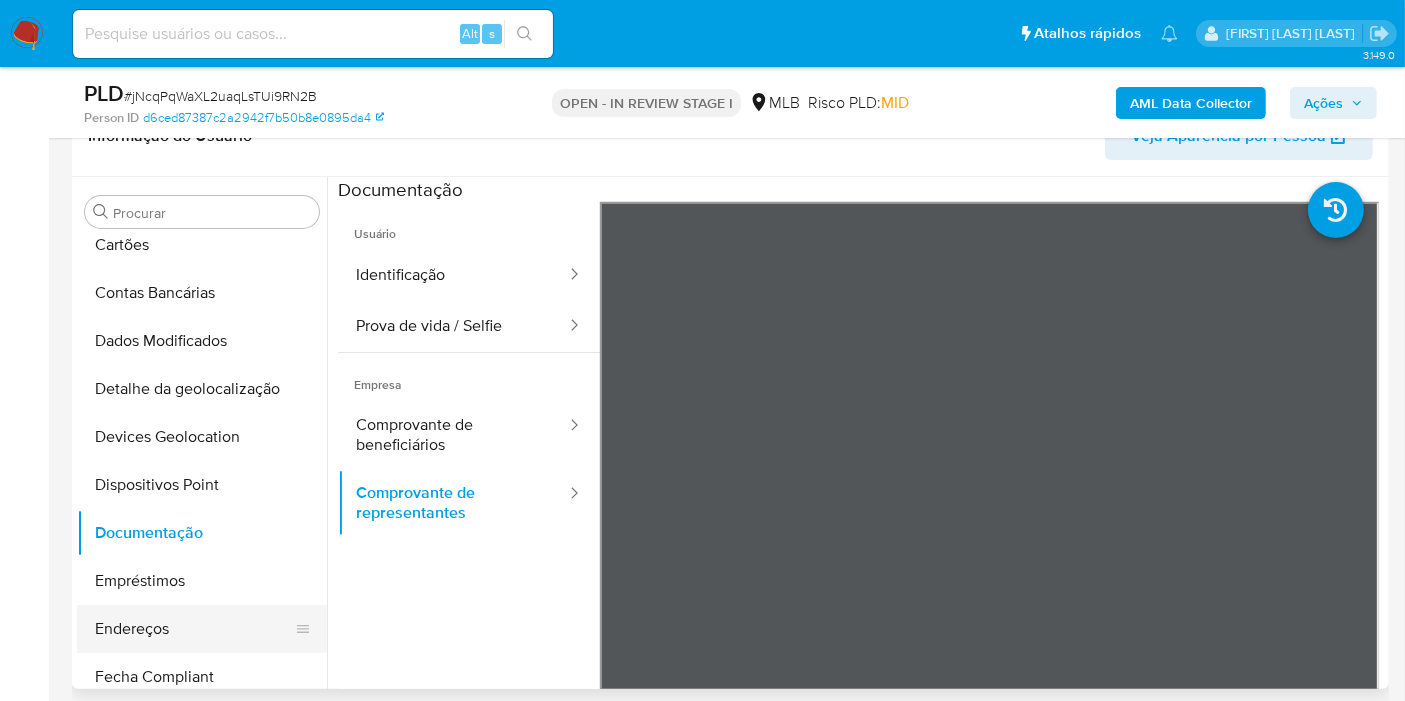 click on "Endereços" at bounding box center [194, 629] 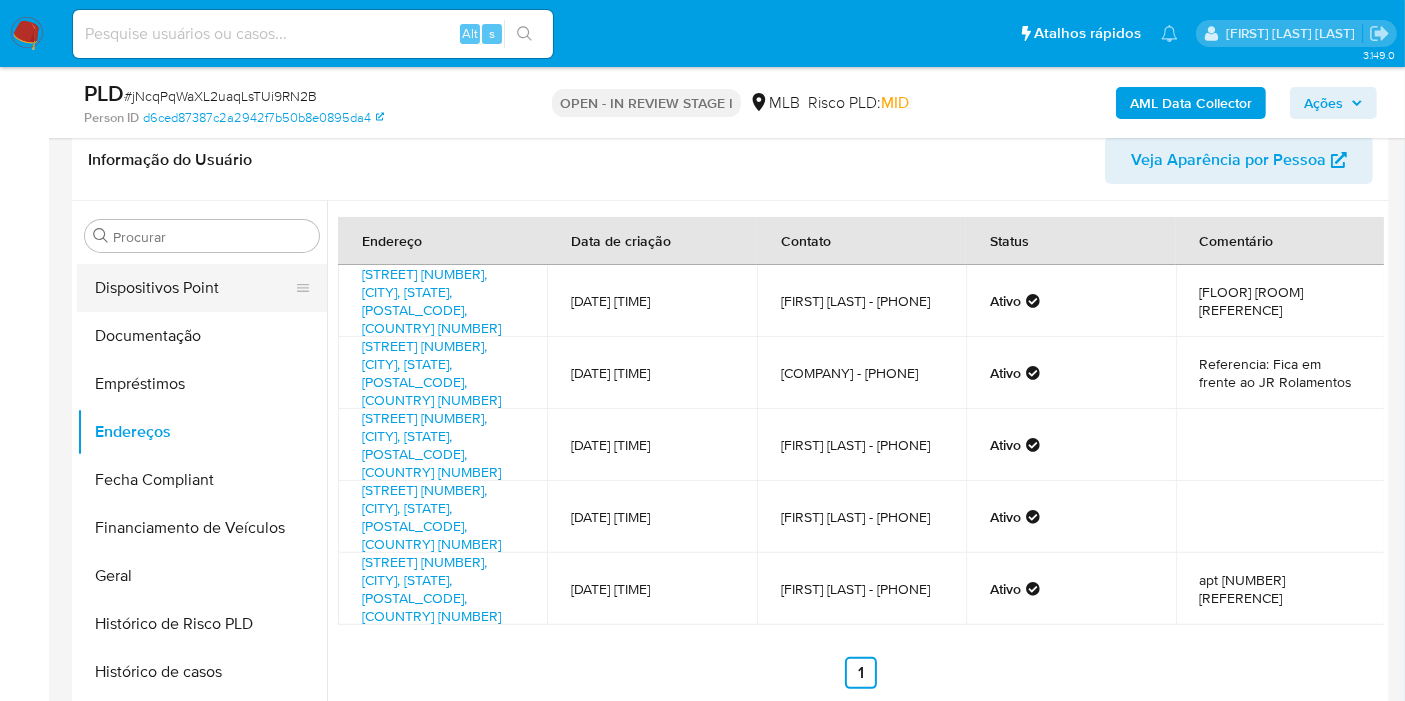 scroll, scrollTop: 333, scrollLeft: 0, axis: vertical 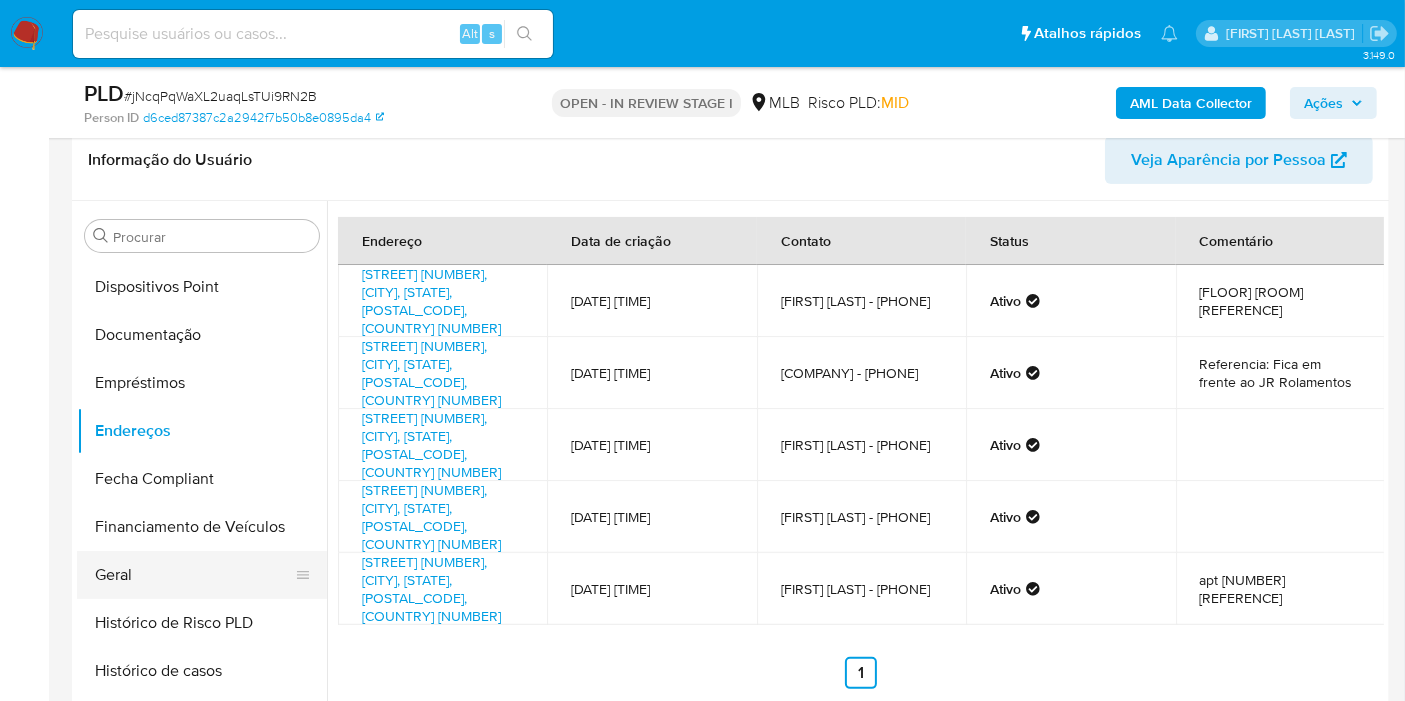 click on "Geral" at bounding box center [194, 575] 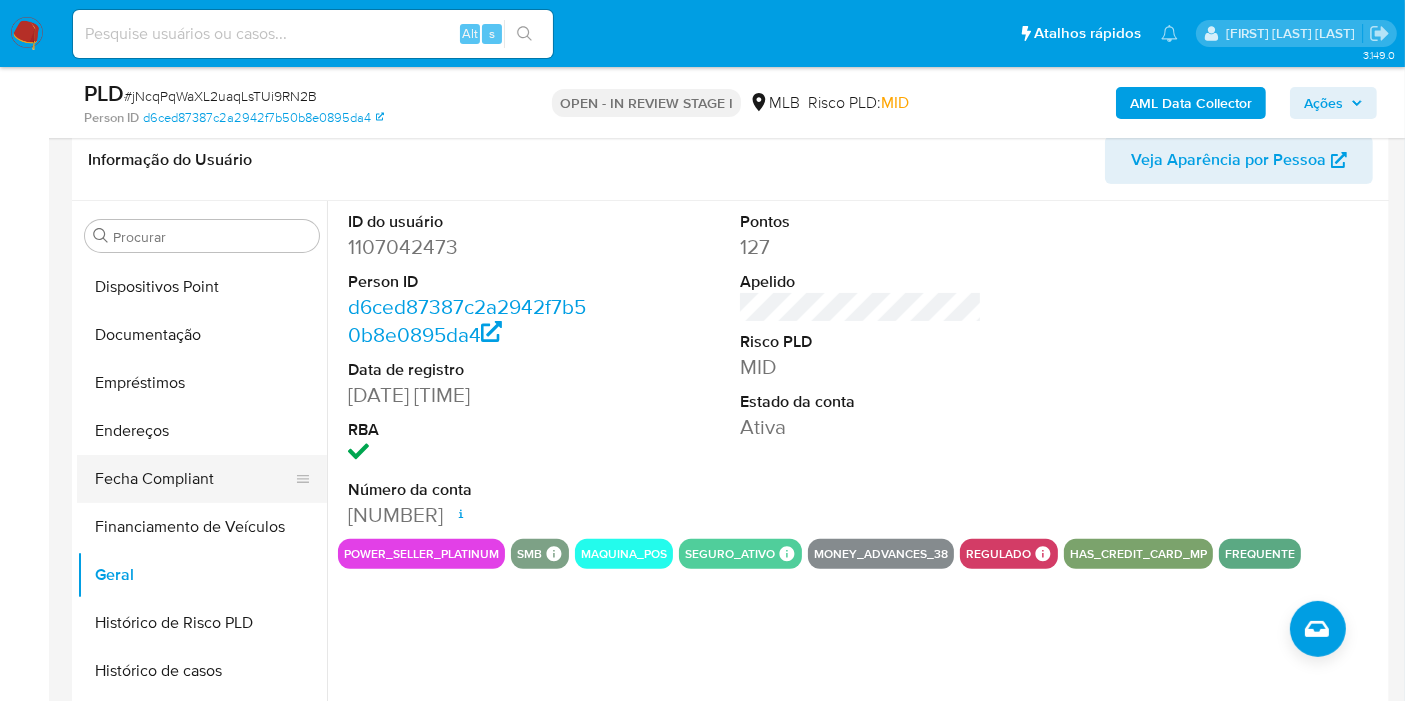 scroll, scrollTop: 665, scrollLeft: 0, axis: vertical 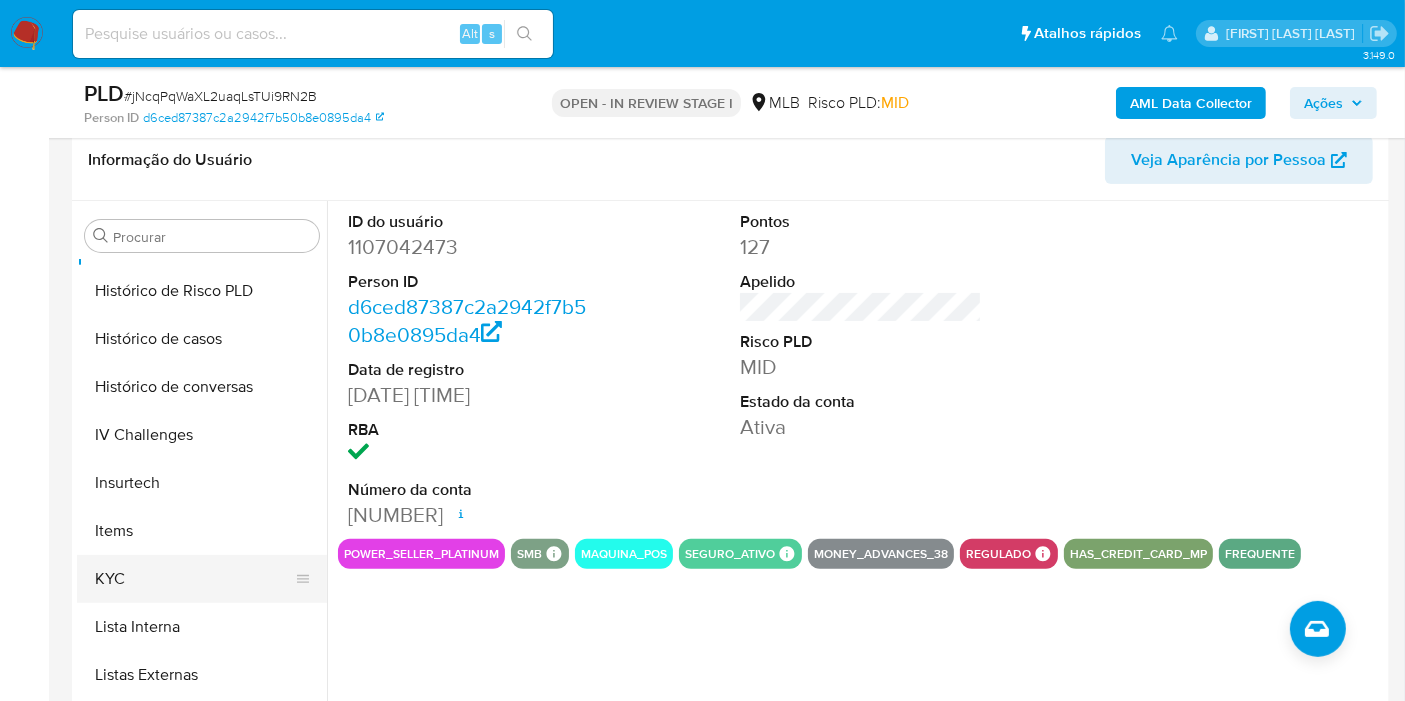click on "KYC" at bounding box center (194, 579) 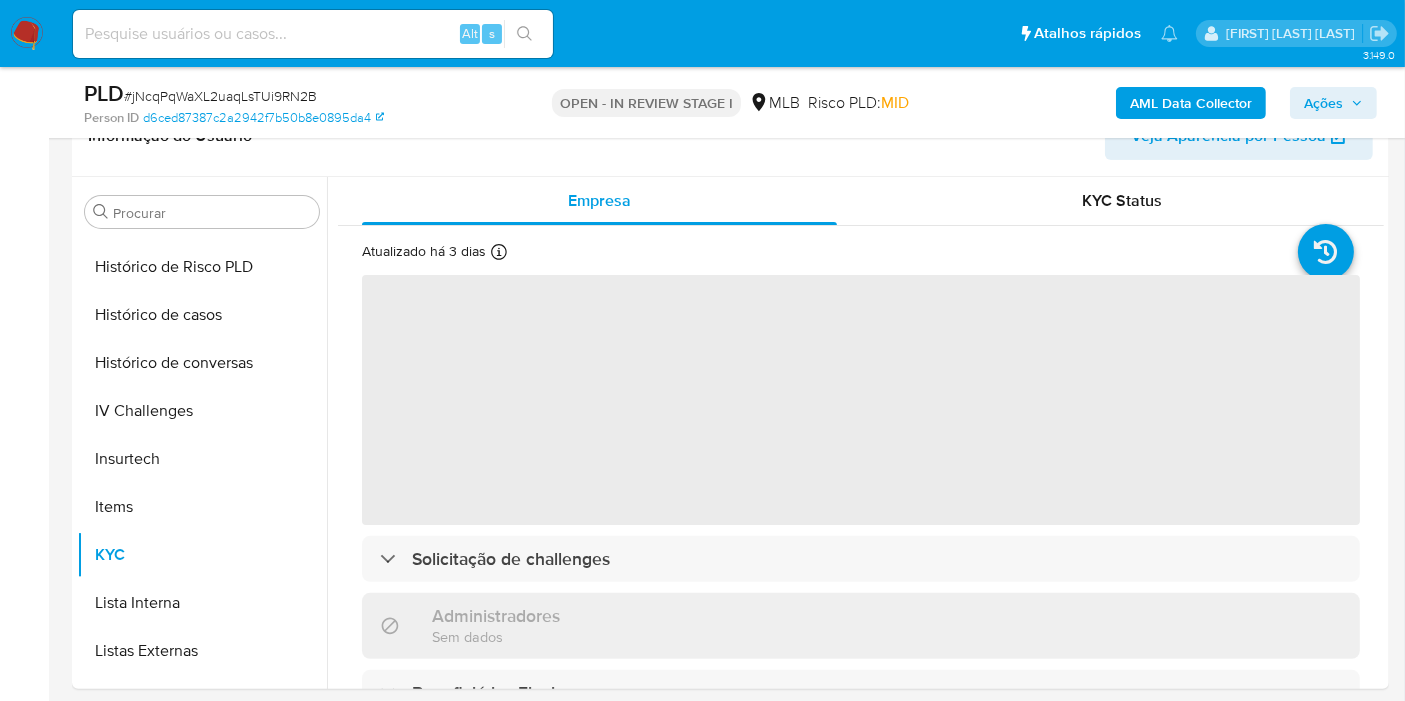 scroll, scrollTop: 0, scrollLeft: 0, axis: both 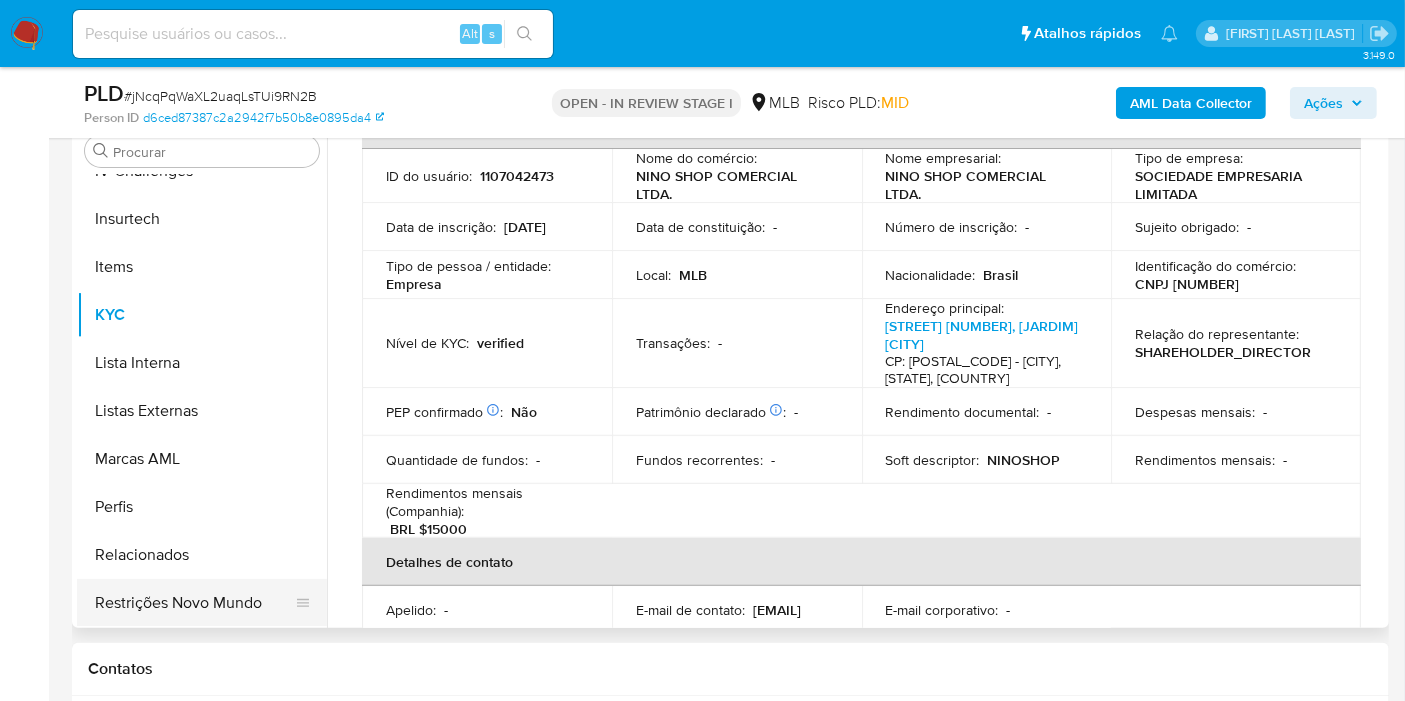 click on "Restrições Novo Mundo" at bounding box center (194, 603) 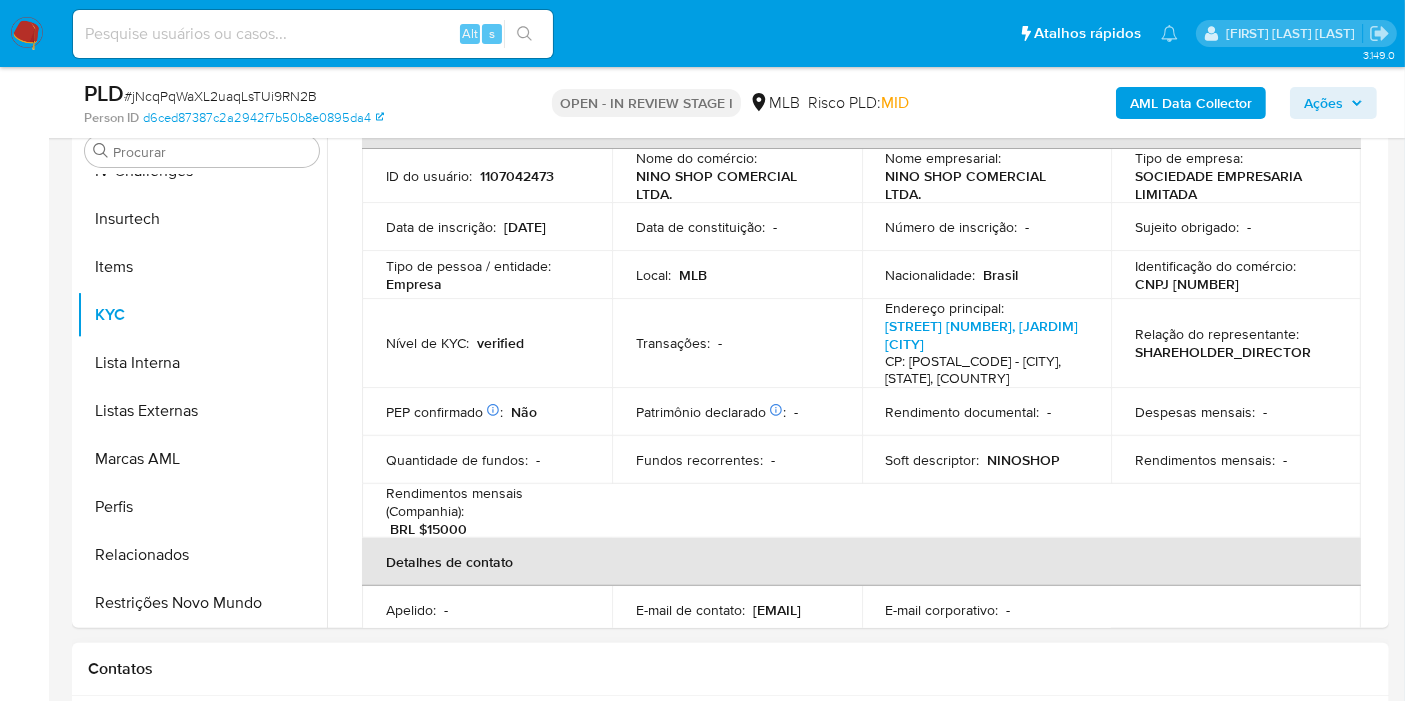 scroll, scrollTop: 0, scrollLeft: 0, axis: both 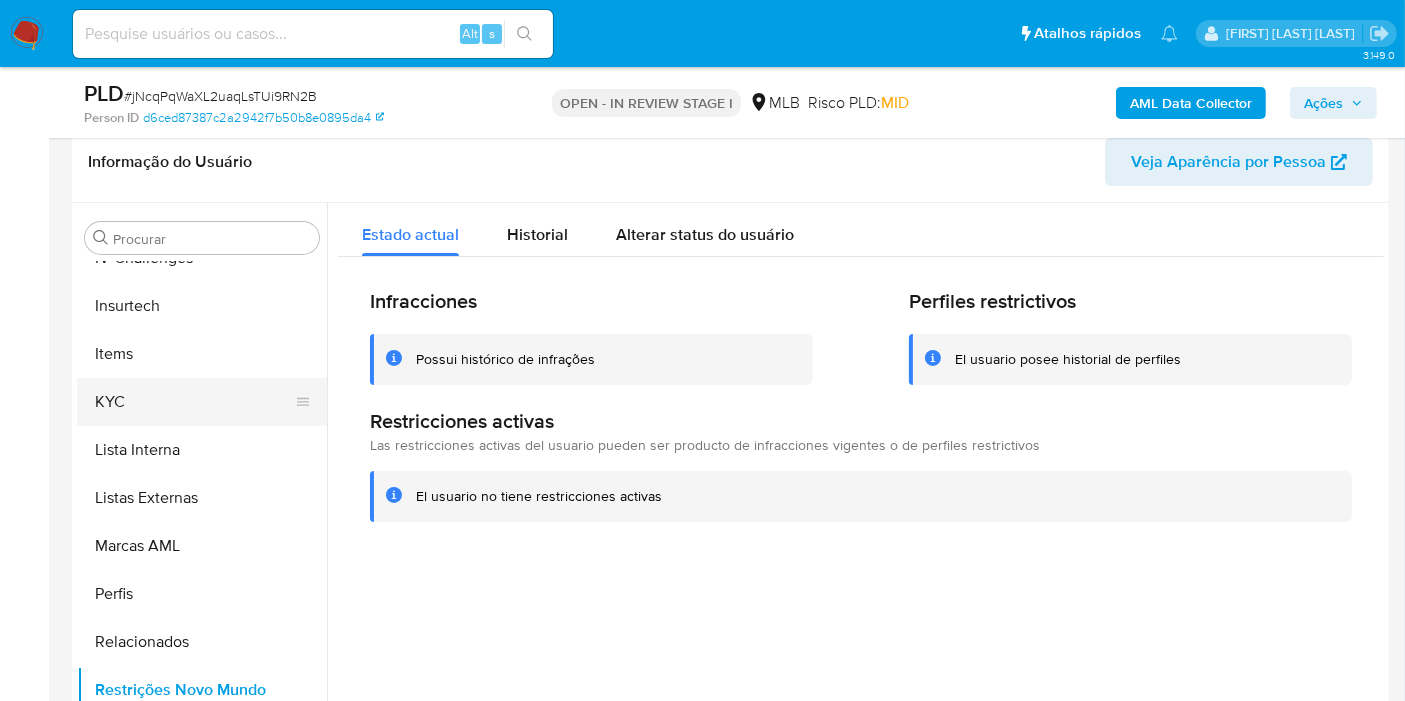 click on "KYC" at bounding box center [194, 402] 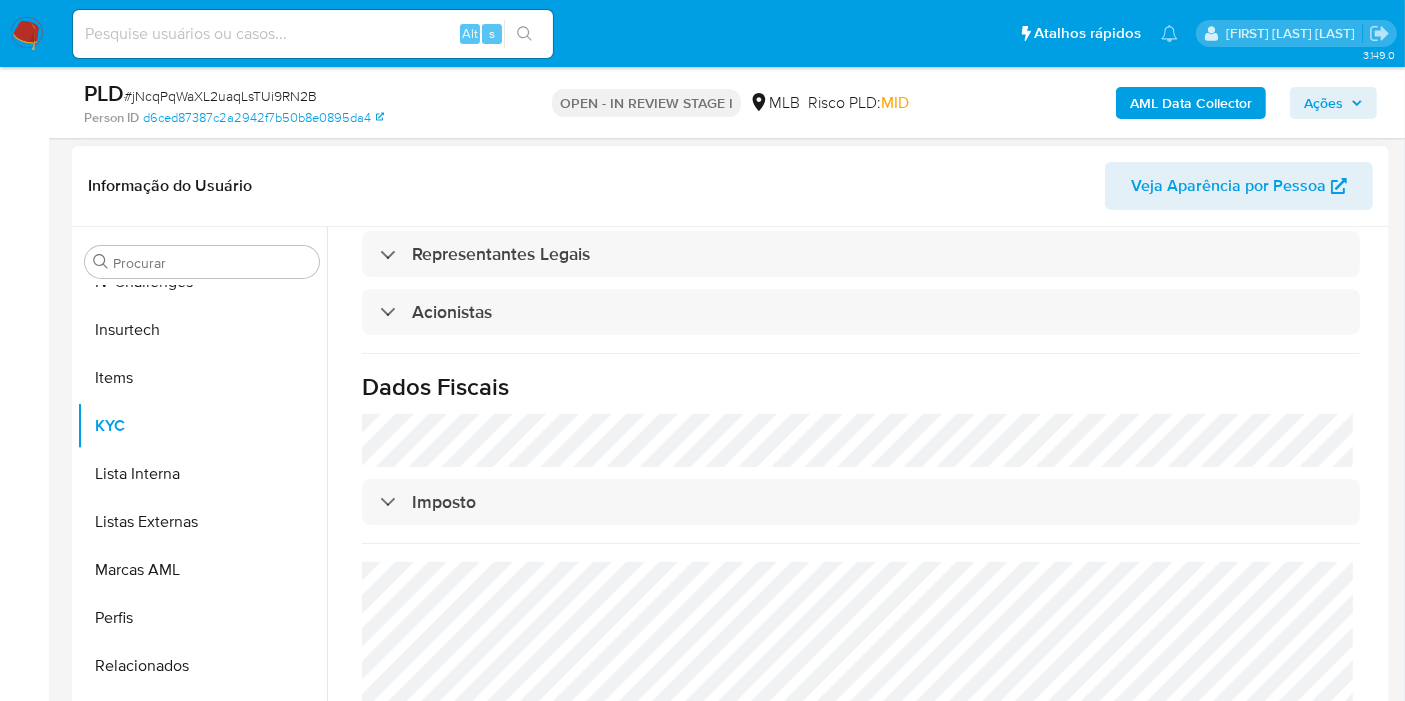 scroll, scrollTop: 1225, scrollLeft: 0, axis: vertical 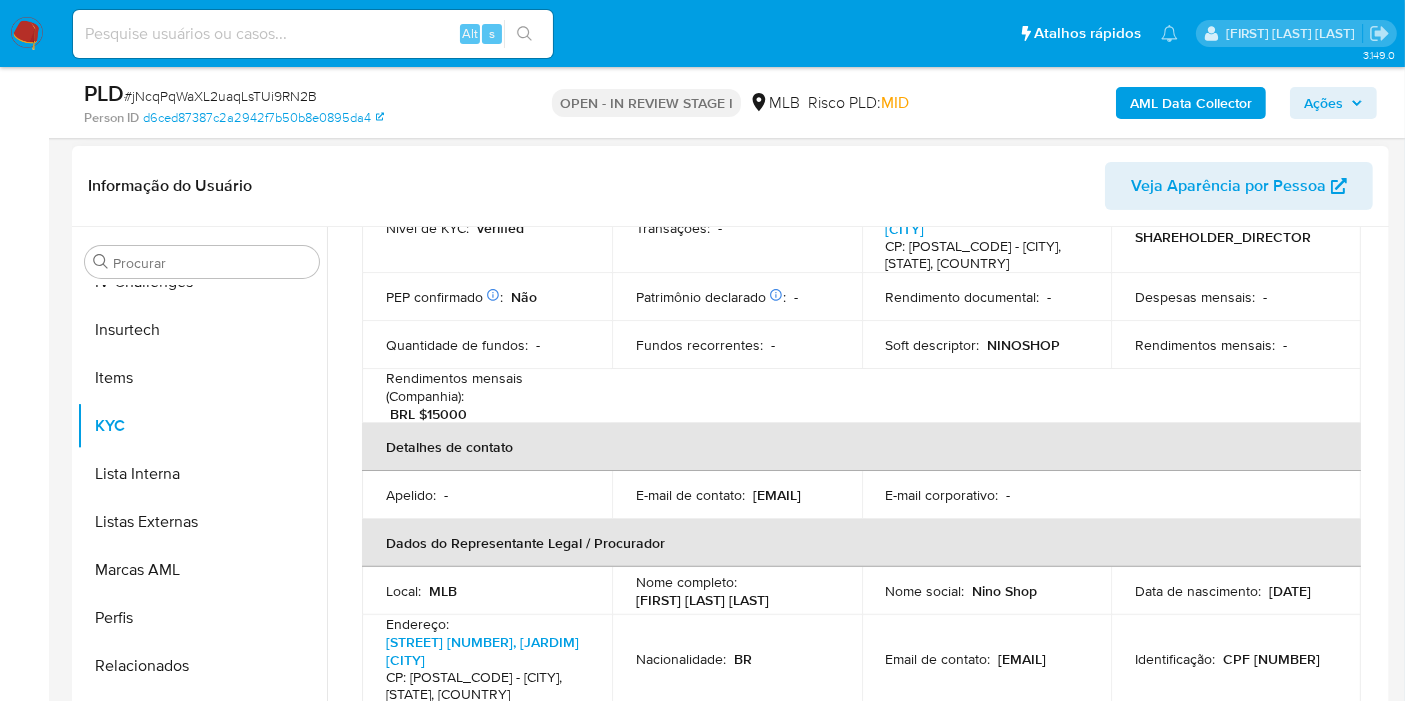 click on "CPF 26224956847" at bounding box center (1271, 659) 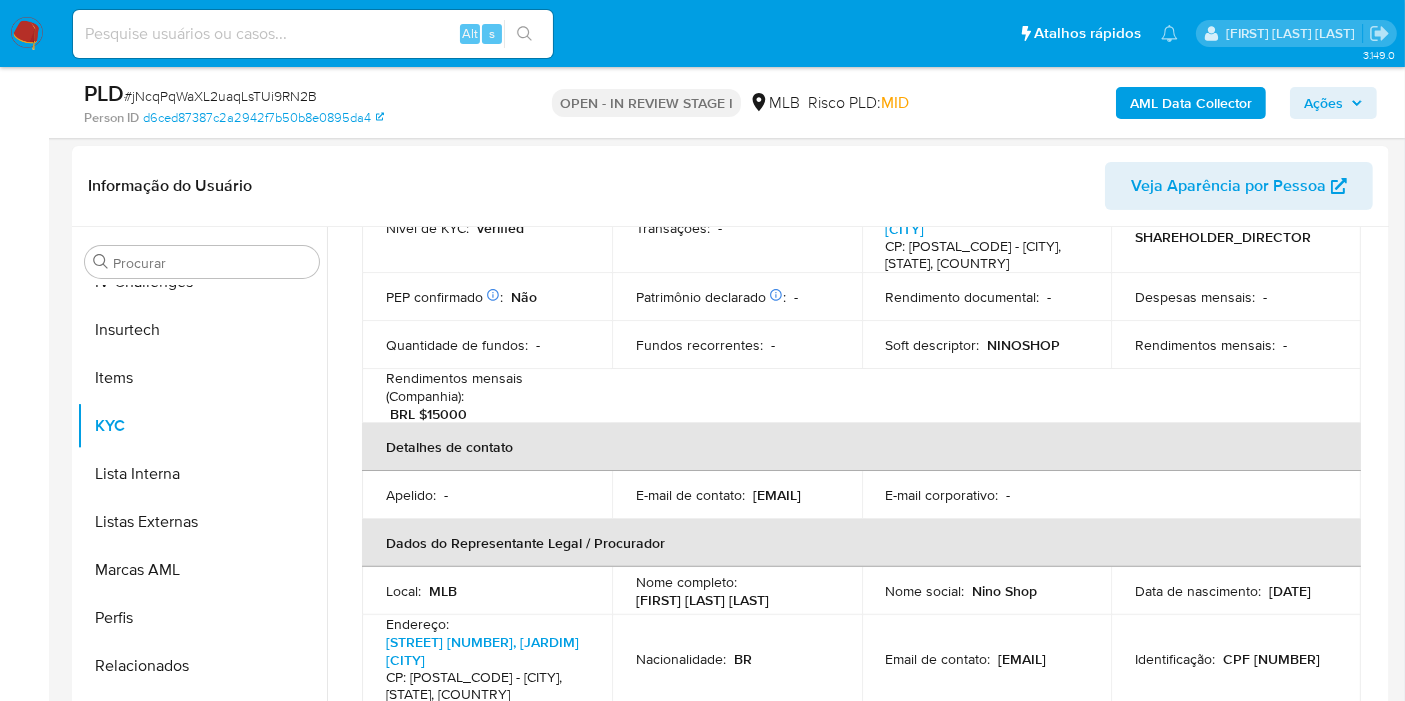 copy on "26224956847" 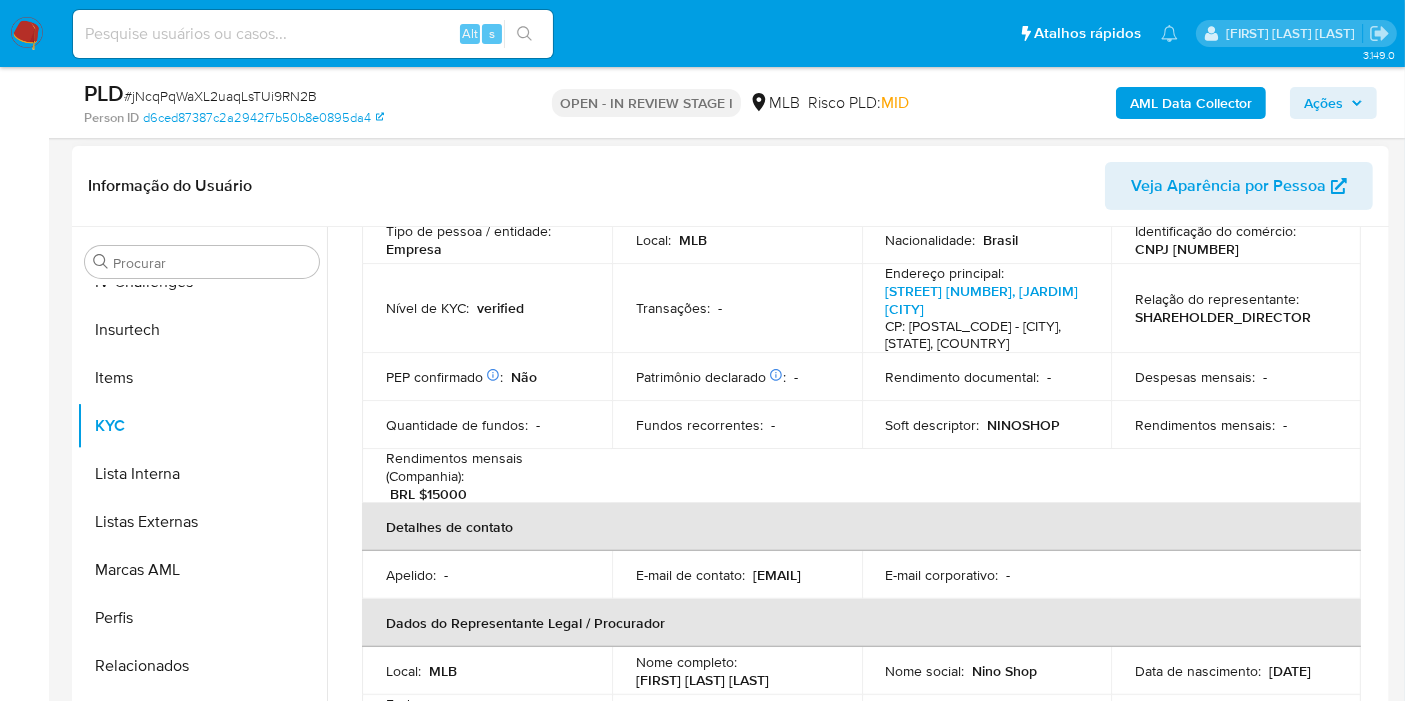 scroll, scrollTop: 225, scrollLeft: 0, axis: vertical 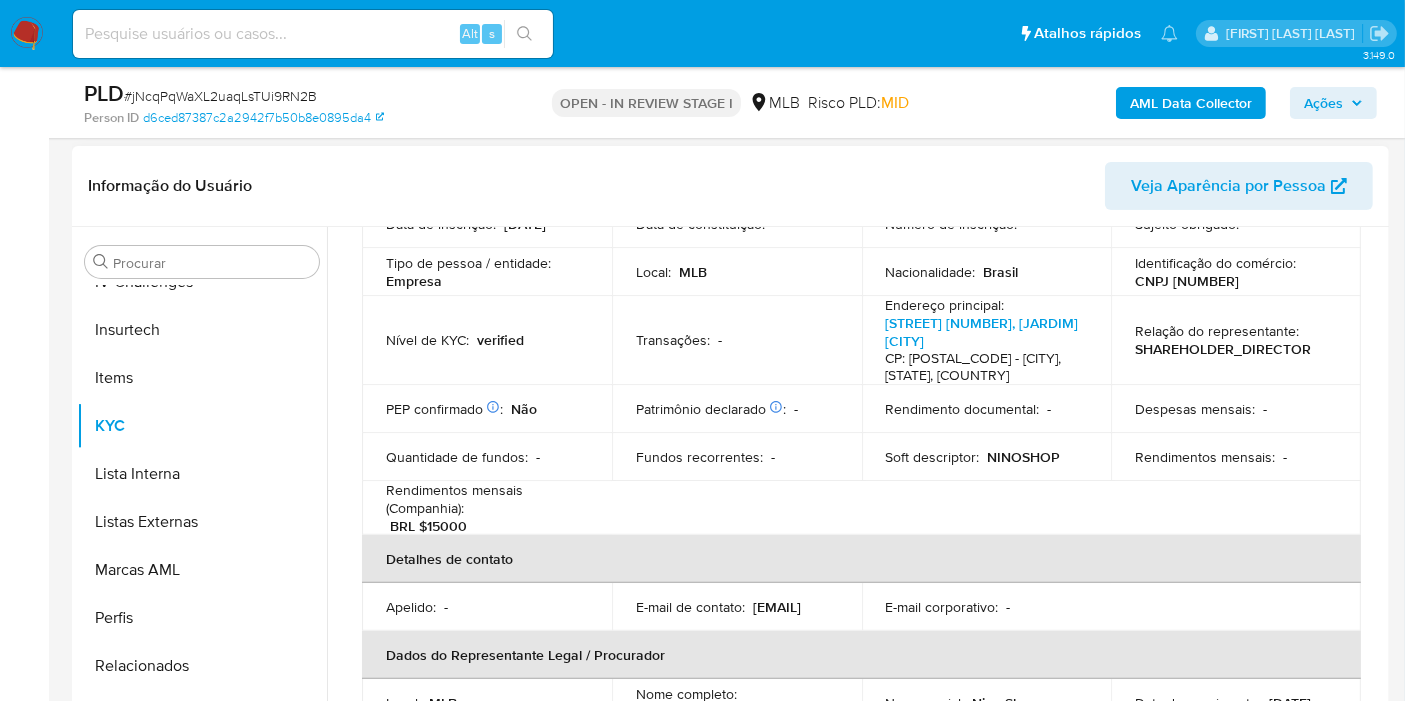 click on "CNPJ 30112012000179" at bounding box center (1187, 281) 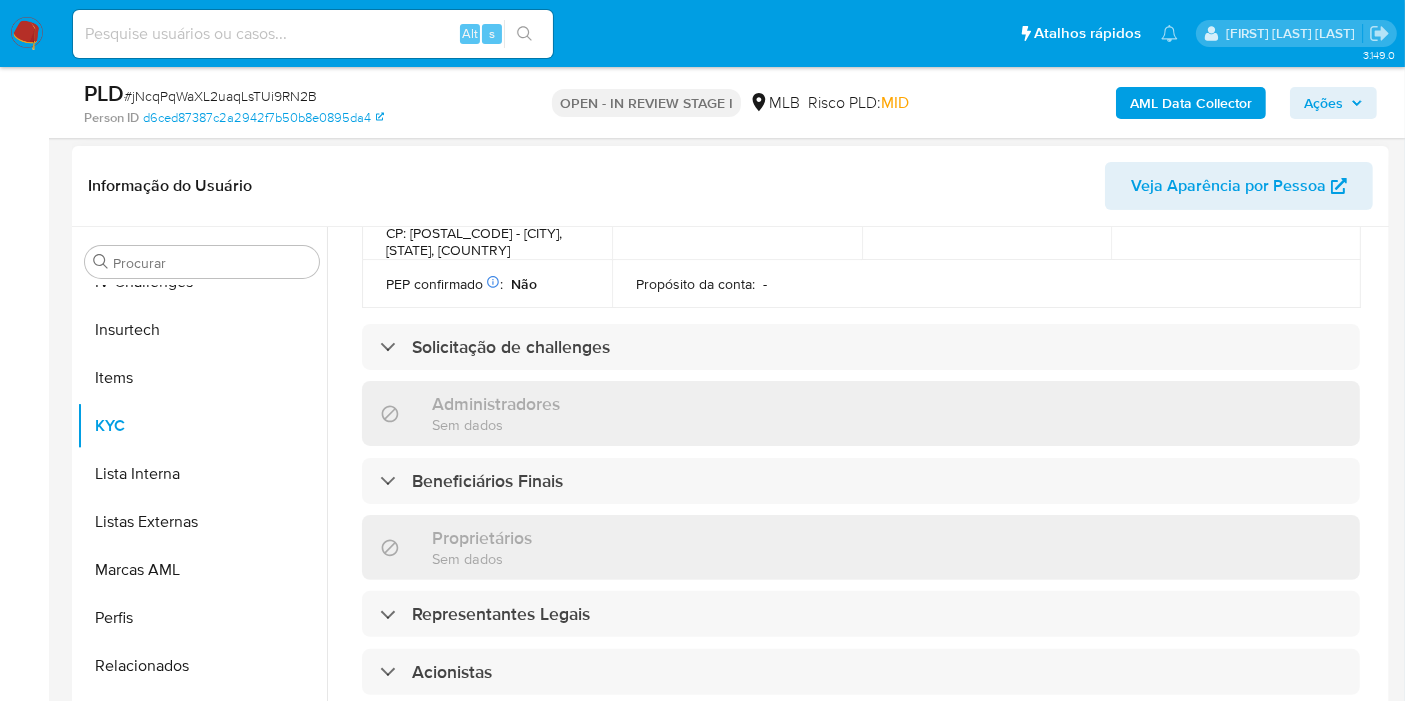 scroll, scrollTop: 448, scrollLeft: 0, axis: vertical 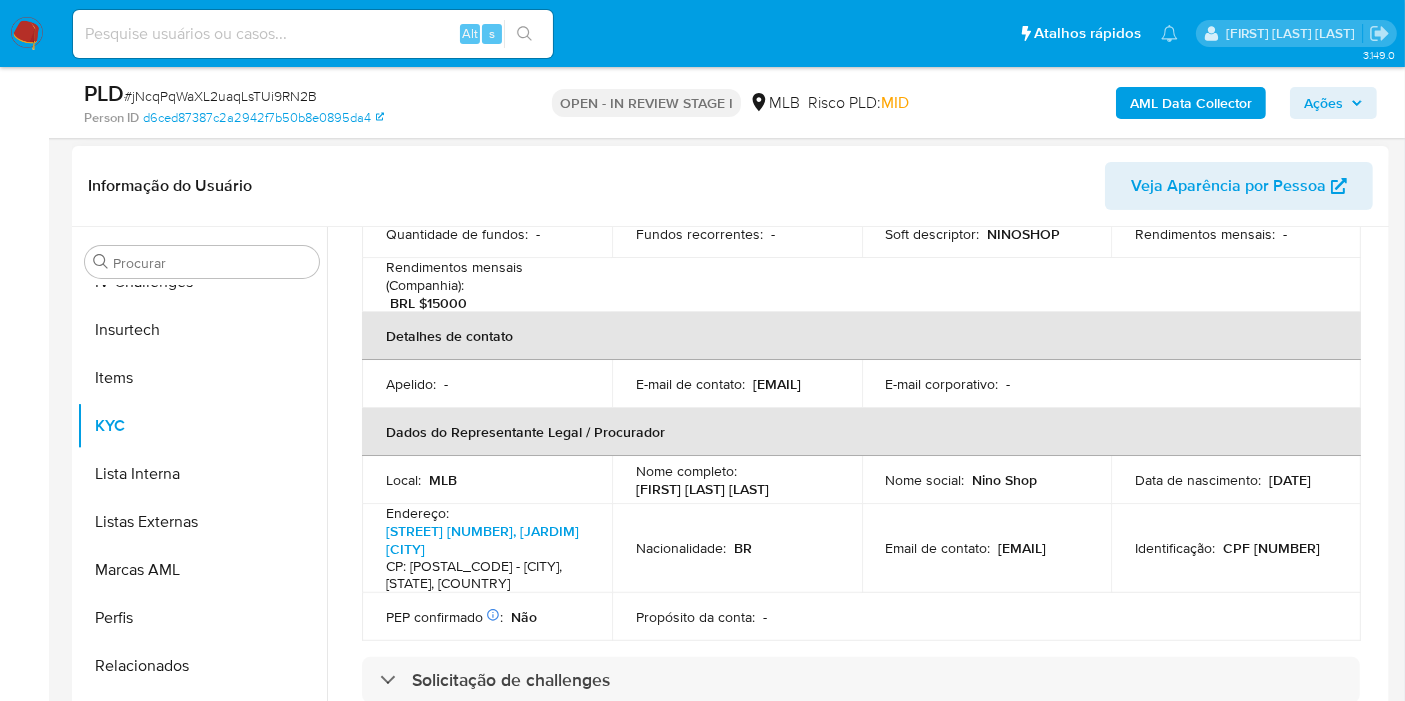 click on "CPF 26224956847" at bounding box center [1271, 548] 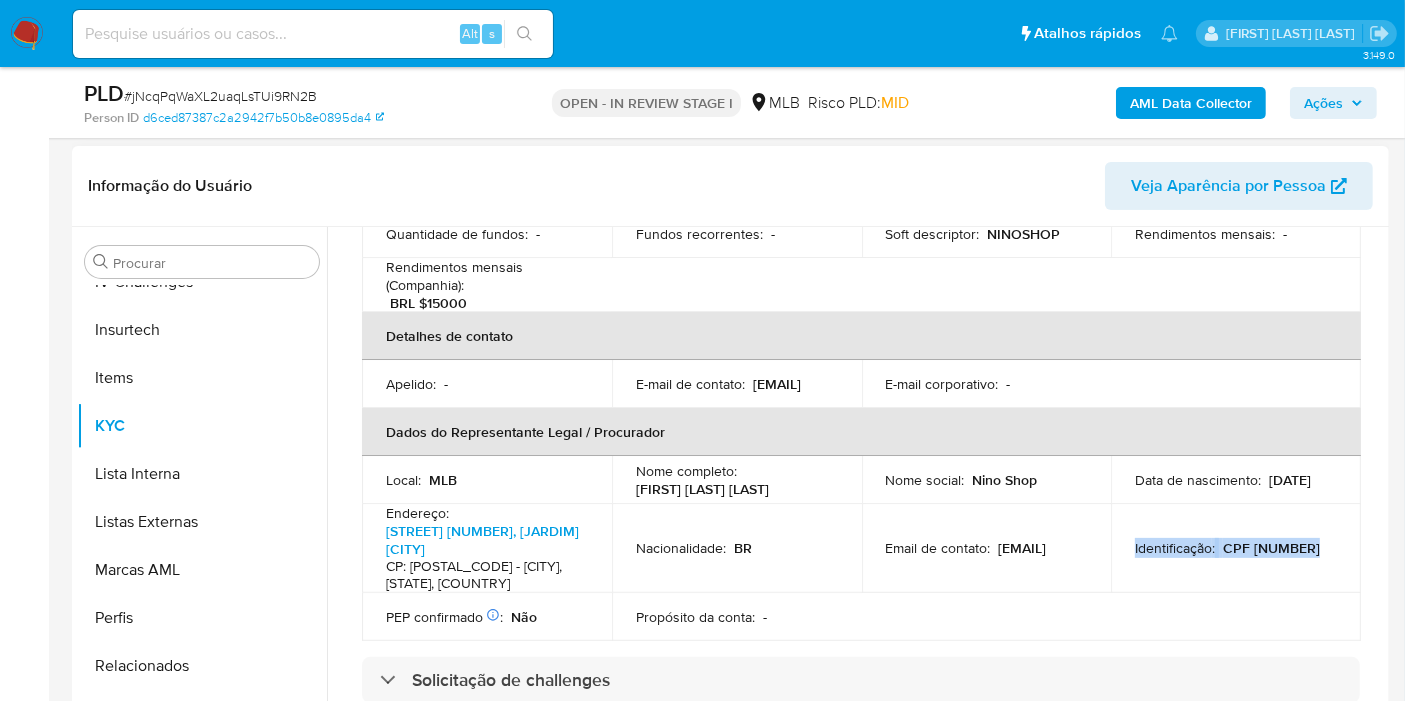 click on "CPF 26224956847" at bounding box center [1271, 548] 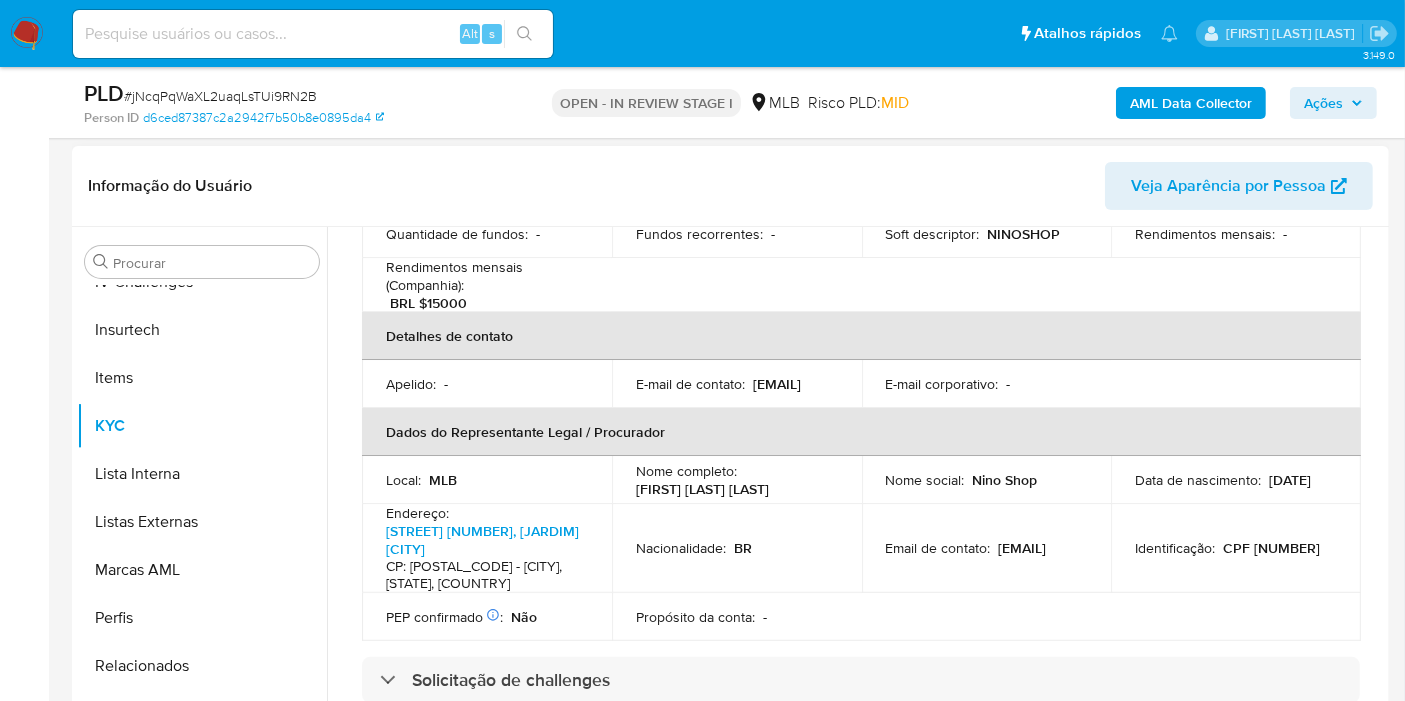 click on "CPF 26224956847" at bounding box center (1271, 548) 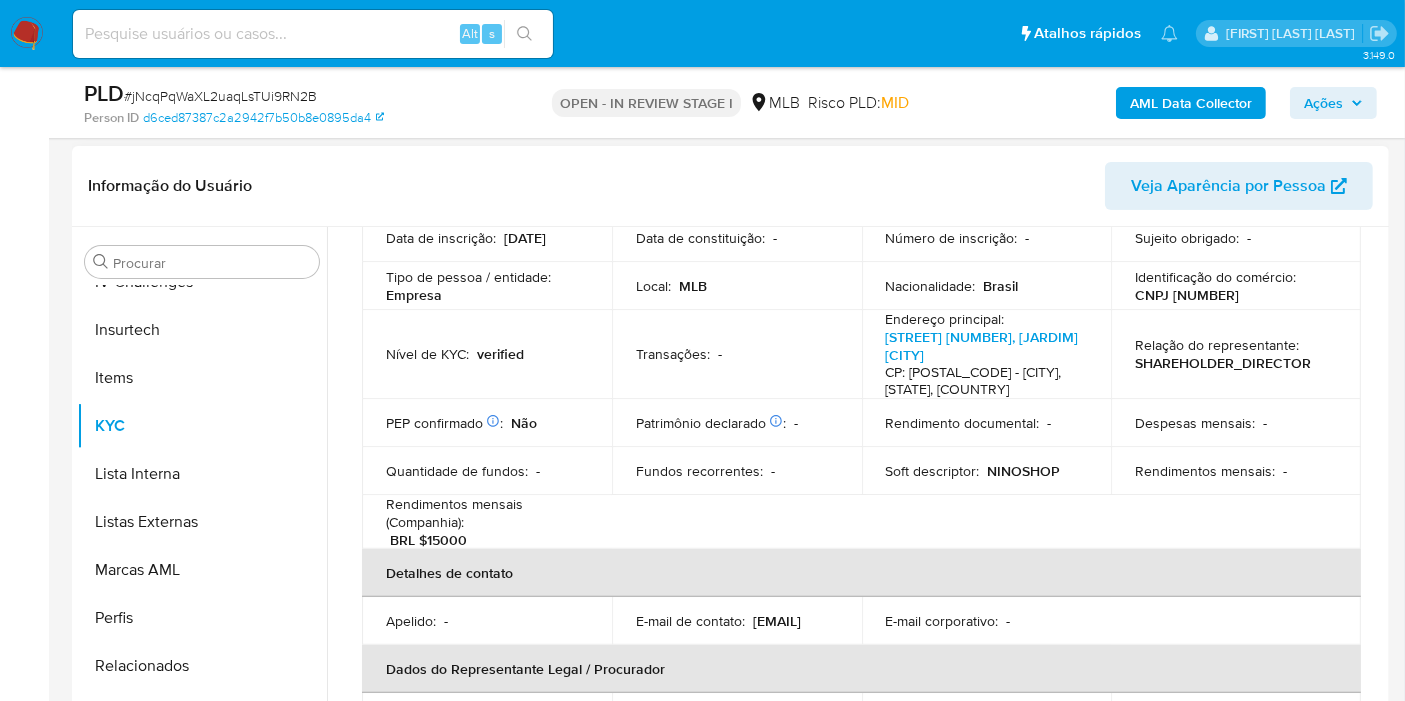 scroll, scrollTop: 114, scrollLeft: 0, axis: vertical 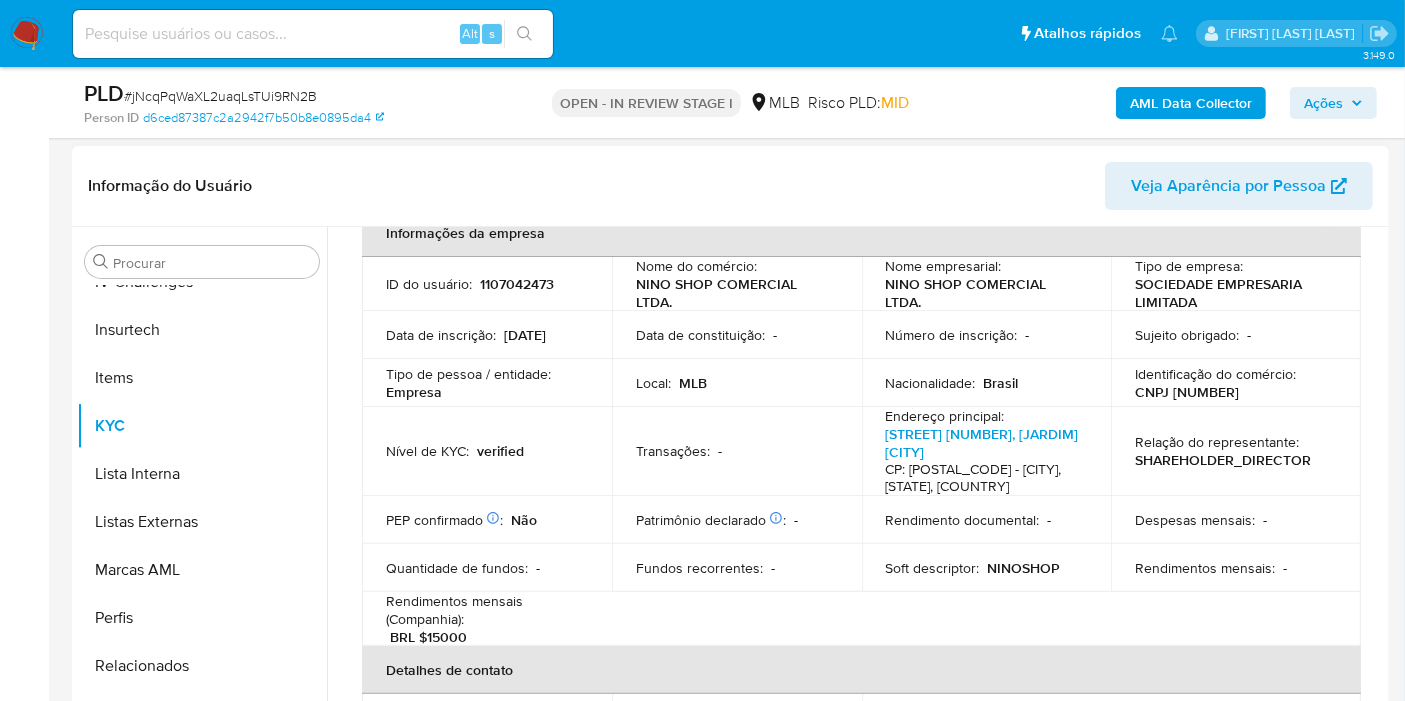 click on "CNPJ 30112012000179" at bounding box center [1187, 392] 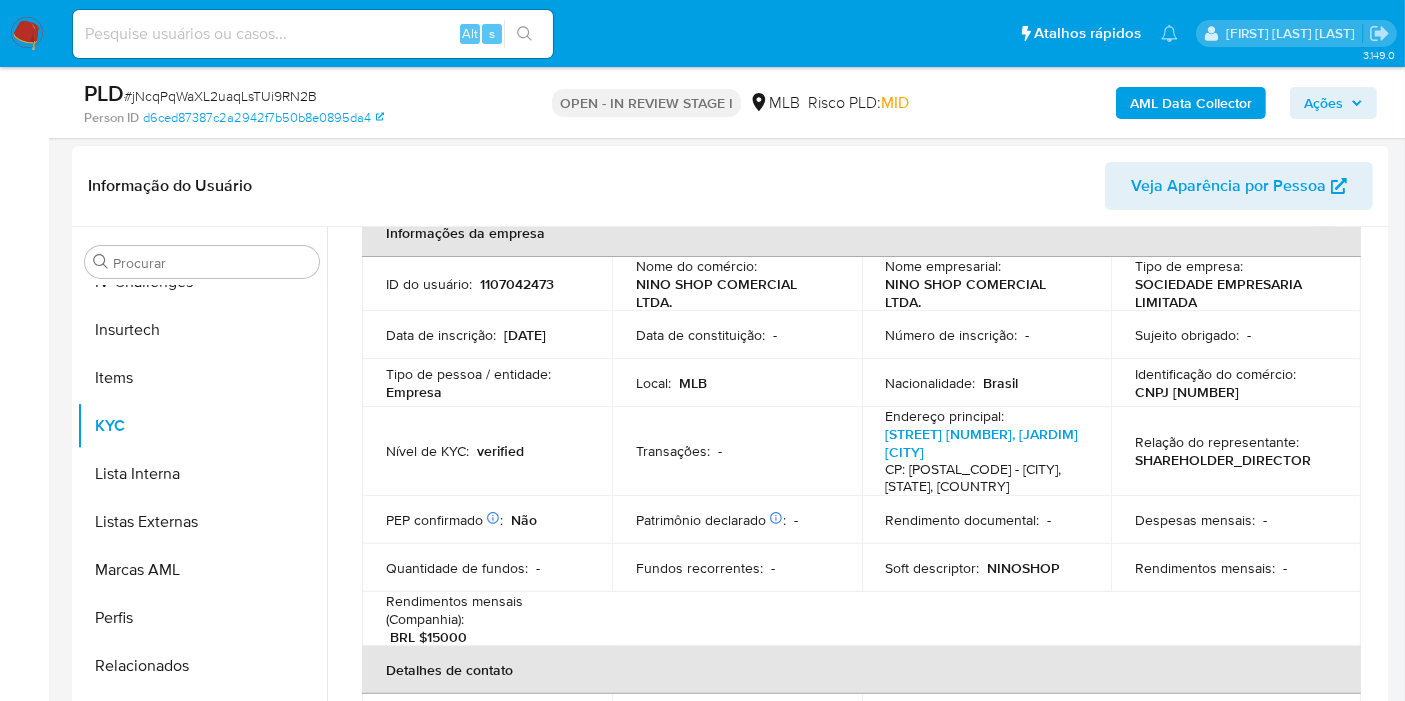 copy on "30112012000179" 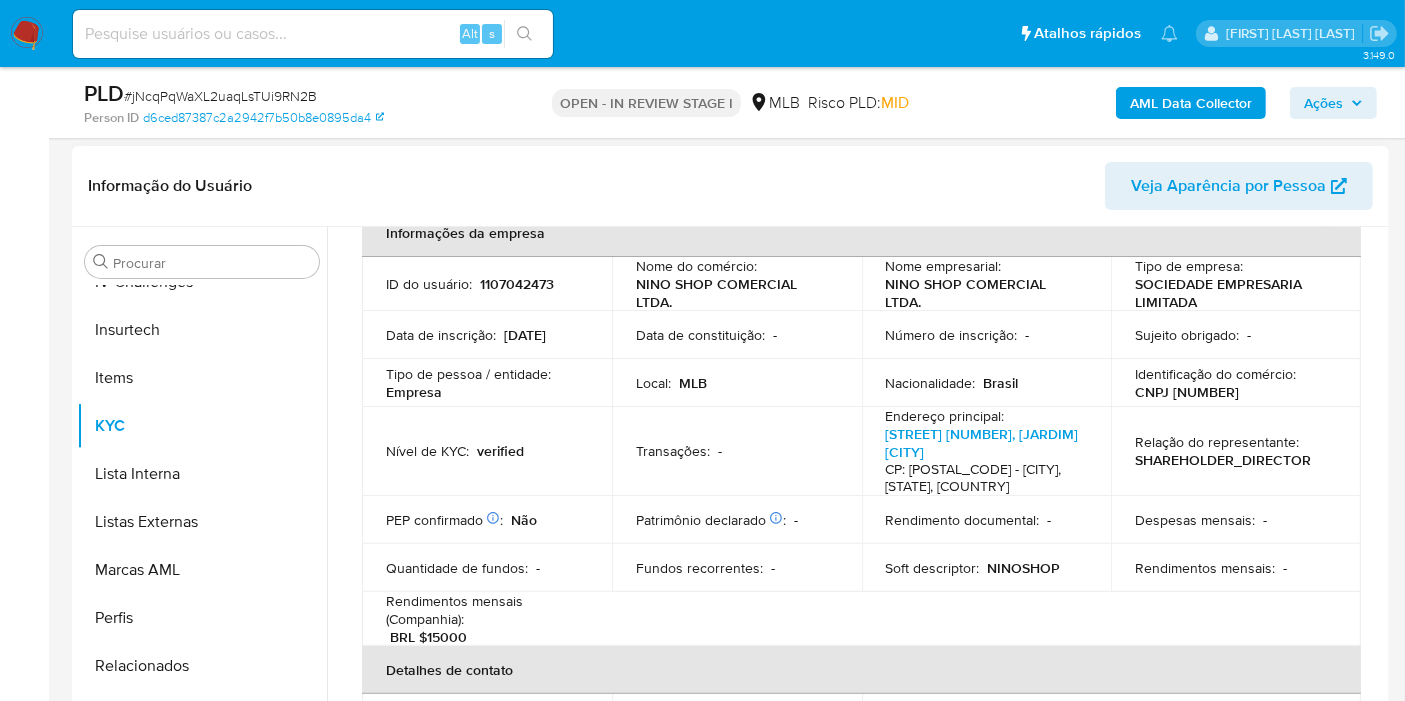 click on "Informação do Usuário Veja Aparência por Pessoa" at bounding box center [730, 186] 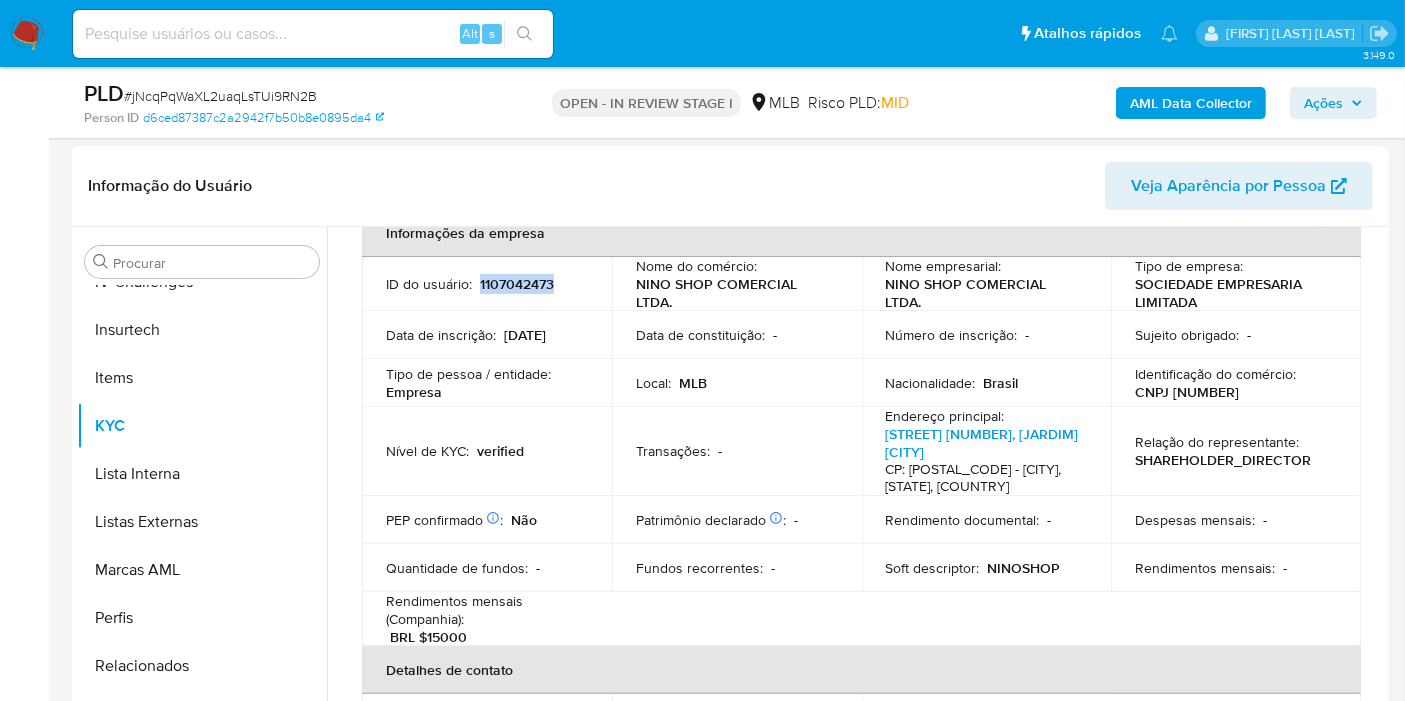 click on "1107042473" at bounding box center (517, 284) 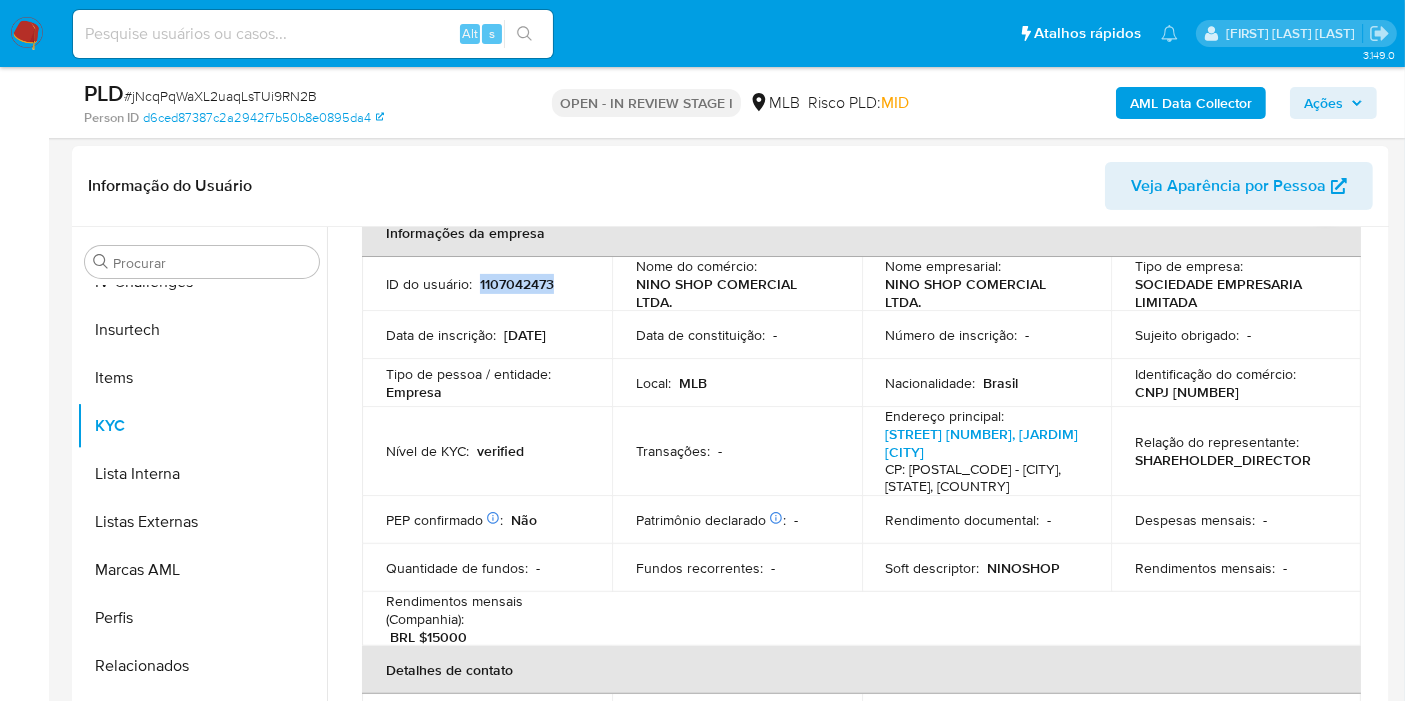 copy on "1107042473" 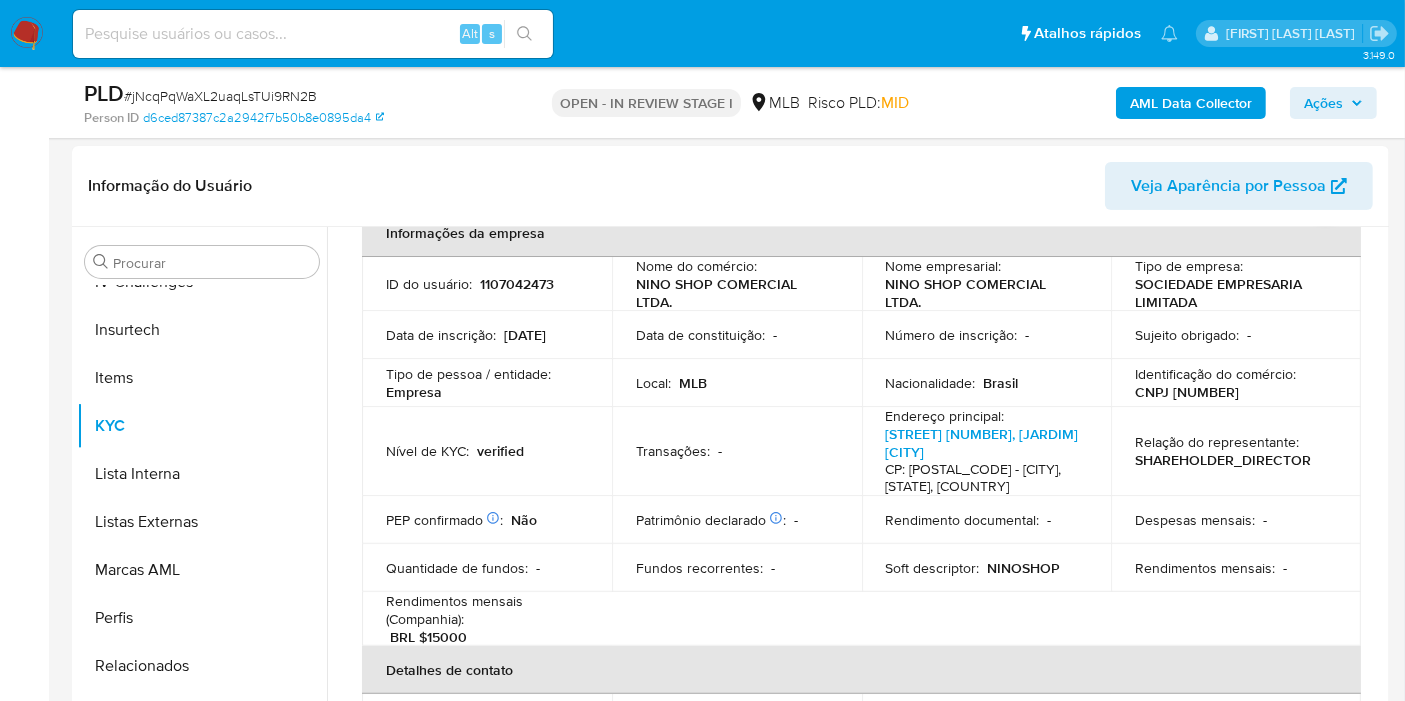 click on "# jNcqPqWaXL2uaqLsTUi9RN2B" at bounding box center [220, 96] 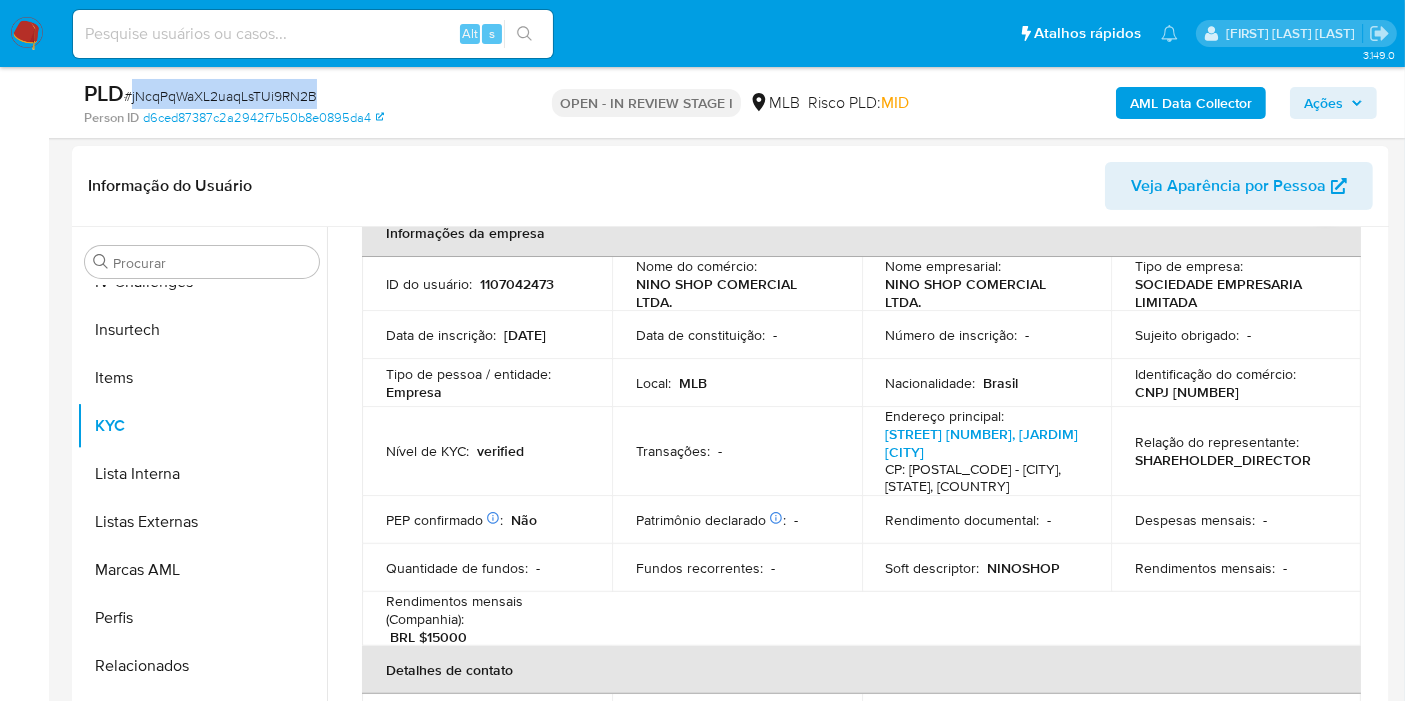 click on "# jNcqPqWaXL2uaqLsTUi9RN2B" at bounding box center [220, 96] 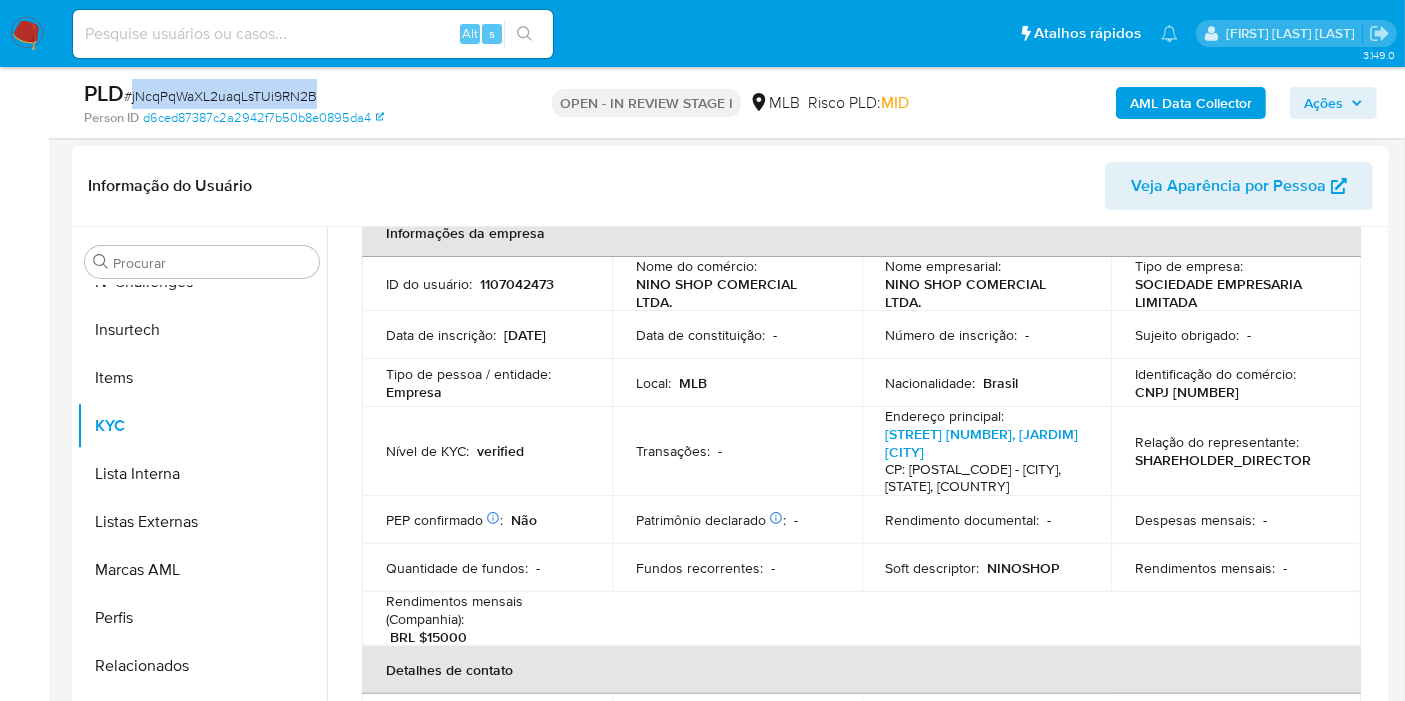 copy on "jNcqPqWaXL2uaqLsTUi9RN2B" 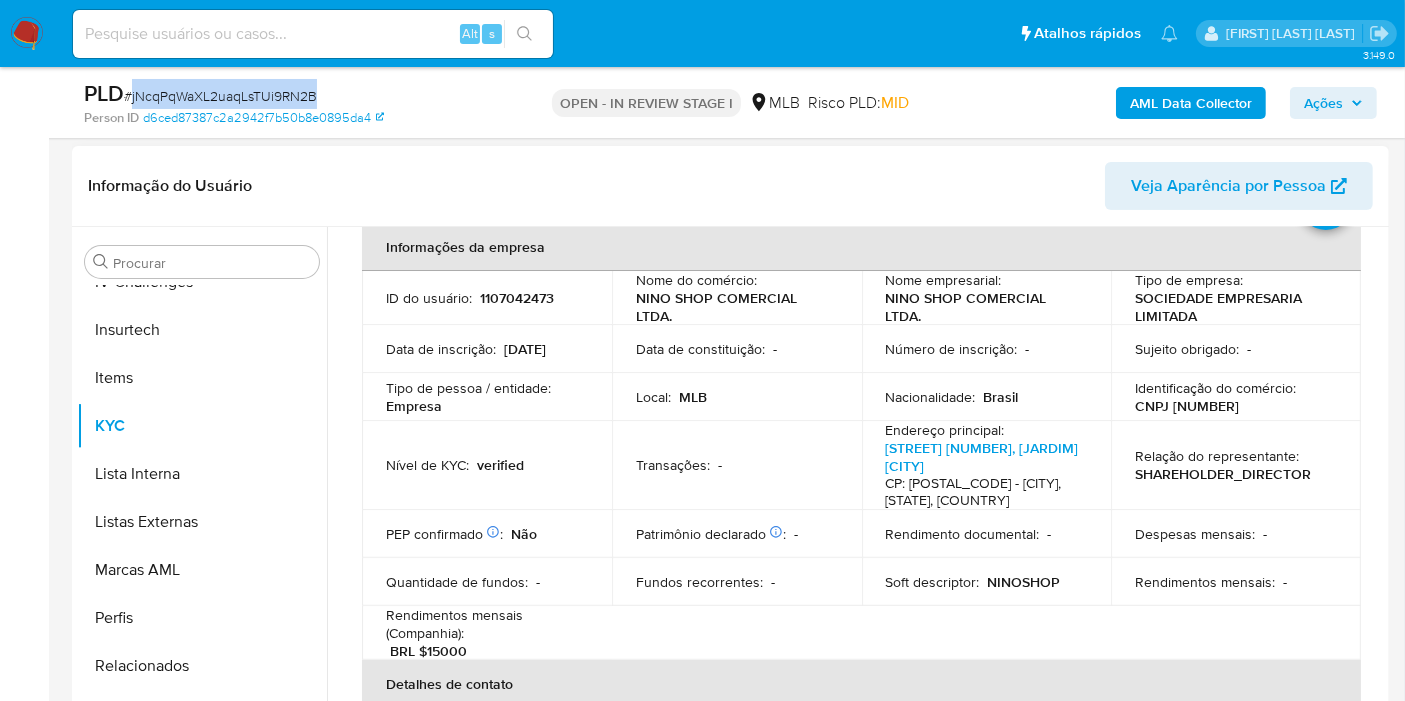 scroll, scrollTop: 3, scrollLeft: 0, axis: vertical 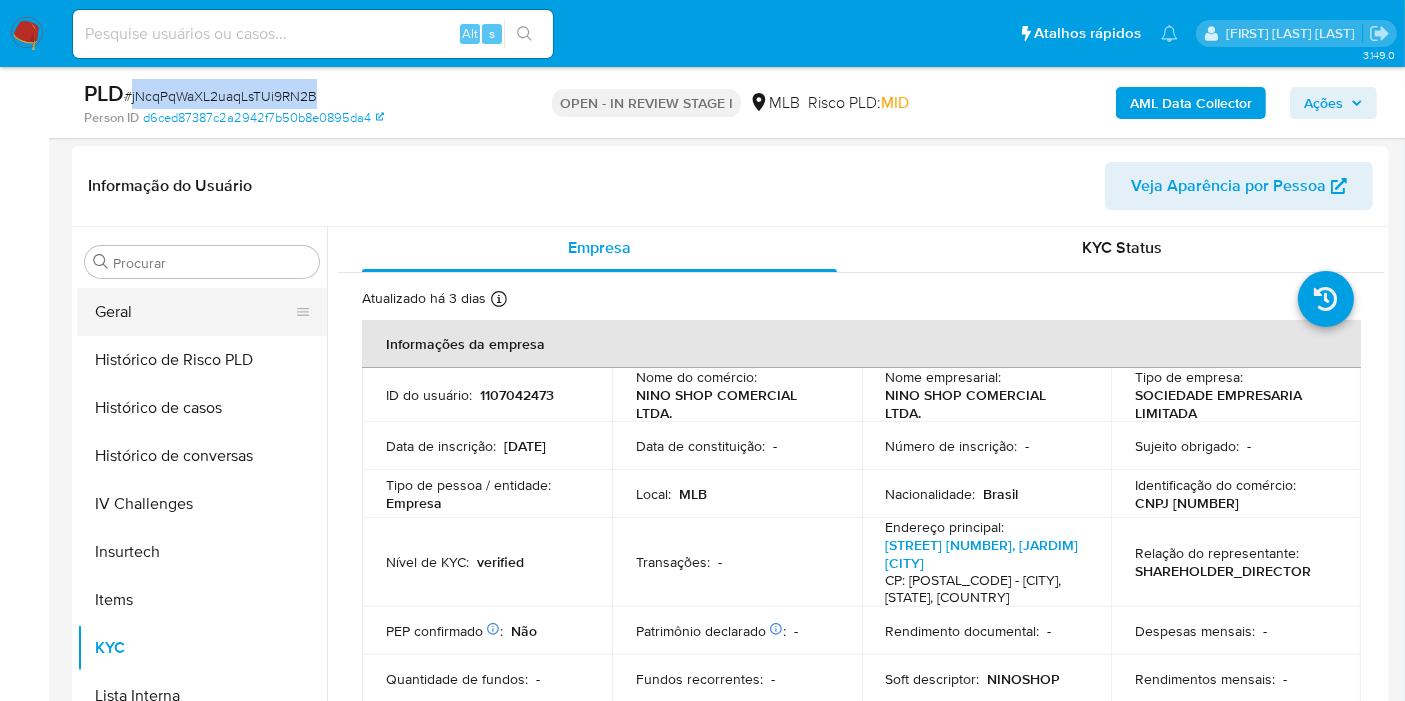 click on "Geral" at bounding box center [194, 312] 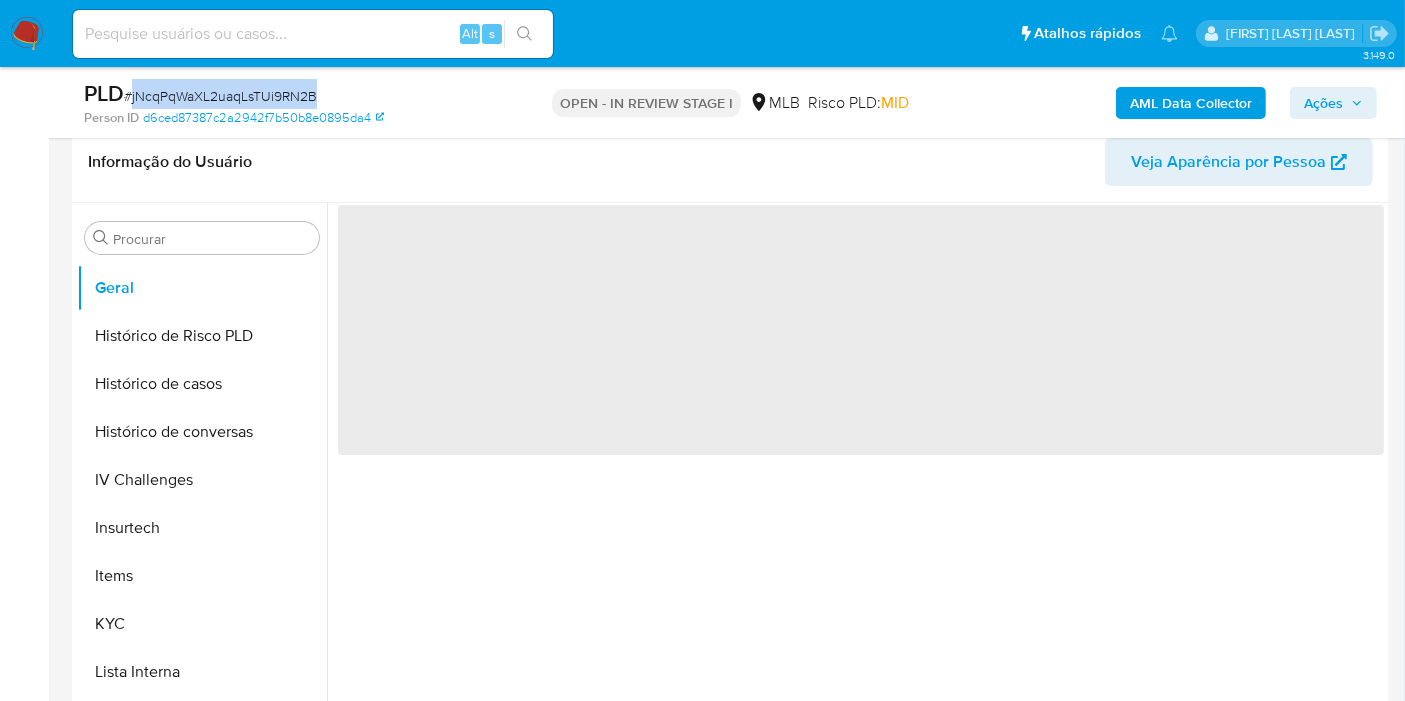 scroll, scrollTop: 0, scrollLeft: 0, axis: both 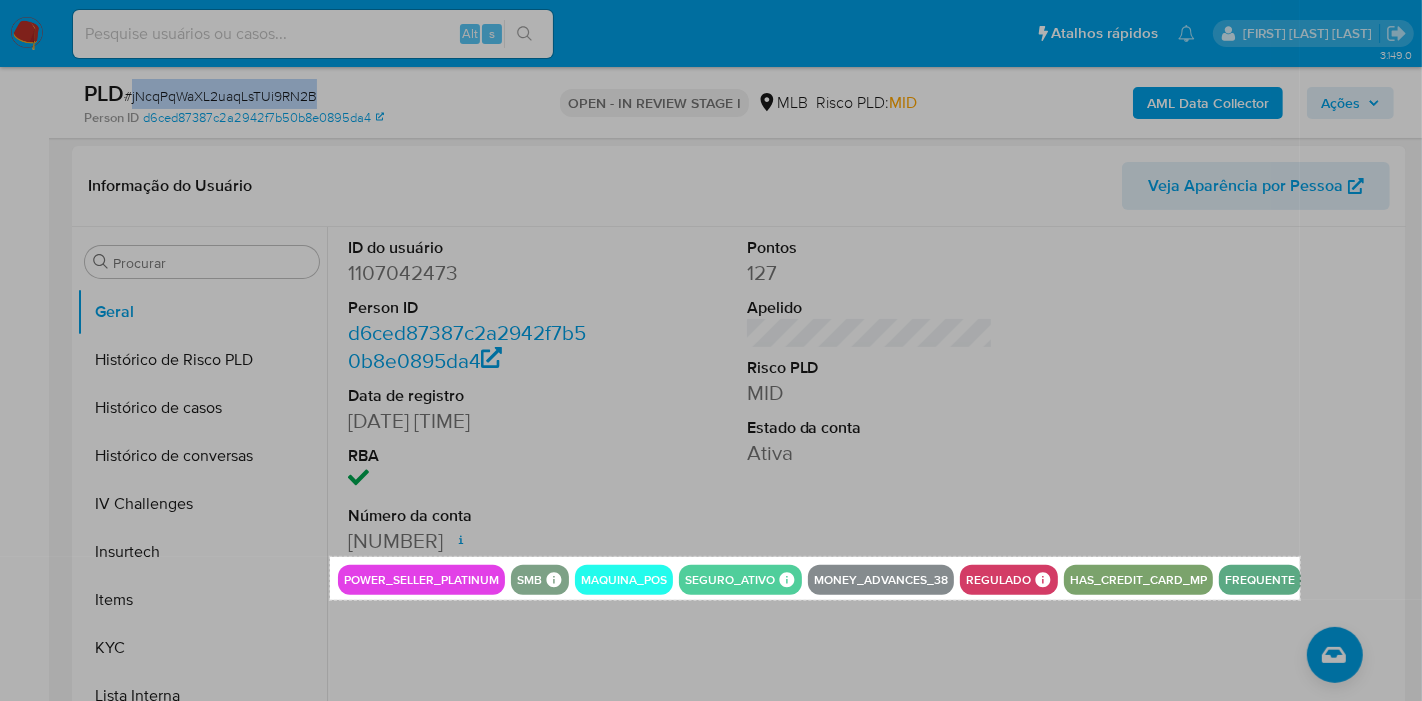drag, startPoint x: 330, startPoint y: 557, endPoint x: 1300, endPoint y: 600, distance: 970.95264 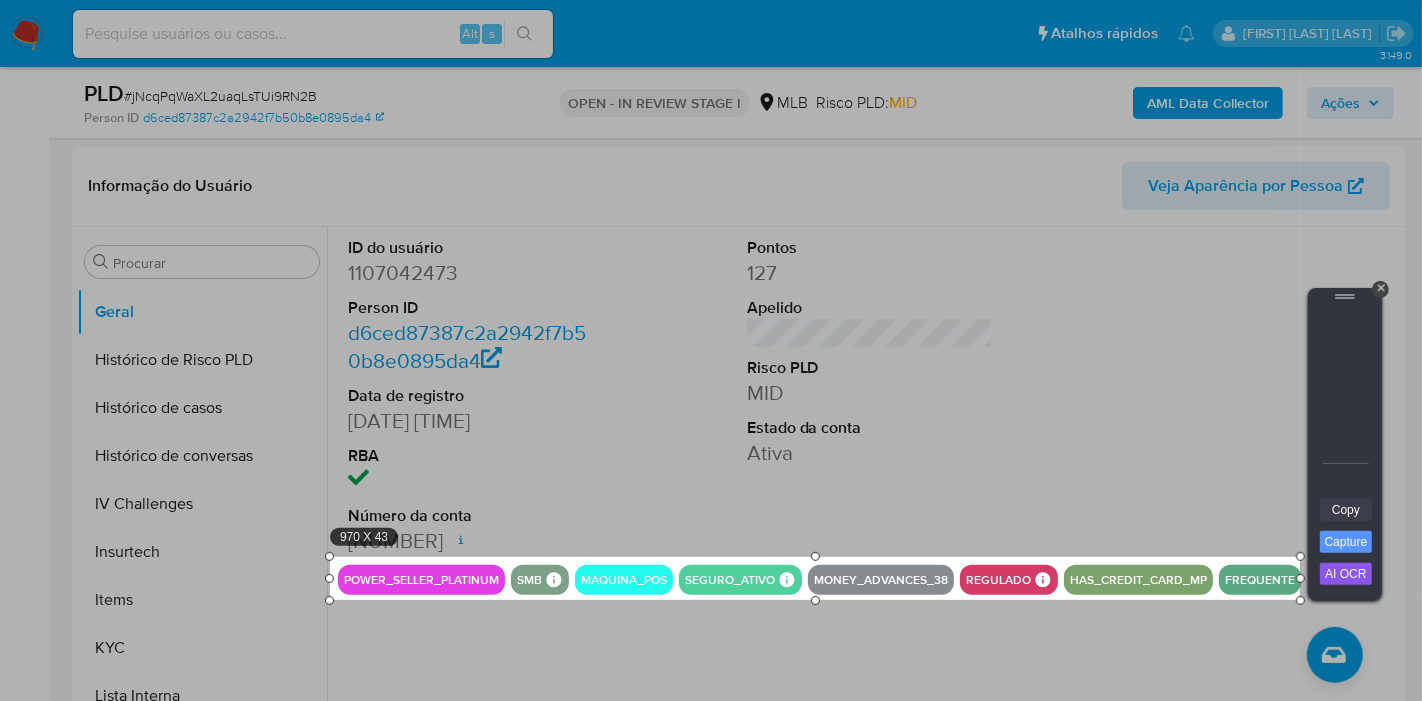 click on "Copy" at bounding box center [1346, 510] 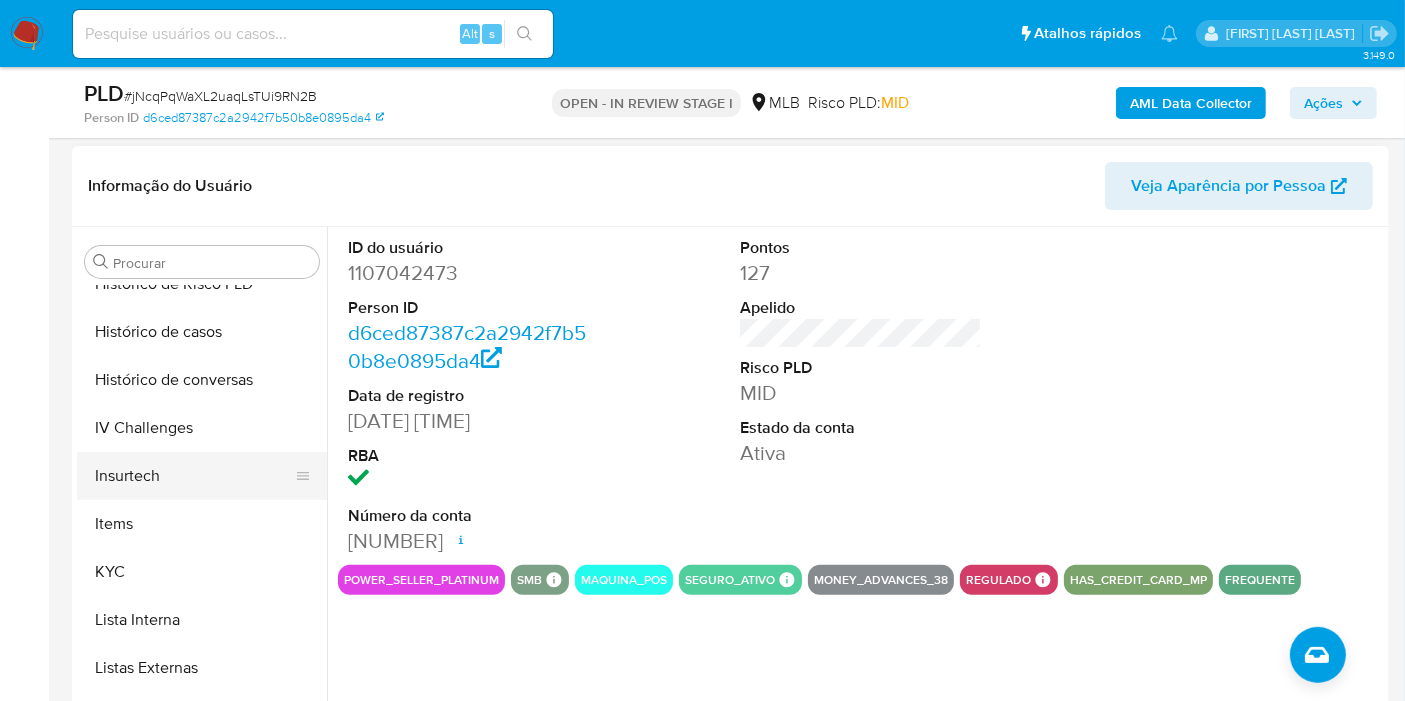 scroll, scrollTop: 733, scrollLeft: 0, axis: vertical 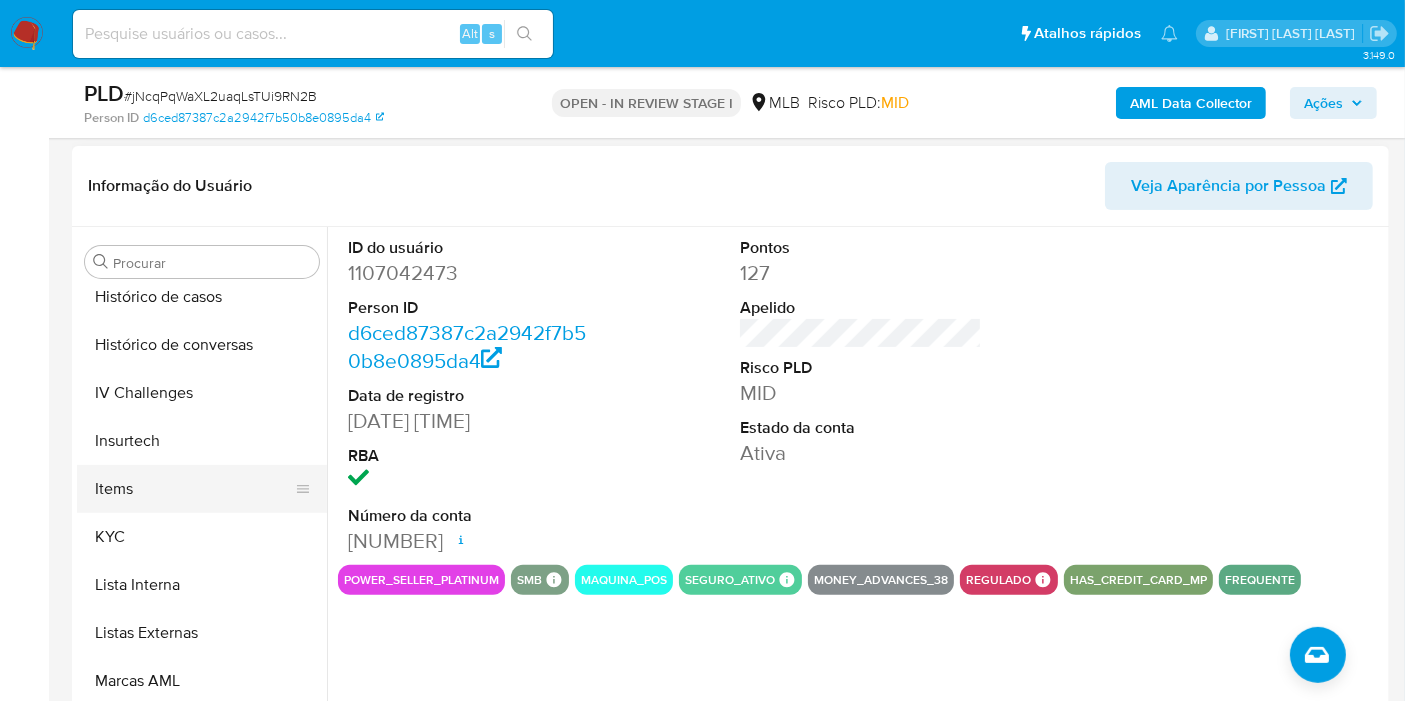 click on "Items" at bounding box center (194, 489) 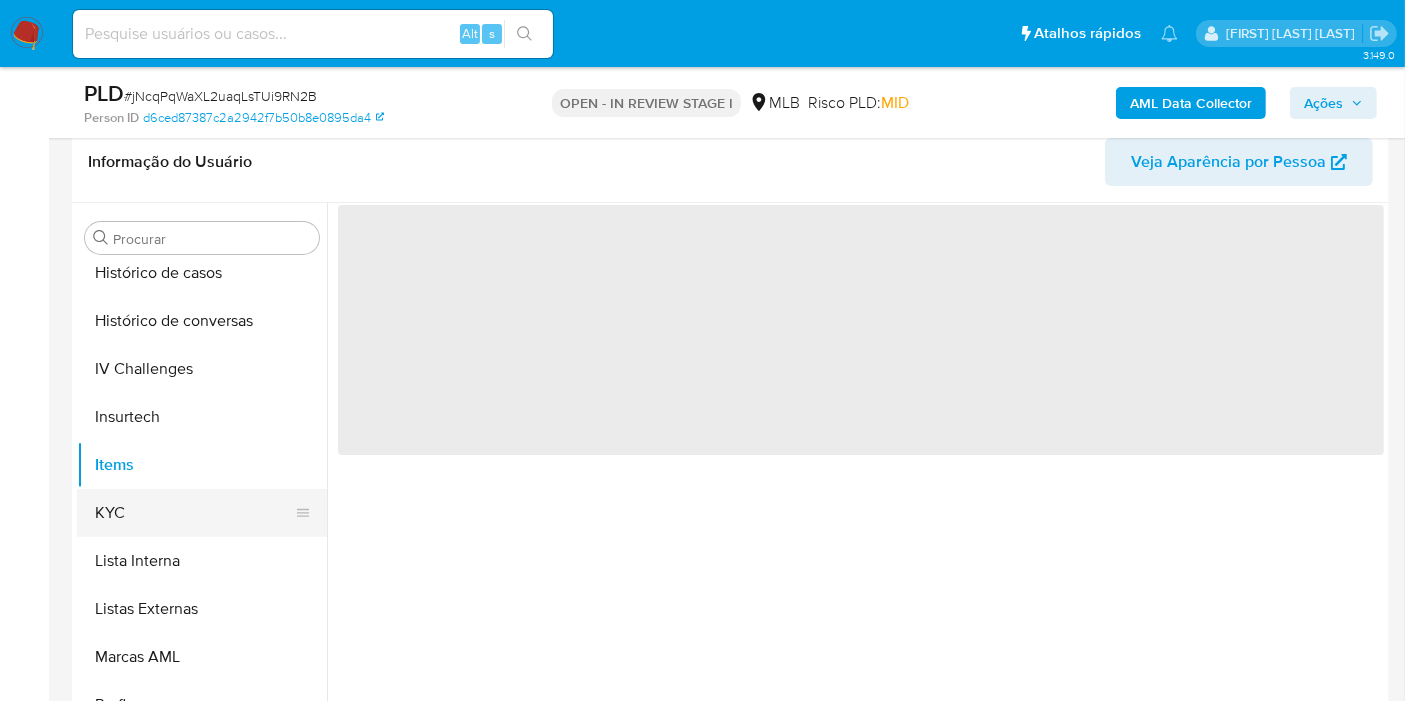 click on "KYC" at bounding box center (194, 513) 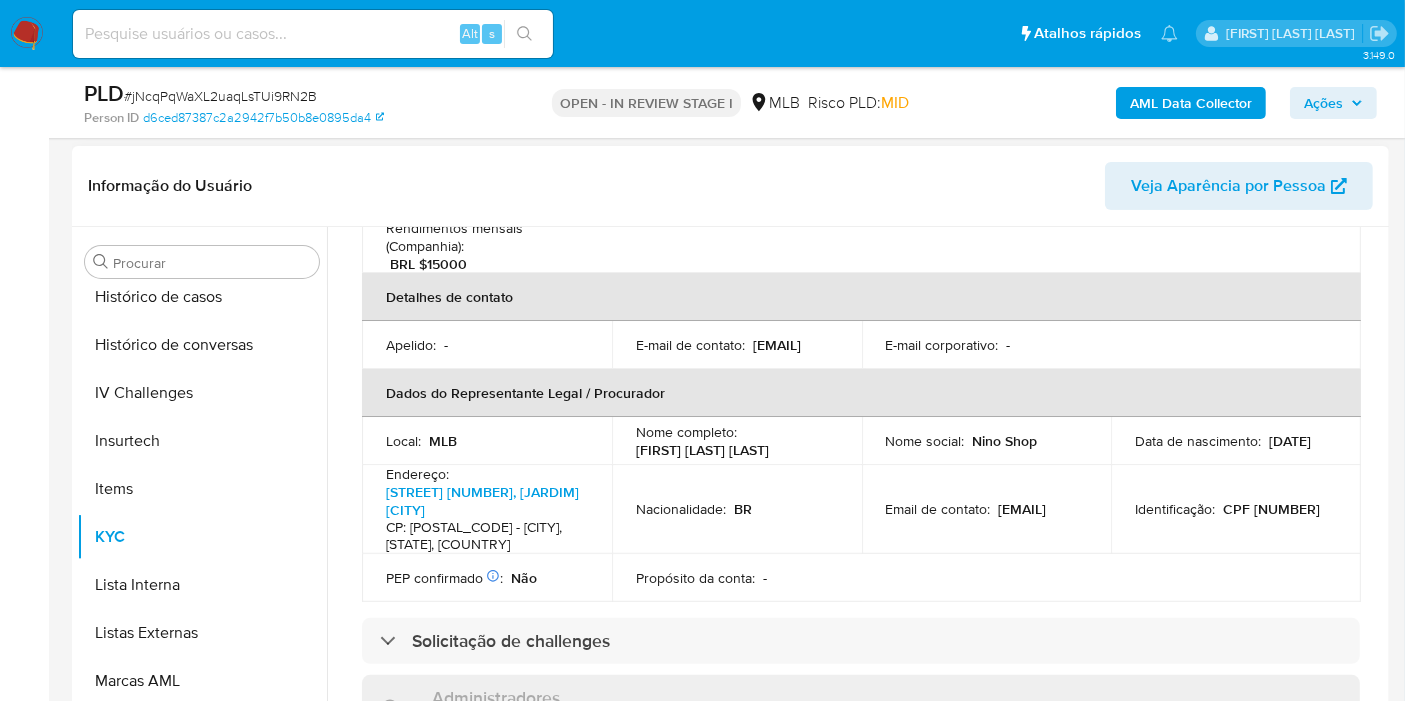 scroll, scrollTop: 444, scrollLeft: 0, axis: vertical 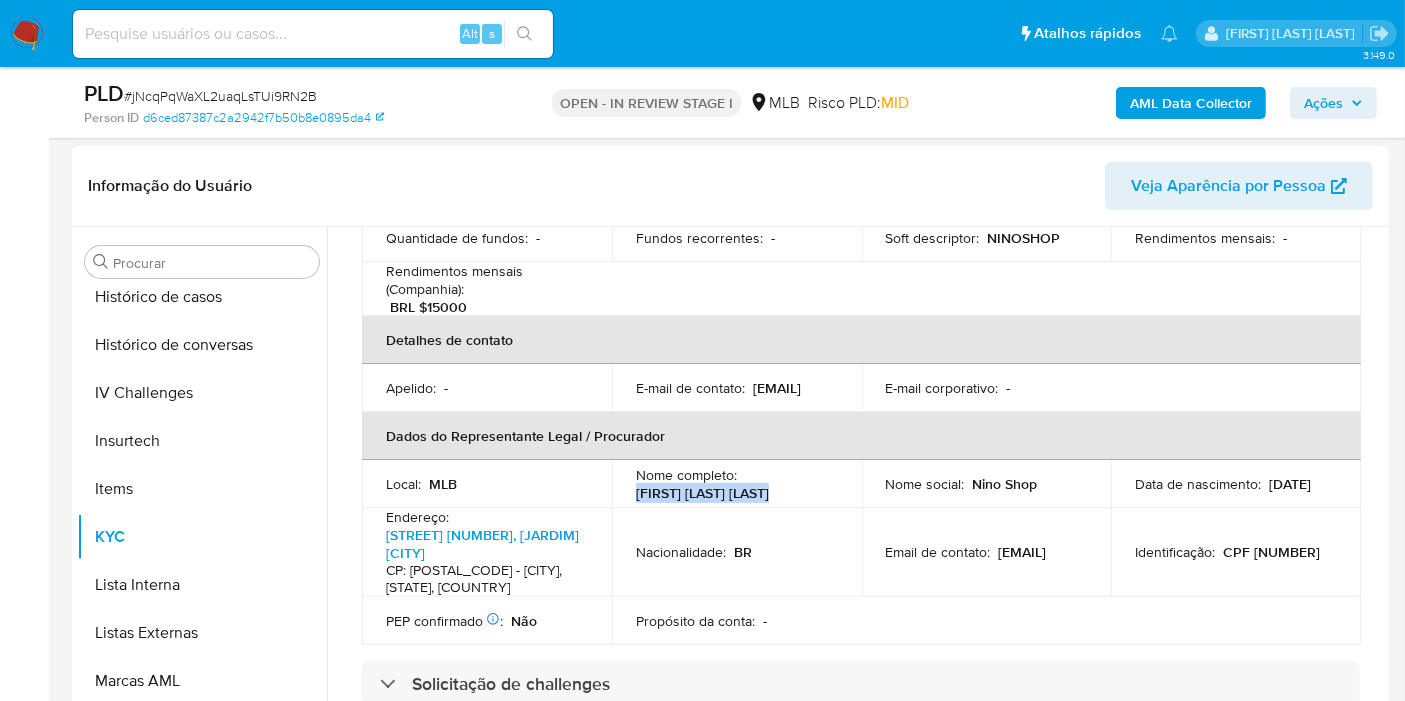 drag, startPoint x: 634, startPoint y: 490, endPoint x: 788, endPoint y: 498, distance: 154.20766 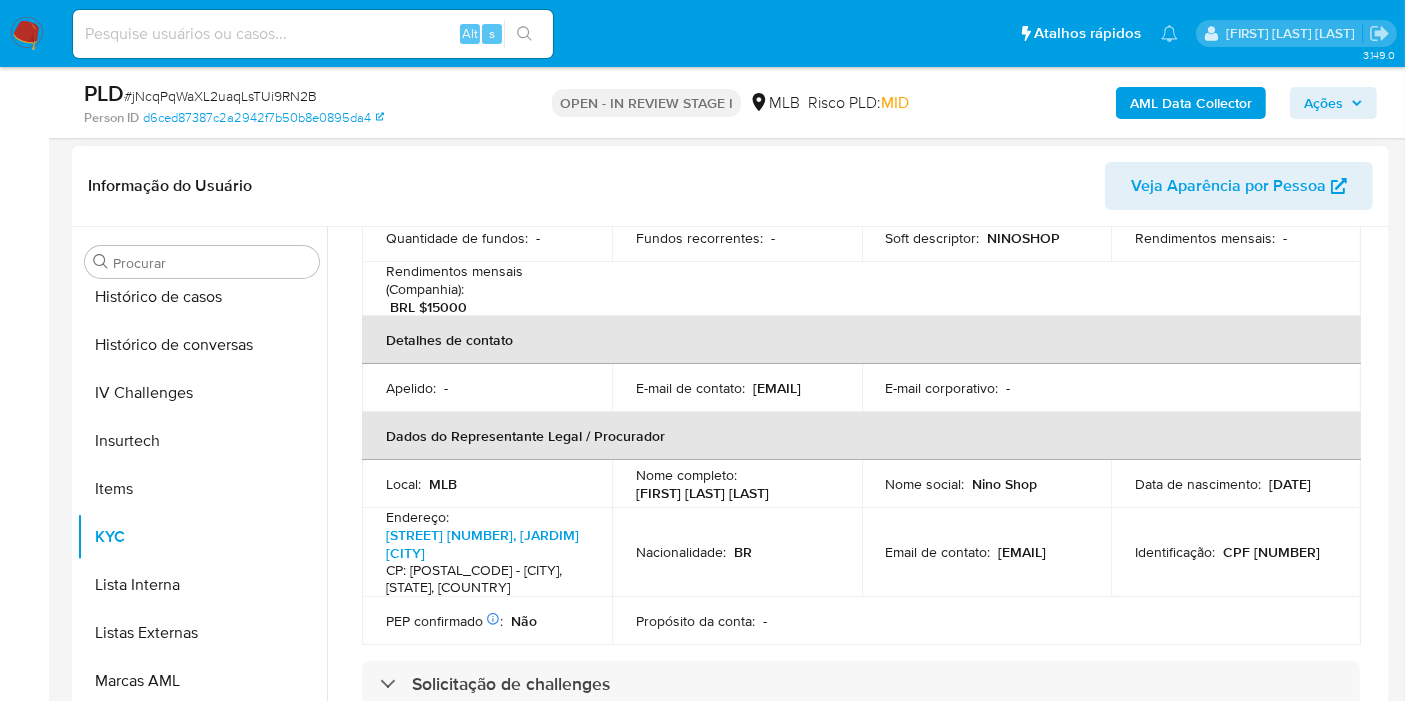click on "CPF 26224956847" at bounding box center (1271, 552) 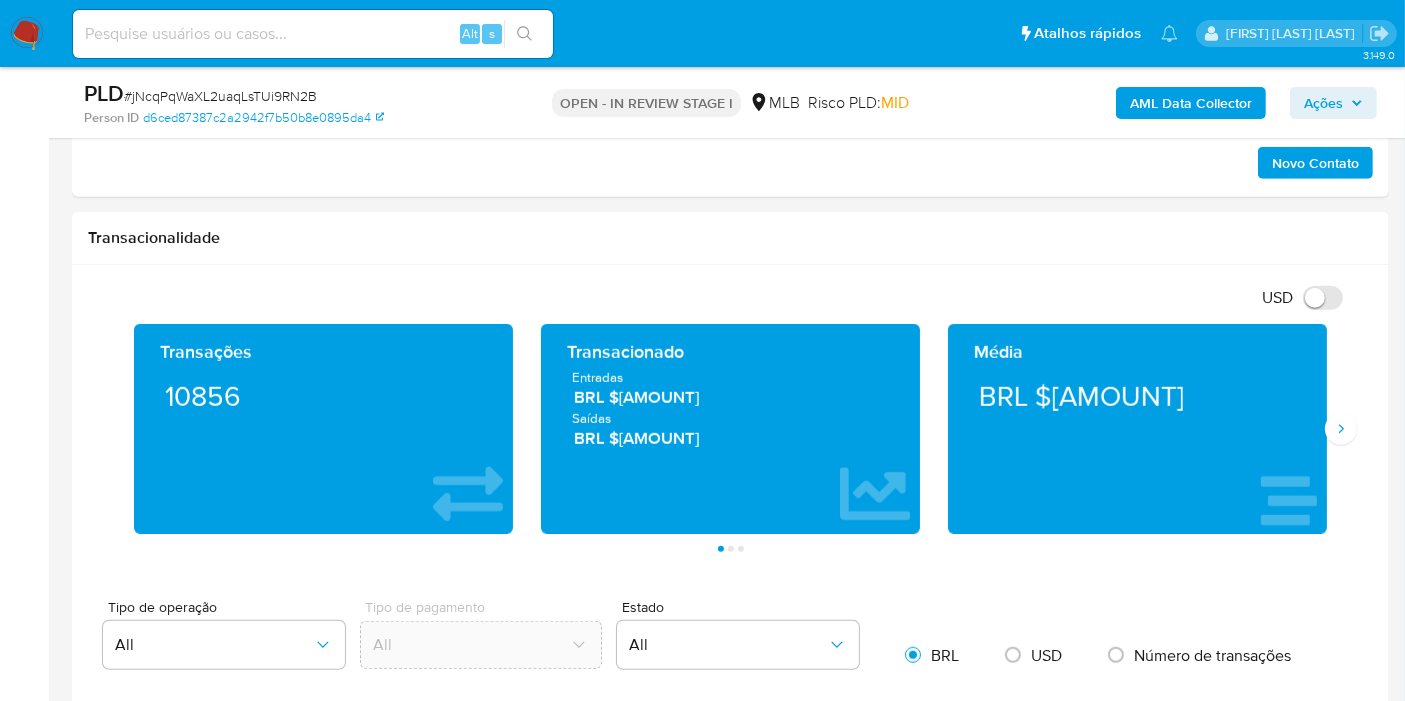 scroll, scrollTop: 1310, scrollLeft: 0, axis: vertical 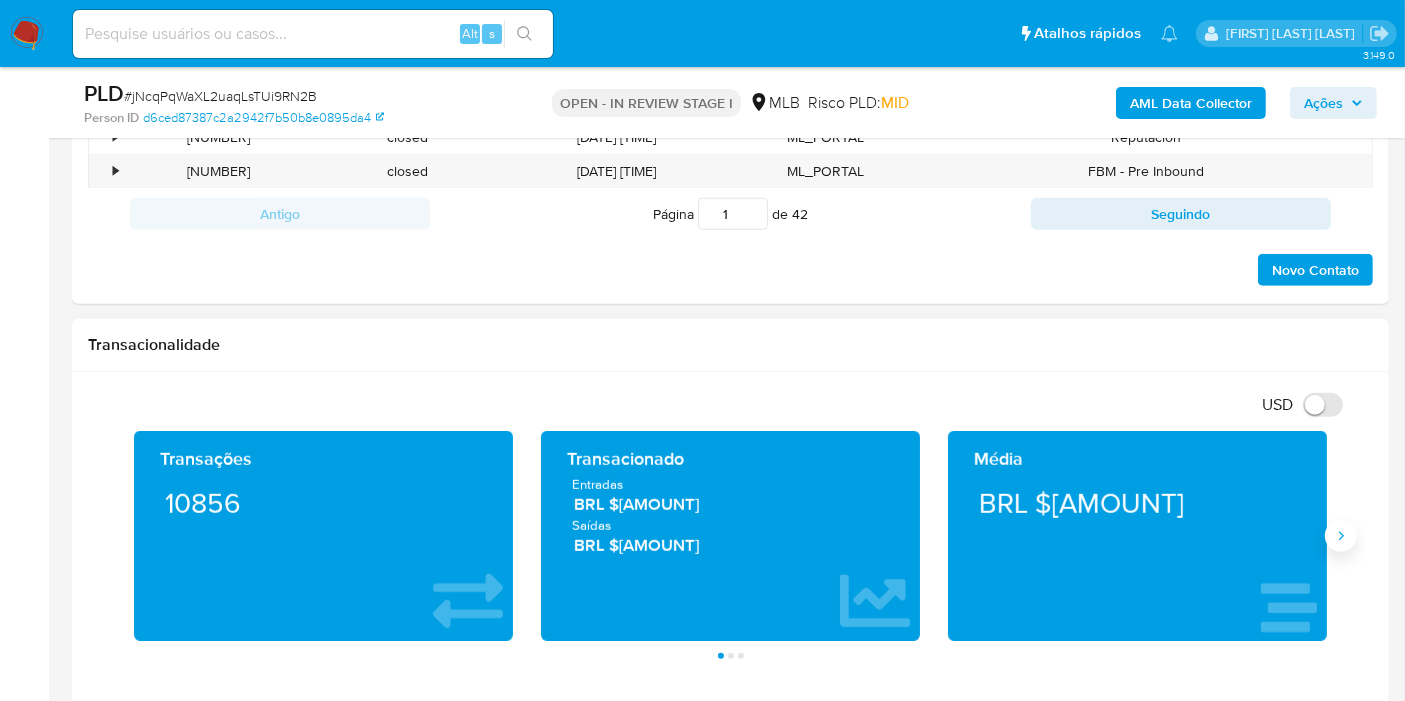 click 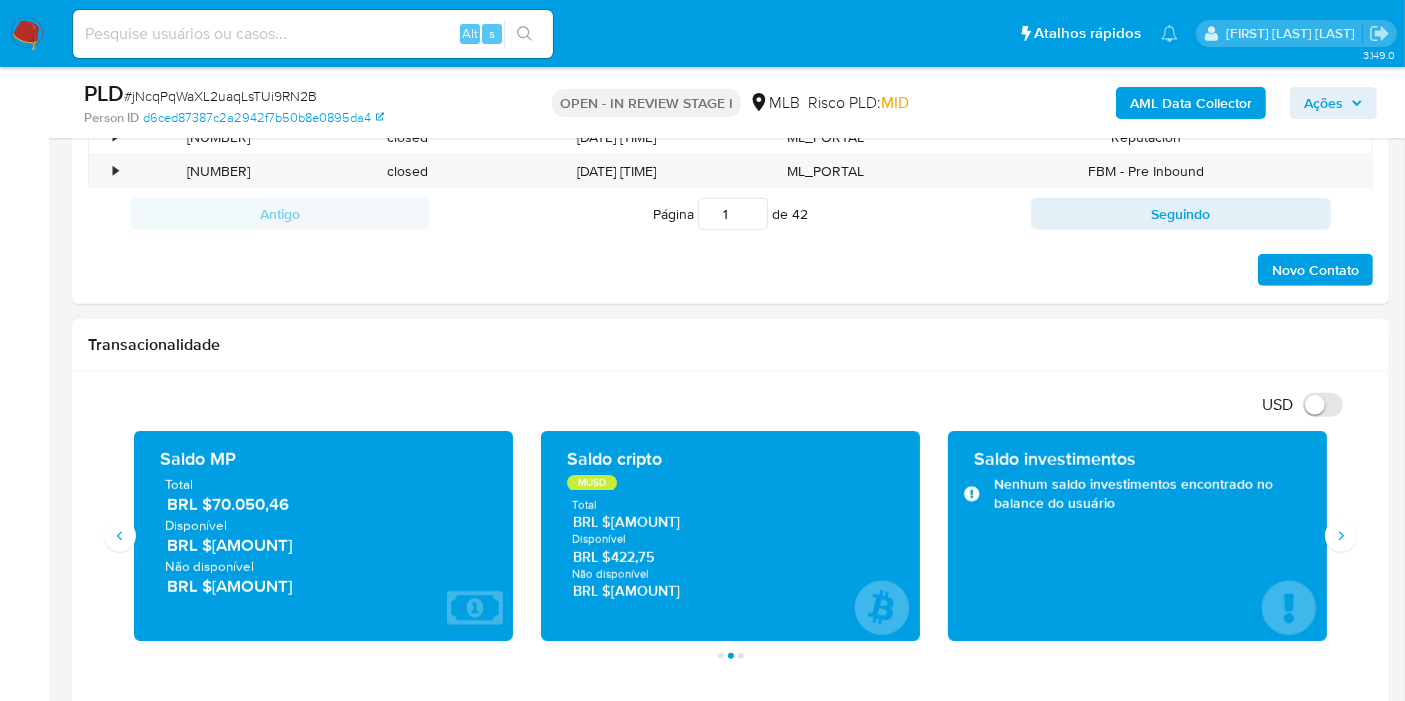 scroll, scrollTop: 1421, scrollLeft: 0, axis: vertical 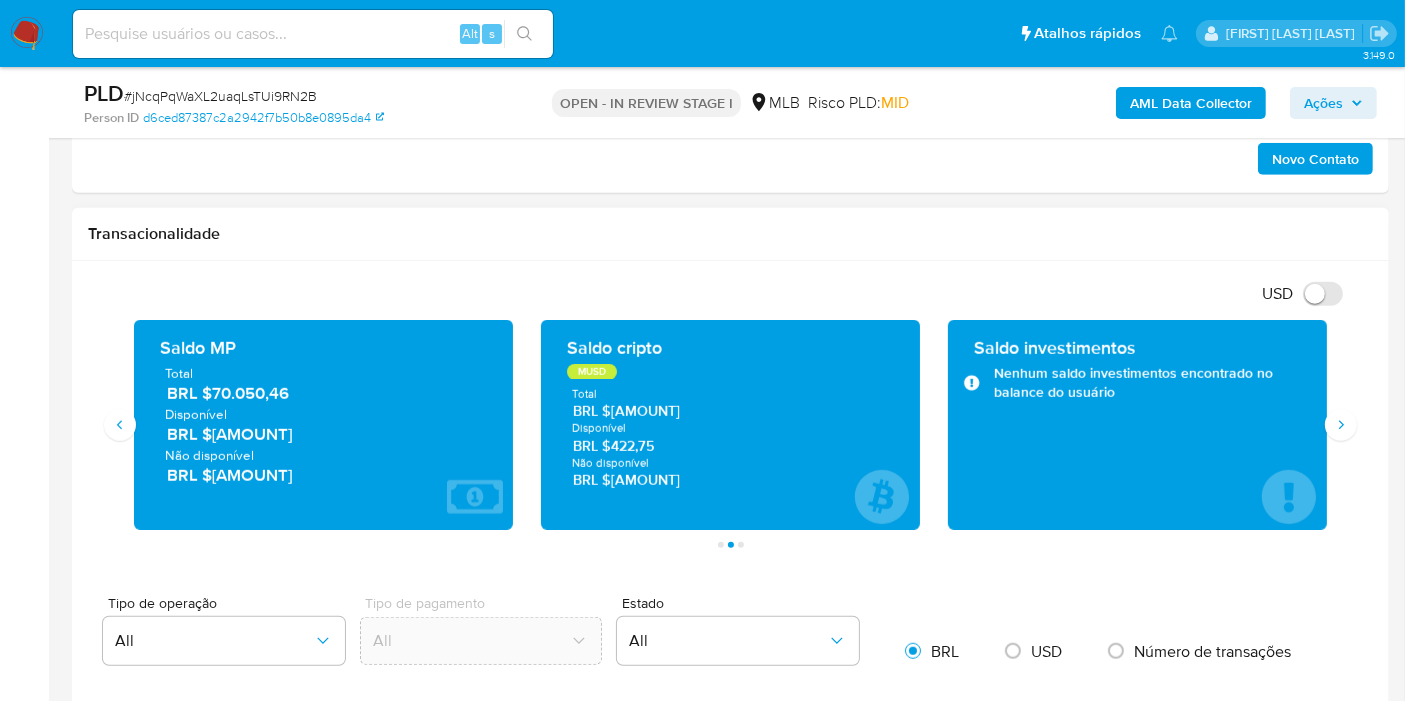drag, startPoint x: 302, startPoint y: 396, endPoint x: 212, endPoint y: 391, distance: 90.13878 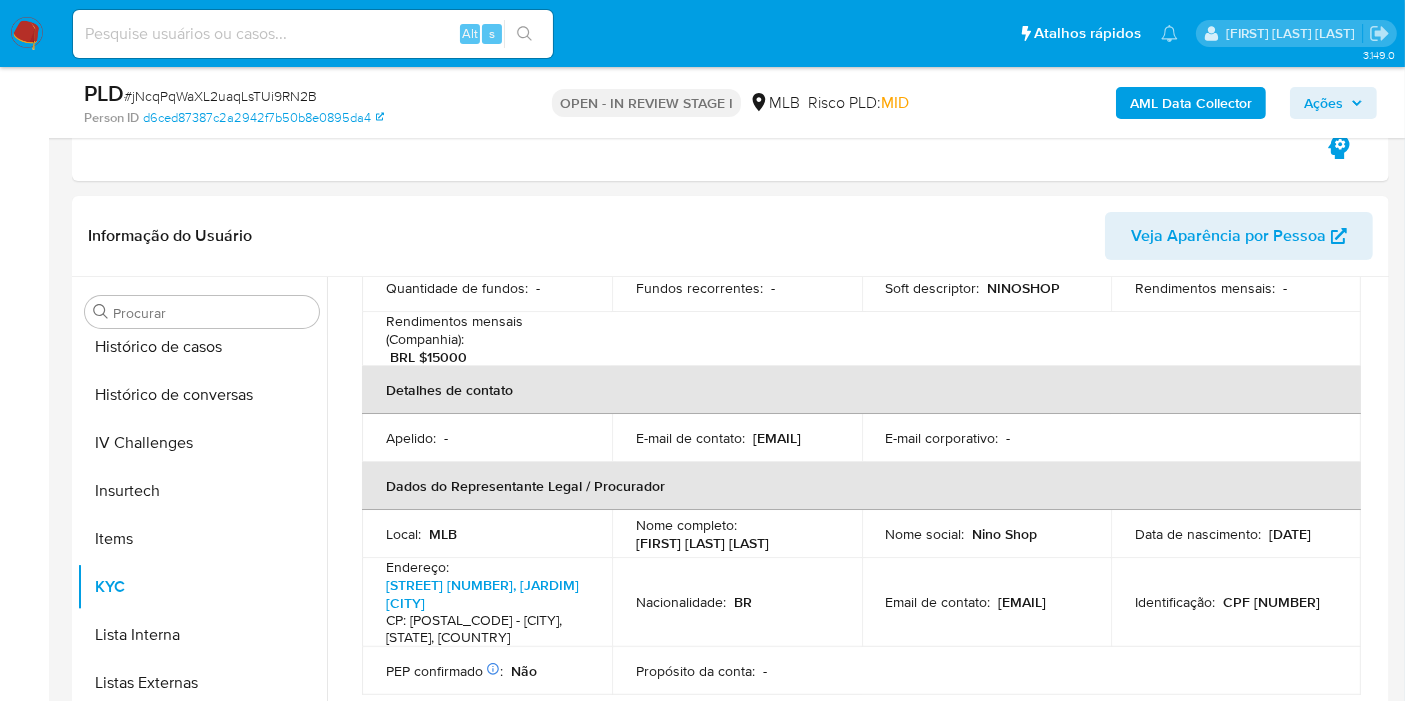 scroll, scrollTop: 310, scrollLeft: 0, axis: vertical 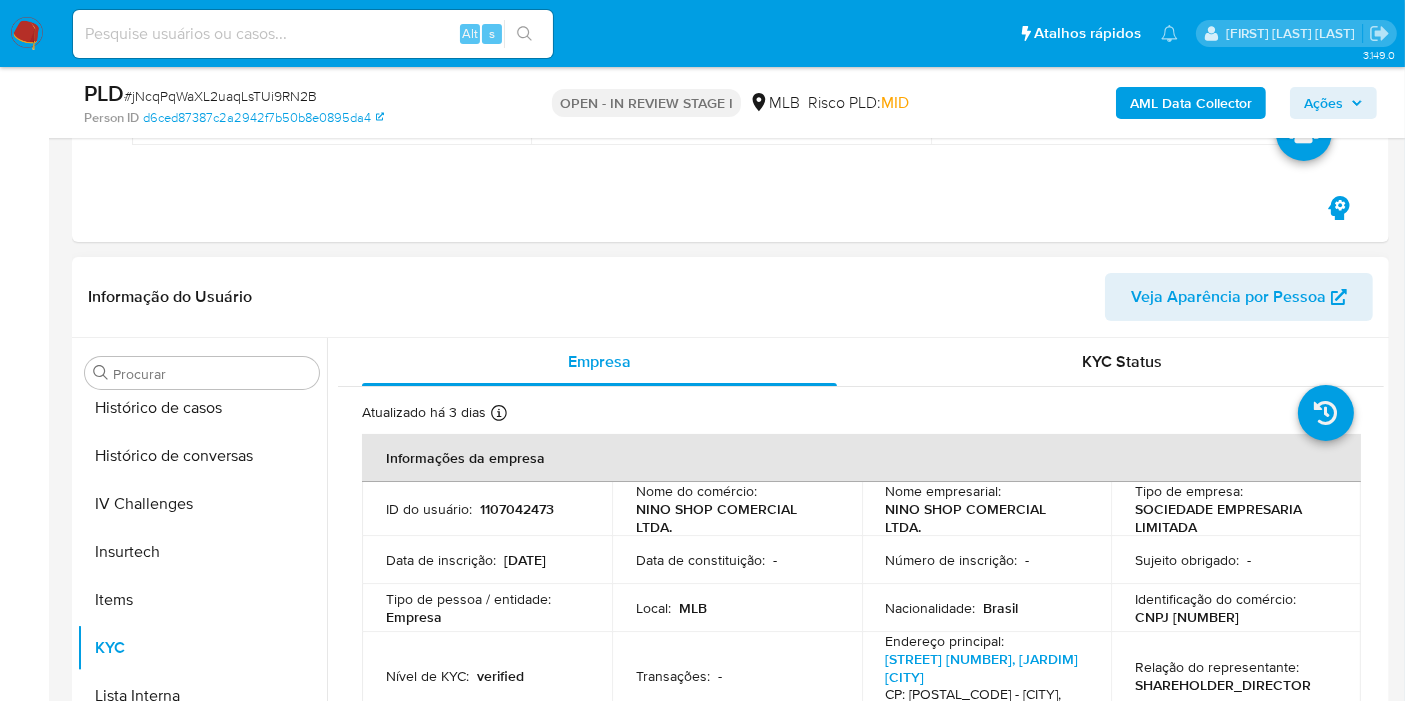 click on "1107042473" at bounding box center (517, 509) 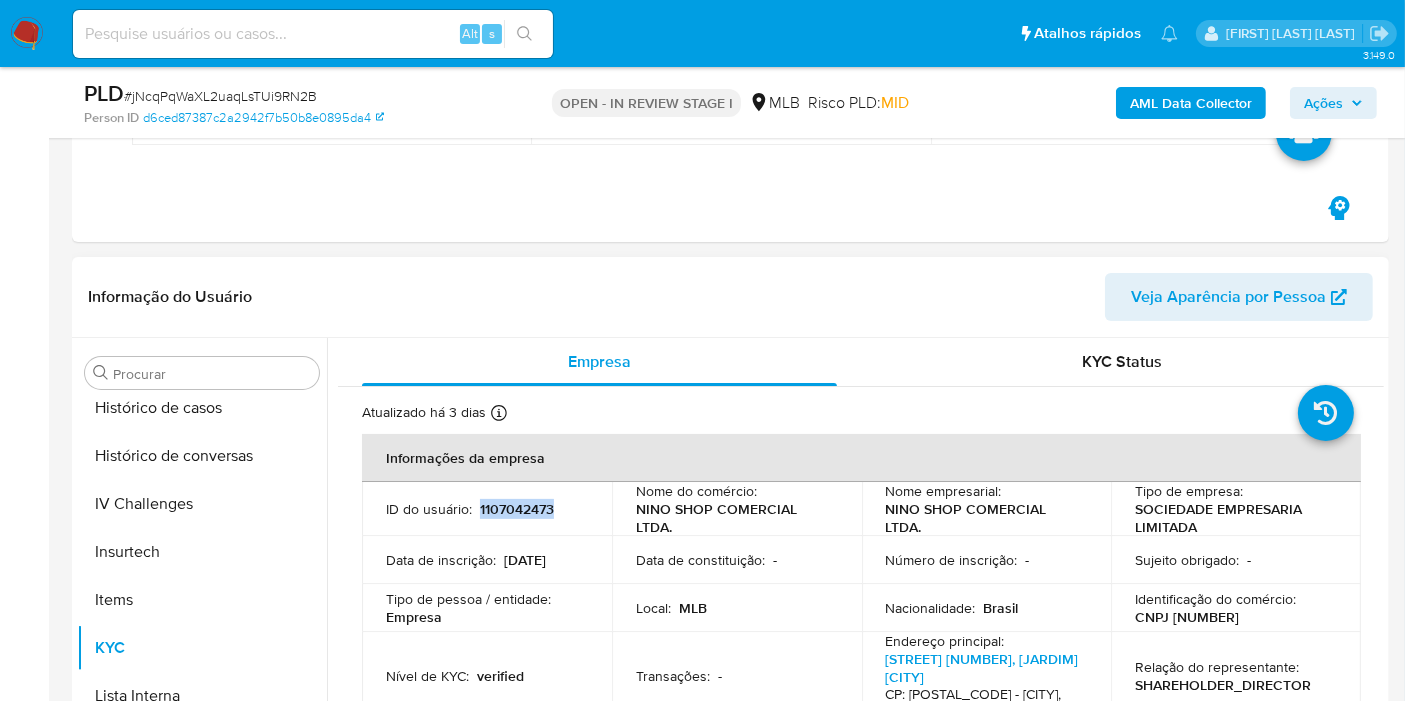 click on "1107042473" at bounding box center (517, 509) 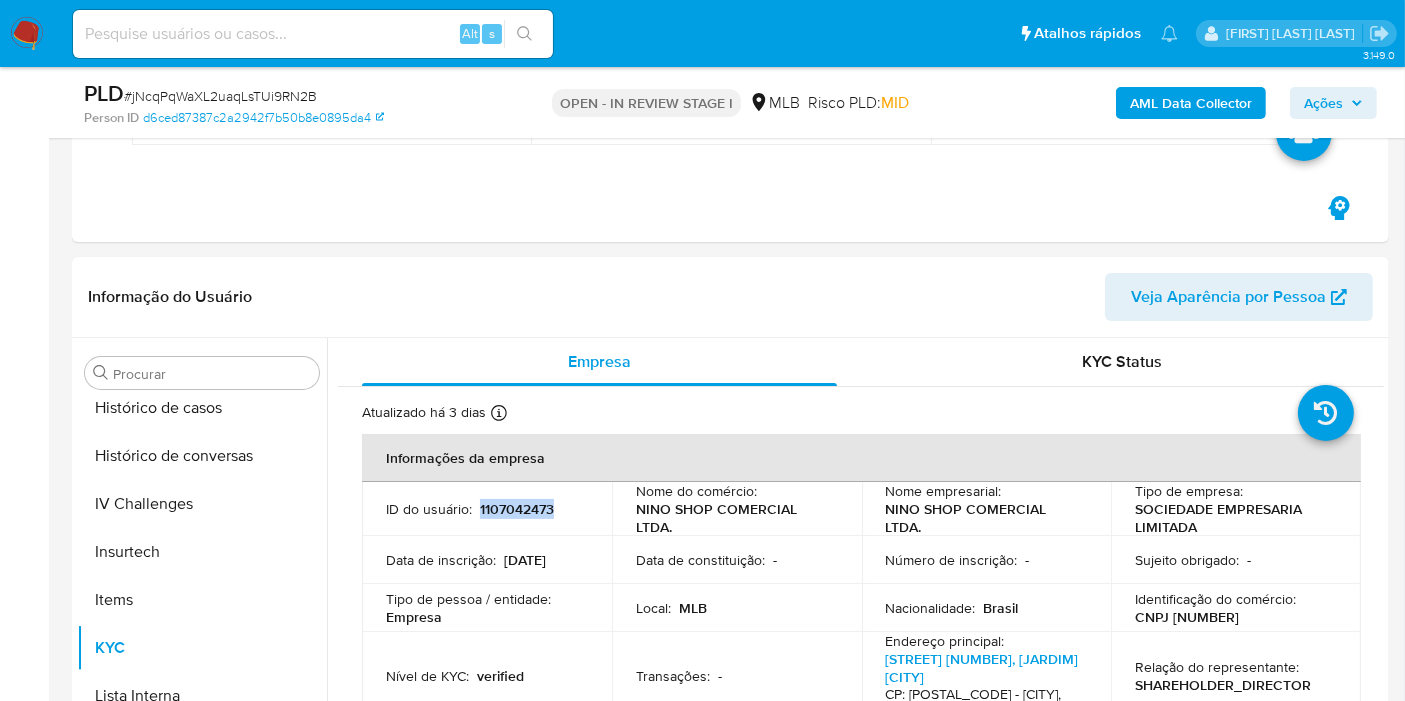 click on "Ações" at bounding box center [1323, 103] 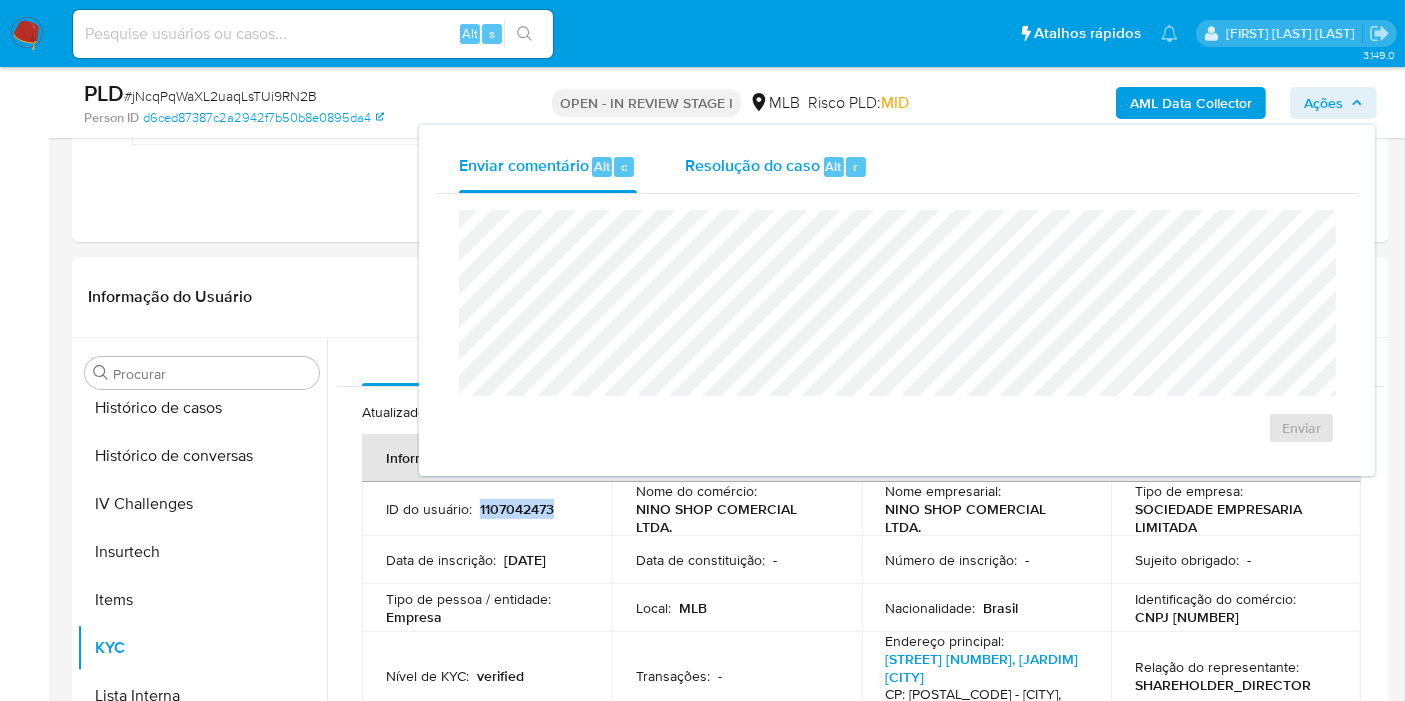 click on "Resolução do caso Alt r" at bounding box center [776, 167] 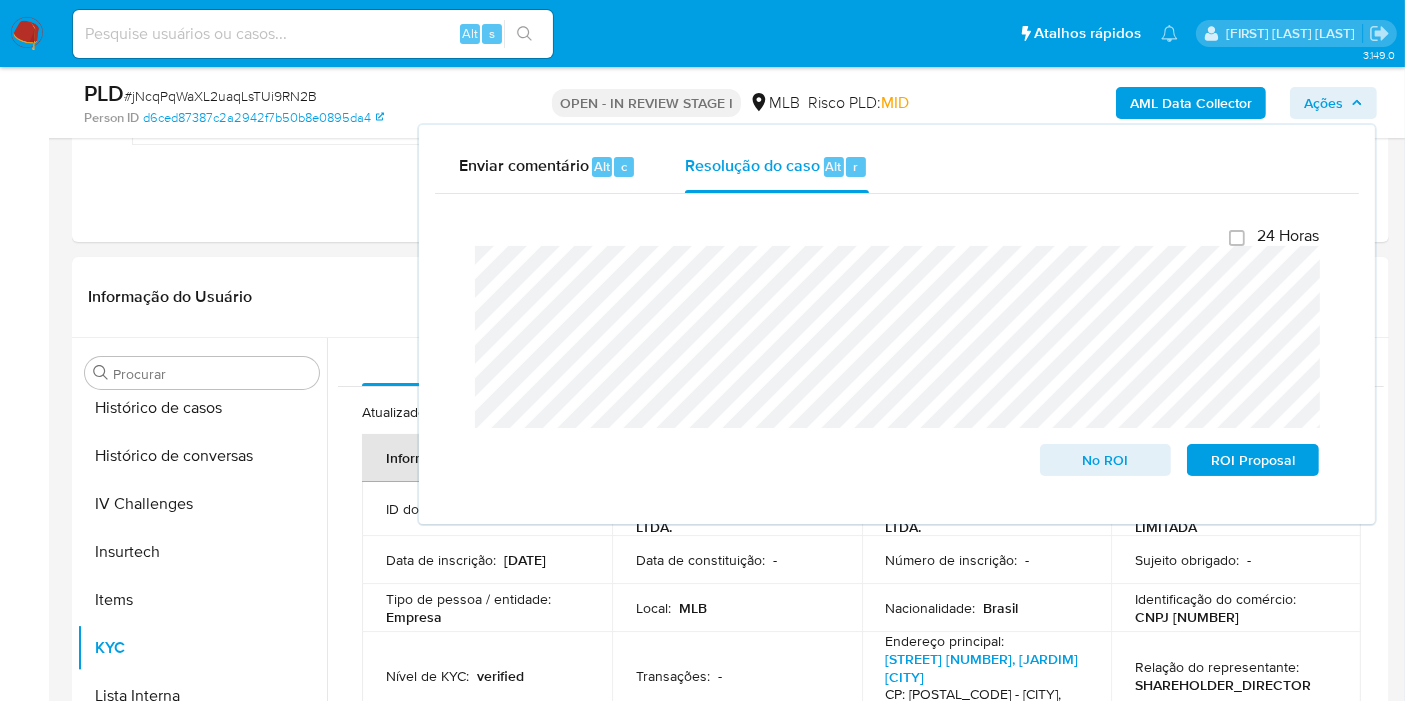 click on "Ações" at bounding box center (1323, 103) 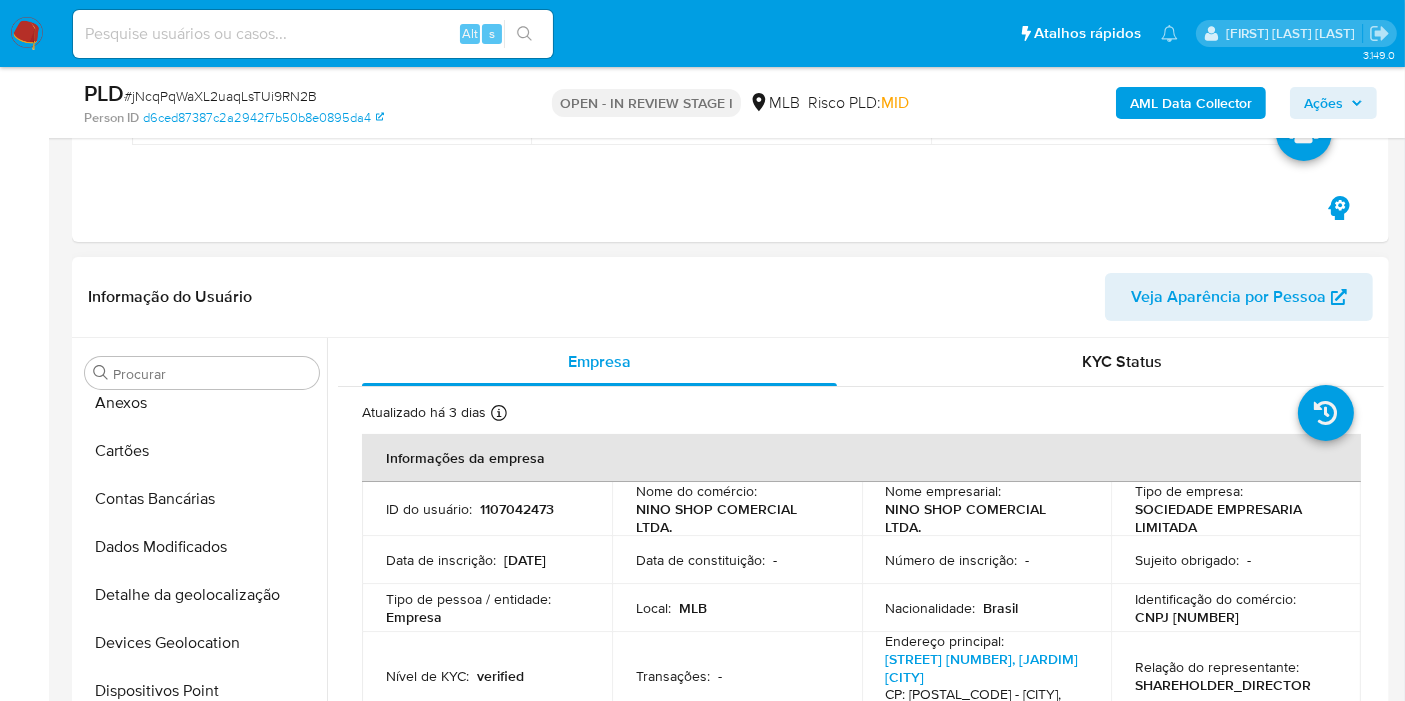 scroll, scrollTop: 0, scrollLeft: 0, axis: both 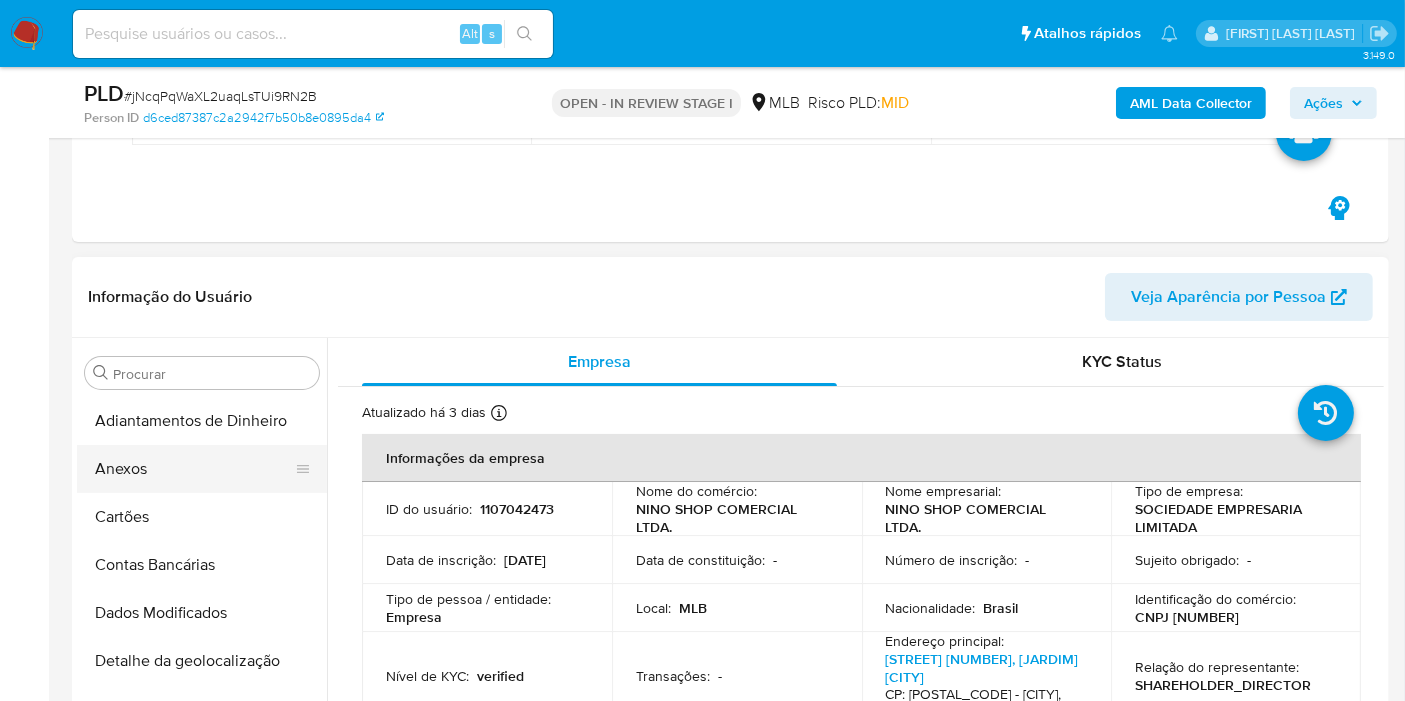 click on "Anexos" at bounding box center (194, 469) 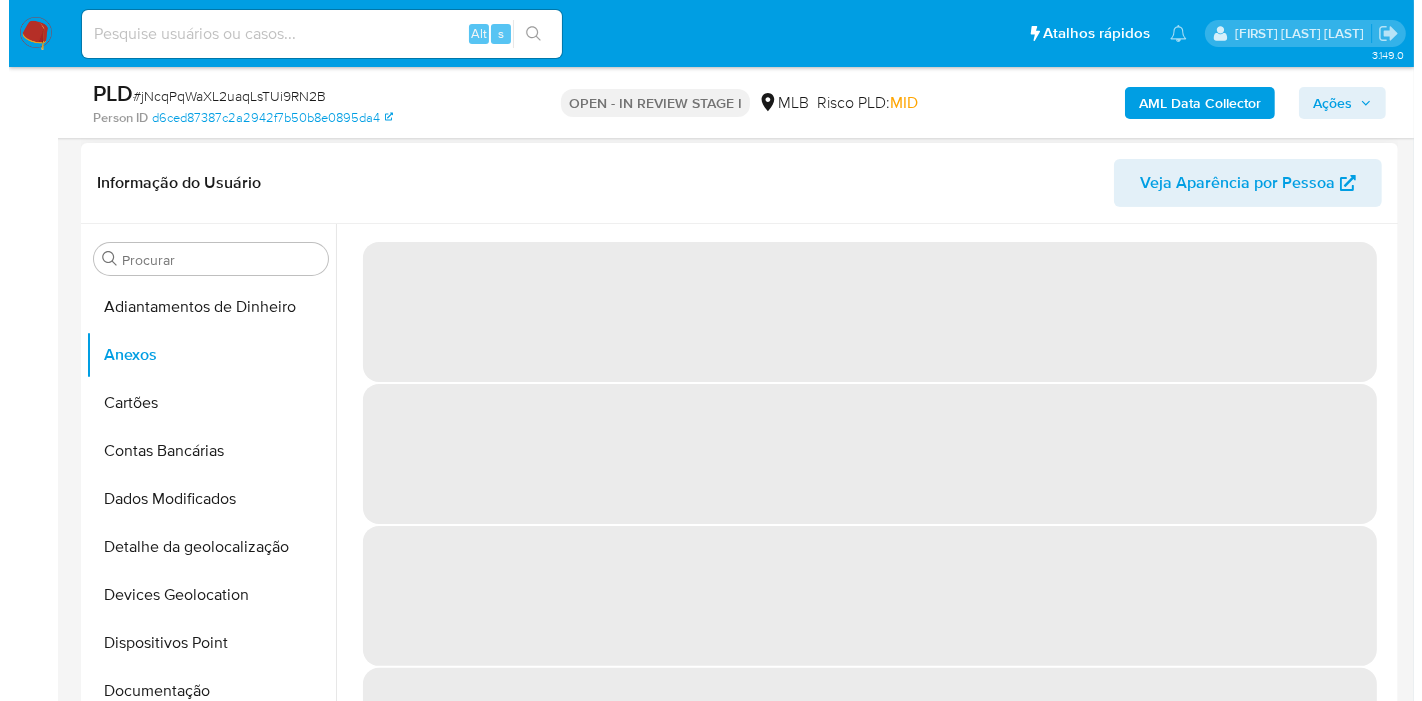 scroll, scrollTop: 421, scrollLeft: 0, axis: vertical 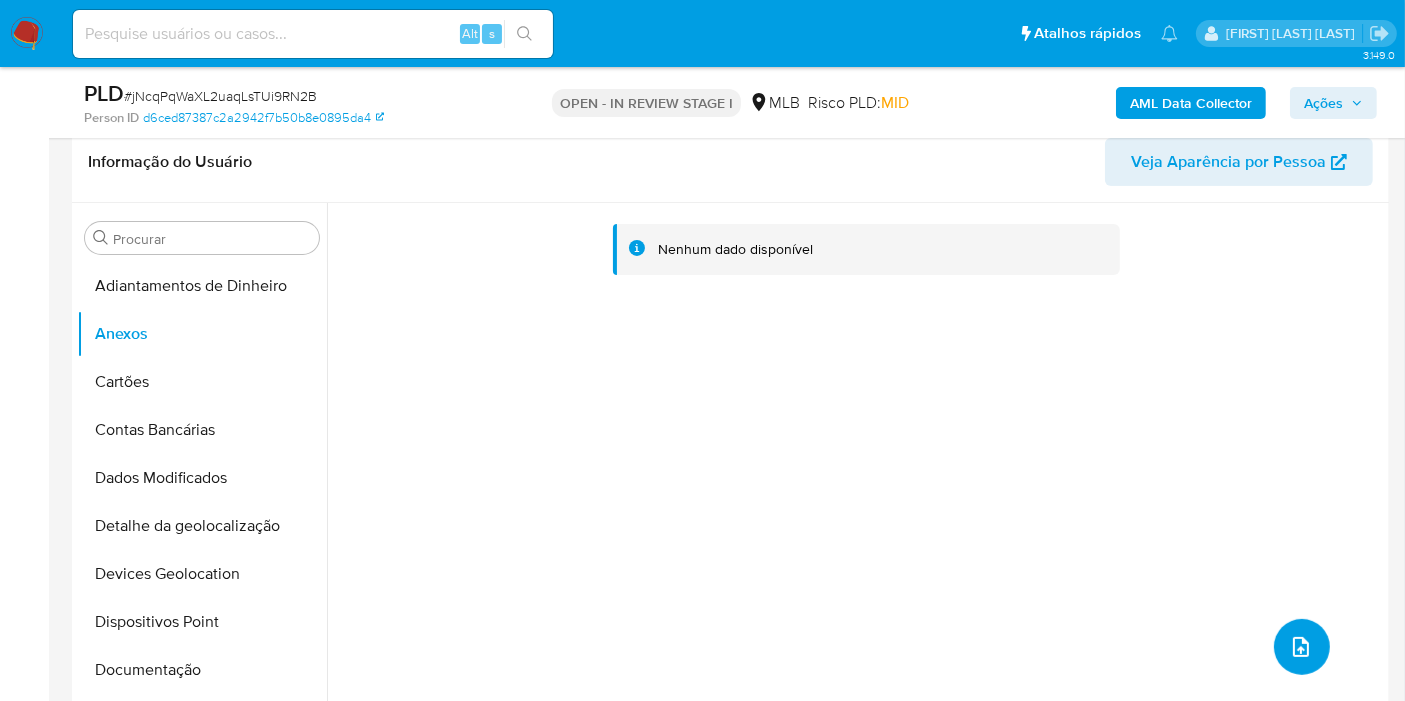 click at bounding box center [1302, 647] 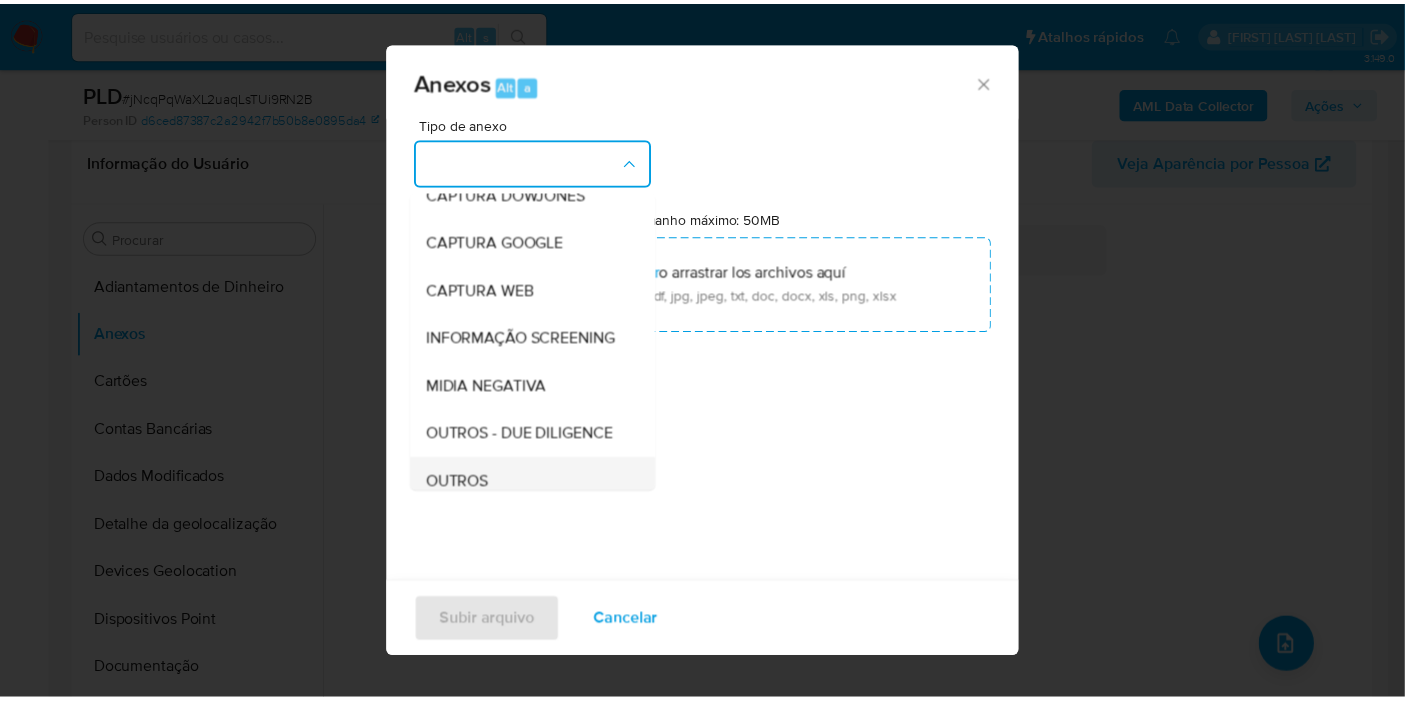scroll, scrollTop: 222, scrollLeft: 0, axis: vertical 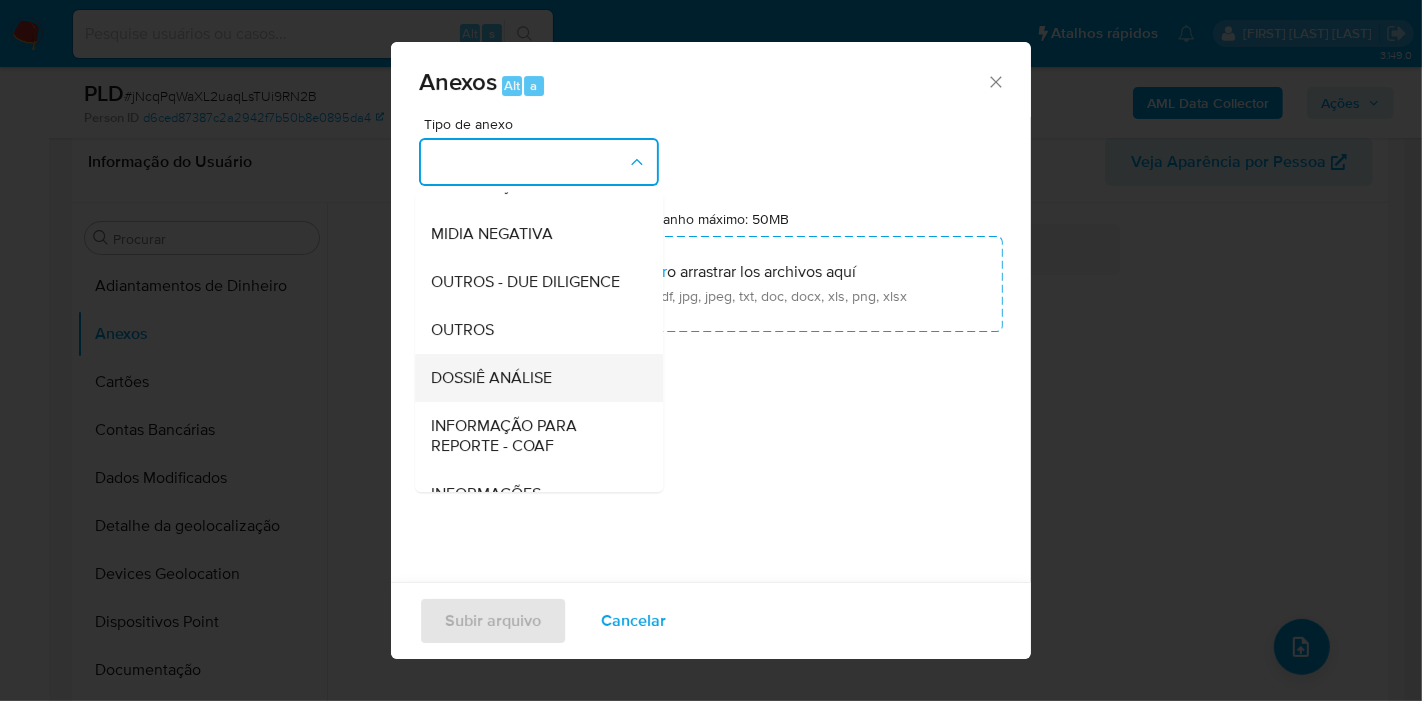 click on "DOSSIÊ ANÁLISE" at bounding box center (491, 378) 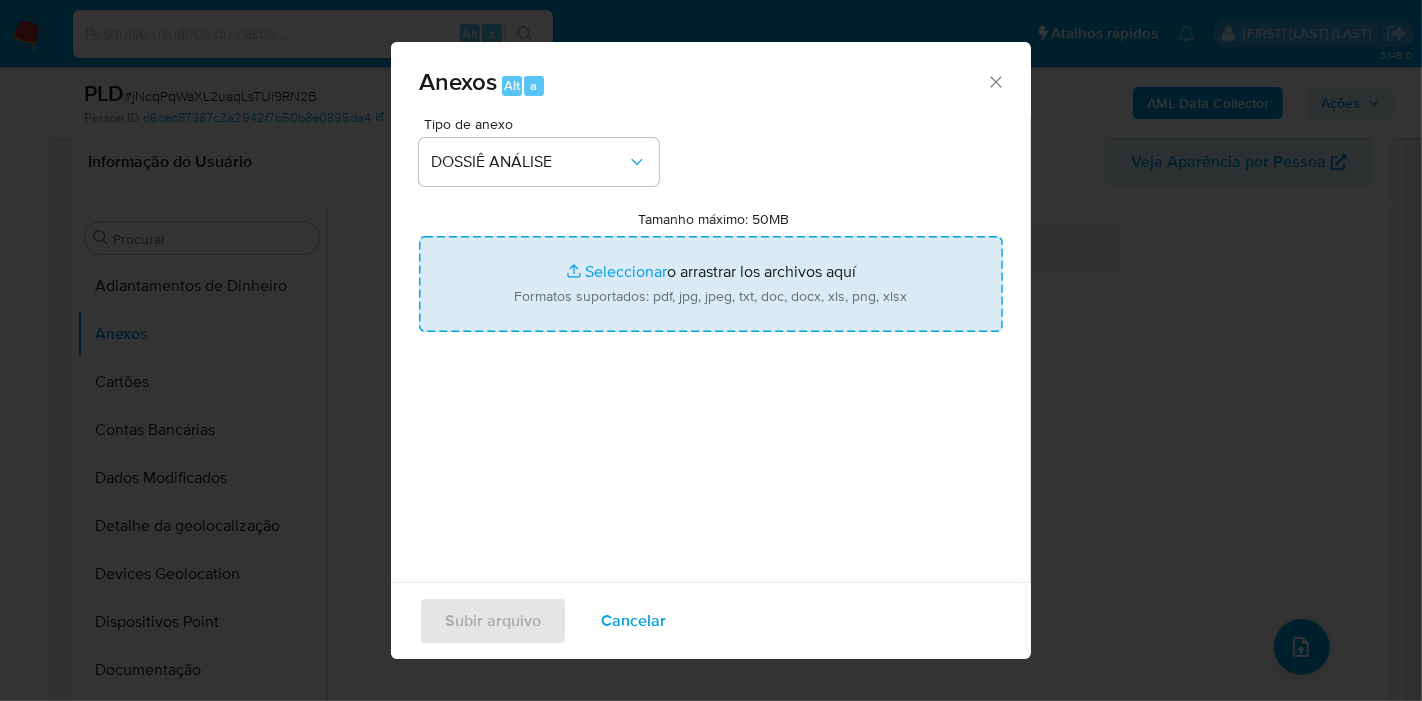 click on "Tamanho máximo: 50MB Seleccionar archivos" at bounding box center (711, 284) 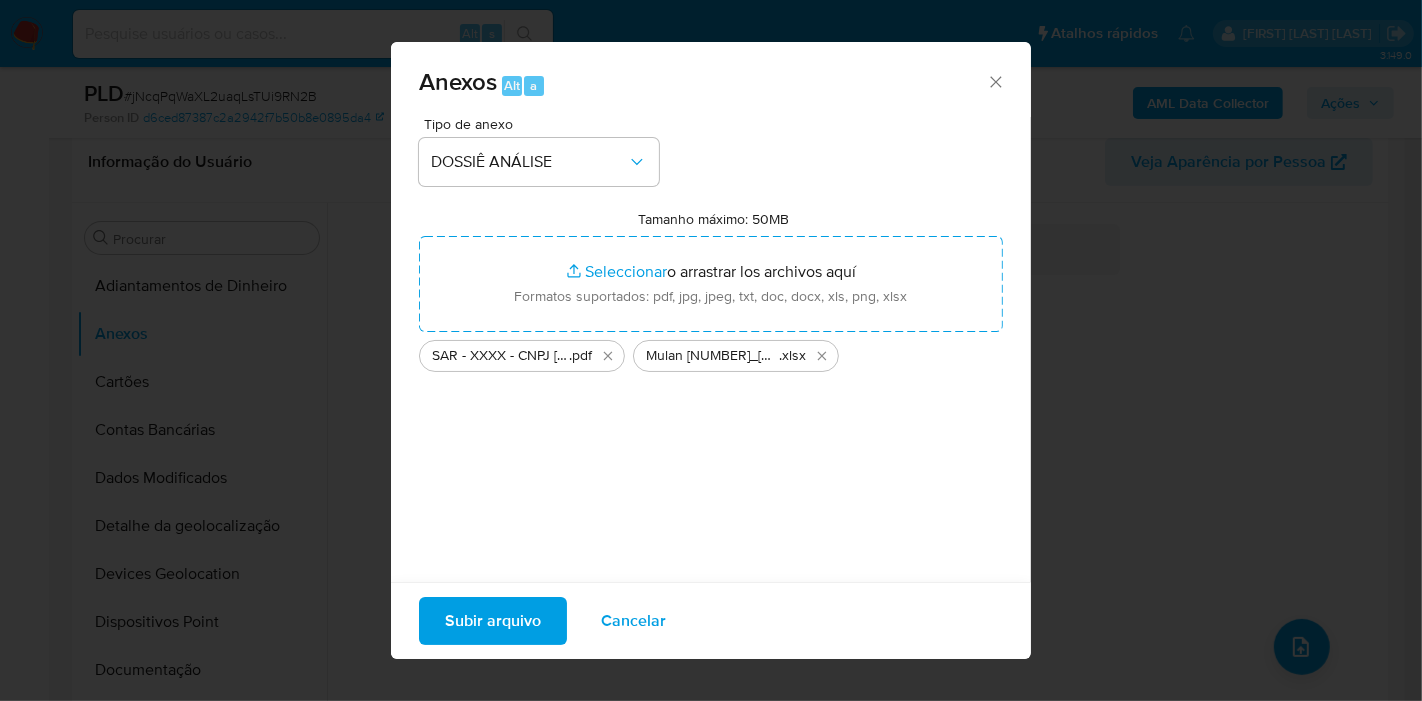 click on "Subir arquivo Cancelar" at bounding box center [711, 620] 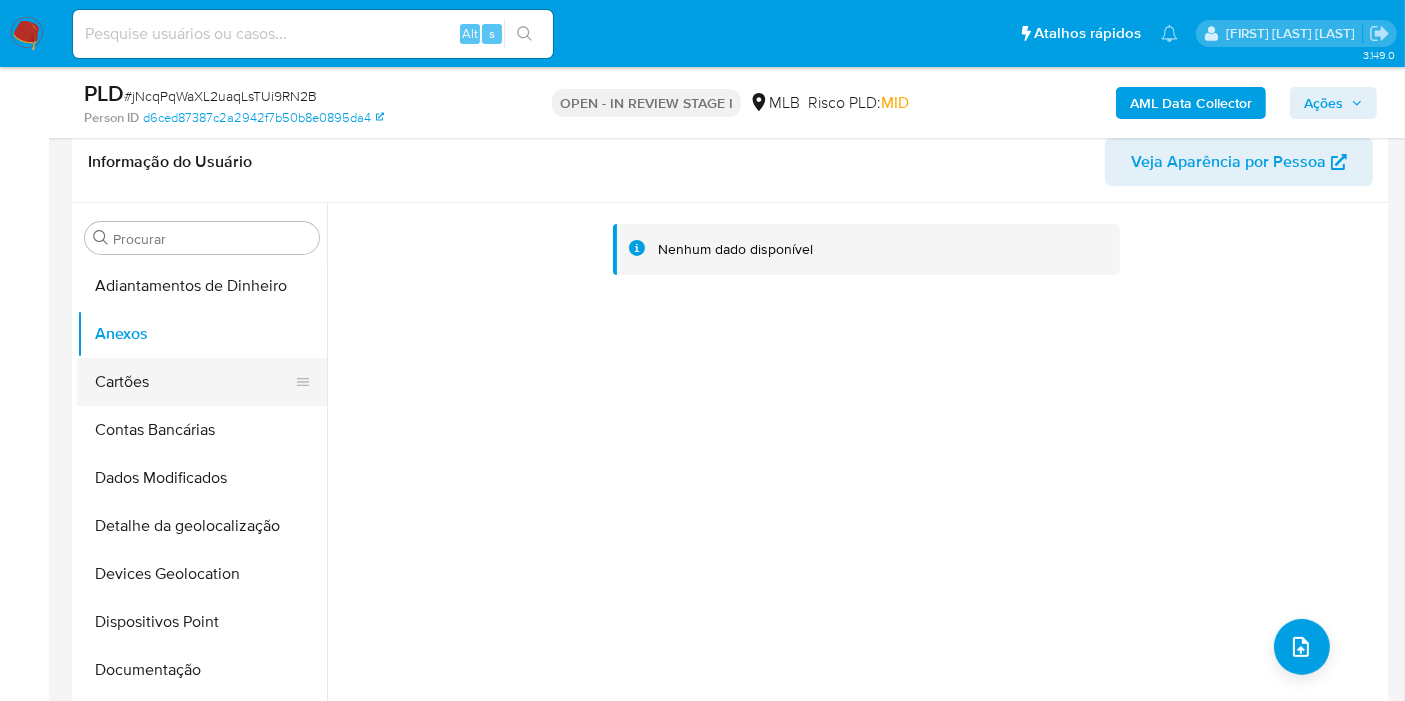 click on "Cartões" at bounding box center [194, 382] 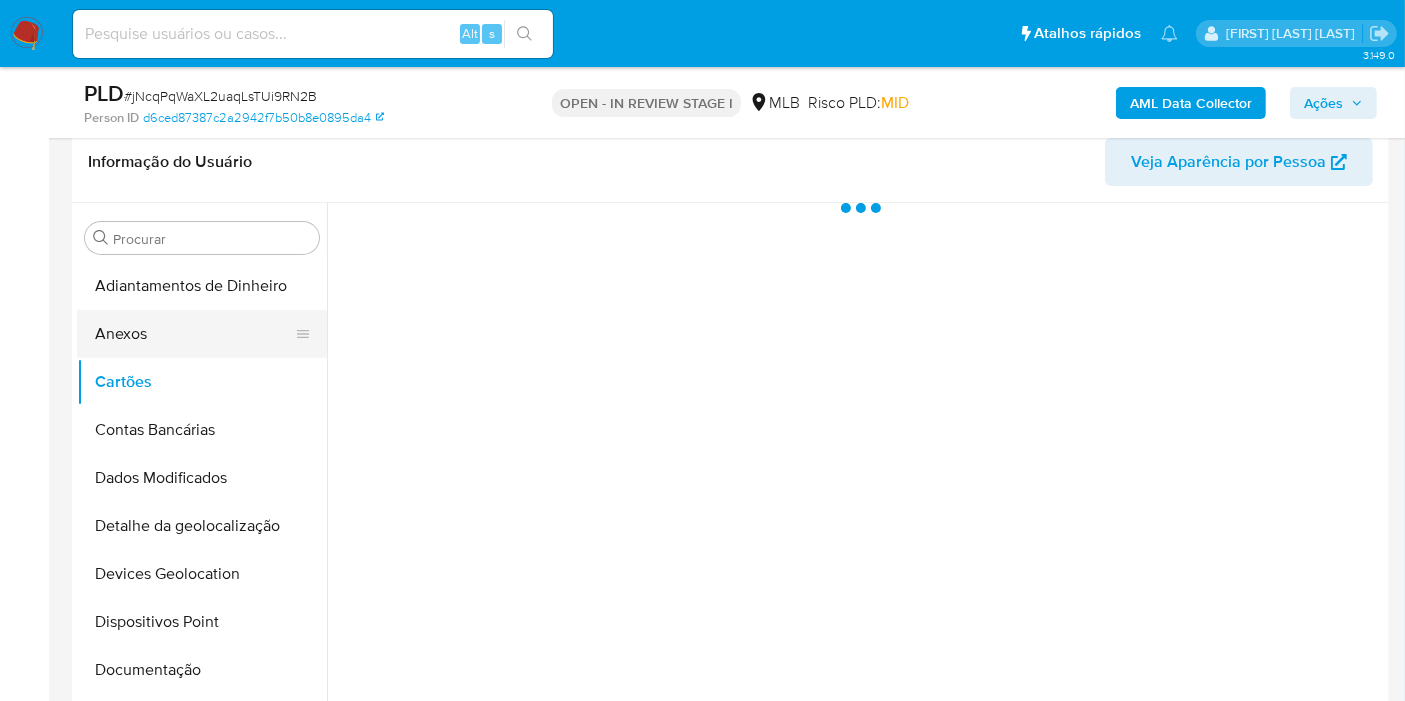 click on "Anexos" at bounding box center [194, 334] 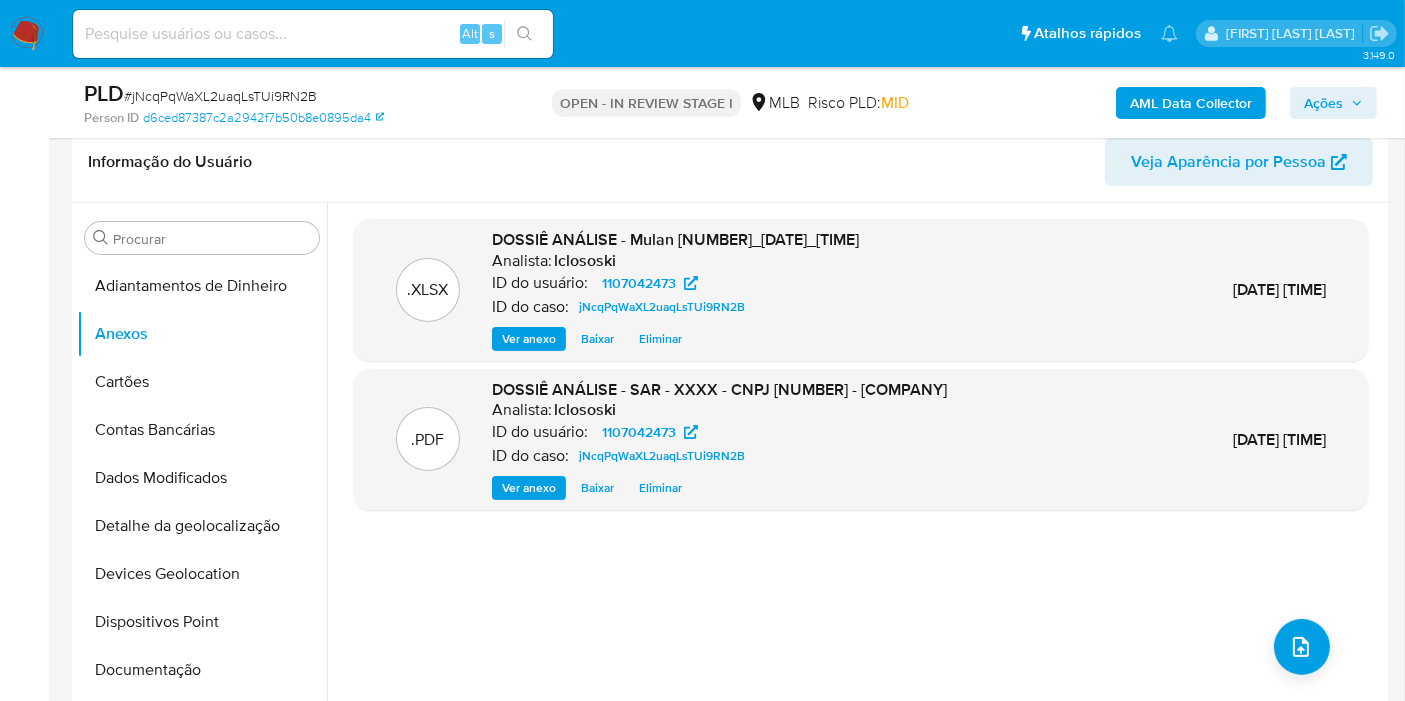 click on "Ações" at bounding box center [1323, 103] 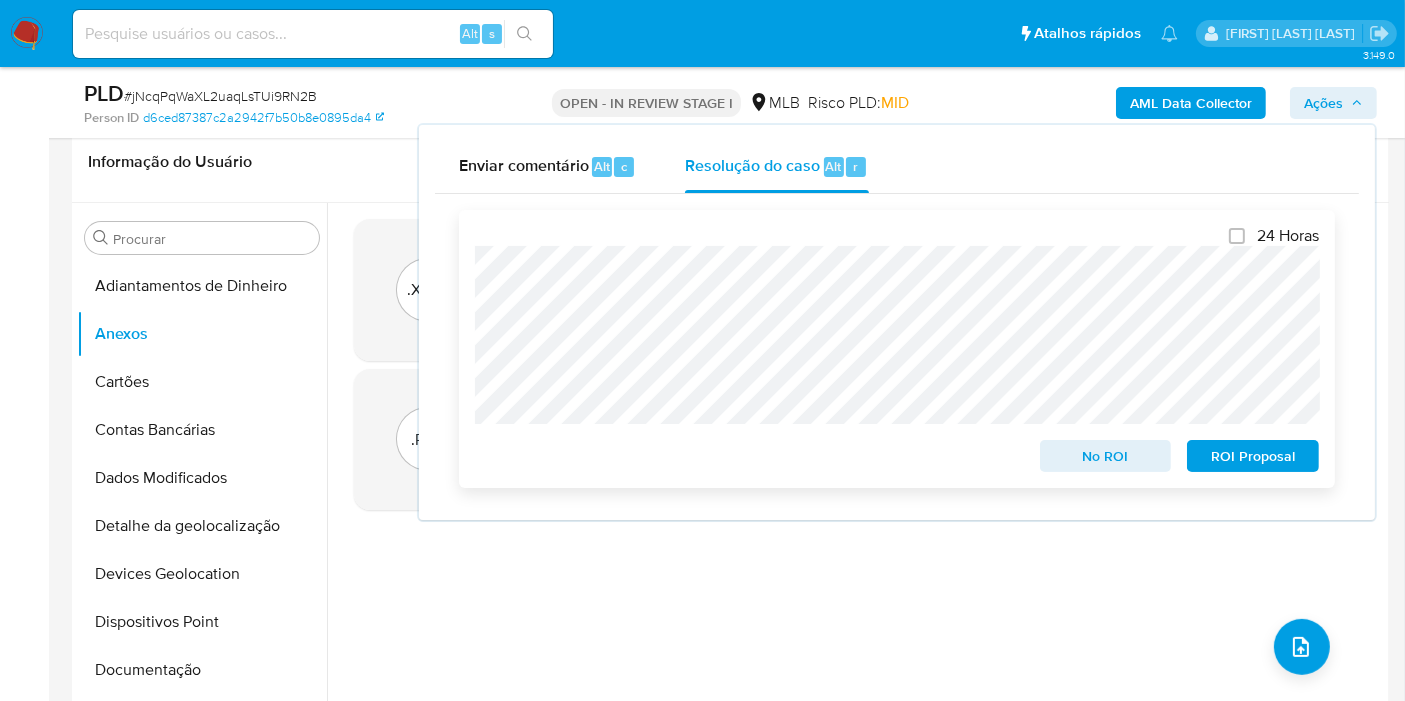 click on "ROI Proposal" at bounding box center (1253, 456) 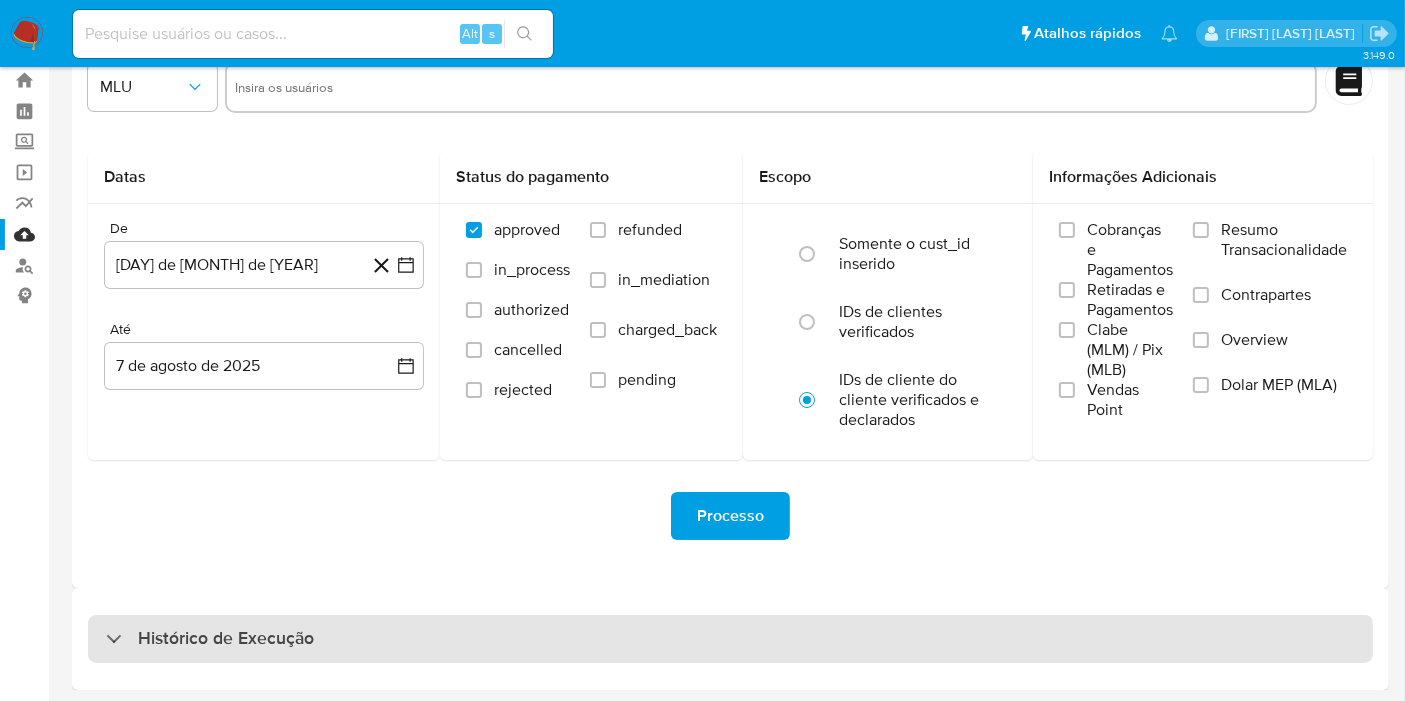 click on "Histórico de Execução" at bounding box center [730, 639] 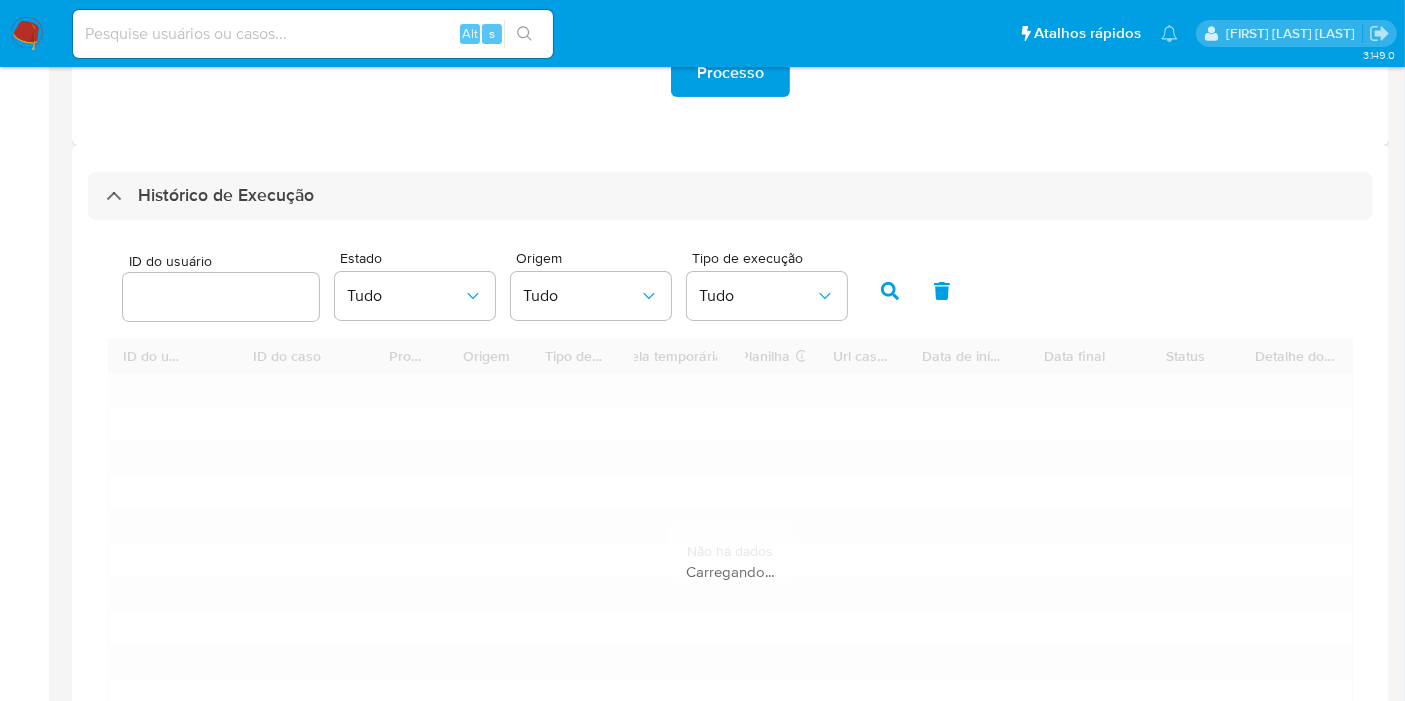 scroll, scrollTop: 499, scrollLeft: 0, axis: vertical 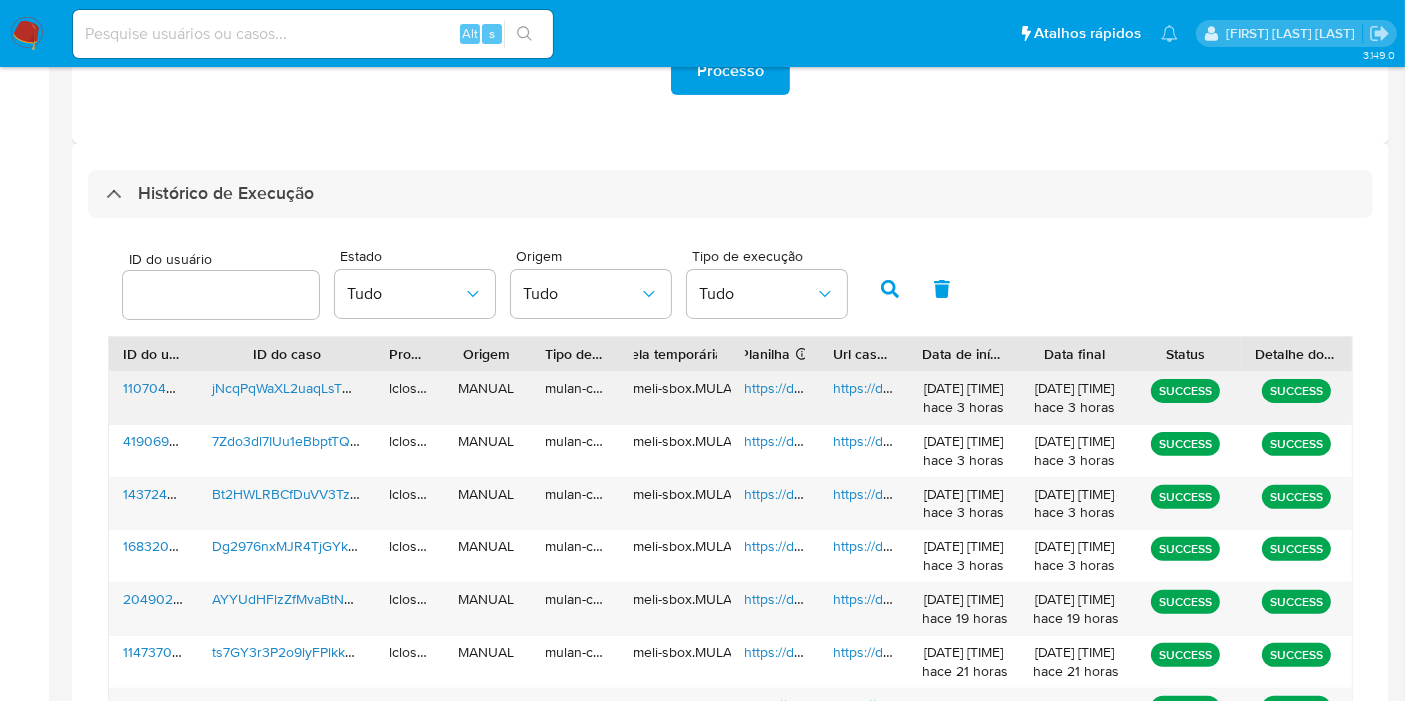 click on "https://docs.google.com/spreadsheets/d/1ePSQQJPL0qJzK49p4COkb9_6yyLPJNDgLAvHGQ5_-6Y/edit" at bounding box center (1062, 388) 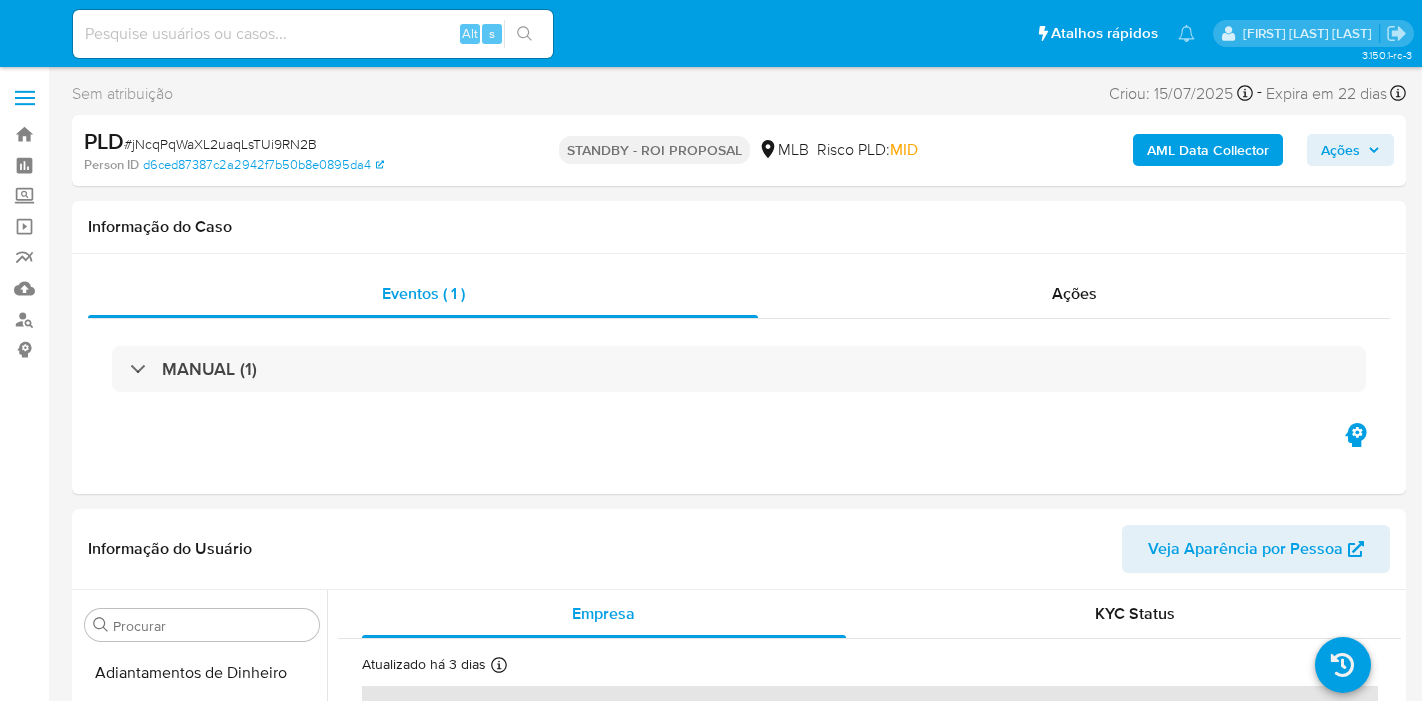 select on "10" 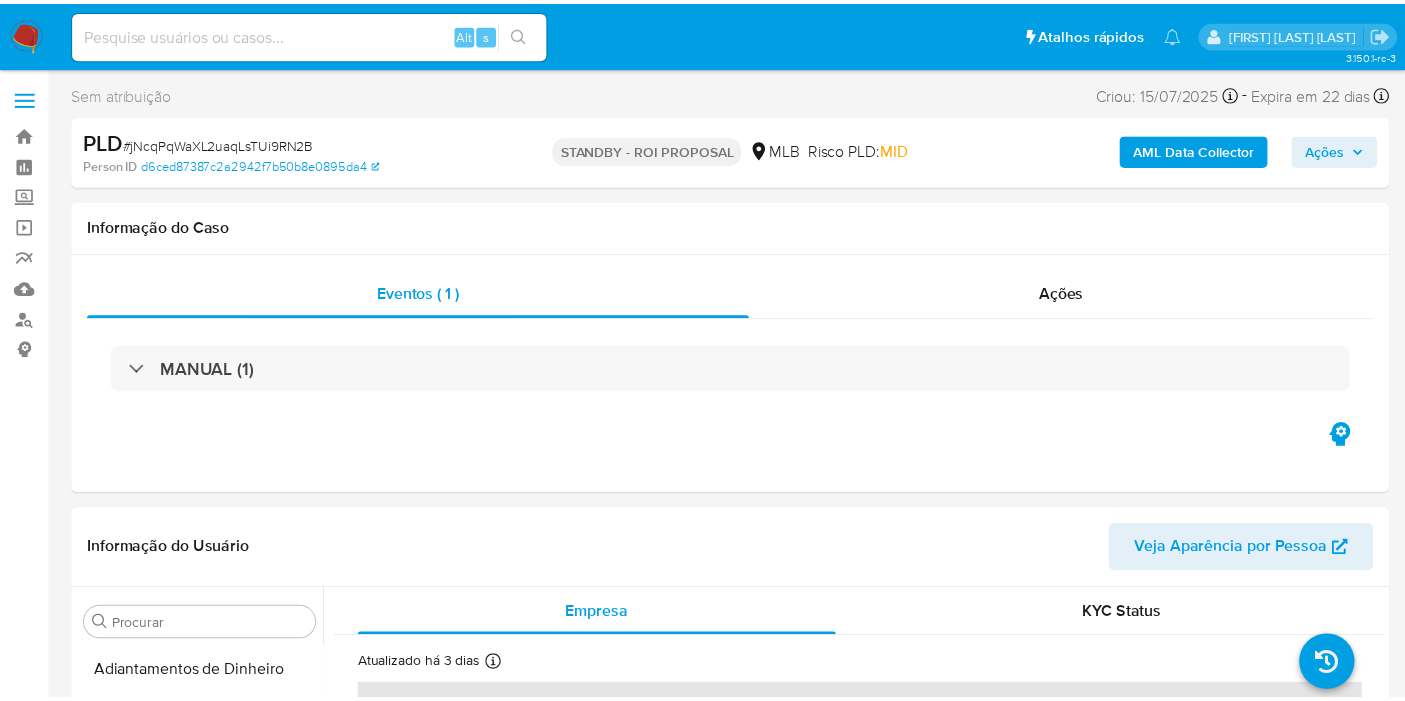 scroll, scrollTop: 0, scrollLeft: 0, axis: both 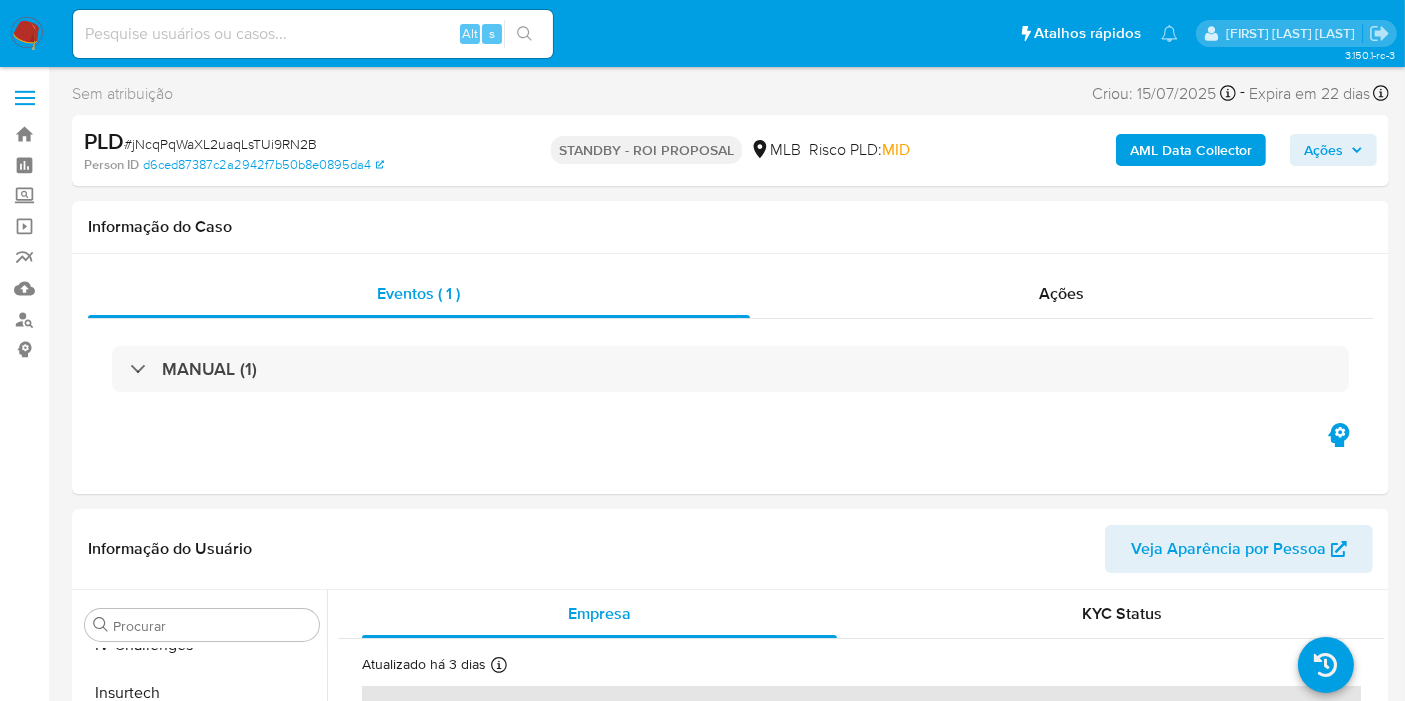 click on "[ALPHANUMERIC]" at bounding box center (220, 144) 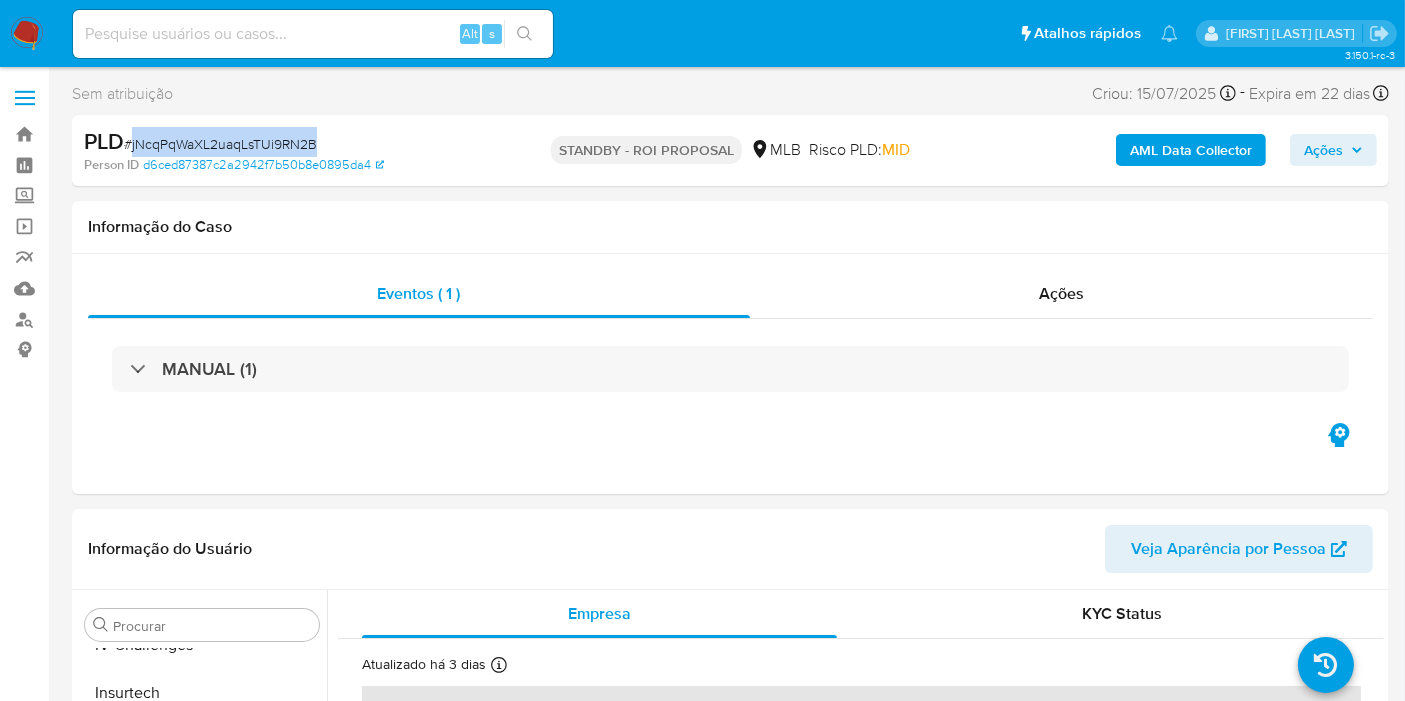 drag, startPoint x: 247, startPoint y: 140, endPoint x: 204, endPoint y: 130, distance: 44.14748 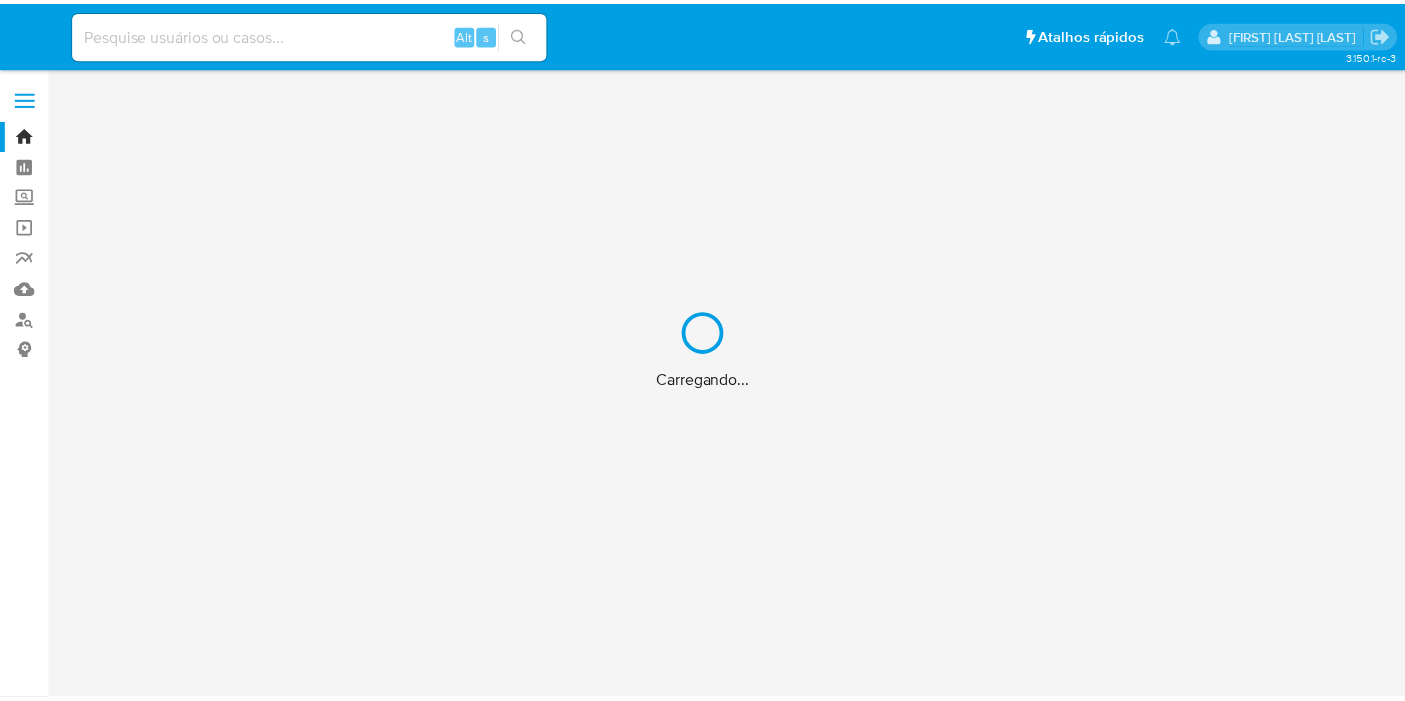 scroll, scrollTop: 0, scrollLeft: 0, axis: both 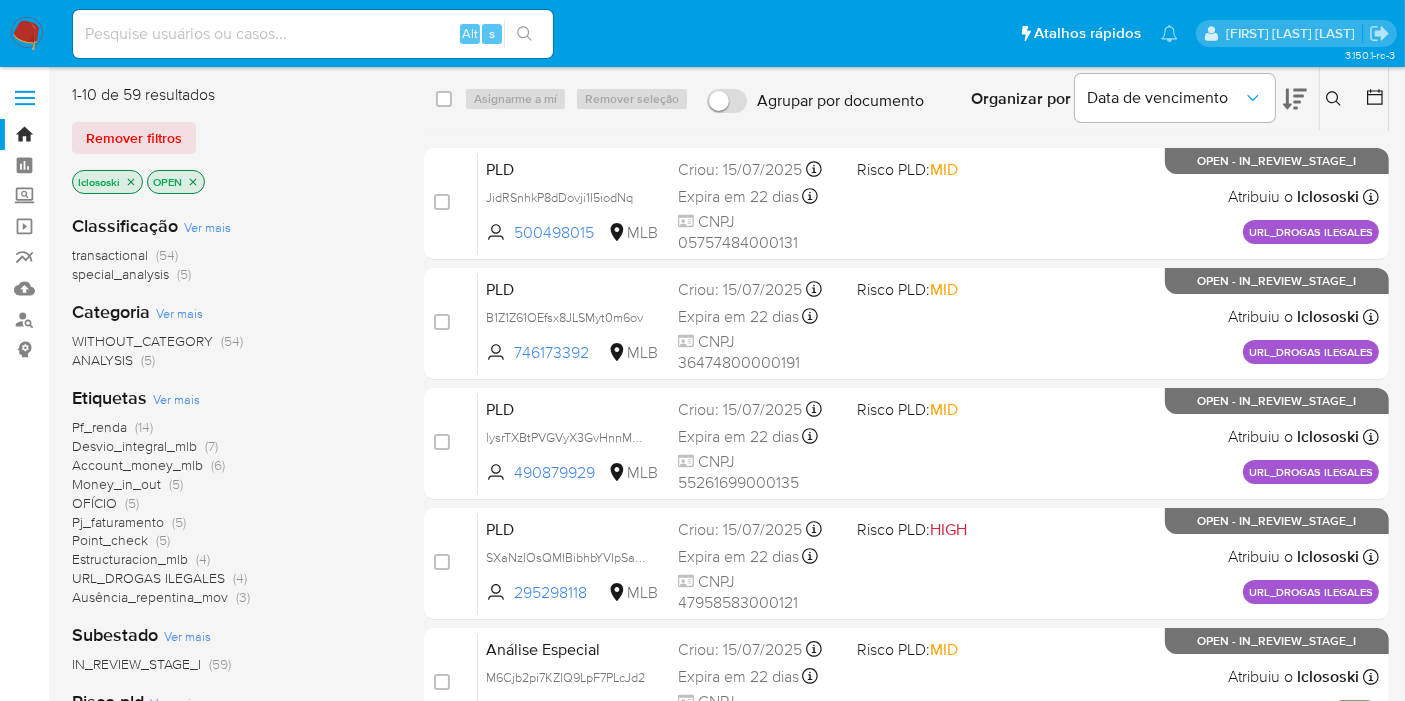 click on "Pf_renda" at bounding box center (99, 427) 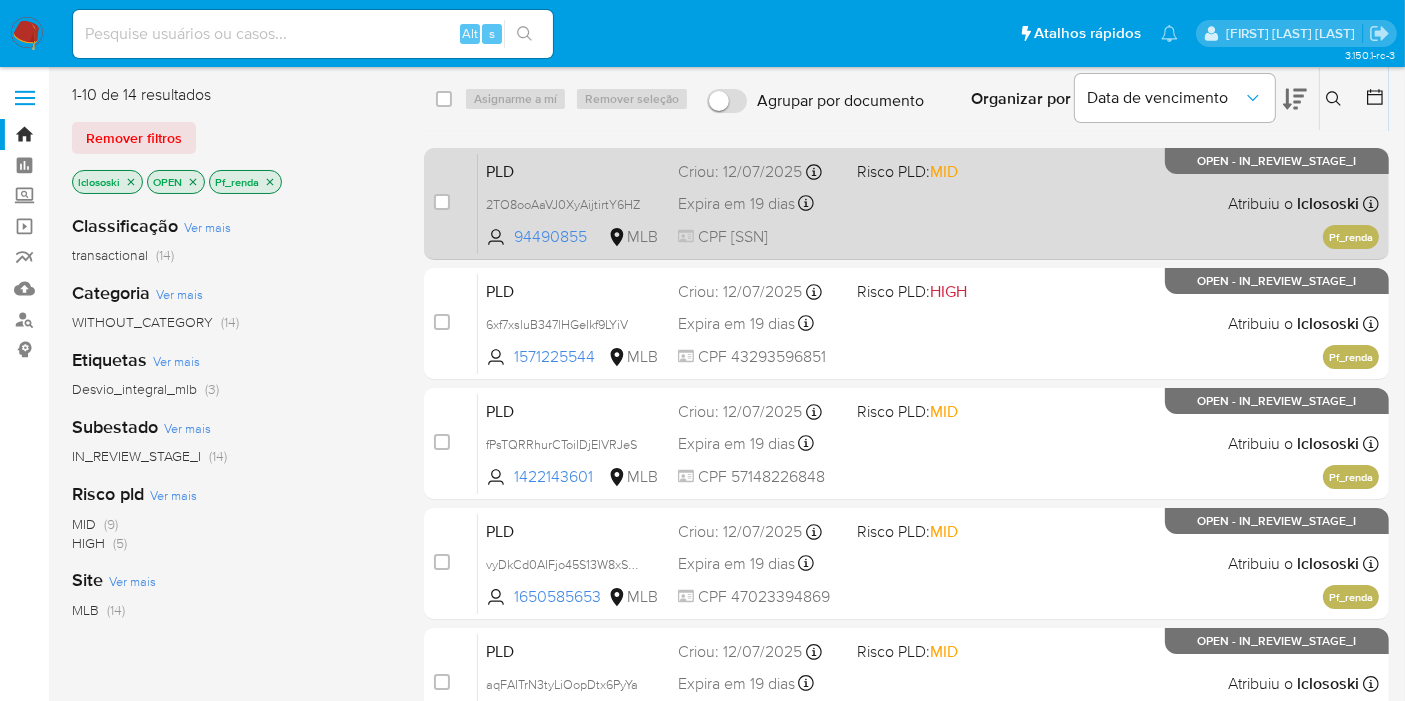 click on "PLD 2TO8ooAaVJ0XyAijtirtY6HZ 94490855 MLB Risco PLD:  MID Criou: 12/07/2025   Criou: 12/07/2025 01:13:41 Expira em 19 dias   Expira em 26/08/2025 01:13:42 CPF   15986972856 Atribuiu o   lclososki   Asignado el: 24/07/2025 16:22:18 Pf_renda OPEN - IN_REVIEW_STAGE_I" at bounding box center (928, 203) 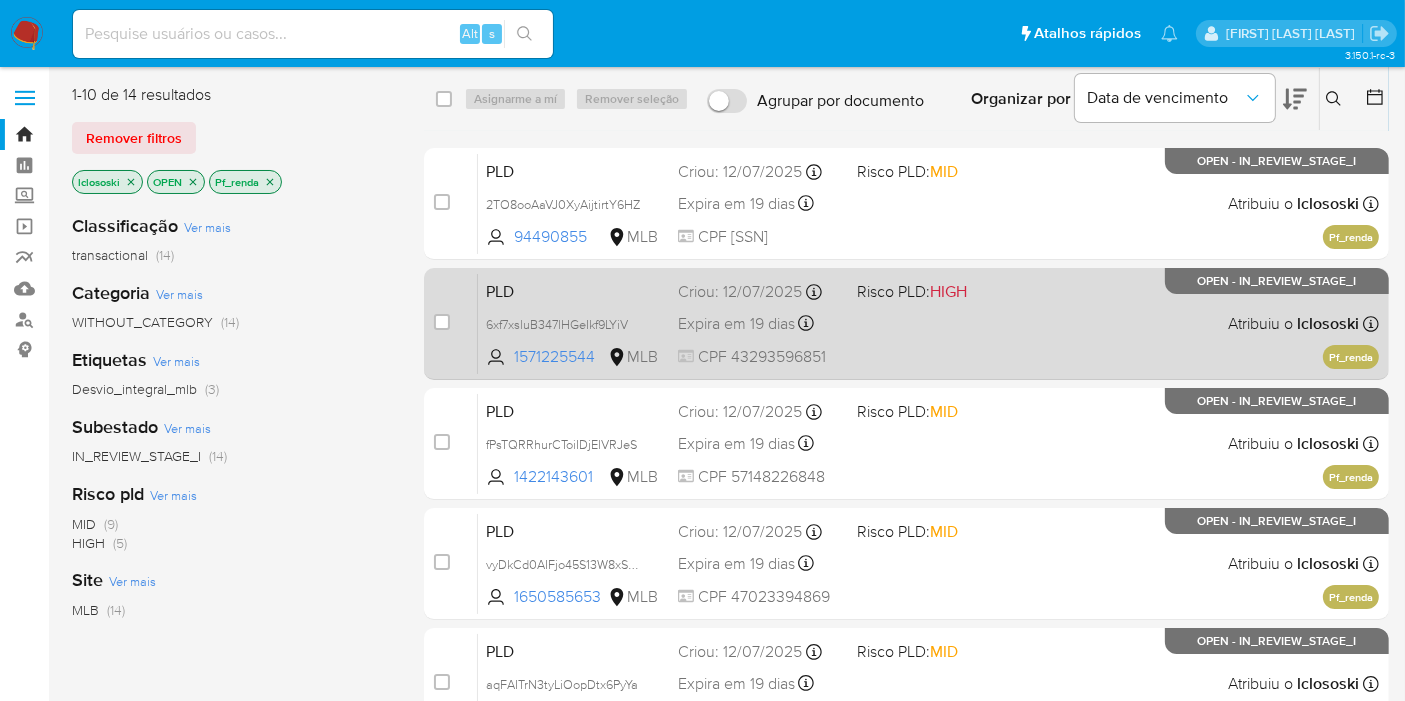 click on "PLD 6xf7xsluB347lHGeIkf9LYiV 1571225544 MLB Risco PLD:  HIGH Criou: 12/07/2025   Criou: 12/07/2025 01:13:24 Expira em 19 dias   Expira em 26/08/2025 01:13:25 CPF   43293596851 Atribuiu o   lclososki   Asignado el: 24/07/2025 16:23:19 Pf_renda OPEN - IN_REVIEW_STAGE_I" at bounding box center [928, 323] 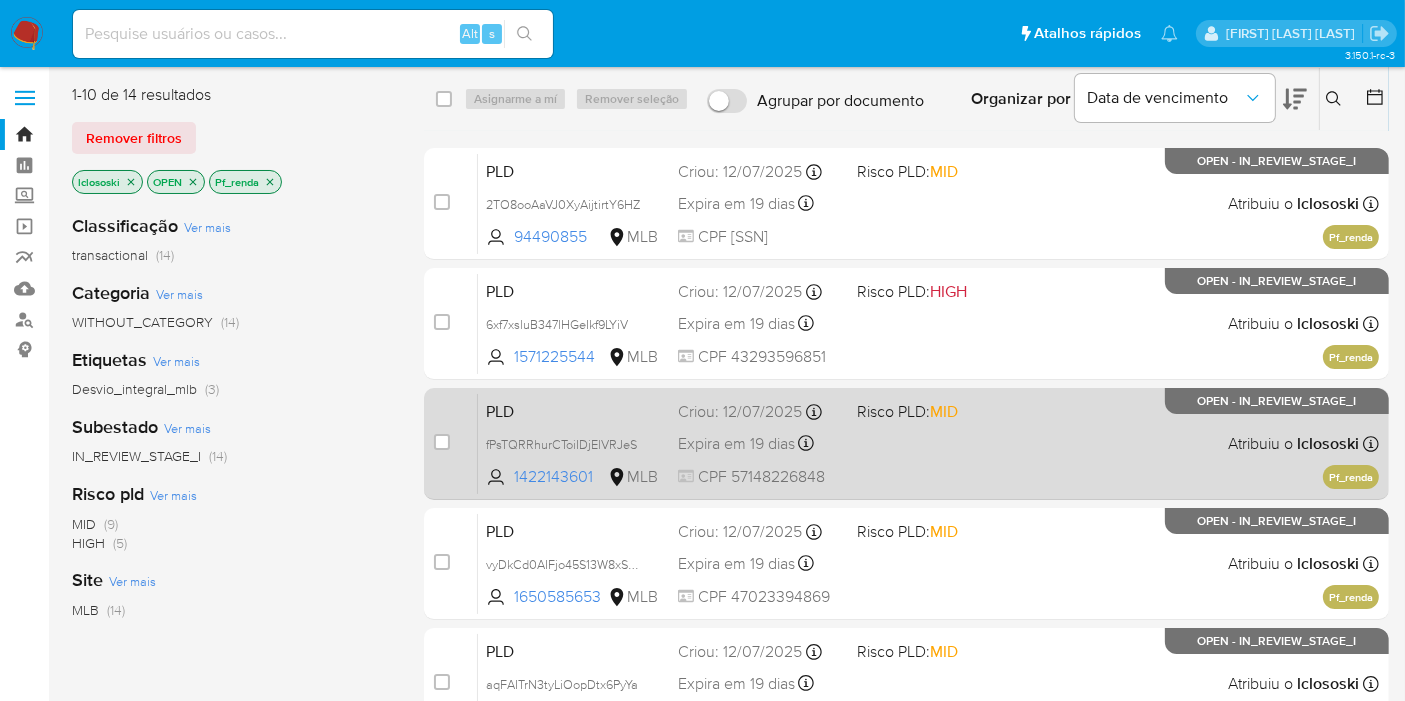click on "MID" at bounding box center (944, 411) 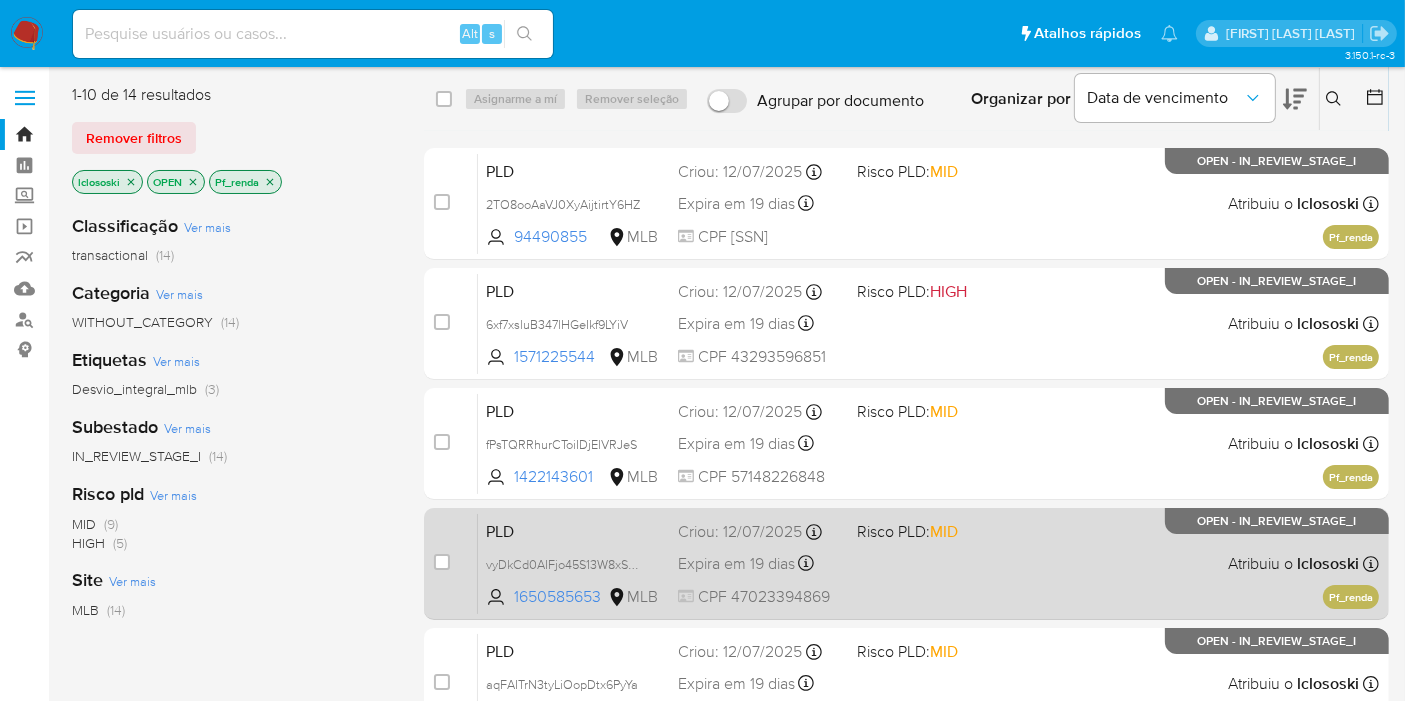 click on "PLD vyDkCd0AIFjo45S13W8xSUAk 1650585653 MLB Risco PLD:  MID Criou: 12/07/2025   Criou: 12/07/2025 01:08:05 Expira em 19 dias   Expira em 26/08/2025 01:08:06 CPF   47023394869 Atribuiu o   lclososki   Asignado el: 24/07/2025 16:21:58 Pf_renda OPEN - IN_REVIEW_STAGE_I" at bounding box center [928, 563] 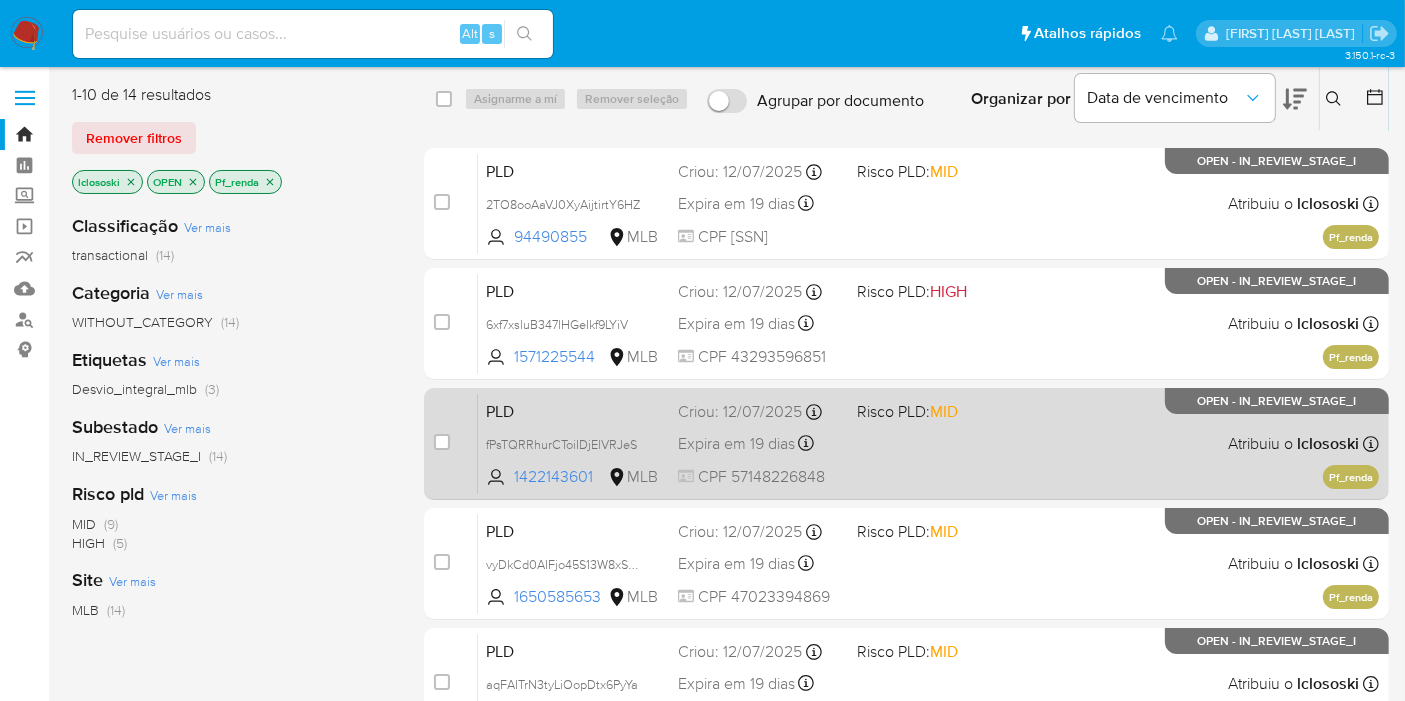 scroll, scrollTop: 111, scrollLeft: 0, axis: vertical 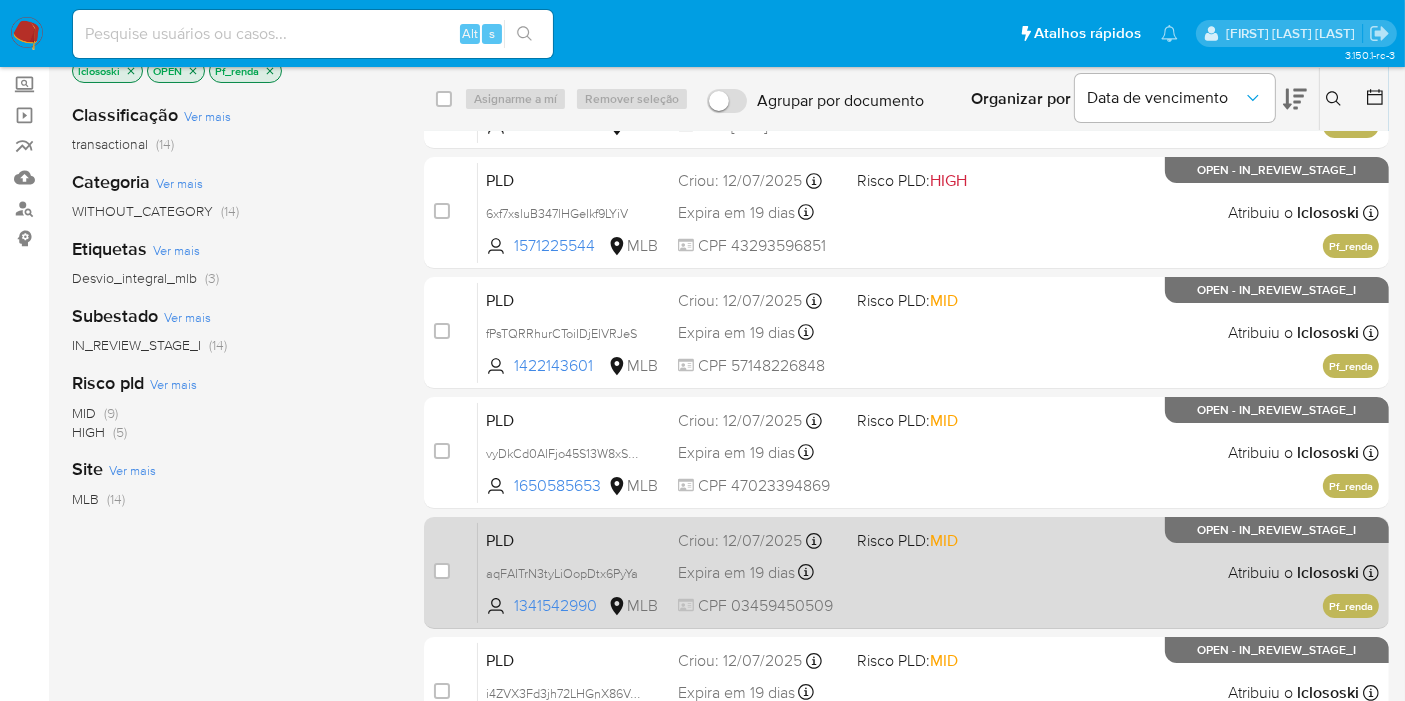 click on "PLD aqFAITrN3tyLiOopDtx6PyYa 1341542990 MLB Risco PLD:  MID Criou: 12/07/2025   Criou: 12/07/2025 01:07:45 Expira em 19 dias   Expira em 26/08/2025 01:07:45 CPF   03459450509 Atribuiu o   lclososki   Asignado el: 24/07/2025 16:22:05 Pf_renda OPEN - IN_REVIEW_STAGE_I" at bounding box center (928, 572) 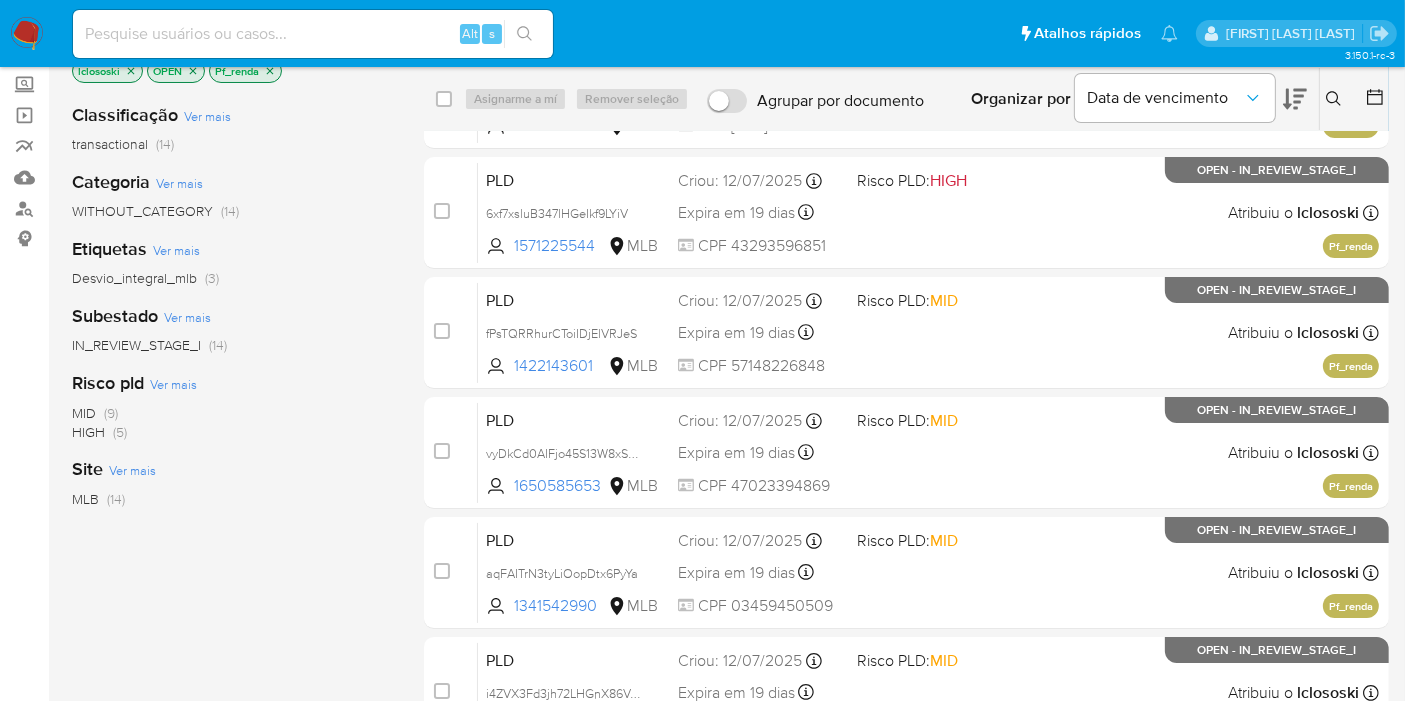 scroll, scrollTop: 333, scrollLeft: 0, axis: vertical 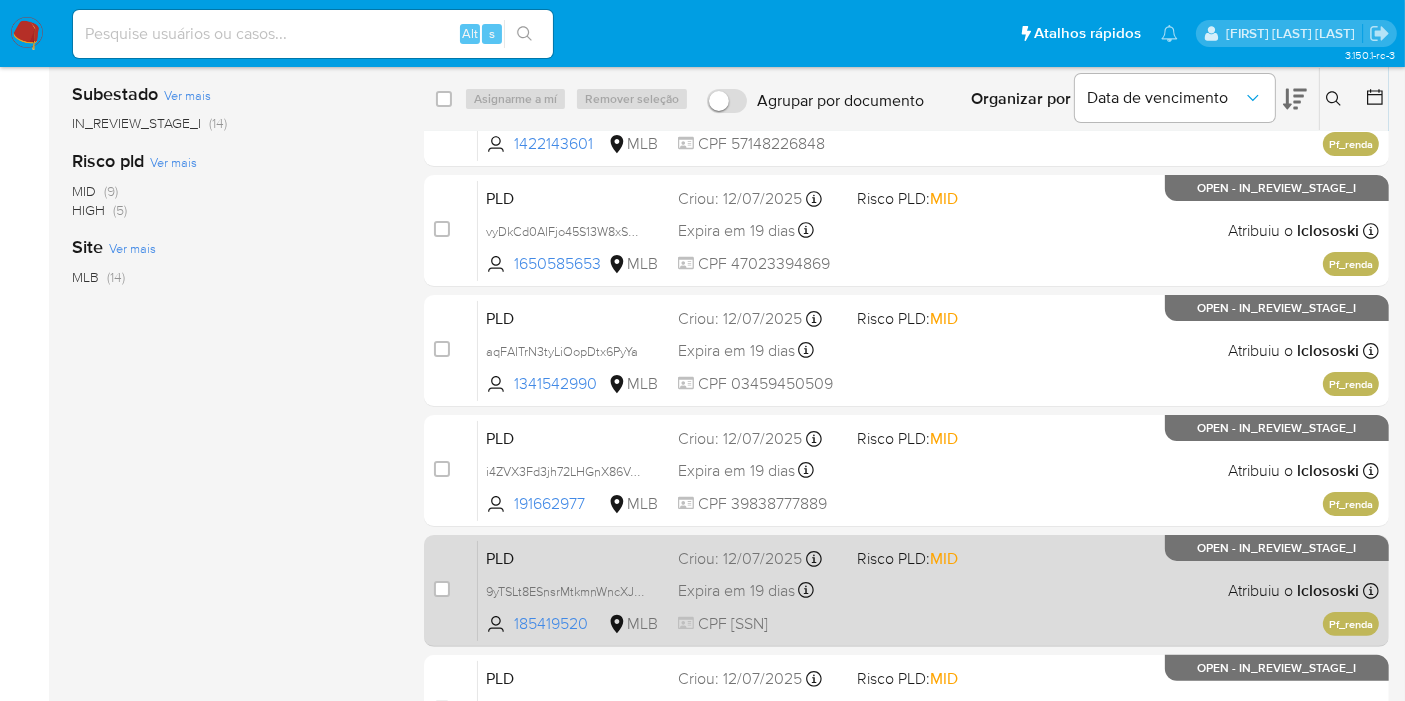 click on "PLD 9yTSLt8ESnsrMtkmnWncXJE8 185419520 MLB Risco PLD:  MID Criou: 12/07/2025   Criou: 12/07/2025 01:07:29 Expira em 19 dias   Expira em 26/08/2025 01:07:30 CPF   05538218147 Atribuiu o   lclososki   Asignado el: 24/07/2025 16:22:06 Pf_renda OPEN - IN_REVIEW_STAGE_I" at bounding box center [928, 590] 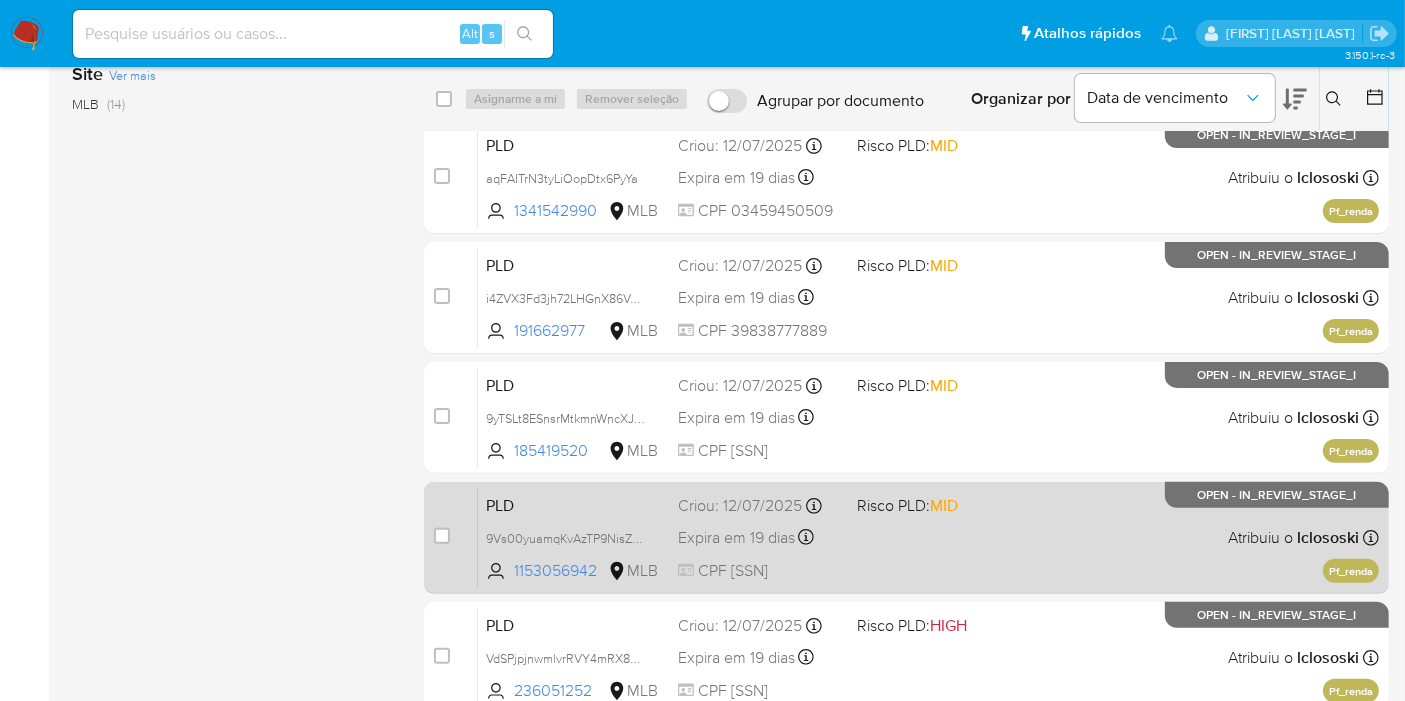 scroll, scrollTop: 555, scrollLeft: 0, axis: vertical 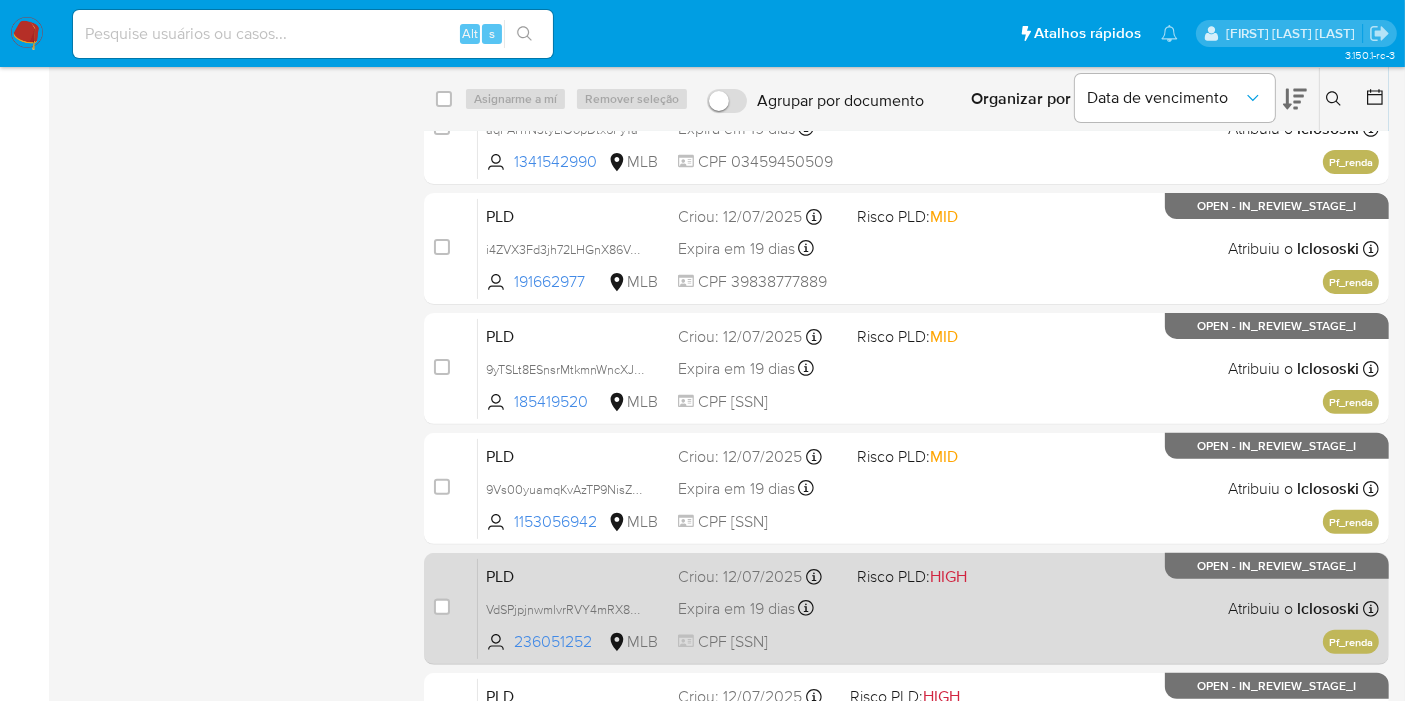 click on "PLD VdSPjpjnwmlvrRVY4mRX8VUU 236051252 MLB Risco PLD:  HIGH Criou: 12/07/2025   Criou: 12/07/2025 01:04:33 Expira em 19 dias   Expira em 26/08/2025 01:04:33 CPF   30822168898 Atribuiu o   lclososki   Asignado el: 24/07/2025 16:22:50 Pf_renda OPEN - IN_REVIEW_STAGE_I" at bounding box center [928, 608] 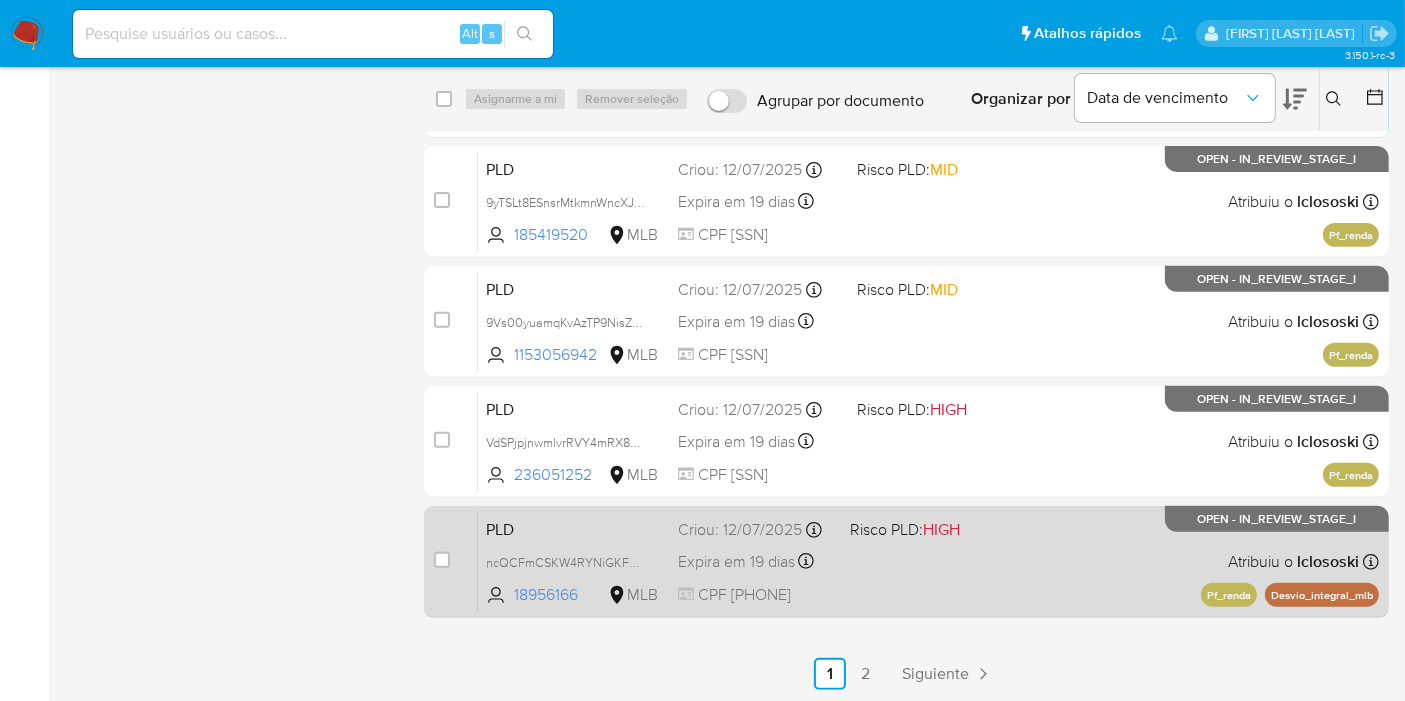 scroll, scrollTop: 722, scrollLeft: 0, axis: vertical 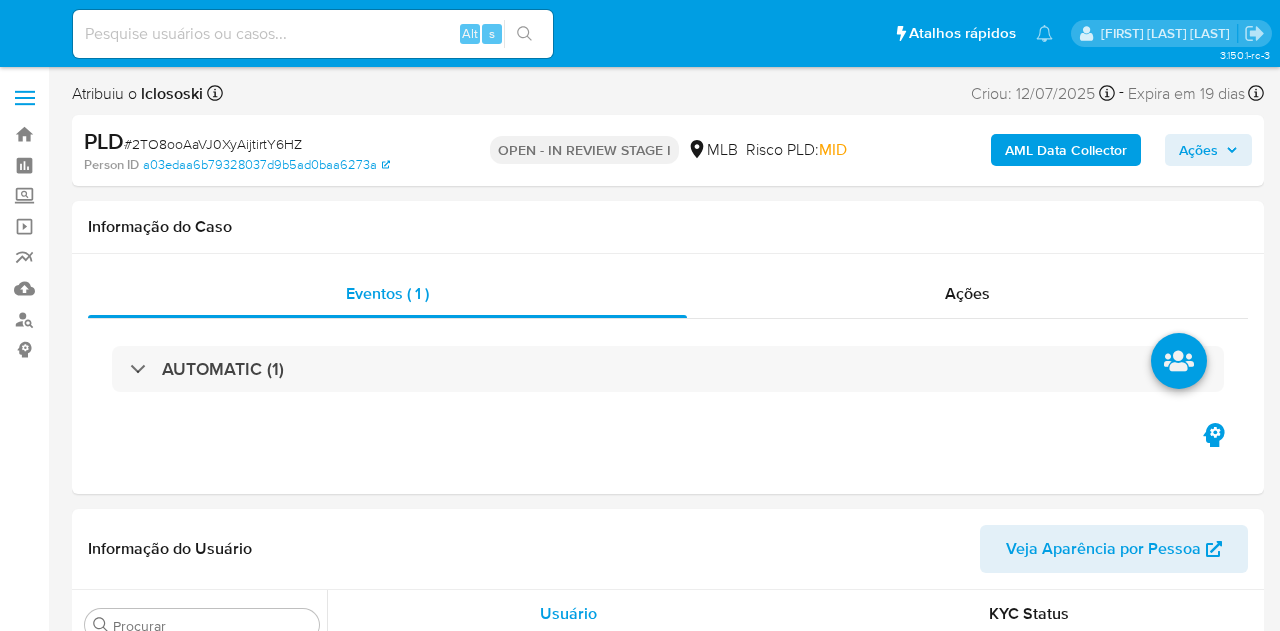 select on "10" 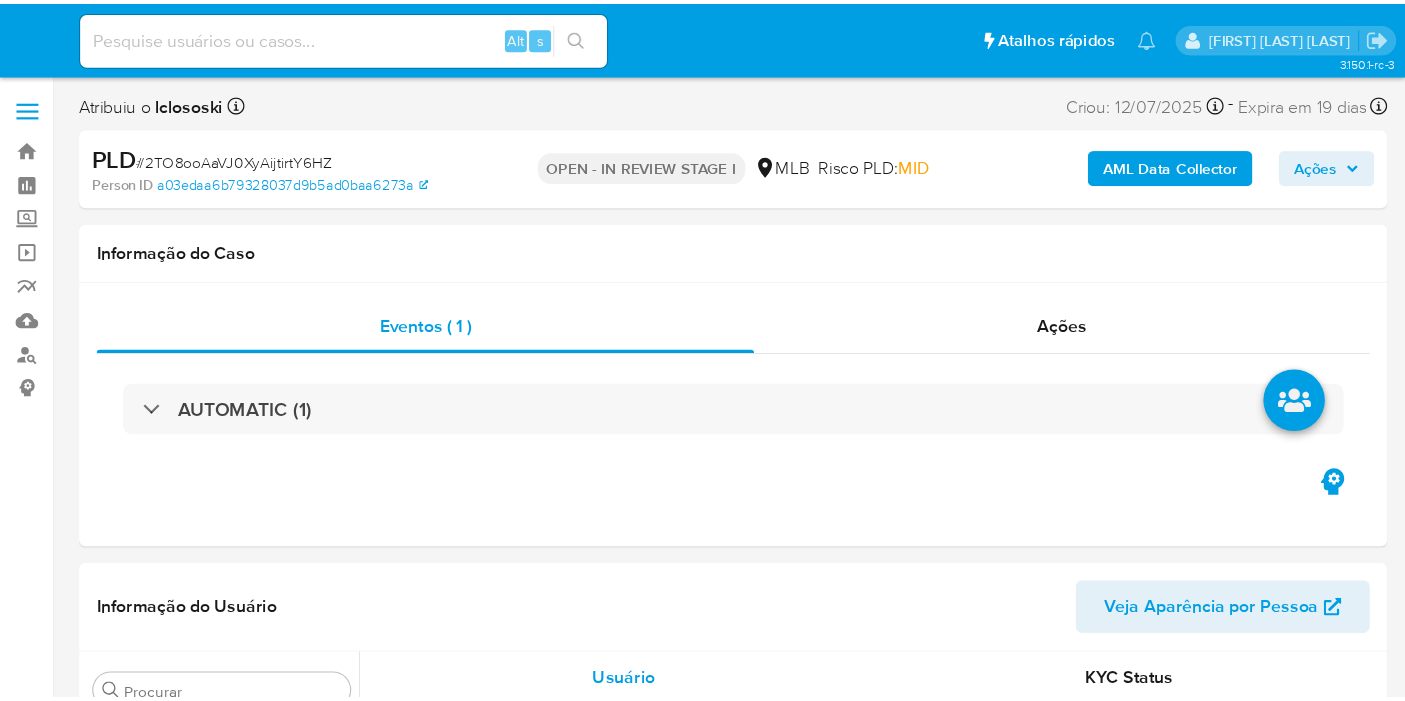 scroll, scrollTop: 0, scrollLeft: 0, axis: both 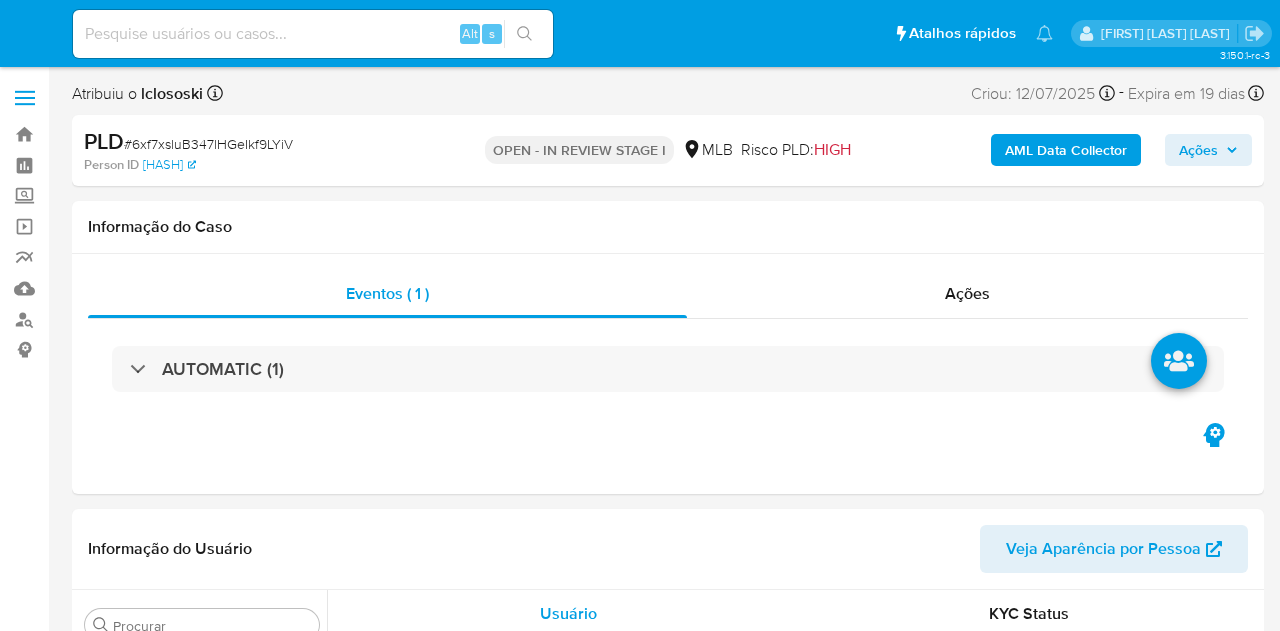 select on "10" 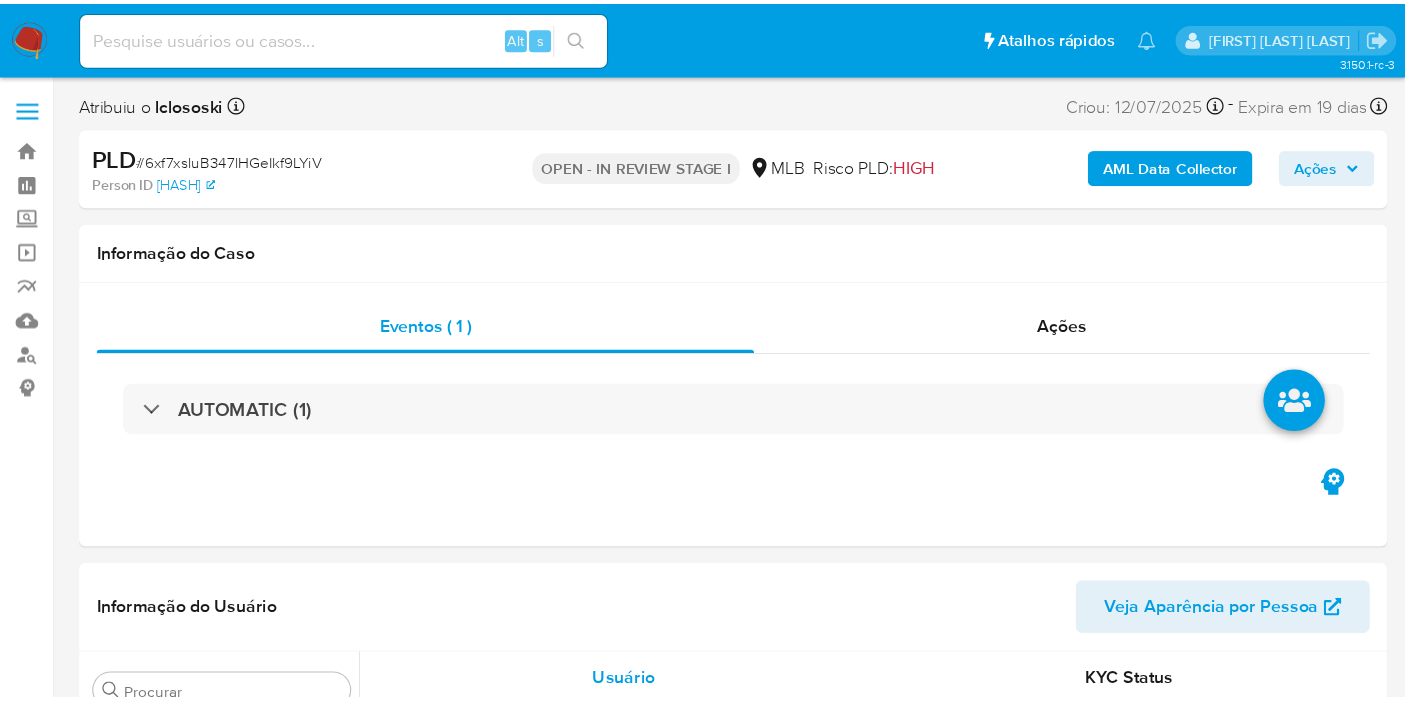 scroll, scrollTop: 0, scrollLeft: 0, axis: both 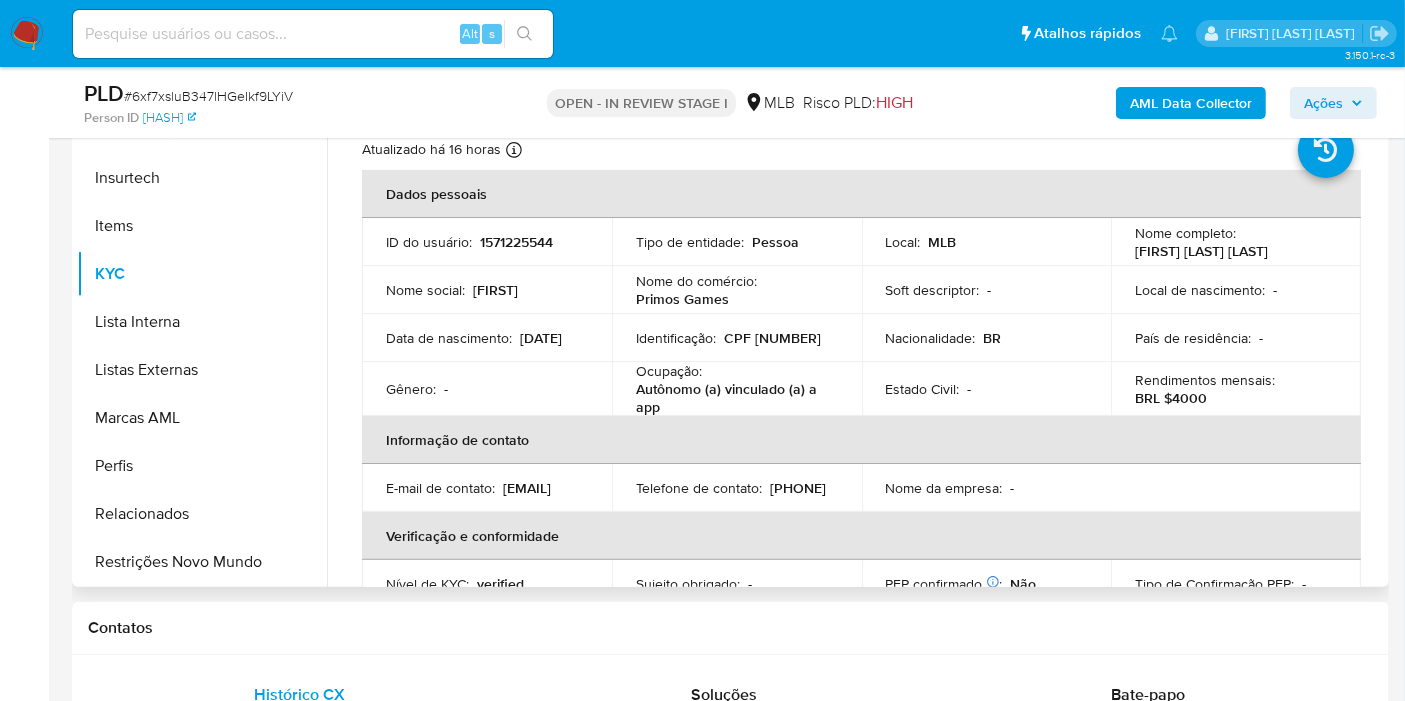 click on "CPF [NUMBER]" at bounding box center [772, 338] 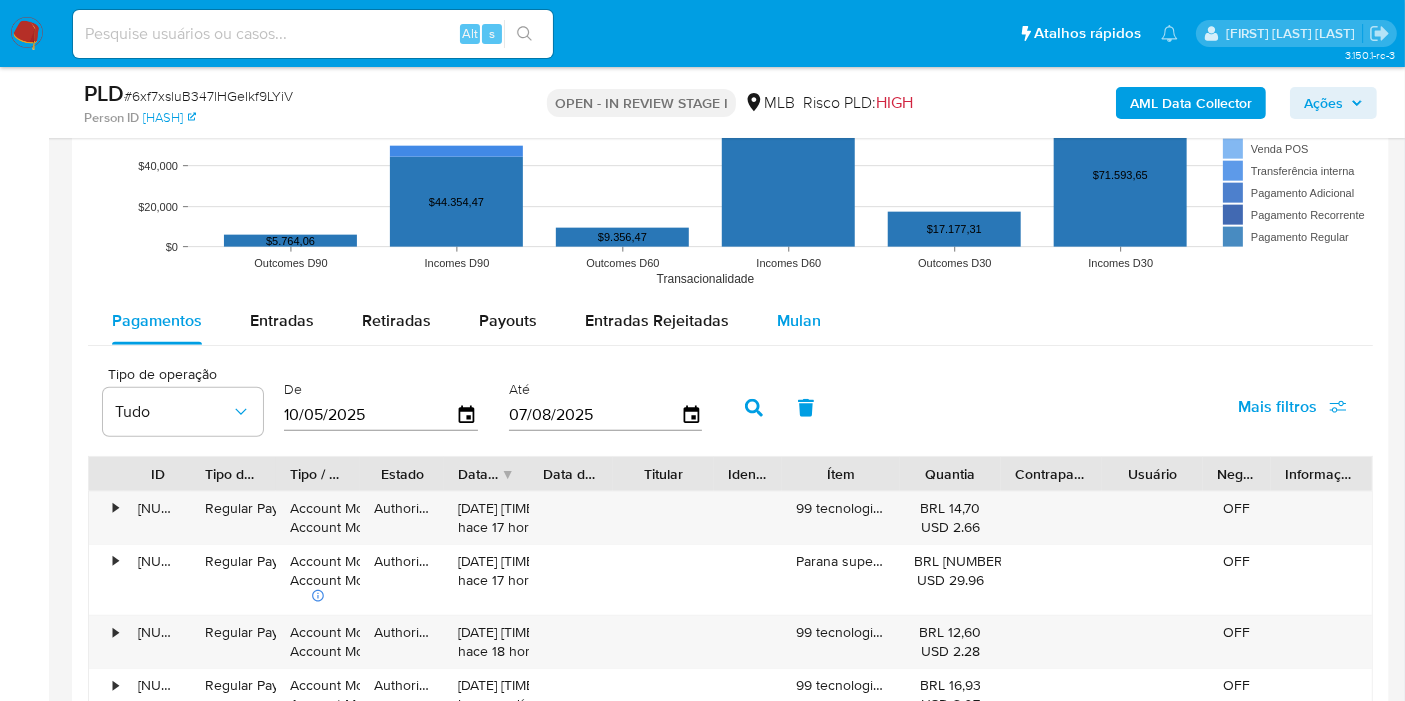 click on "Mulan" at bounding box center [799, 320] 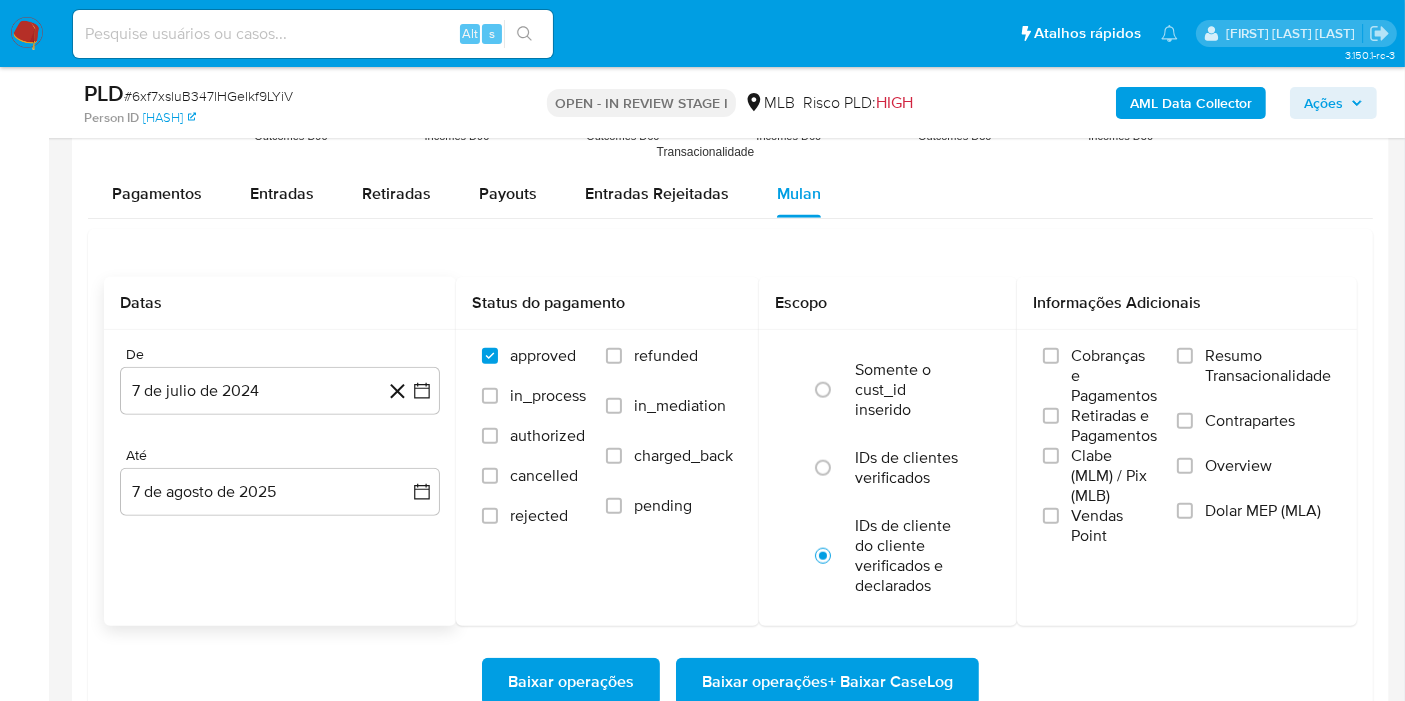scroll, scrollTop: 2333, scrollLeft: 0, axis: vertical 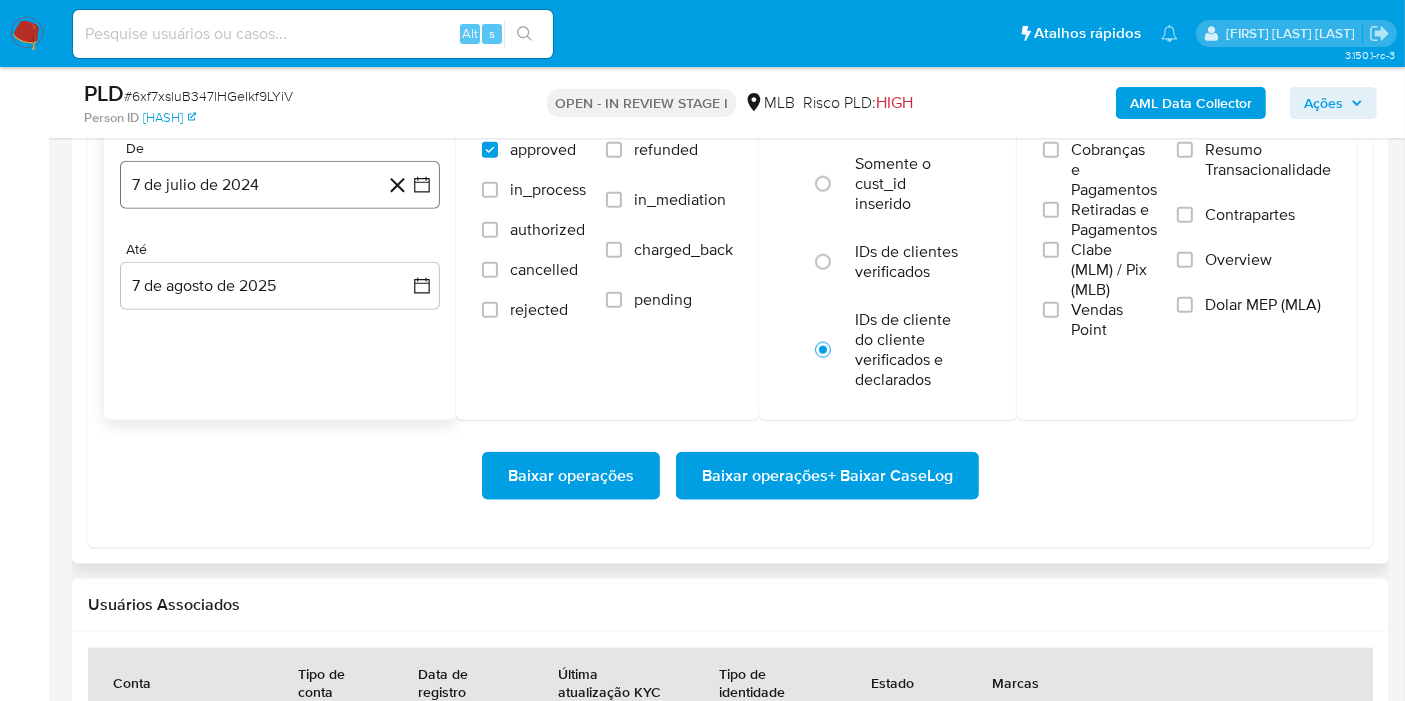 click on "7 de julio de 2024" at bounding box center (280, 185) 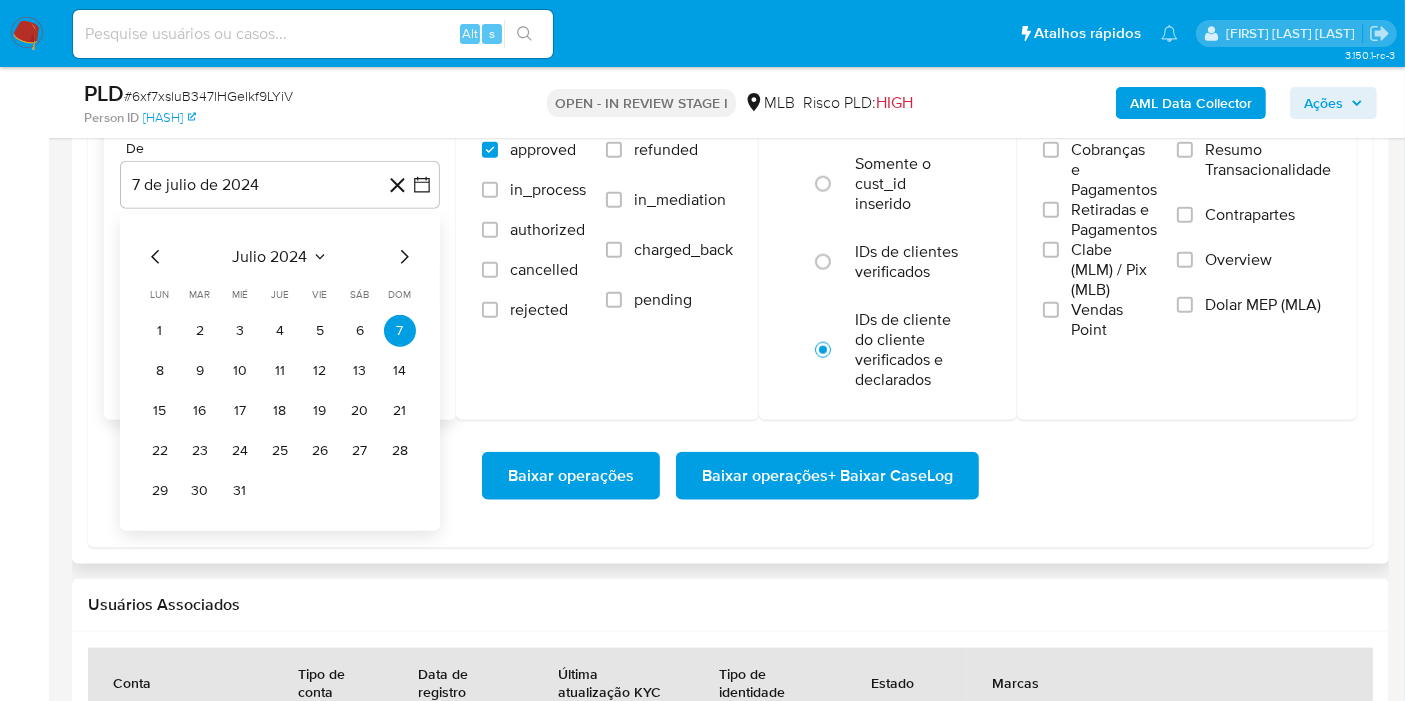 click 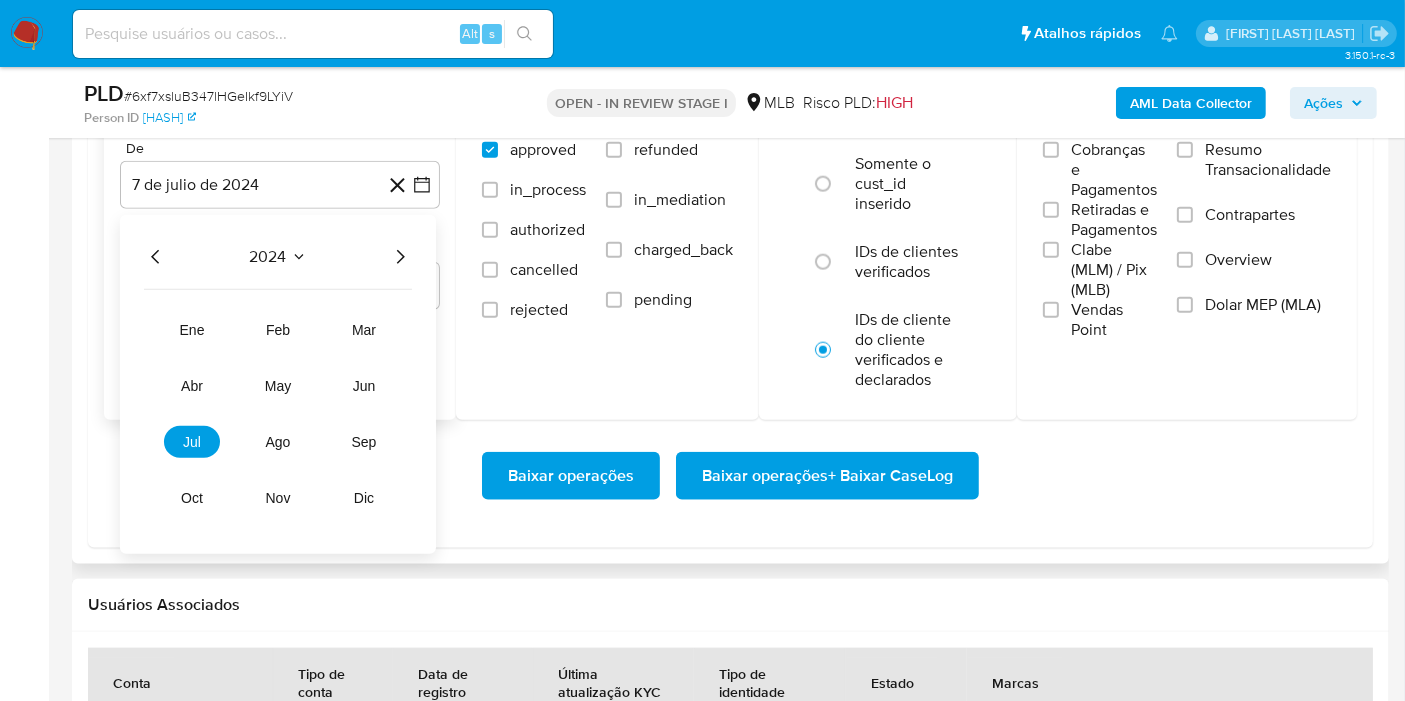 click 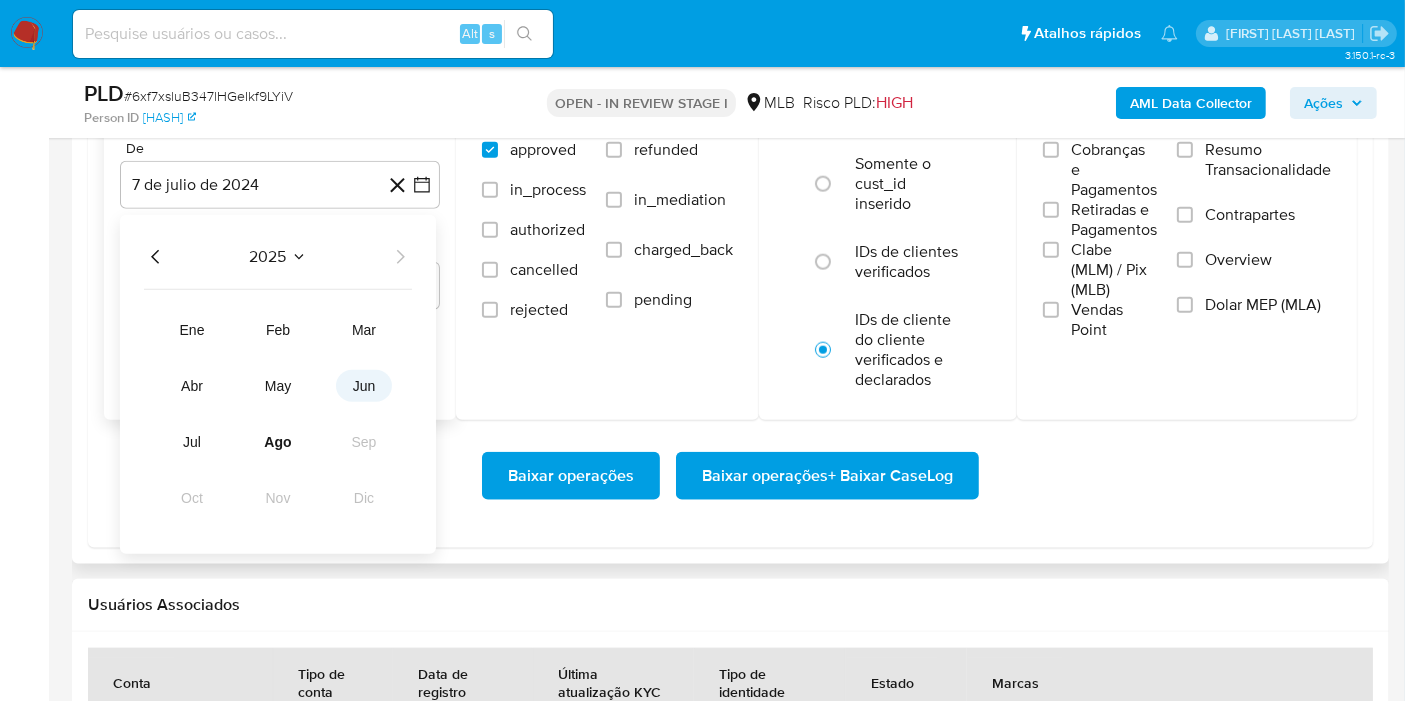click on "jun" at bounding box center [364, 386] 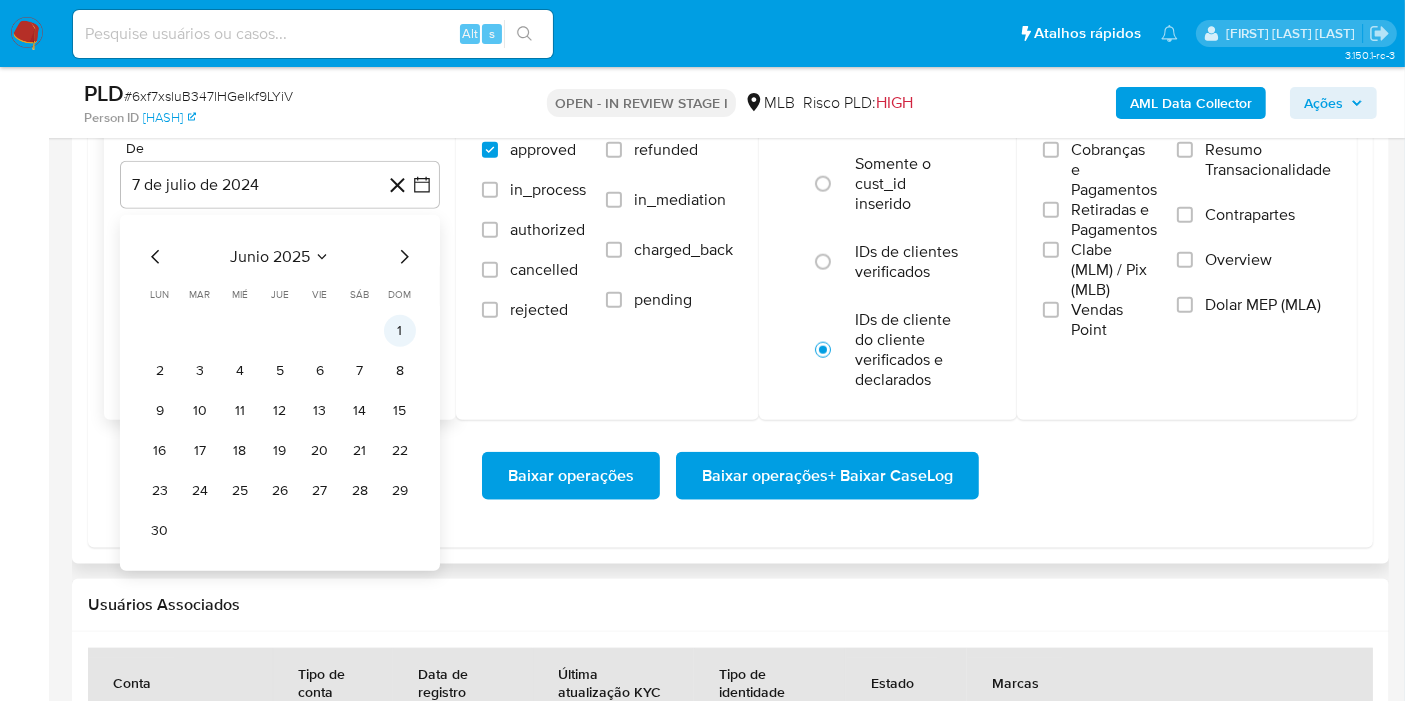 click on "1" at bounding box center [400, 331] 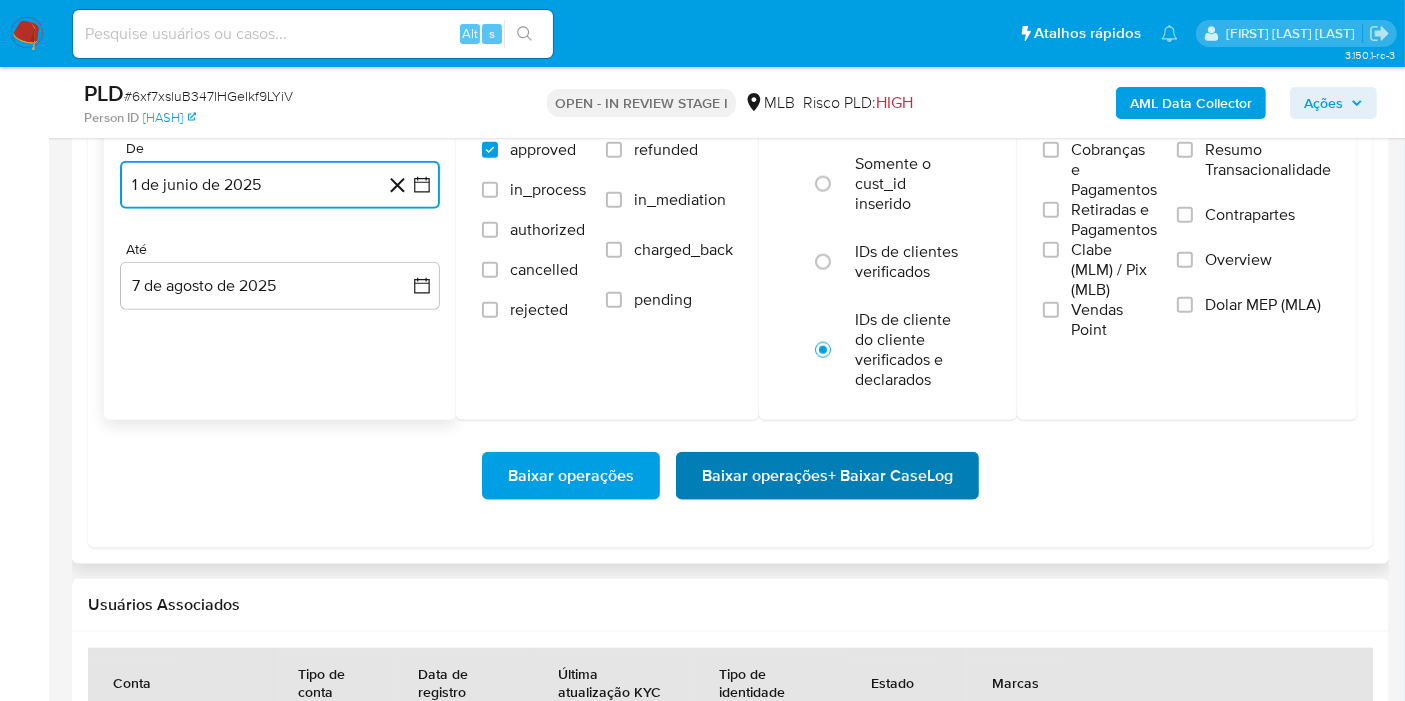 click on "Baixar operações  +   Baixar CaseLog" at bounding box center [827, 476] 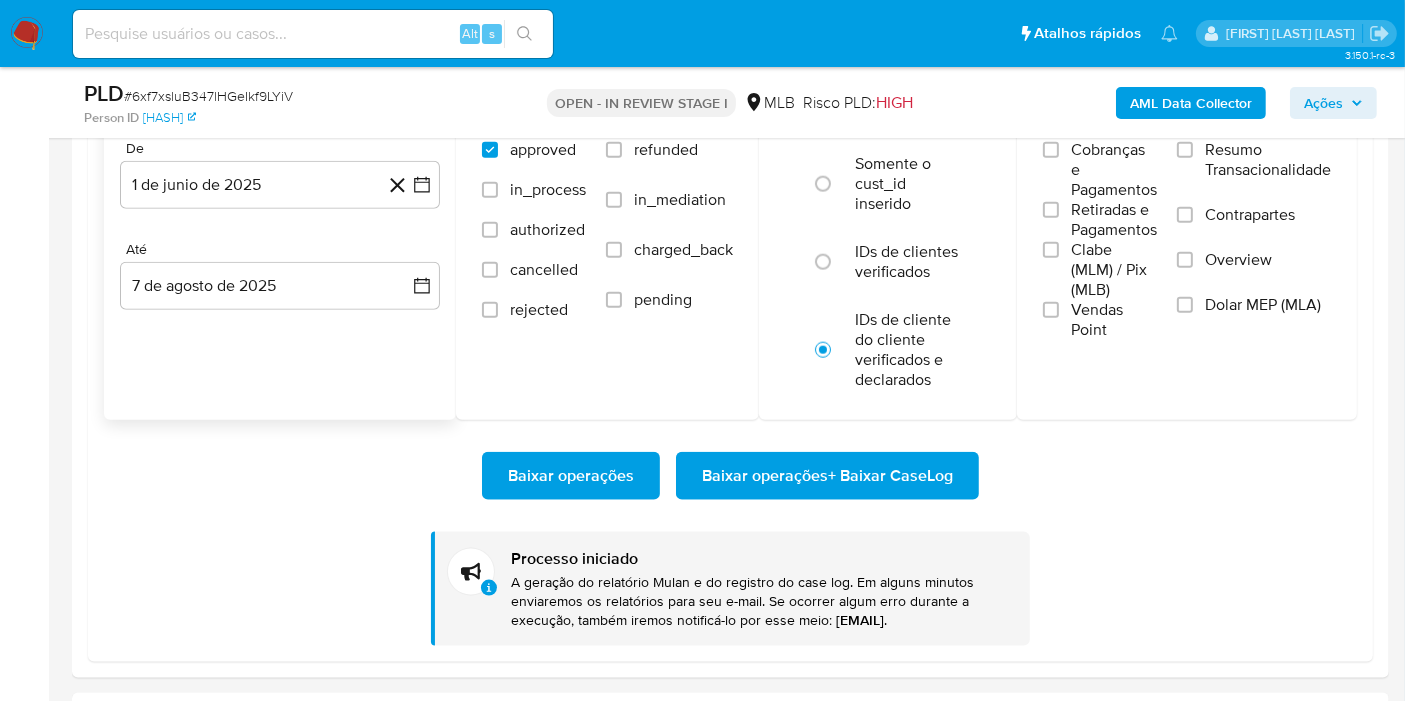 type 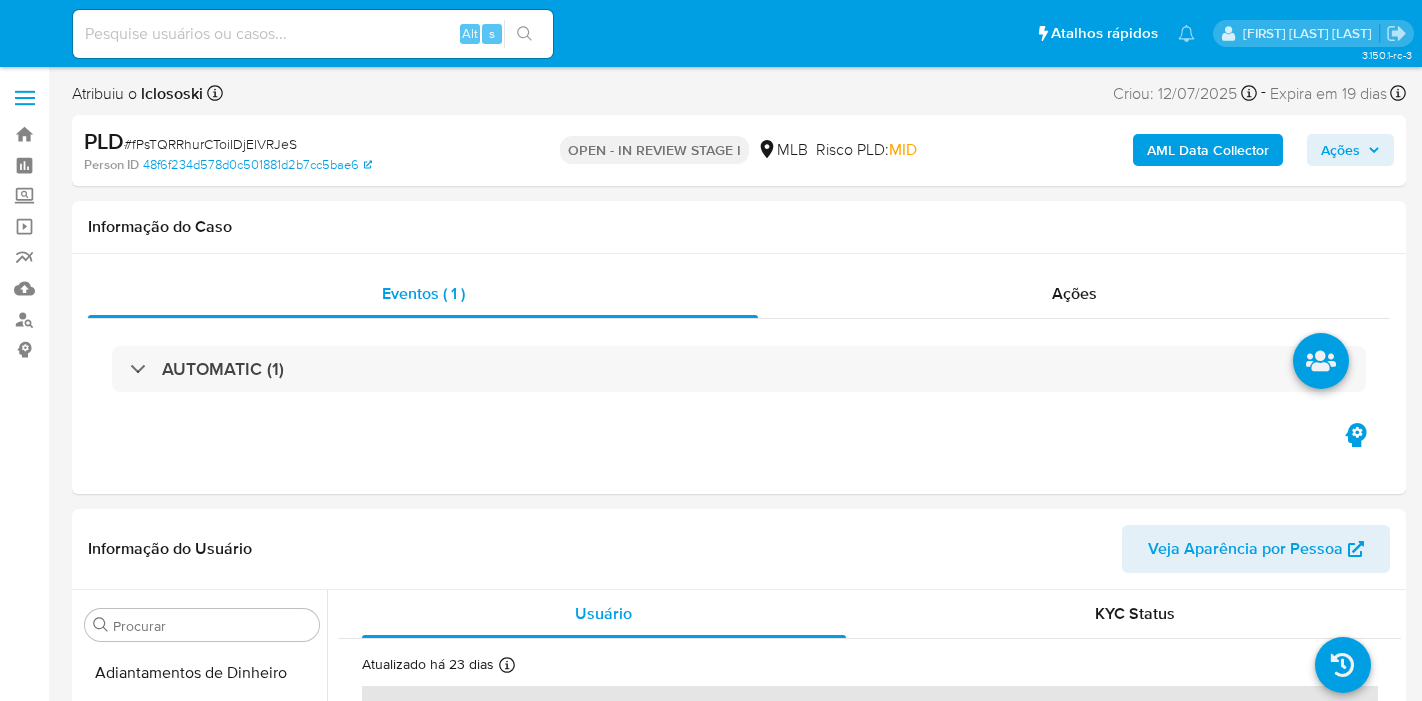 select on "10" 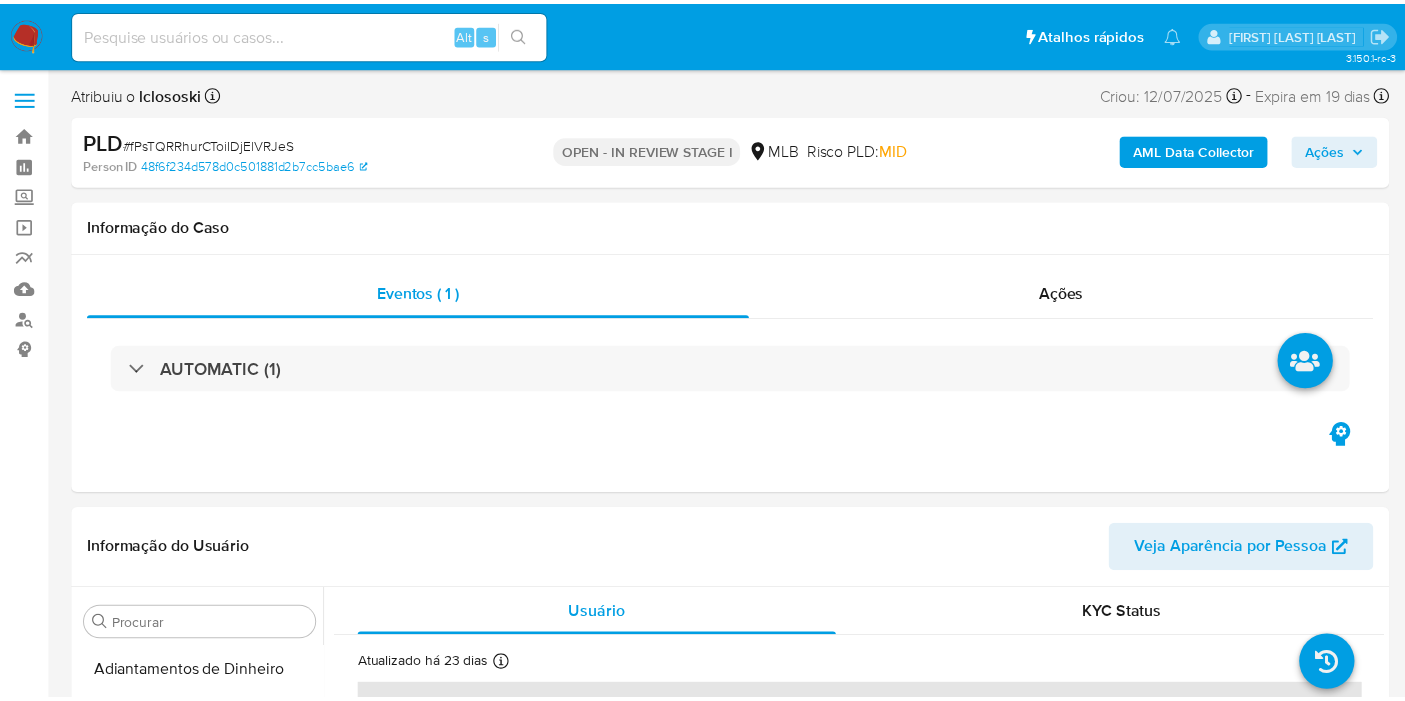 scroll, scrollTop: 0, scrollLeft: 0, axis: both 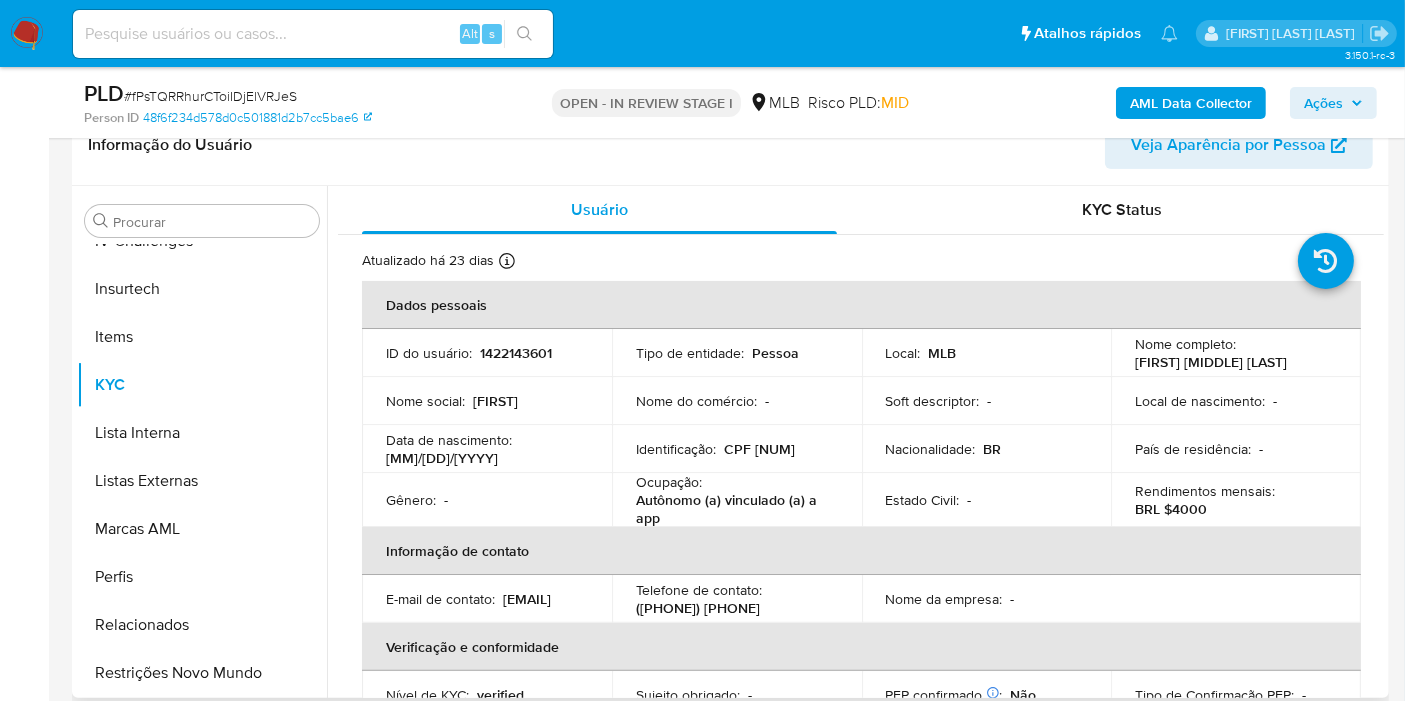 click on "CPF [NUM]" at bounding box center (759, 449) 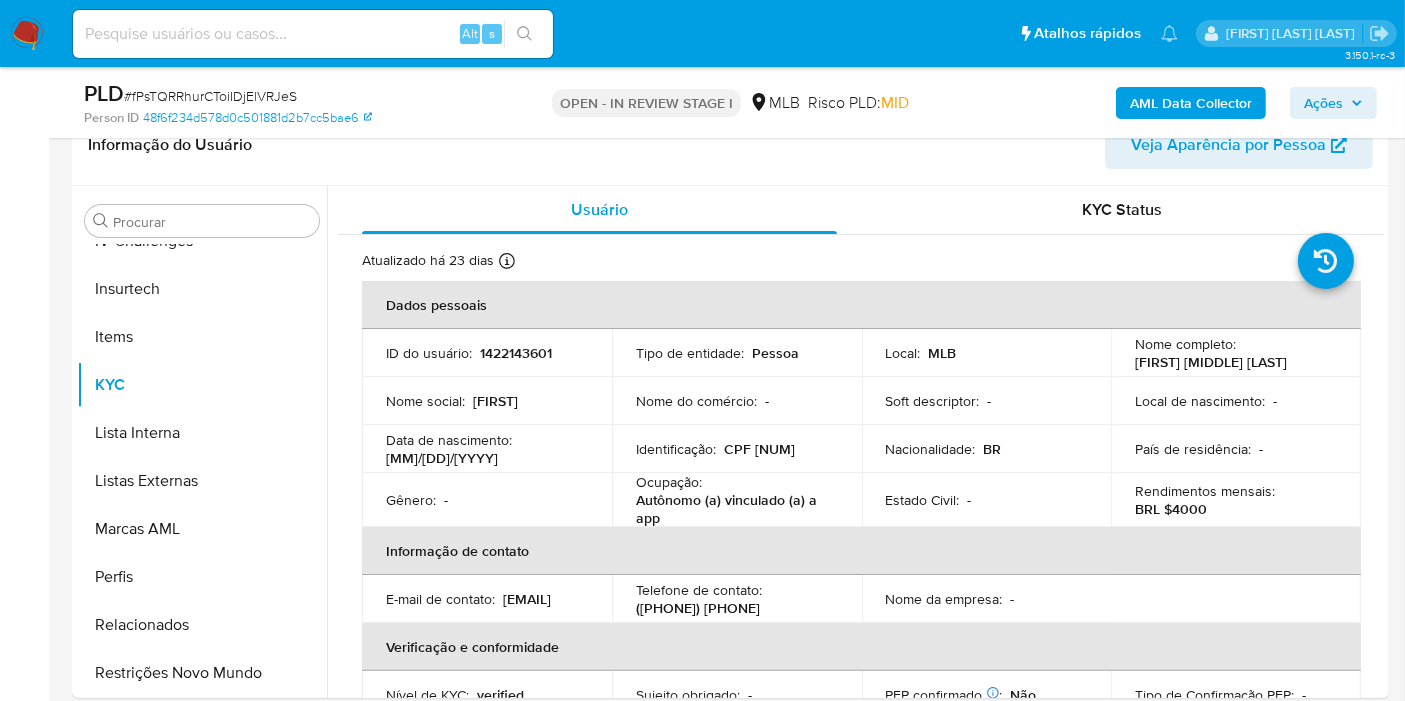 copy on "57148226848" 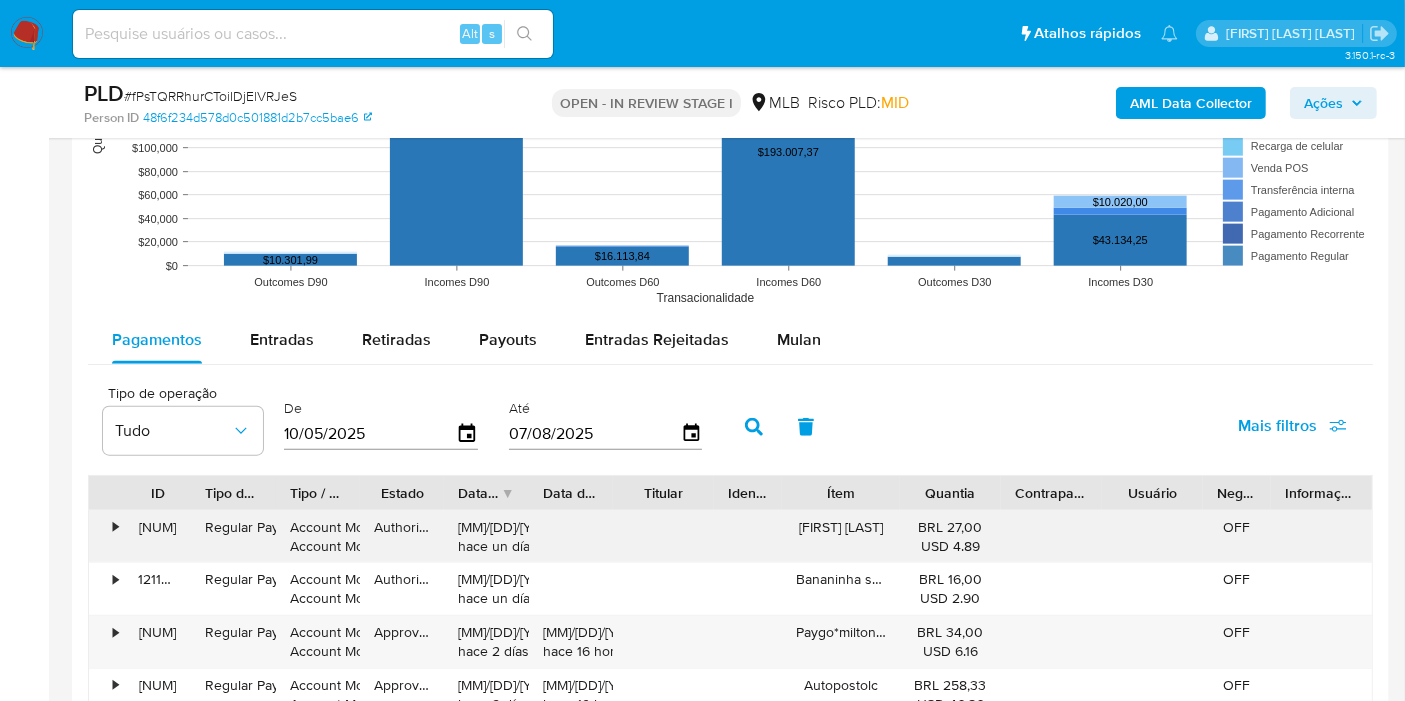 scroll, scrollTop: 2222, scrollLeft: 0, axis: vertical 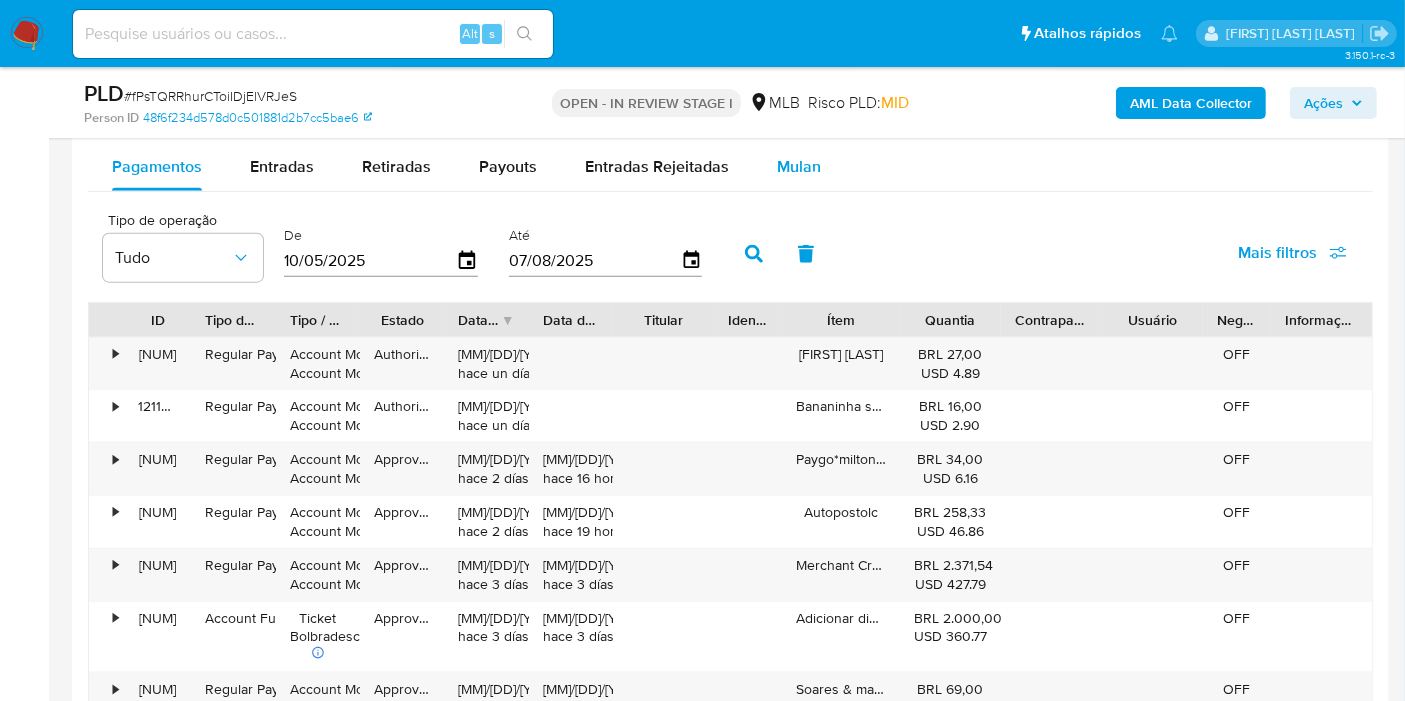 click on "Mulan" at bounding box center (799, 167) 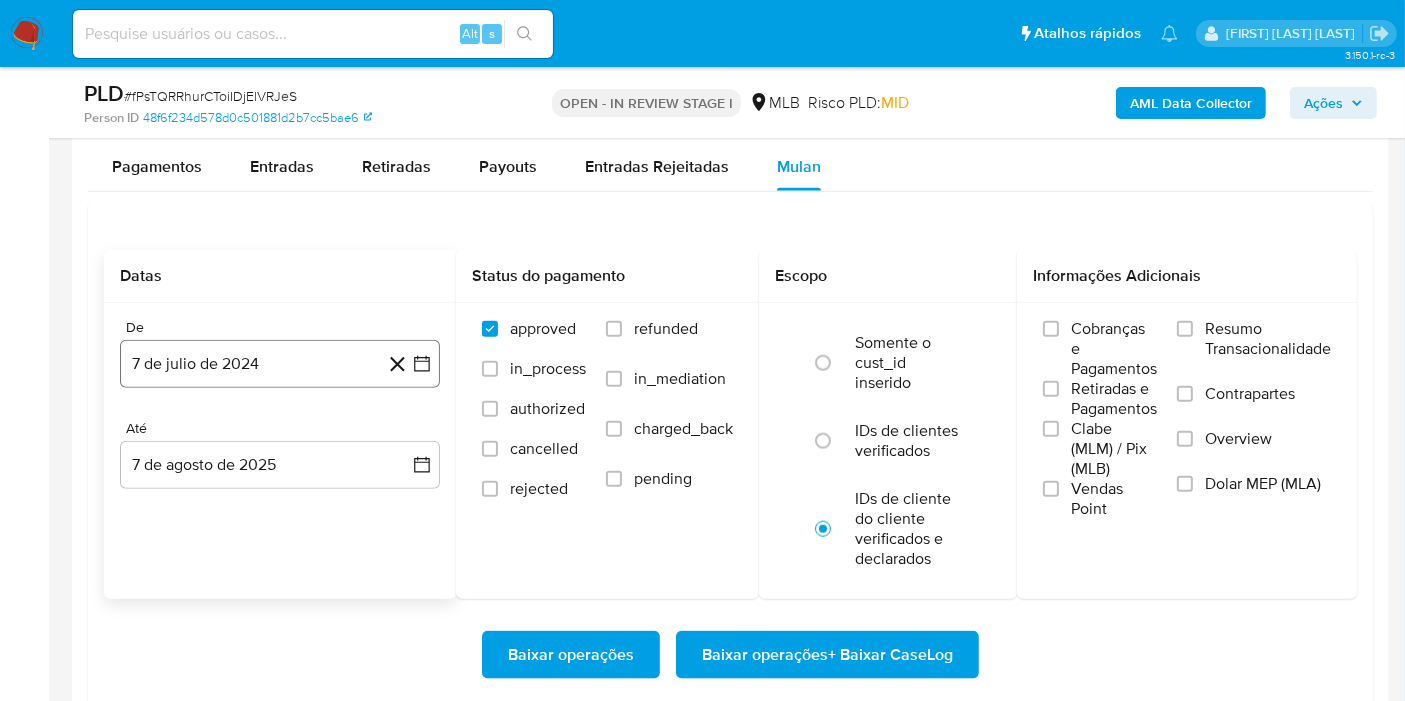 click 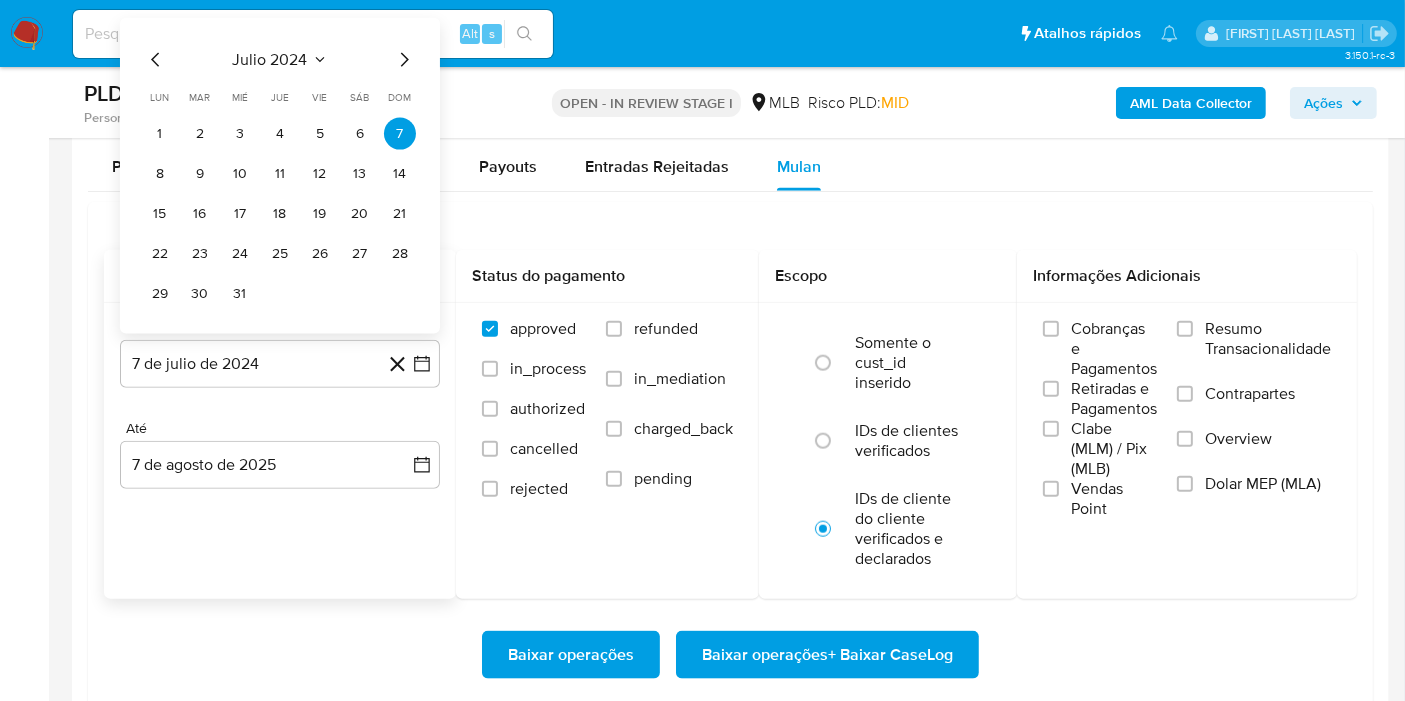 click on "julio 2024" at bounding box center [270, 60] 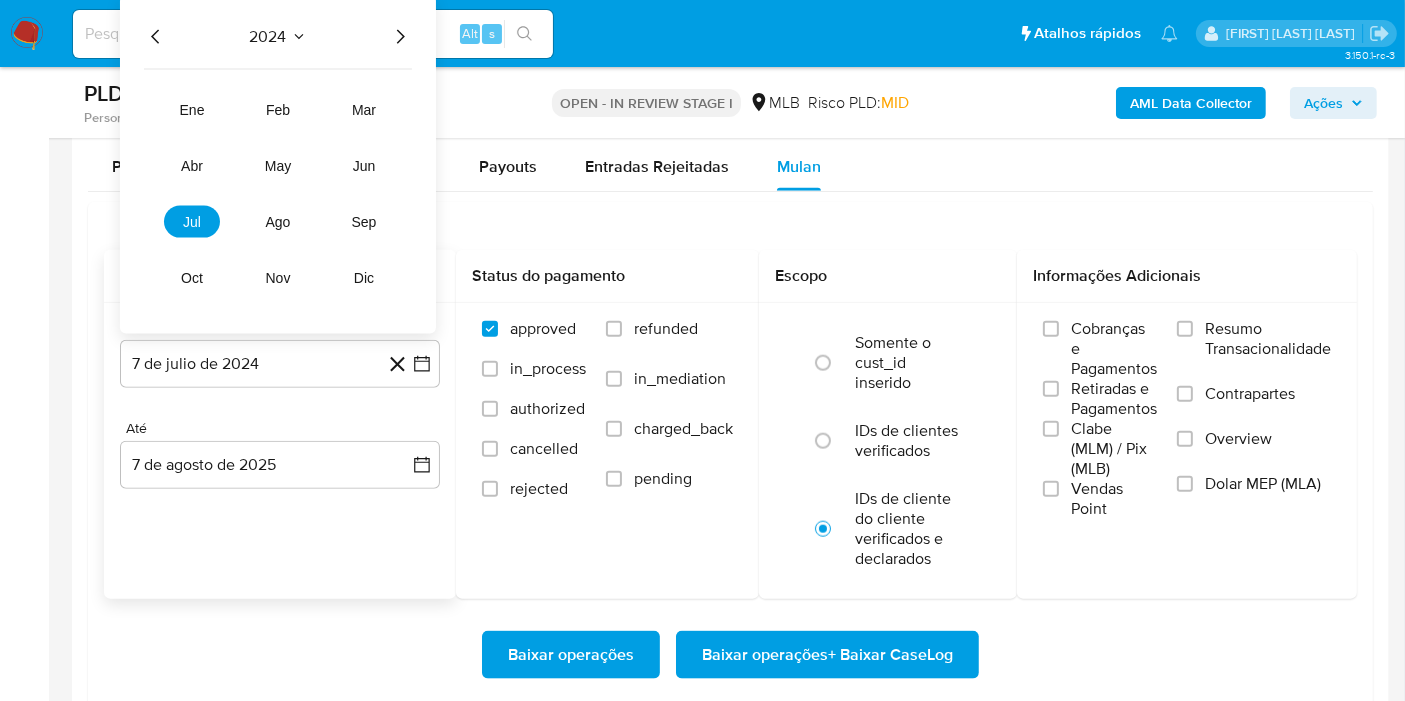 click 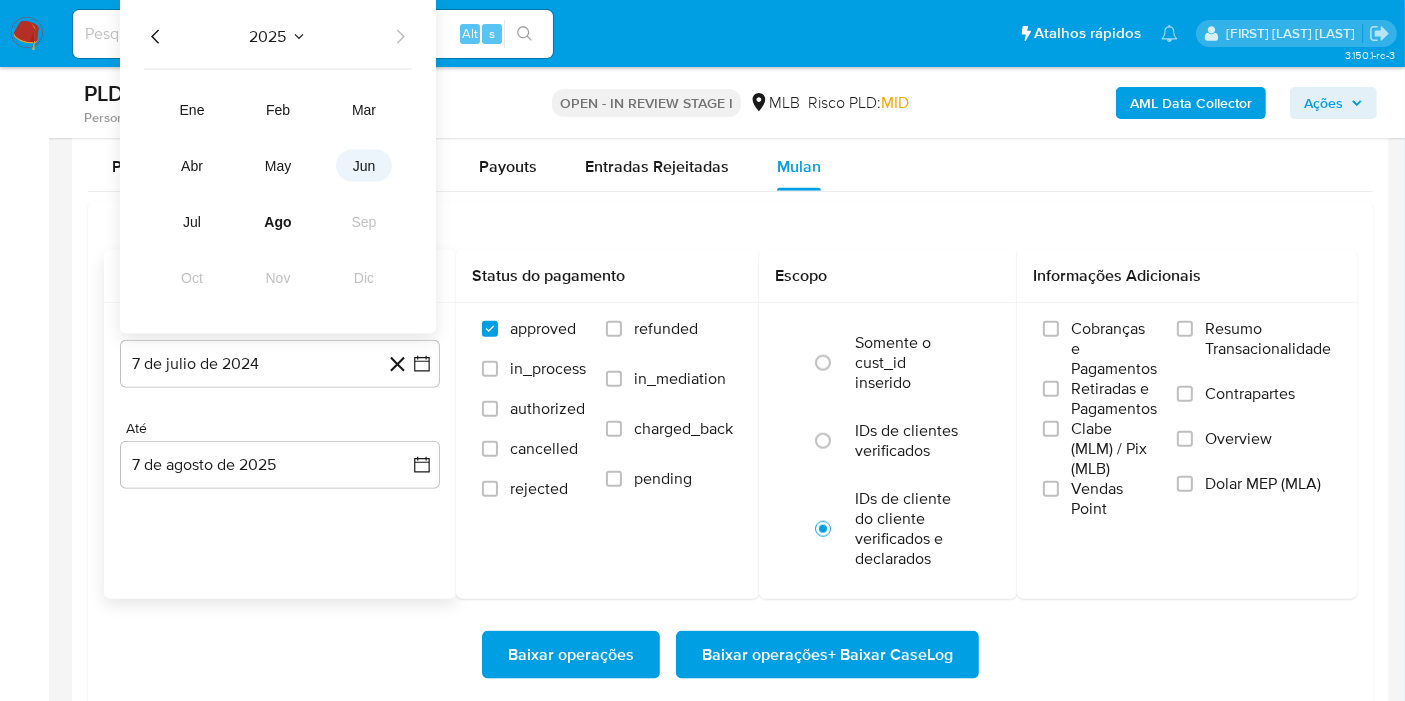 click on "jun" at bounding box center (364, 166) 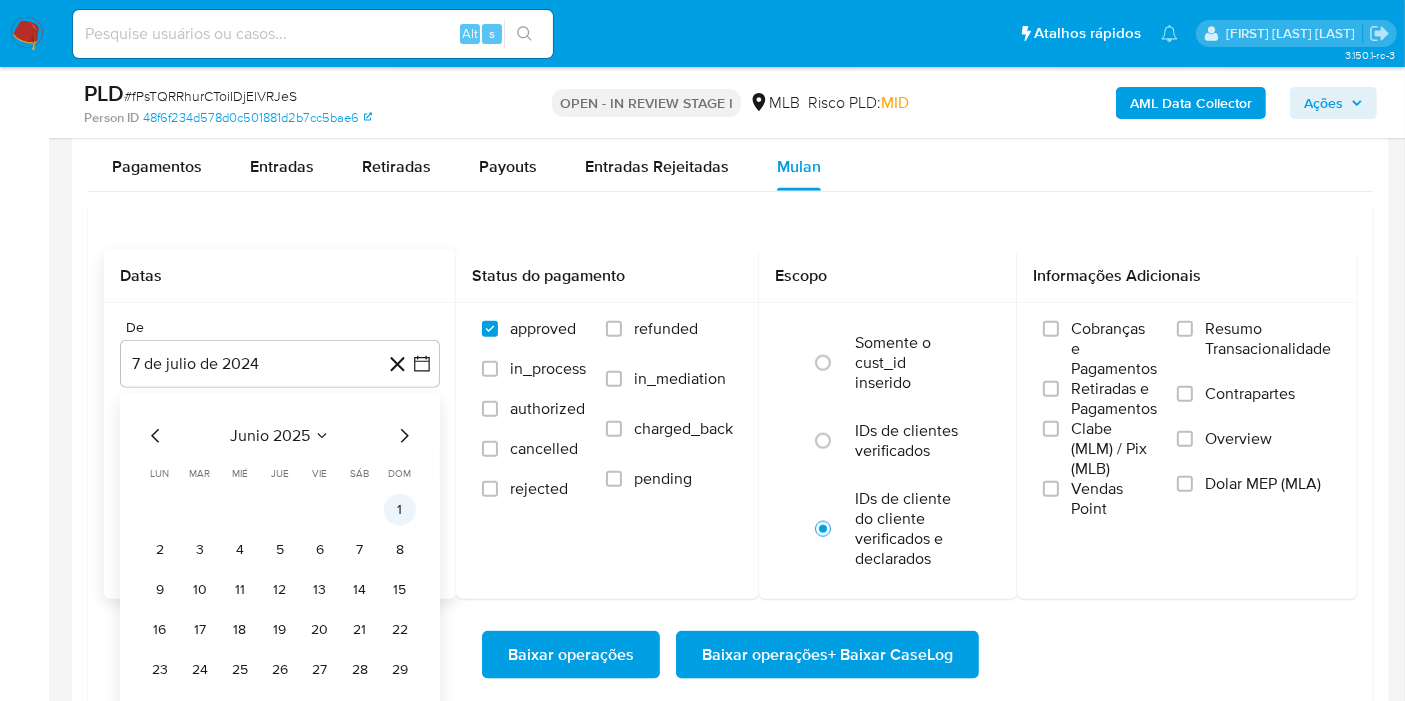 click on "1" at bounding box center [400, 510] 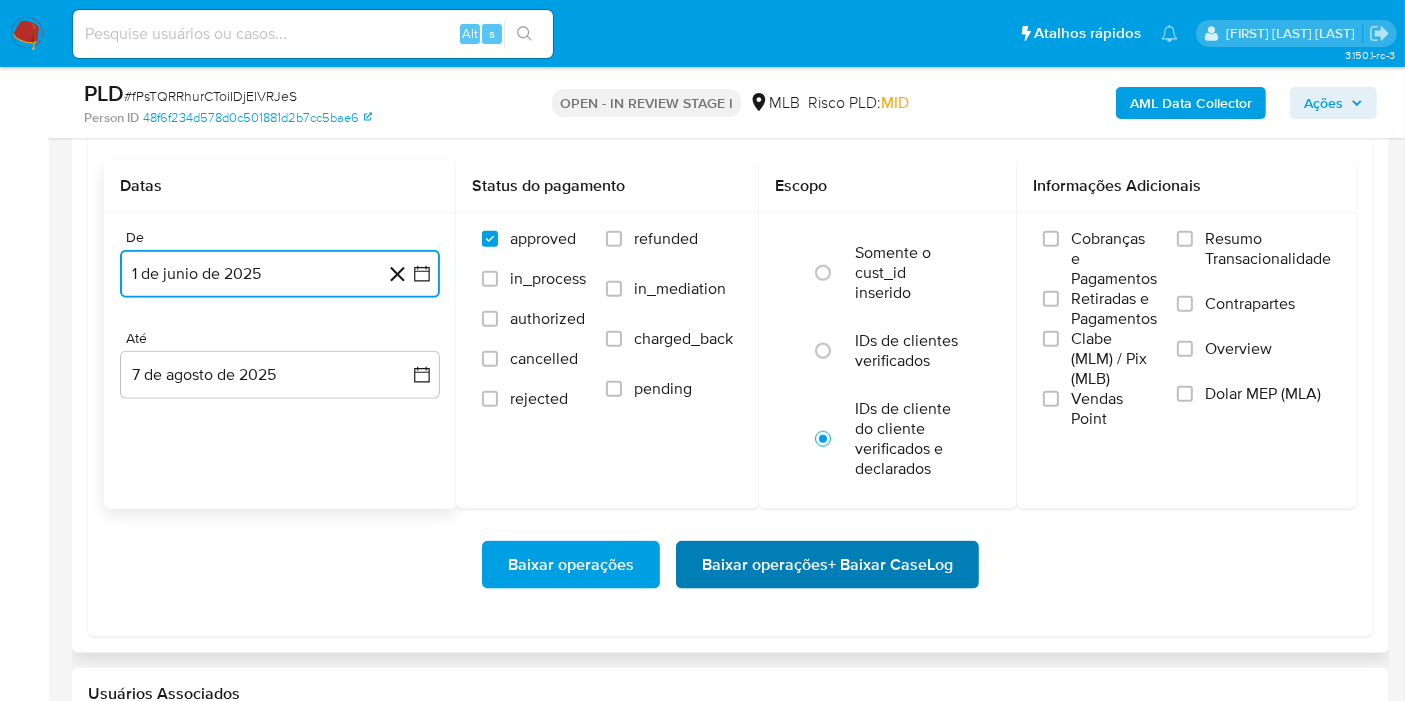 scroll, scrollTop: 2333, scrollLeft: 0, axis: vertical 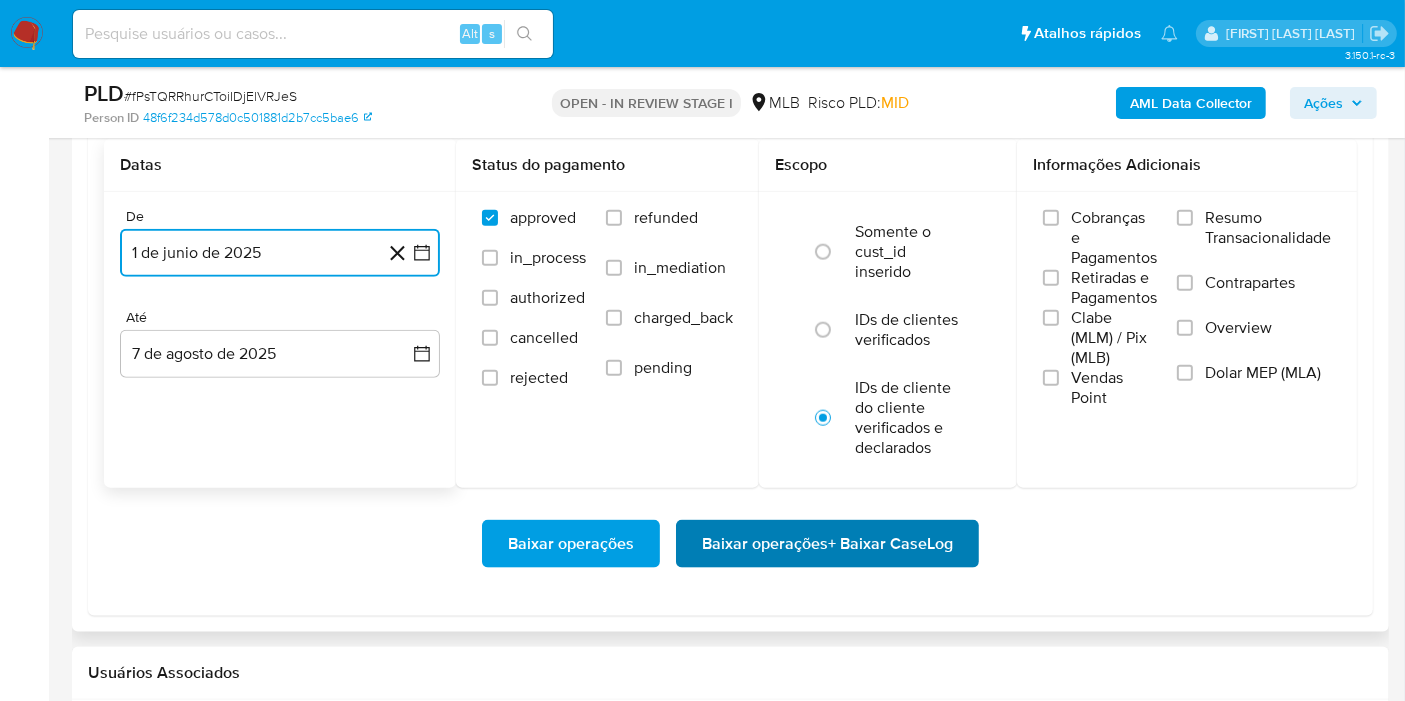 click on "Baixar operações  +   Baixar CaseLog" at bounding box center (827, 544) 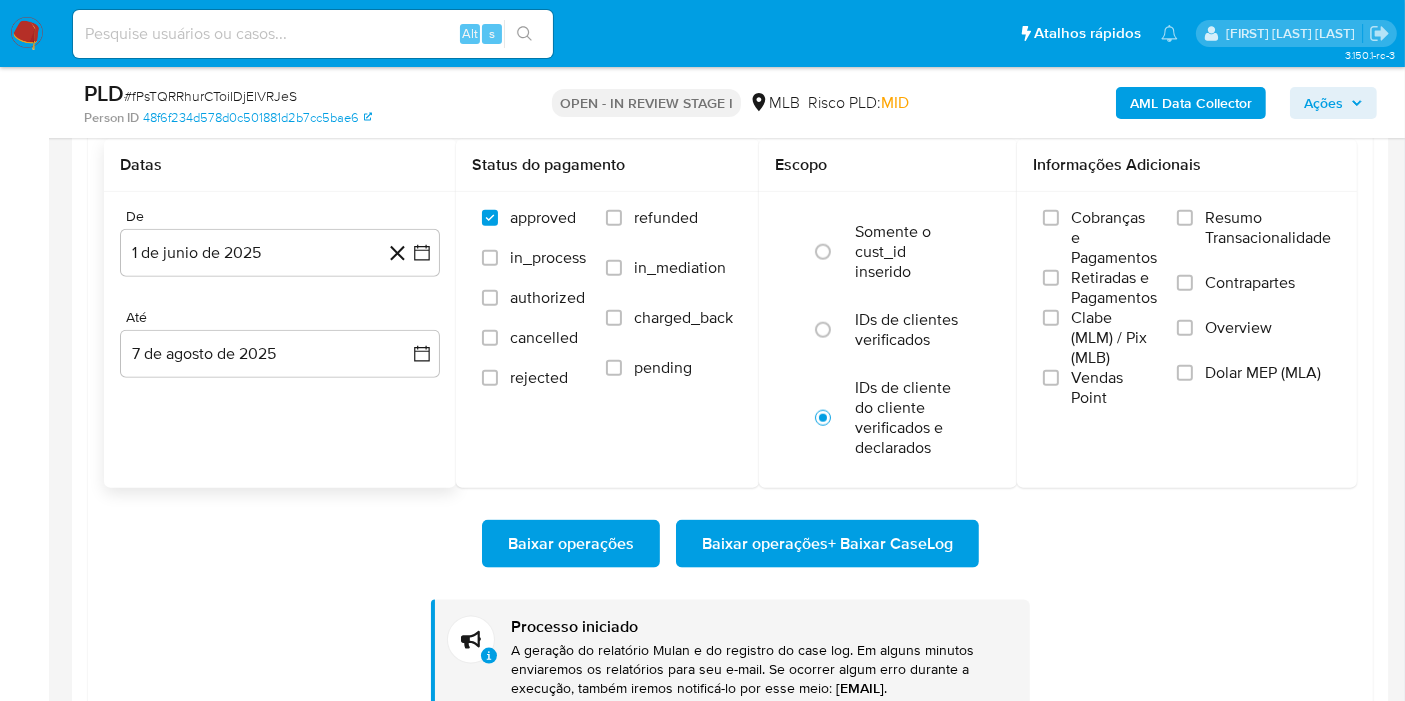 type 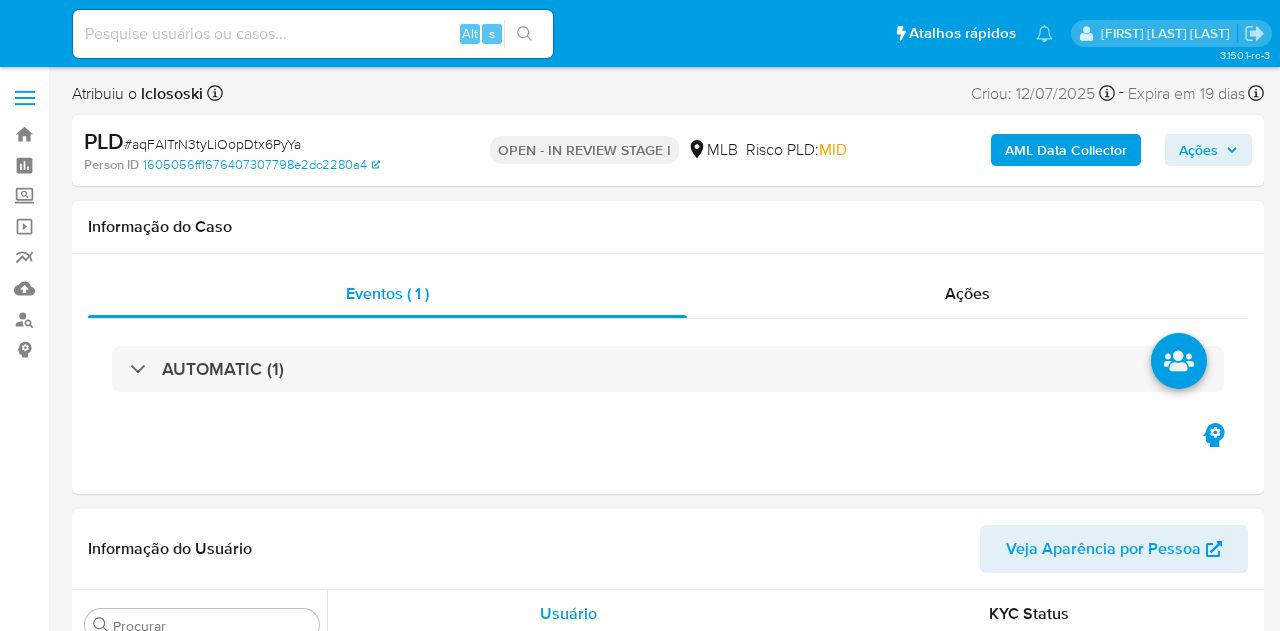 select on "10" 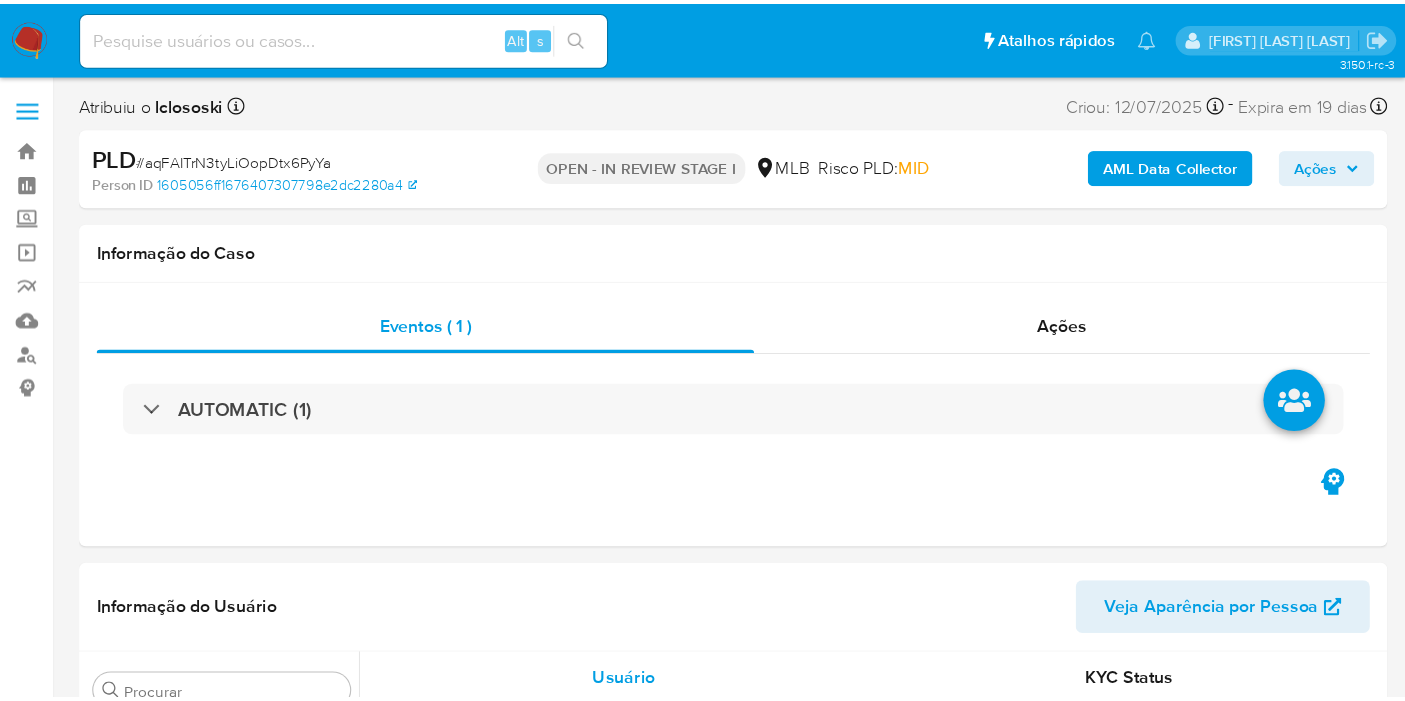 scroll, scrollTop: 0, scrollLeft: 0, axis: both 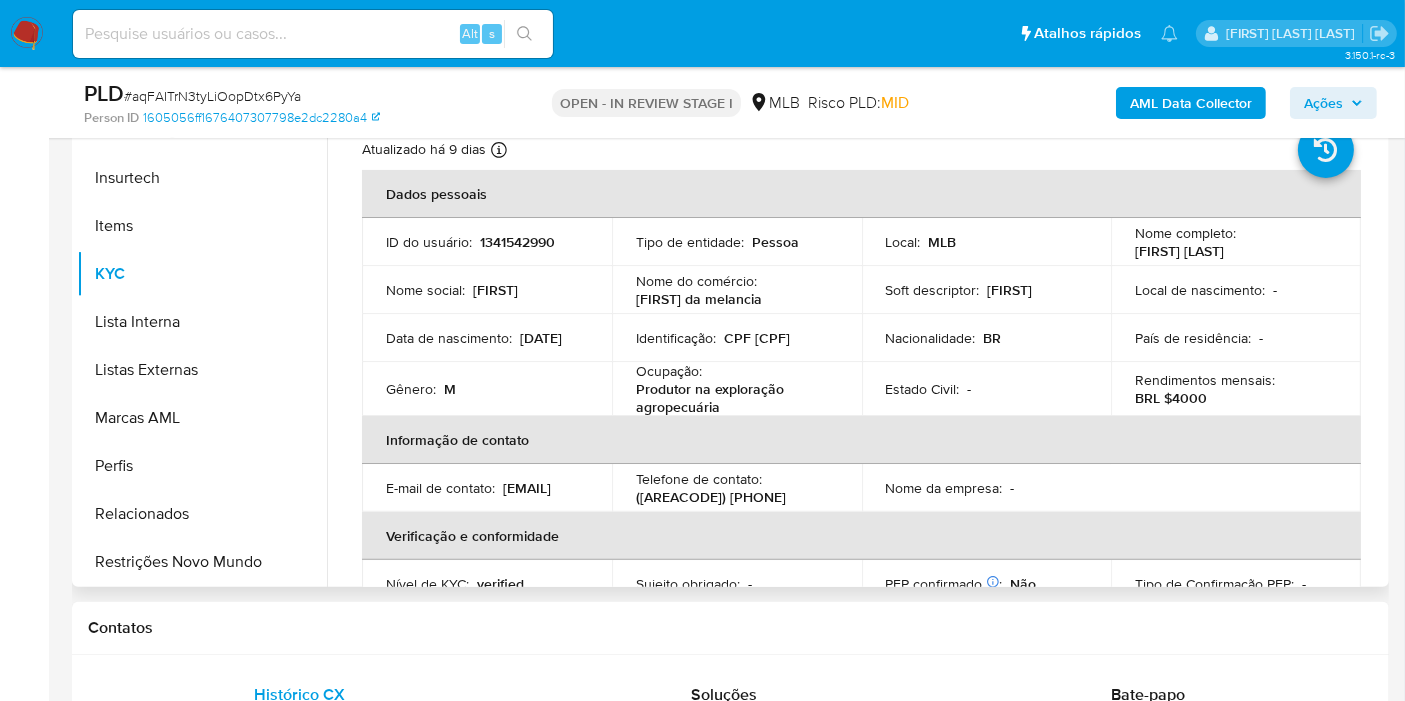 click on "CPF 03459450509" at bounding box center [757, 338] 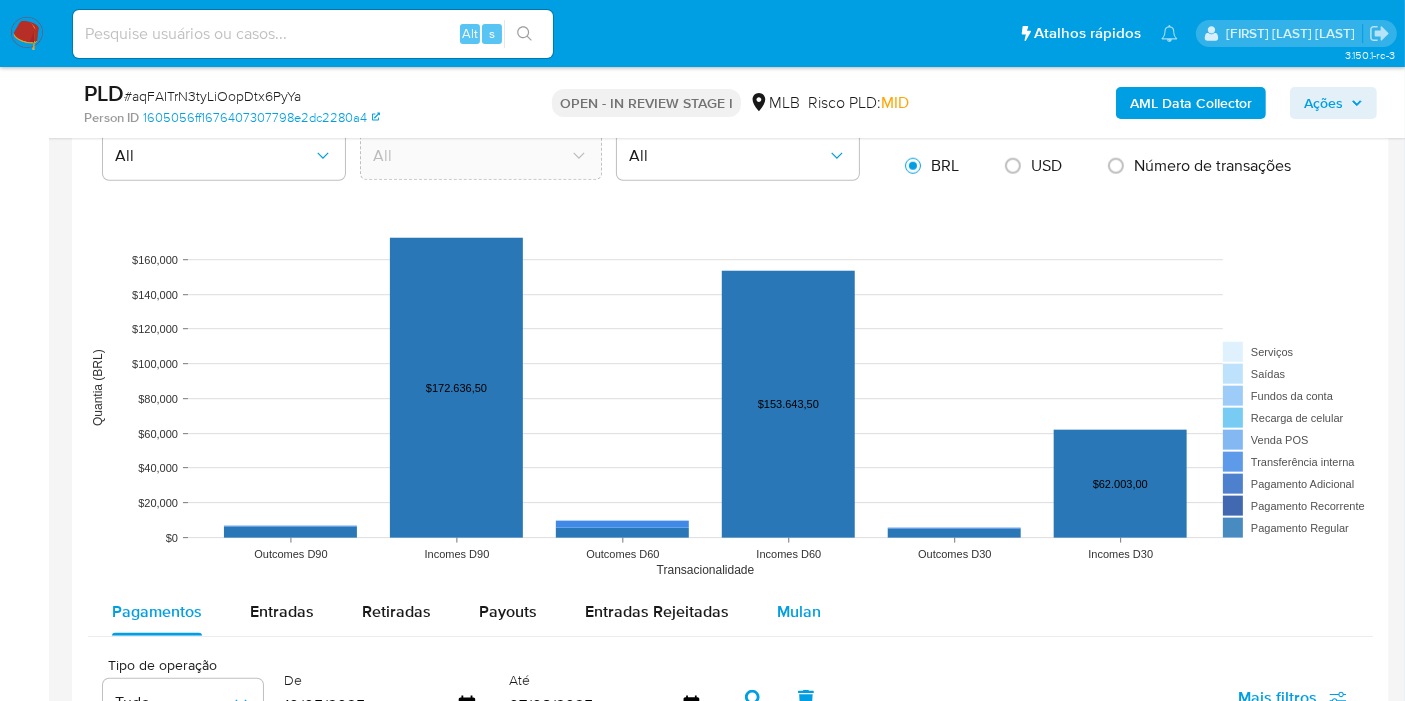 click on "Mulan" at bounding box center (799, 611) 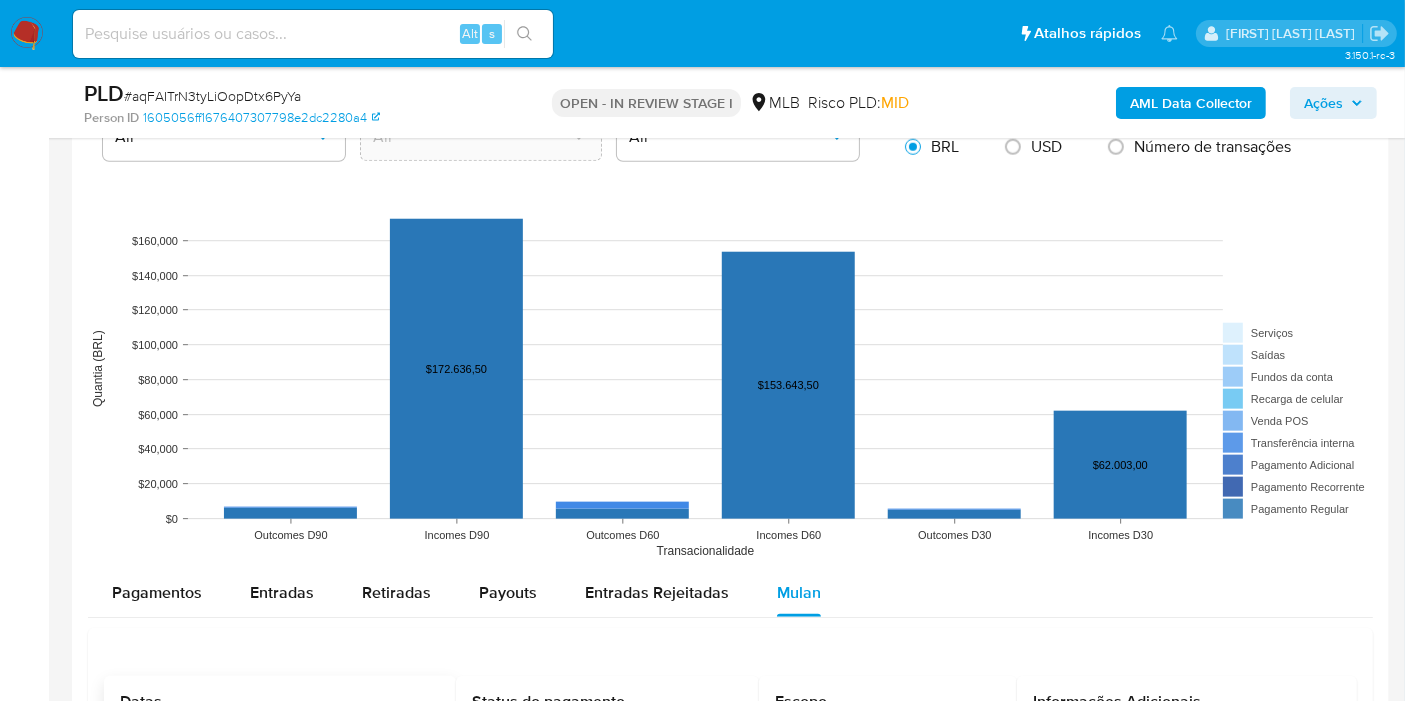 scroll, scrollTop: 2222, scrollLeft: 0, axis: vertical 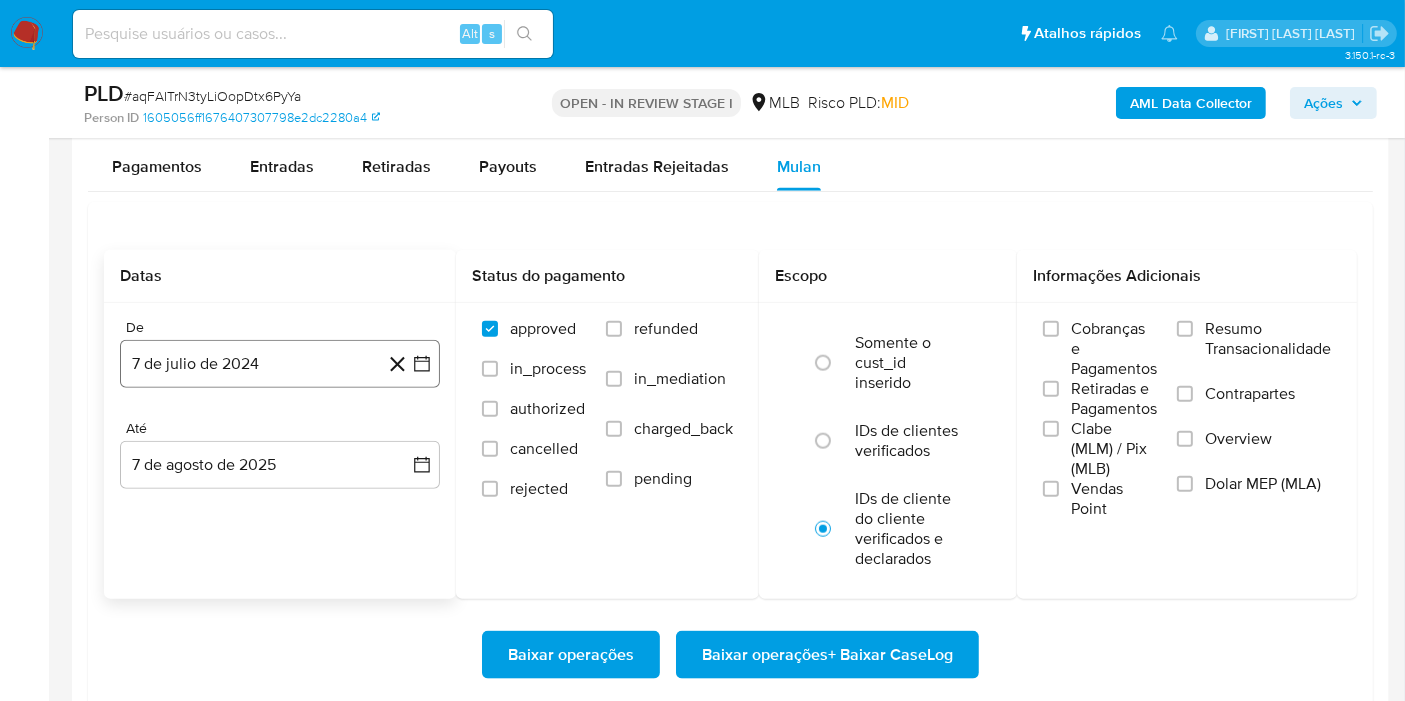 click 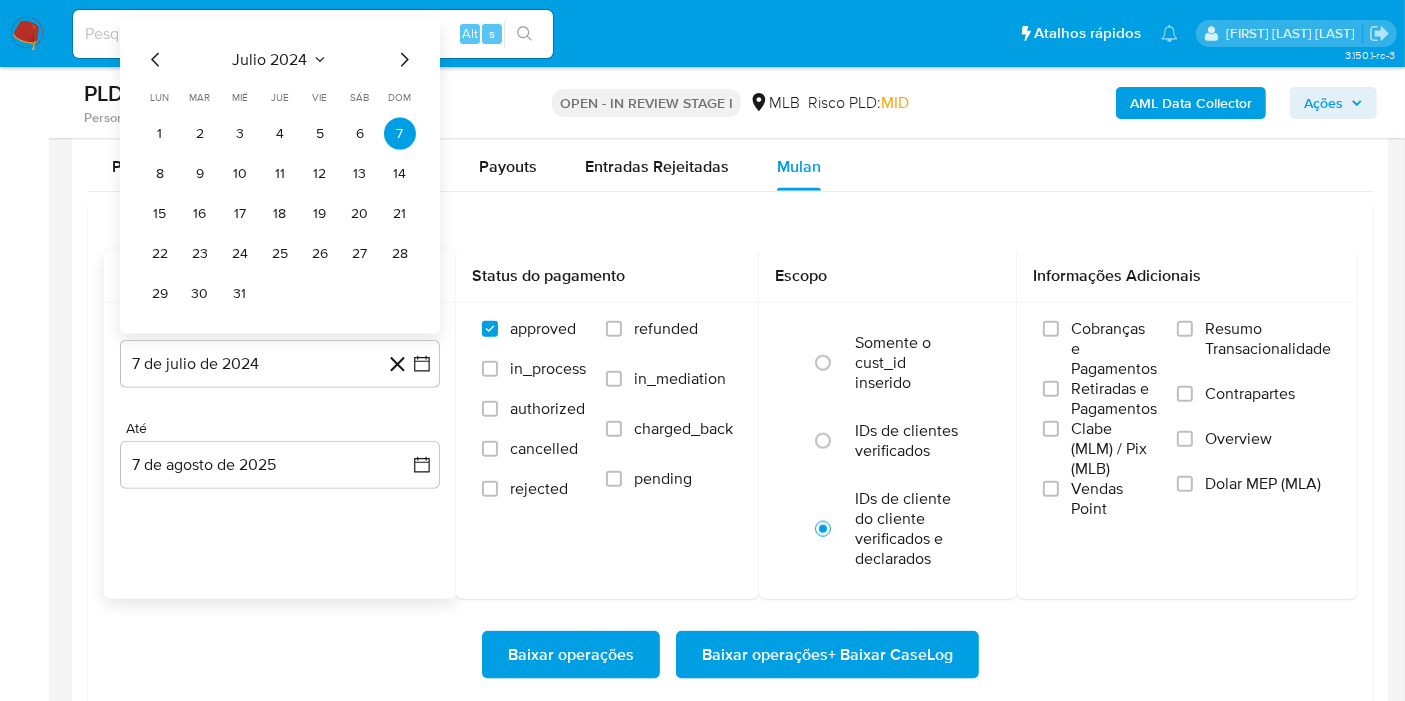 click on "julio 2024" at bounding box center [270, 60] 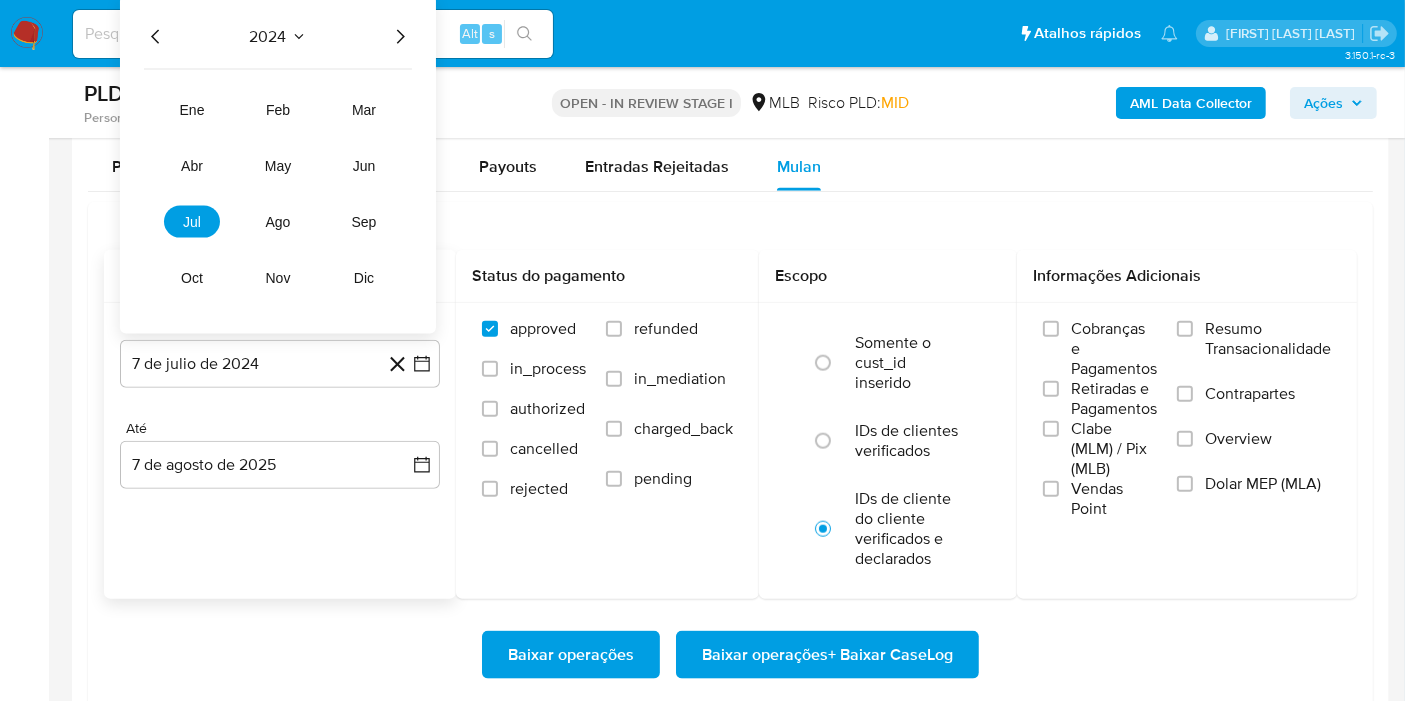 click 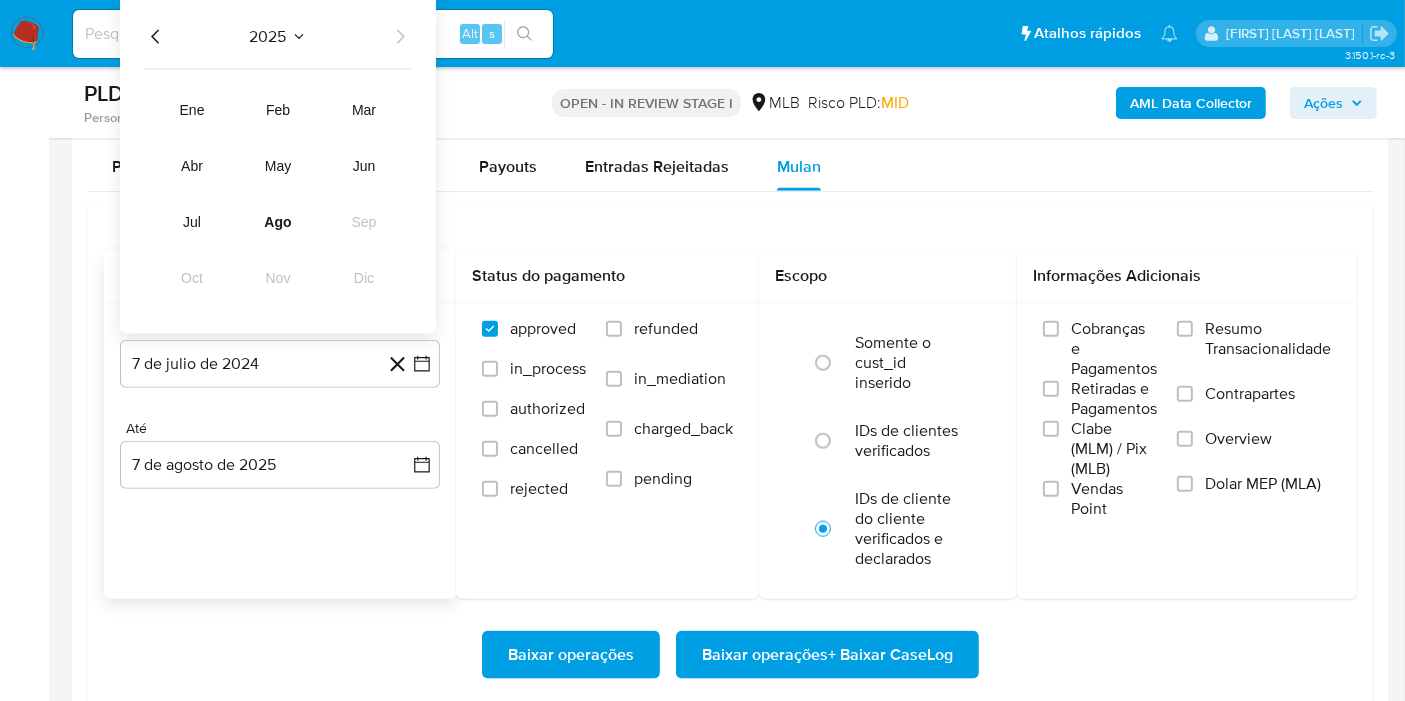 click on "ene feb mar abr may jun jul ago sep oct nov dic" at bounding box center (278, 194) 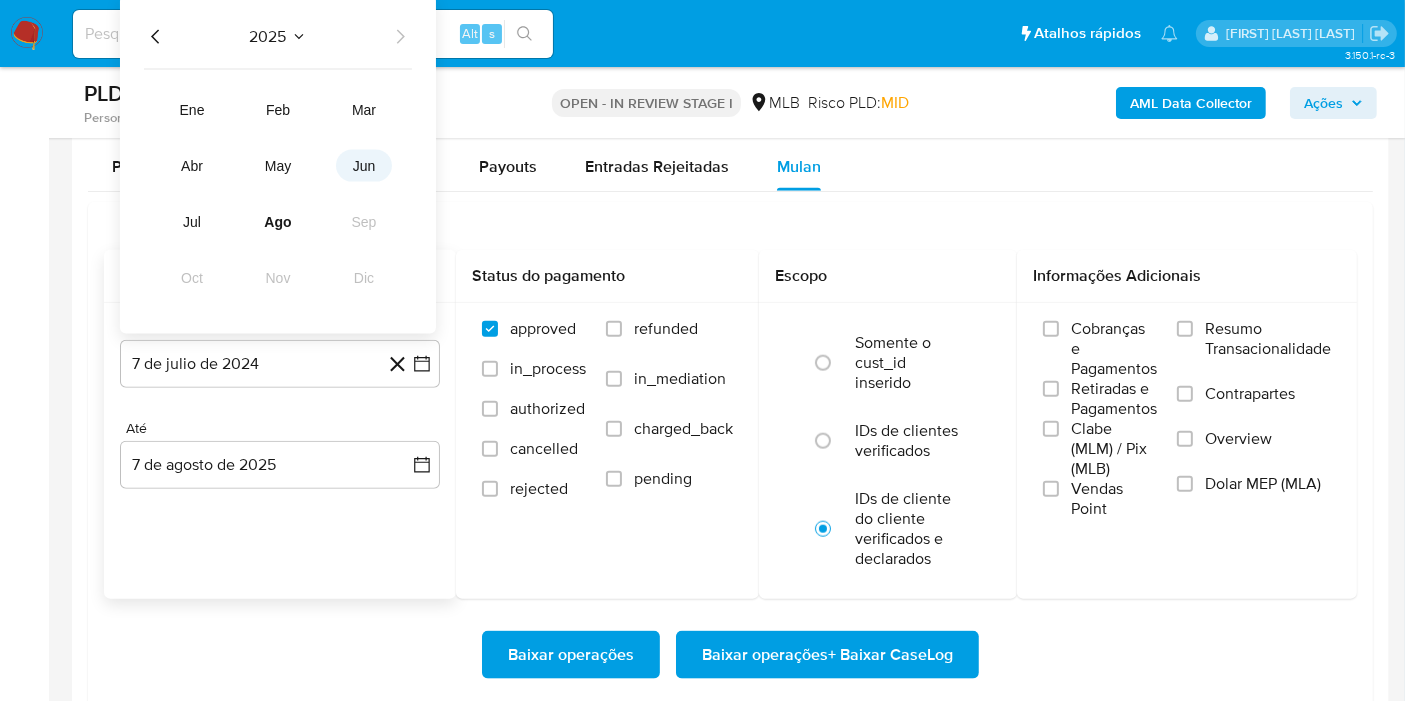 click on "jun" at bounding box center [364, 166] 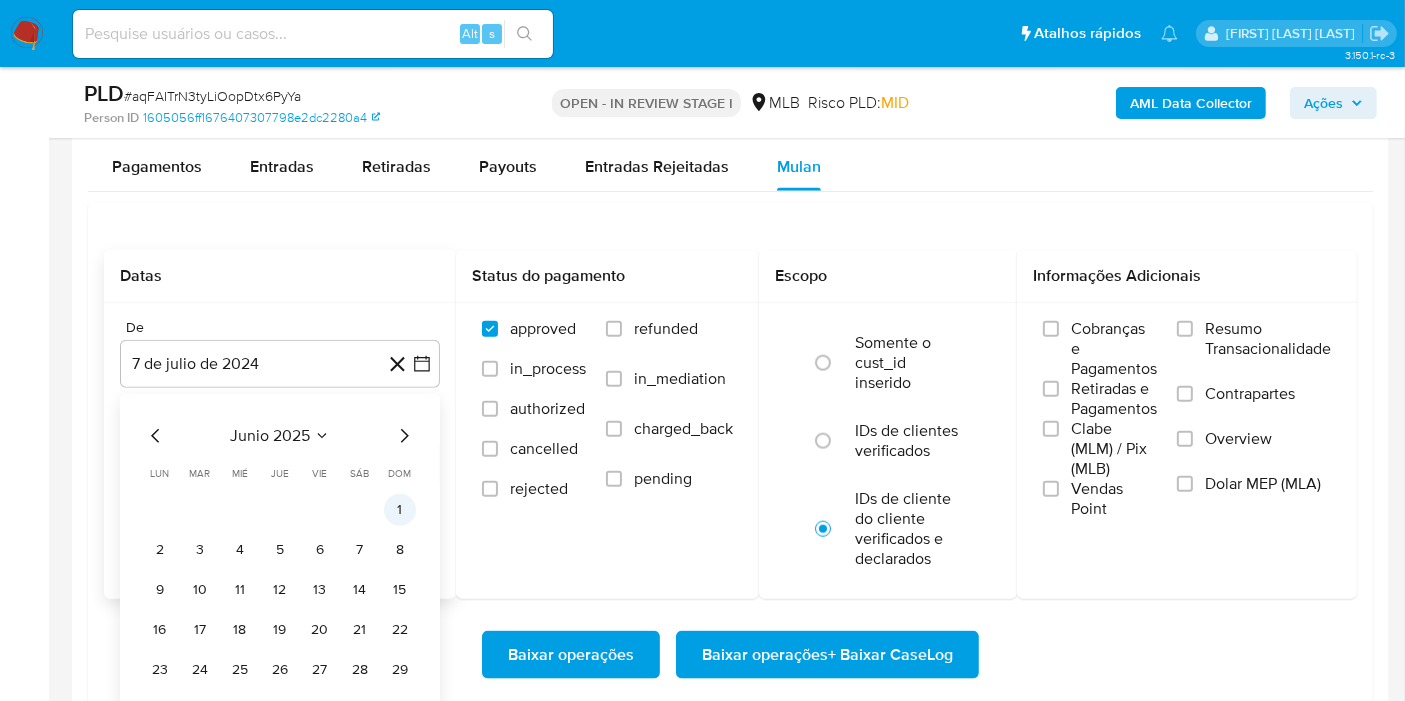 click on "1" at bounding box center [400, 510] 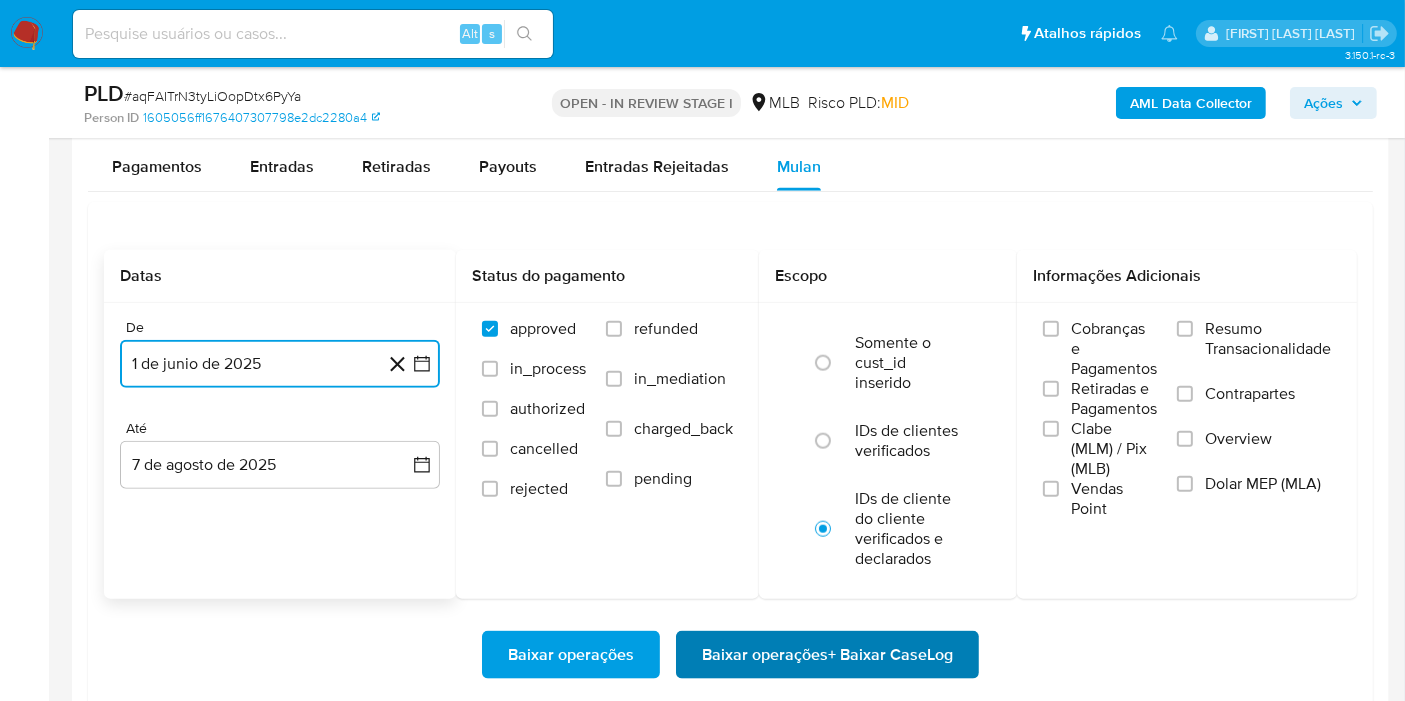 click on "Baixar operações  +   Baixar CaseLog" at bounding box center (827, 655) 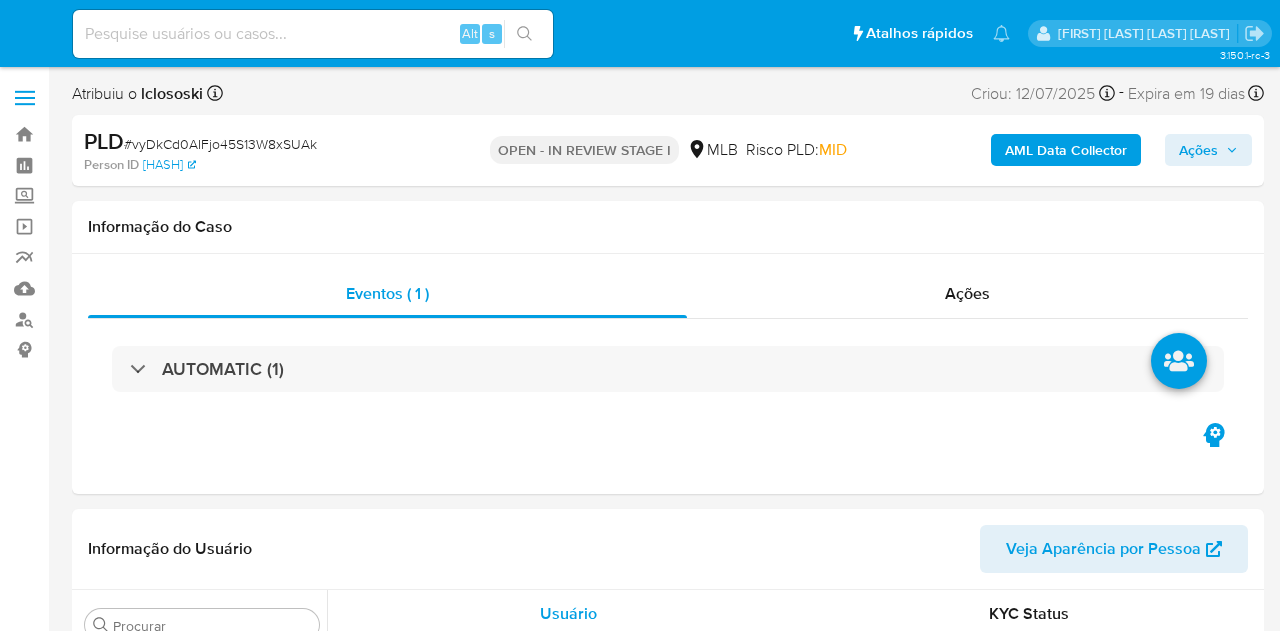 select on "10" 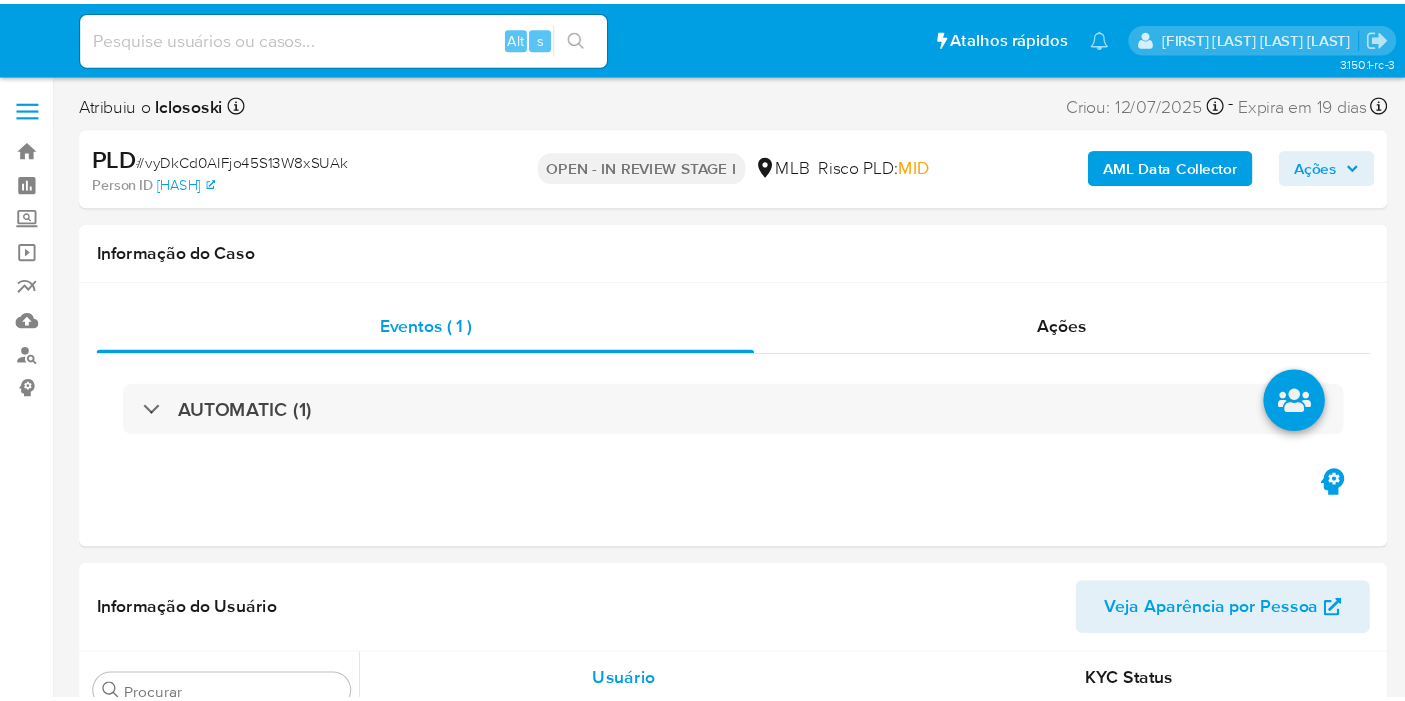 scroll, scrollTop: 0, scrollLeft: 0, axis: both 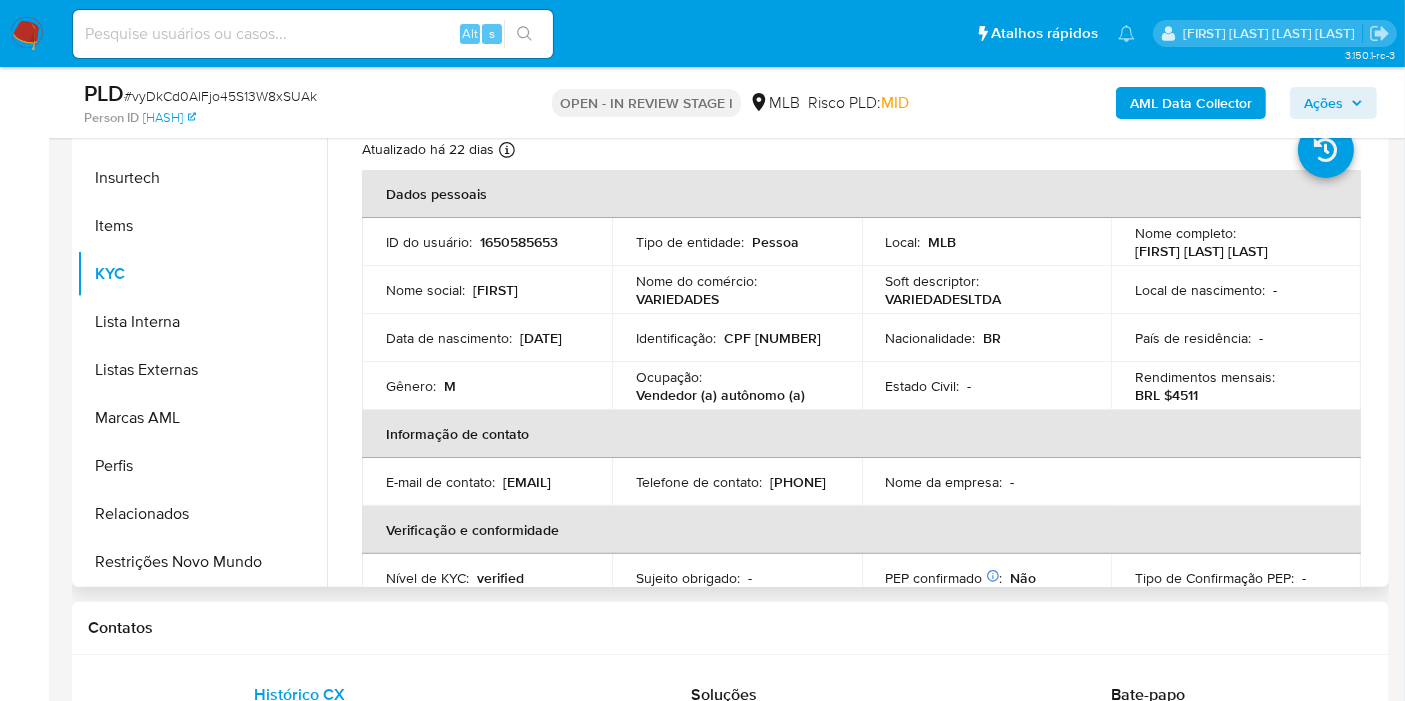 click on "CPF [NUMBER]" at bounding box center [772, 338] 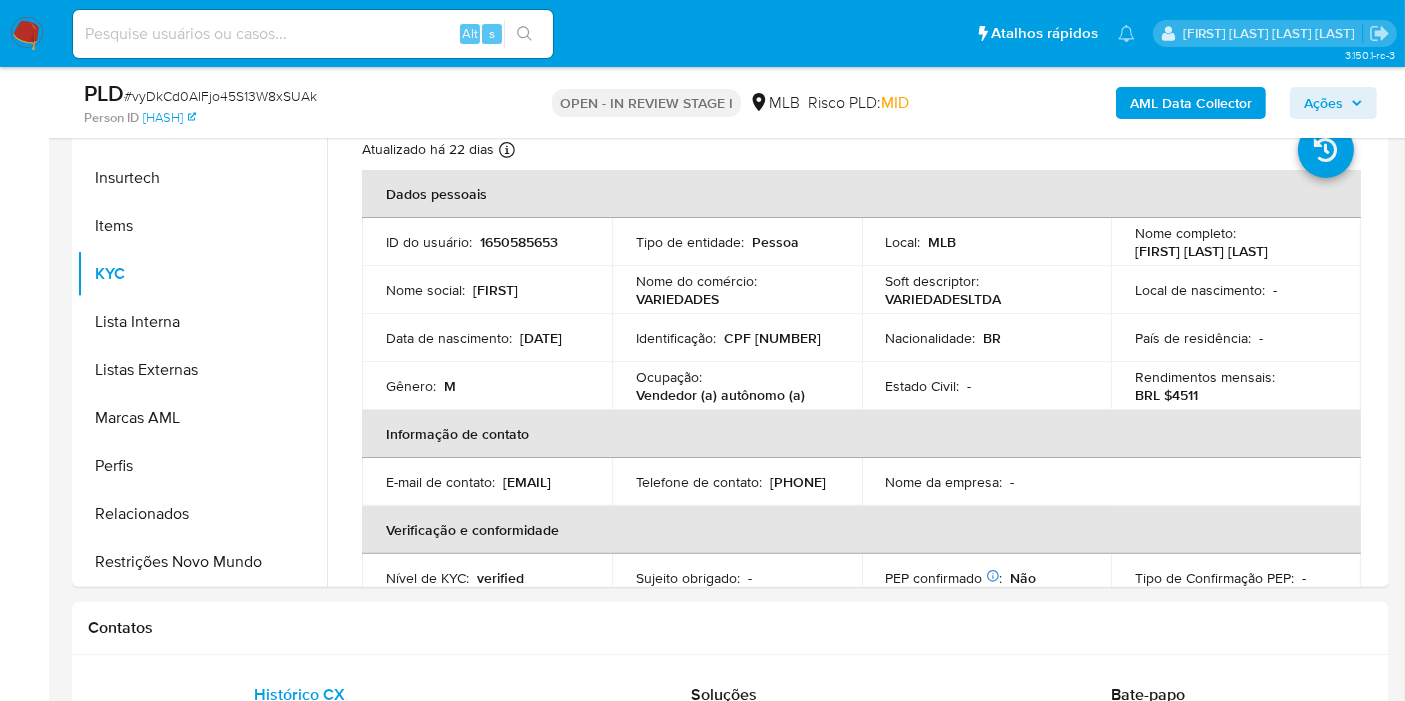 copy on "47023394869" 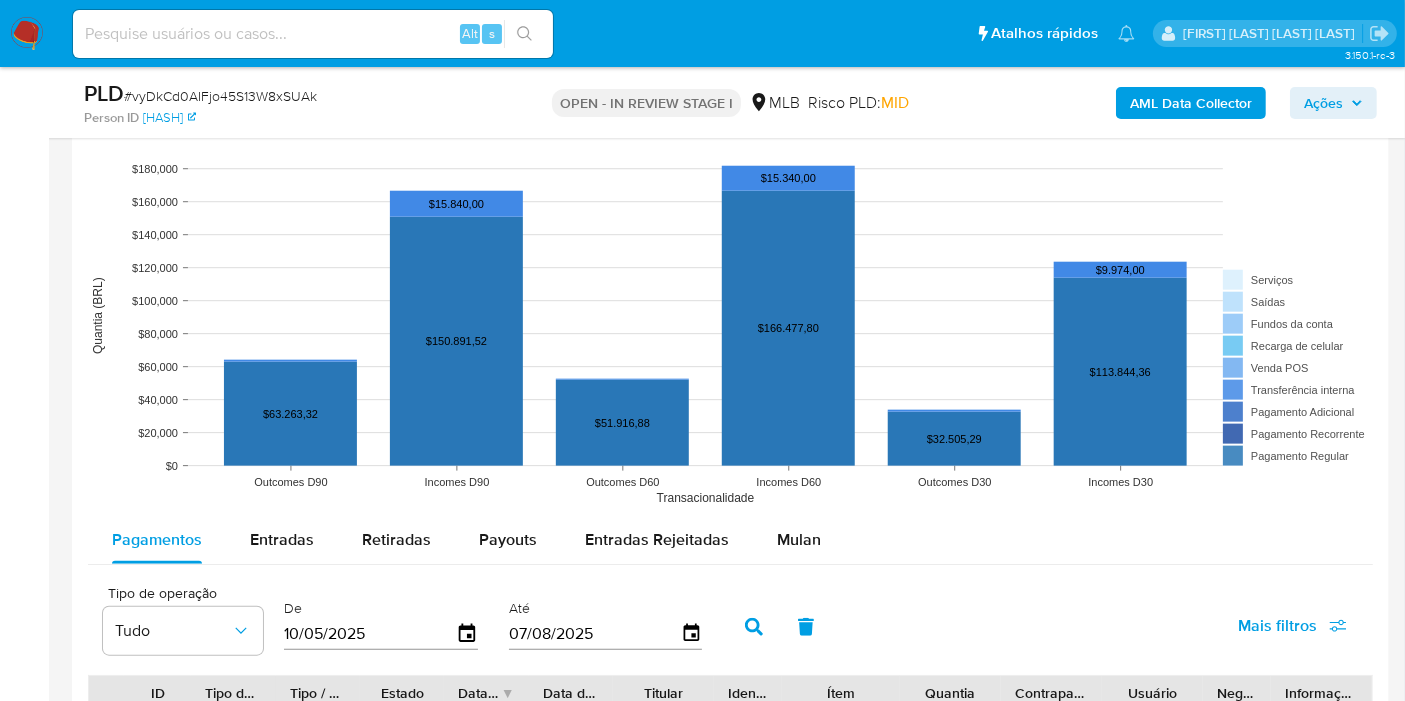 scroll, scrollTop: 2000, scrollLeft: 0, axis: vertical 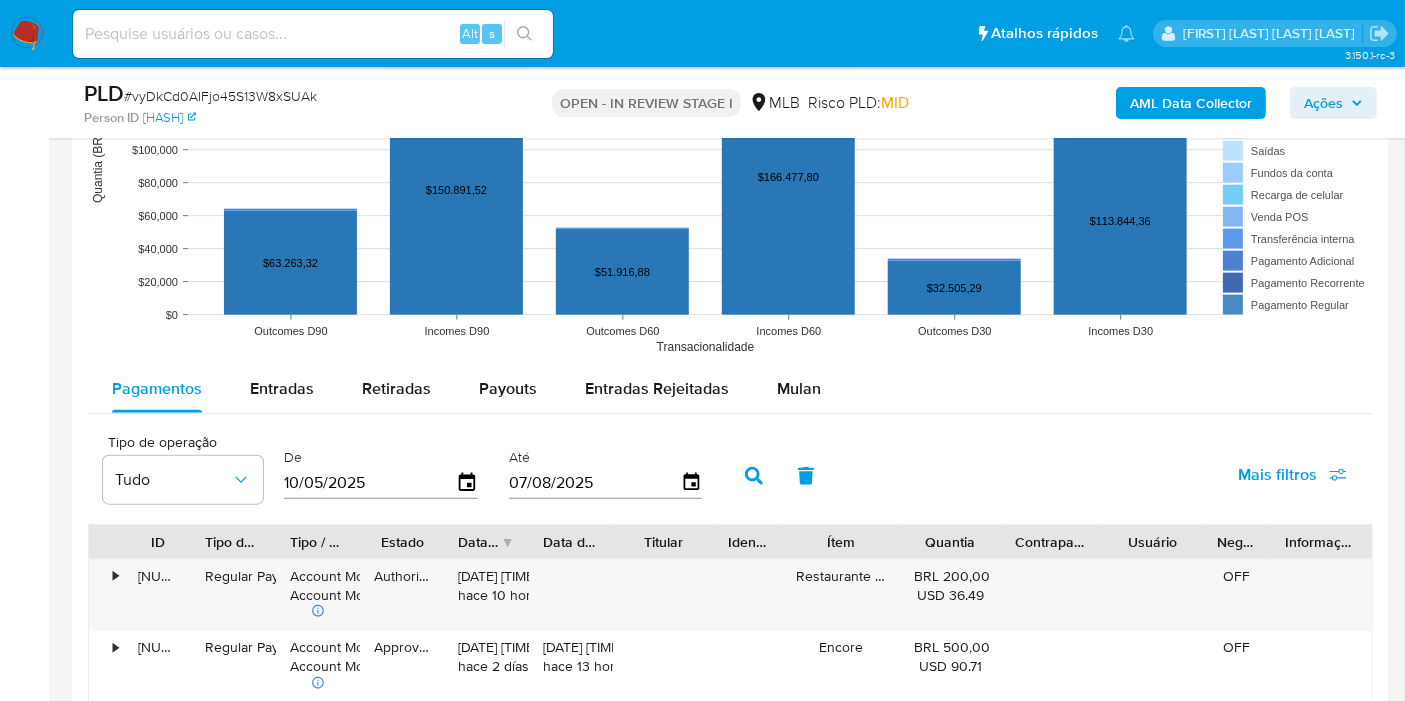 click on "Pagamentos Entradas Retiradas Payouts Entradas Rejeitadas Mulan Tipo de operação Tudo De 10/05/2025 Até 07/08/2025 Mais filtros ID Tipo de operação Tipo / Método Estado Data de criação Data de aprovação Titular Identificação Ítem Quantia Contraparte Usuário Negócio Informações Adicionais • 121322382764 Regular Payment Account Money Account Money Authorized 07/08/2025 00:36:19 hace 10 horas Restaurante e pizzaria BRL 200,00 USD 36.49 OFF • 120640969907 Regular Payment Account Money Account Money Approved 05/08/2025 19:48:53 hace 2 días 06/08/2025 21:23:27 hace 13 horas Encore BRL 500,00 USD 90.71 OFF • 121157867852 Regular Payment Account Money Account Money Approved 05/08/2025 19:29:06 hace 2 días 06/08/2025 20:52:46 hace 14 horas Encore BRL 1.000,00 USD 181.42 OFF • 121155603730 Regular Payment Account Money Account Money Approved 05/08/2025 19:13:03 hace 2 días 07/08/2025 00:10:47 hace 10 horas Encore BRL 500,00 USD 91.23 OFF • 120636643035 Regular Payment Account Money OFF" at bounding box center [730, 848] 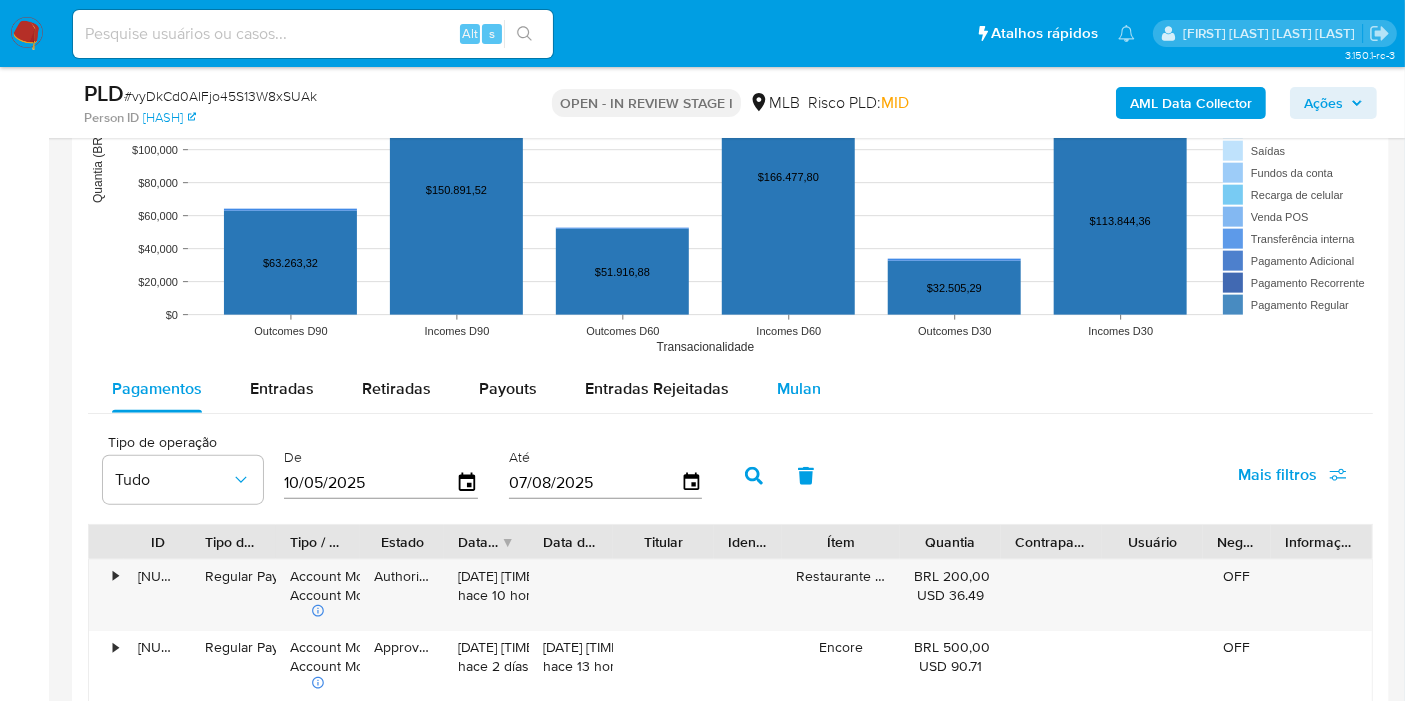 click on "Mulan" at bounding box center (799, 388) 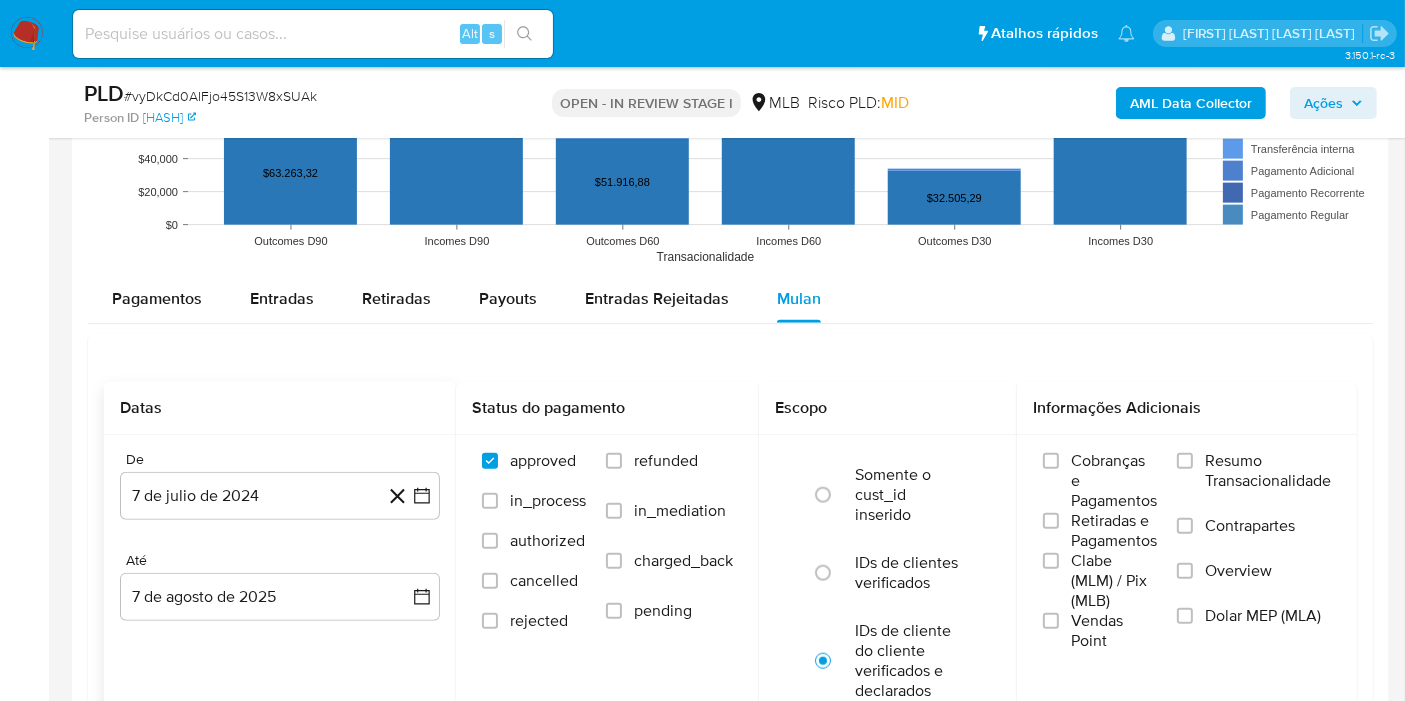 scroll, scrollTop: 2111, scrollLeft: 0, axis: vertical 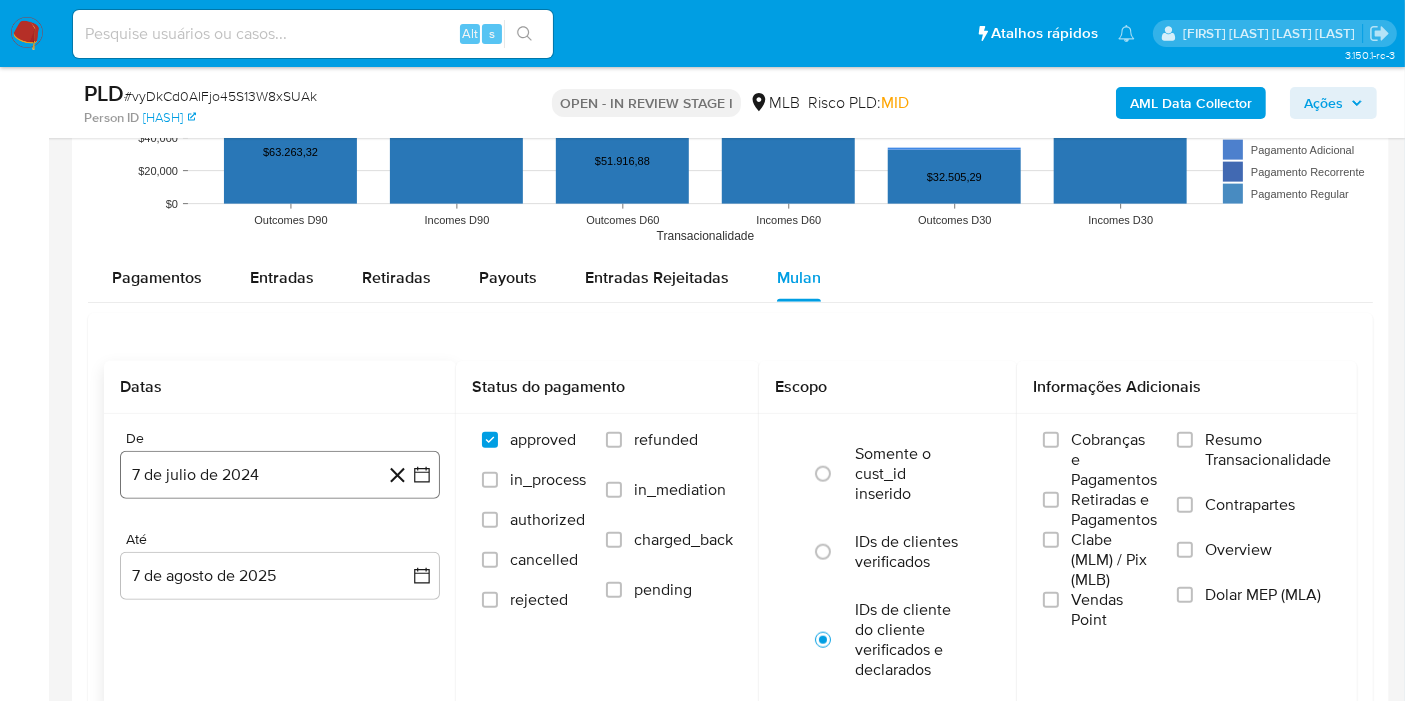 click 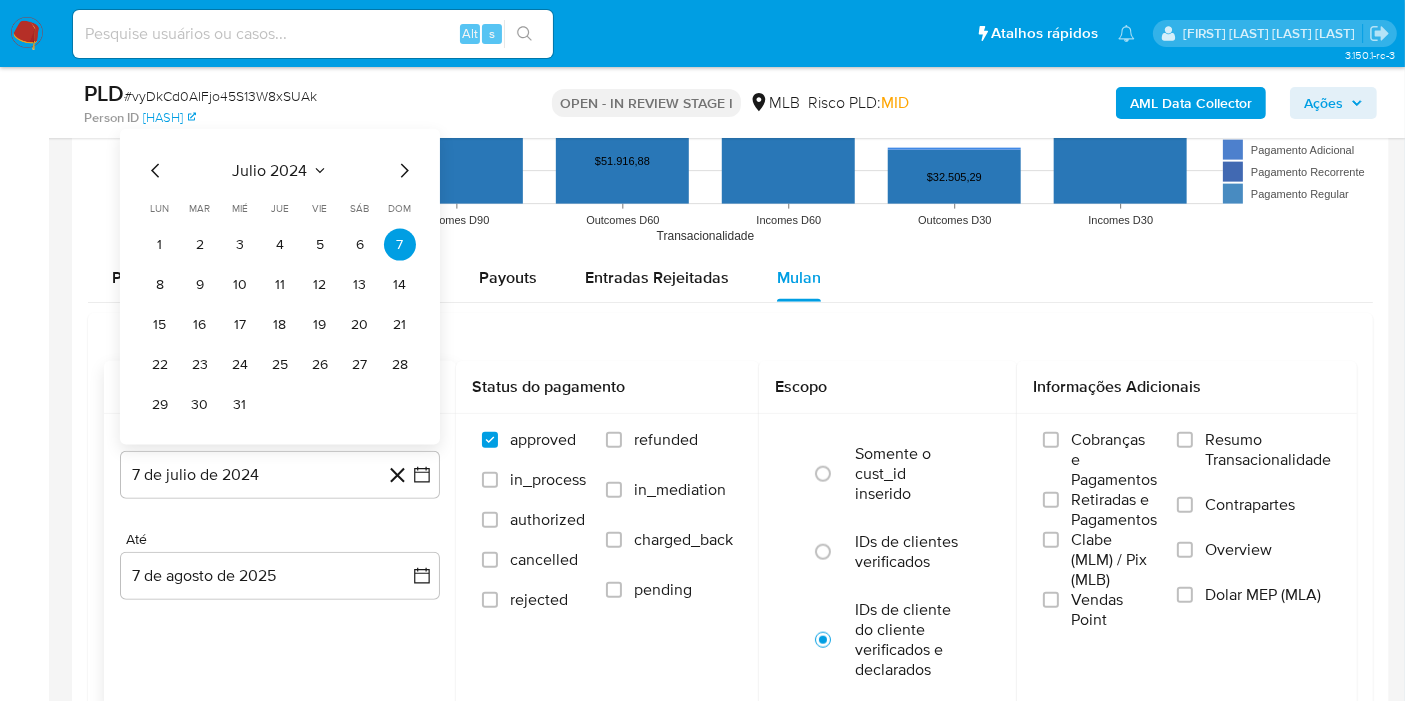 click on "julio 2024" at bounding box center (270, 171) 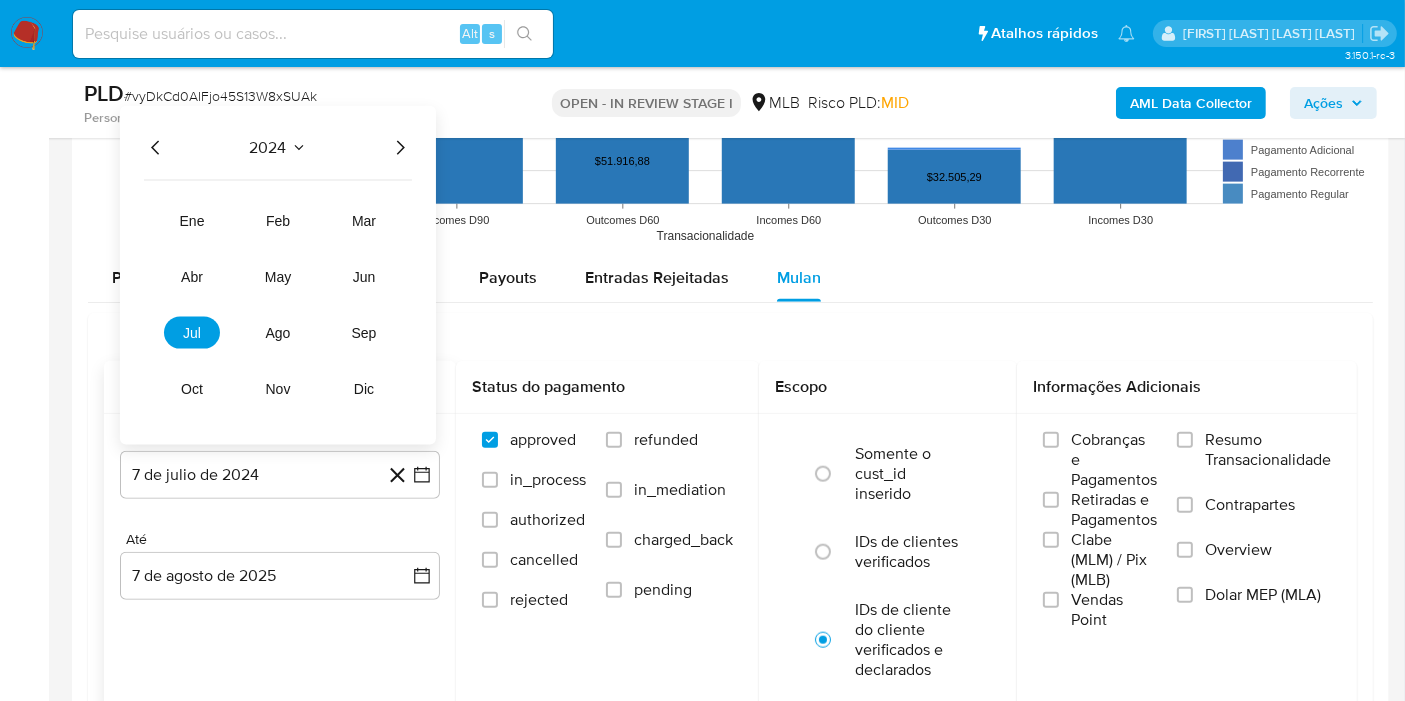 click 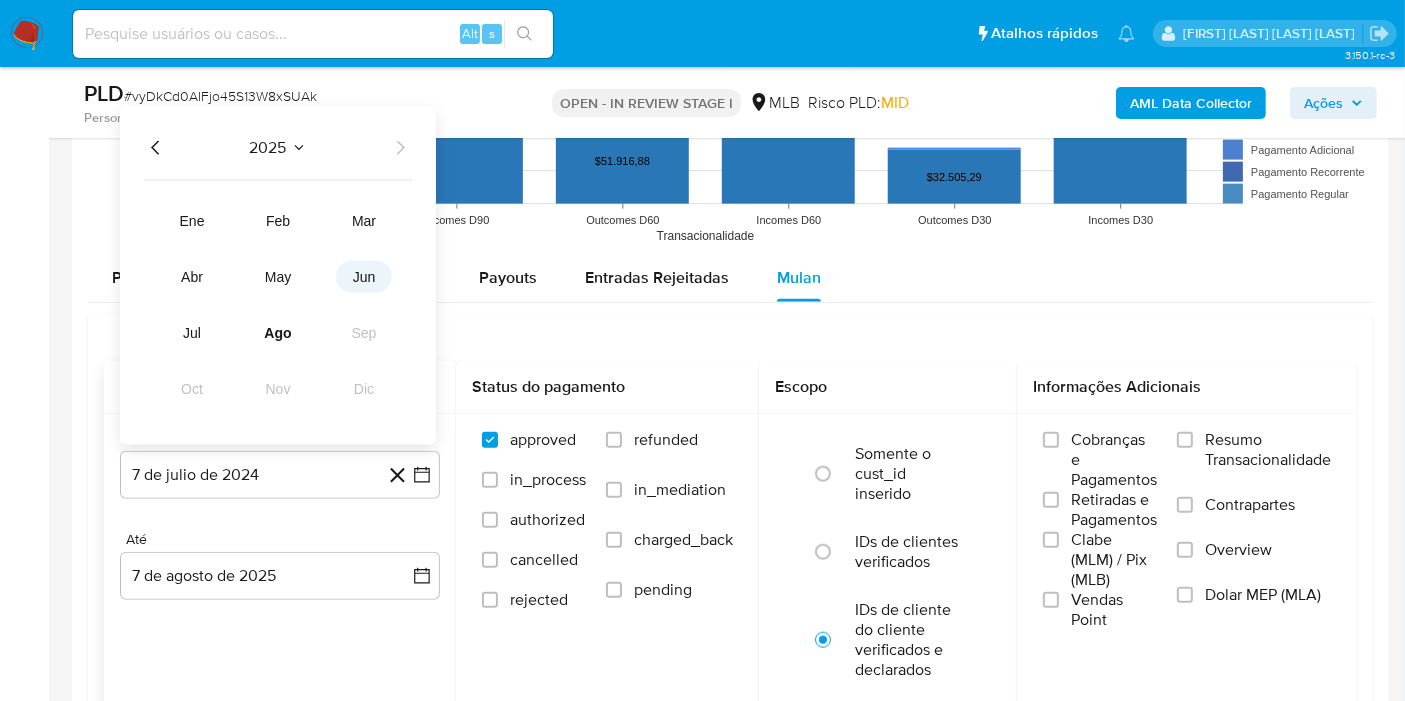 click on "jun" at bounding box center (364, 277) 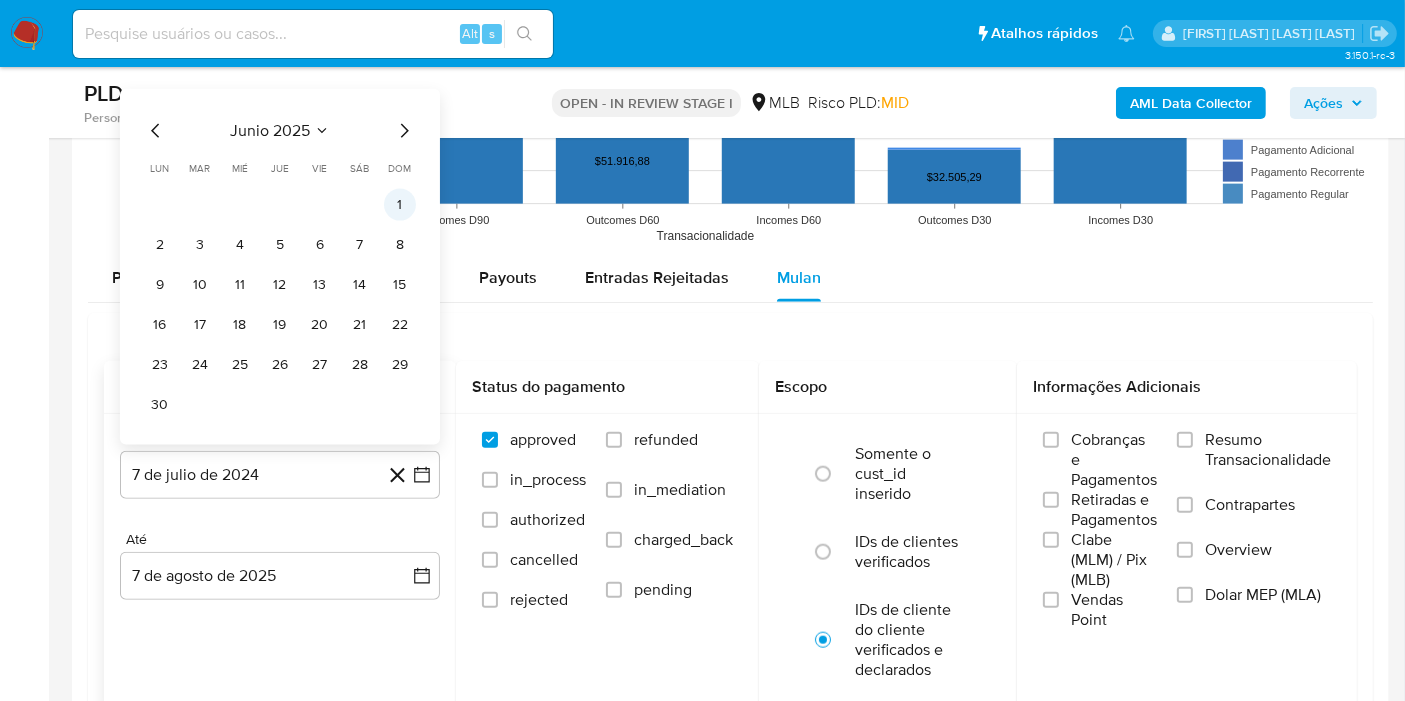 click on "1" at bounding box center [400, 205] 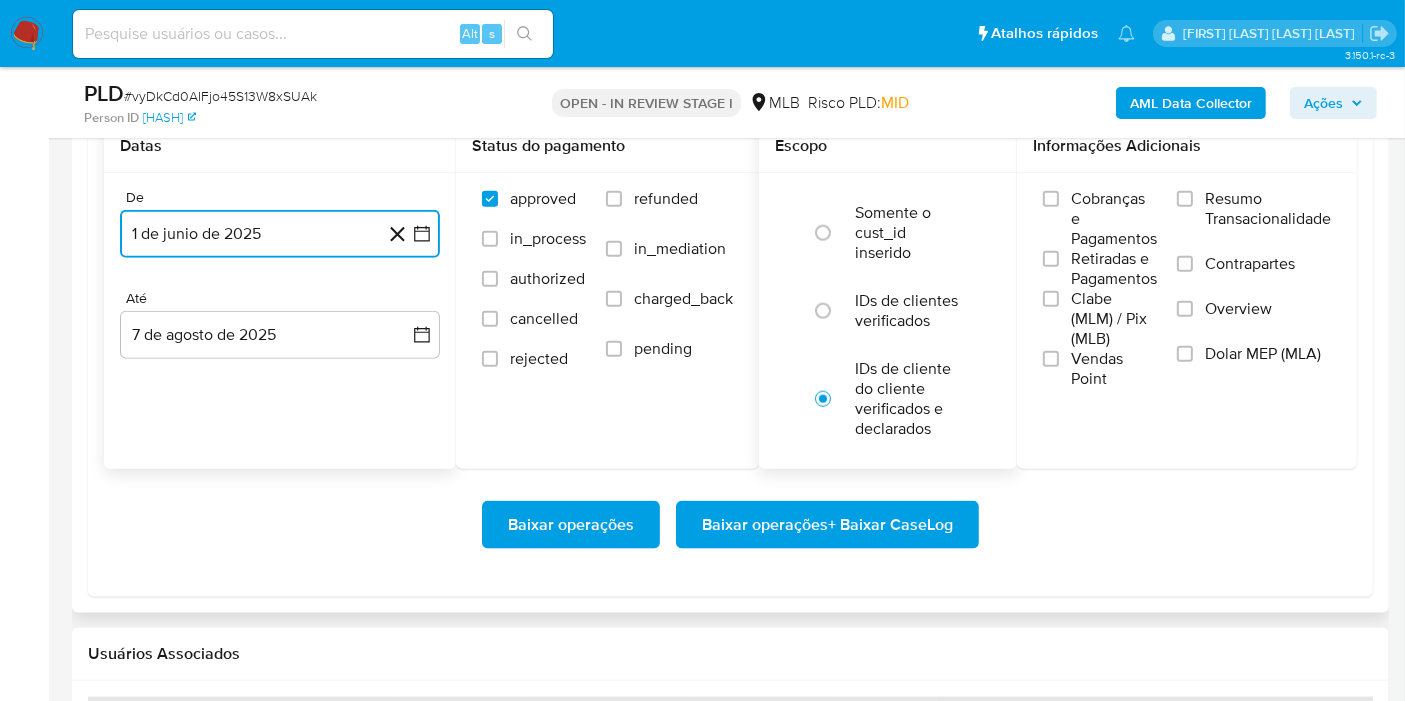scroll, scrollTop: 2444, scrollLeft: 0, axis: vertical 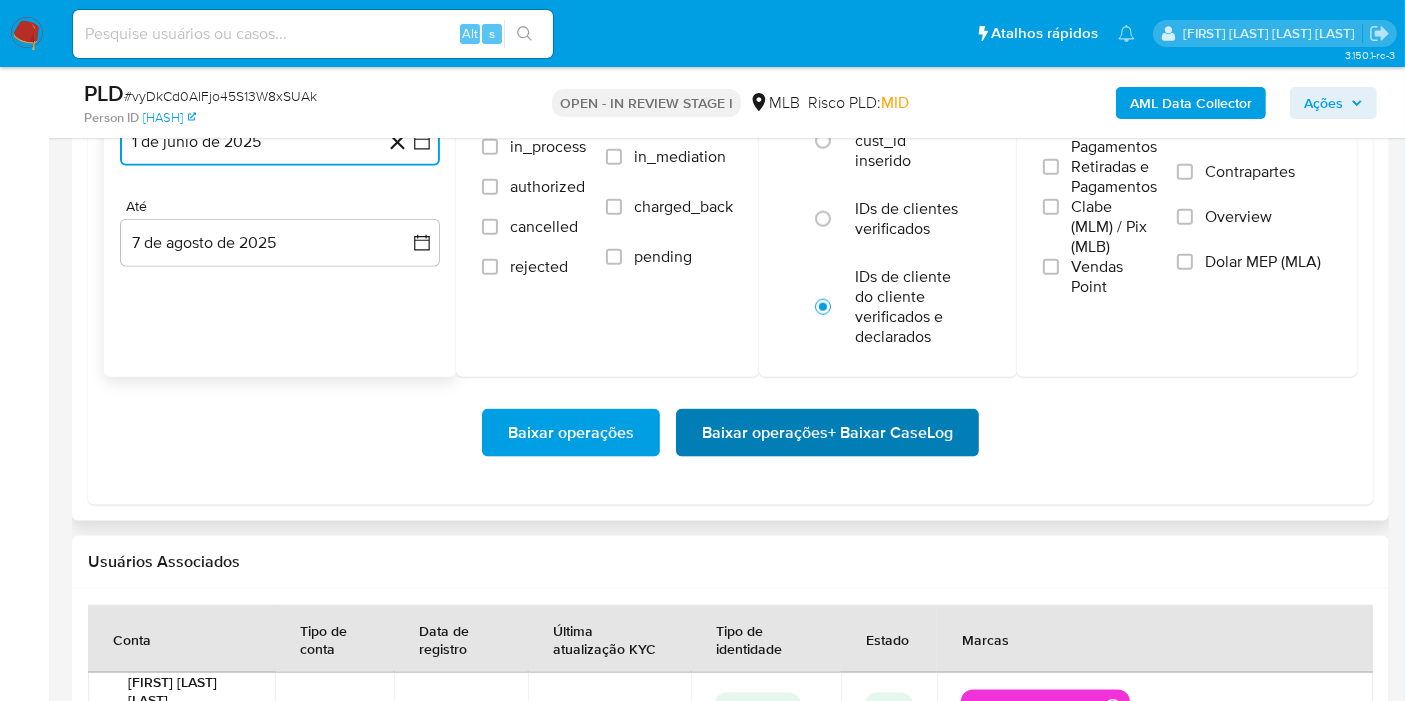click on "Baixar operações  +   Baixar CaseLog" at bounding box center [827, 433] 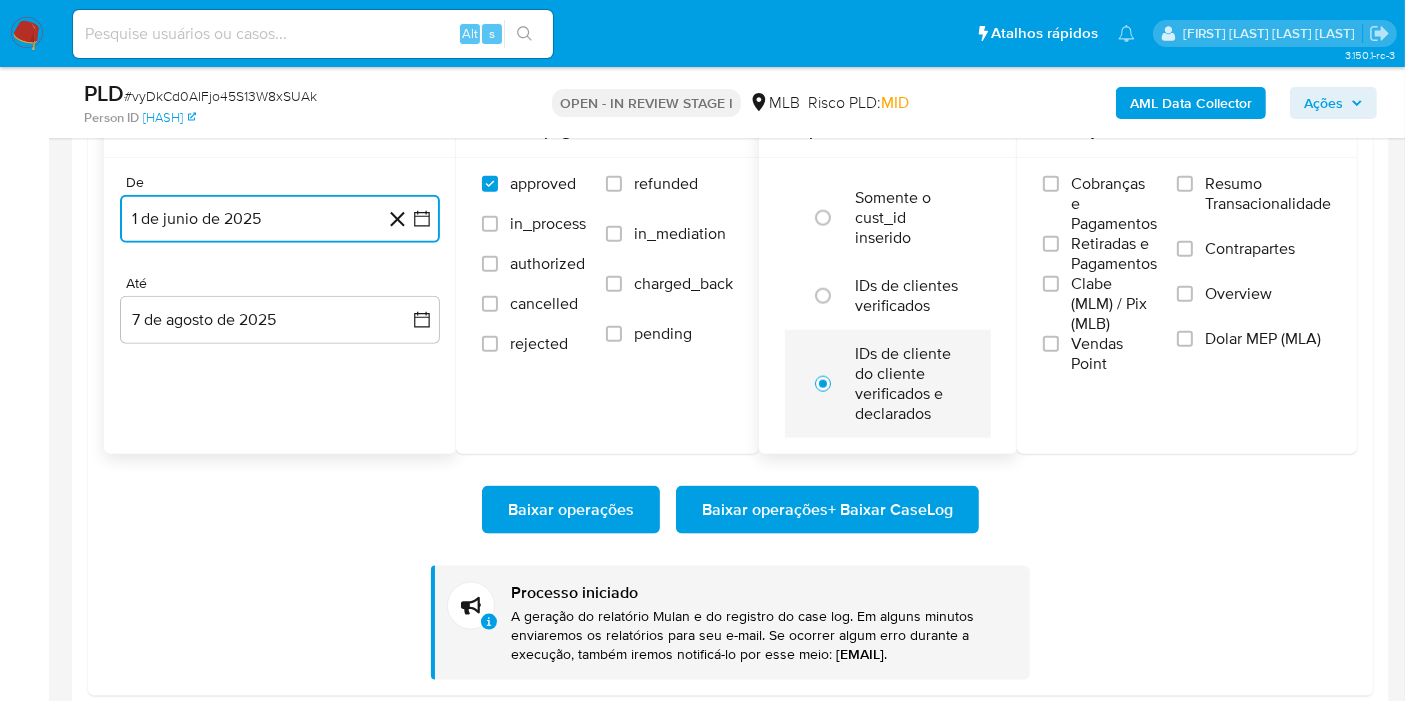 scroll, scrollTop: 2333, scrollLeft: 0, axis: vertical 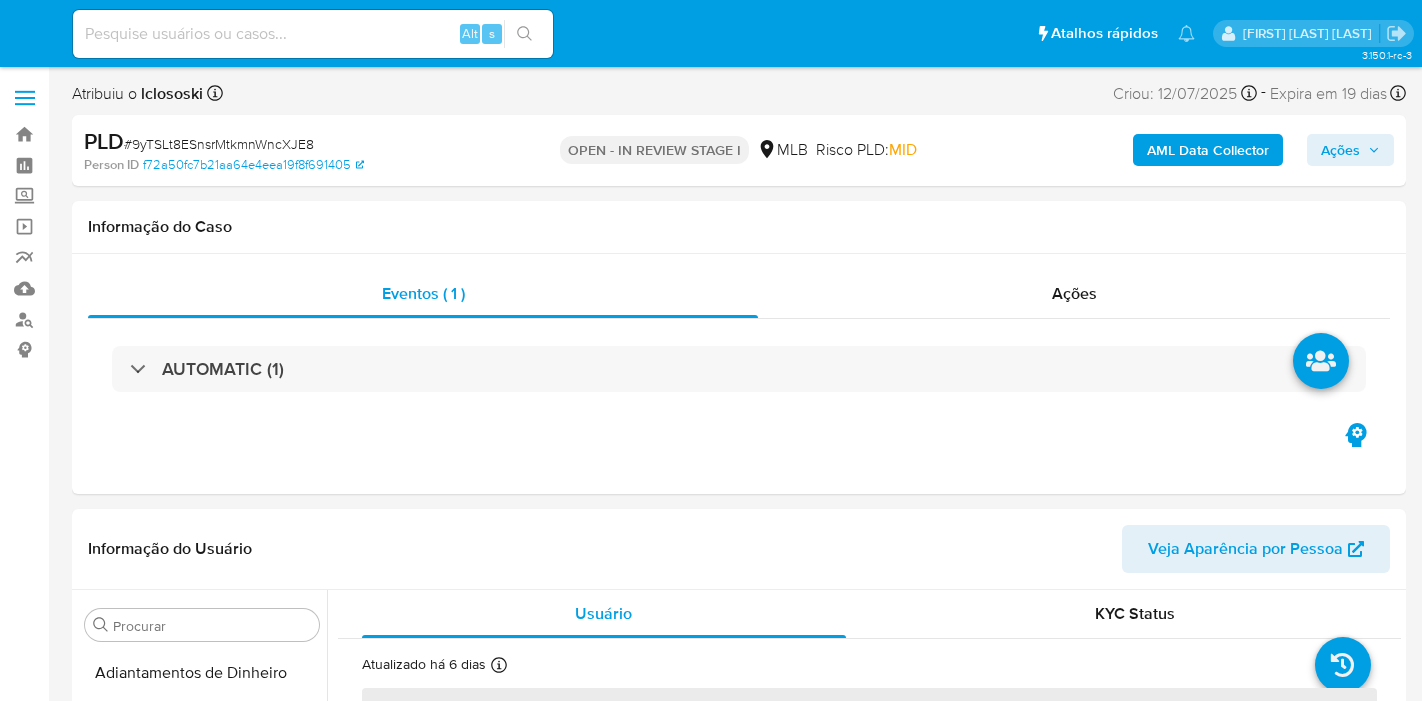 select on "10" 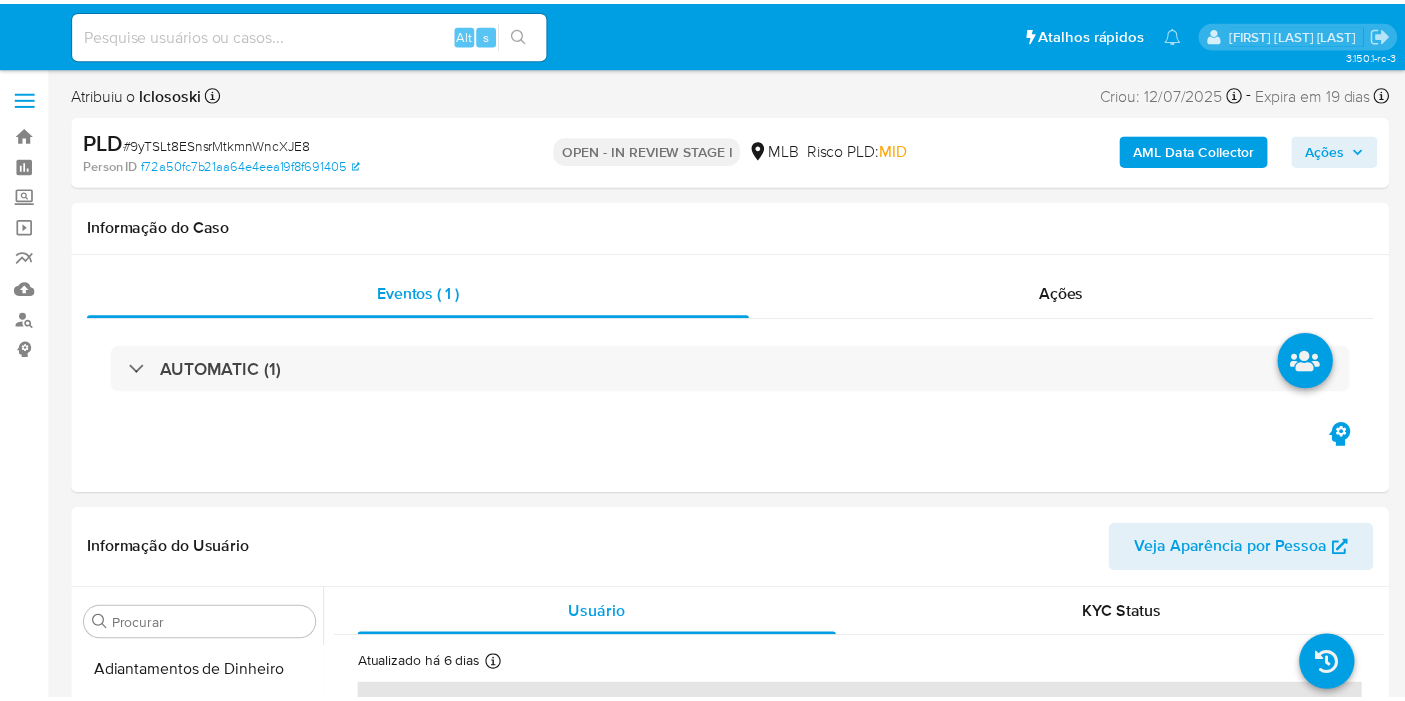 scroll, scrollTop: 0, scrollLeft: 0, axis: both 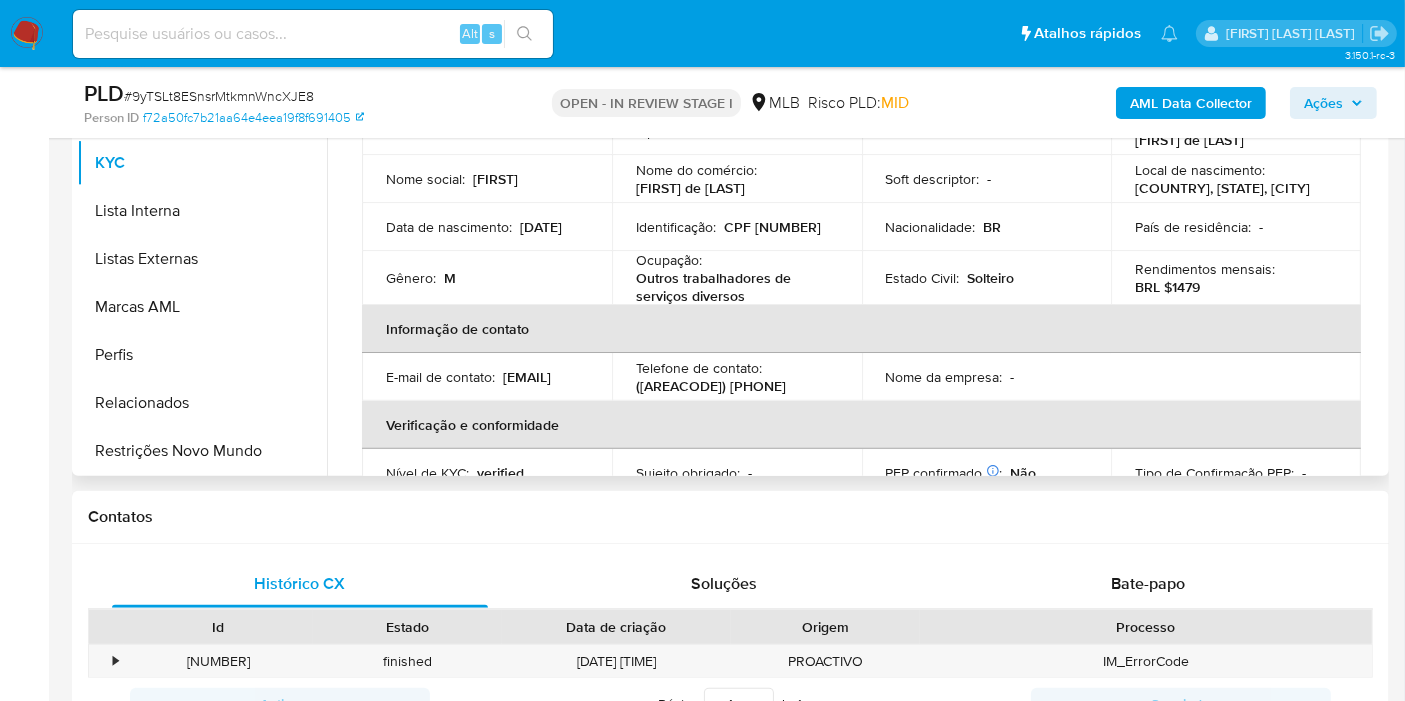 click on "CPF [NUMBER]" at bounding box center (772, 227) 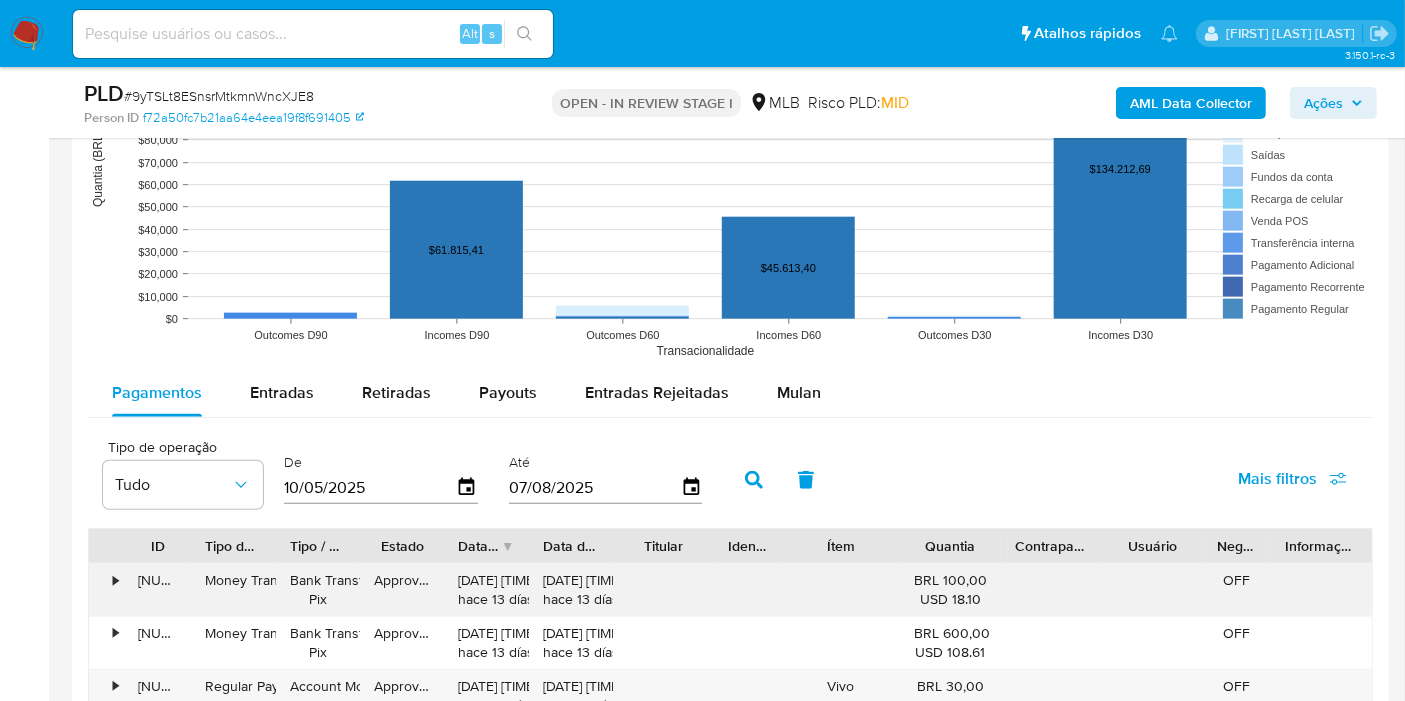 scroll, scrollTop: 2000, scrollLeft: 0, axis: vertical 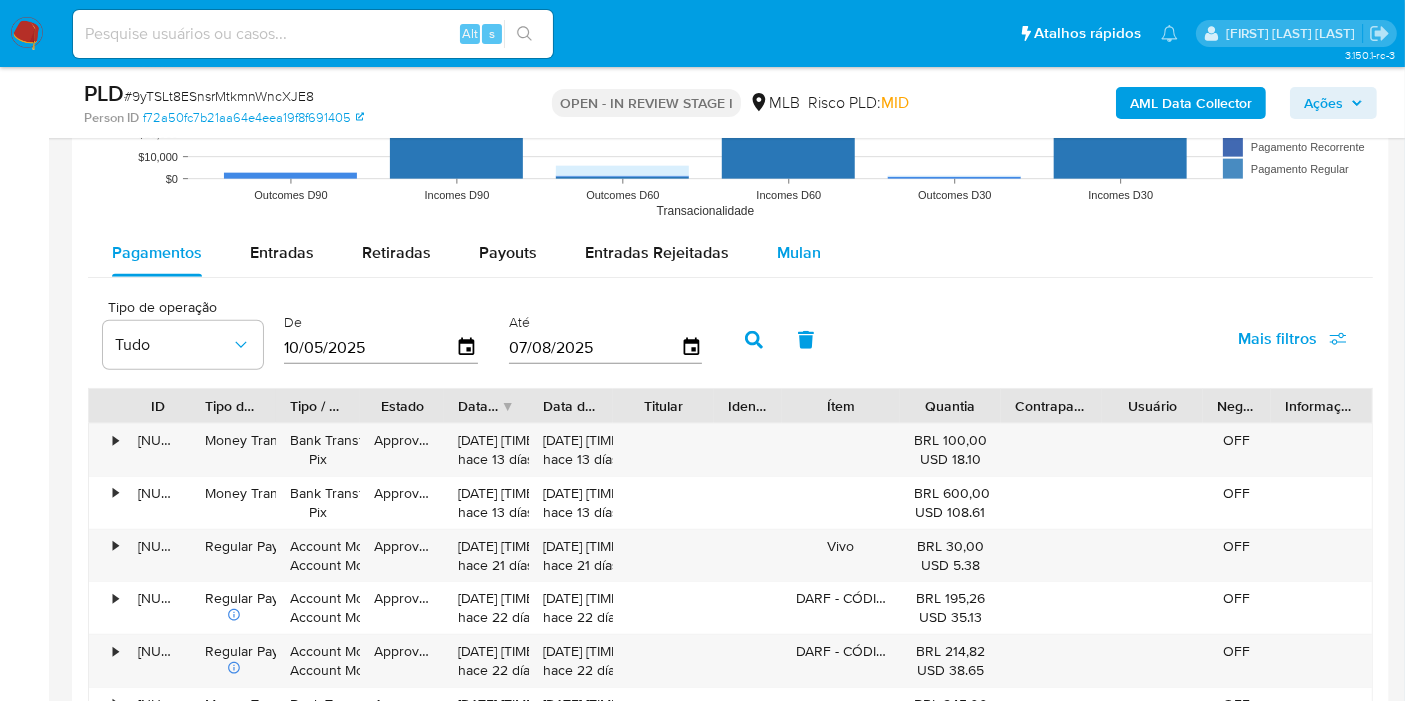click on "Mulan" at bounding box center (799, 253) 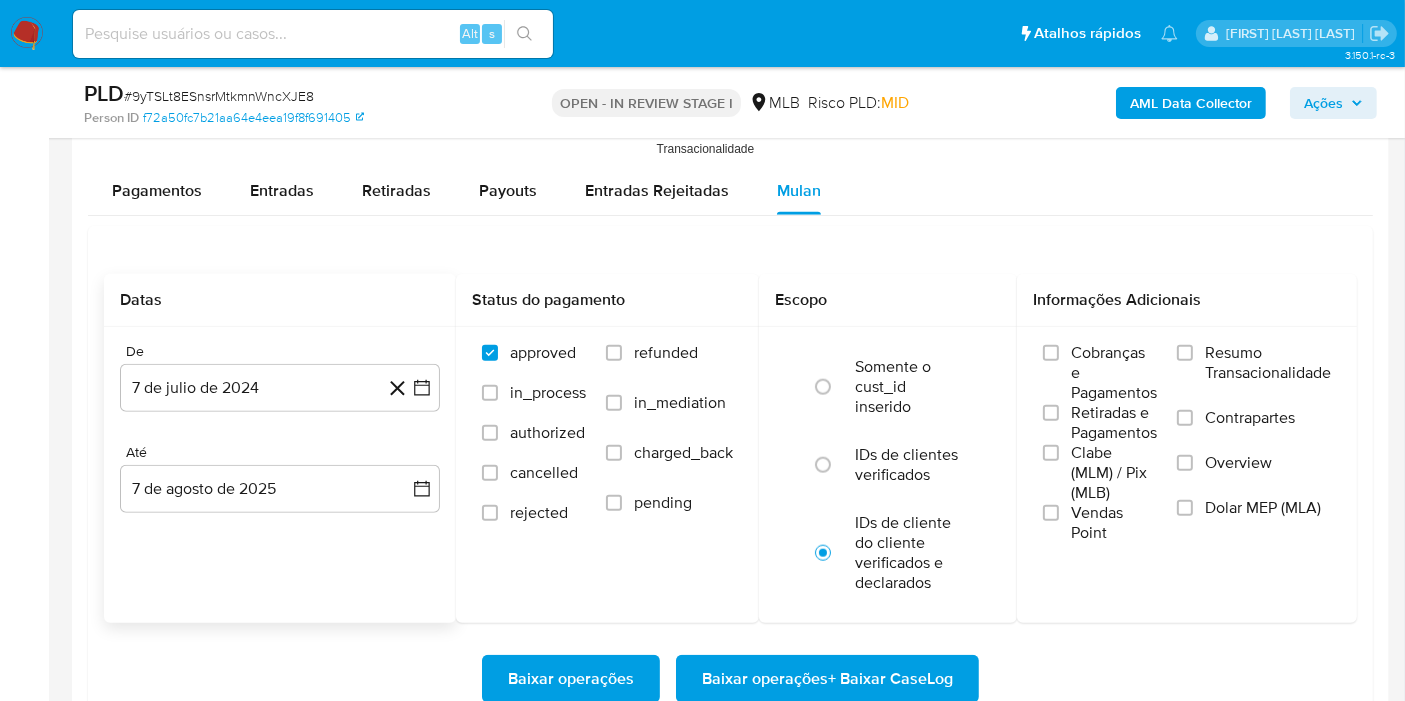 scroll, scrollTop: 2111, scrollLeft: 0, axis: vertical 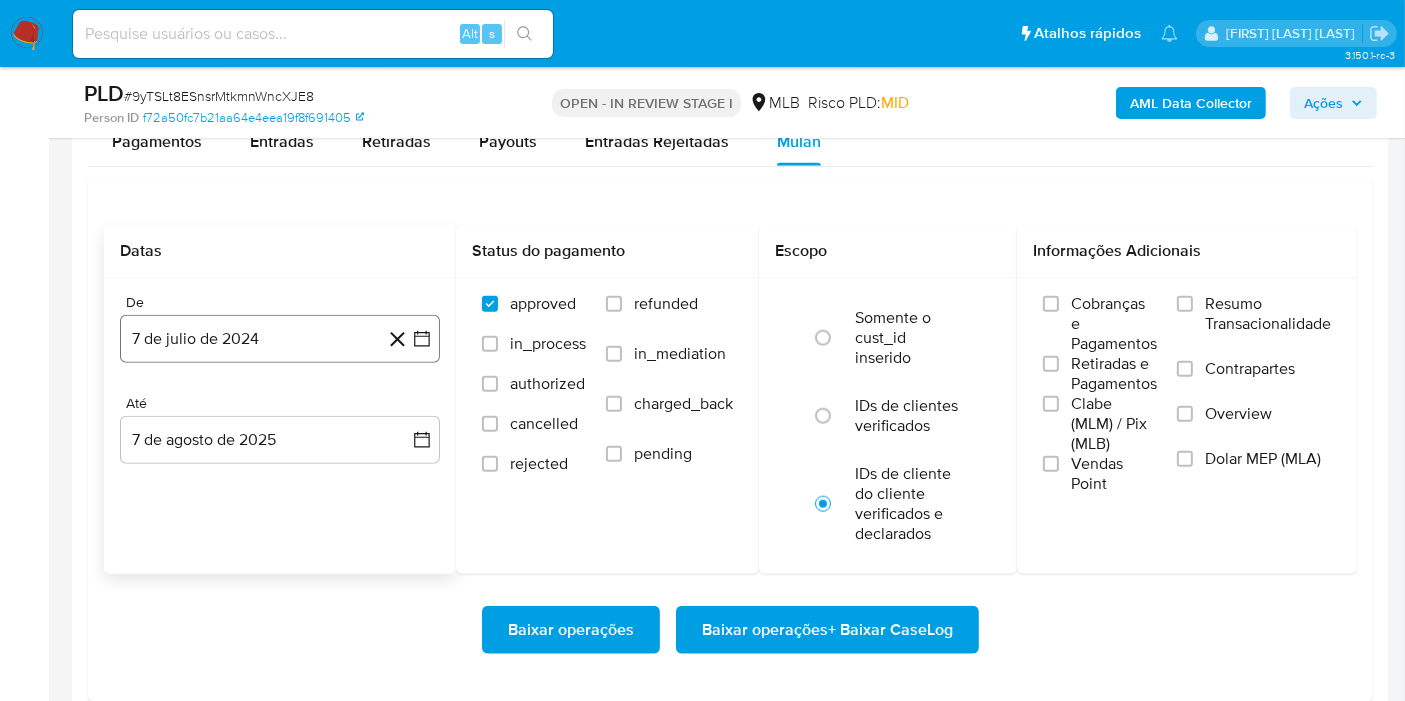 click on "7 de julio de 2024" at bounding box center [280, 339] 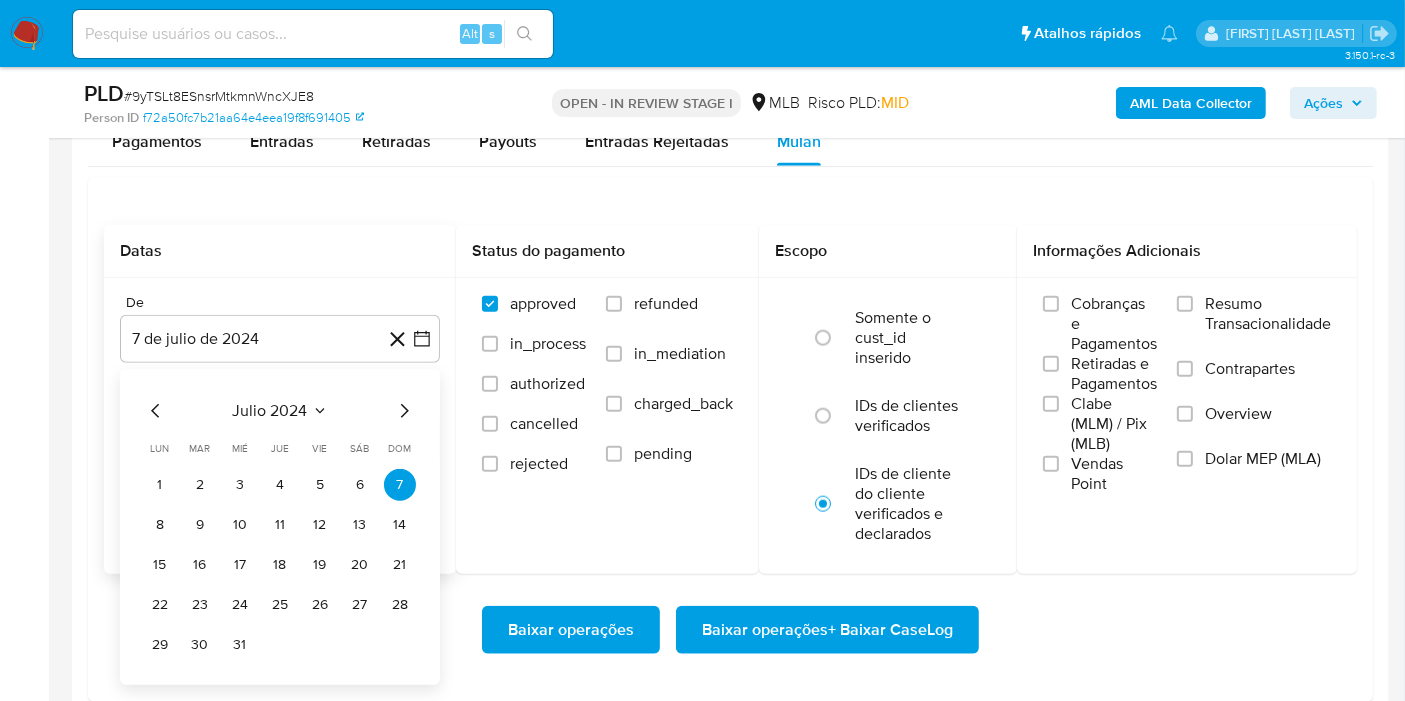 click on "julio 2024" at bounding box center (280, 411) 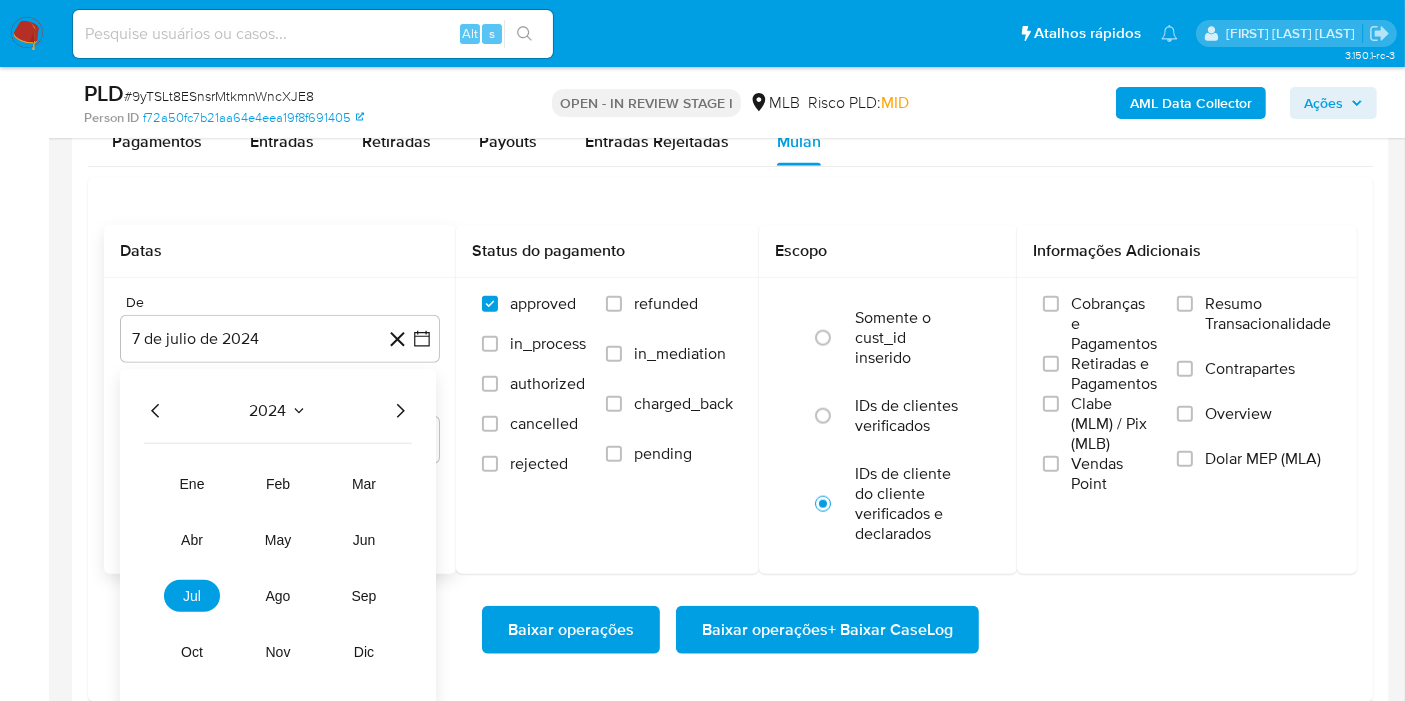 click 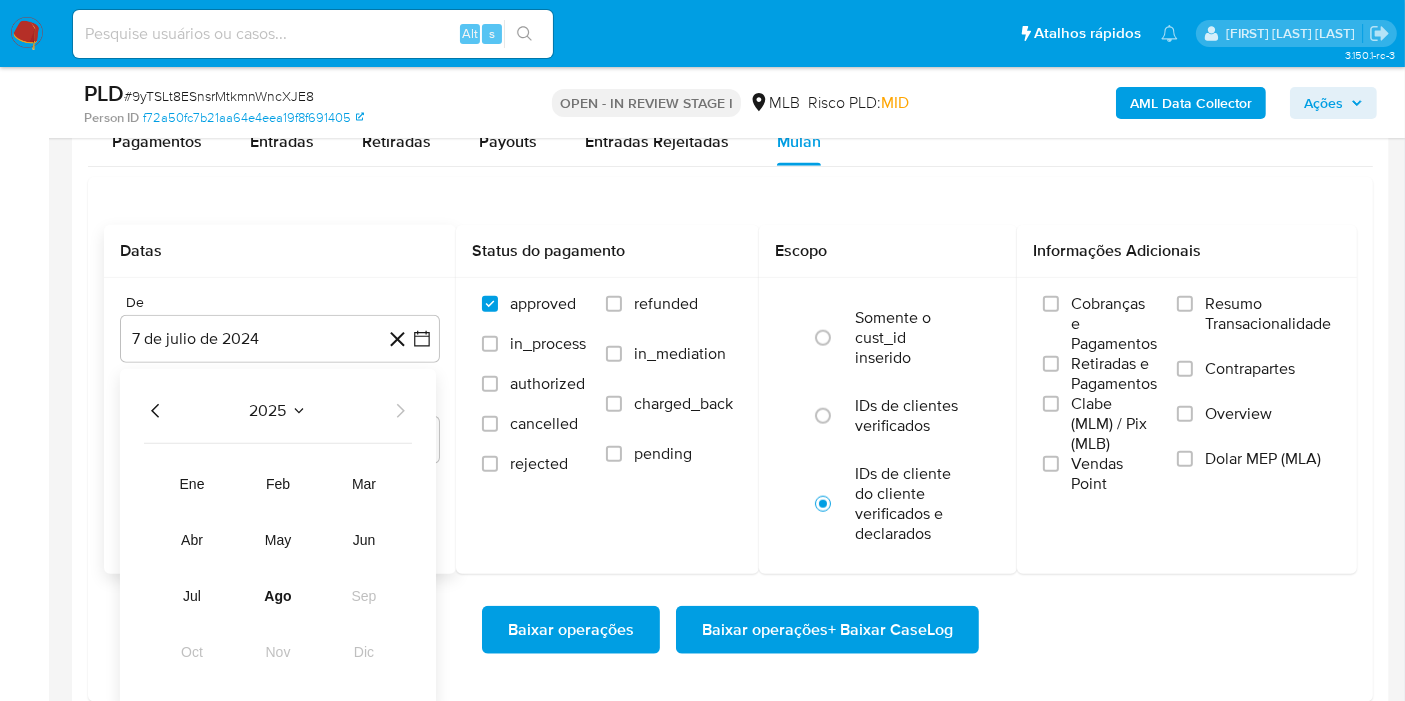 click on "jun" at bounding box center (364, 540) 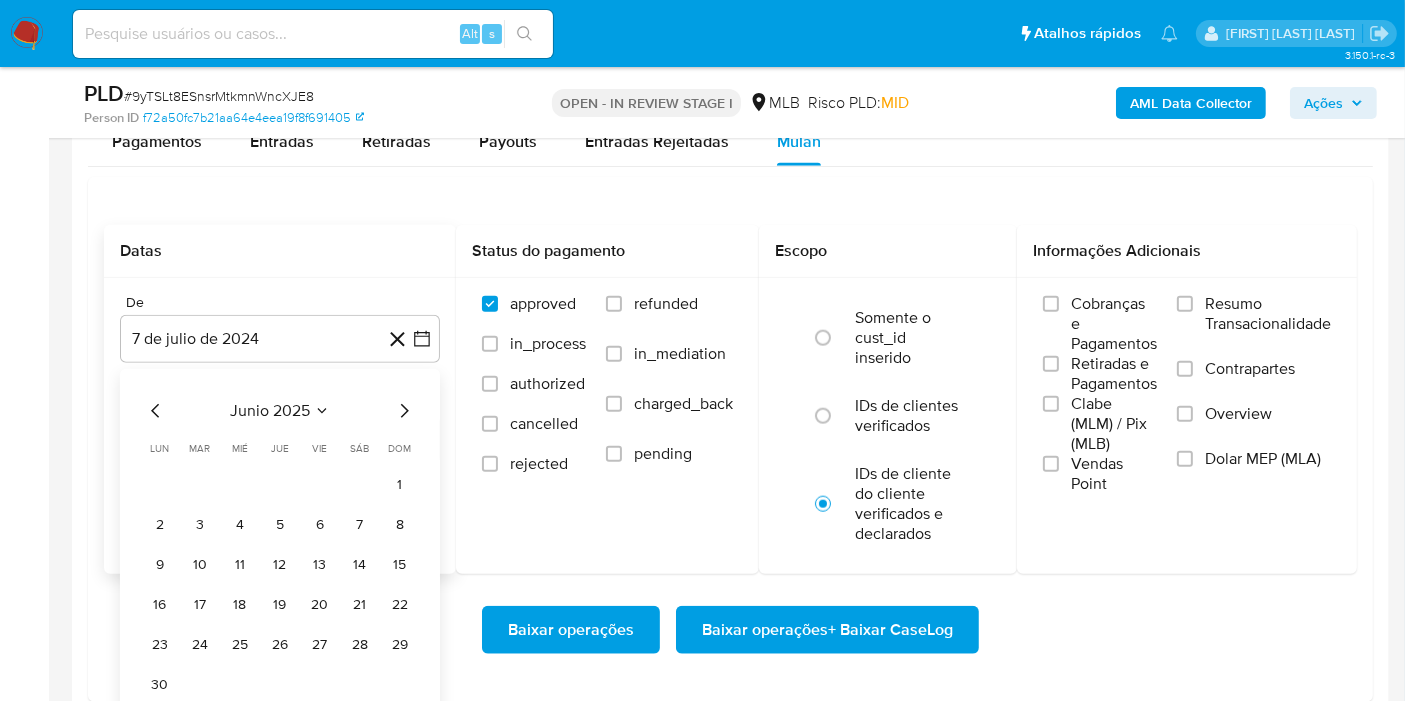 click on "1" at bounding box center [280, 485] 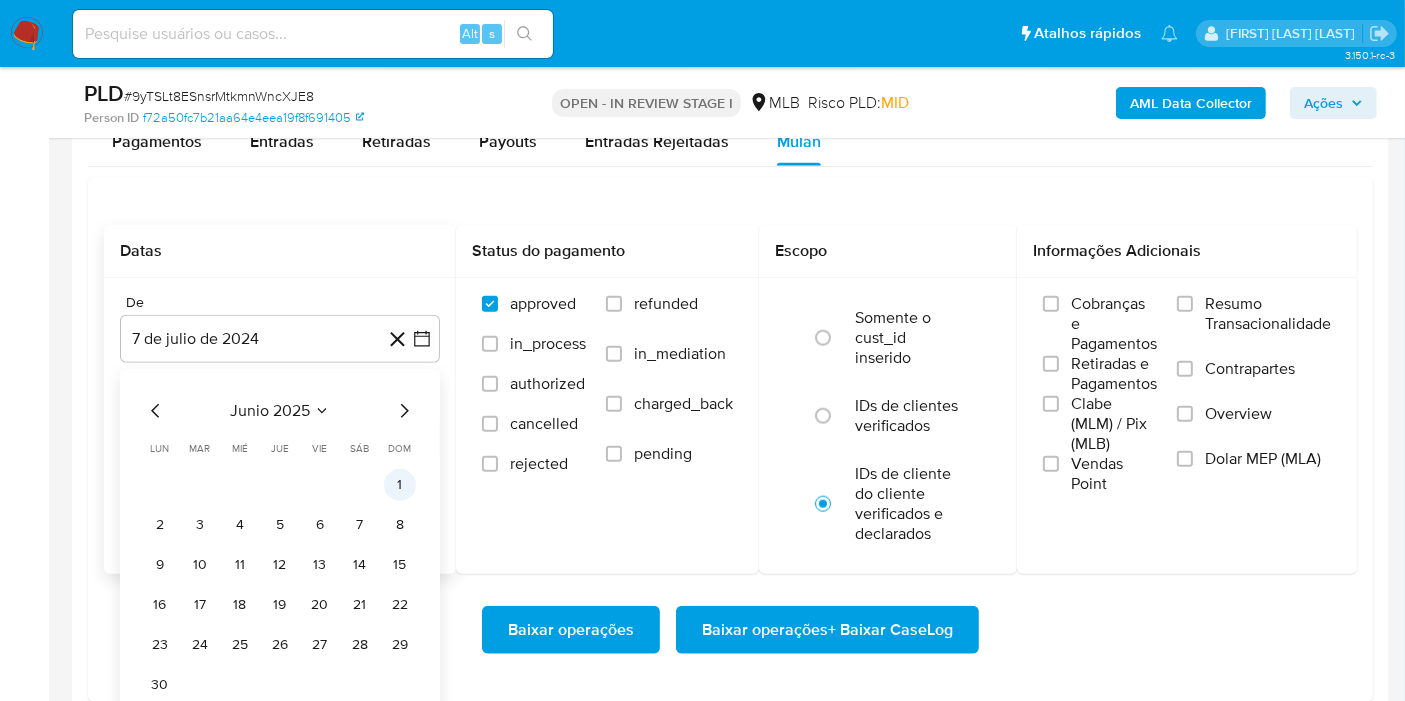 click on "1" at bounding box center (400, 485) 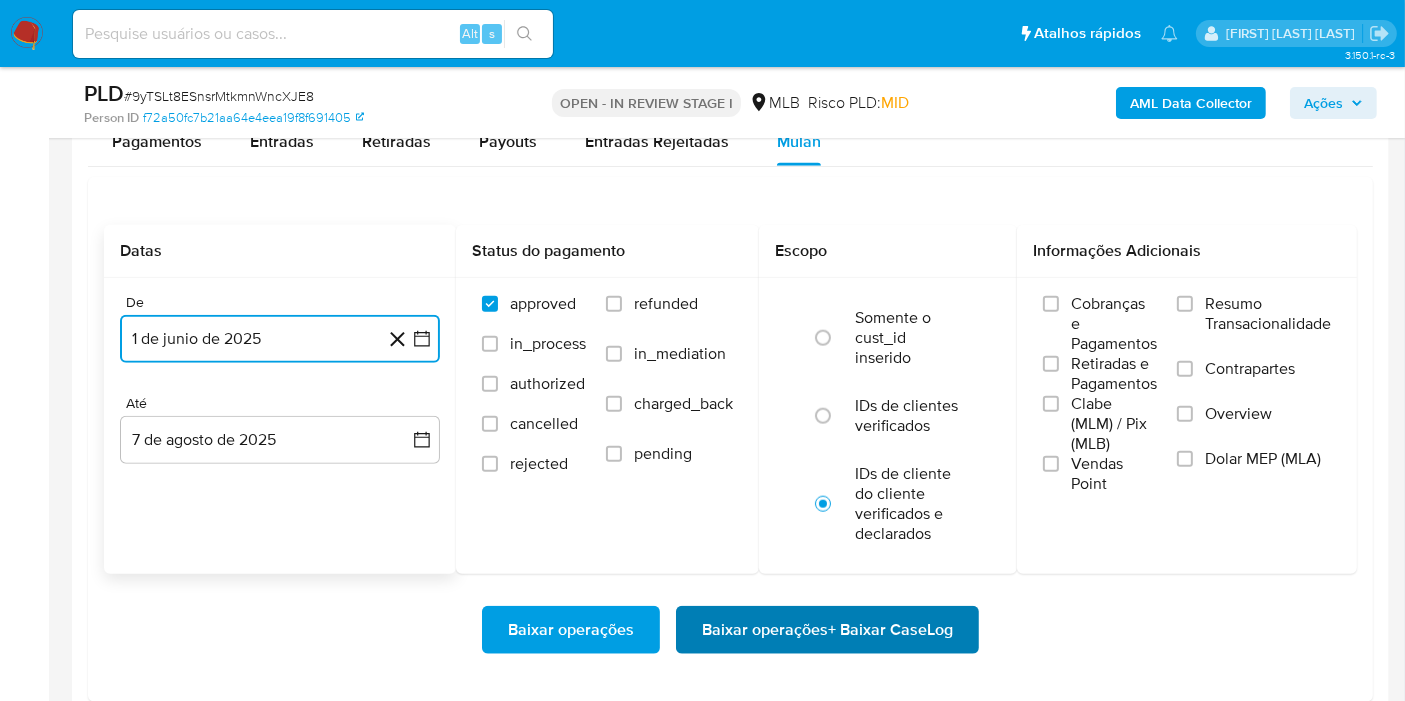 click on "Baixar operações  +   Baixar CaseLog" at bounding box center [827, 630] 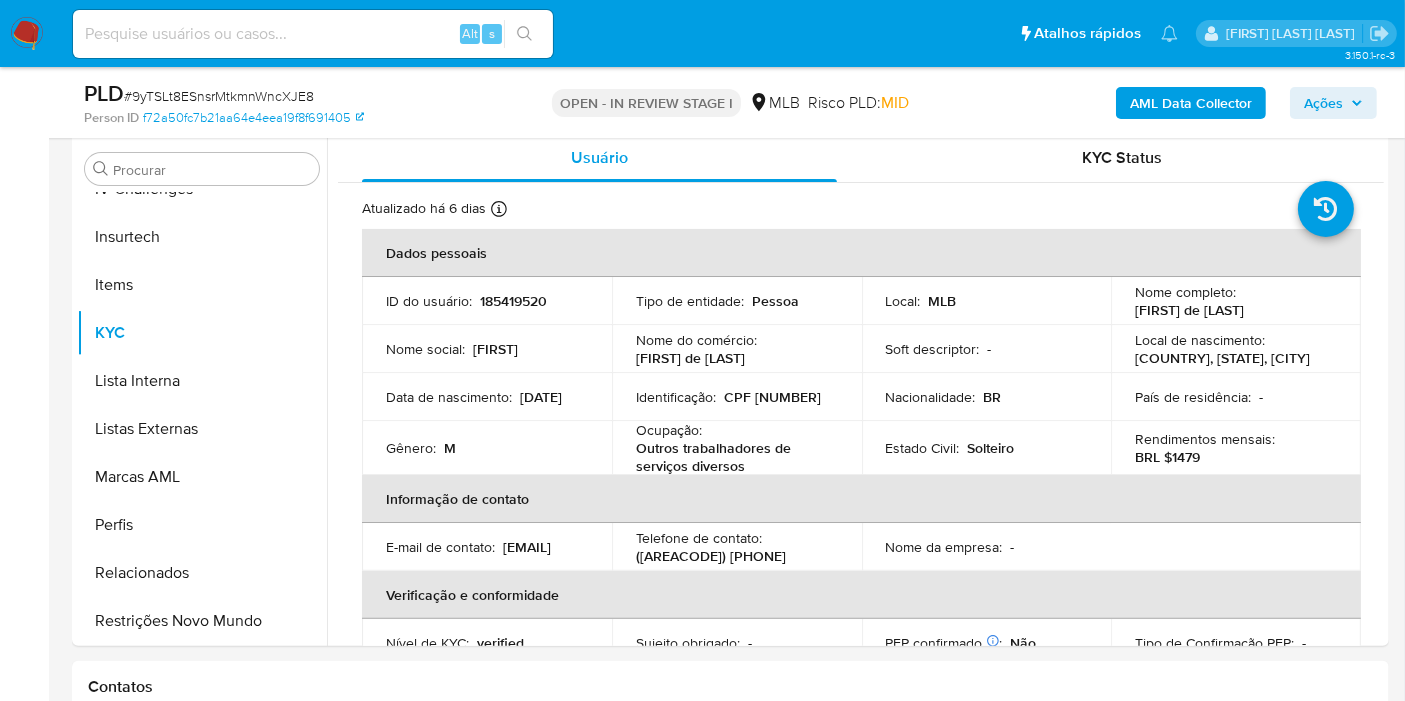 scroll, scrollTop: 222, scrollLeft: 0, axis: vertical 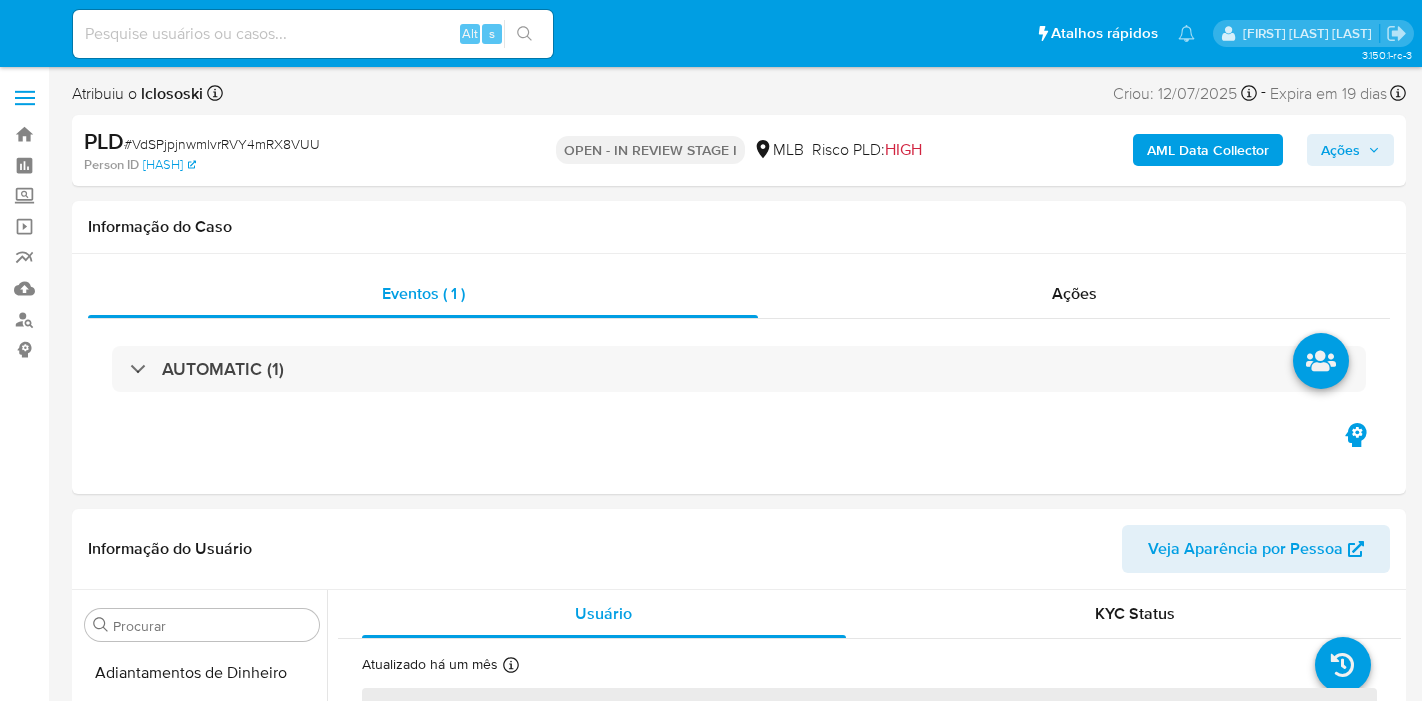 select on "10" 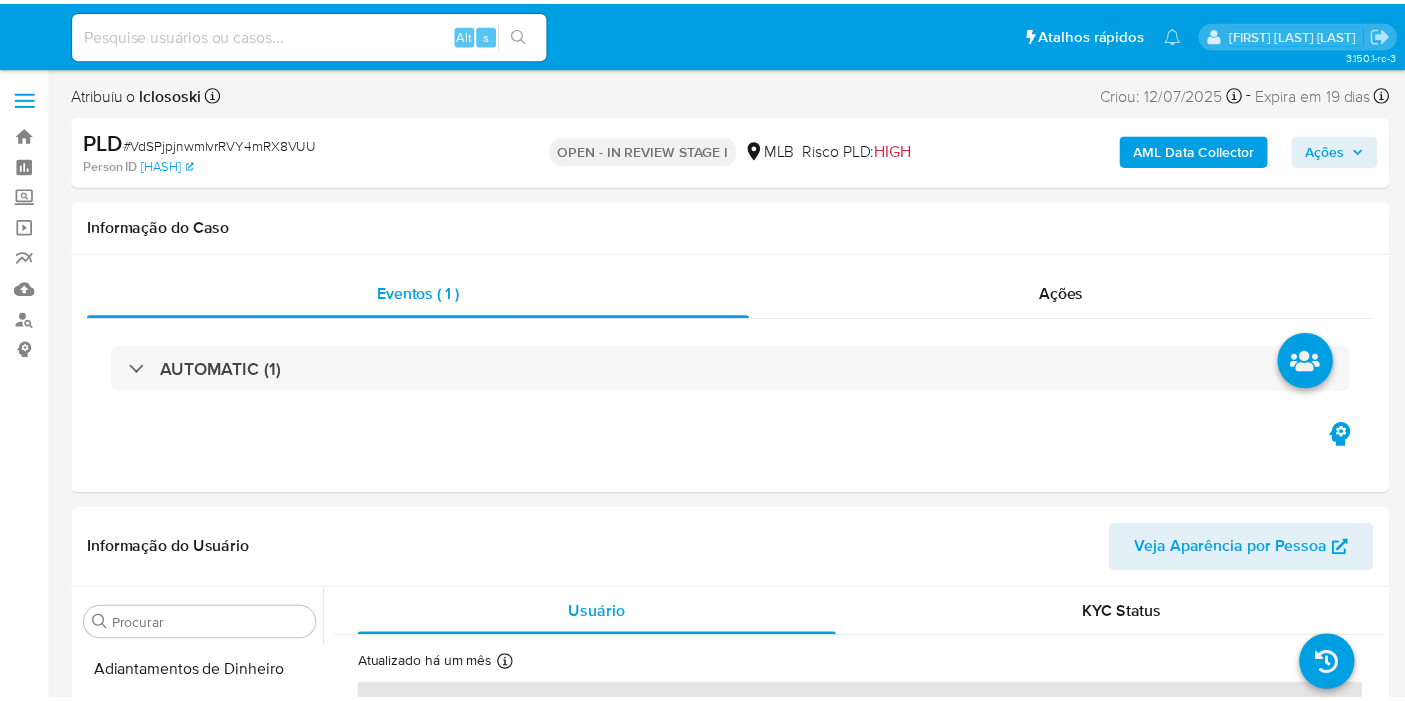 scroll, scrollTop: 0, scrollLeft: 0, axis: both 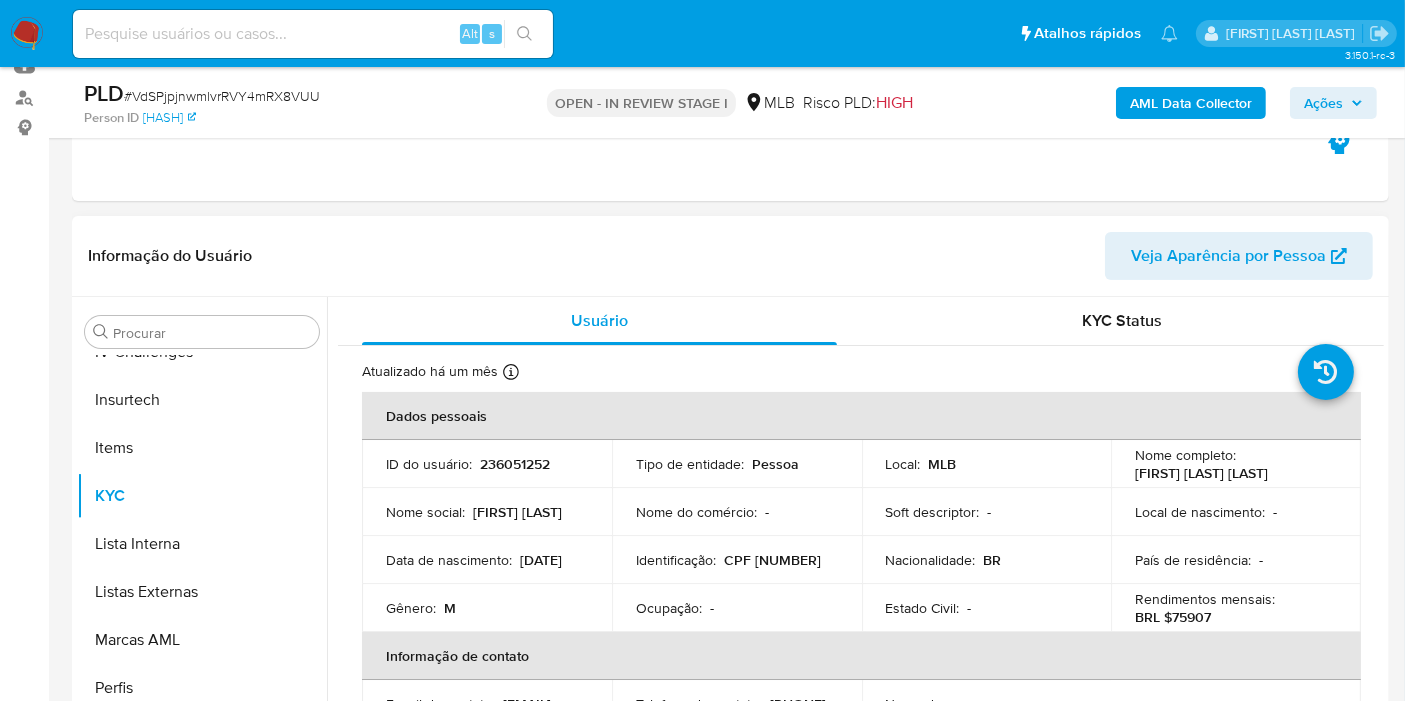click on "CPF [NUMBER]" at bounding box center [772, 560] 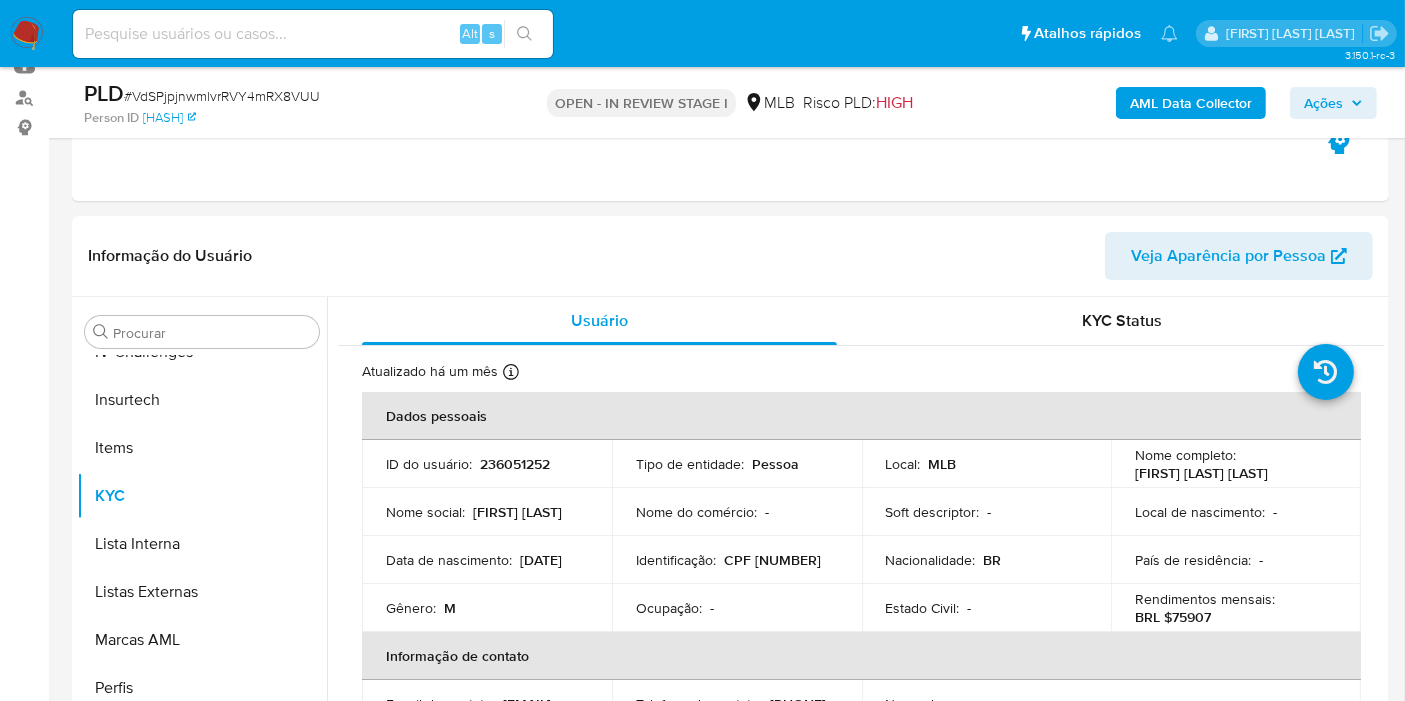 copy on "[NUMBER]" 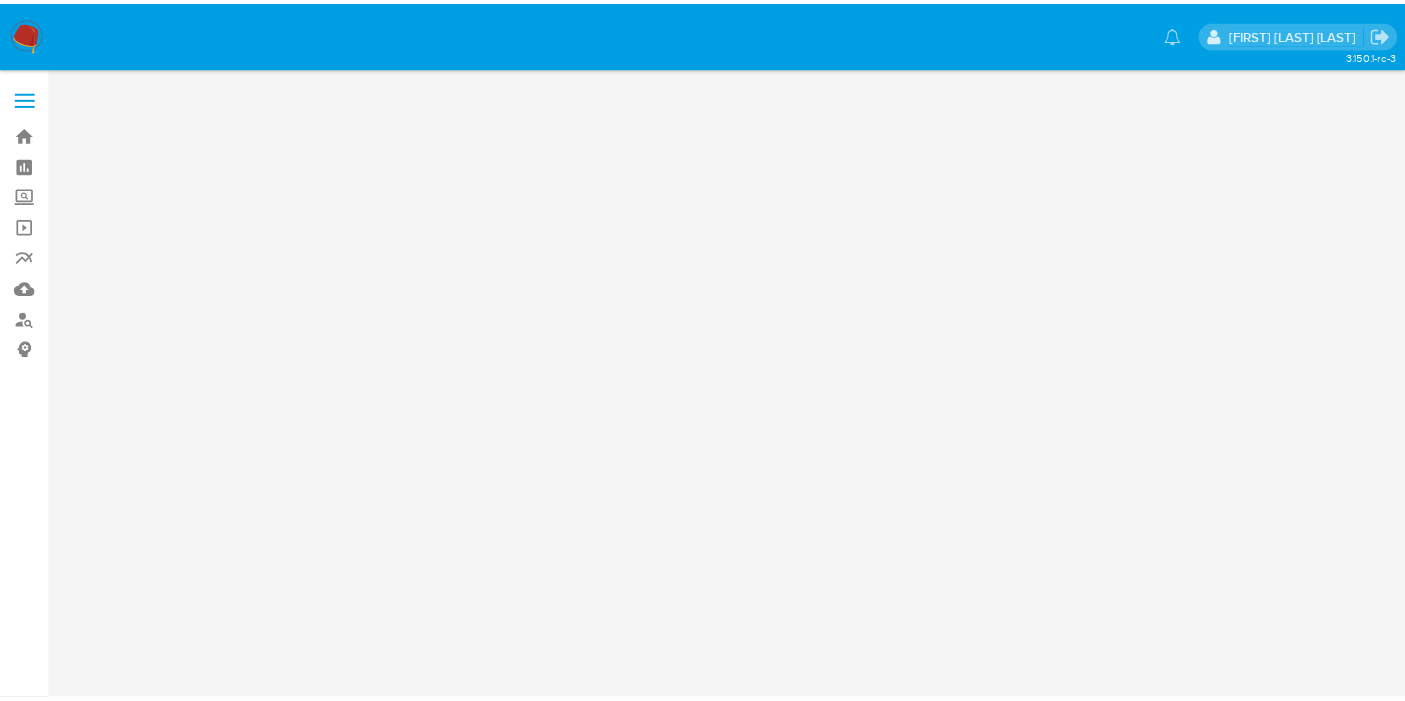 scroll, scrollTop: 0, scrollLeft: 0, axis: both 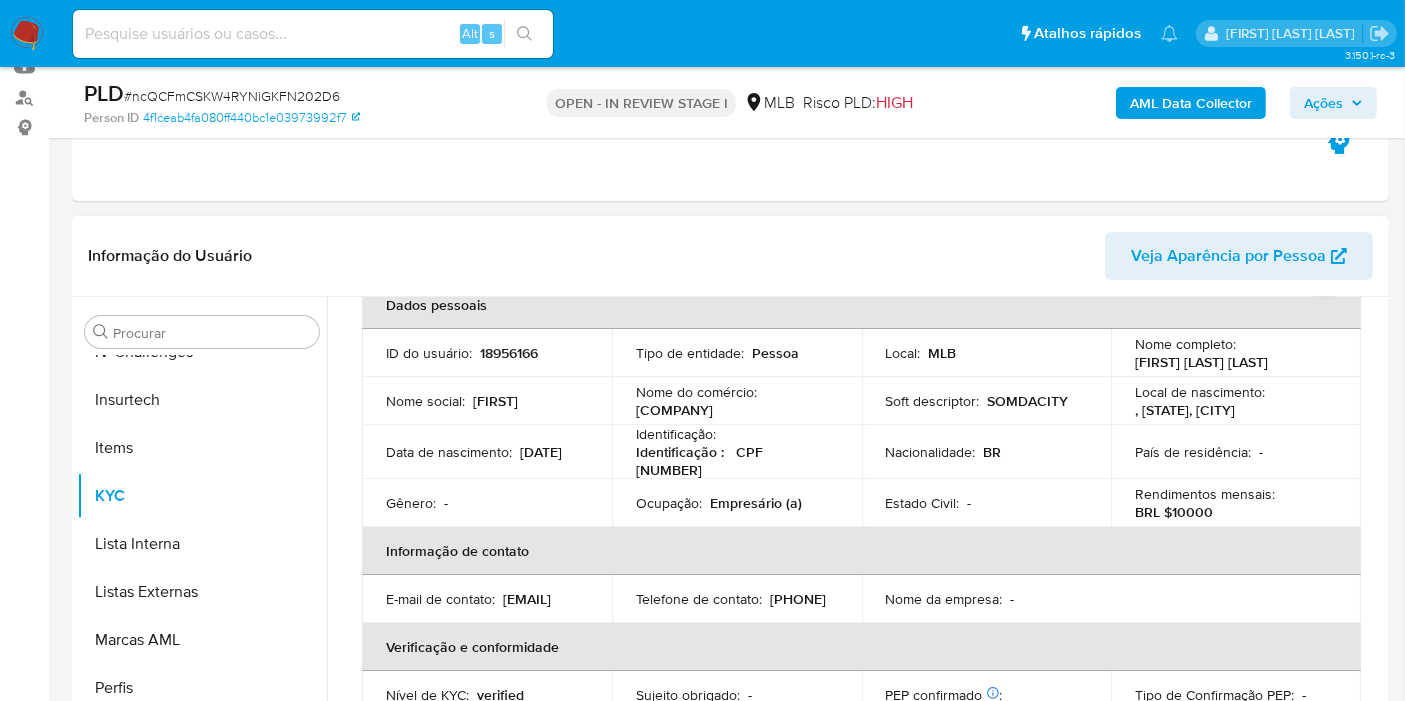 select on "10" 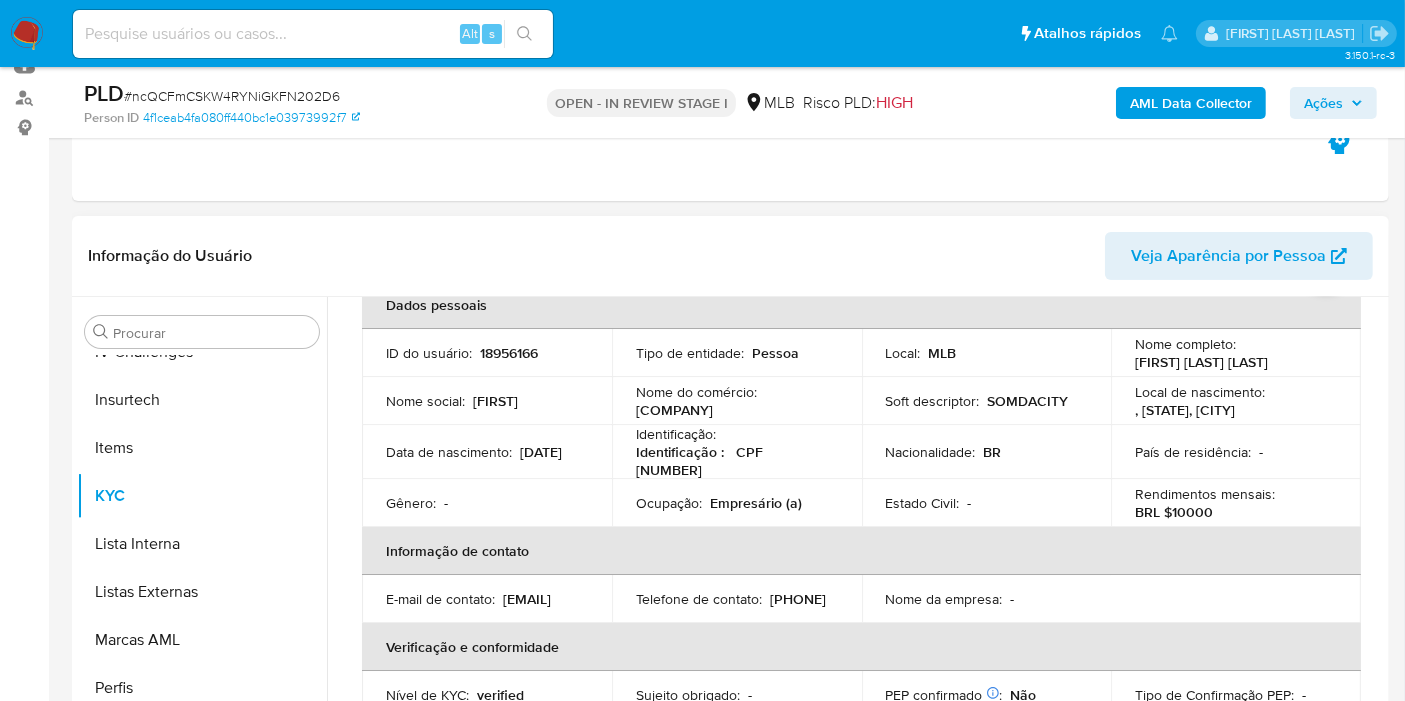 click on "Identificação :    CPF [NUMBER]" at bounding box center (737, 452) 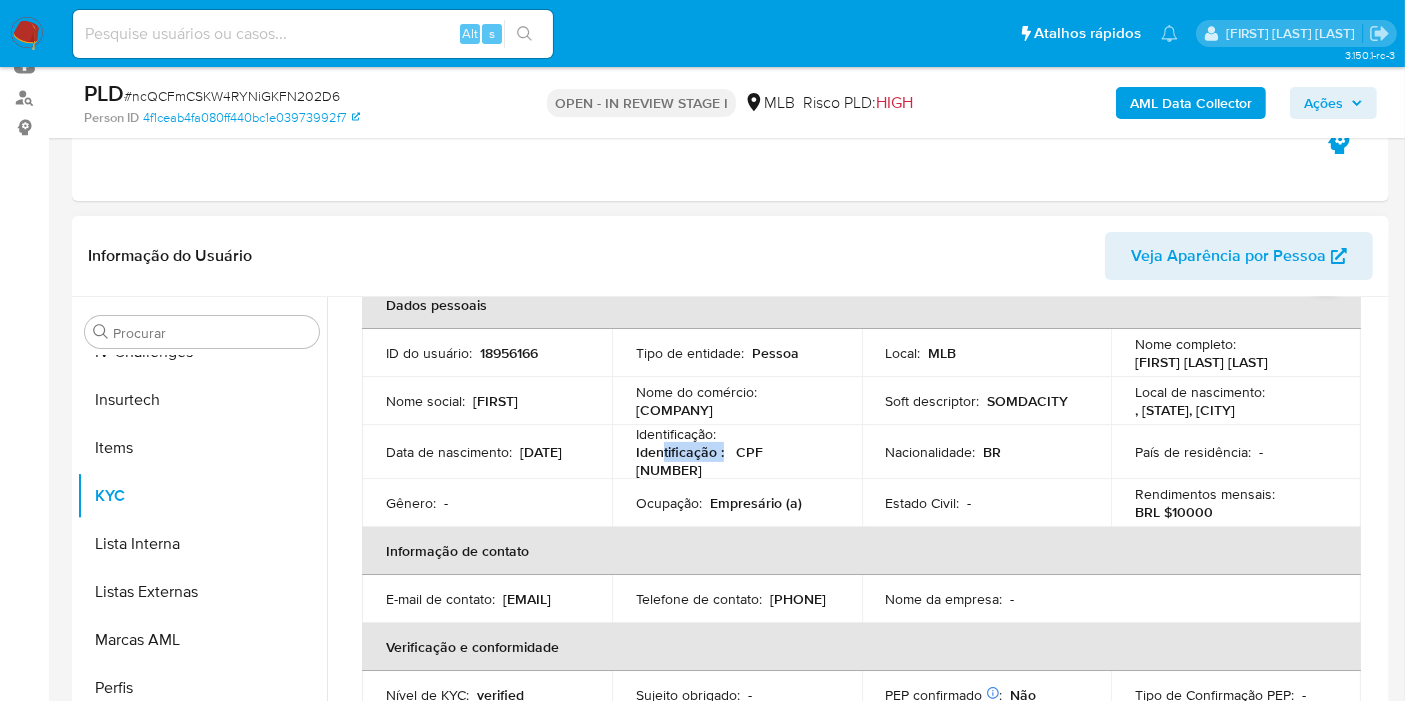 click on "Identificação :    CPF [NUMBER]" at bounding box center [733, 461] 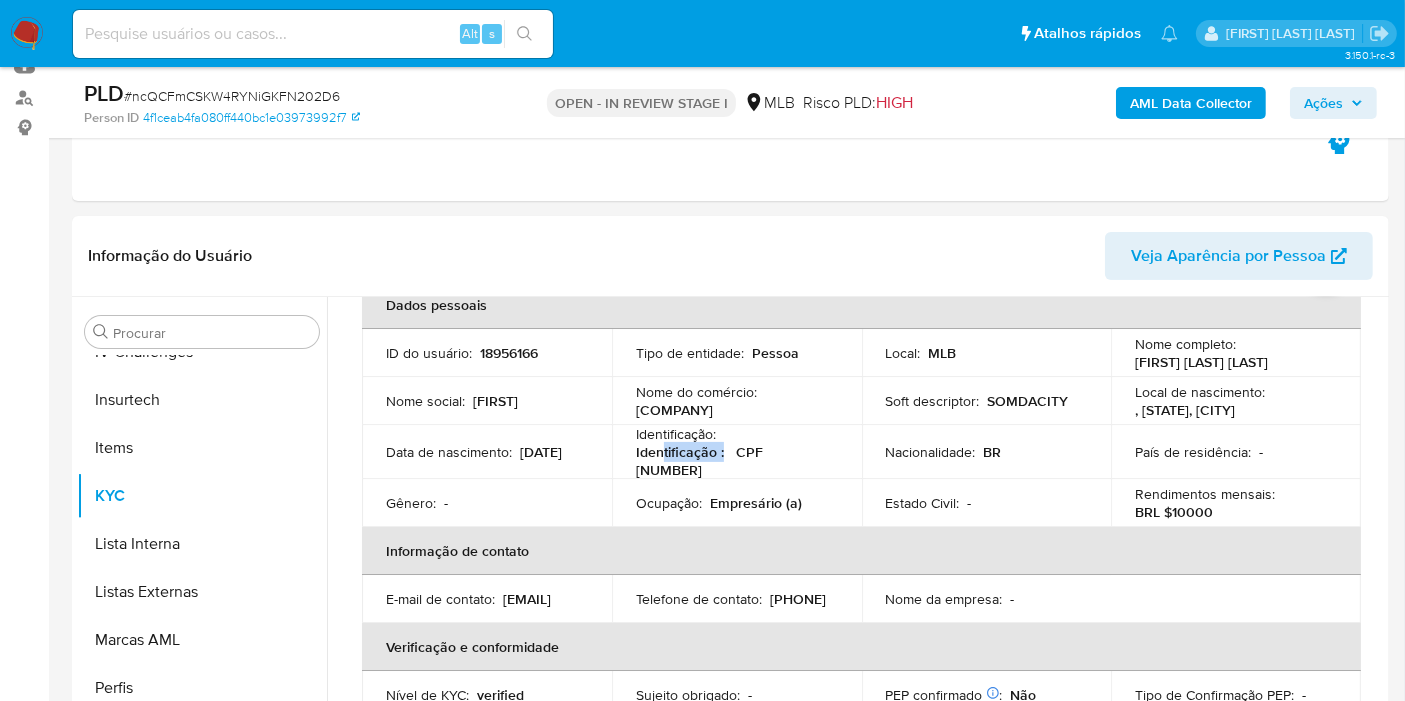 copy on "[NUMBER]" 